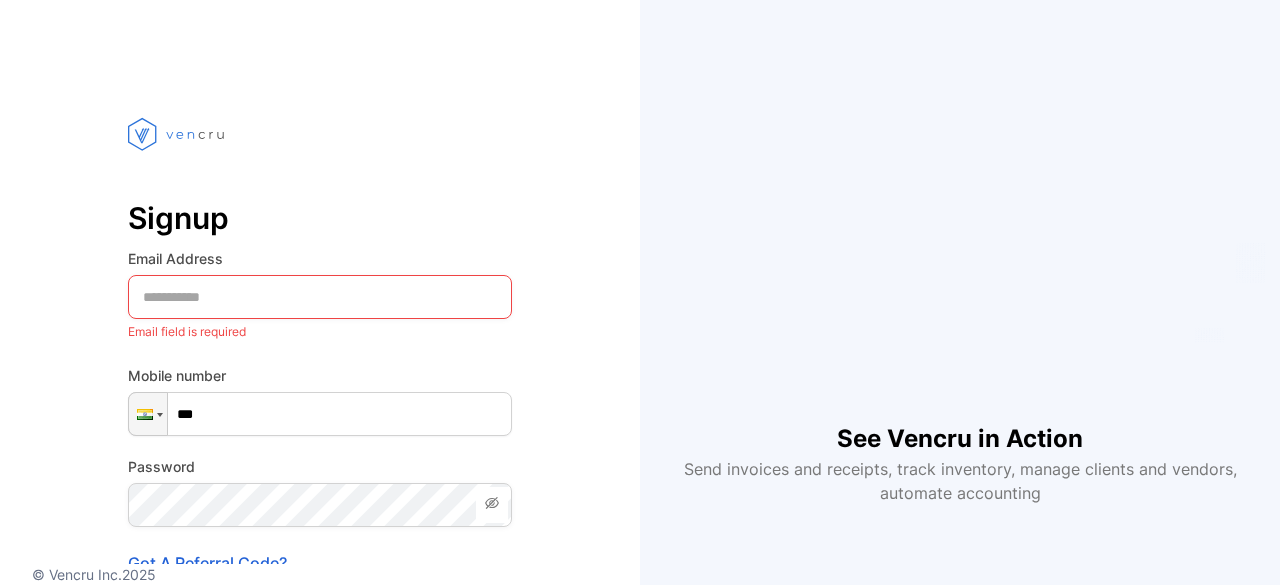 scroll, scrollTop: 0, scrollLeft: 0, axis: both 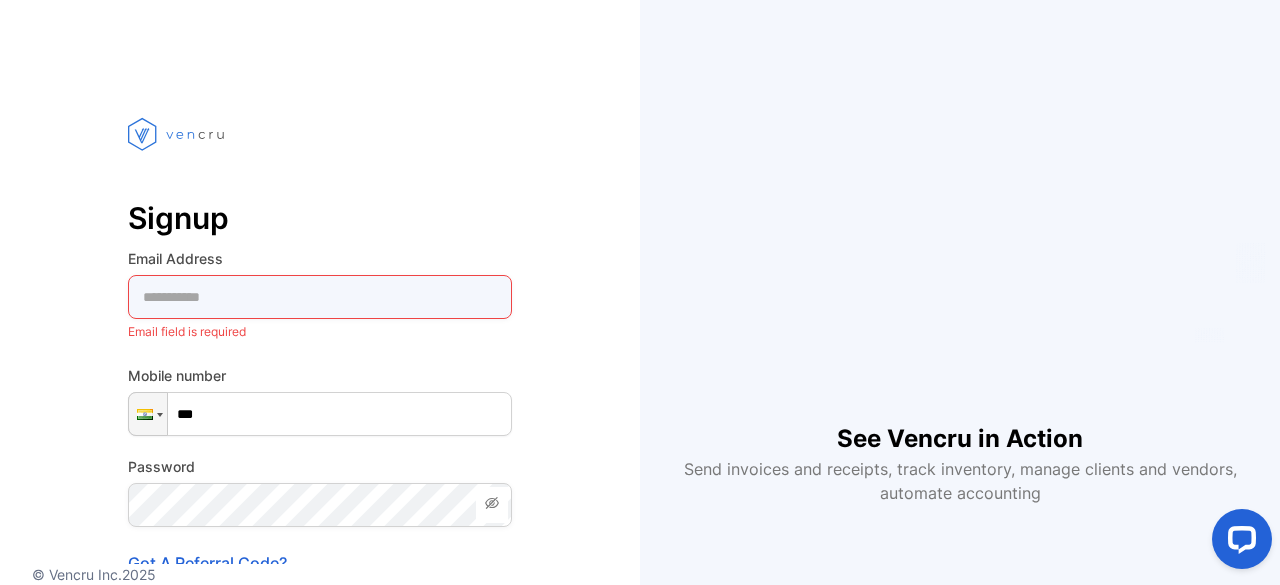 paste on "**********" 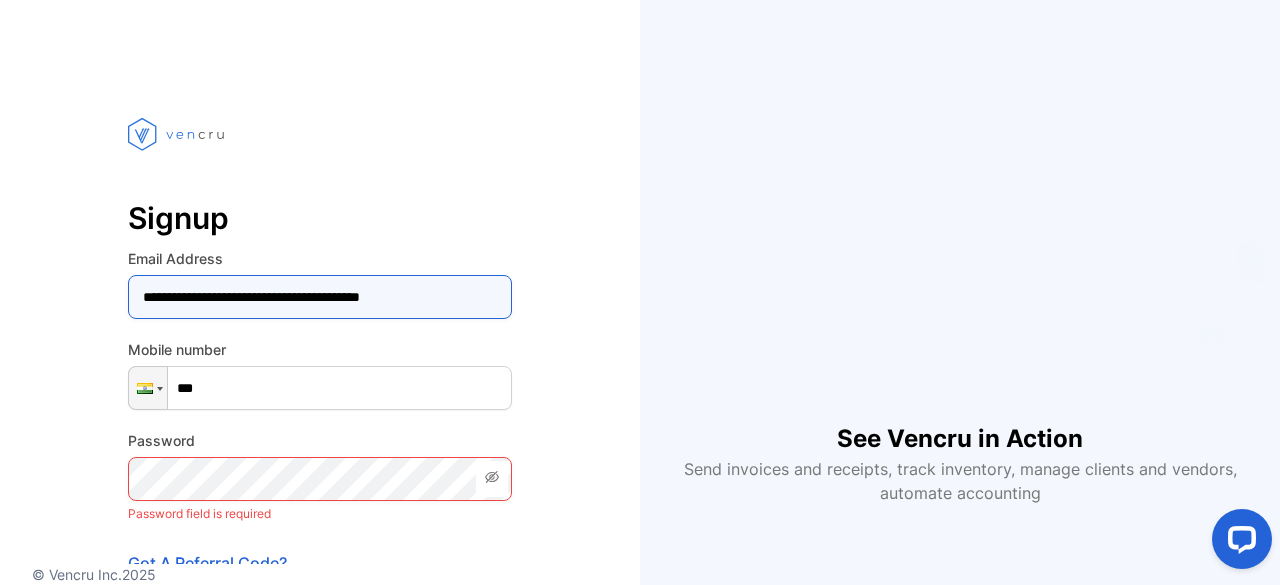 type on "**********" 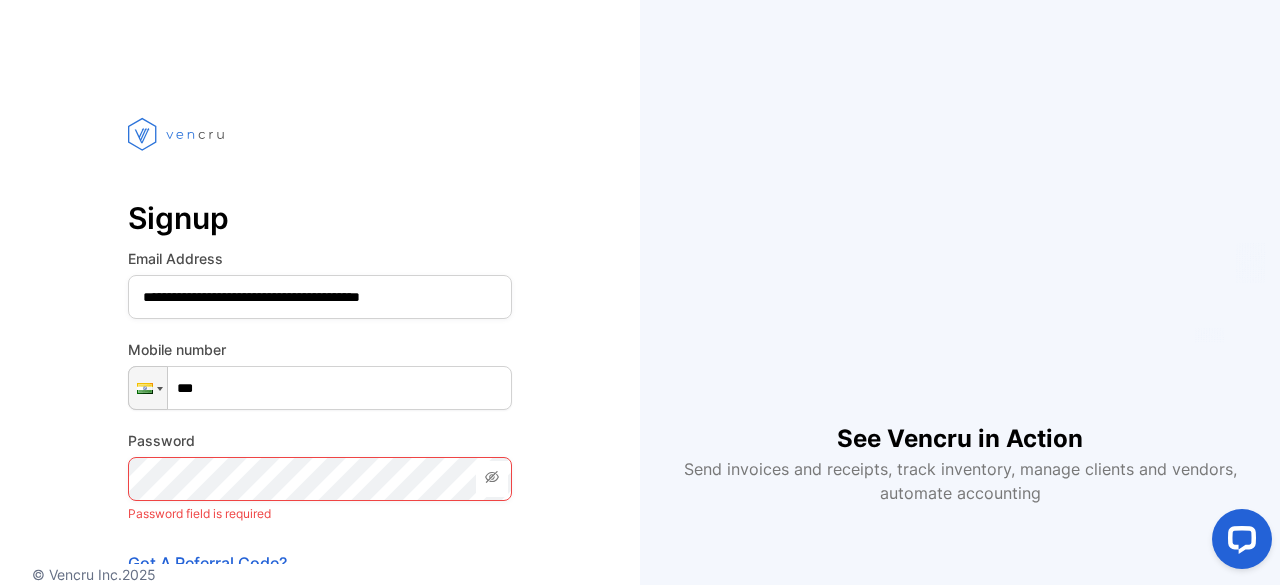 click on "***" at bounding box center [320, 388] 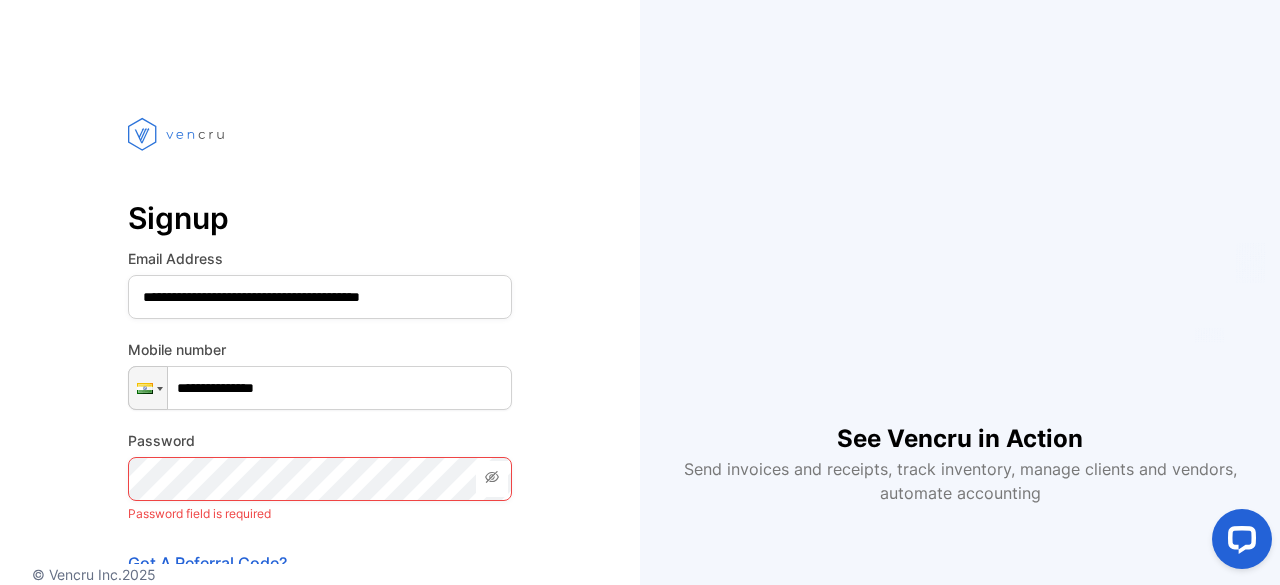 scroll, scrollTop: 100, scrollLeft: 0, axis: vertical 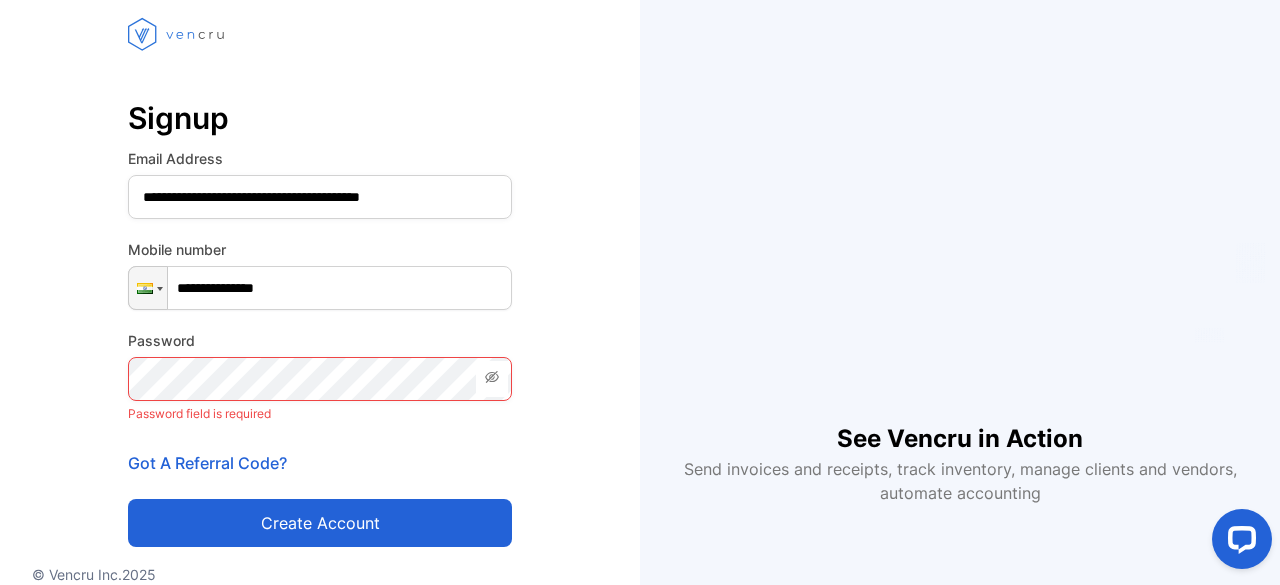 type on "**********" 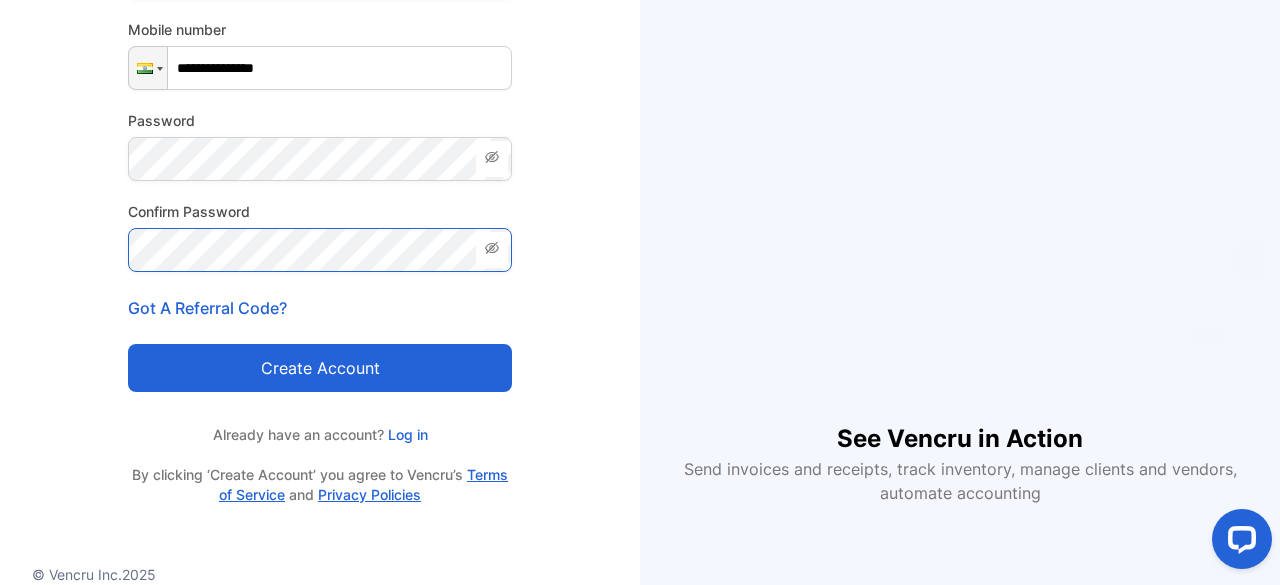 scroll, scrollTop: 320, scrollLeft: 0, axis: vertical 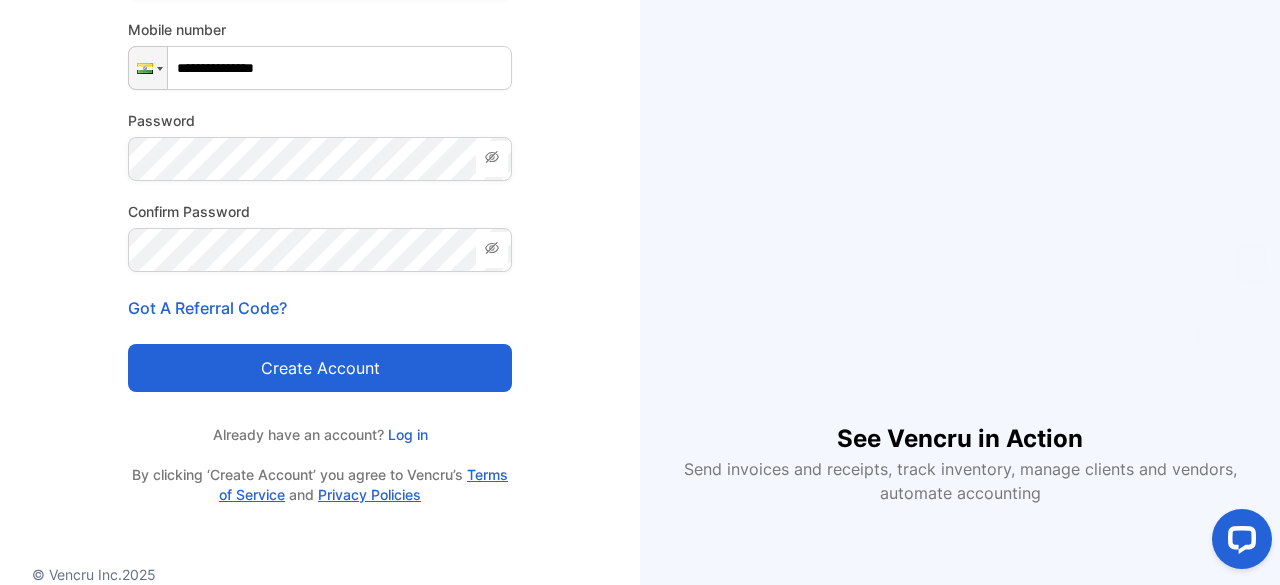 click on "Create account" at bounding box center [320, 368] 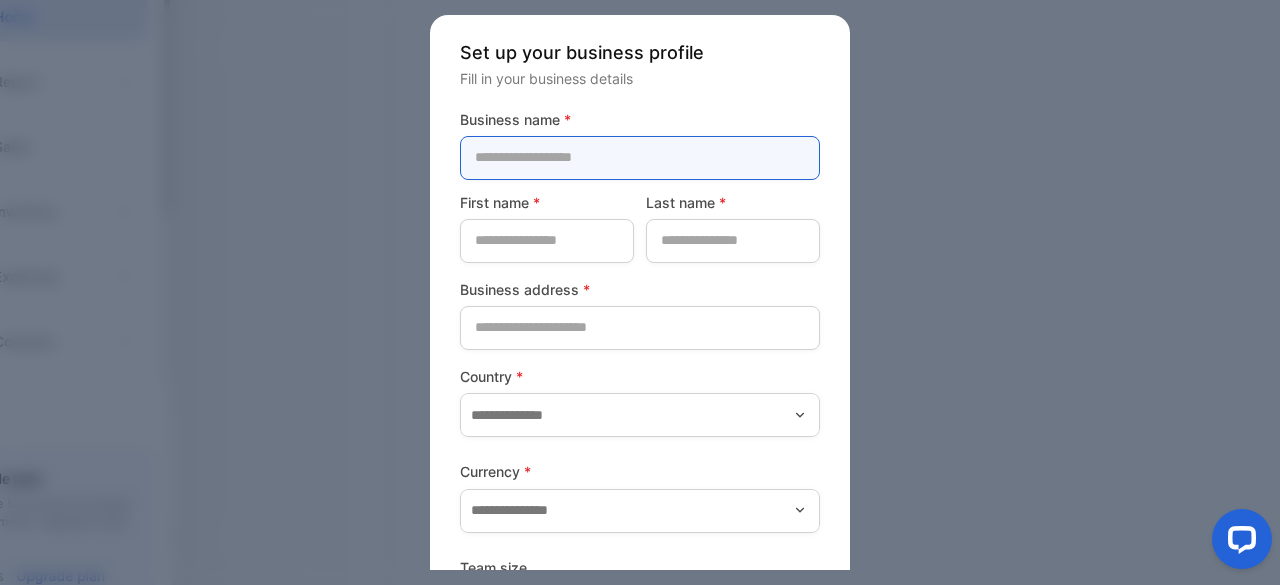 click at bounding box center [640, 158] 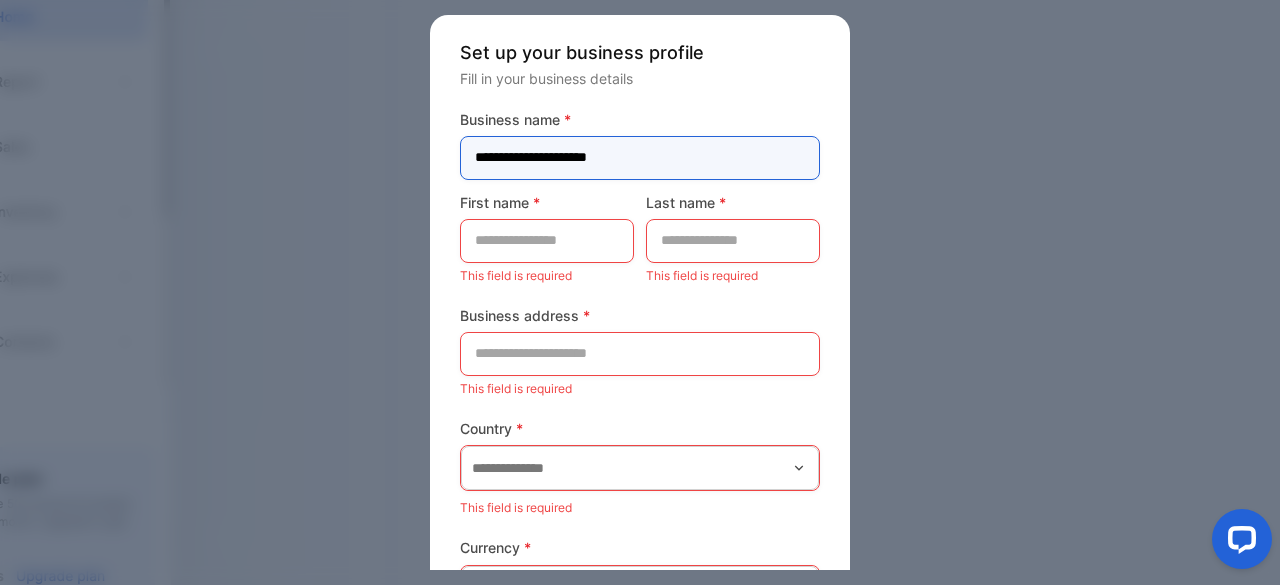 type on "**********" 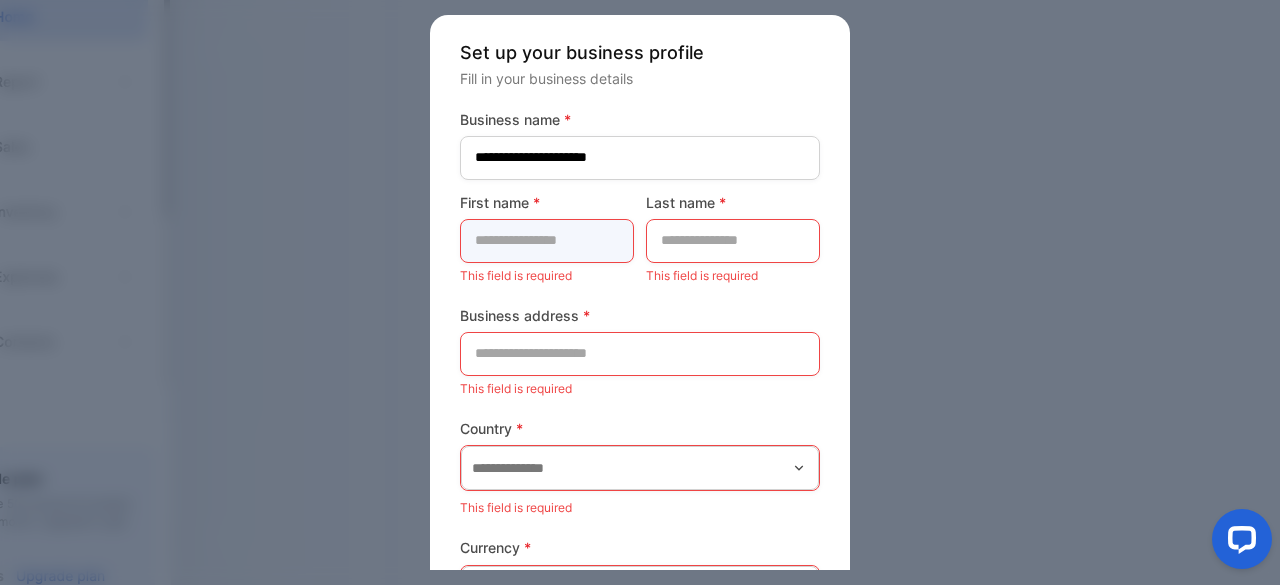 click at bounding box center [547, 241] 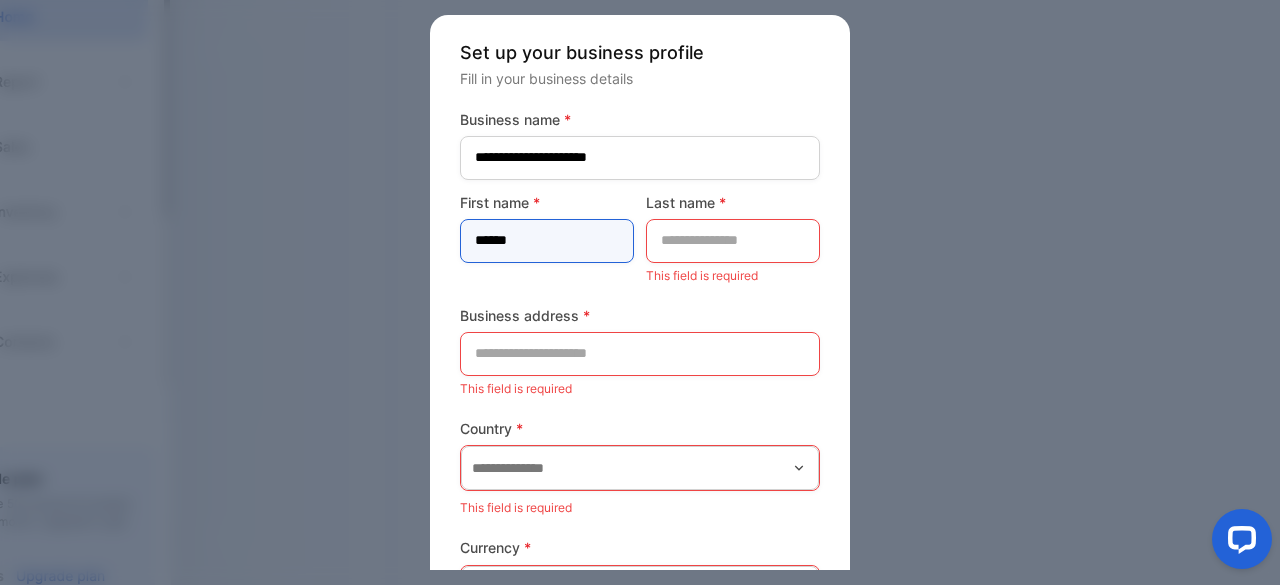 type on "******" 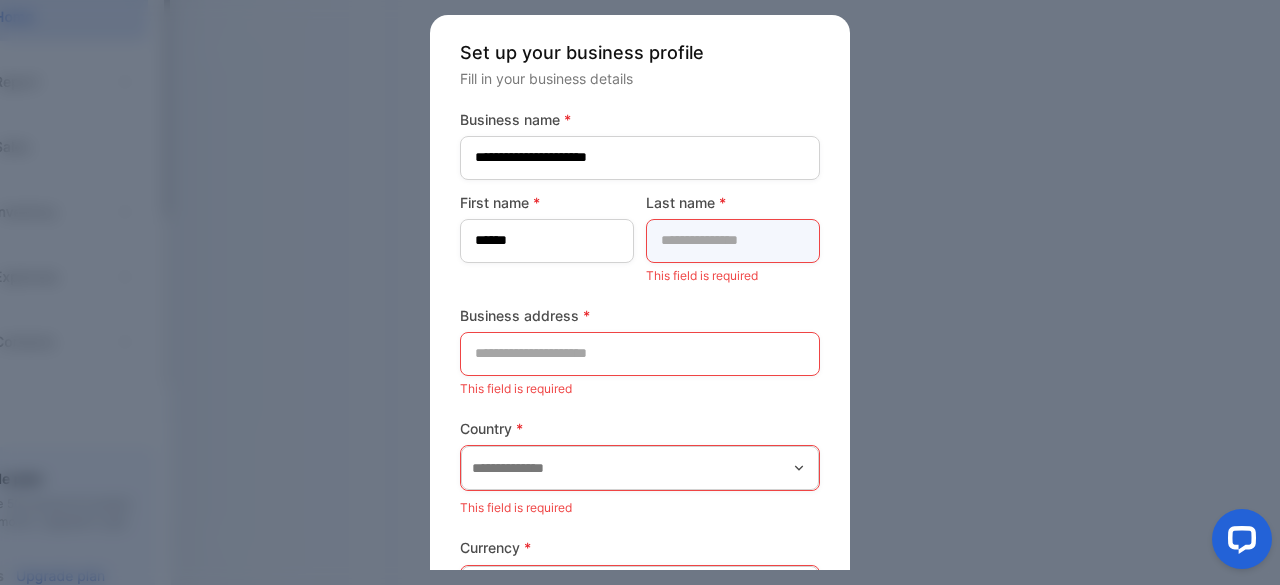 click at bounding box center [733, 241] 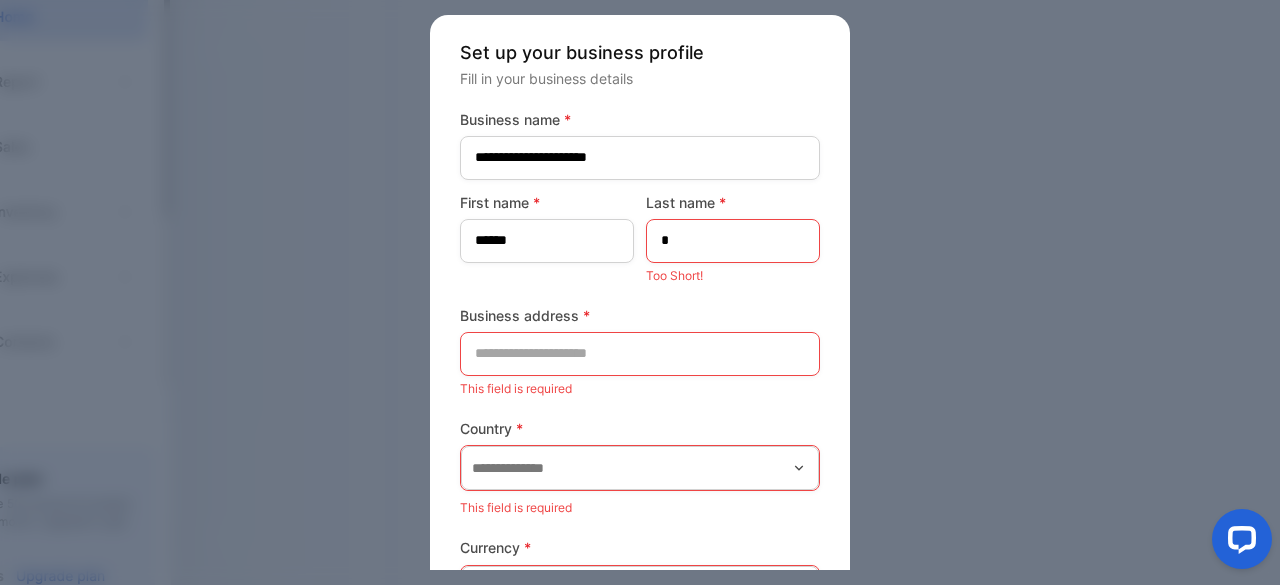 click at bounding box center [640, 292] 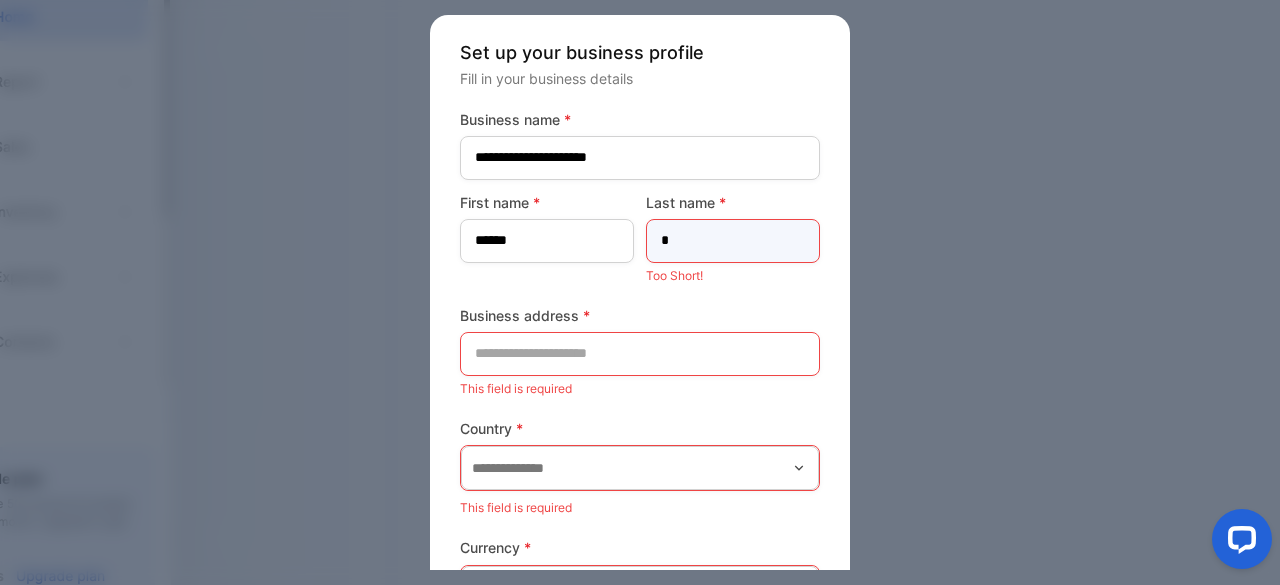 click on "*" at bounding box center (733, 241) 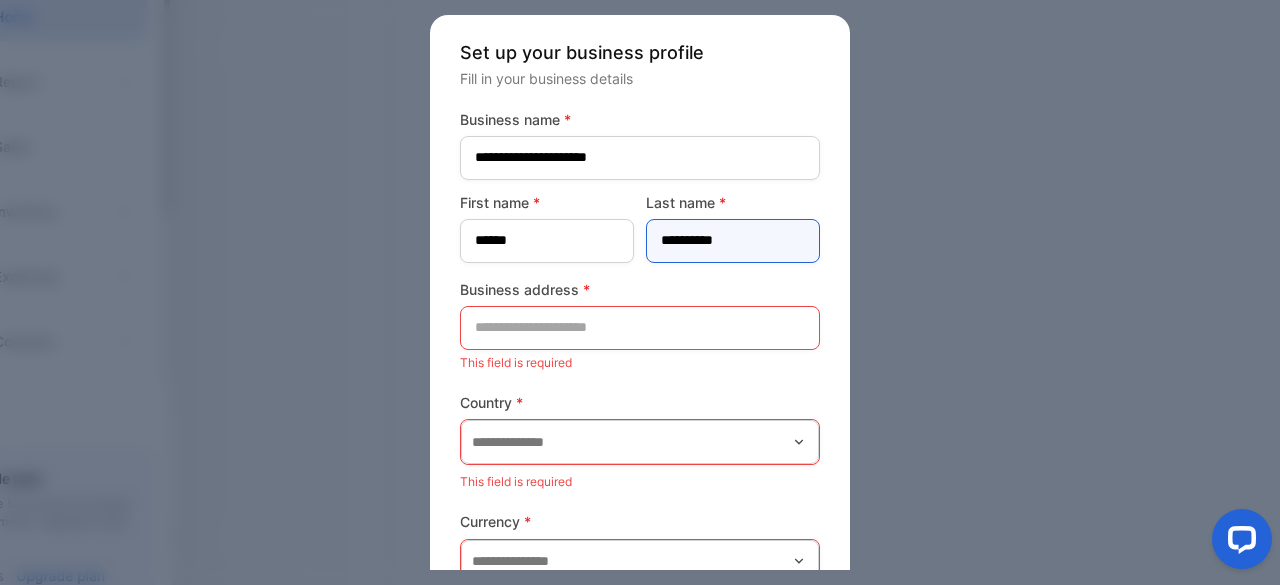 type on "**********" 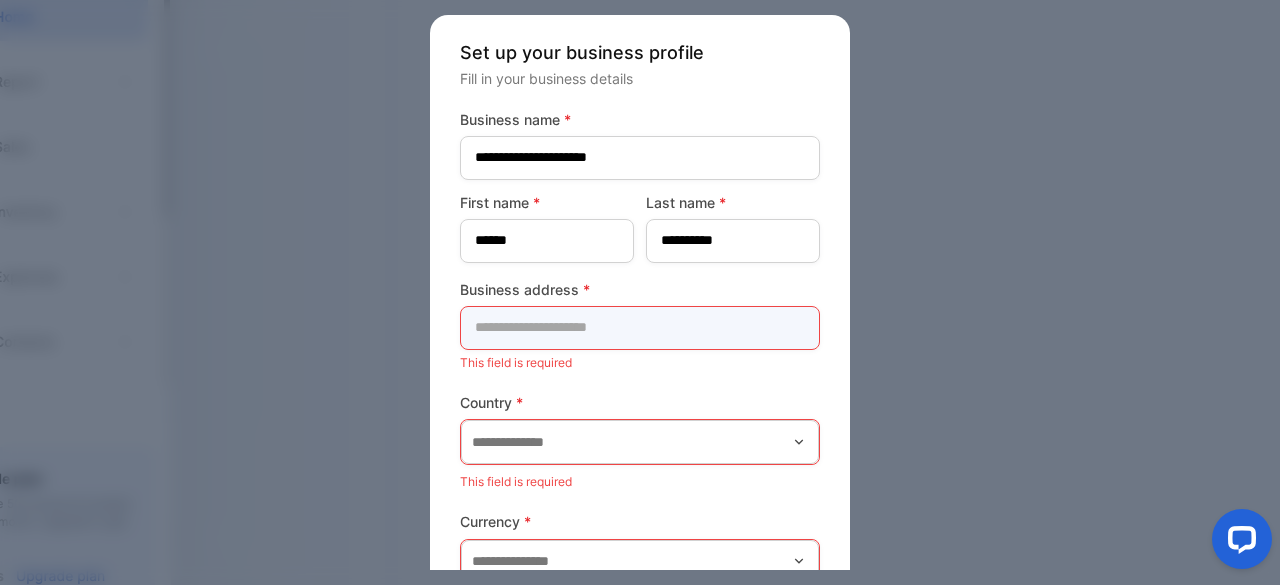click at bounding box center (640, 328) 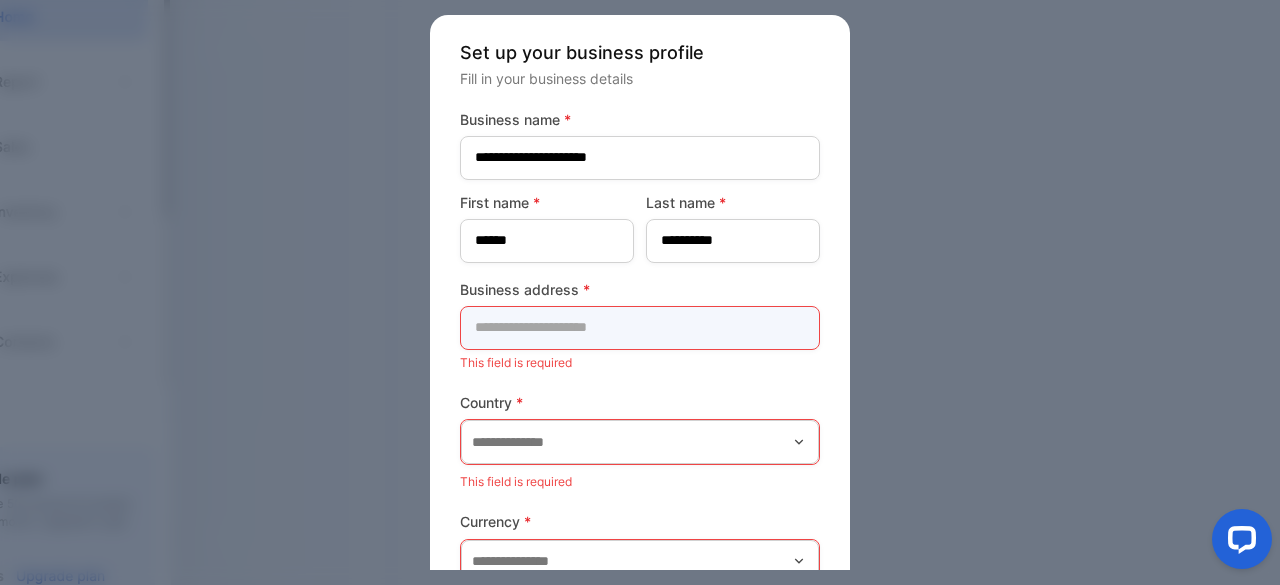 paste on "**********" 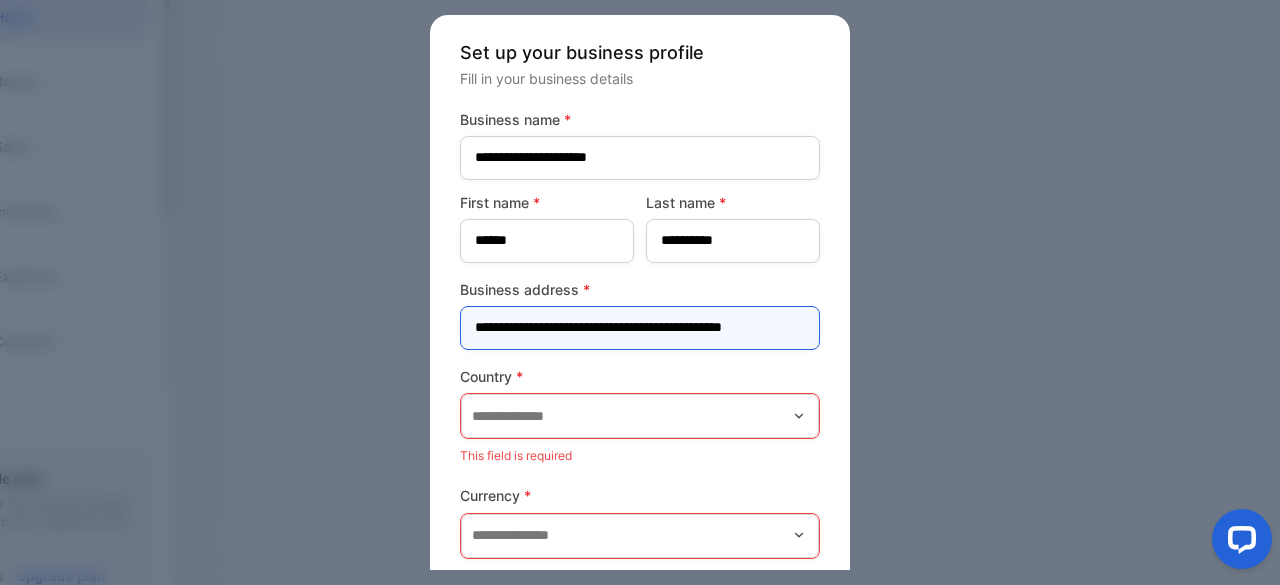 scroll, scrollTop: 0, scrollLeft: 27, axis: horizontal 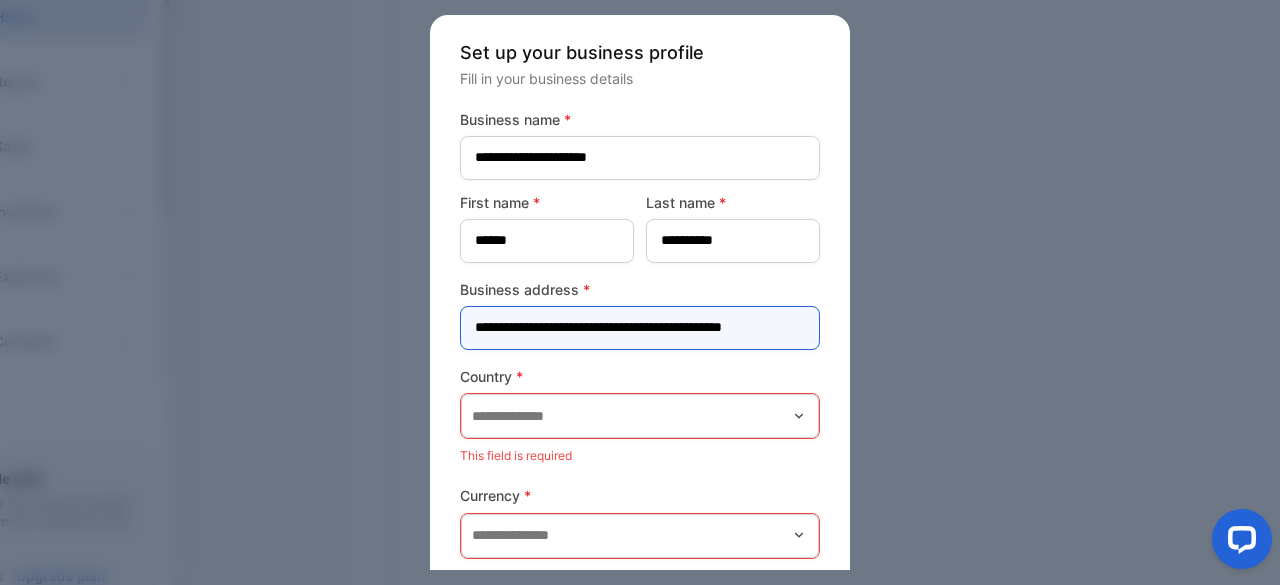 type on "**********" 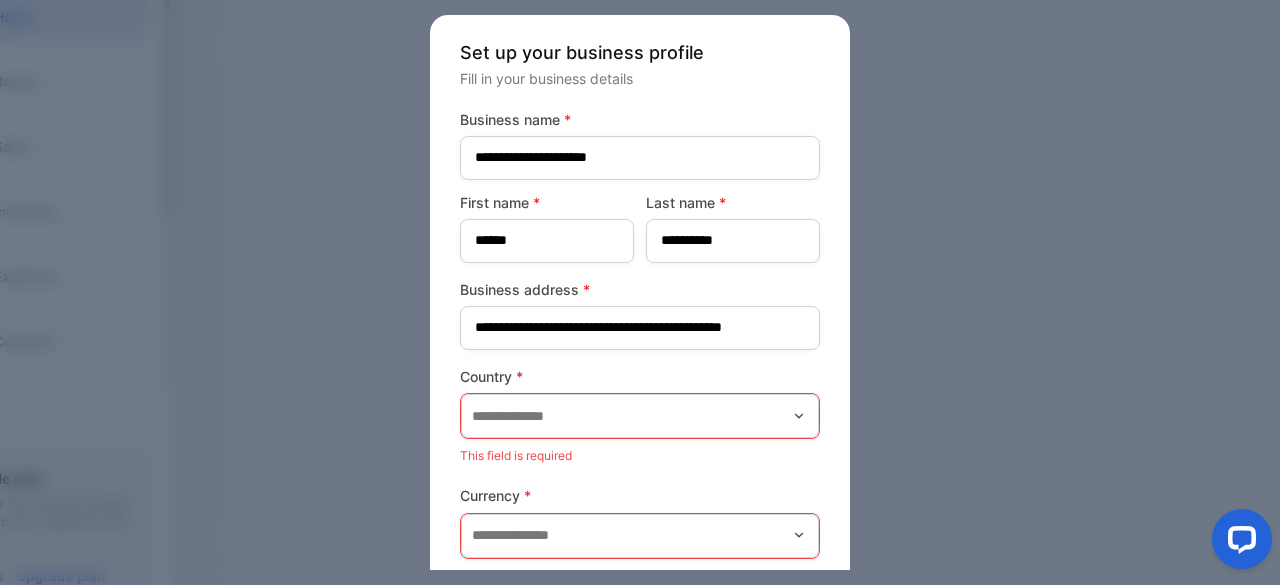 scroll, scrollTop: 0, scrollLeft: 0, axis: both 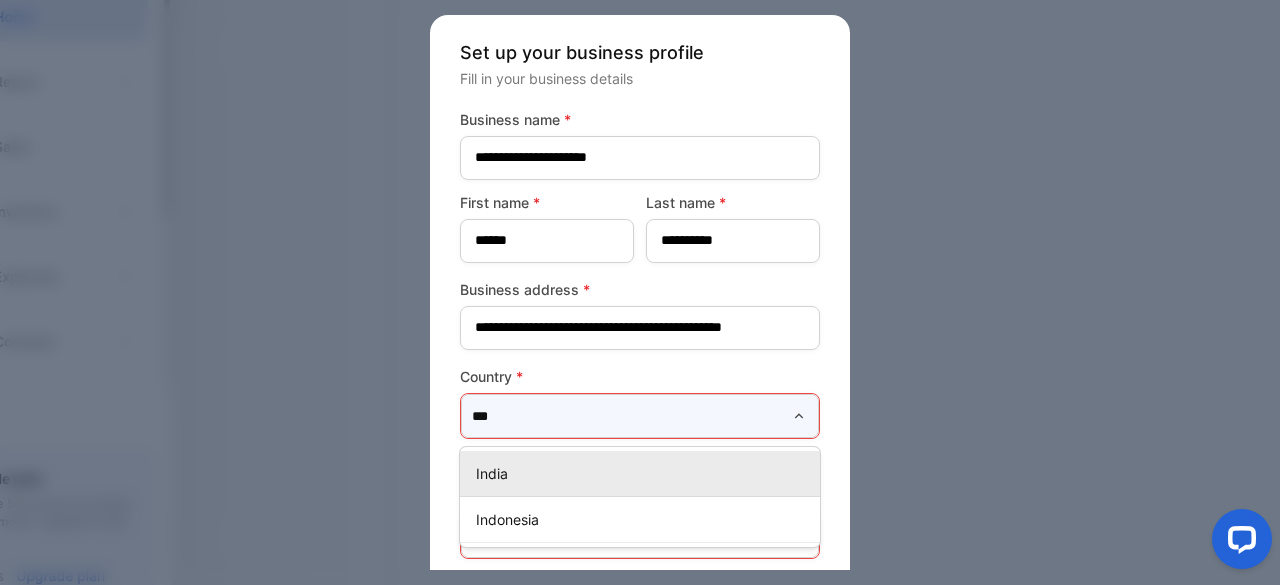 type on "***" 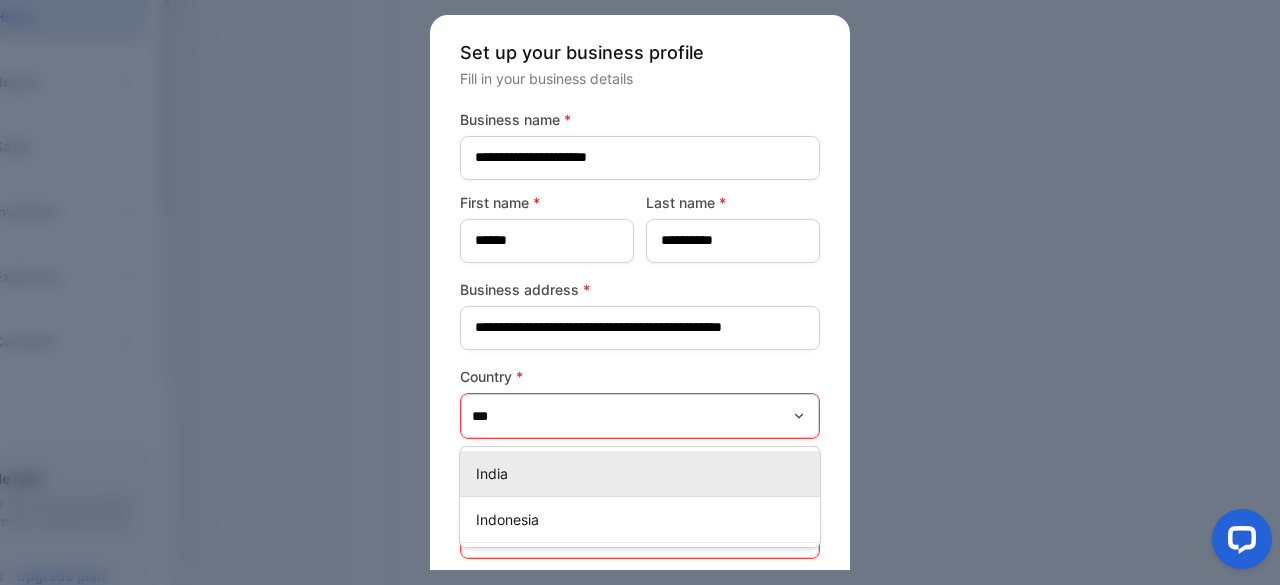 click on "India" at bounding box center [644, 473] 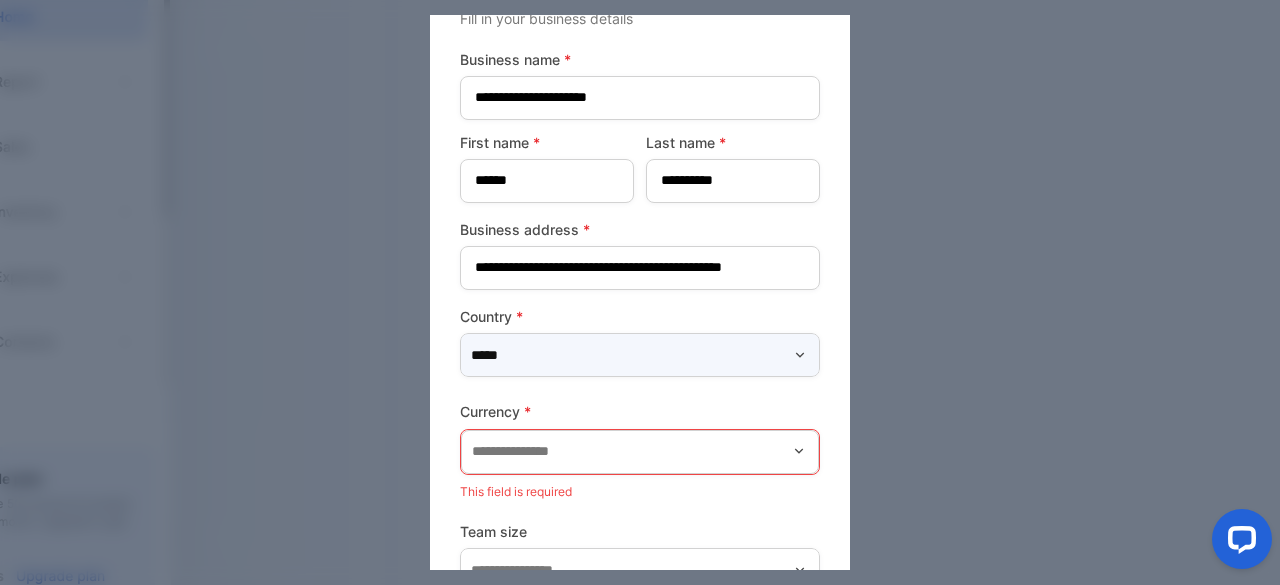scroll, scrollTop: 100, scrollLeft: 0, axis: vertical 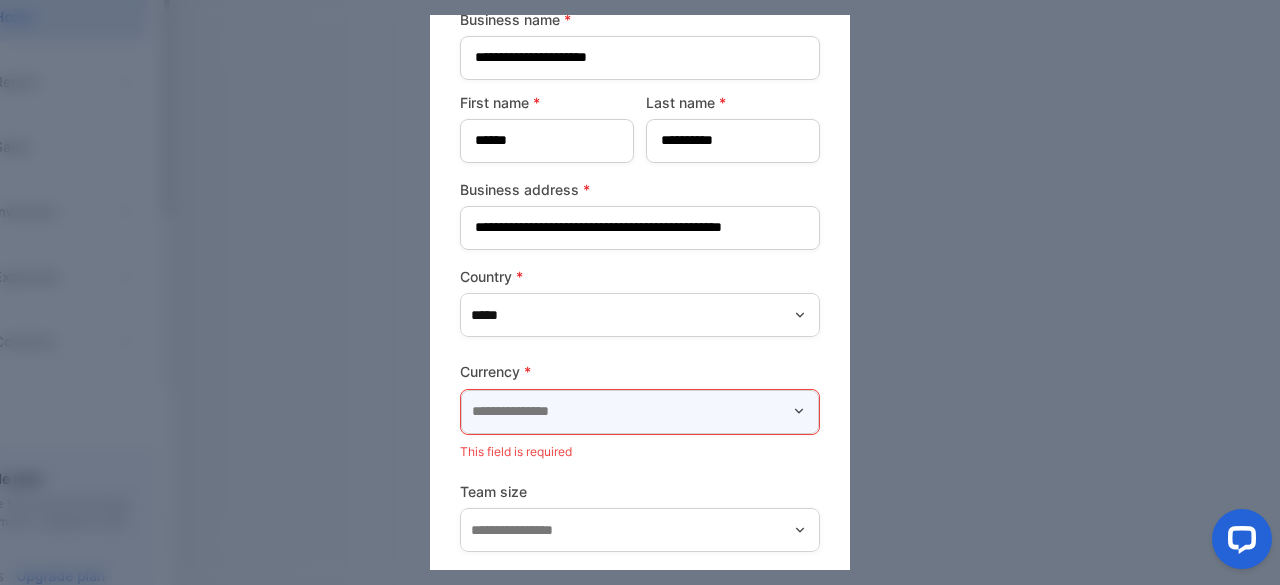 click at bounding box center [640, 412] 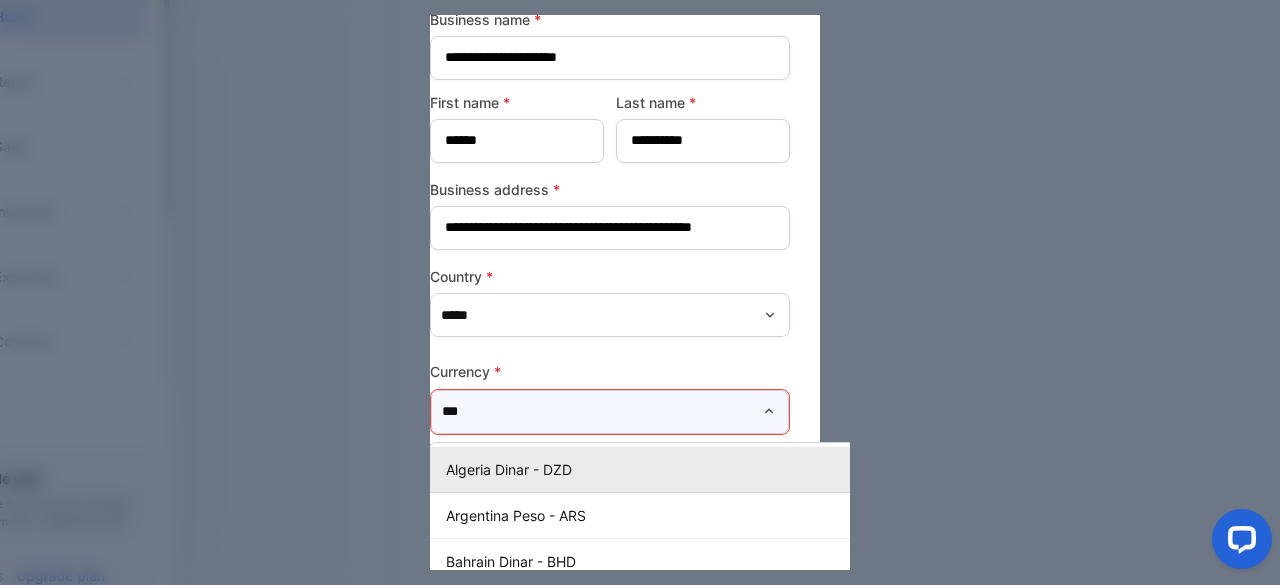scroll, scrollTop: 100, scrollLeft: 0, axis: vertical 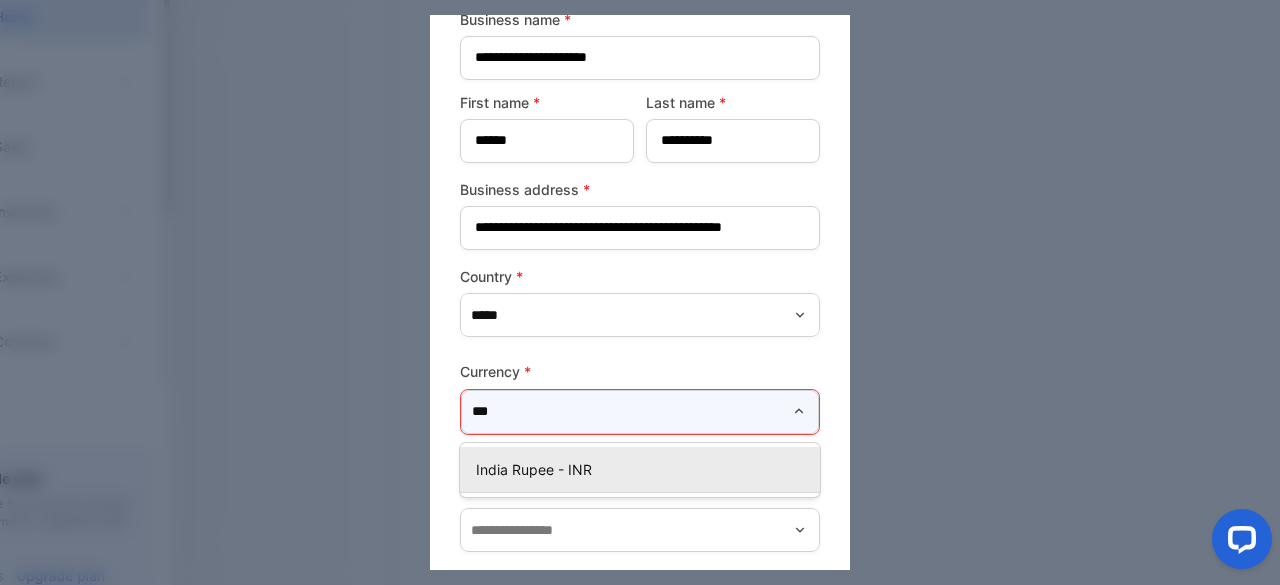 type on "***" 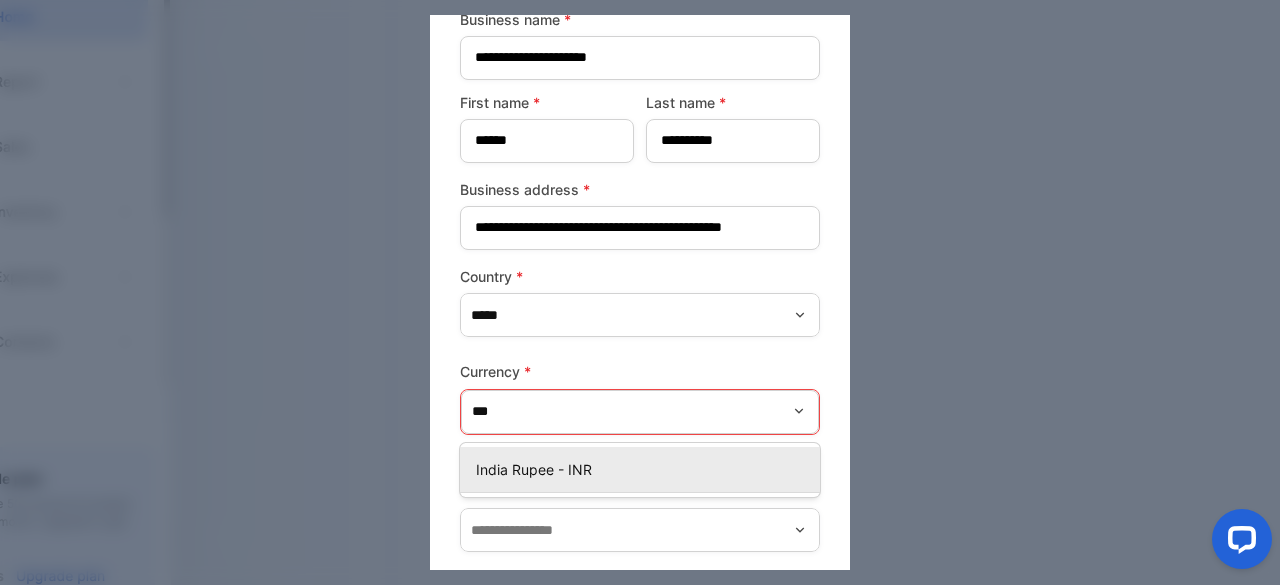 click on "India Rupee - INR" at bounding box center [644, 469] 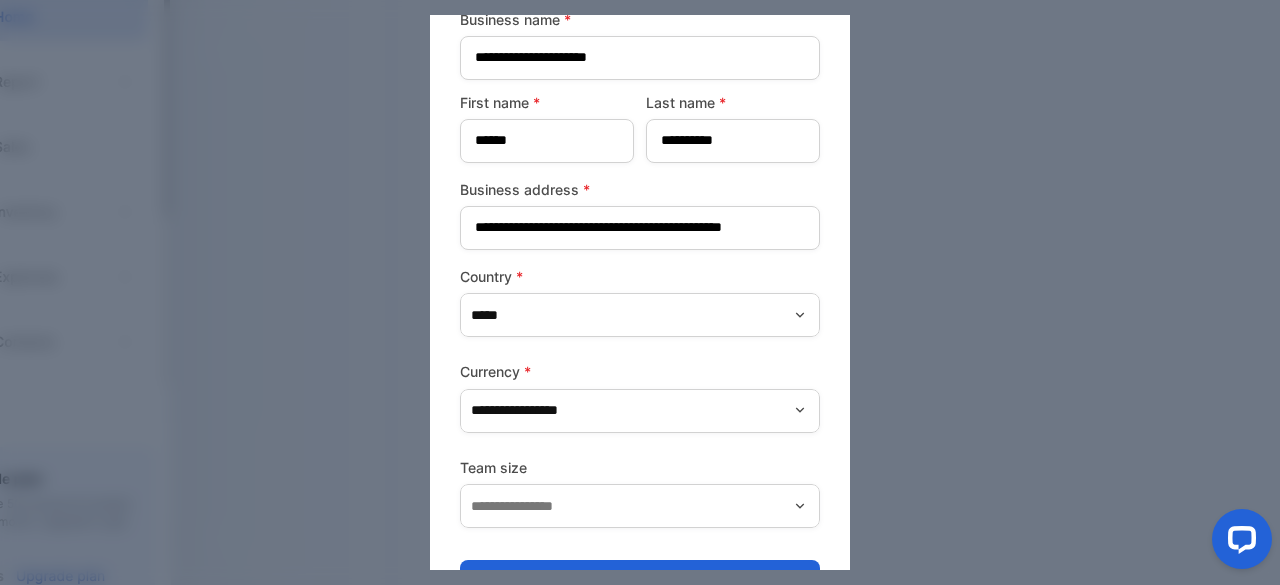 click at bounding box center [800, 506] 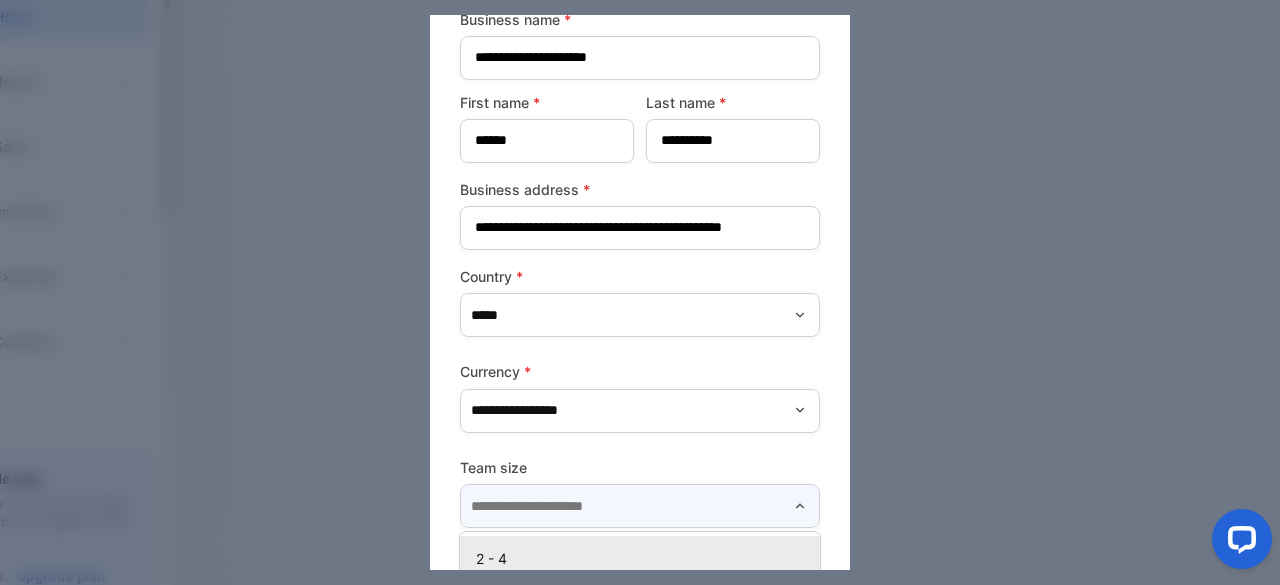scroll, scrollTop: 111, scrollLeft: 0, axis: vertical 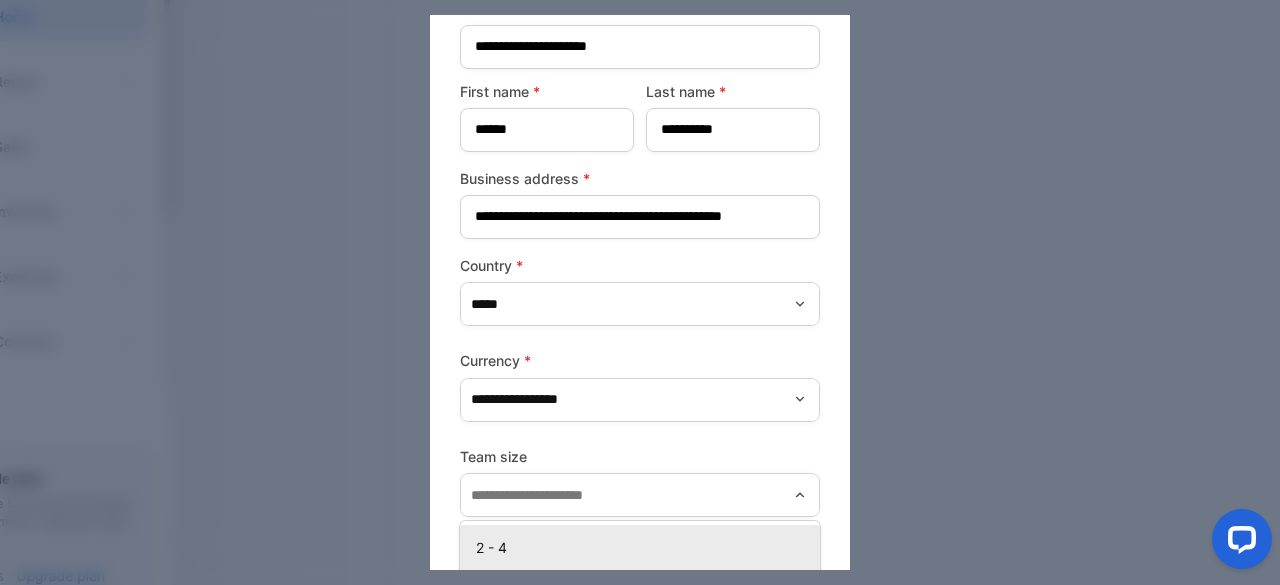 click on "2 - 4" at bounding box center (644, 547) 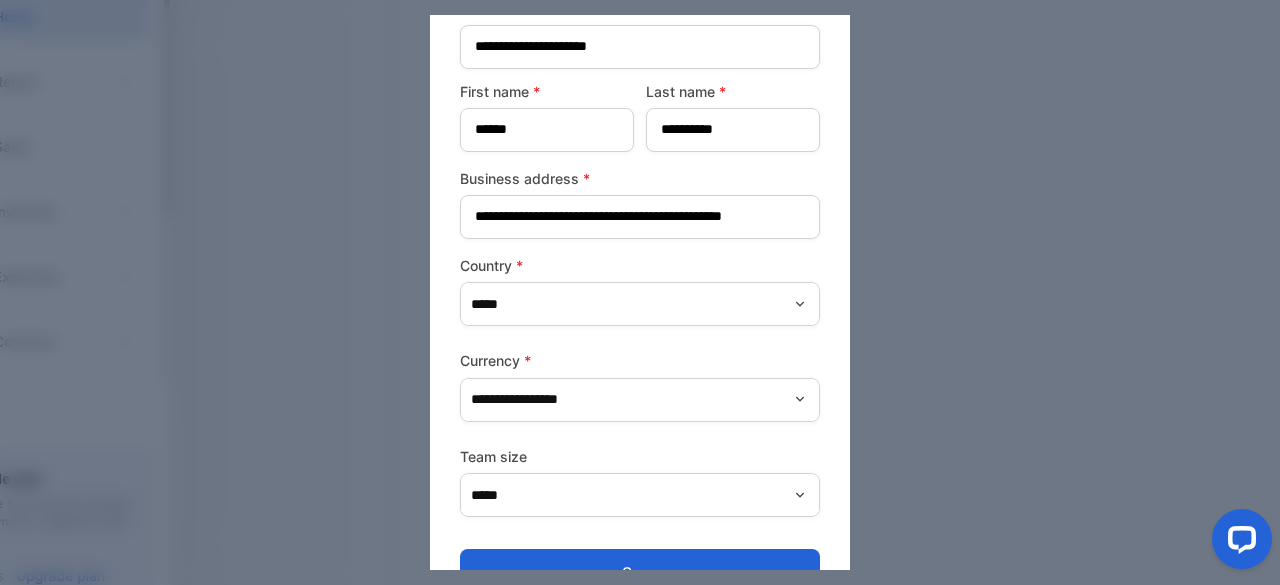 click on "Save" at bounding box center [640, 573] 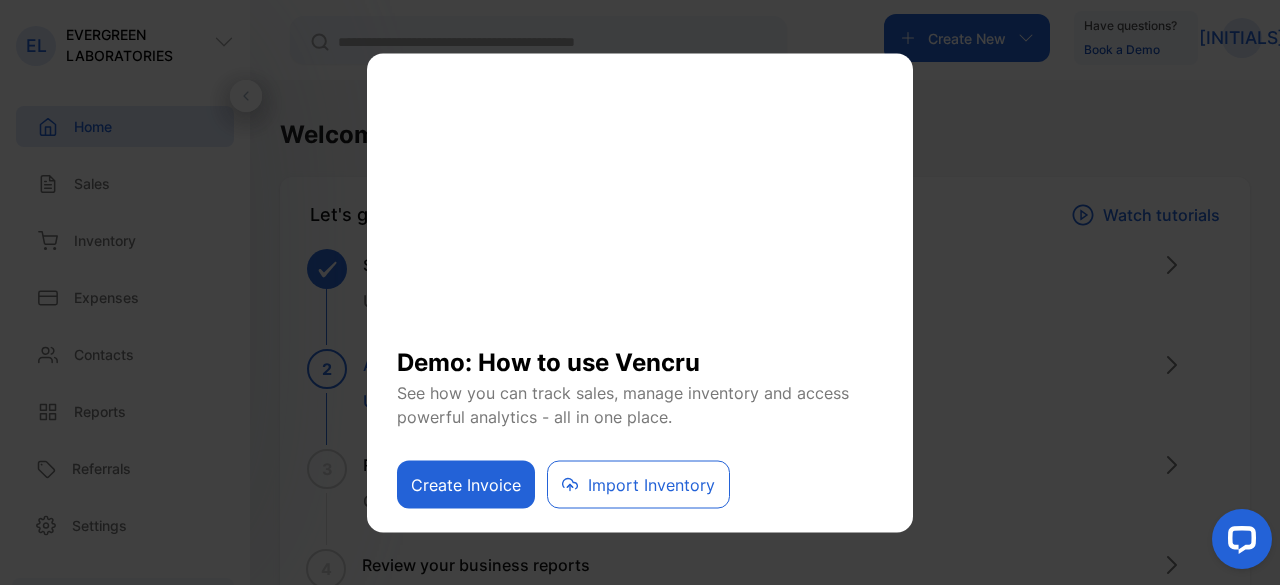 click on "Import Inventory" at bounding box center (638, 484) 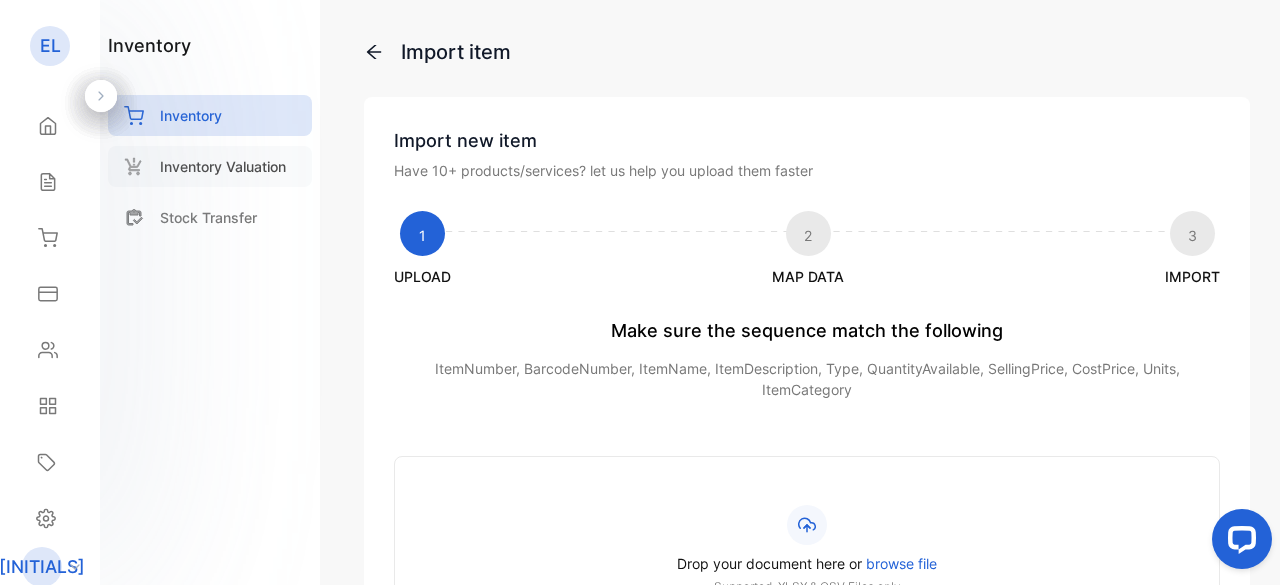 click on "Inventory Valuation" at bounding box center [210, 166] 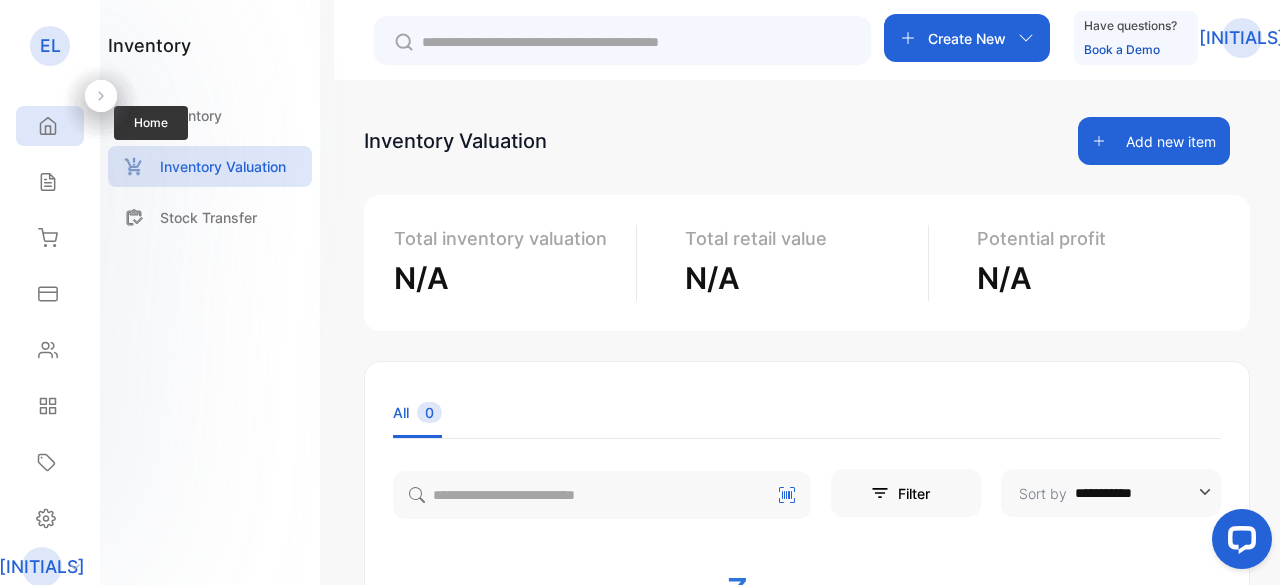 click at bounding box center [48, 126] 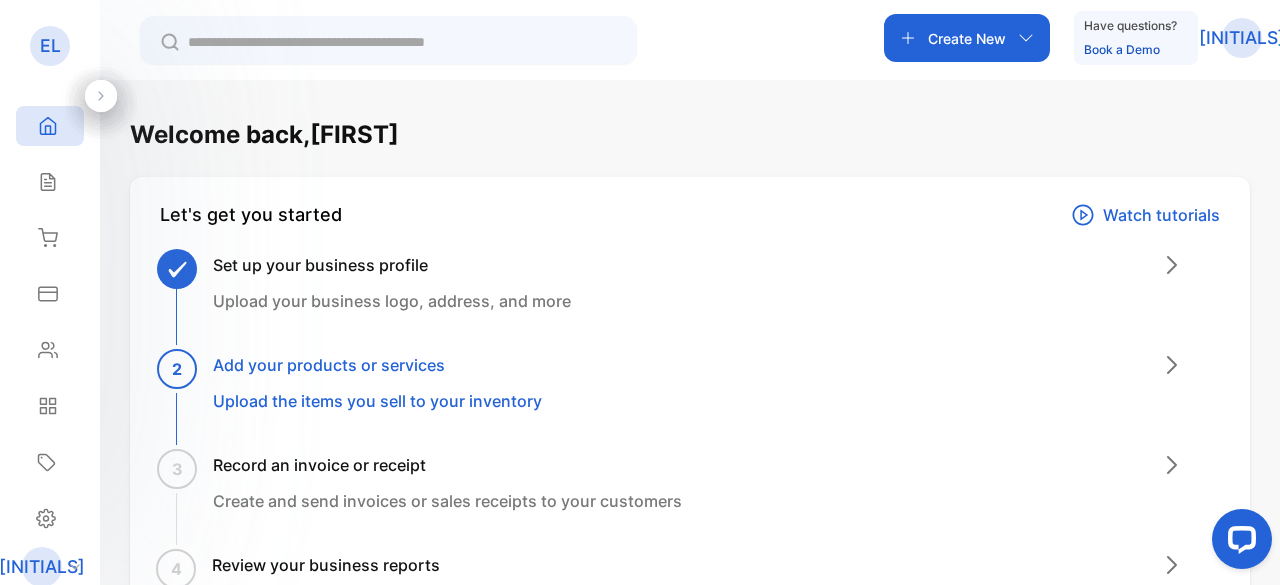 click on "Create New" at bounding box center [967, 38] 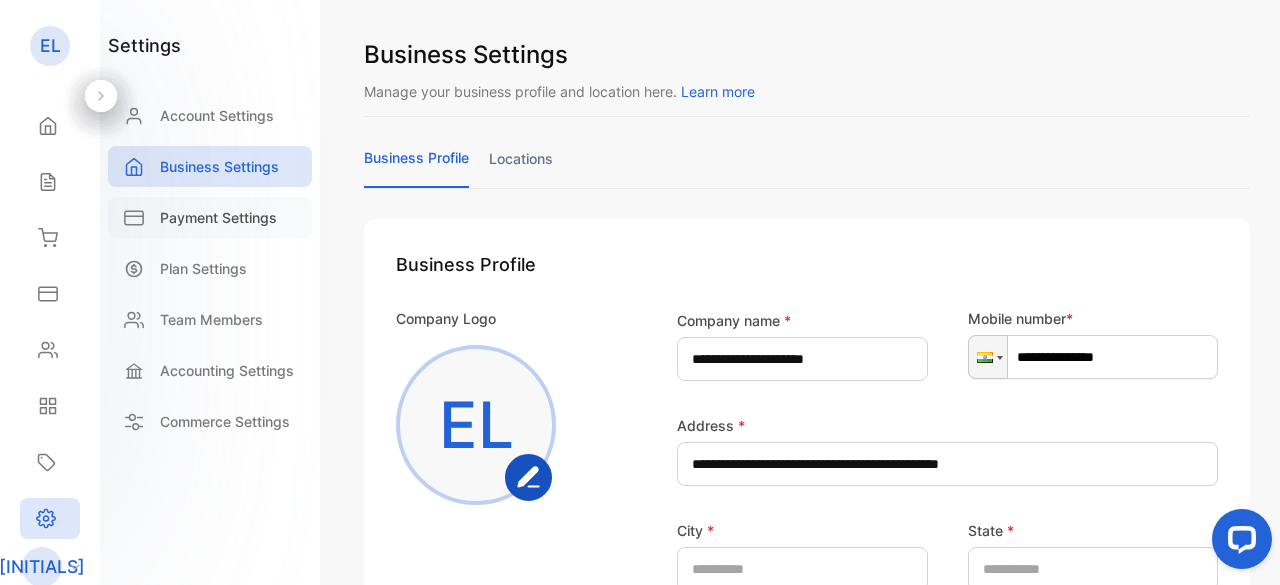 click on "Payment Settings" at bounding box center [218, 217] 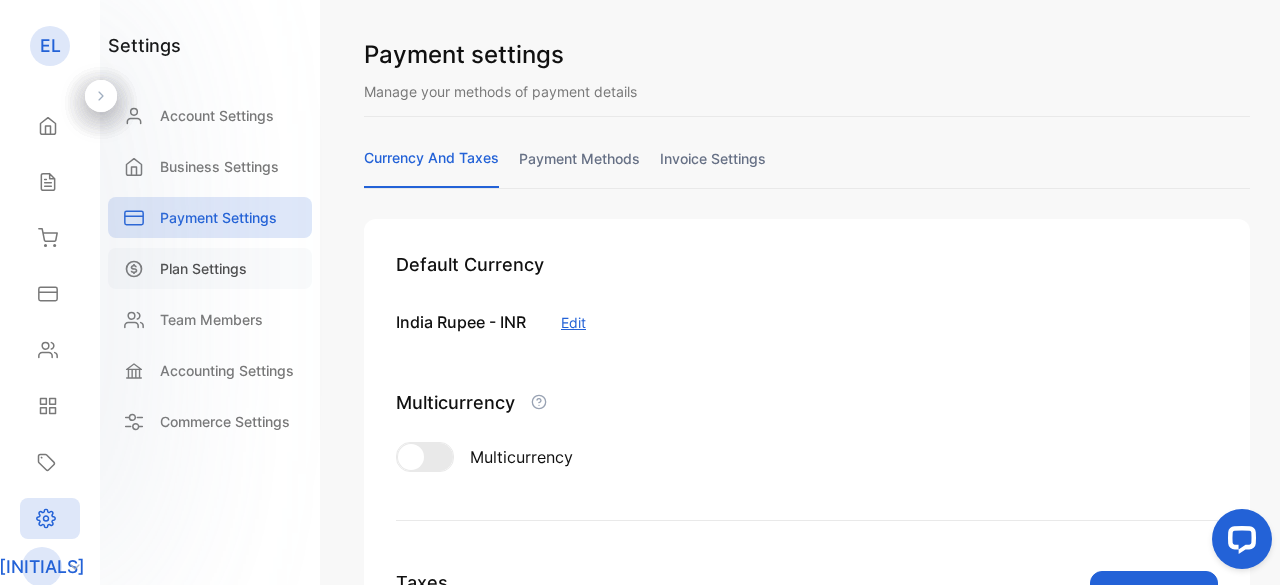 click on "Plan Settings" at bounding box center (210, 268) 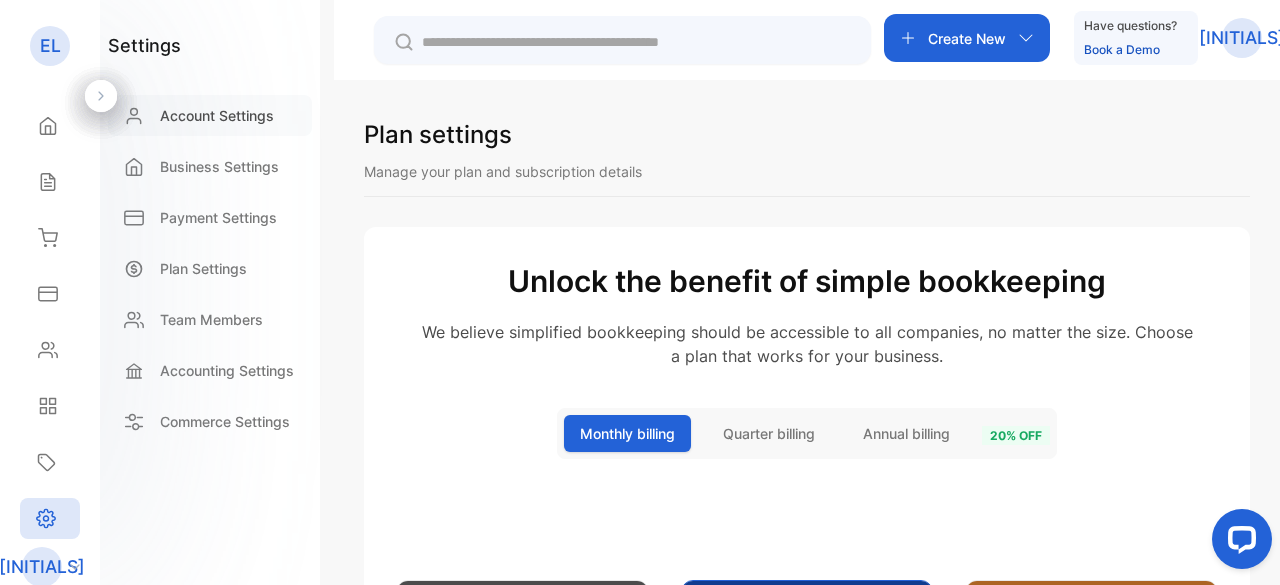 click on "Account Settings" at bounding box center (217, 115) 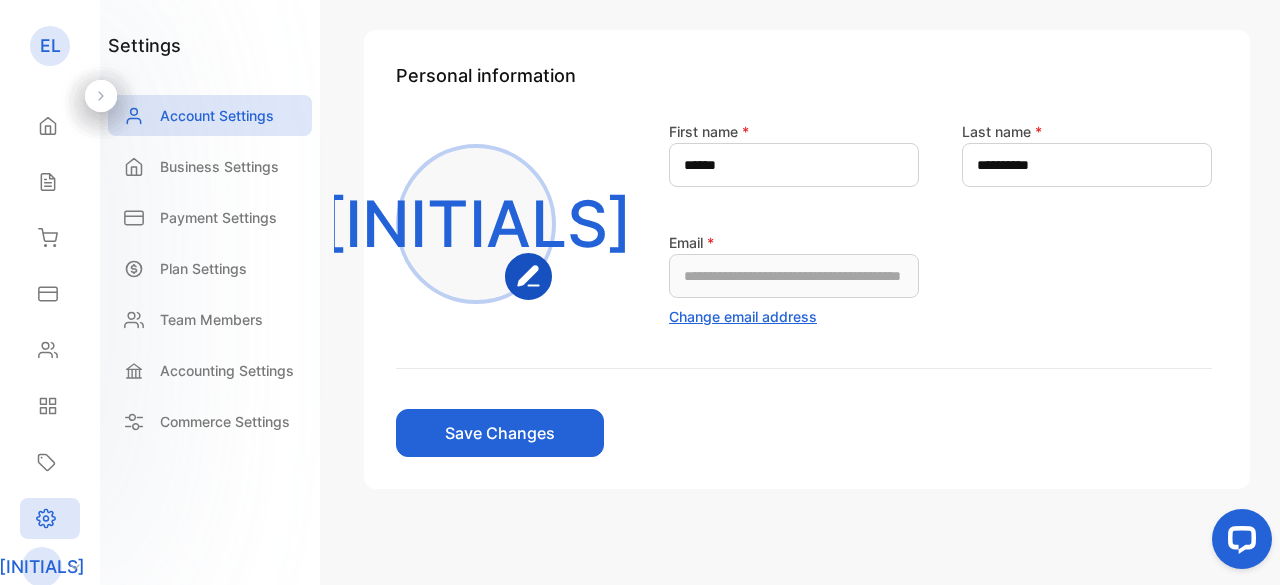 scroll, scrollTop: 132, scrollLeft: 0, axis: vertical 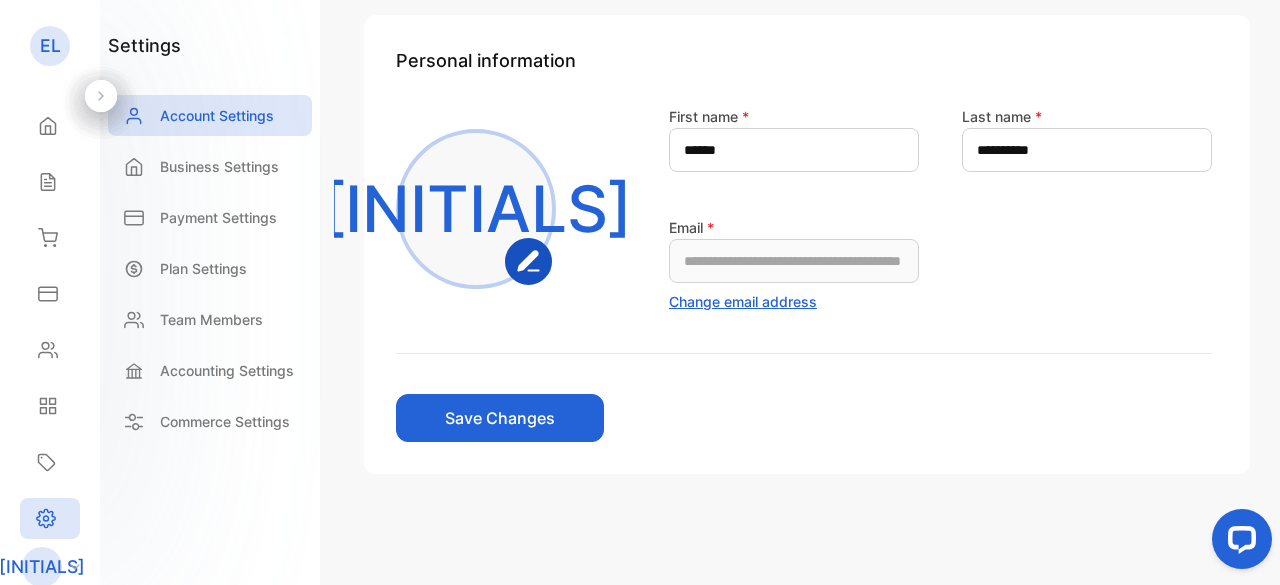 click on "Save Changes" at bounding box center [500, 418] 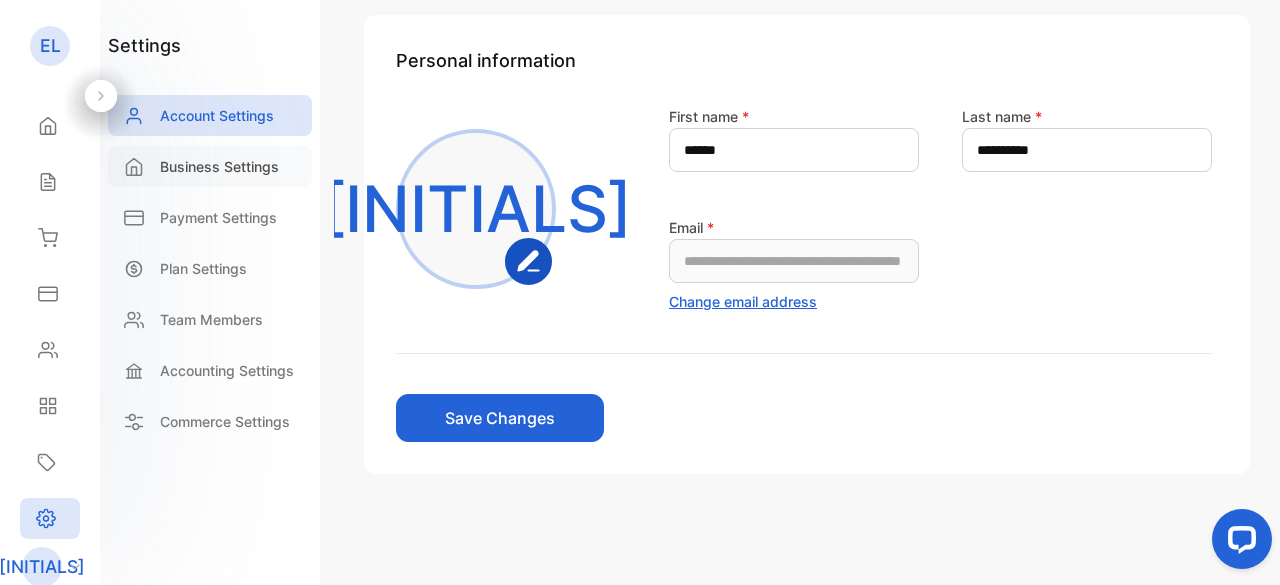 click on "Business Settings" at bounding box center [219, 166] 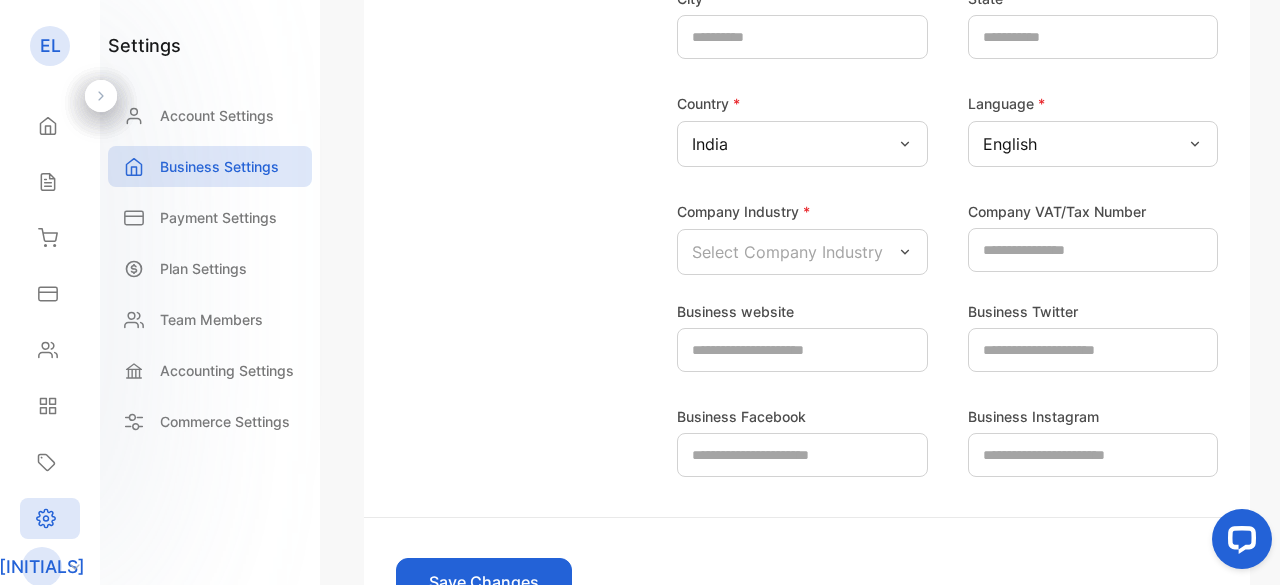 scroll, scrollTop: 432, scrollLeft: 0, axis: vertical 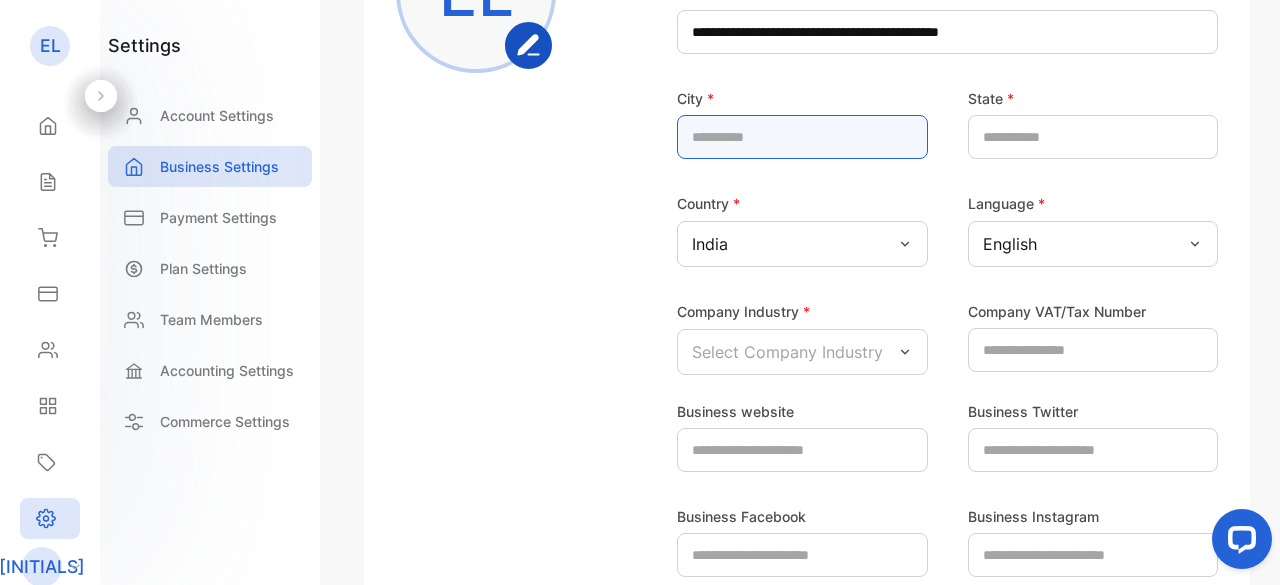 click at bounding box center (802, 137) 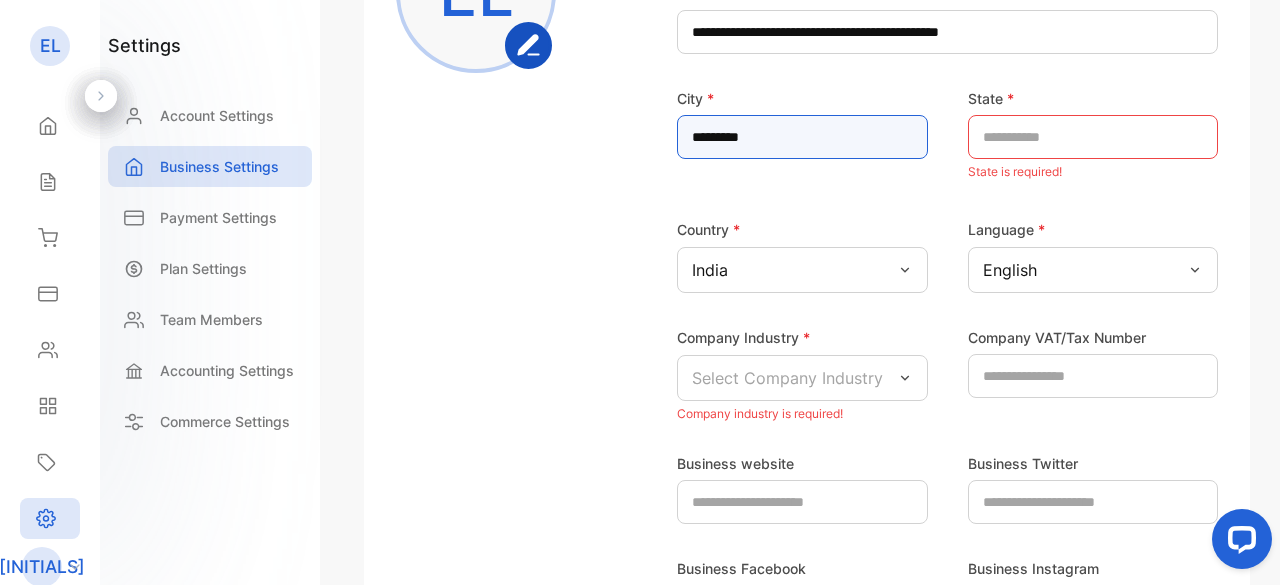 type on "*********" 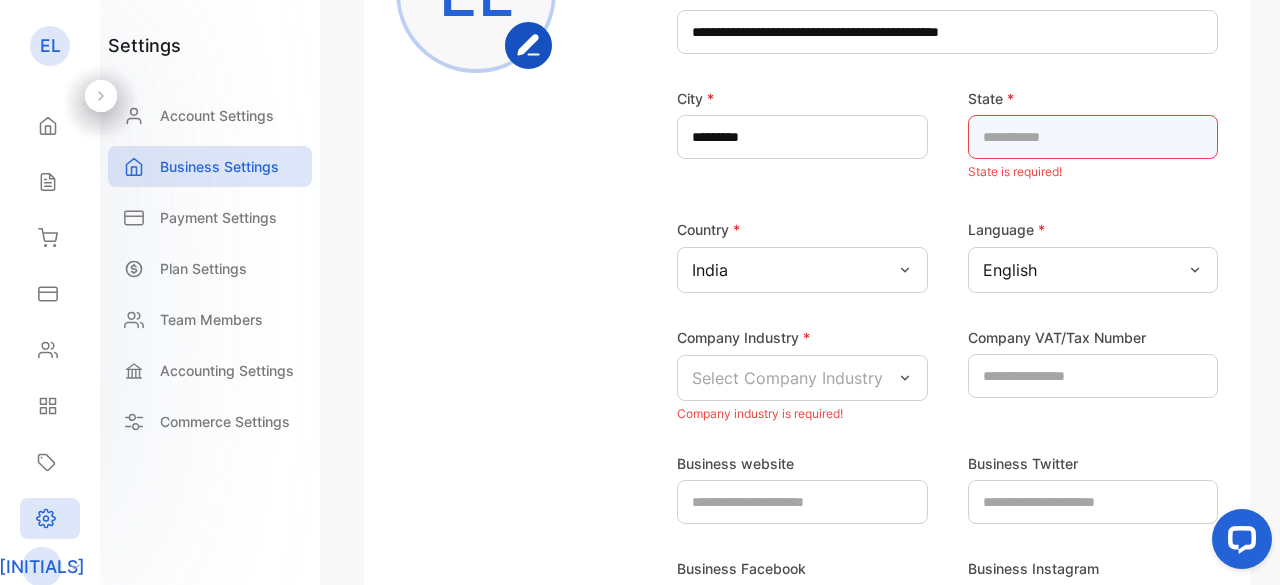 click at bounding box center [1093, 137] 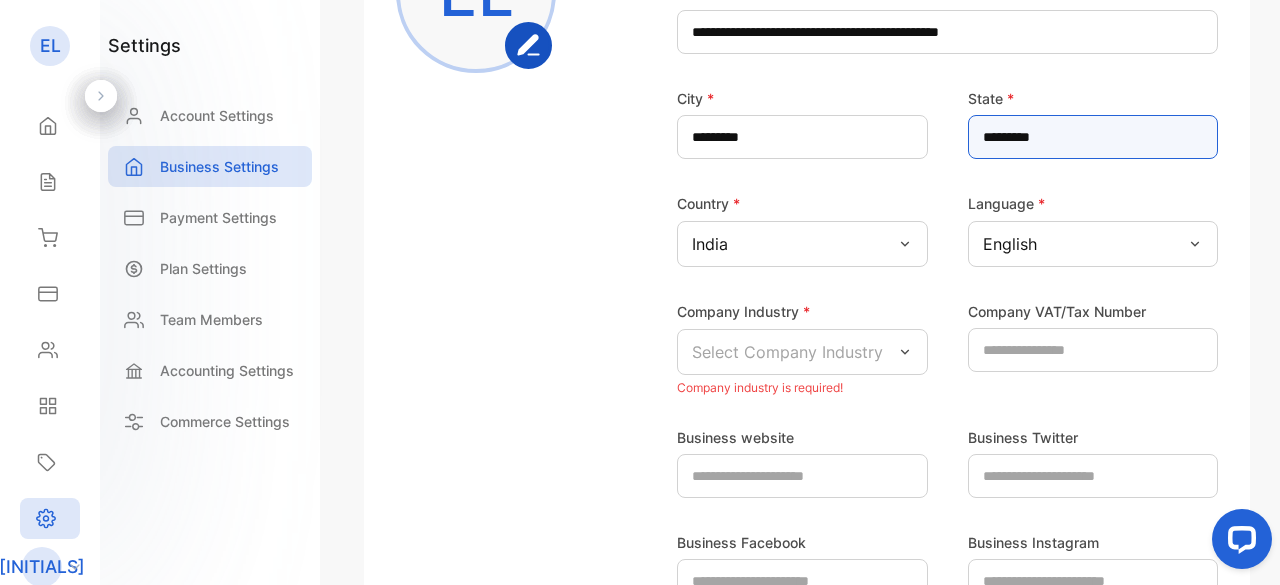 type on "*********" 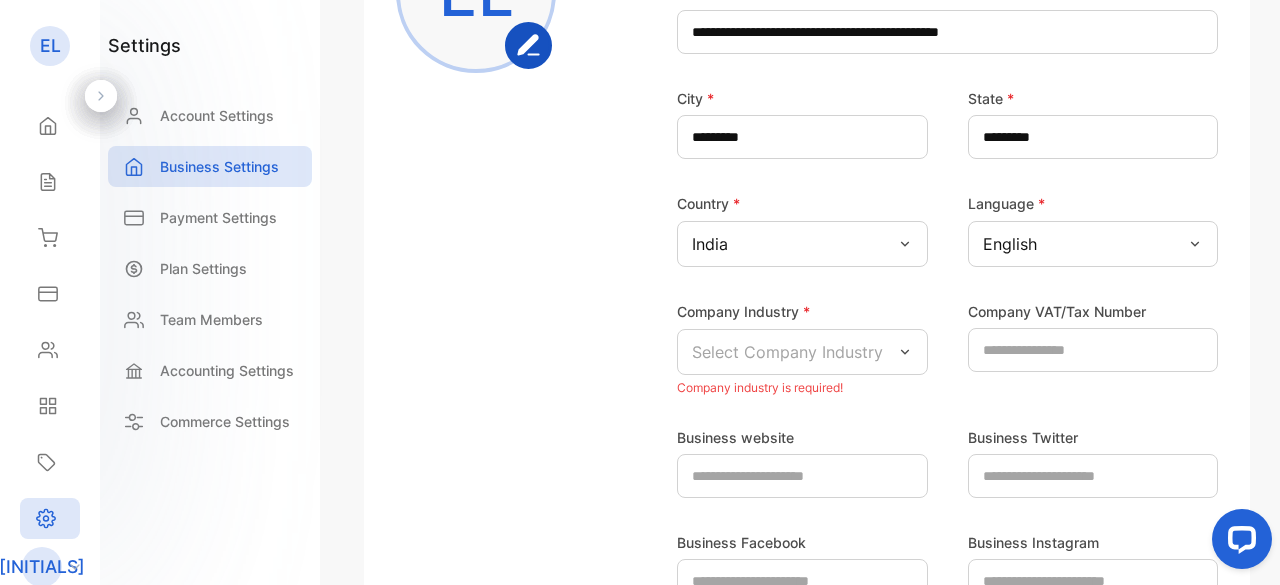 click on "Company Logo EL" at bounding box center [508, 138] 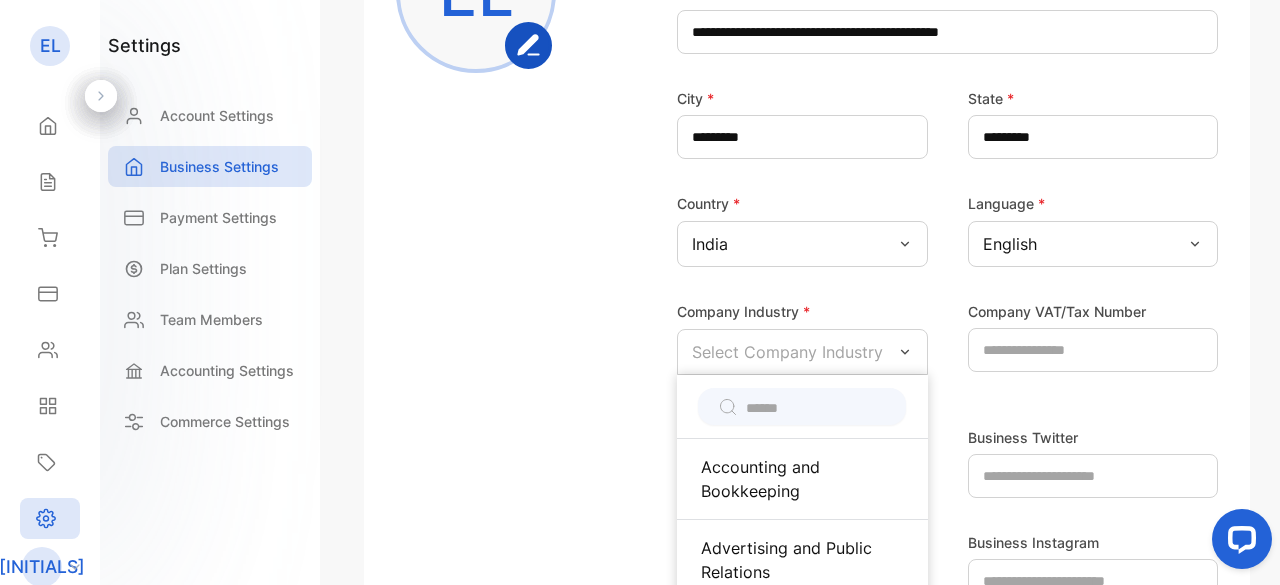 click on "Company Logo EL" at bounding box center (508, 138) 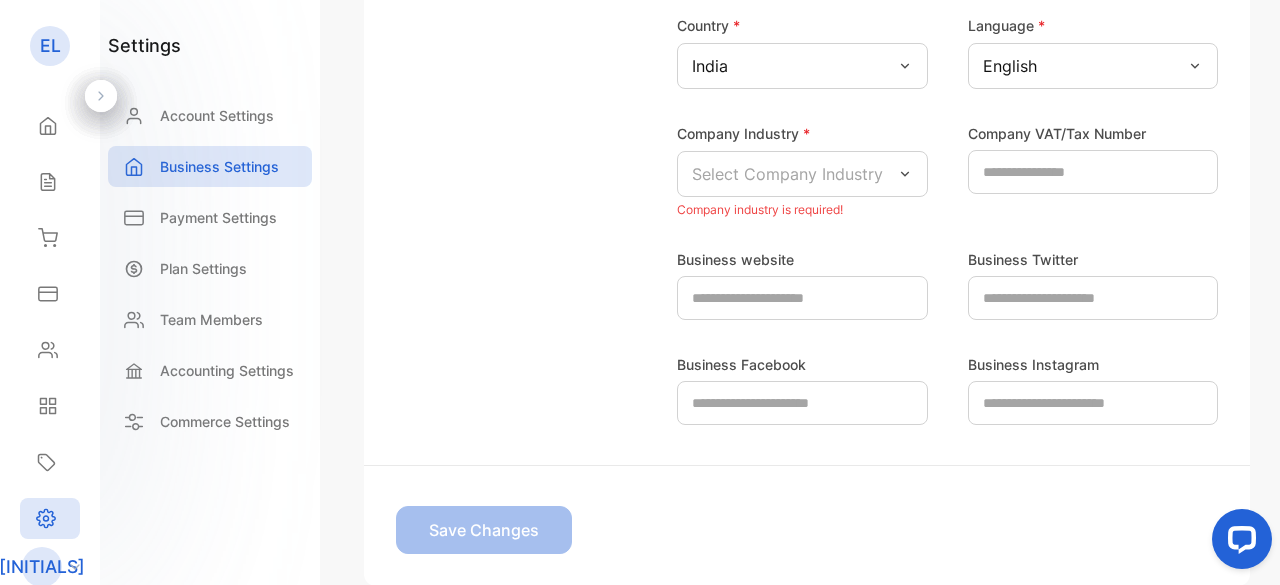 scroll, scrollTop: 612, scrollLeft: 0, axis: vertical 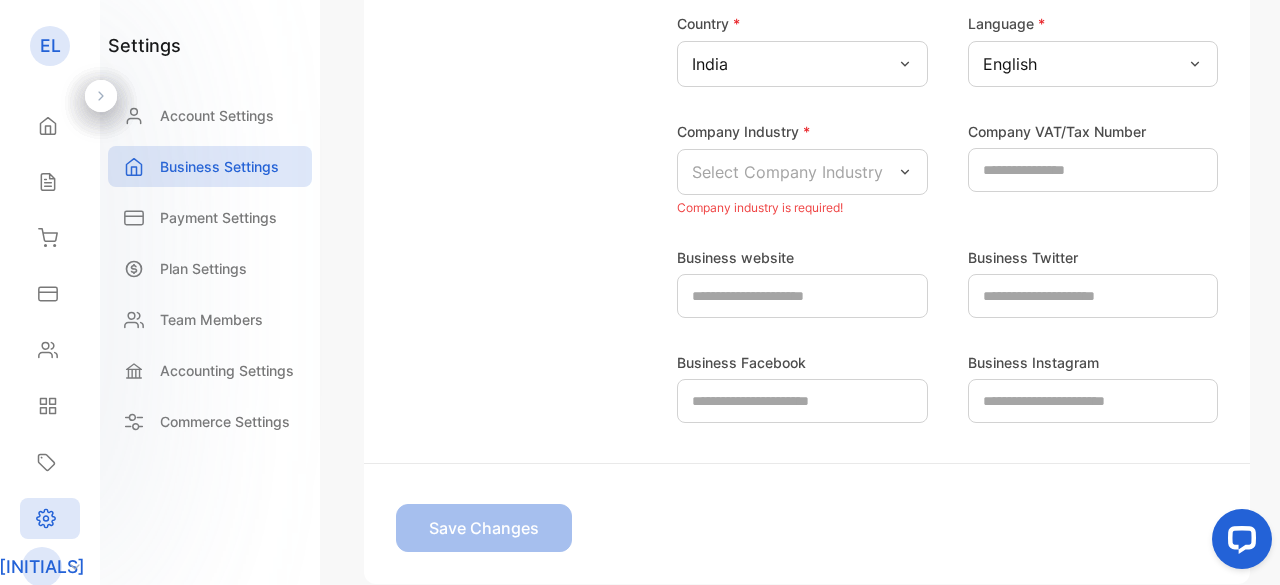 click at bounding box center [905, 64] 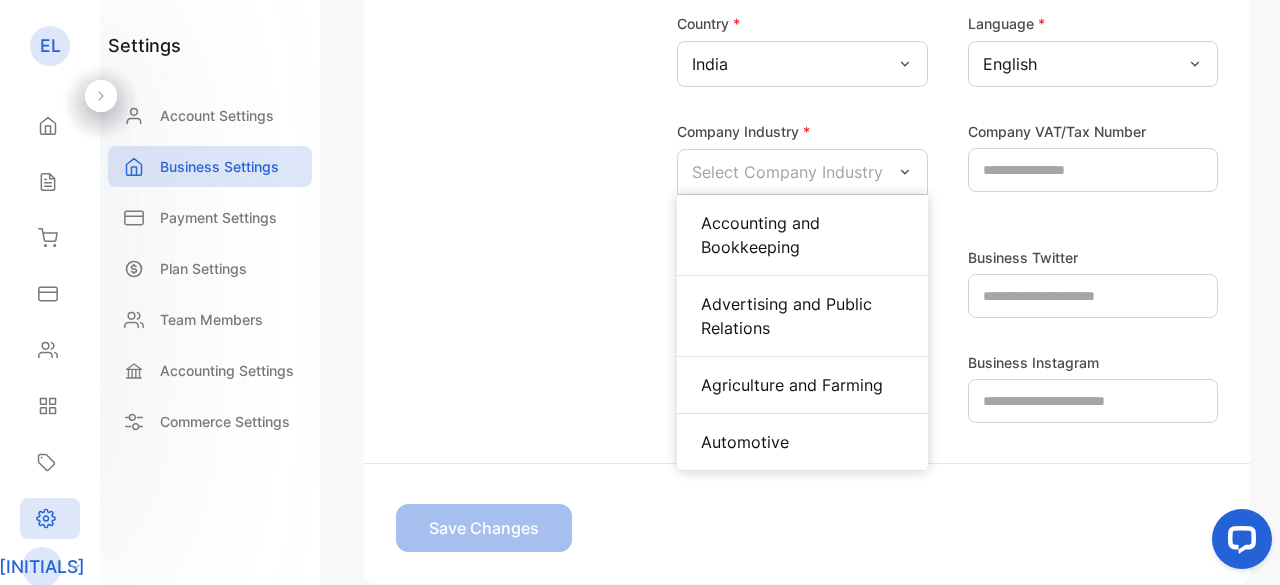 scroll, scrollTop: 0, scrollLeft: 0, axis: both 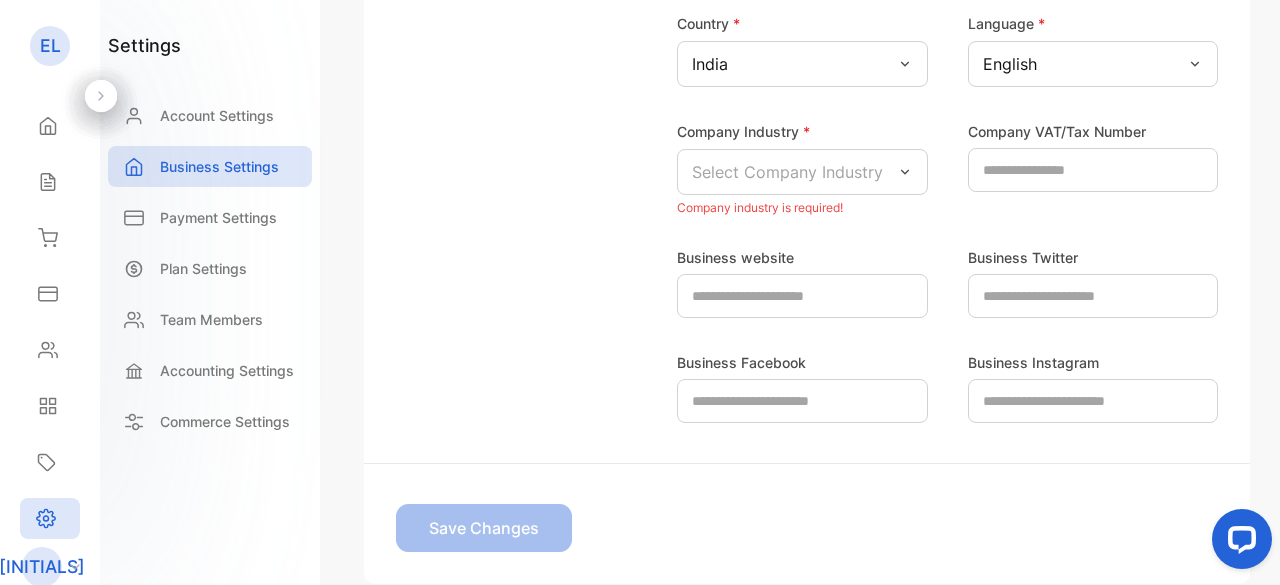 click on "Business website   Business Twitter   Business Facebook   Business Instagram" at bounding box center (807, 322) 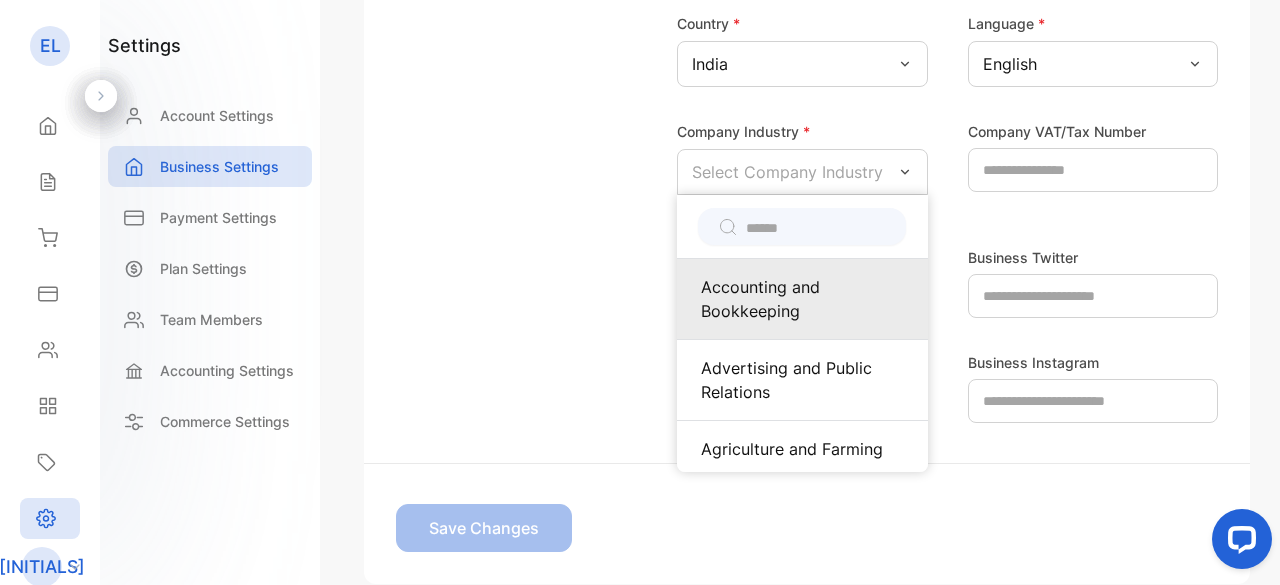 click on "Accounting and Bookkeeping" at bounding box center (802, 299) 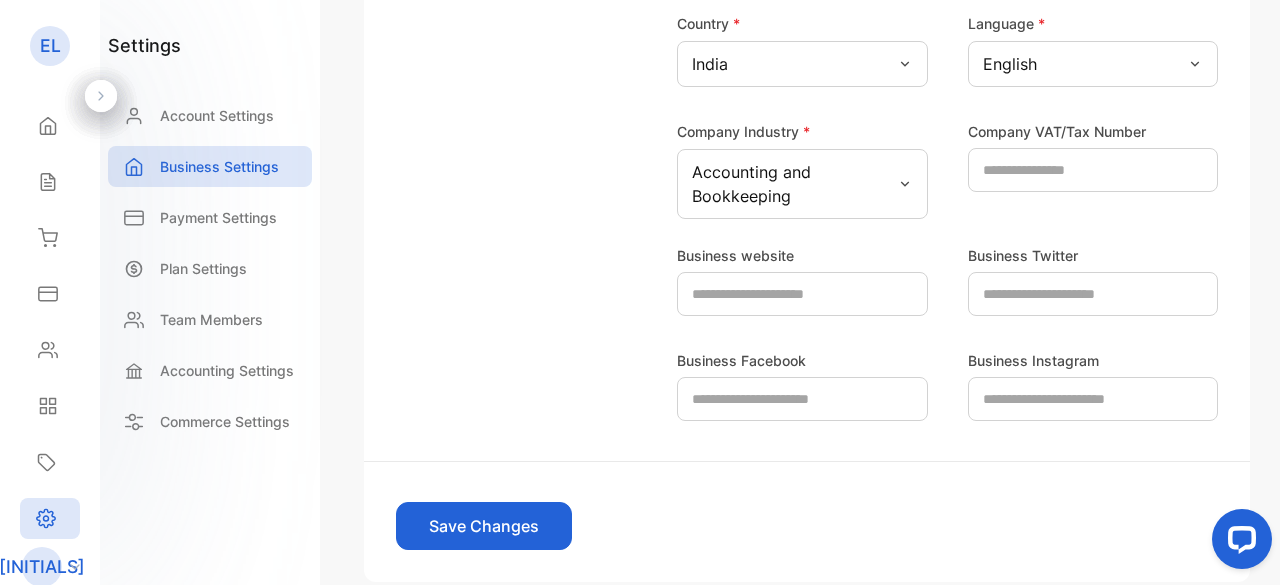 click on "Save Changes" at bounding box center (484, 526) 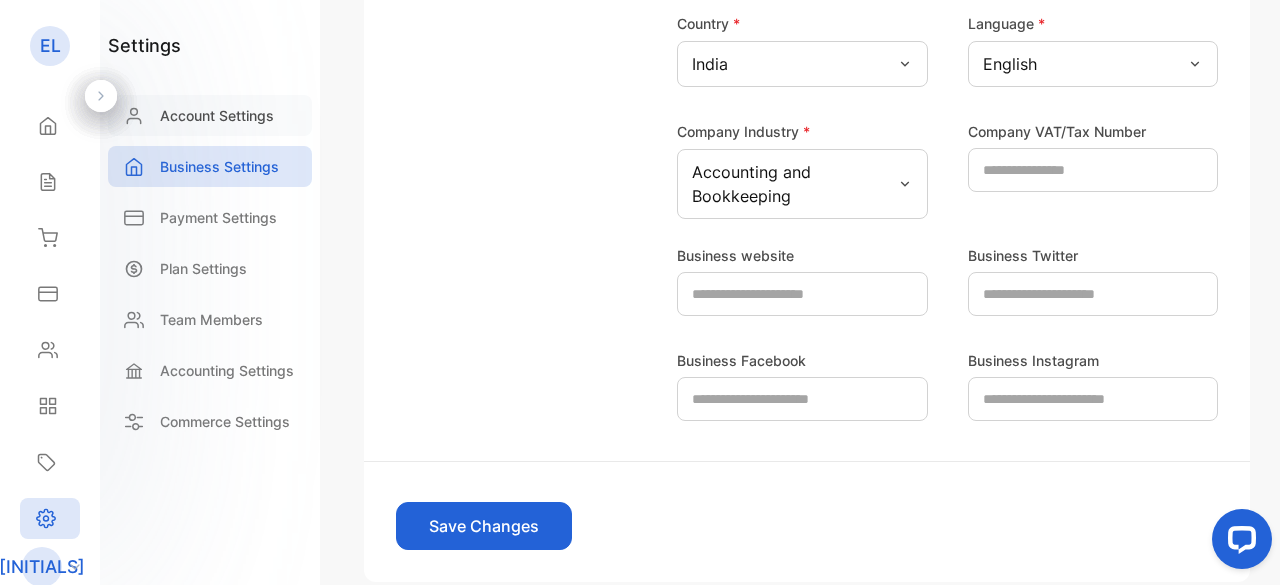 click on "Account Settings" at bounding box center (217, 115) 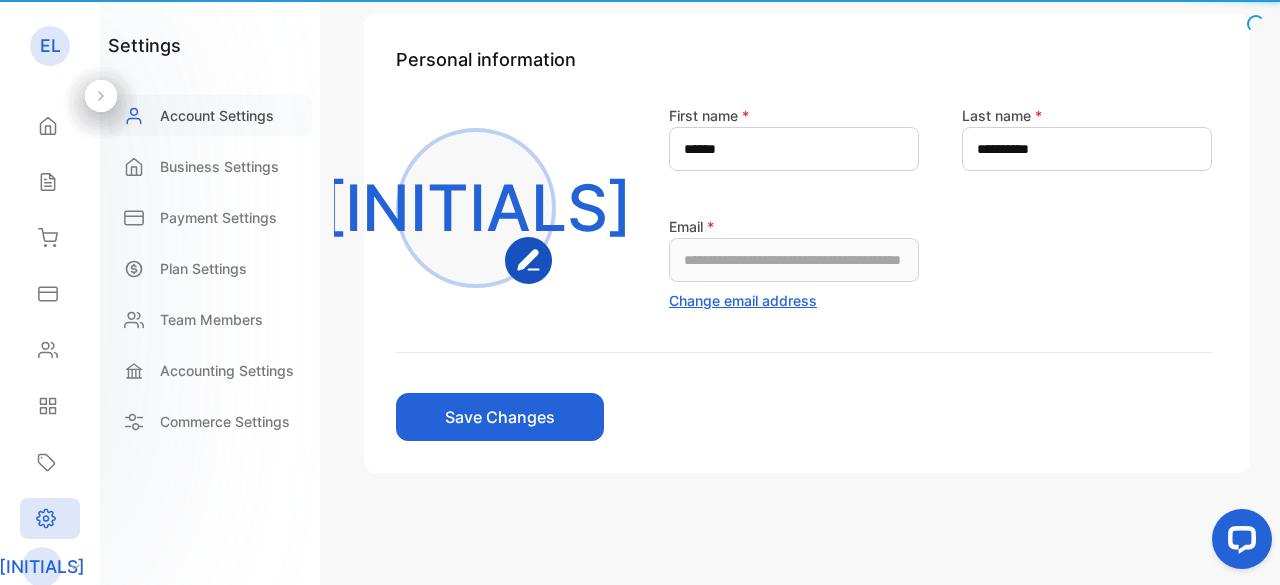 scroll, scrollTop: 132, scrollLeft: 0, axis: vertical 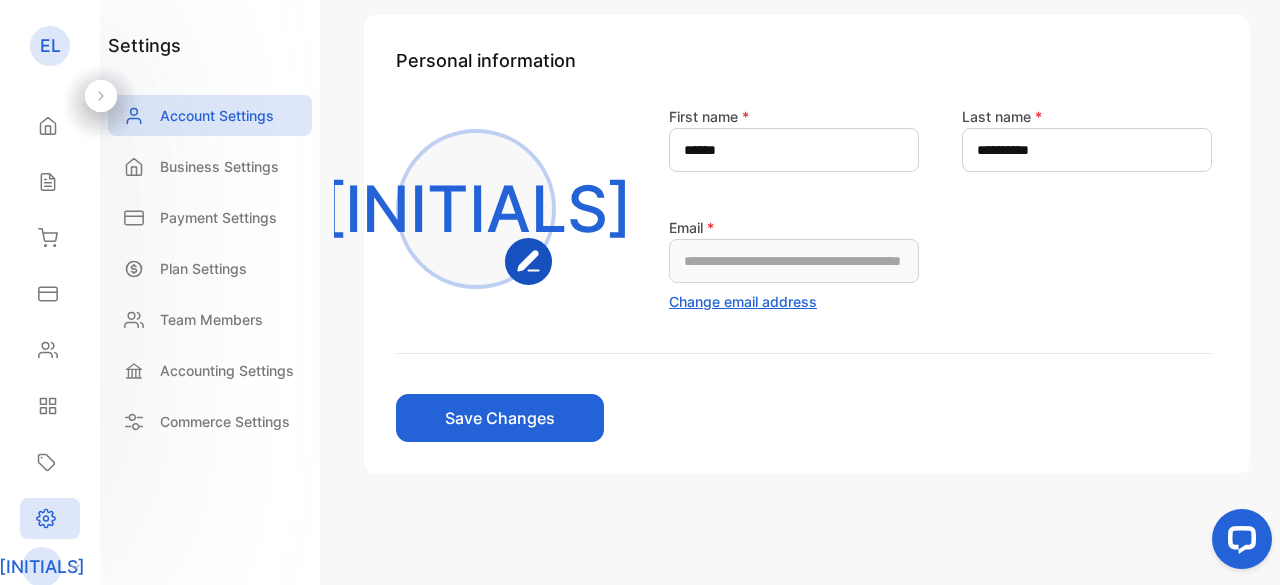 click on "Save Changes" at bounding box center [500, 418] 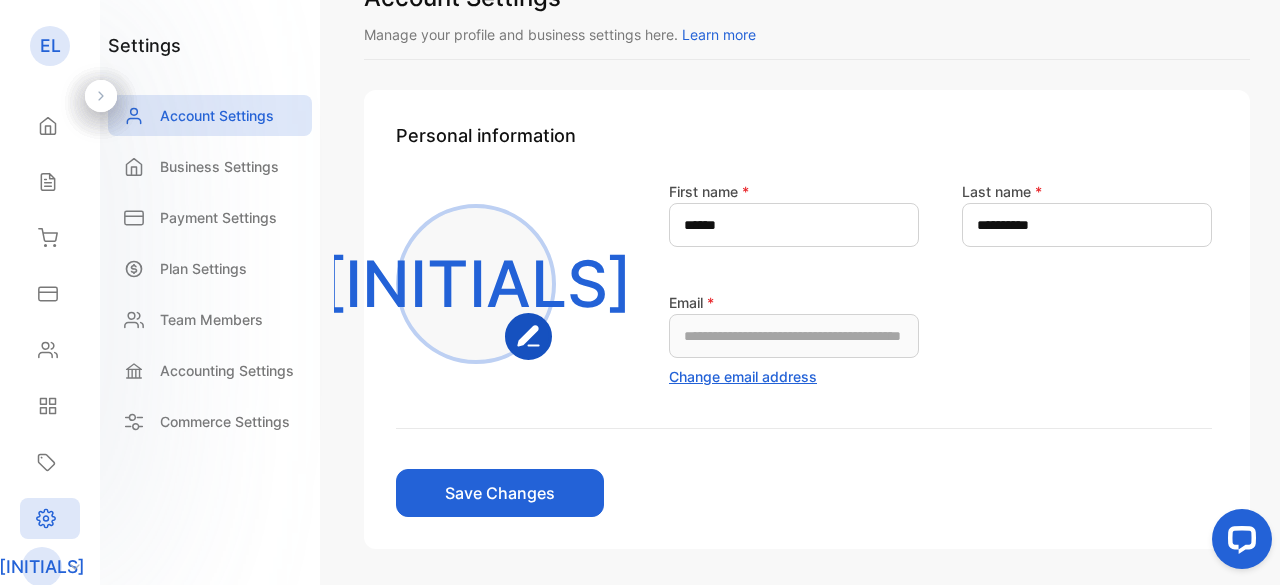 scroll, scrollTop: 0, scrollLeft: 0, axis: both 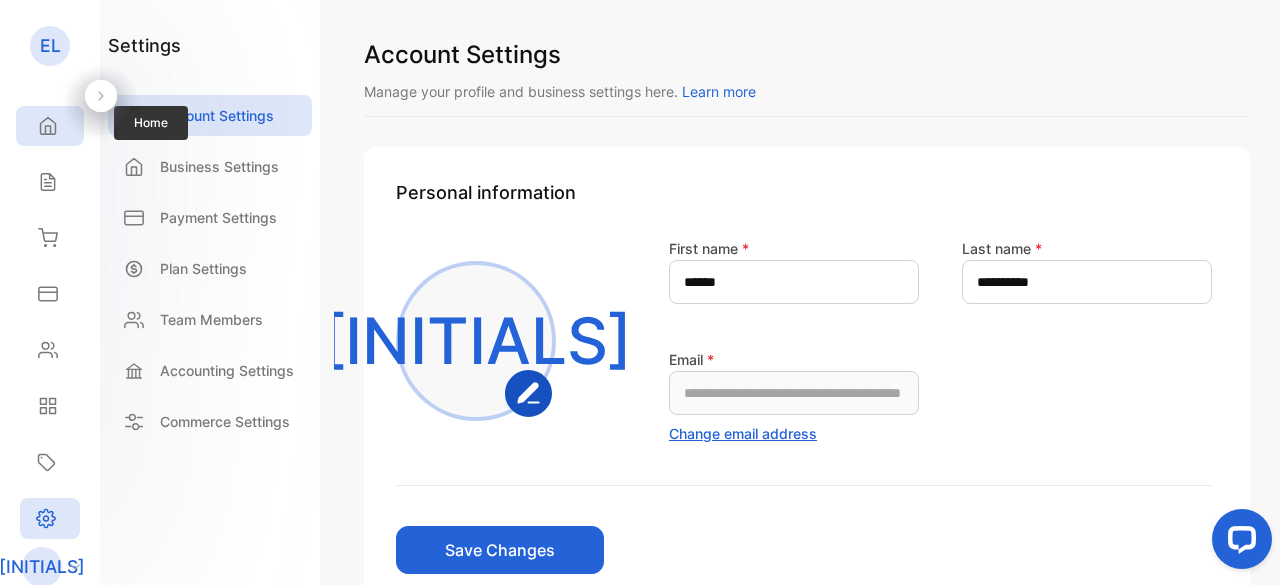 click at bounding box center (48, 126) 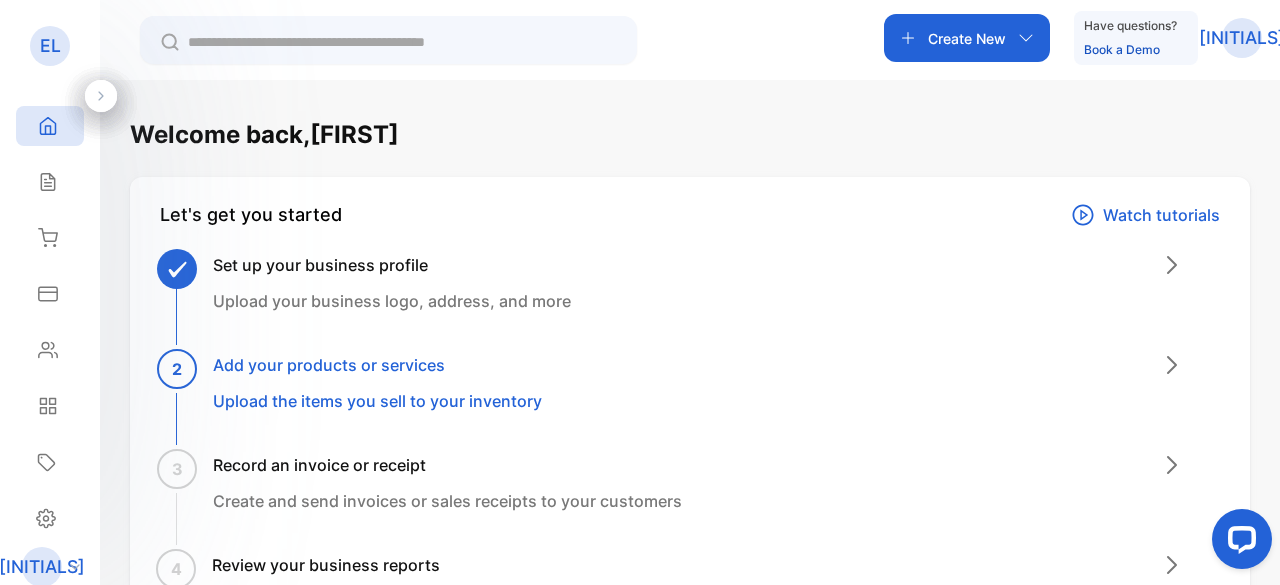 click on "Create New" at bounding box center [967, 38] 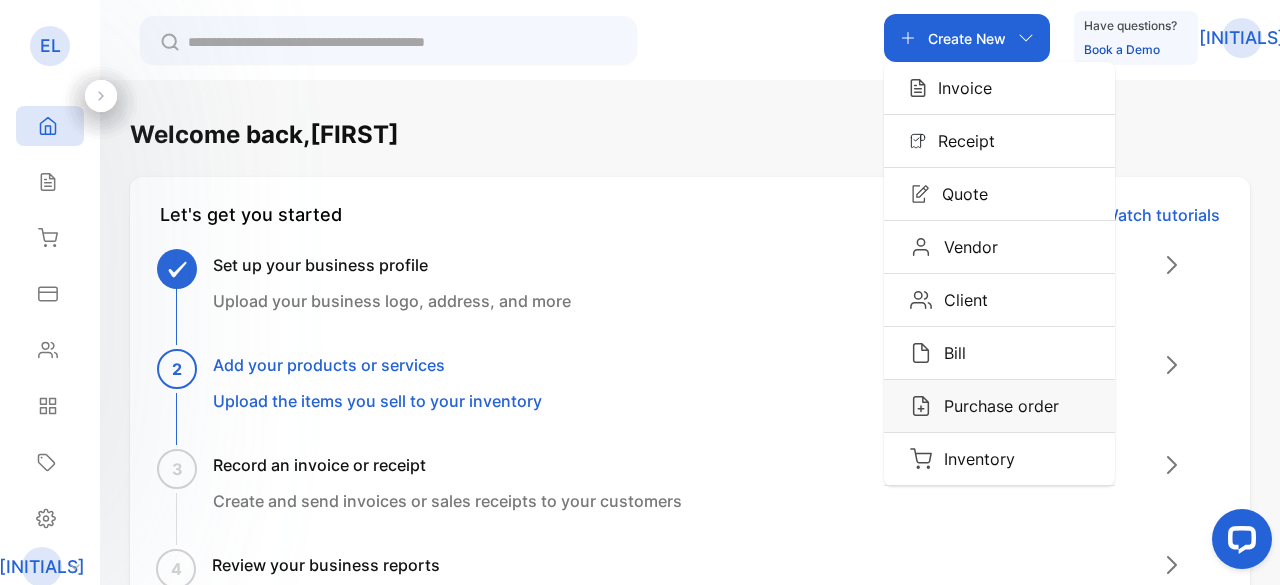 click on "Purchase order" at bounding box center [959, 88] 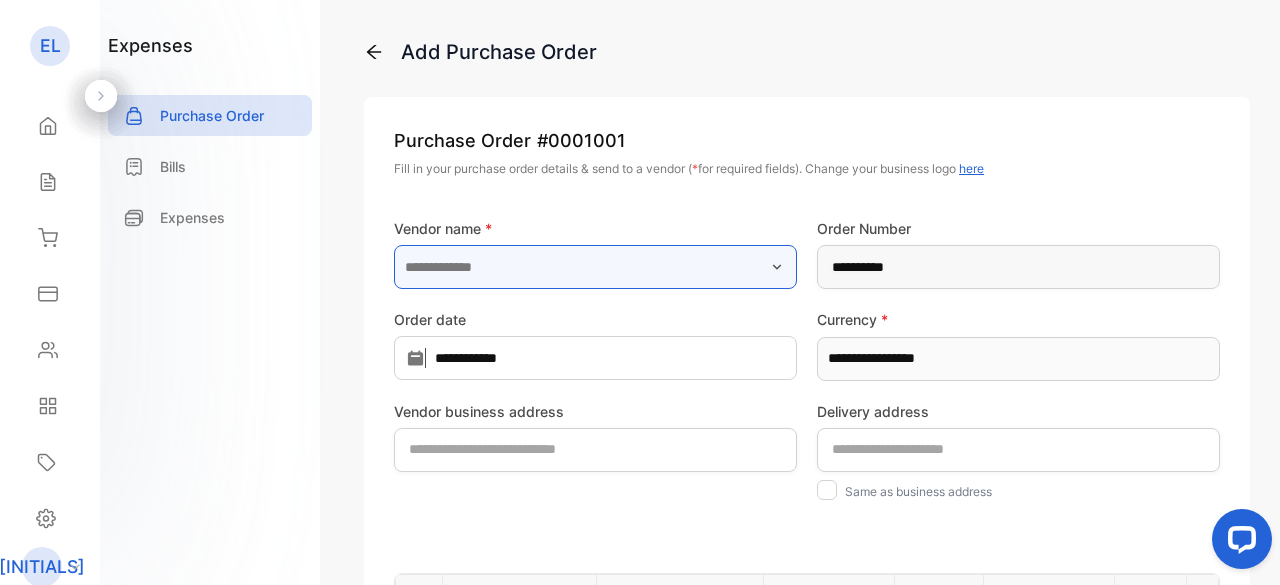 click at bounding box center [595, 267] 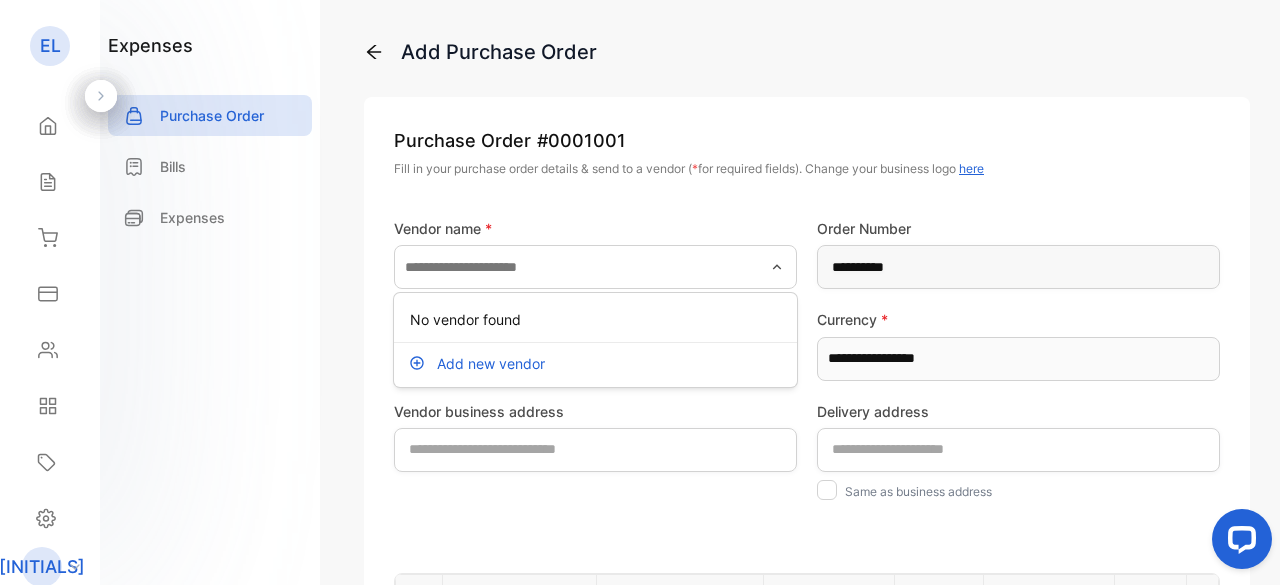 click on "Add new vendor" at bounding box center (491, 363) 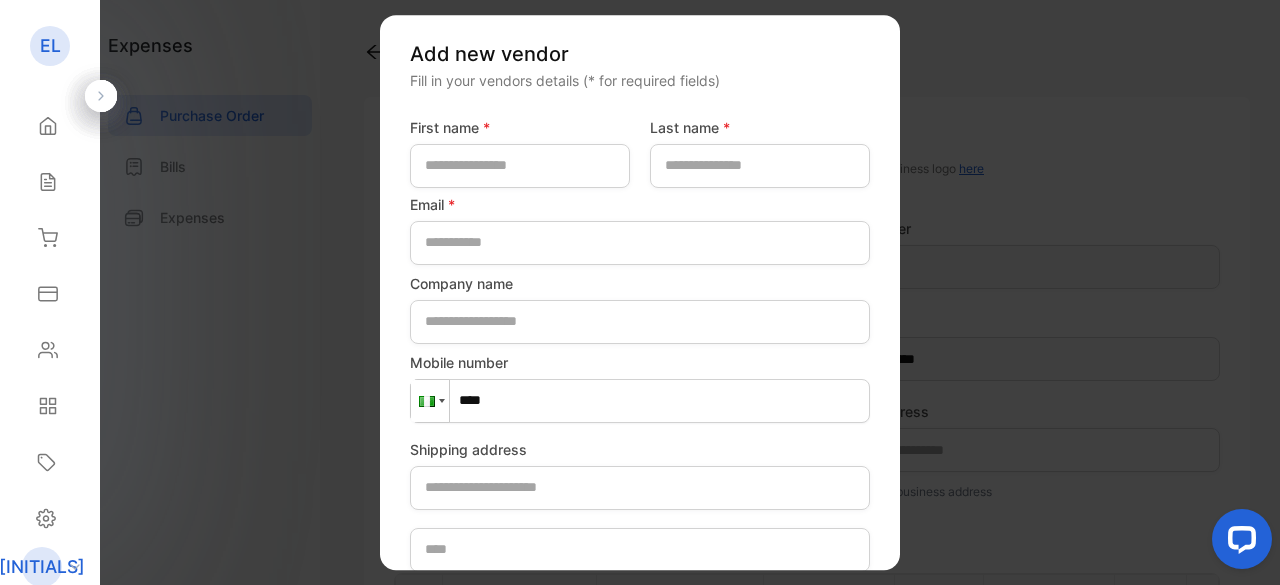 click at bounding box center (442, 401) 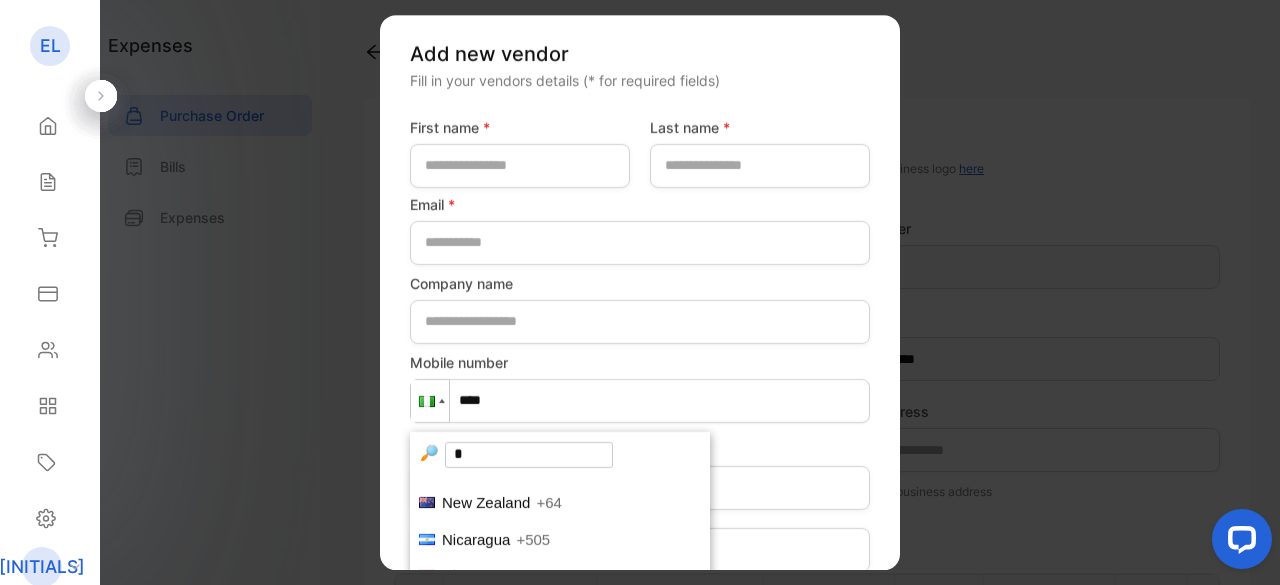 scroll, scrollTop: 0, scrollLeft: 0, axis: both 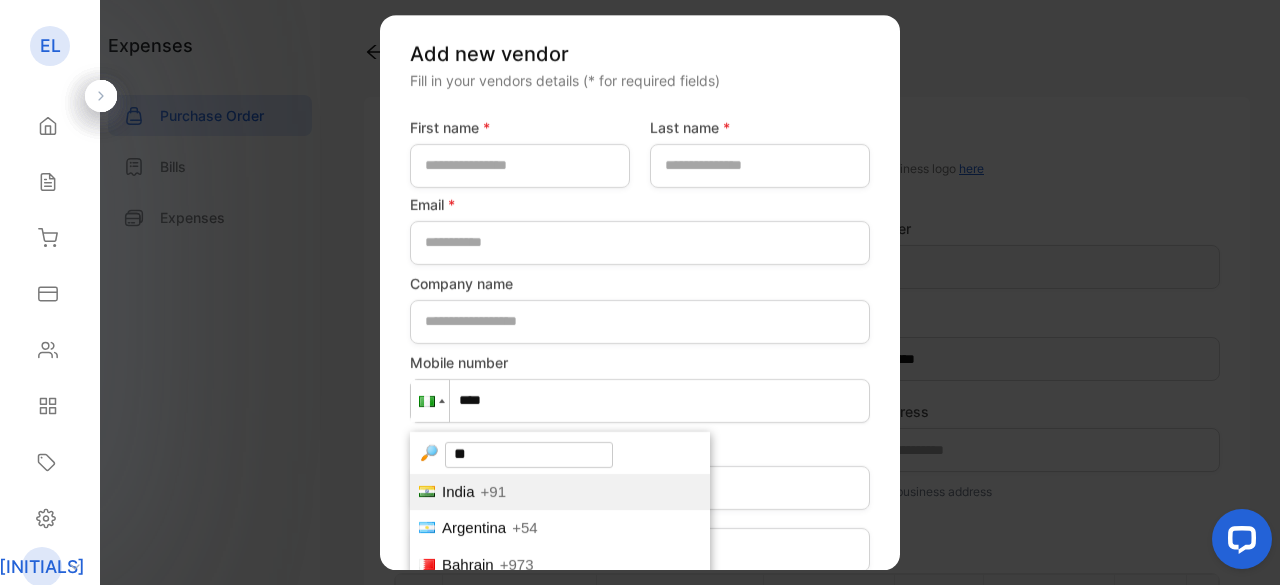 type on "**" 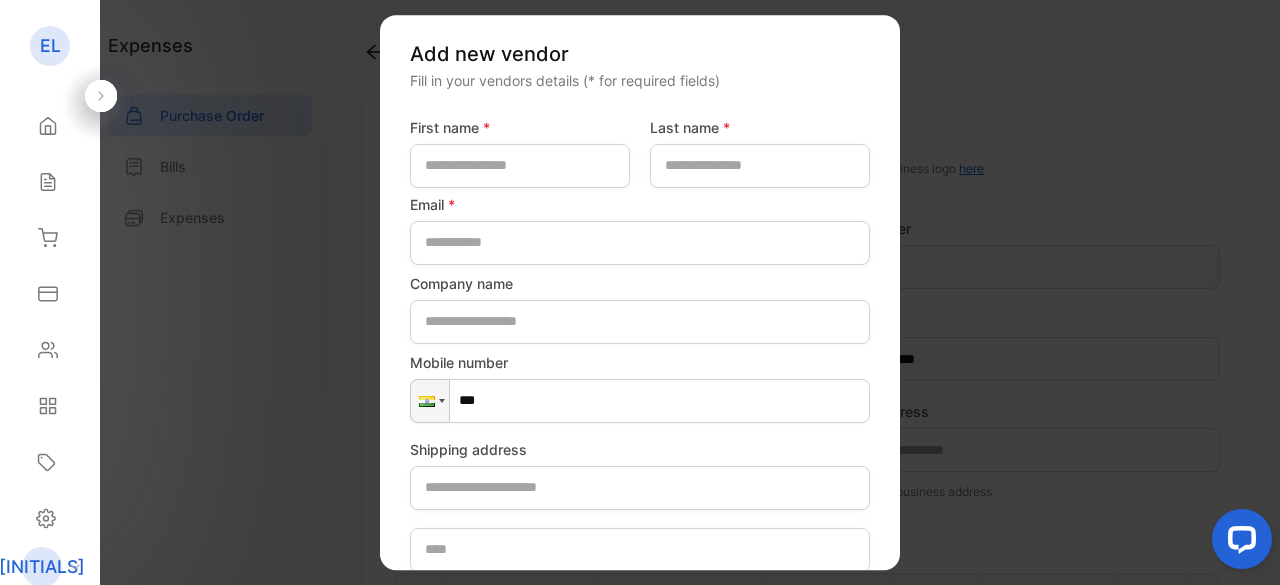 click at bounding box center [101, 96] 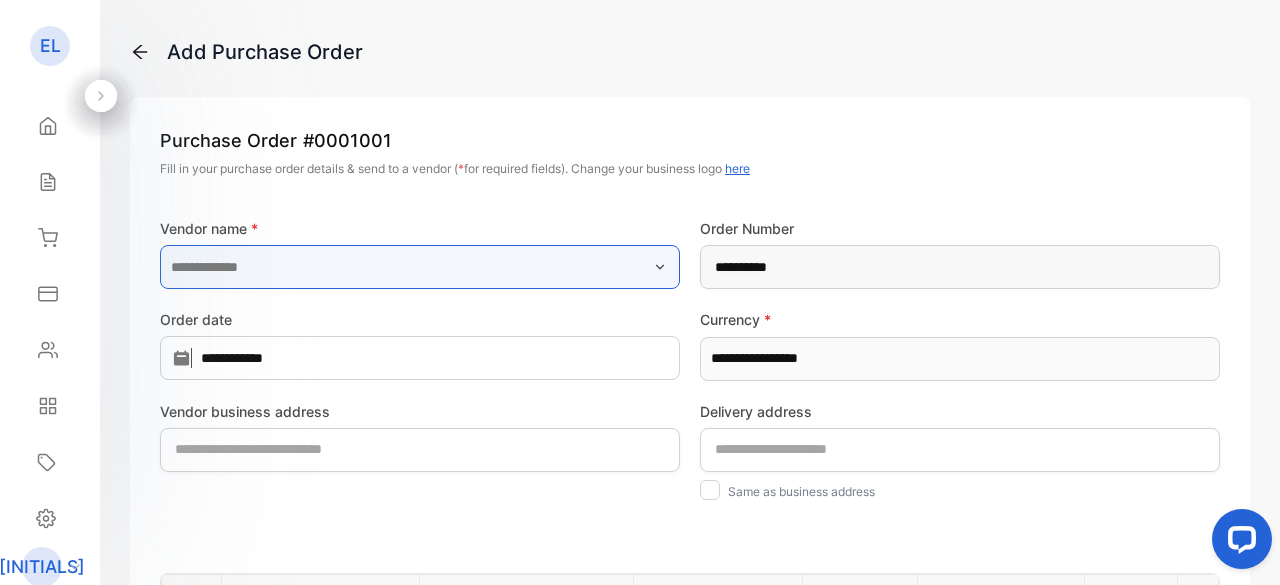 click at bounding box center [420, 267] 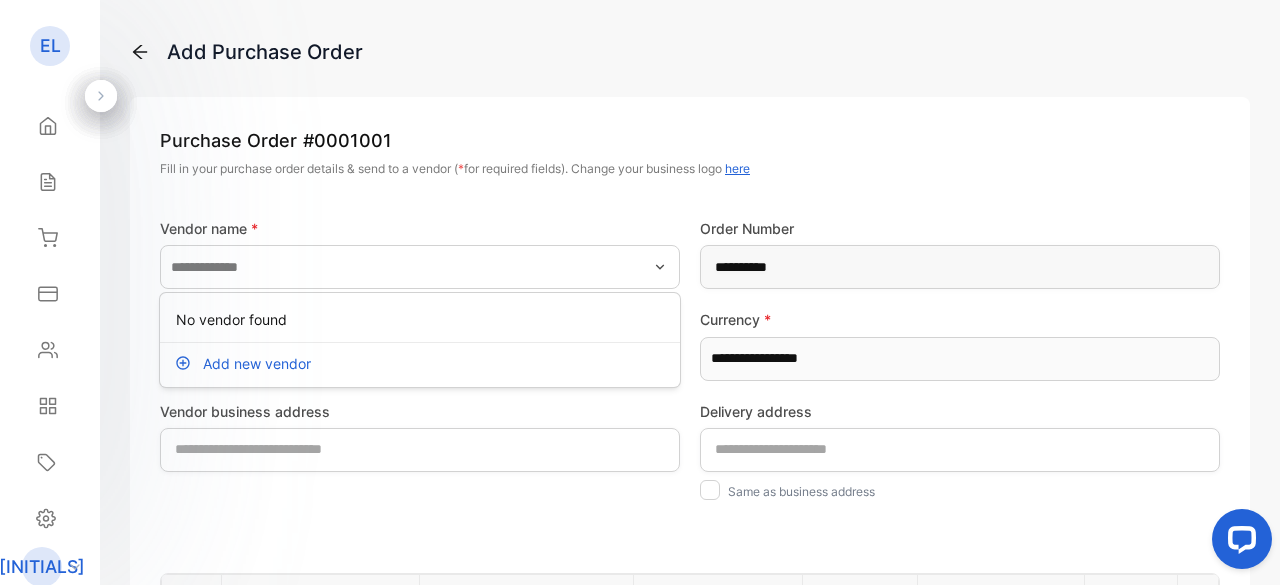 click on "Add new vendor" at bounding box center [257, 363] 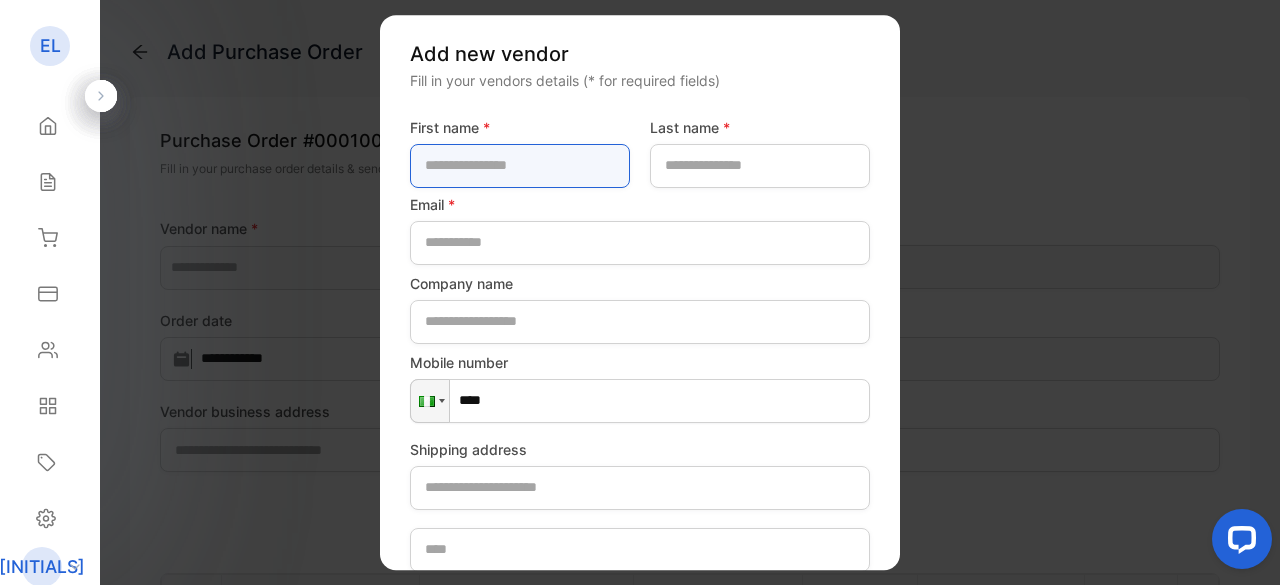 click at bounding box center (520, 166) 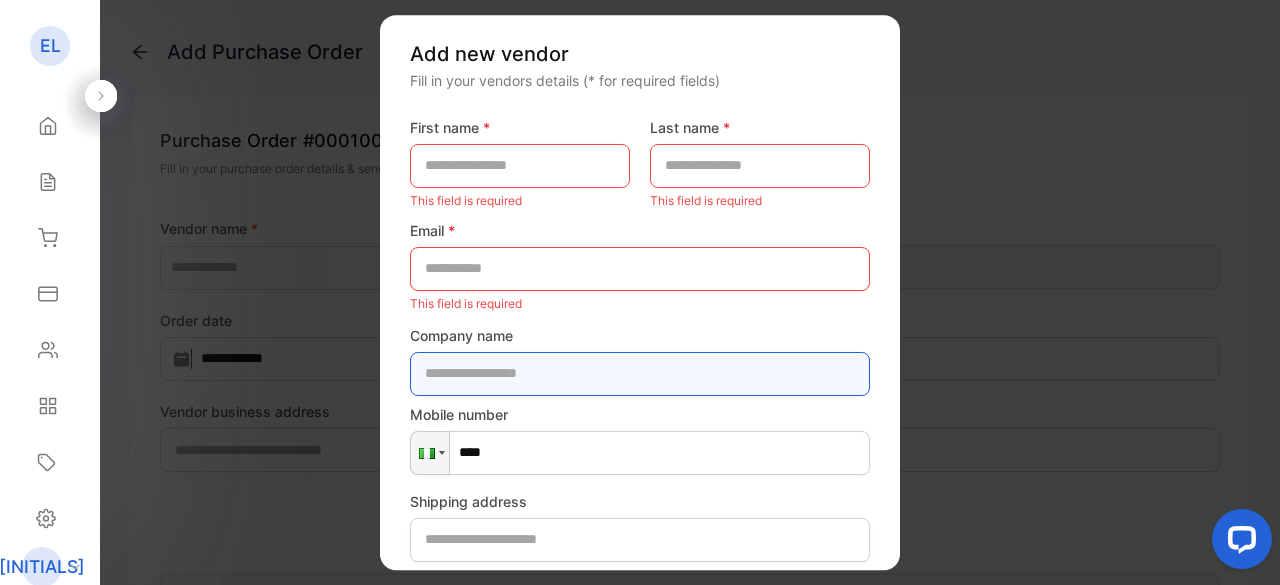 click on "First name   * This field is required Last name   * This field is required Email   * This field is required Company name   Mobile number Phone **** Shipping address     Warehouse address Same as shipping address   Add vendor" at bounding box center [640, 685] 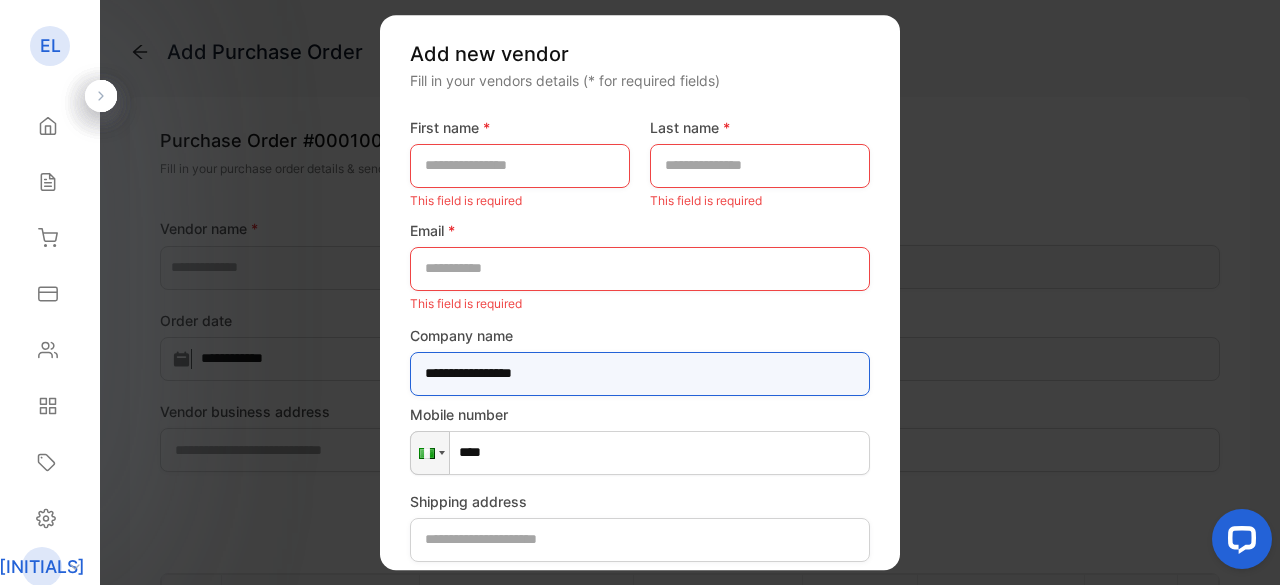 type on "**********" 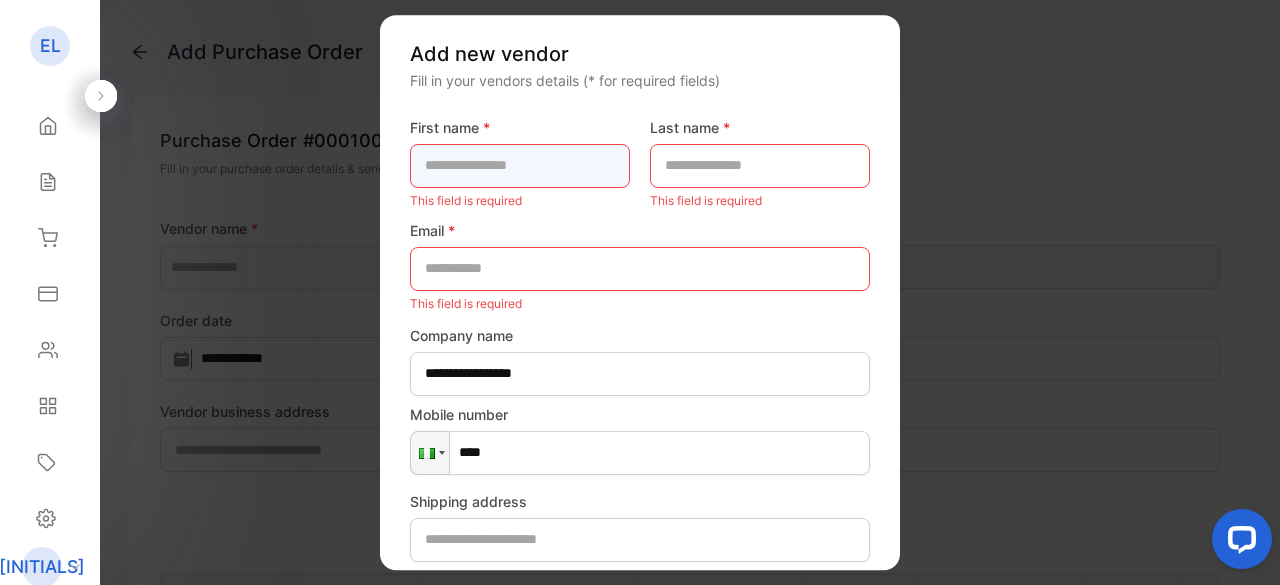 click at bounding box center [520, 166] 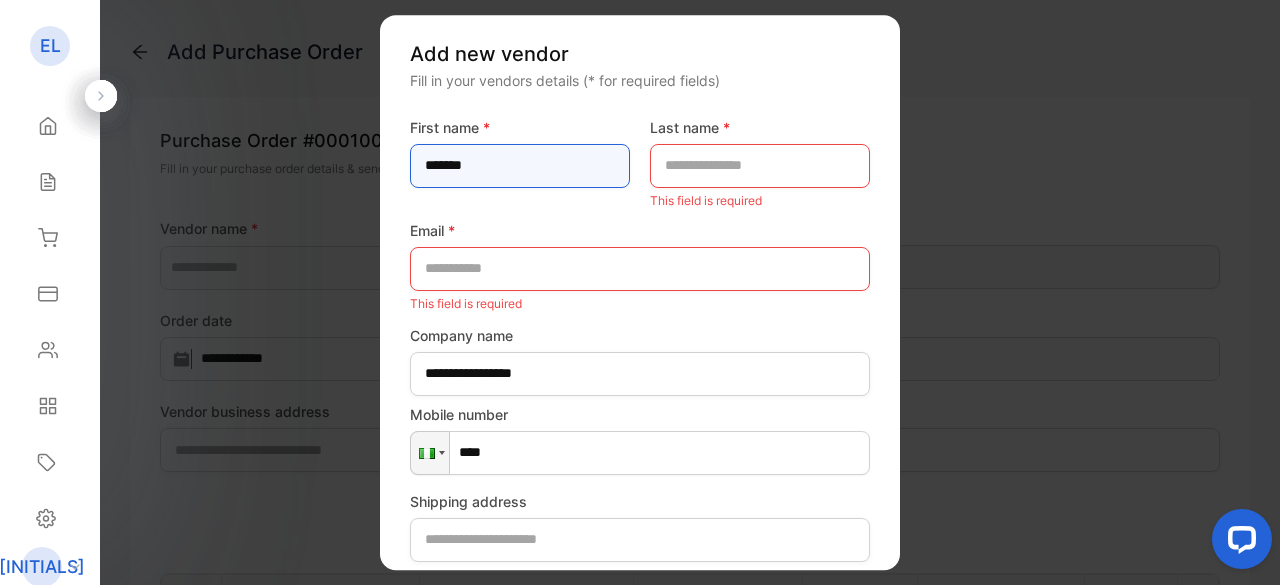 type on "******" 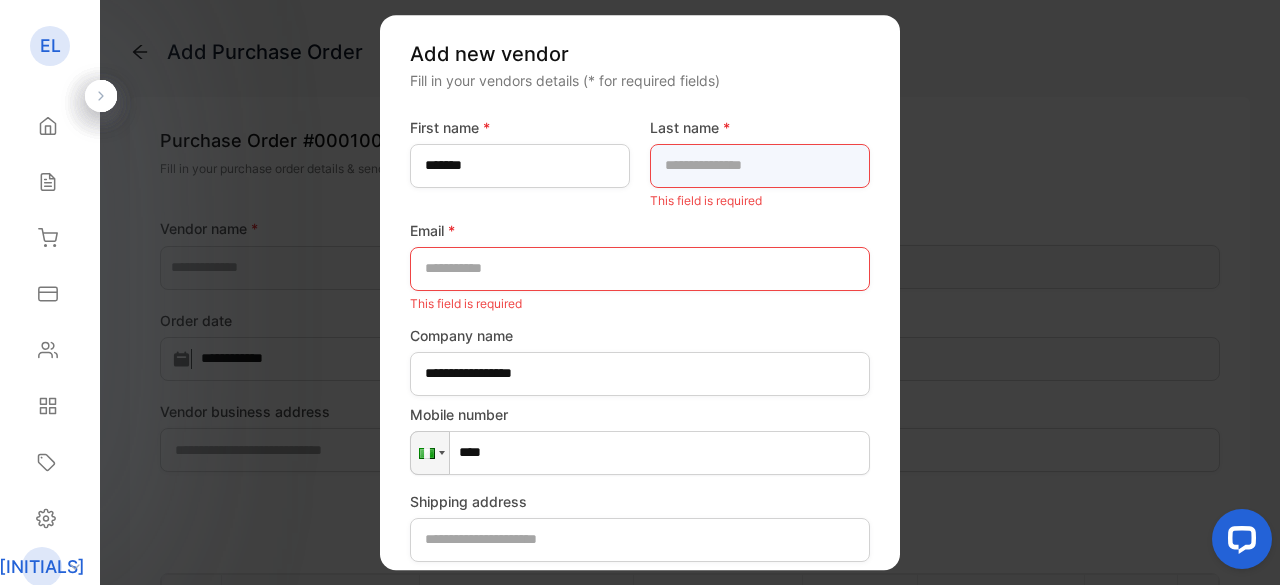 click at bounding box center (760, 166) 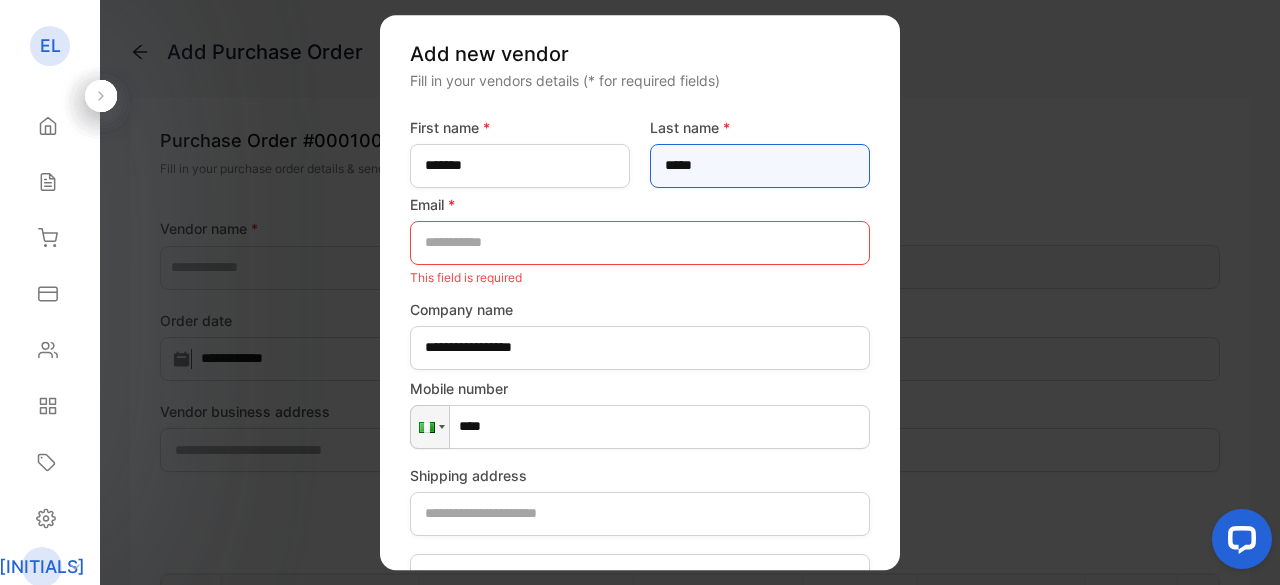 type on "*****" 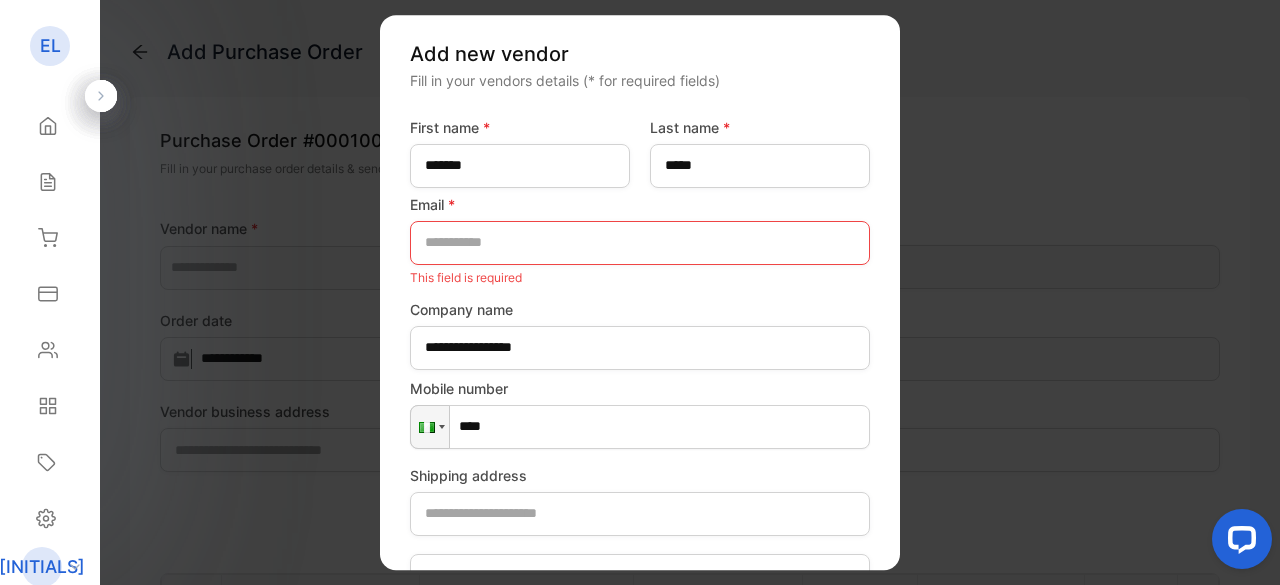 click on "This field is required" at bounding box center [640, 278] 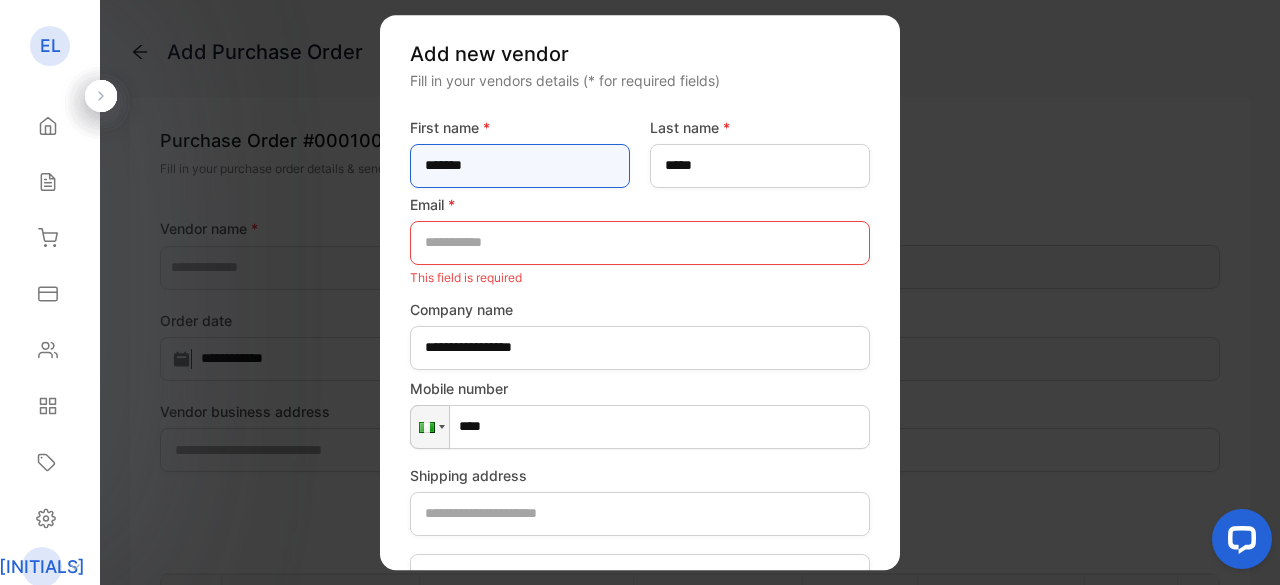 drag, startPoint x: 510, startPoint y: 179, endPoint x: 417, endPoint y: 164, distance: 94.20191 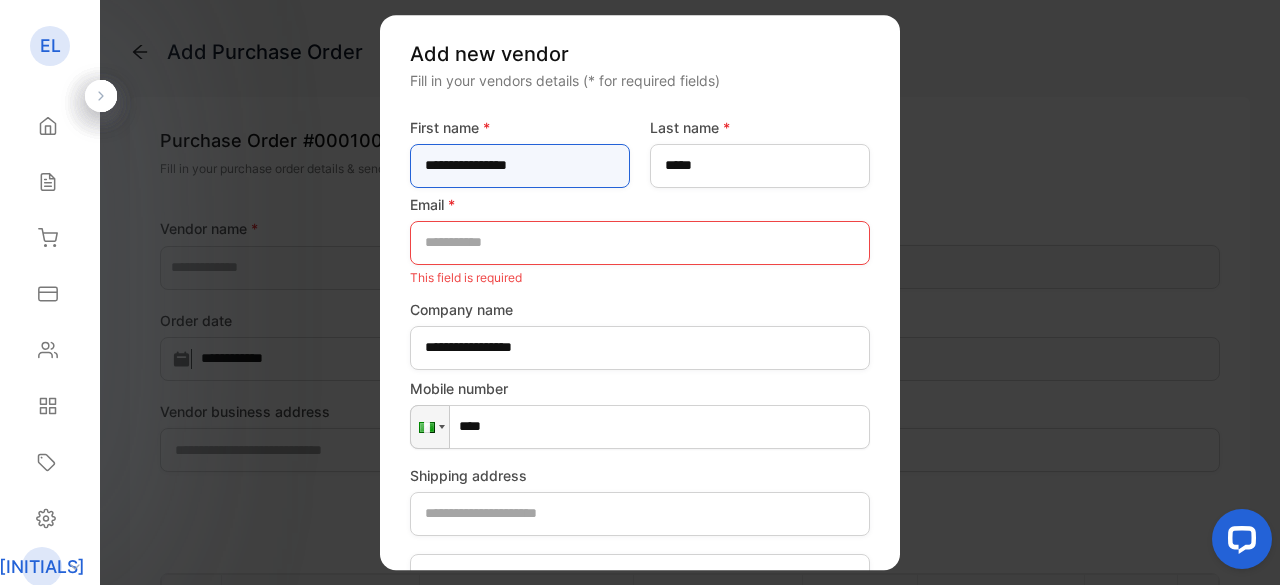 drag, startPoint x: 494, startPoint y: 165, endPoint x: 394, endPoint y: 165, distance: 100 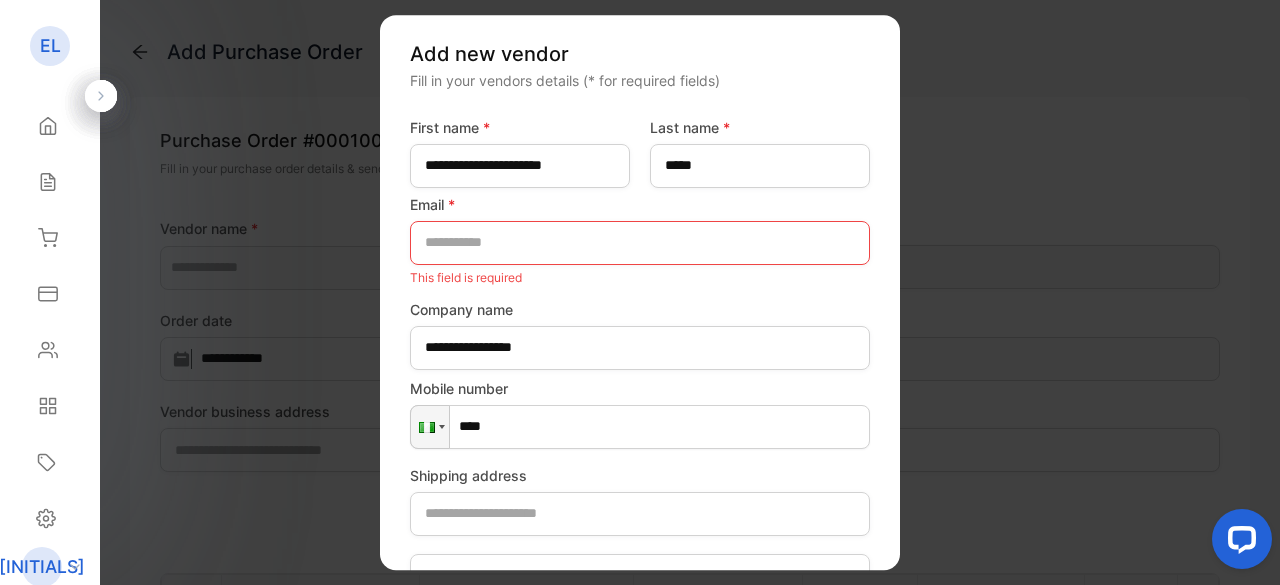 click on "**********" at bounding box center [640, 293] 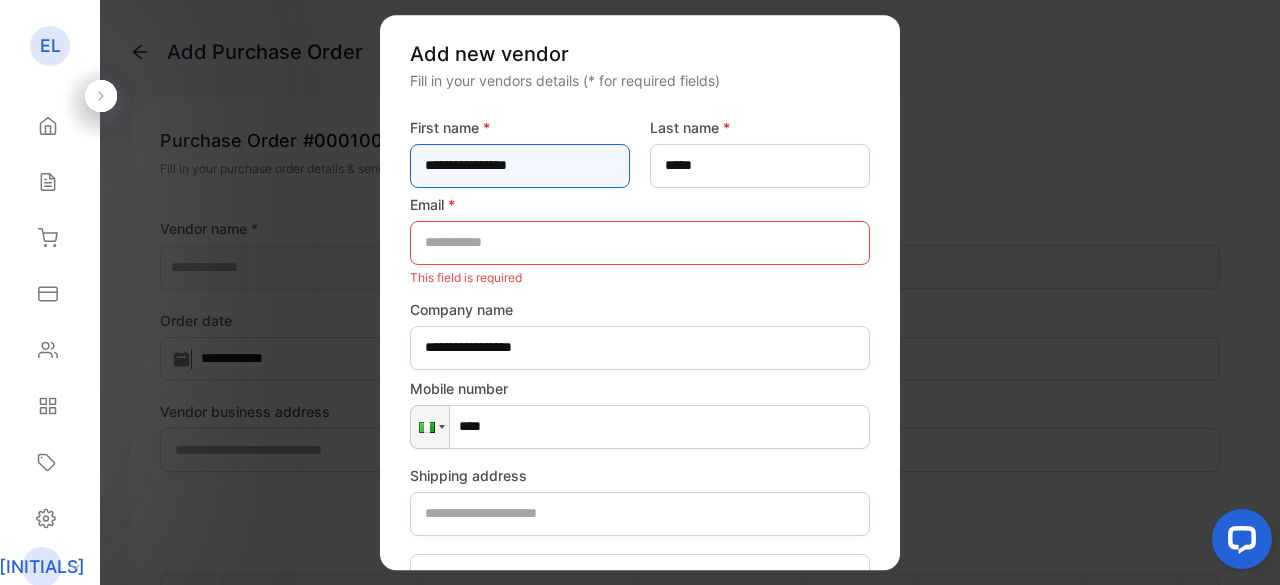click on "**********" at bounding box center (520, 166) 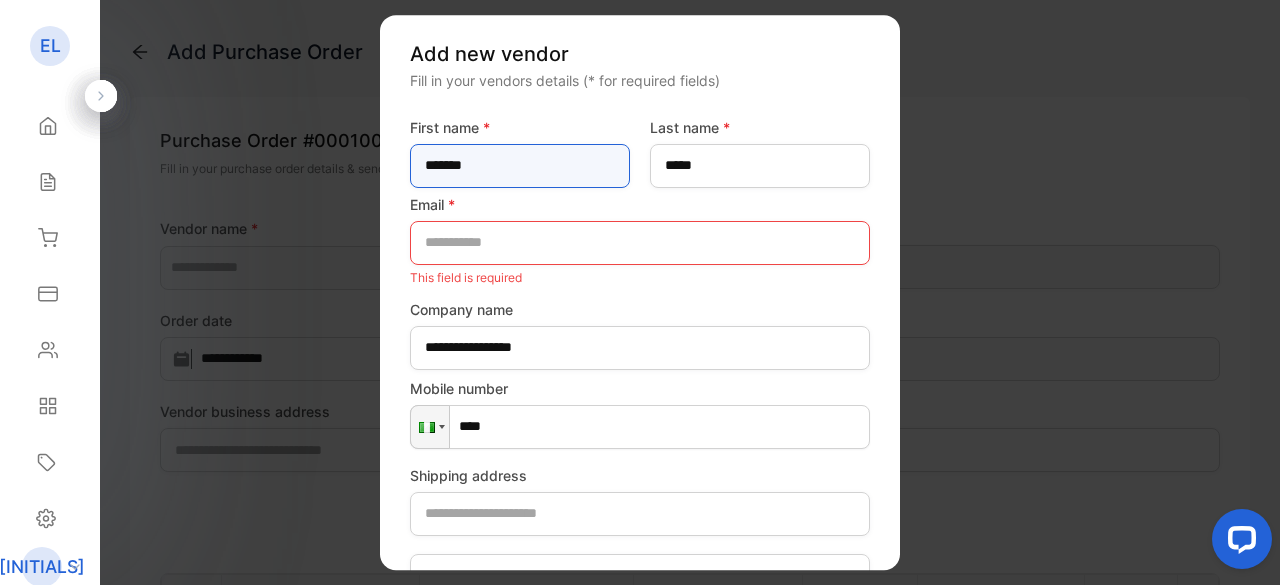 type on "*******" 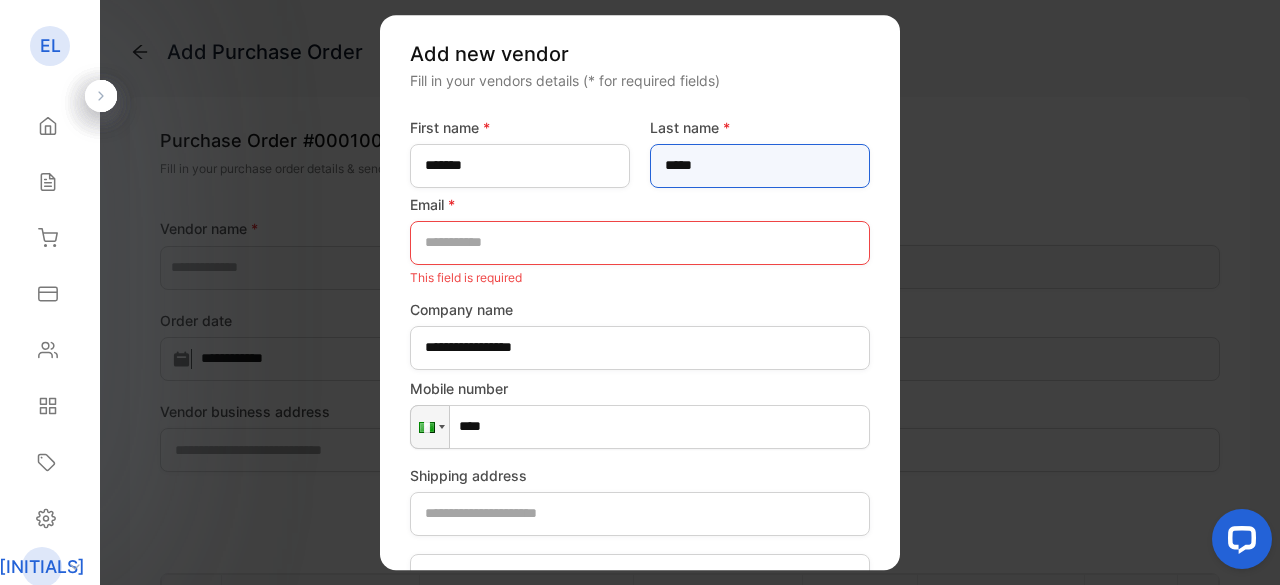 drag, startPoint x: 744, startPoint y: 165, endPoint x: 623, endPoint y: 154, distance: 121.49897 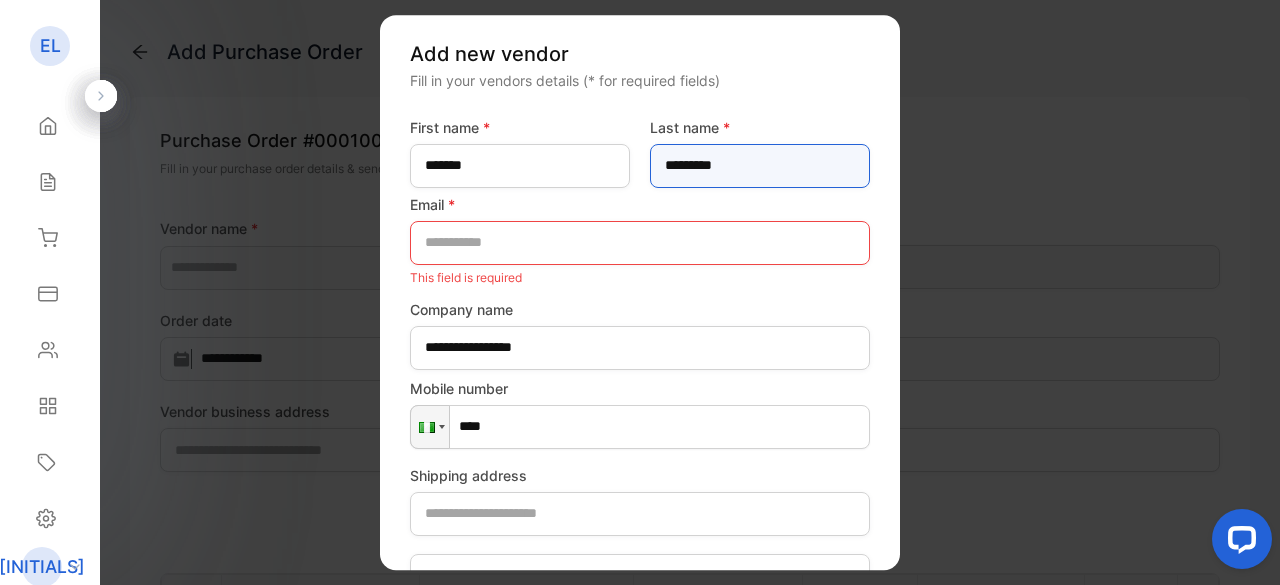 type on "********" 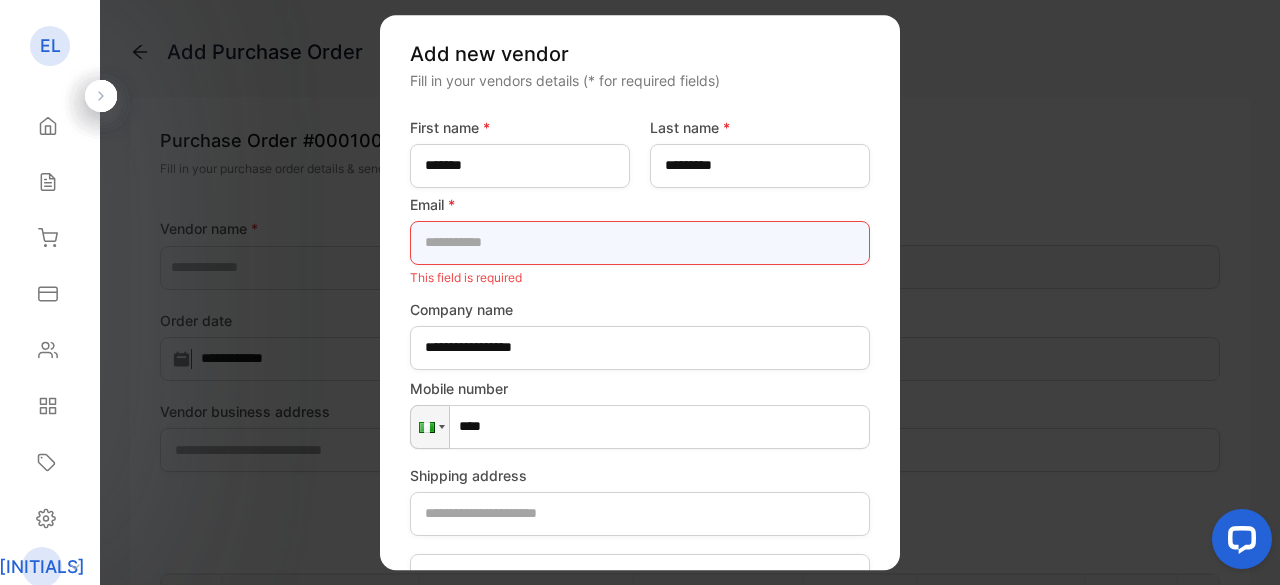 click at bounding box center (640, 243) 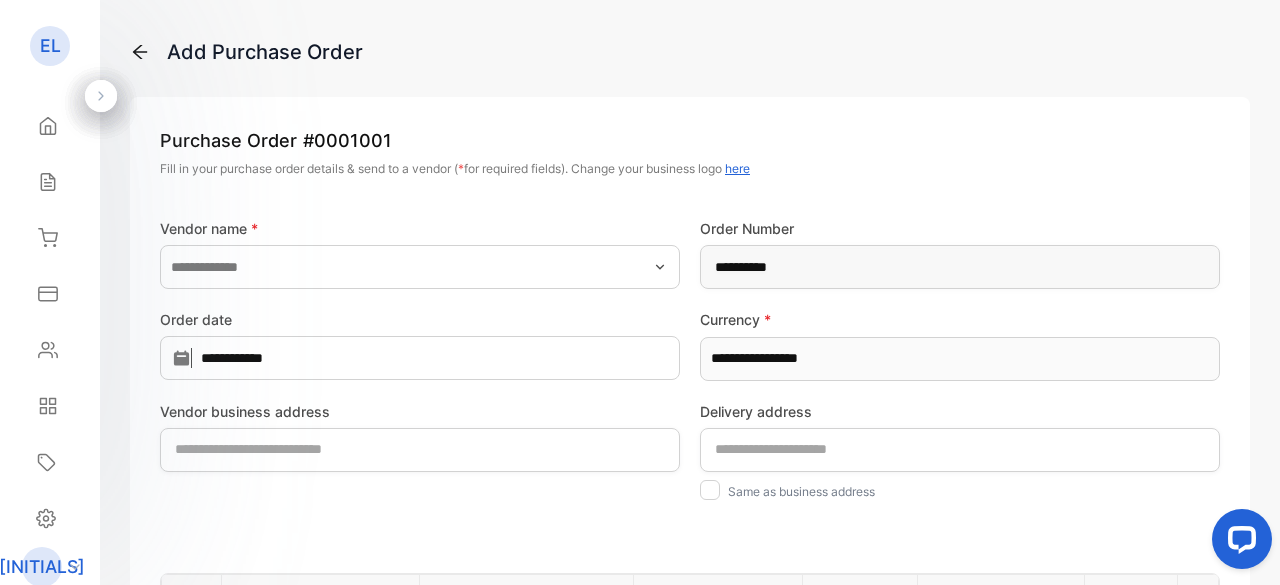 click at bounding box center (660, 267) 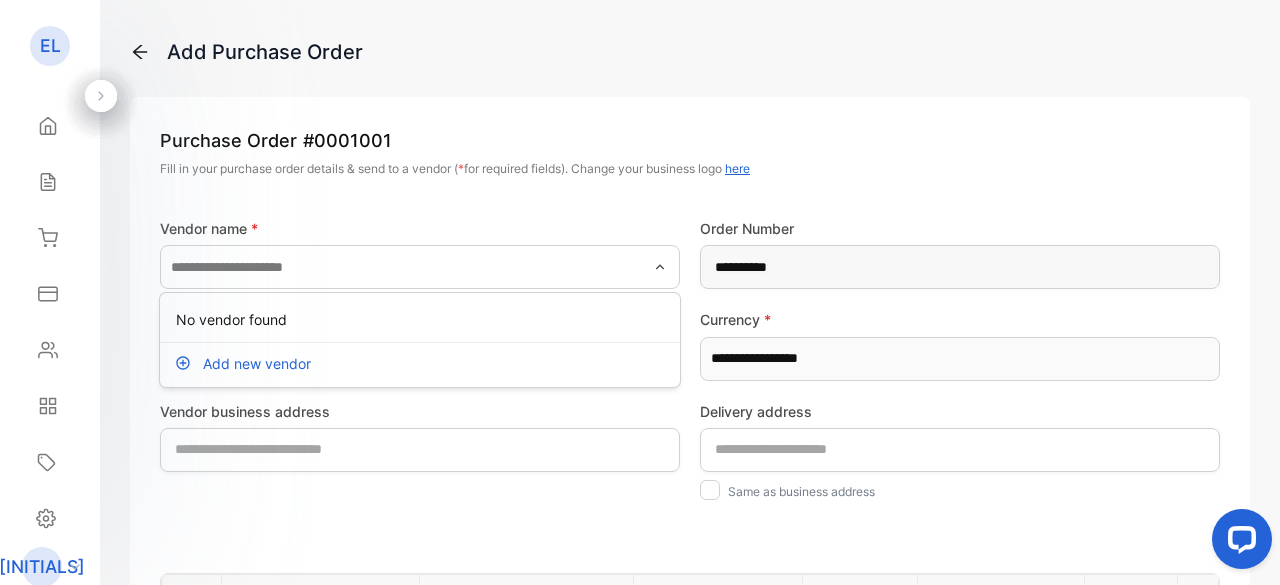 click on "Add new vendor" at bounding box center [420, 363] 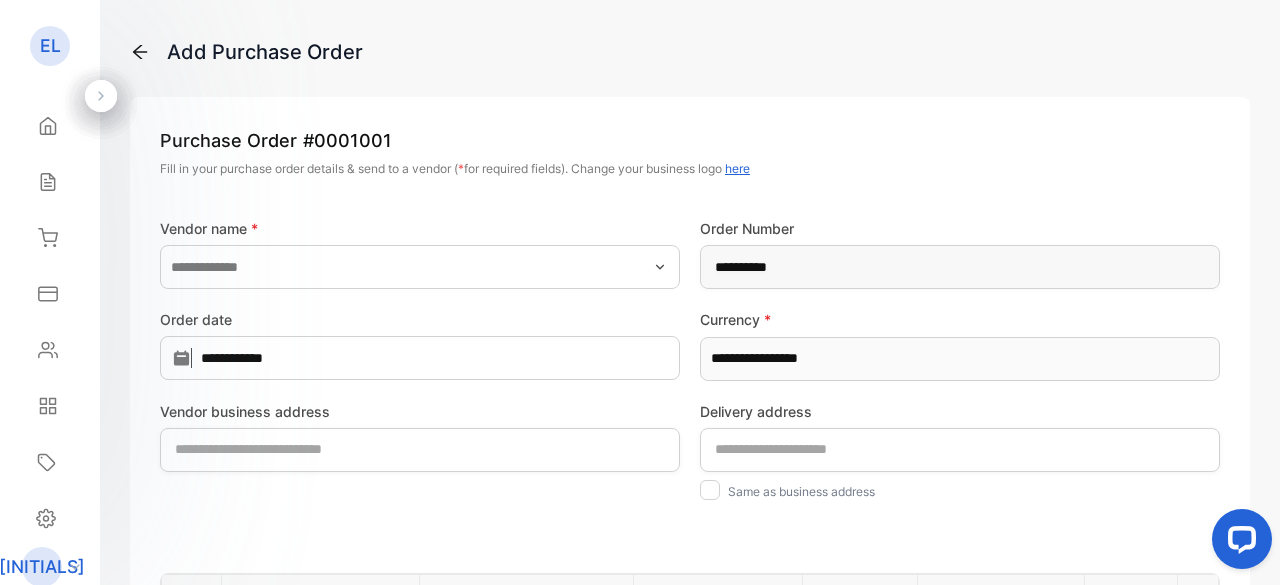 click at bounding box center (660, 267) 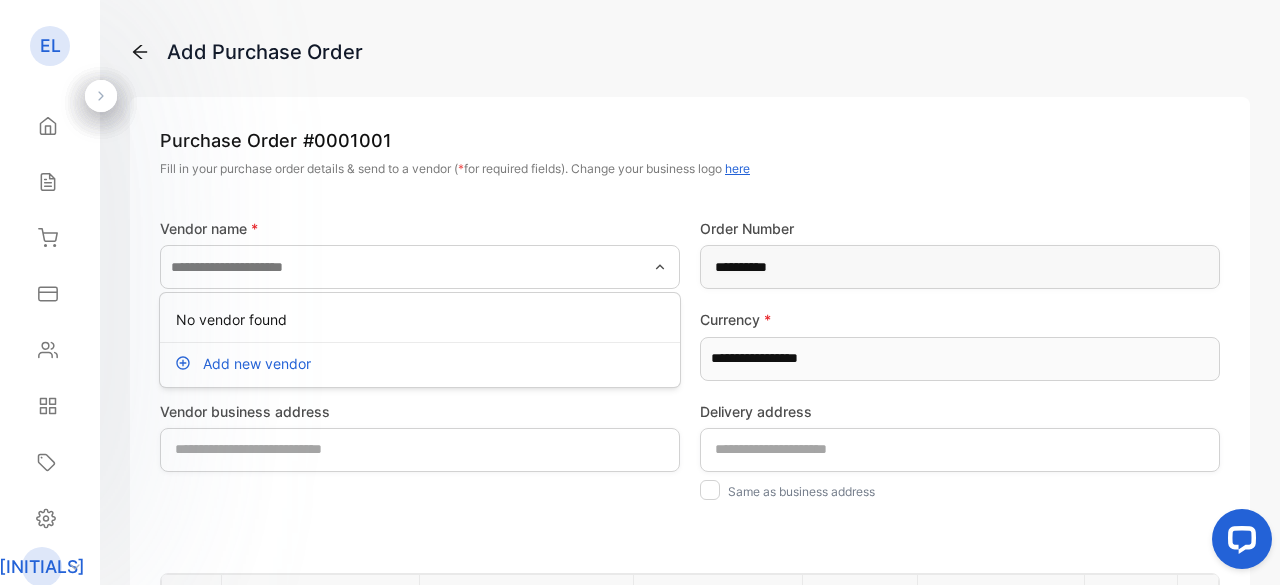 click on "Add new vendor" at bounding box center [257, 363] 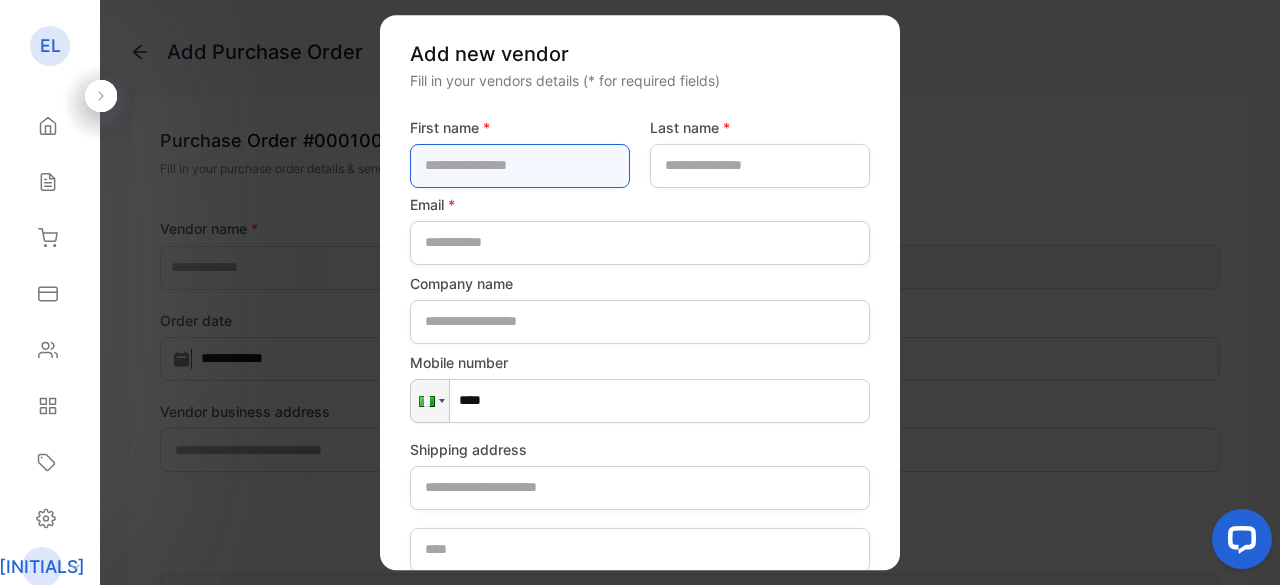 click at bounding box center (520, 166) 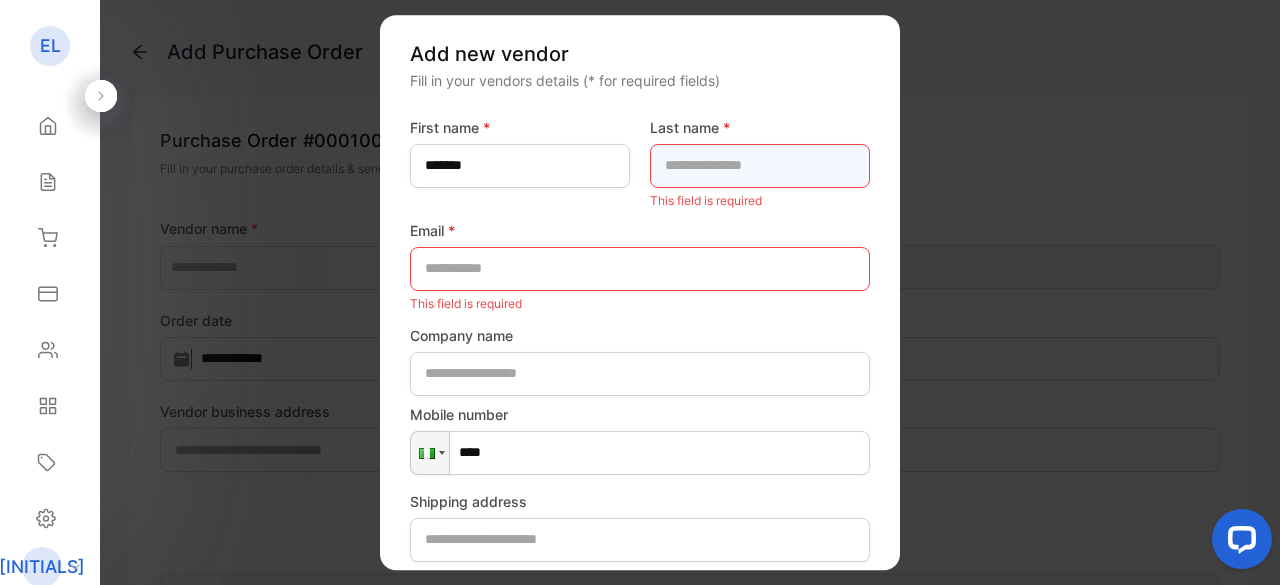 click at bounding box center (760, 166) 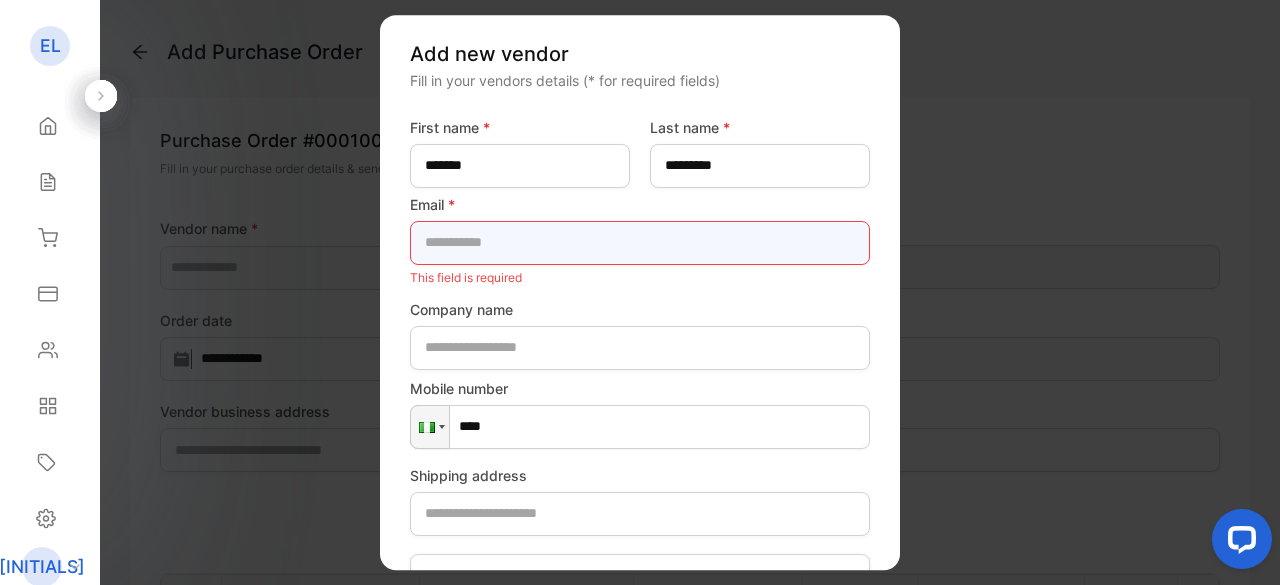 click at bounding box center (640, 243) 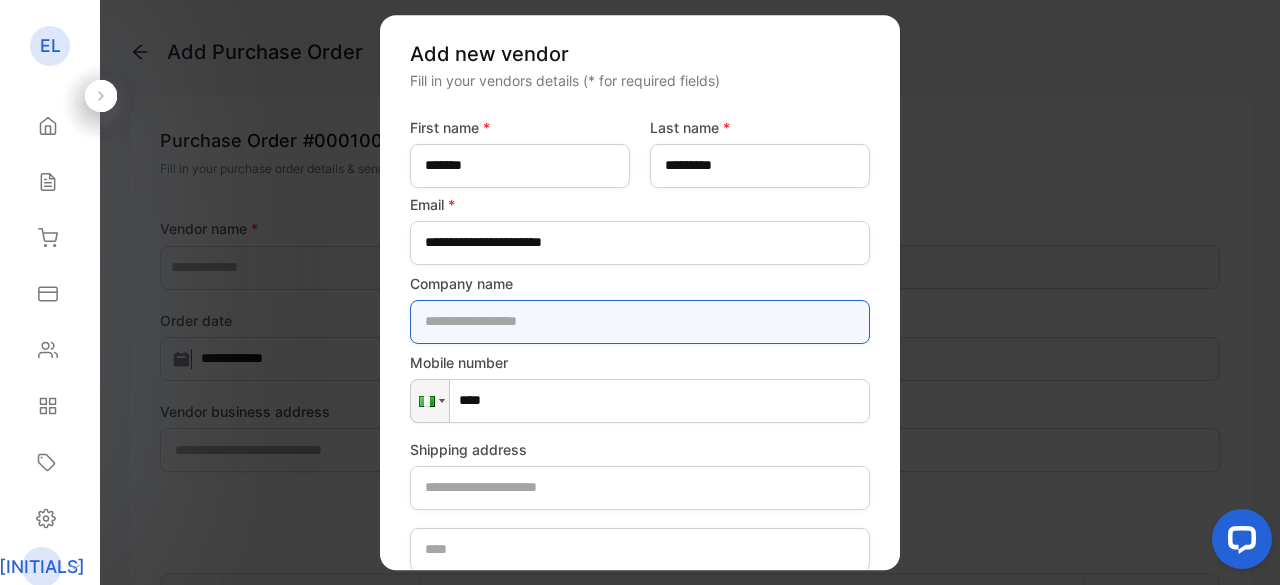 click at bounding box center (640, 322) 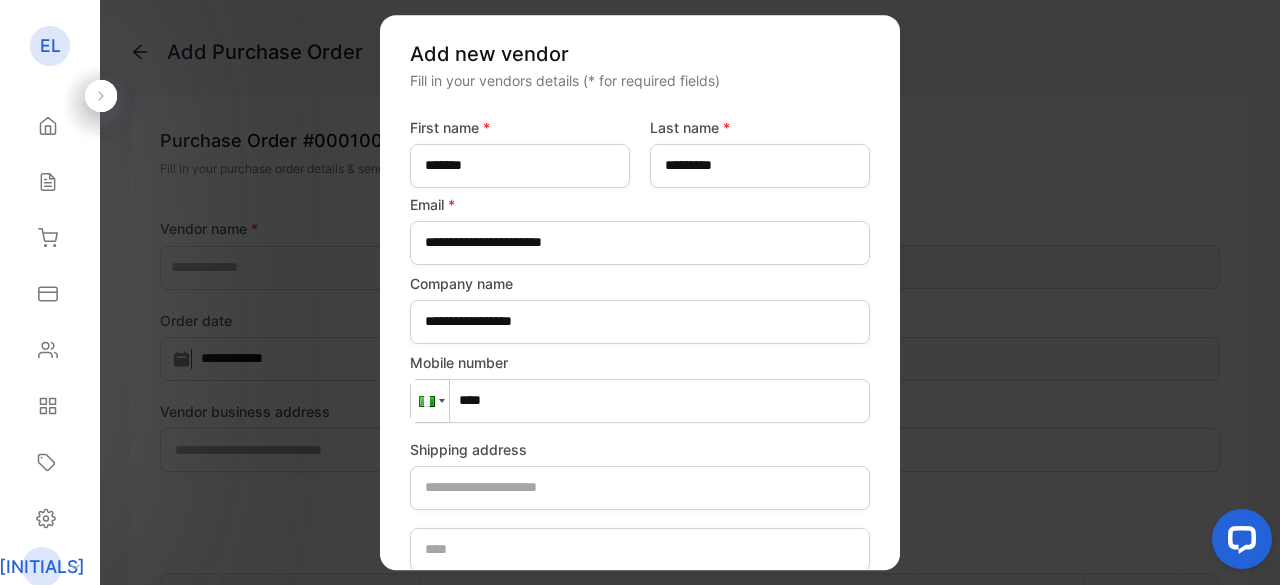 click at bounding box center (442, 401) 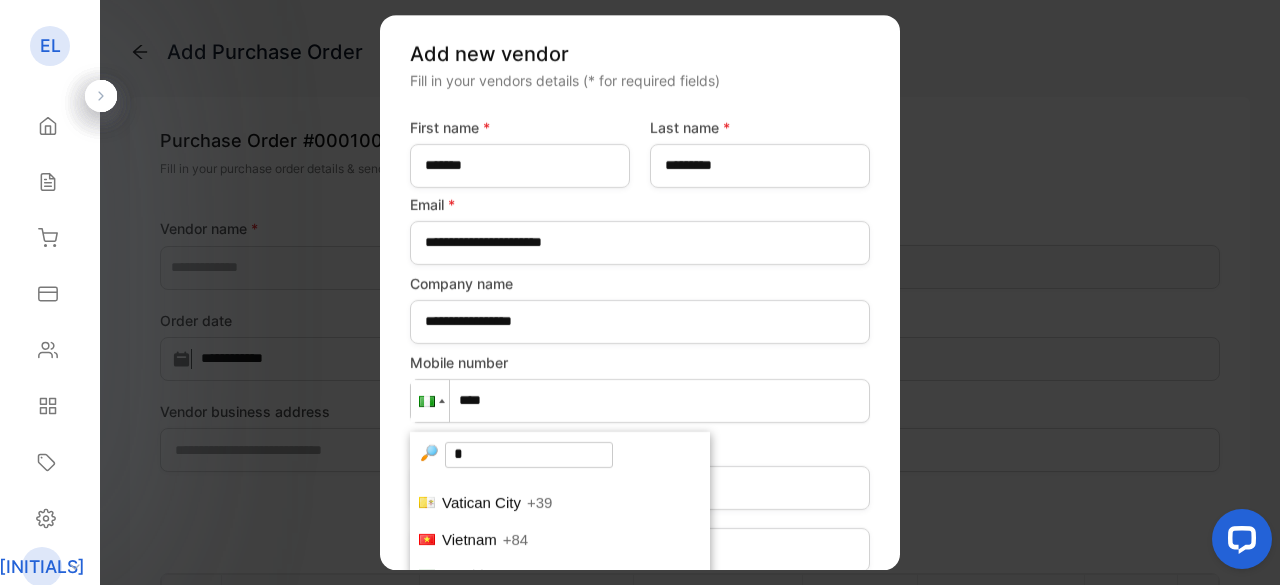 scroll, scrollTop: 0, scrollLeft: 0, axis: both 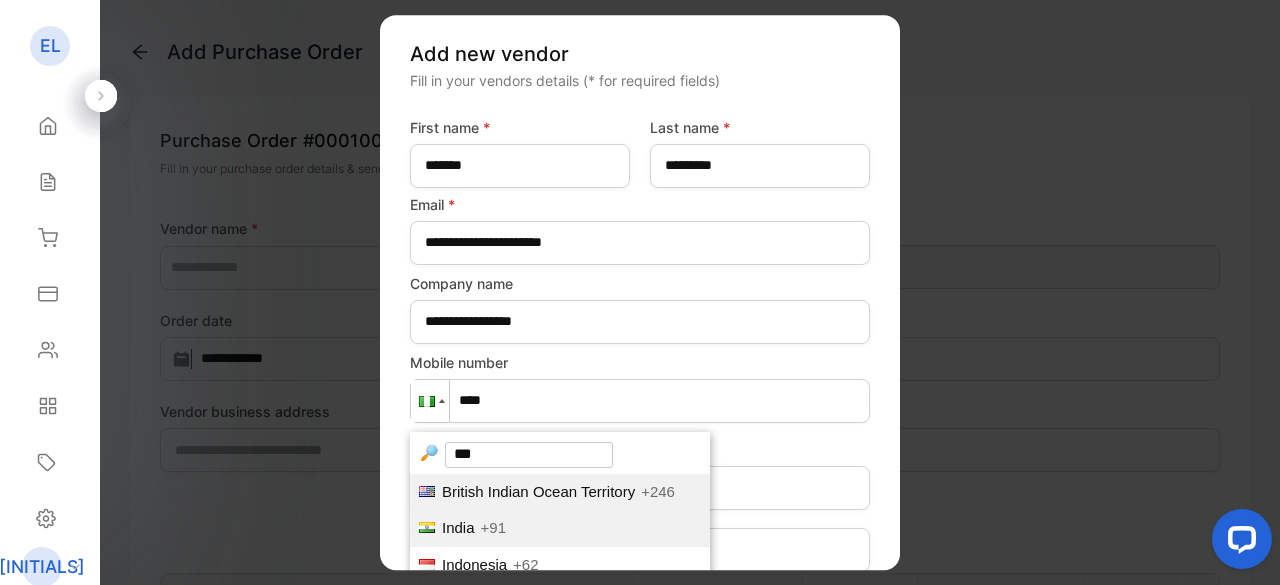 type on "***" 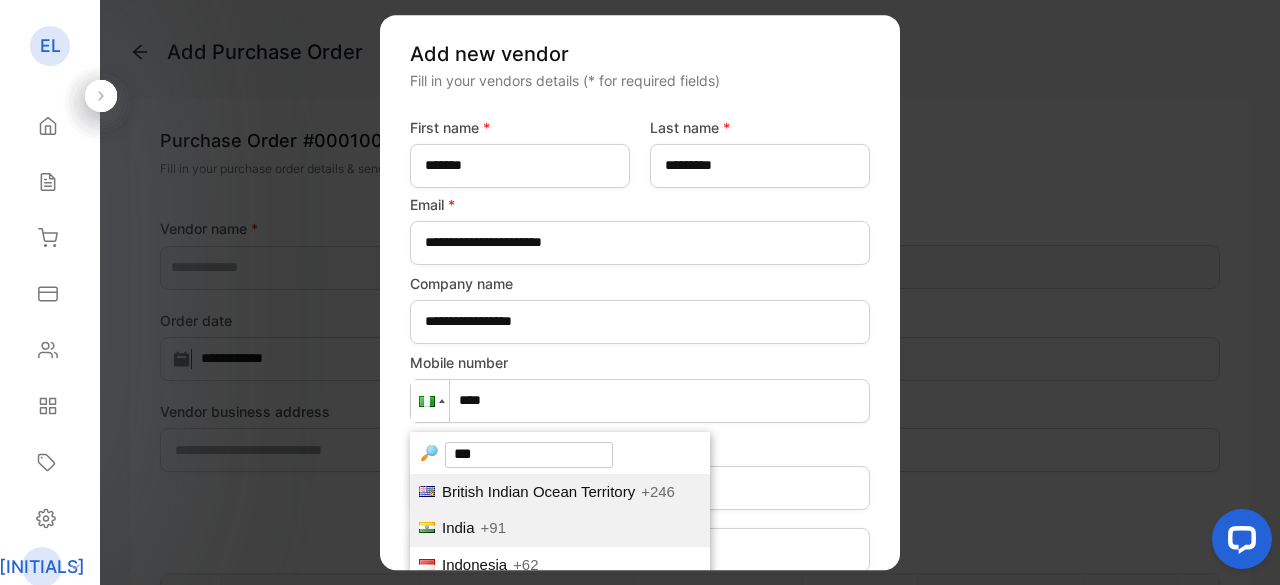 click on "+91" at bounding box center (658, 491) 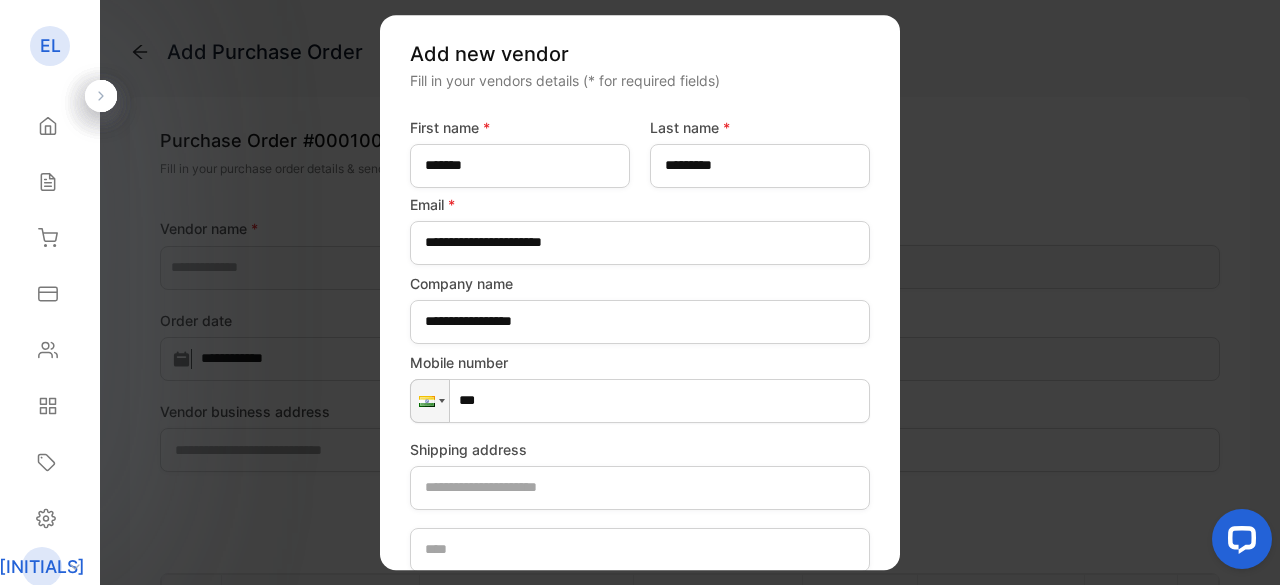 click on "***" at bounding box center [640, 401] 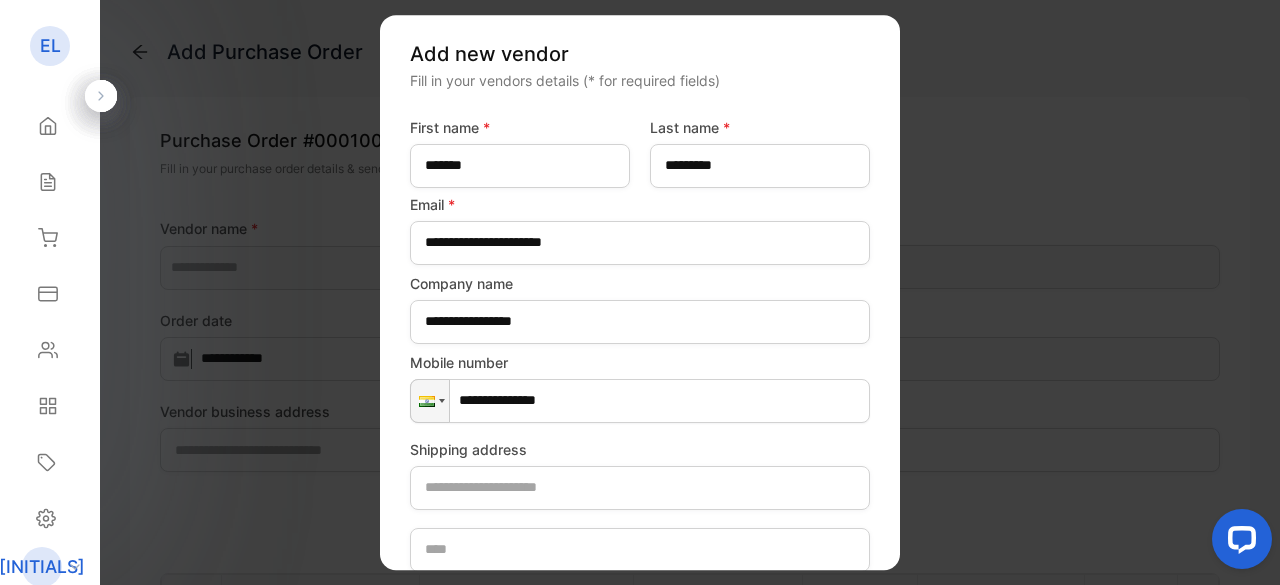 type on "**********" 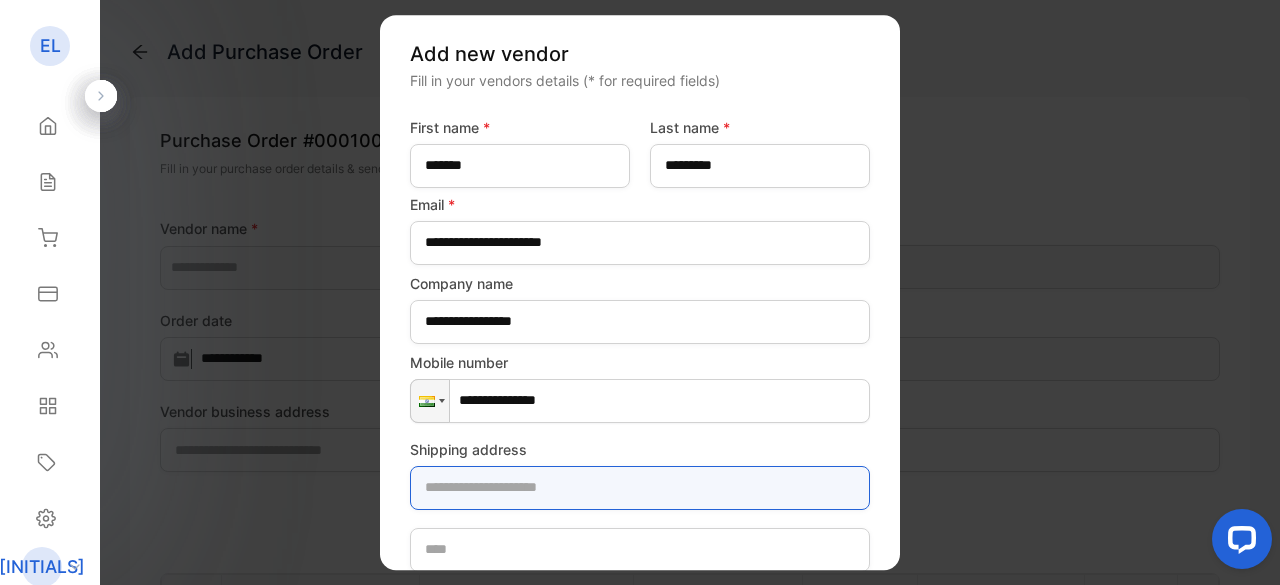 click at bounding box center [640, 488] 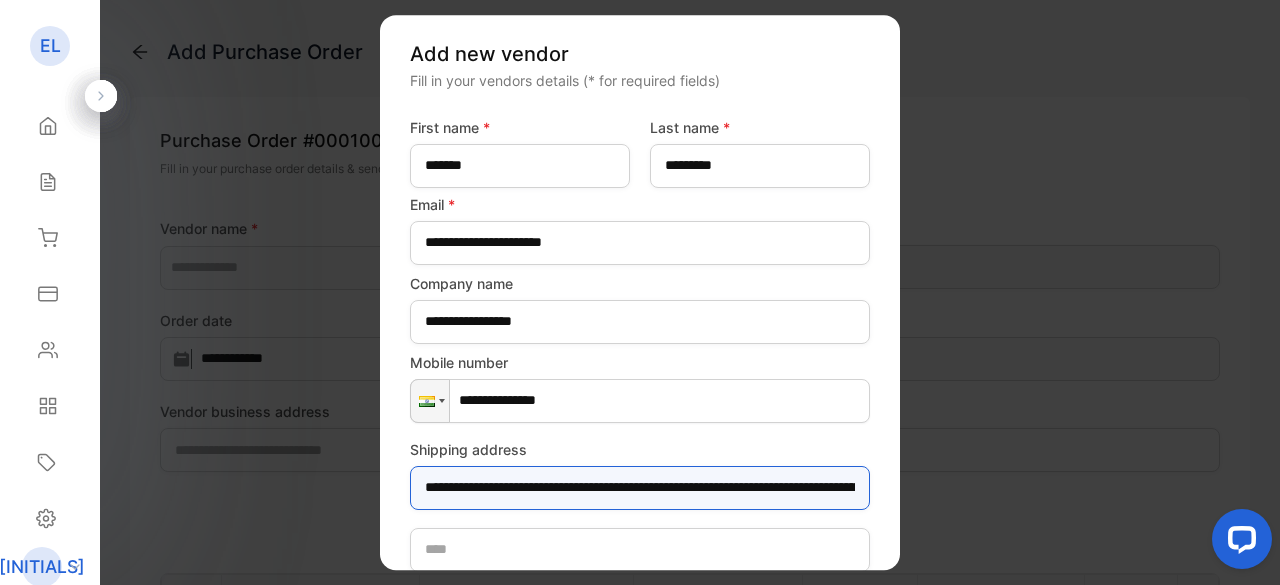 scroll, scrollTop: 0, scrollLeft: 417, axis: horizontal 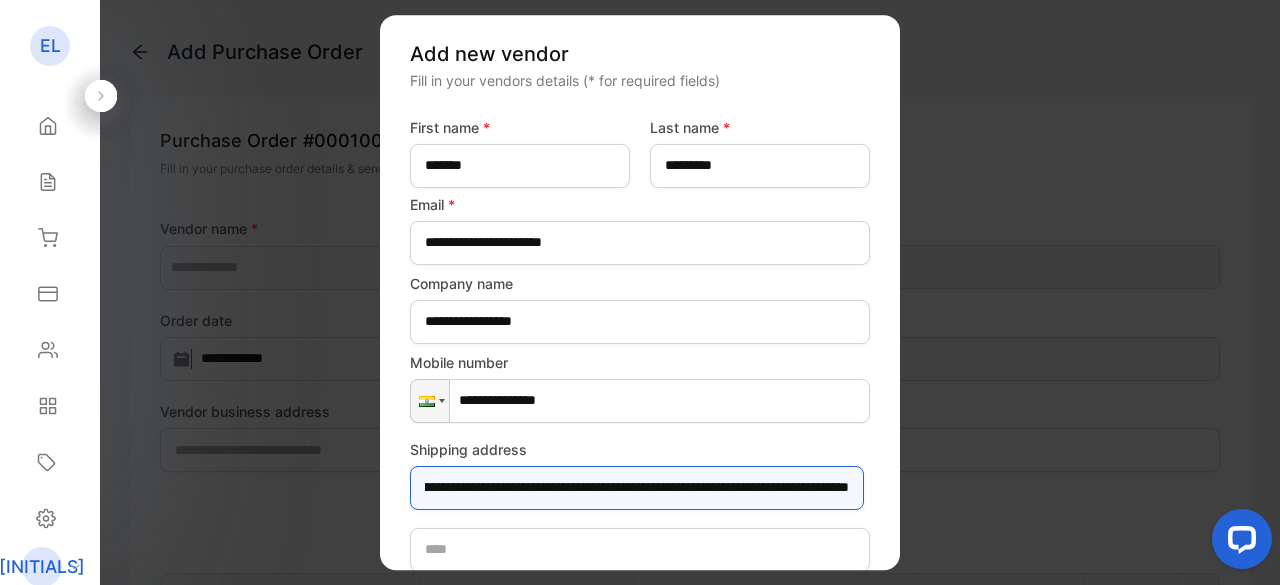 type on "**********" 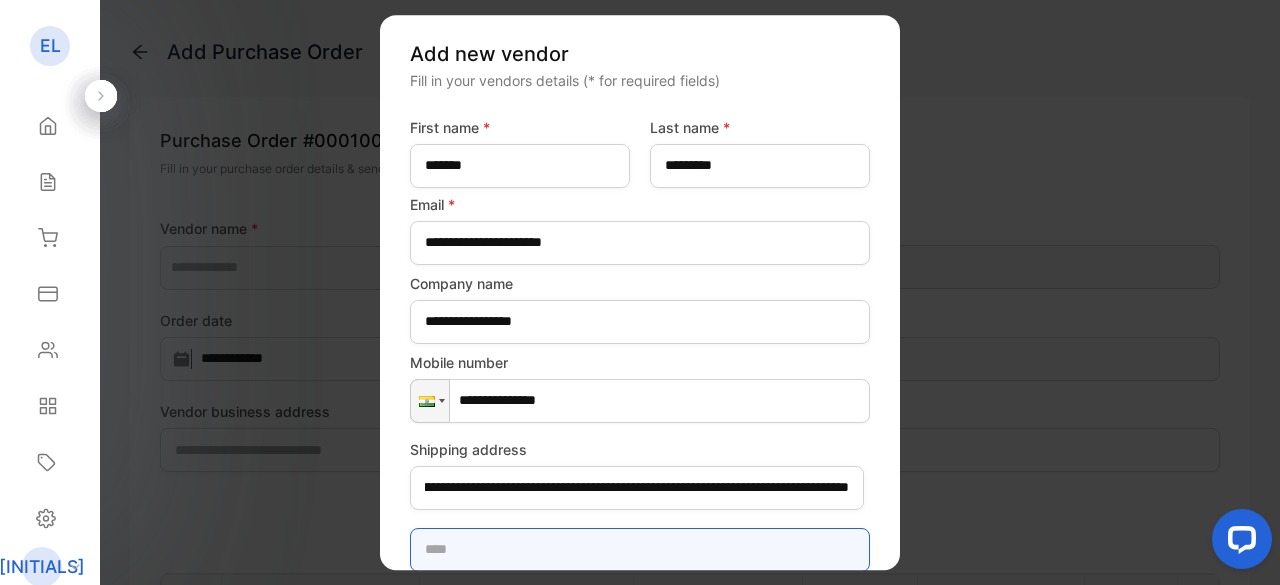 scroll, scrollTop: 0, scrollLeft: 0, axis: both 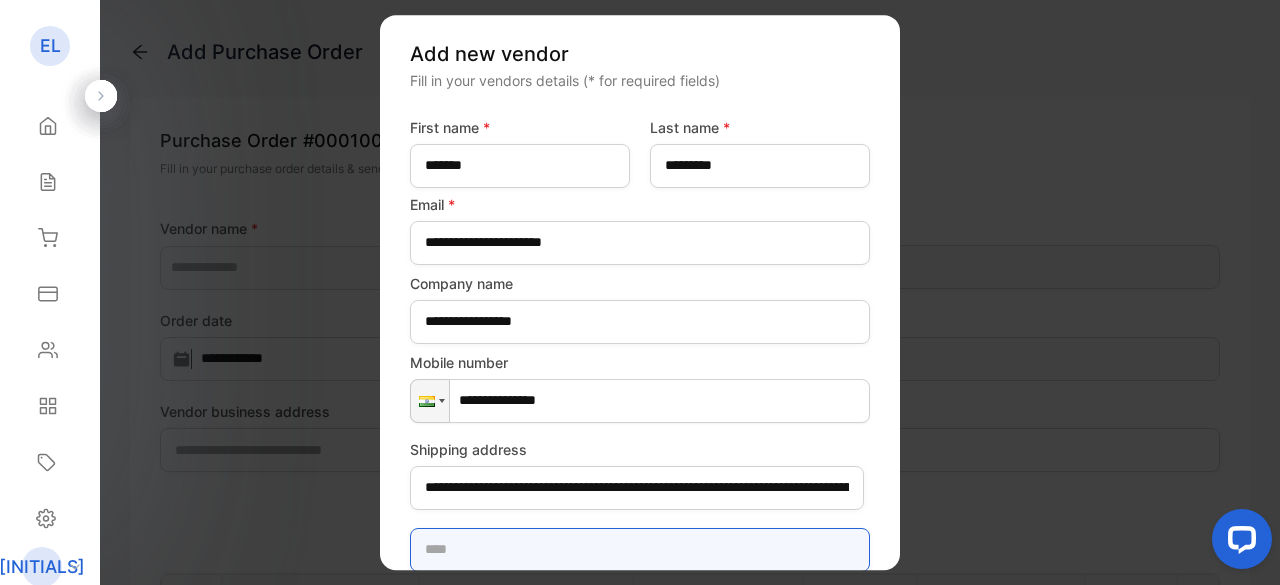 click at bounding box center (640, 550) 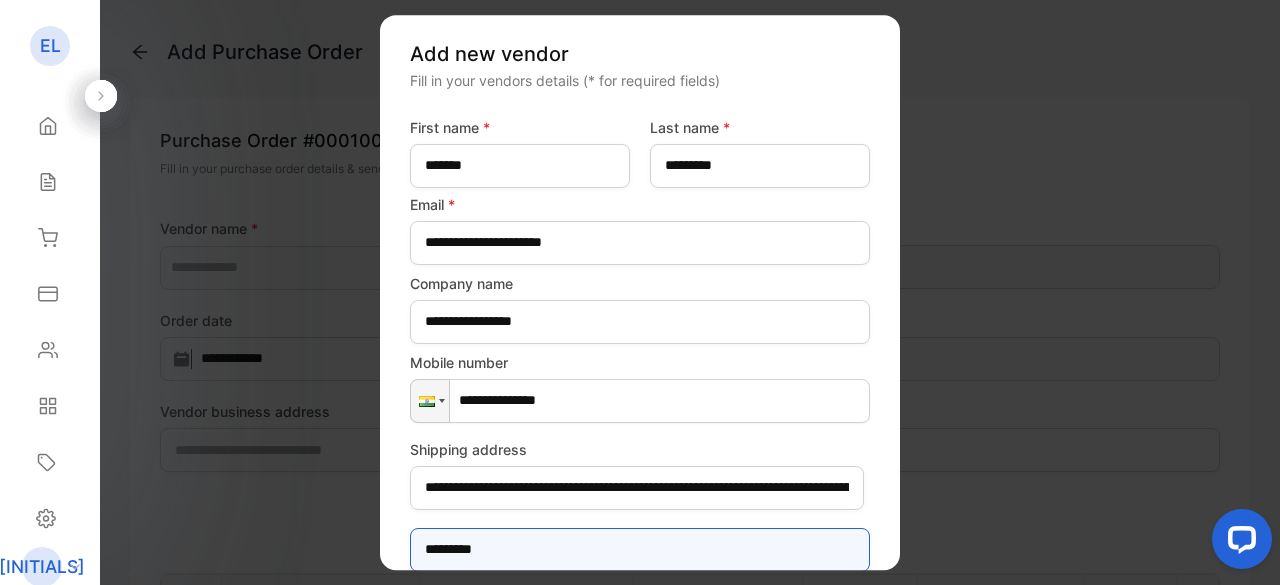 type on "*********" 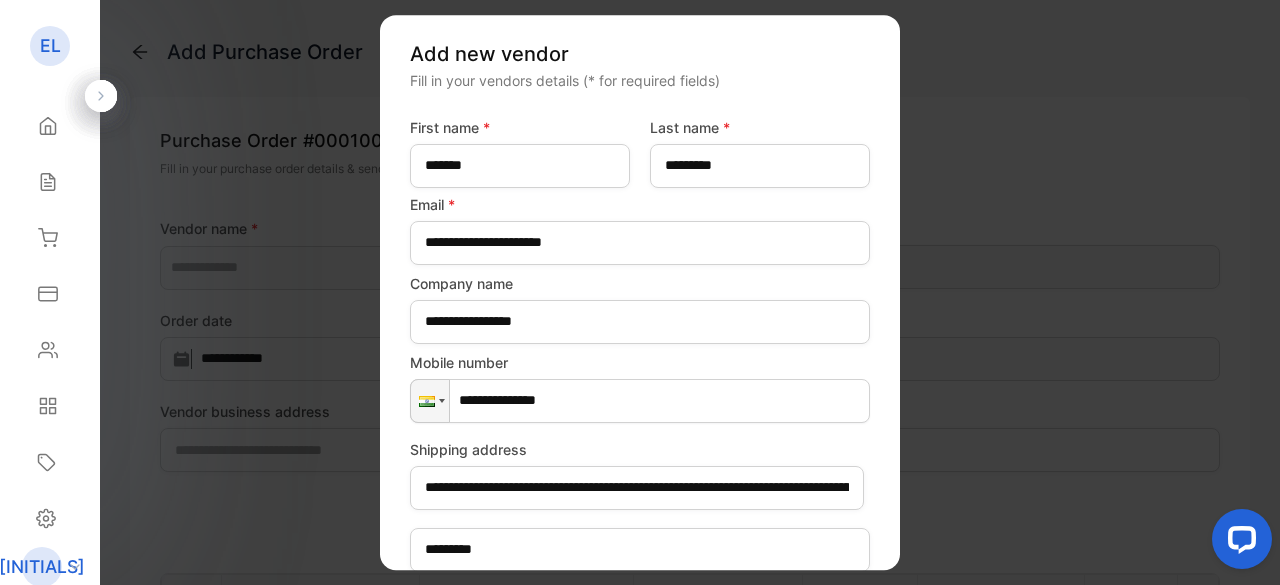 click on "**********" at bounding box center [640, 293] 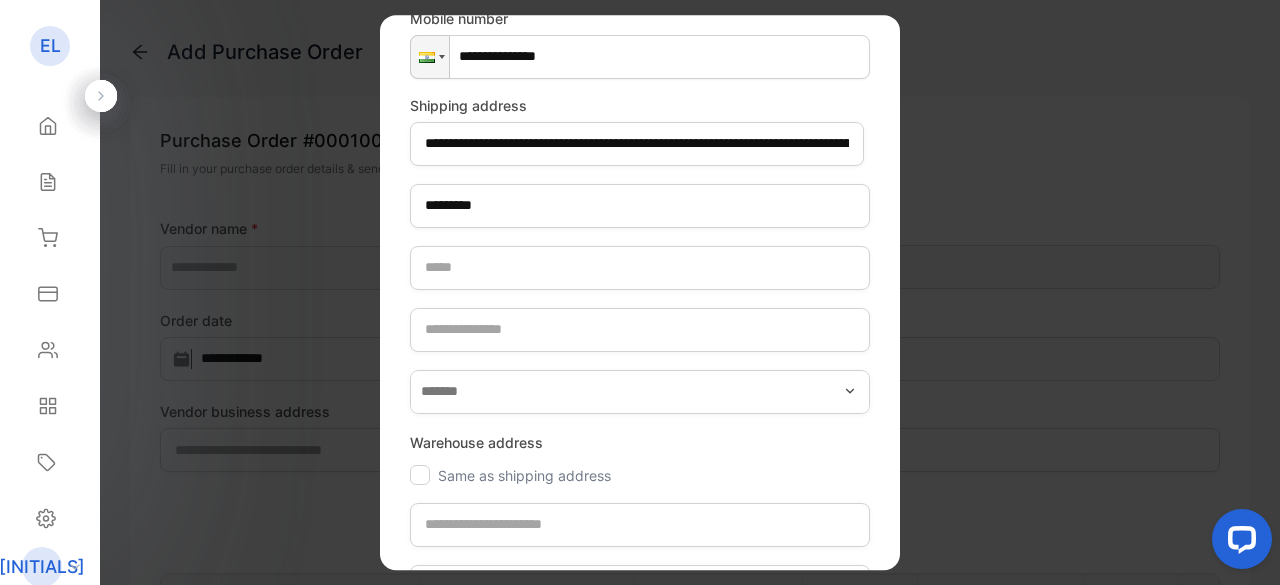 scroll, scrollTop: 342, scrollLeft: 0, axis: vertical 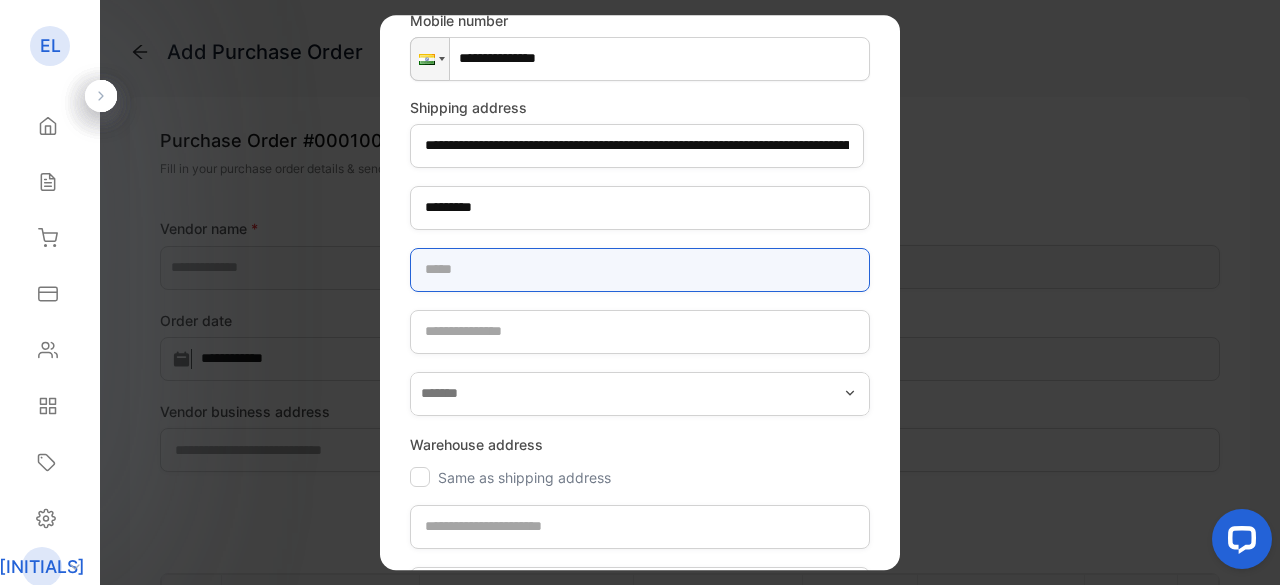 click at bounding box center (640, 270) 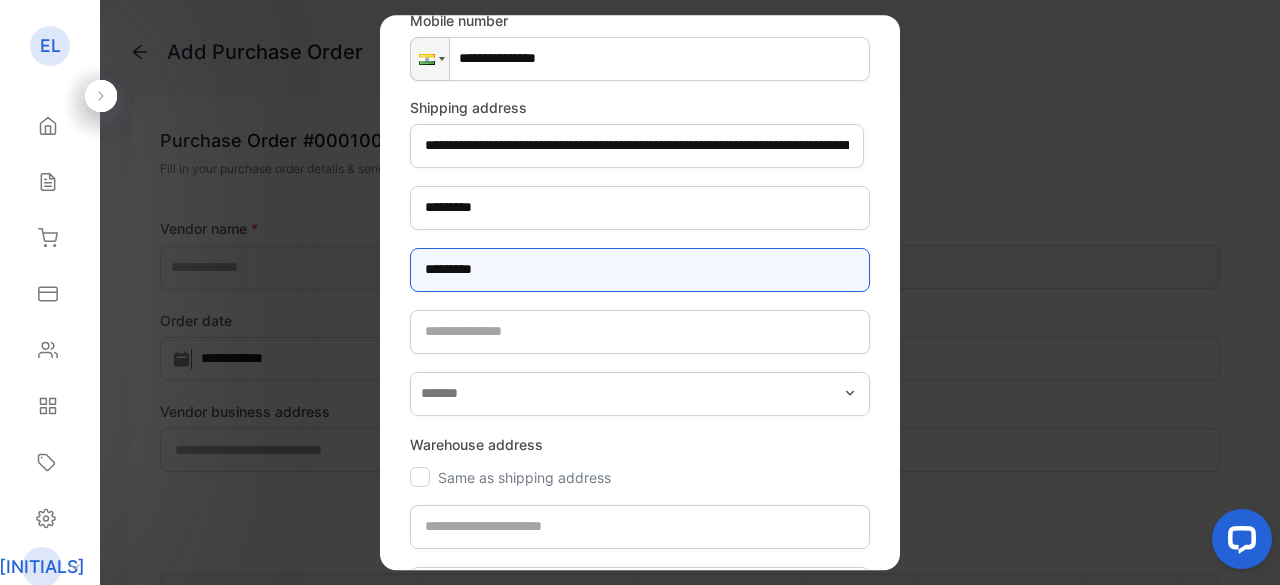 type on "*********" 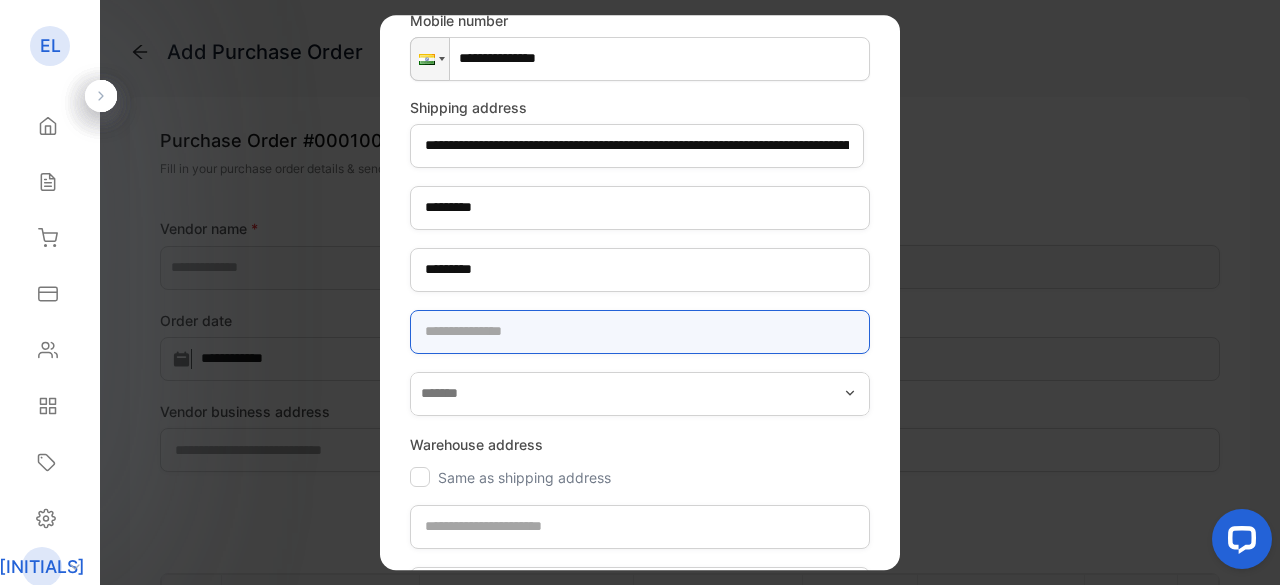 click at bounding box center (640, 332) 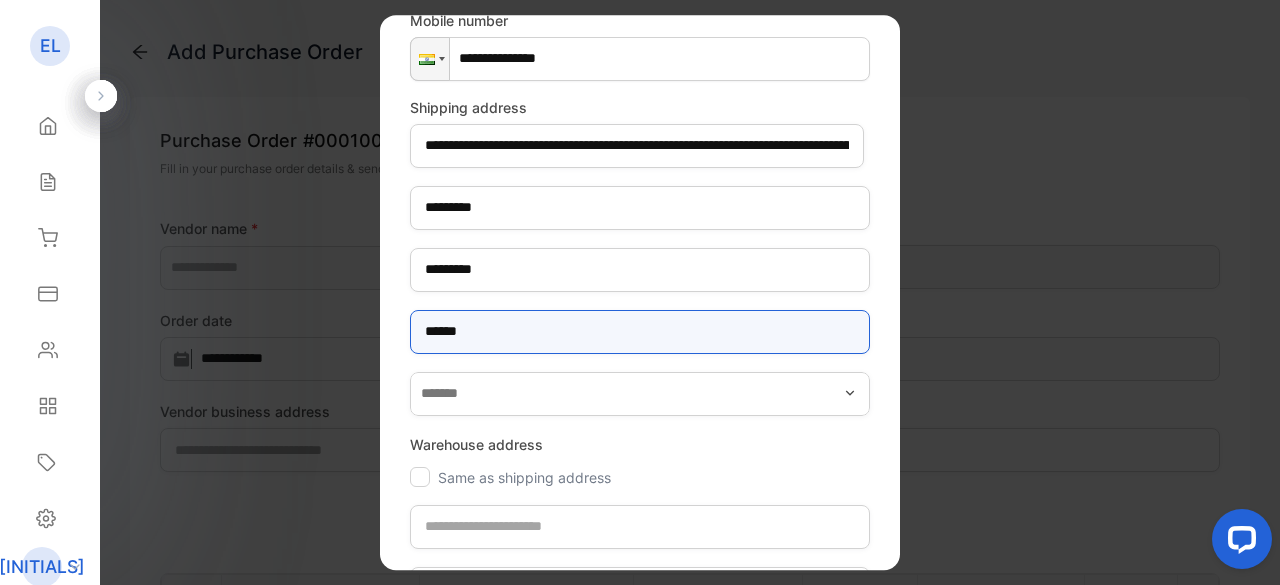 type on "******" 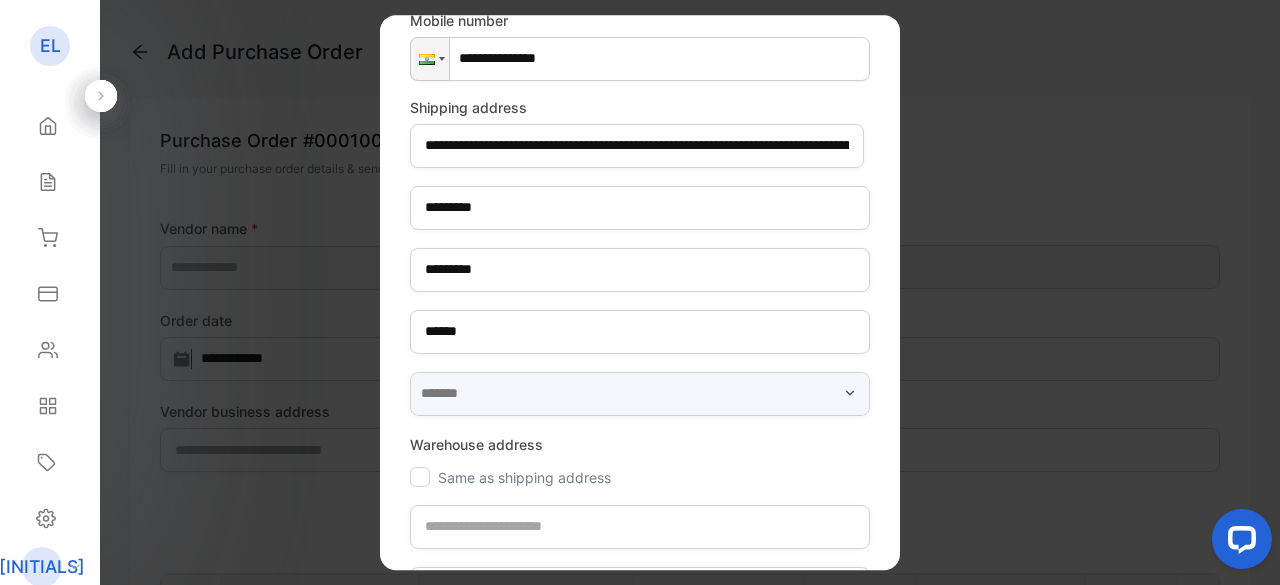 click at bounding box center [640, 394] 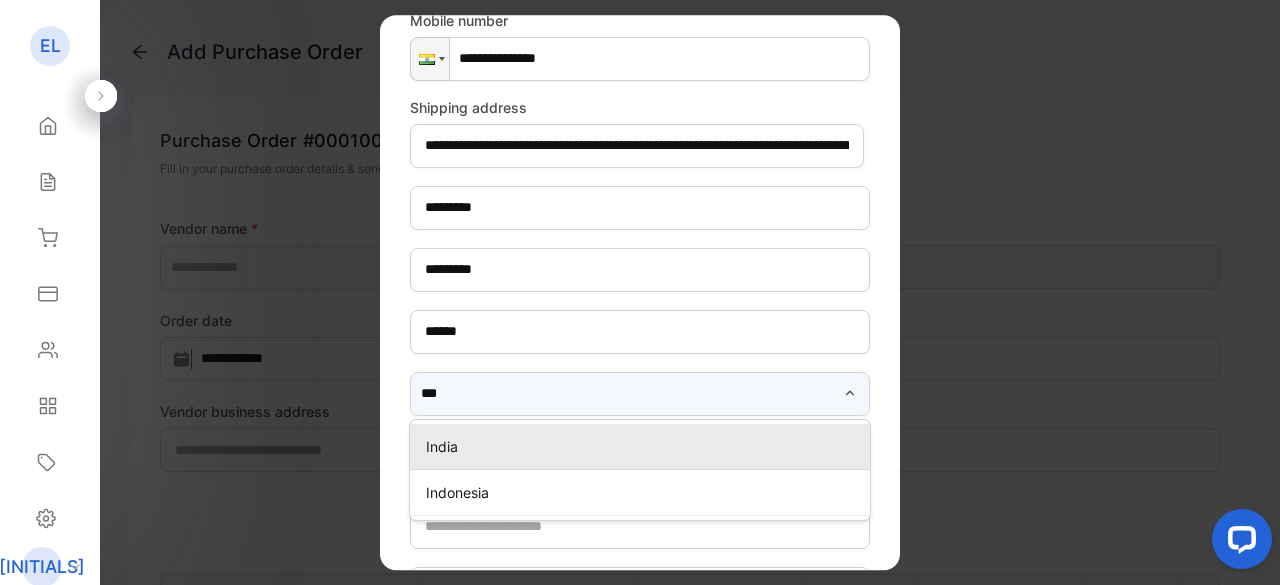 type on "***" 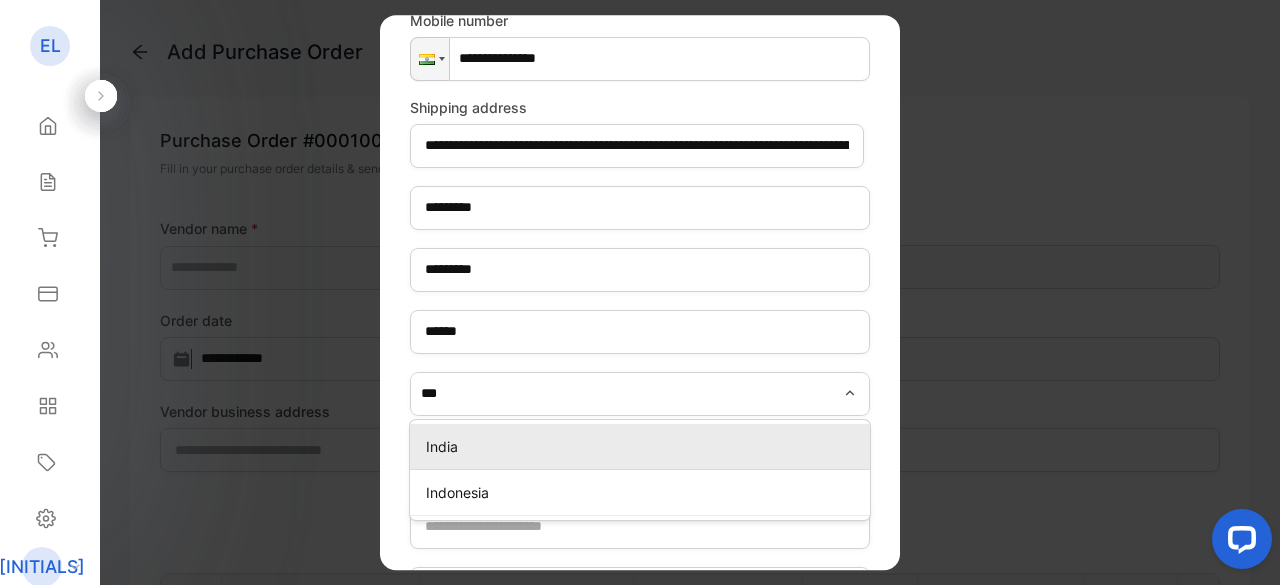 click on "India" at bounding box center (644, 446) 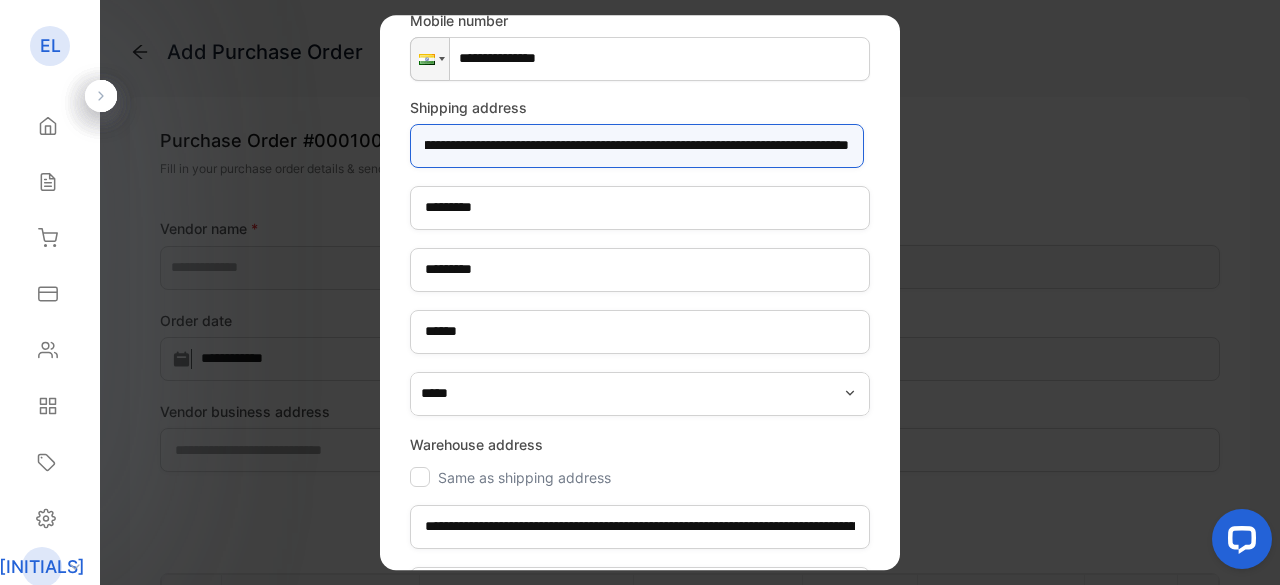scroll, scrollTop: 0, scrollLeft: 417, axis: horizontal 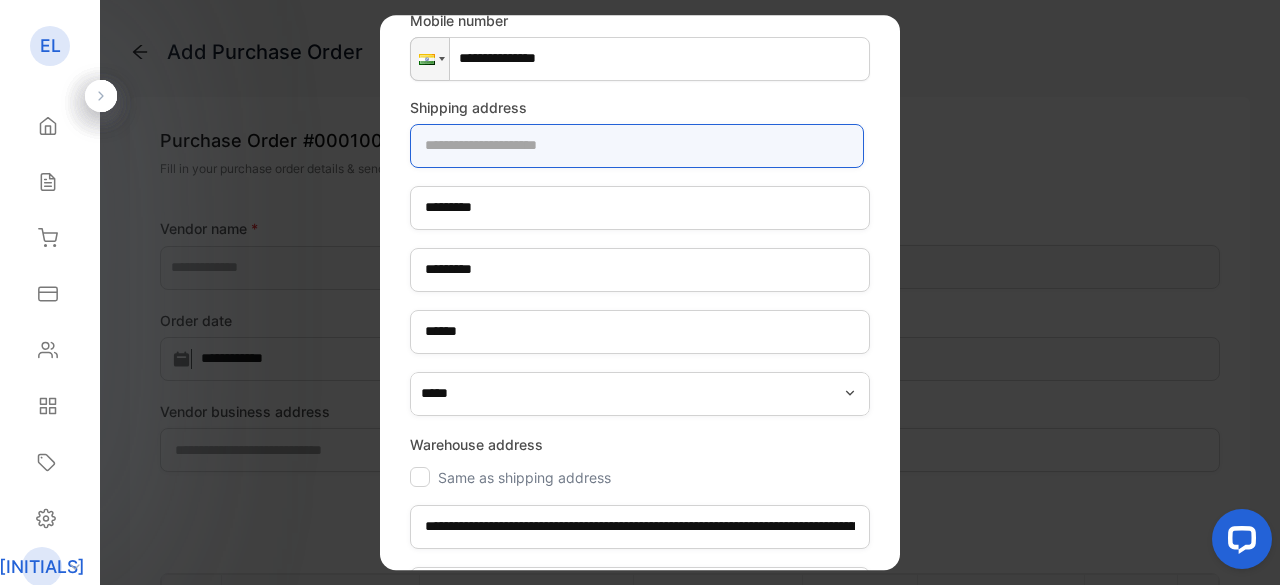 paste on "**********" 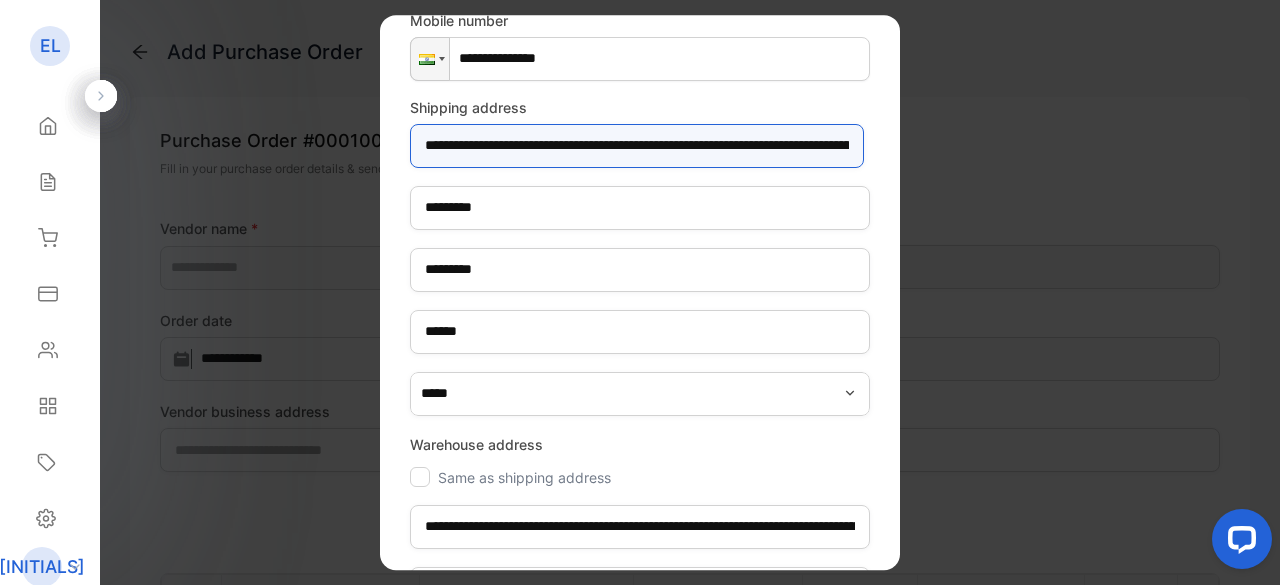 scroll, scrollTop: 0, scrollLeft: 792, axis: horizontal 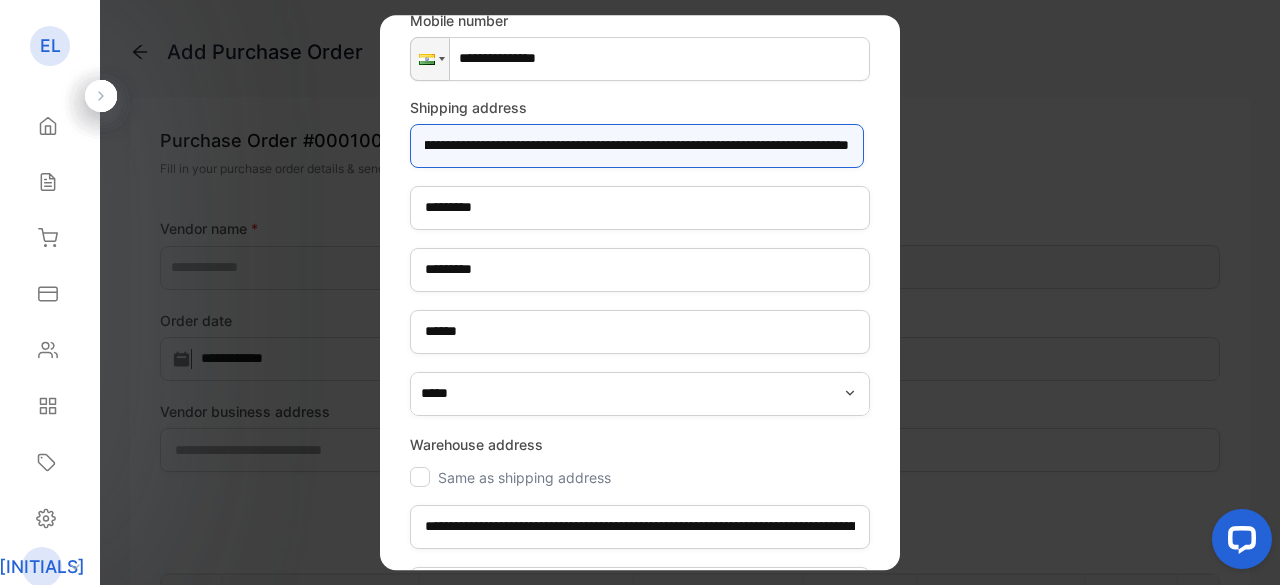 click on "**********" at bounding box center [637, 146] 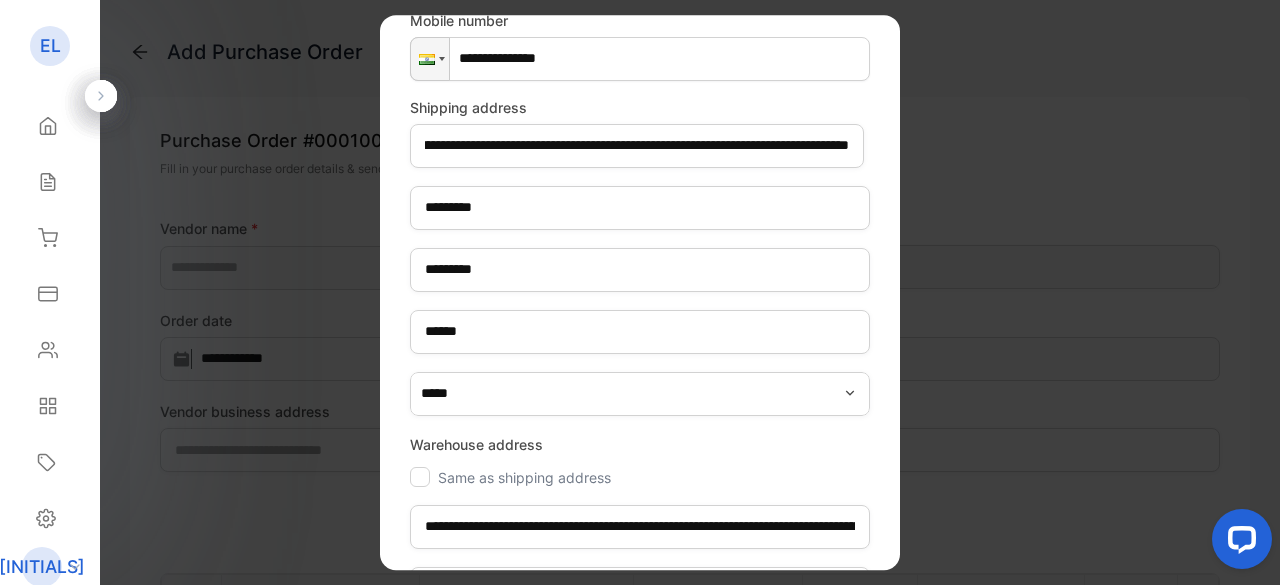 scroll, scrollTop: 0, scrollLeft: 0, axis: both 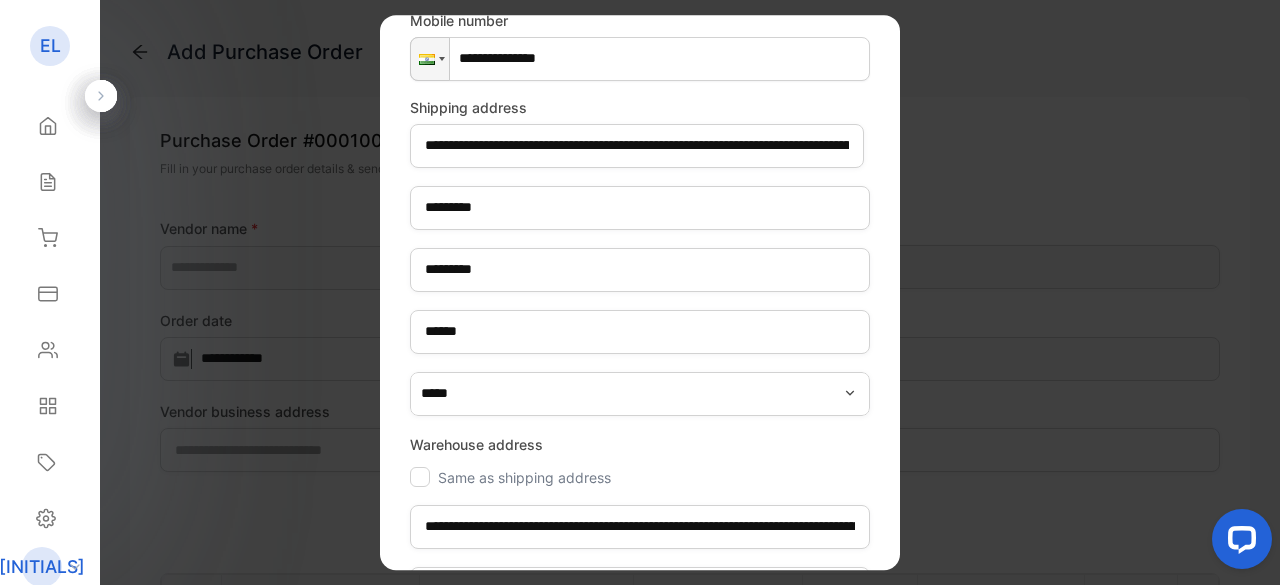 click at bounding box center [420, 477] 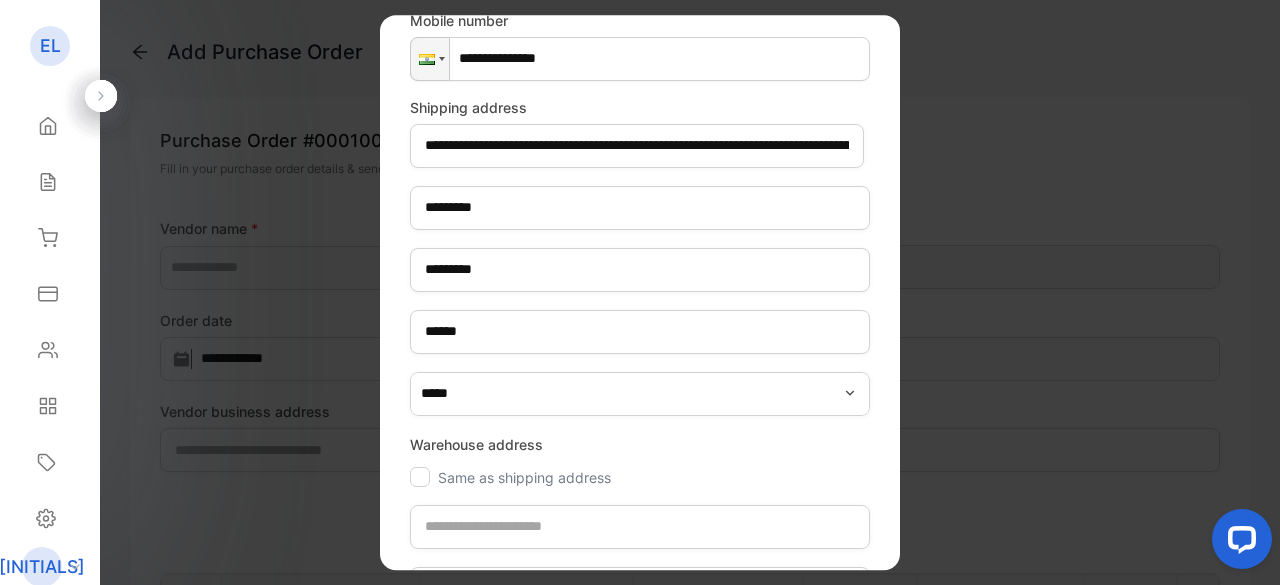click at bounding box center (420, 477) 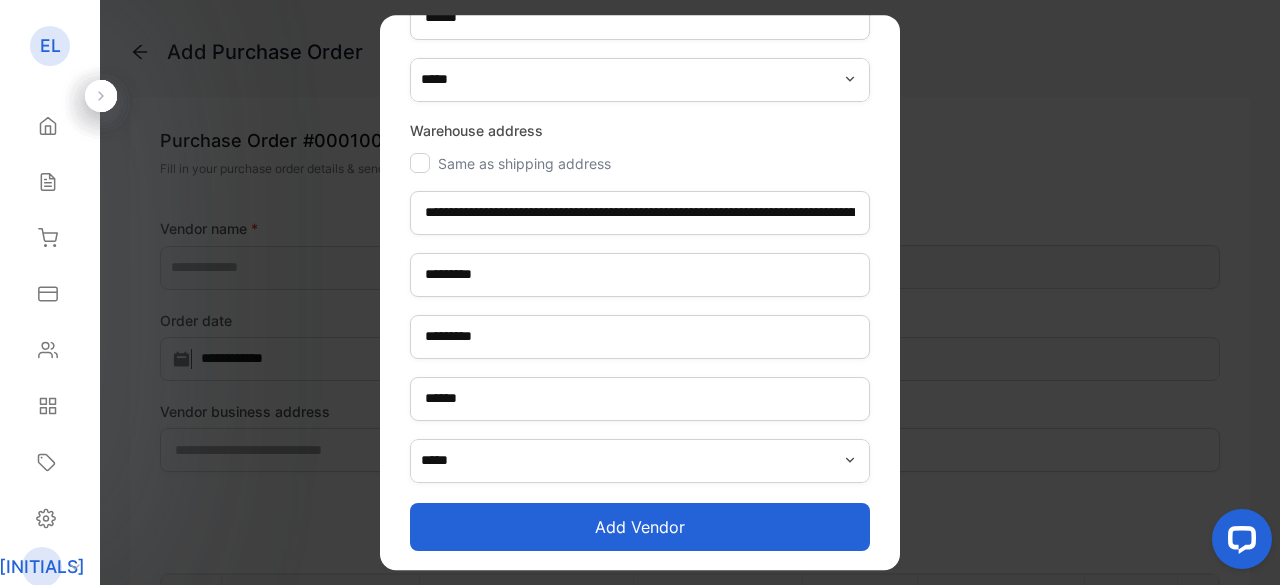 scroll, scrollTop: 660, scrollLeft: 0, axis: vertical 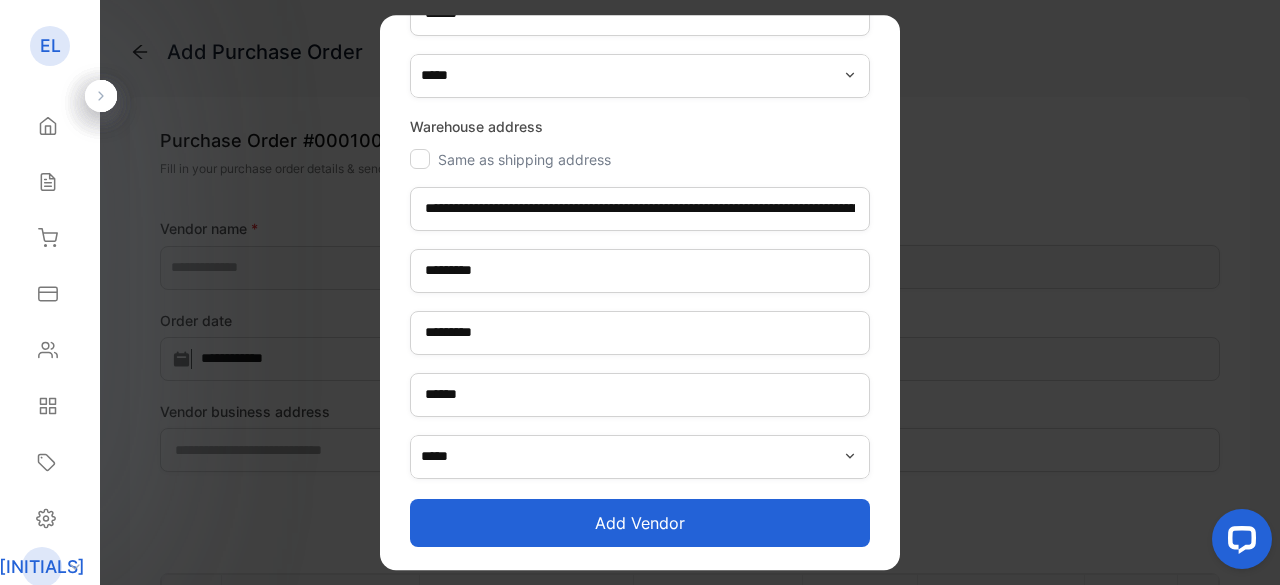 click on "Add vendor" at bounding box center (640, 523) 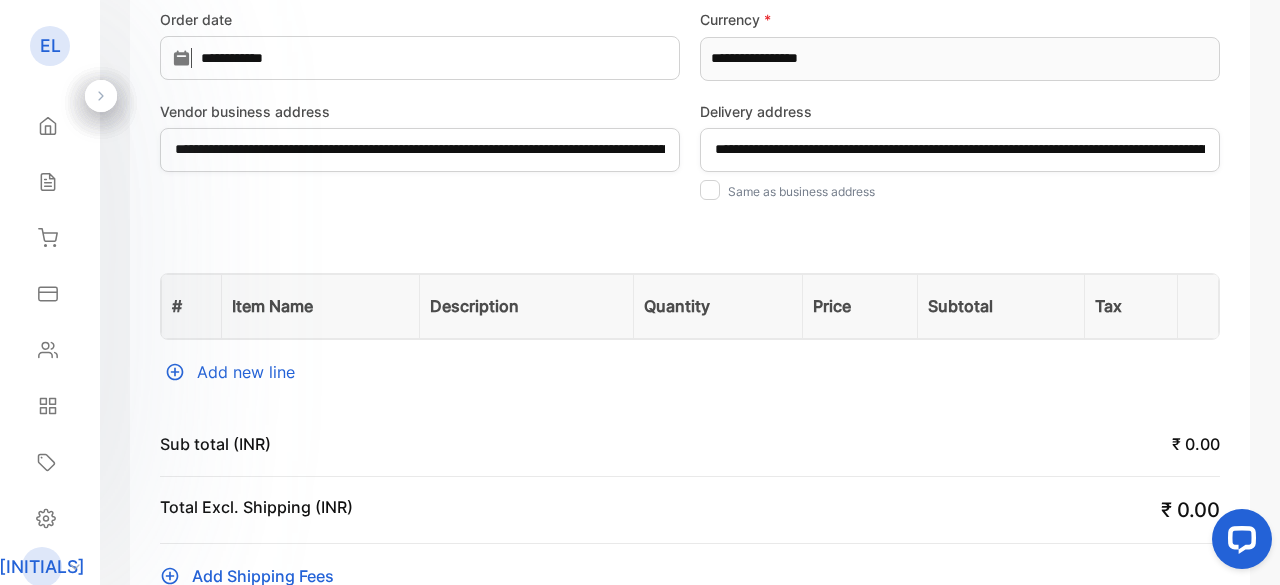 scroll, scrollTop: 400, scrollLeft: 0, axis: vertical 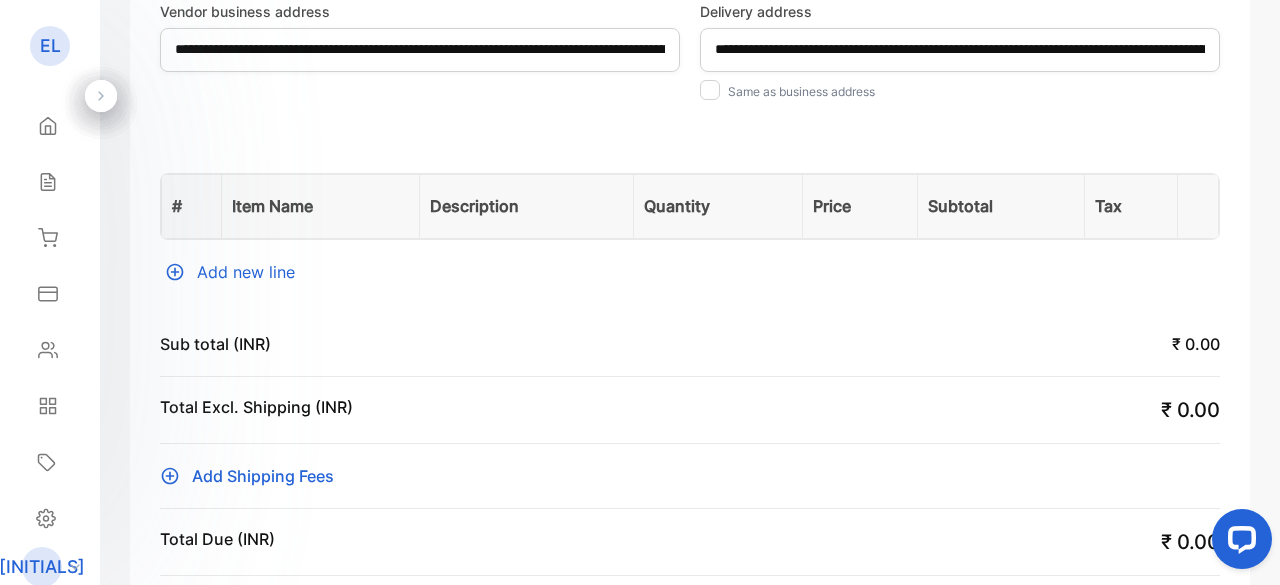 click on "Add new line" at bounding box center (690, 272) 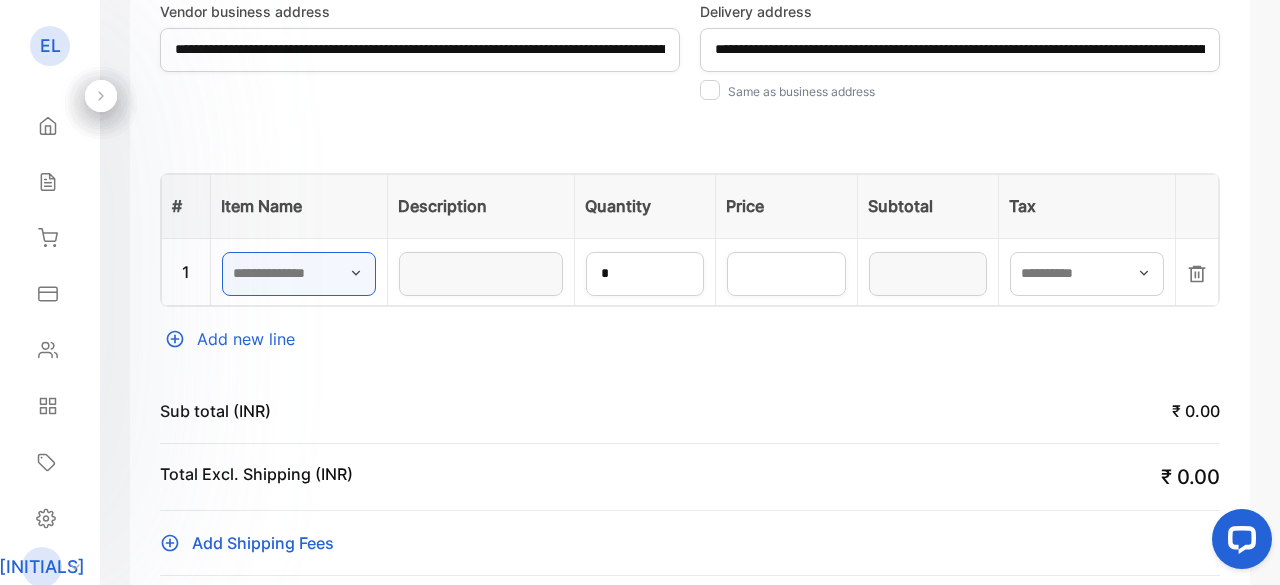 click at bounding box center (299, 274) 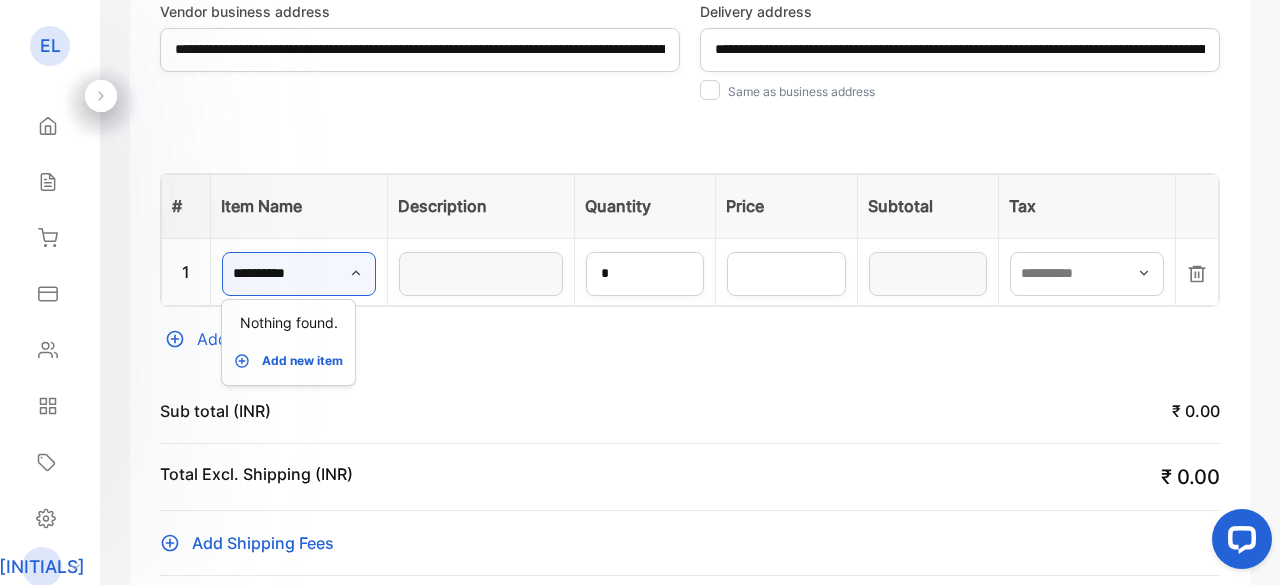 click on "*********" at bounding box center [299, 274] 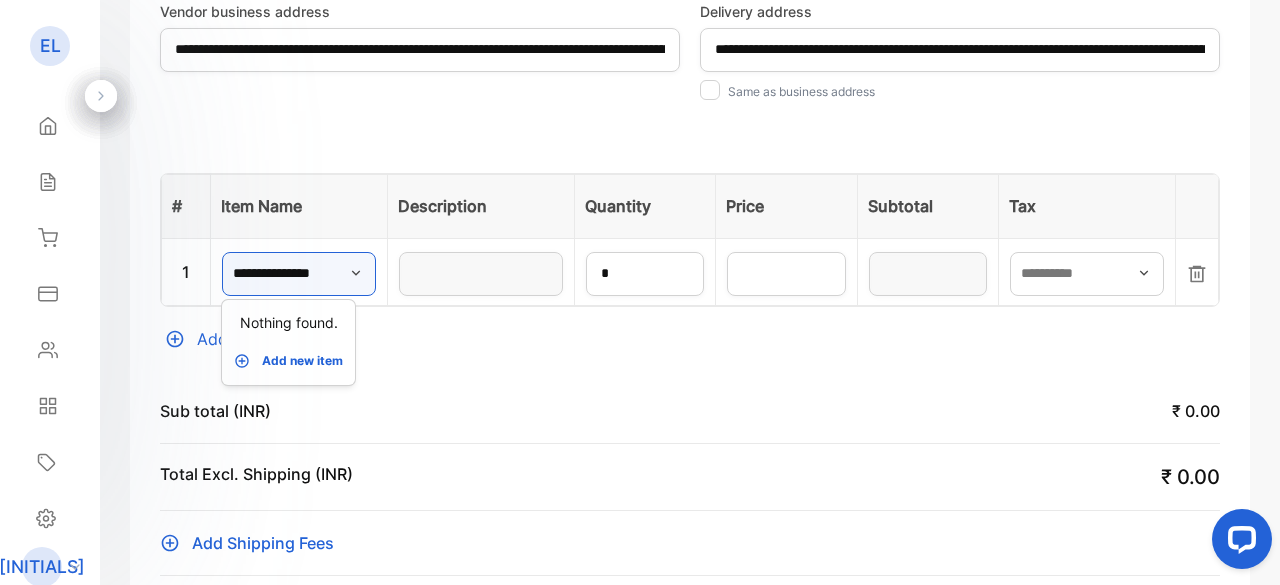 scroll, scrollTop: 0, scrollLeft: 3, axis: horizontal 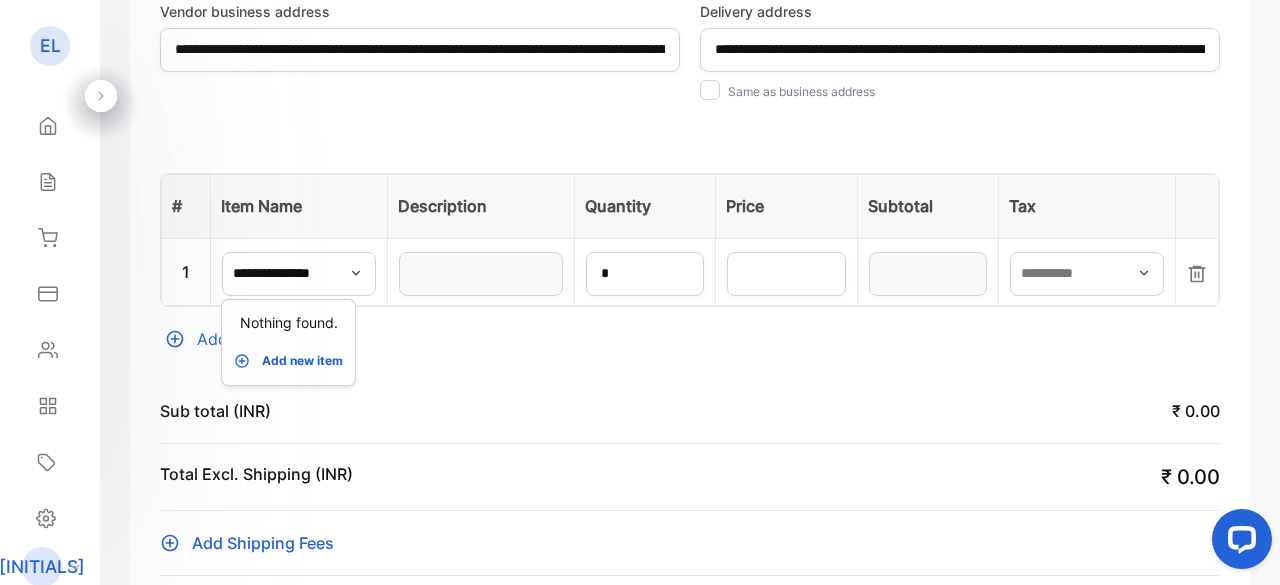 click on "Add new item" at bounding box center [302, 361] 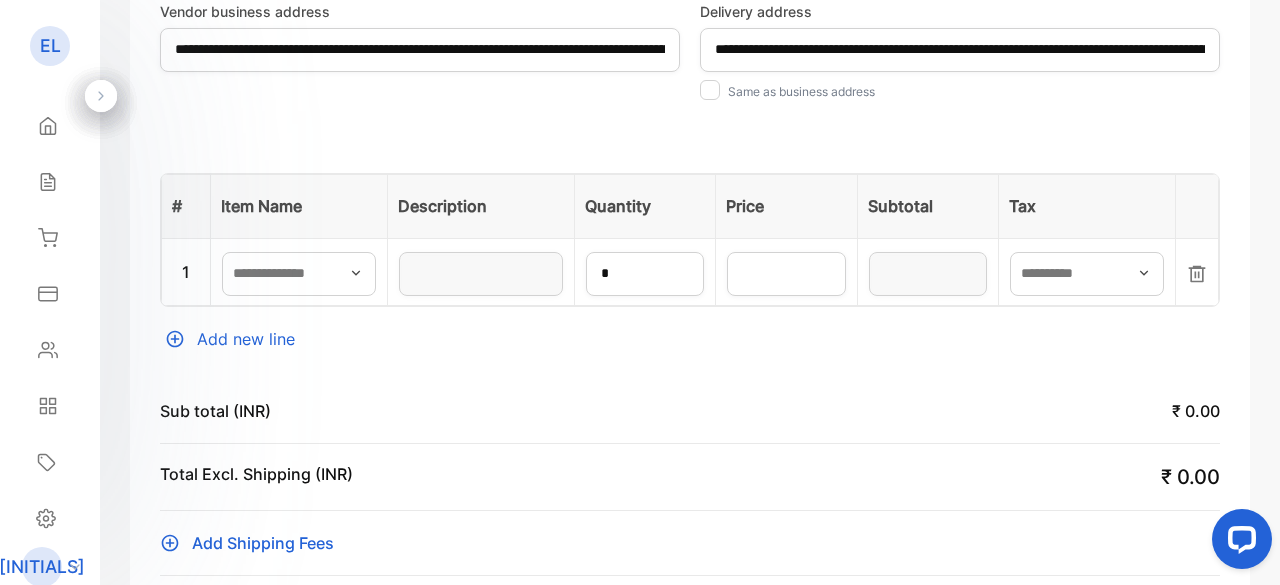 click at bounding box center (356, 273) 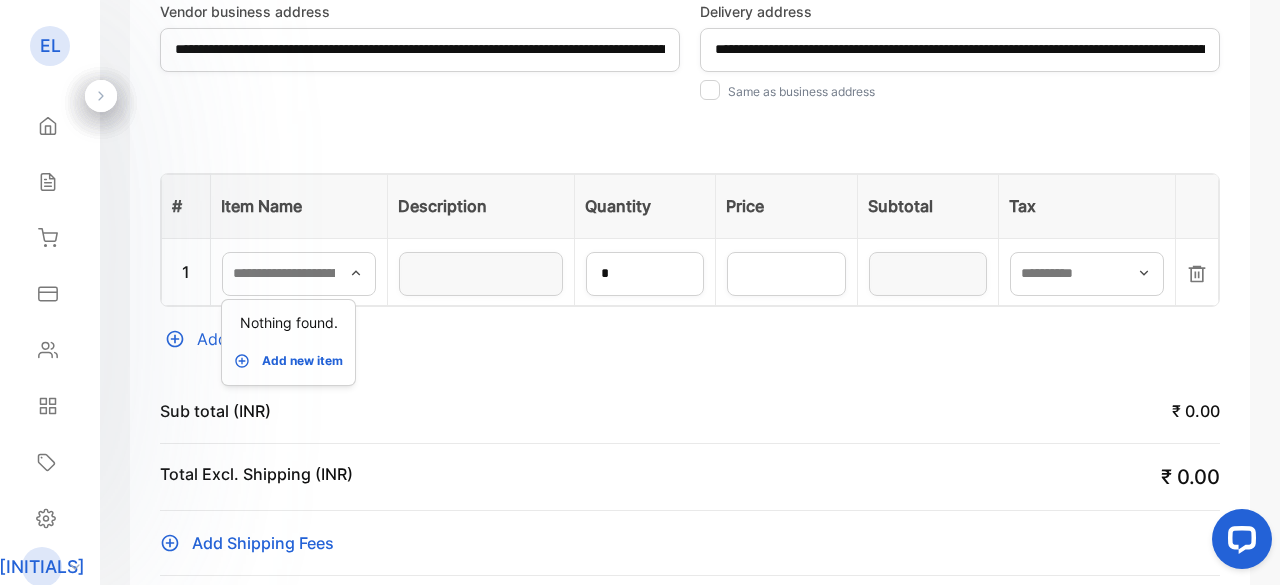 click on "Add new item" at bounding box center (302, 361) 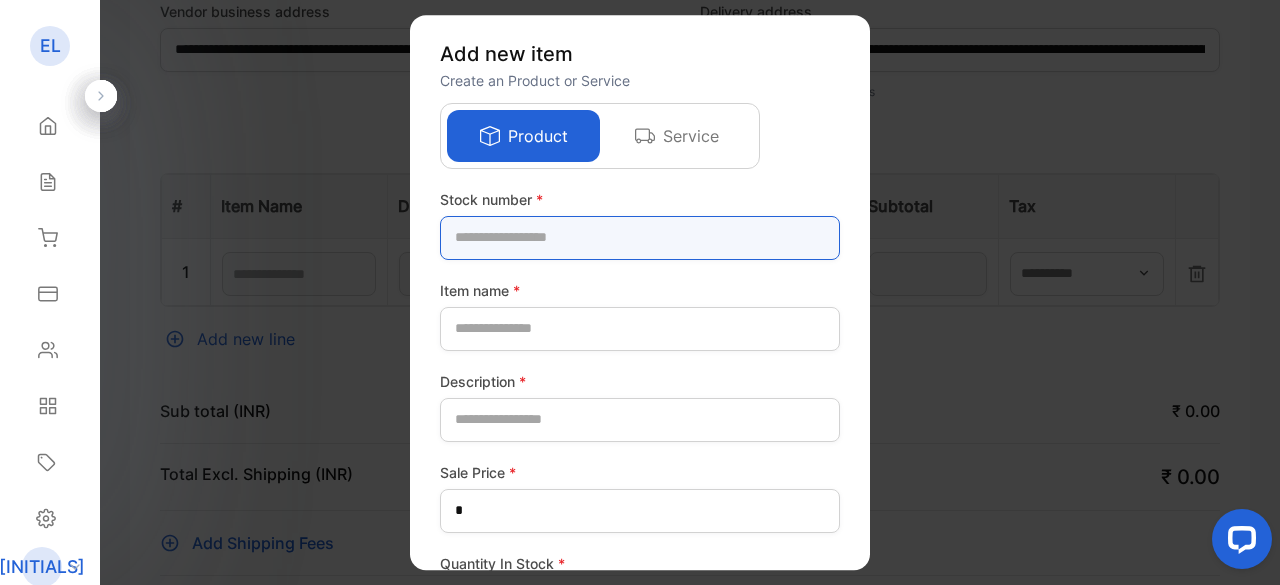 click at bounding box center [640, 238] 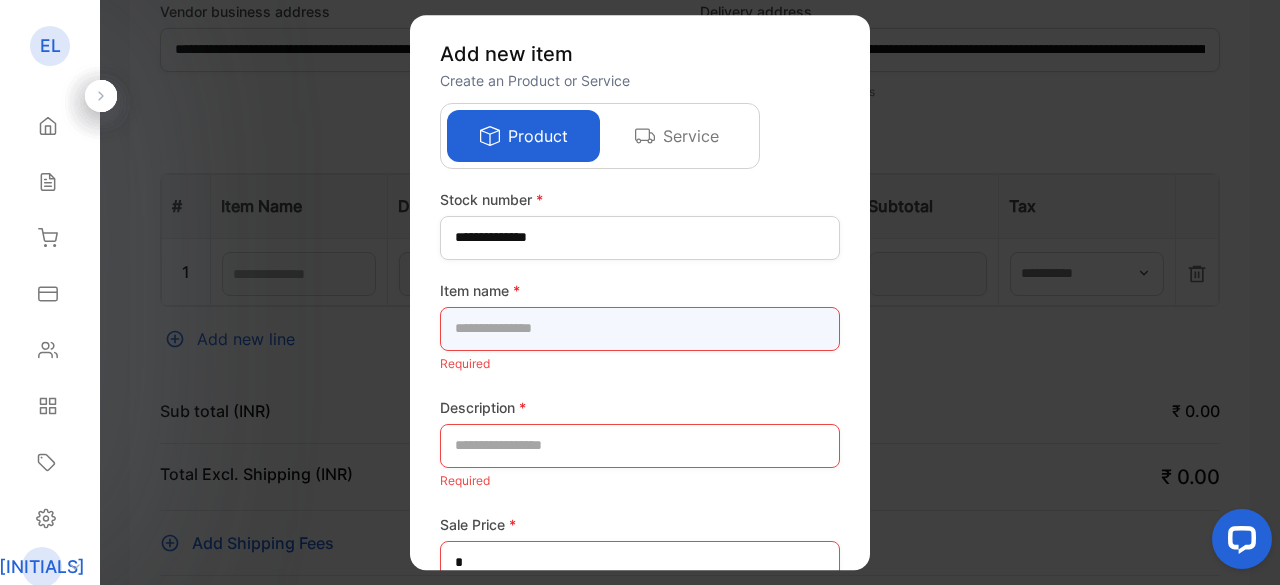 click at bounding box center (640, 329) 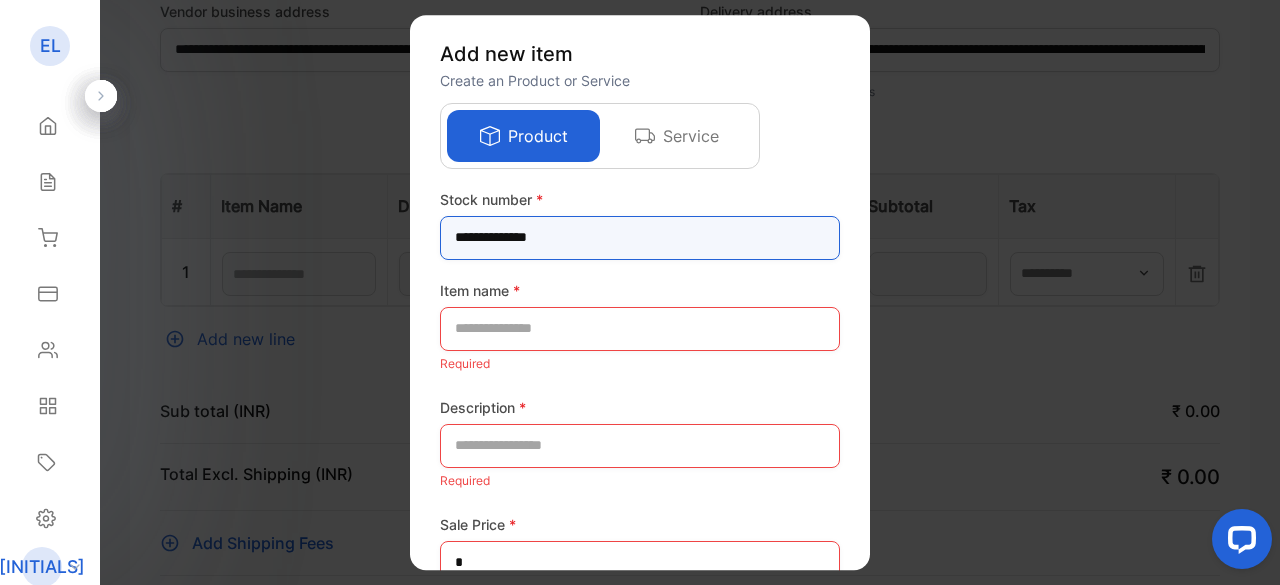 click on "**********" at bounding box center (640, 238) 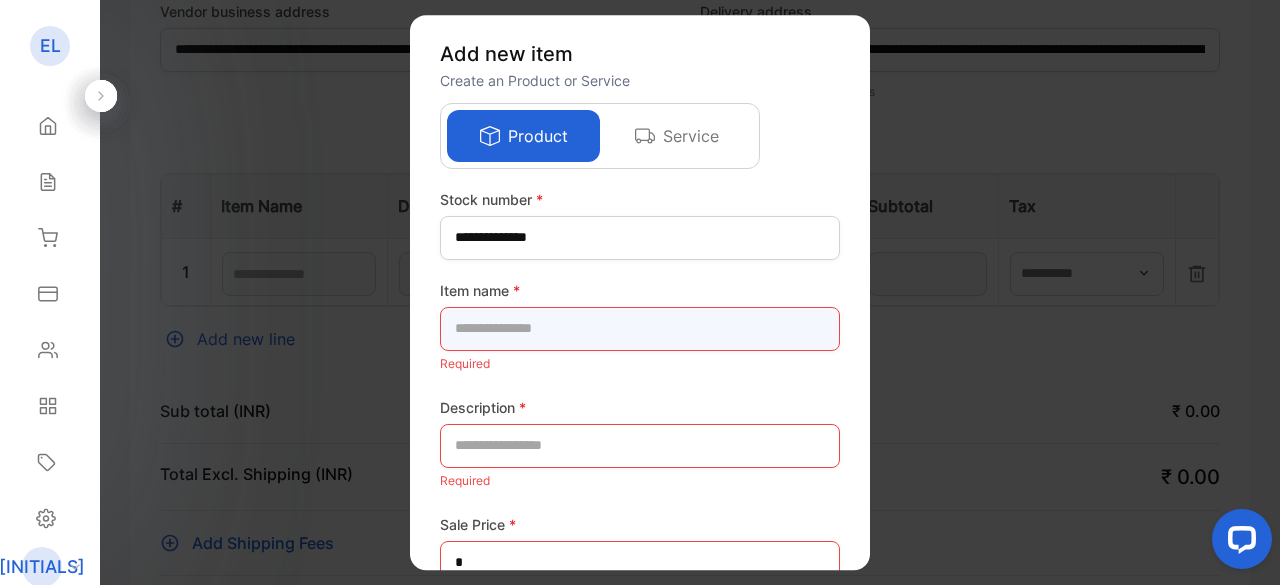click at bounding box center [640, 329] 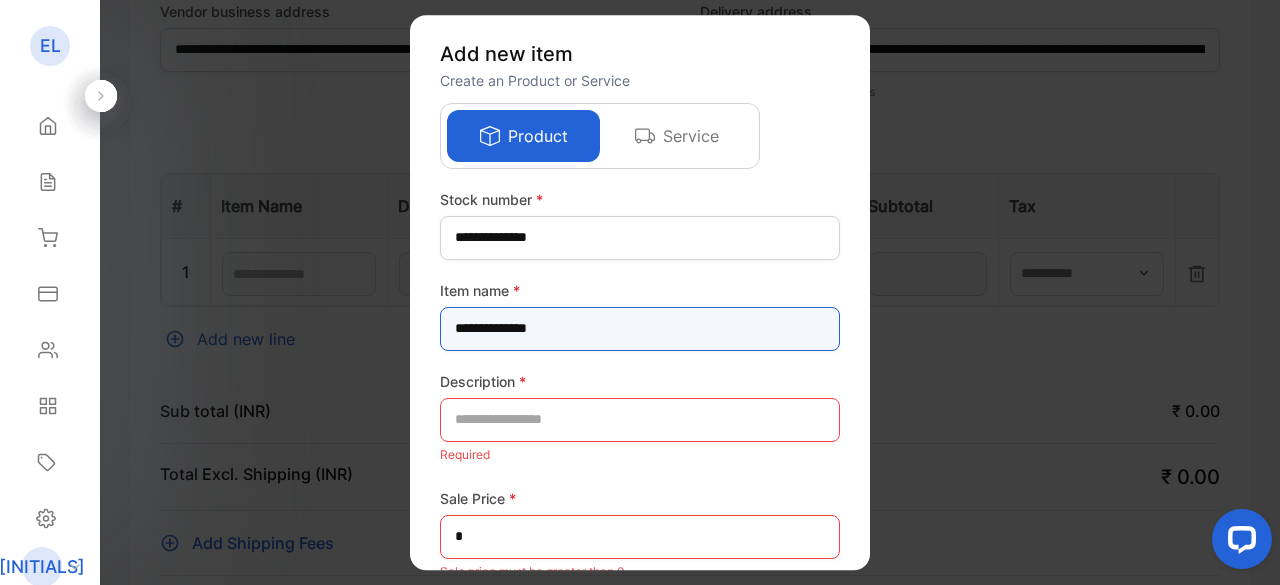 type on "**********" 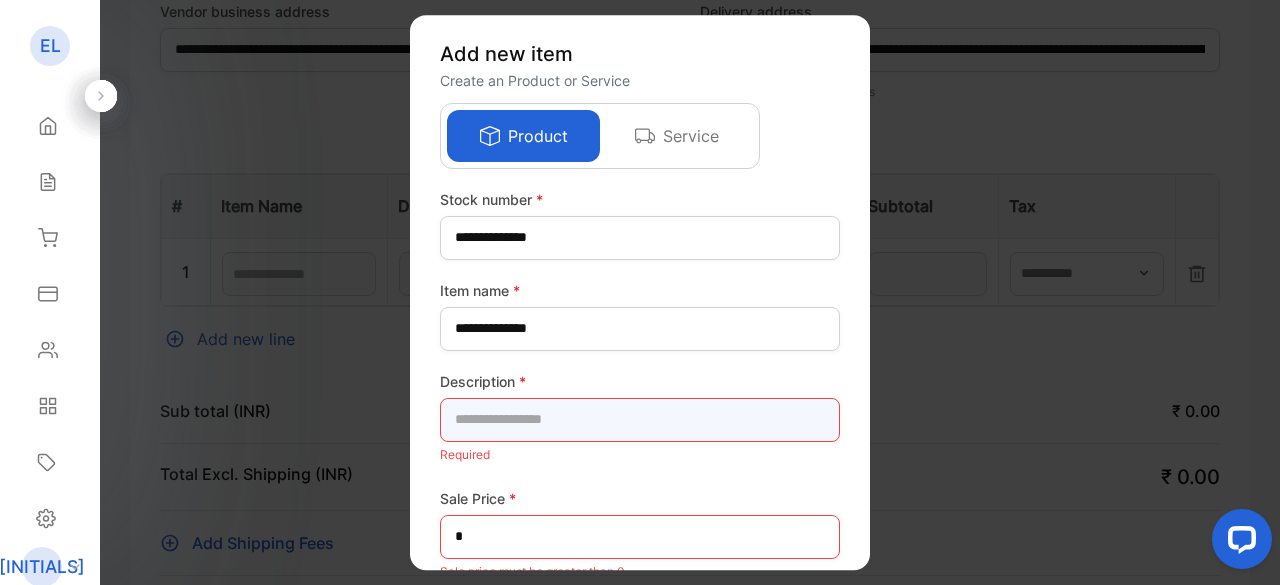 click at bounding box center (640, 420) 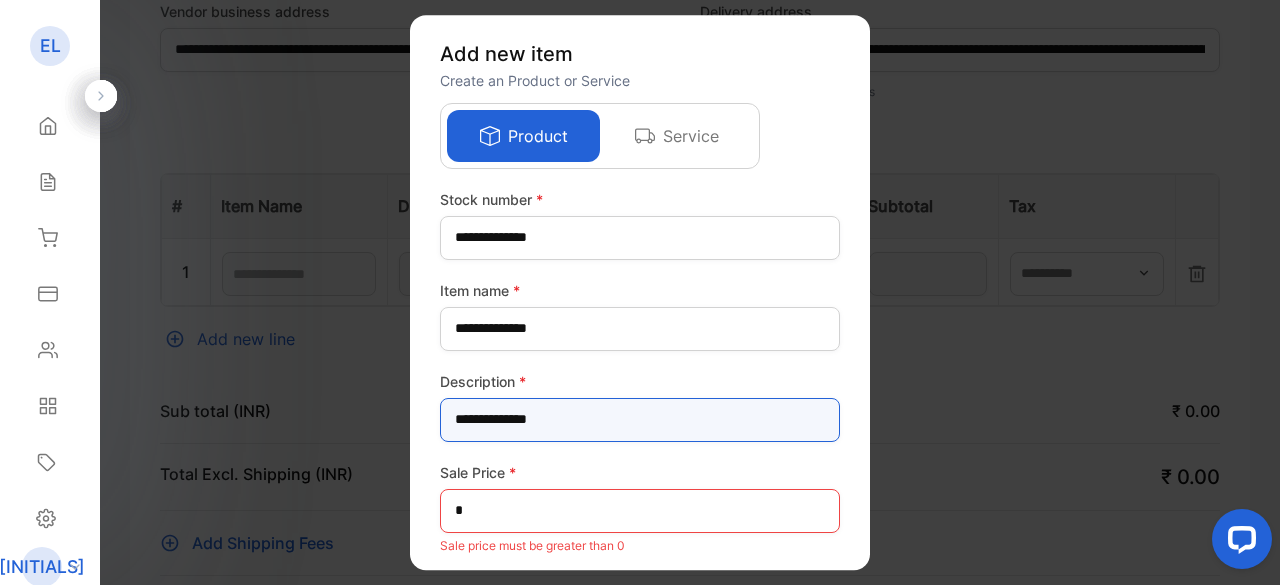 type on "**********" 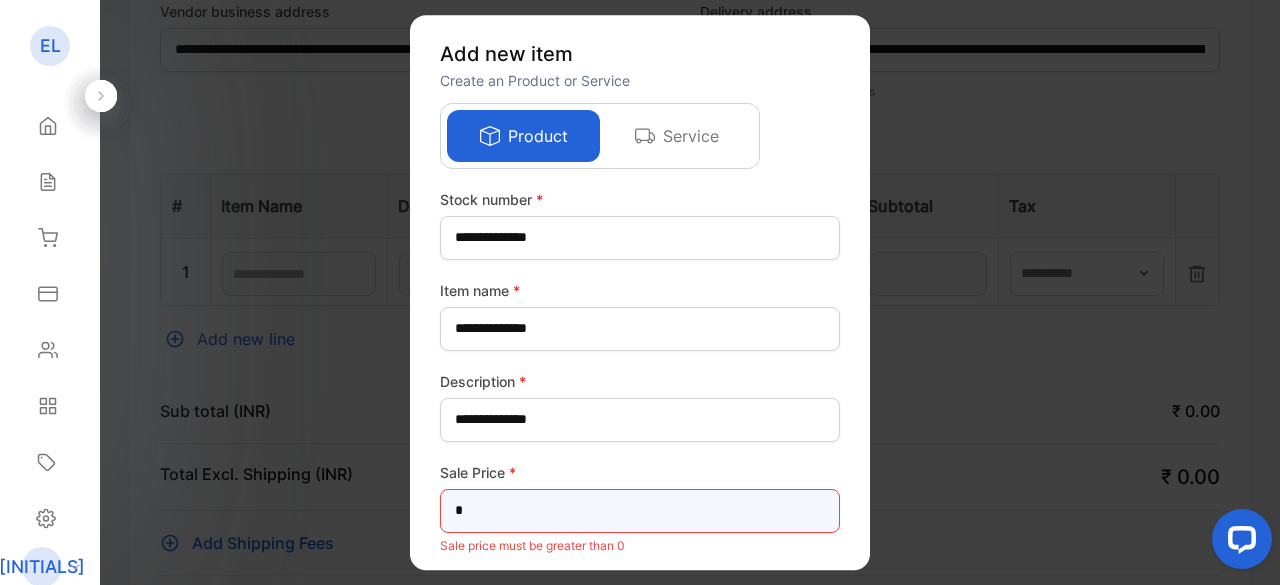 click on "*" at bounding box center [640, 511] 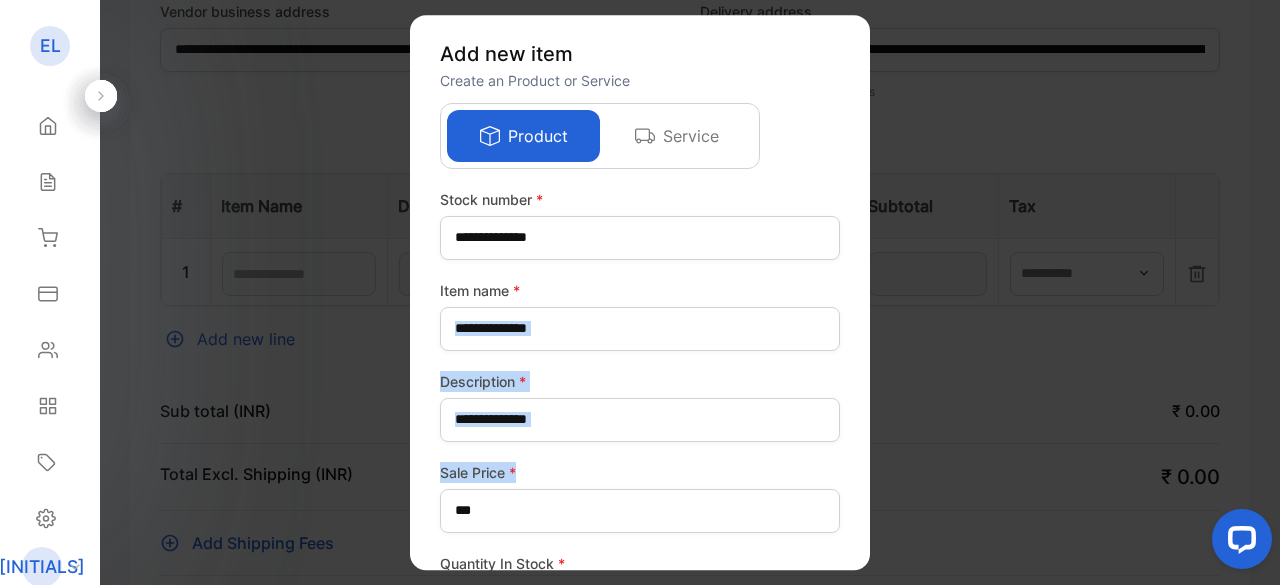 drag, startPoint x: 862, startPoint y: 332, endPoint x: 849, endPoint y: 469, distance: 137.6154 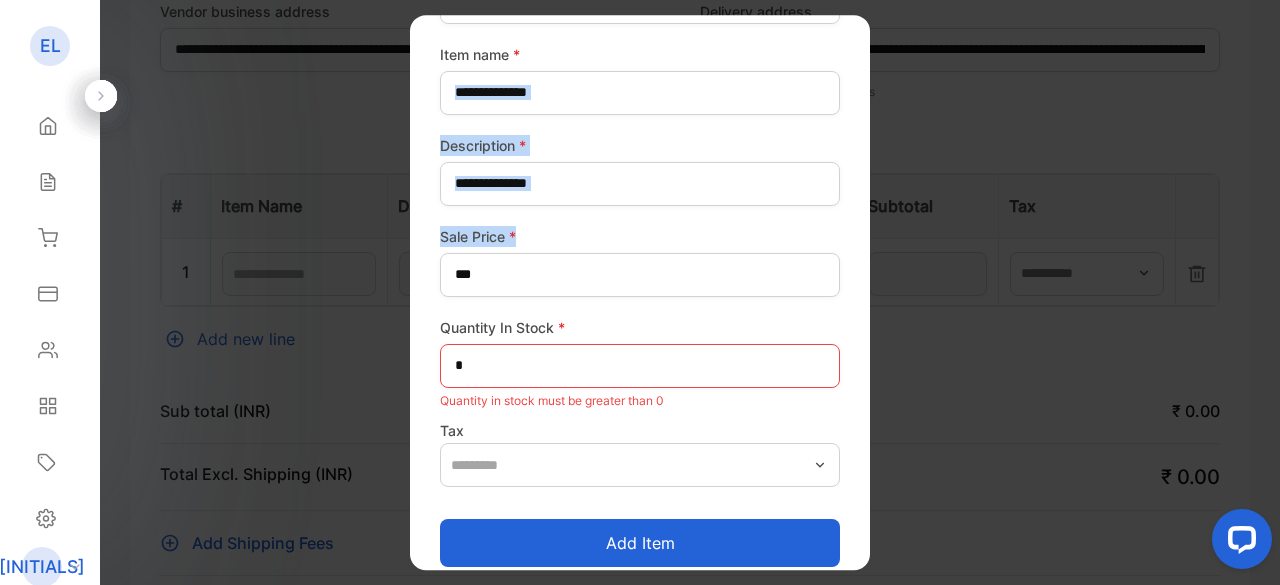 scroll, scrollTop: 254, scrollLeft: 0, axis: vertical 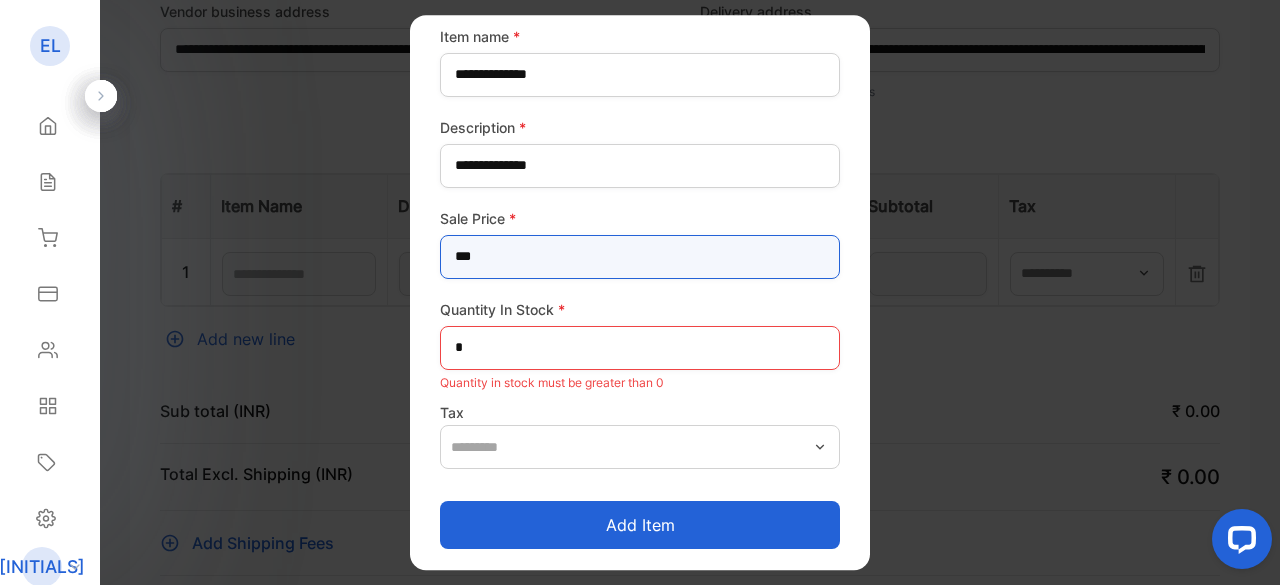 click on "***" at bounding box center [640, 257] 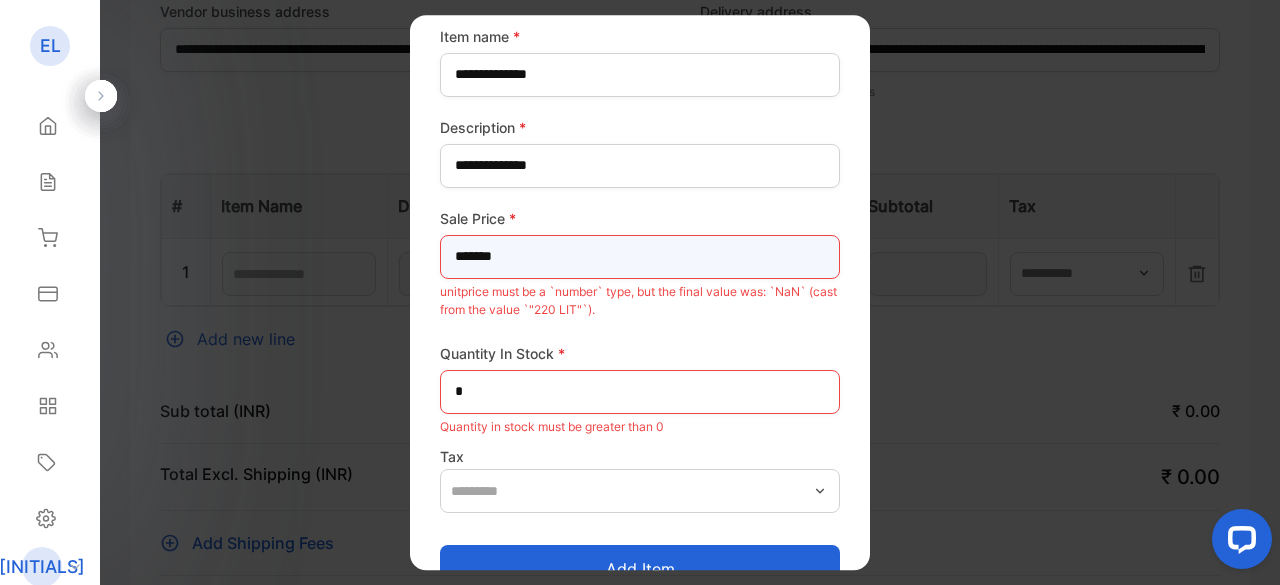 type on "*******" 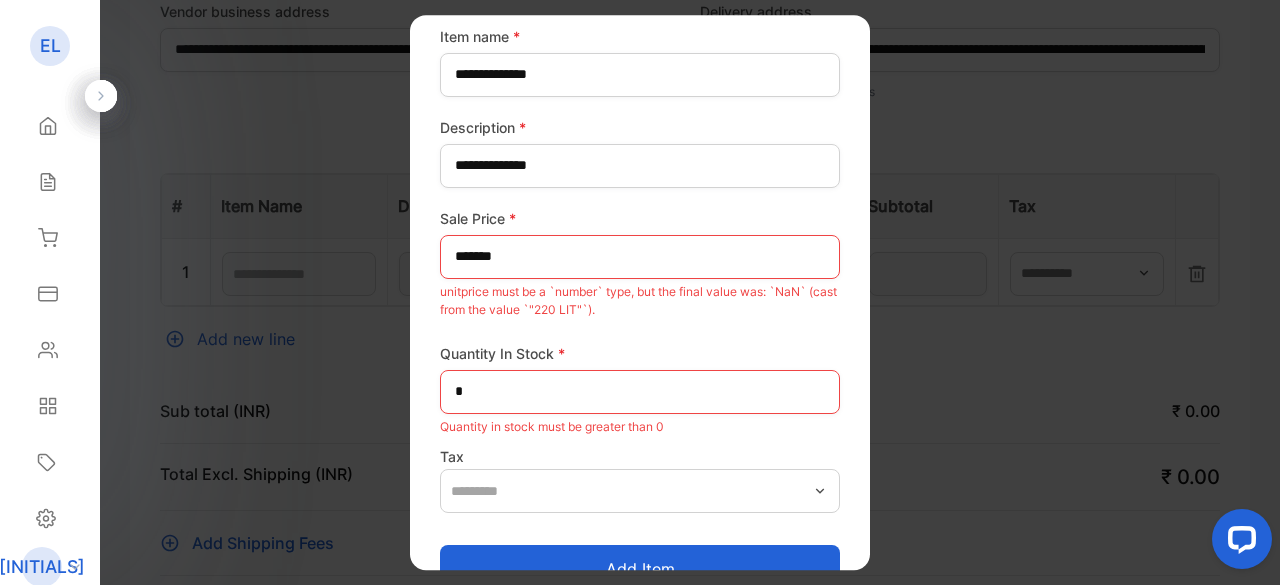 click at bounding box center (101, 96) 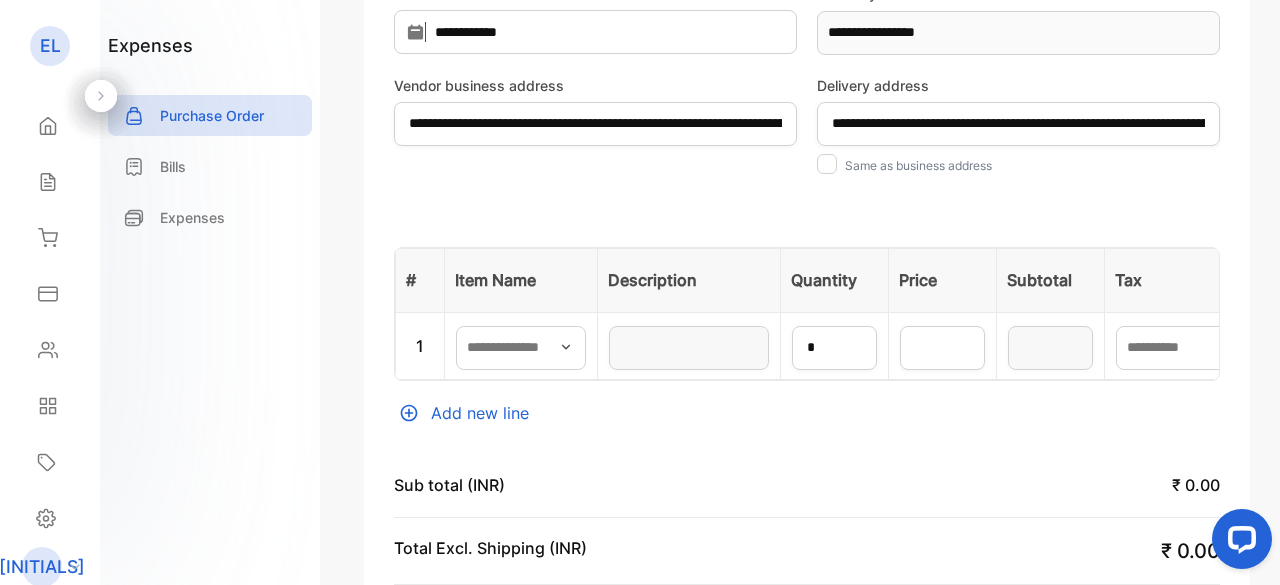 scroll, scrollTop: 500, scrollLeft: 0, axis: vertical 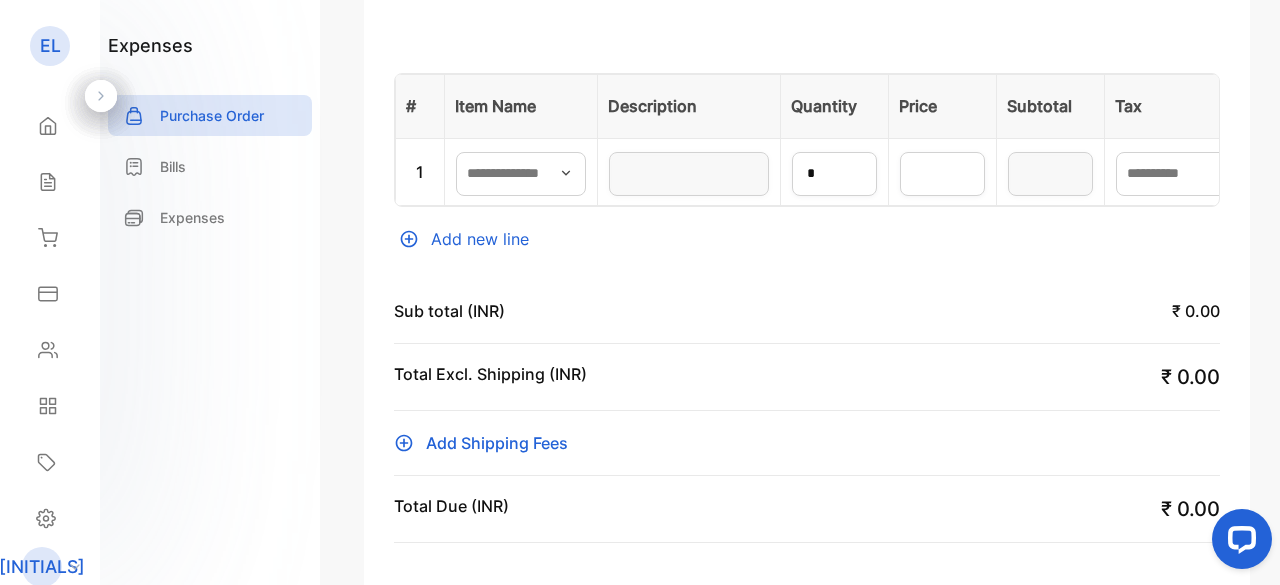 click at bounding box center [566, 173] 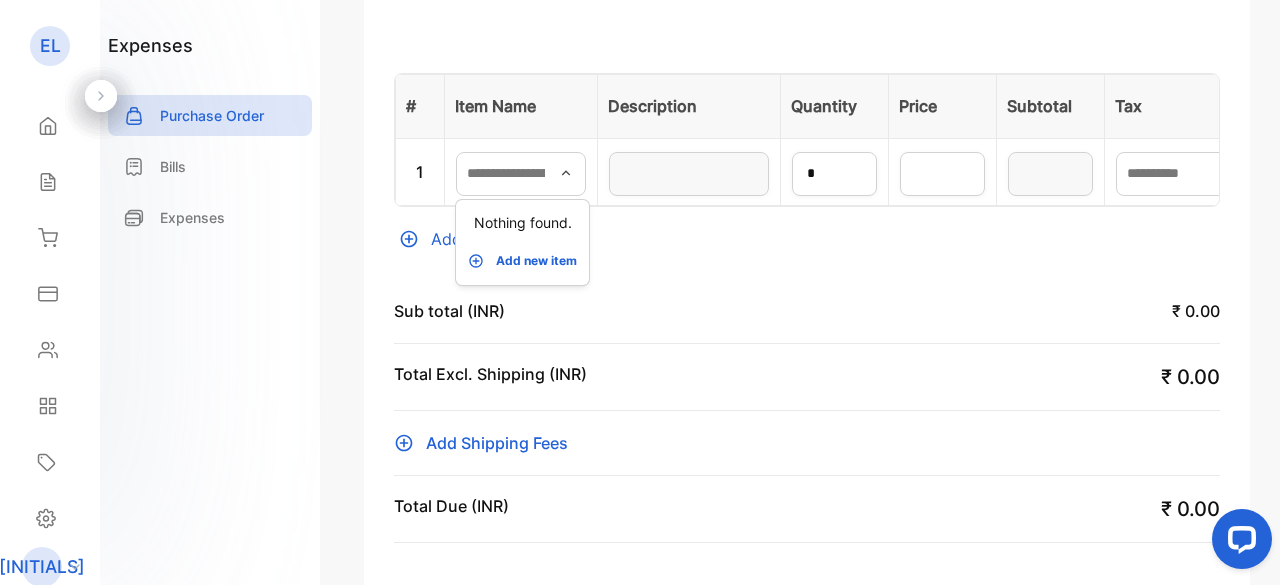 click on "Add new item" at bounding box center [536, 261] 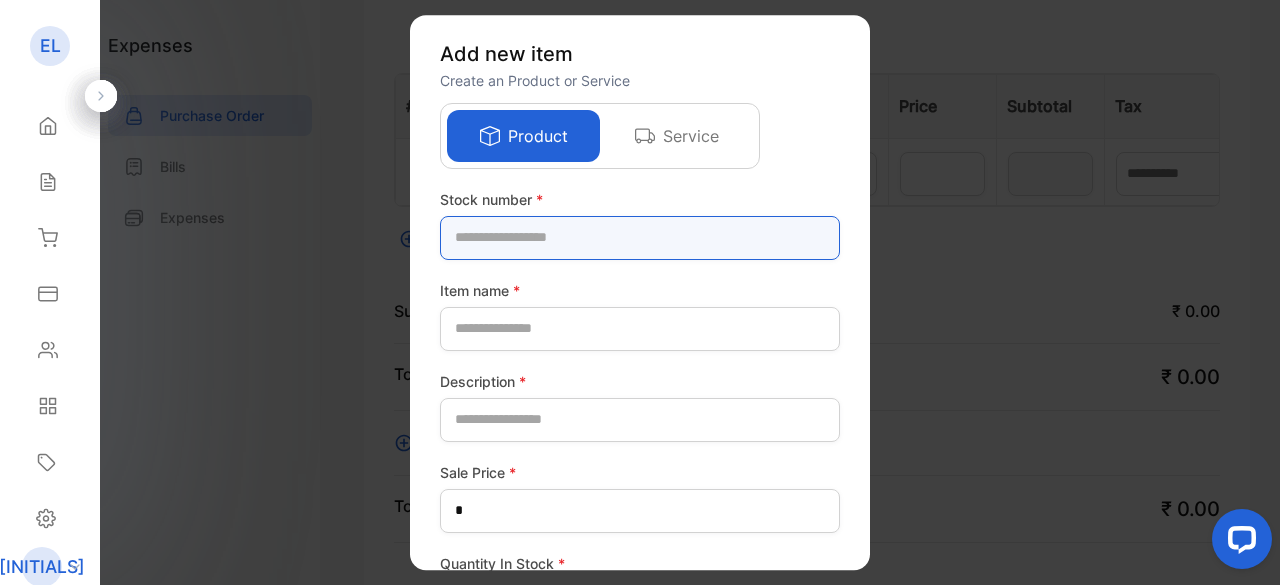 click at bounding box center [640, 238] 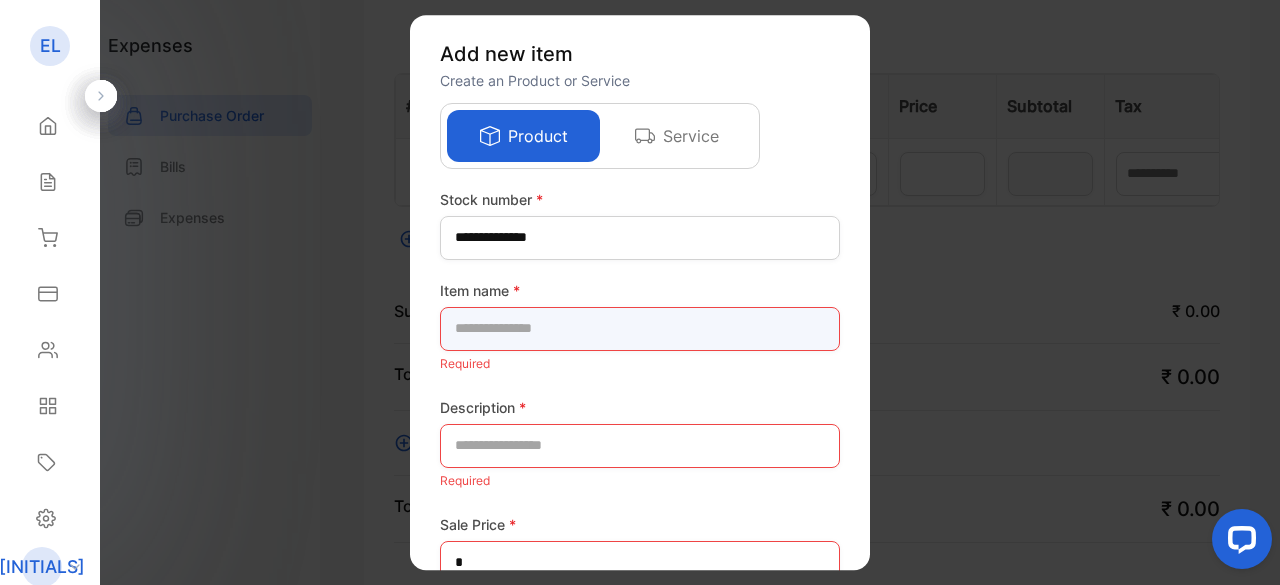 click at bounding box center (640, 329) 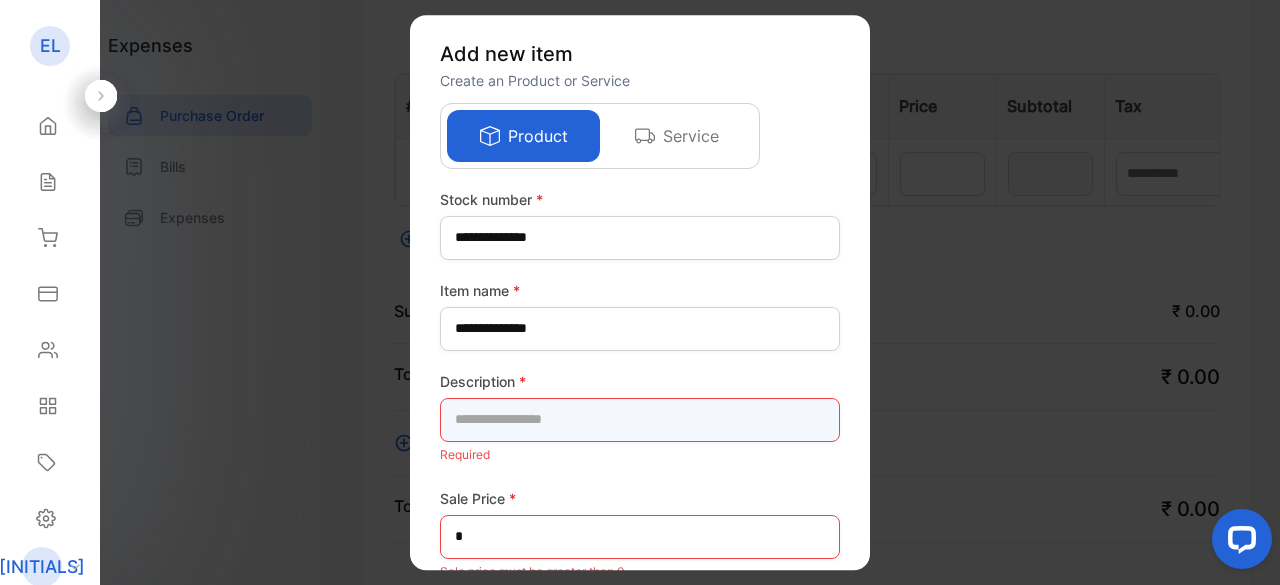 click at bounding box center [640, 420] 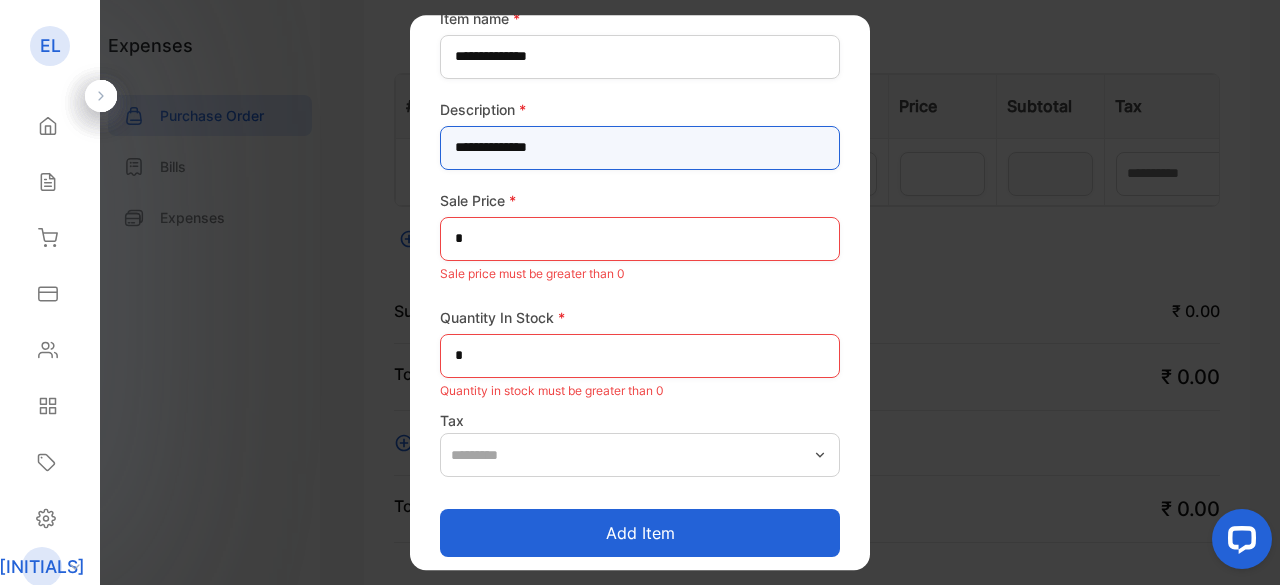 scroll, scrollTop: 282, scrollLeft: 0, axis: vertical 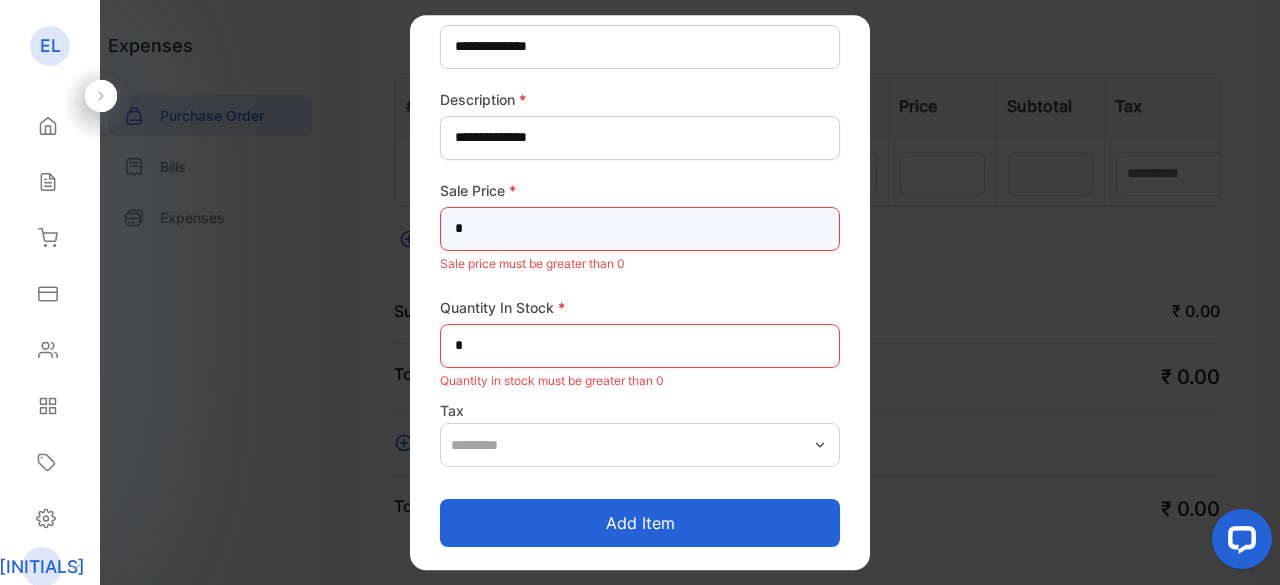 click on "*" at bounding box center [640, 229] 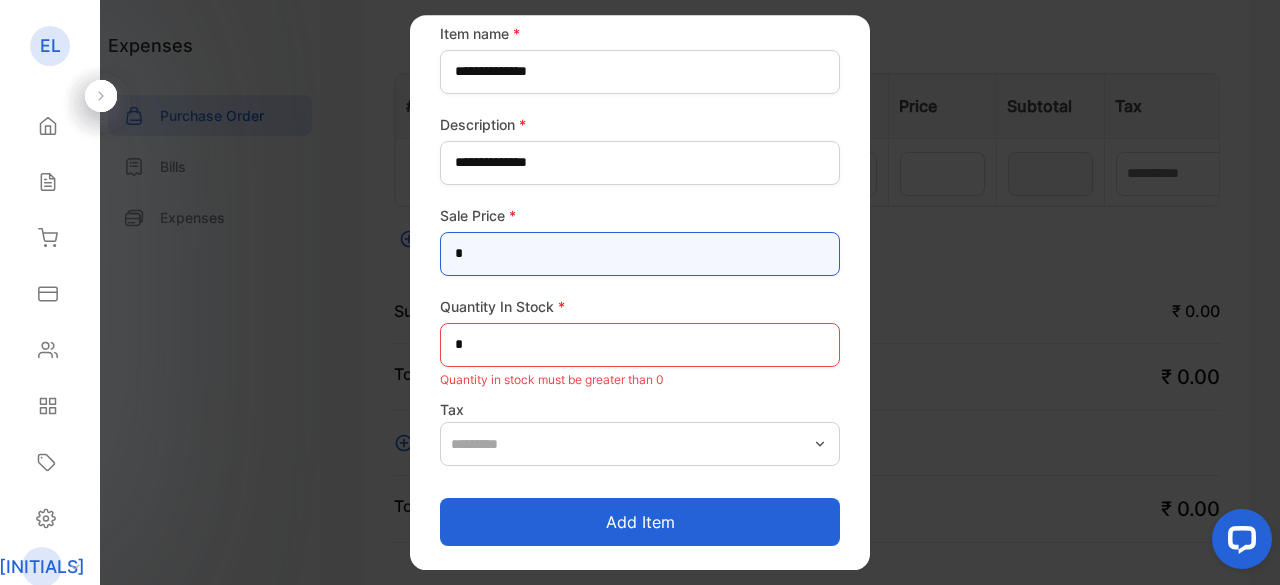 scroll, scrollTop: 256, scrollLeft: 0, axis: vertical 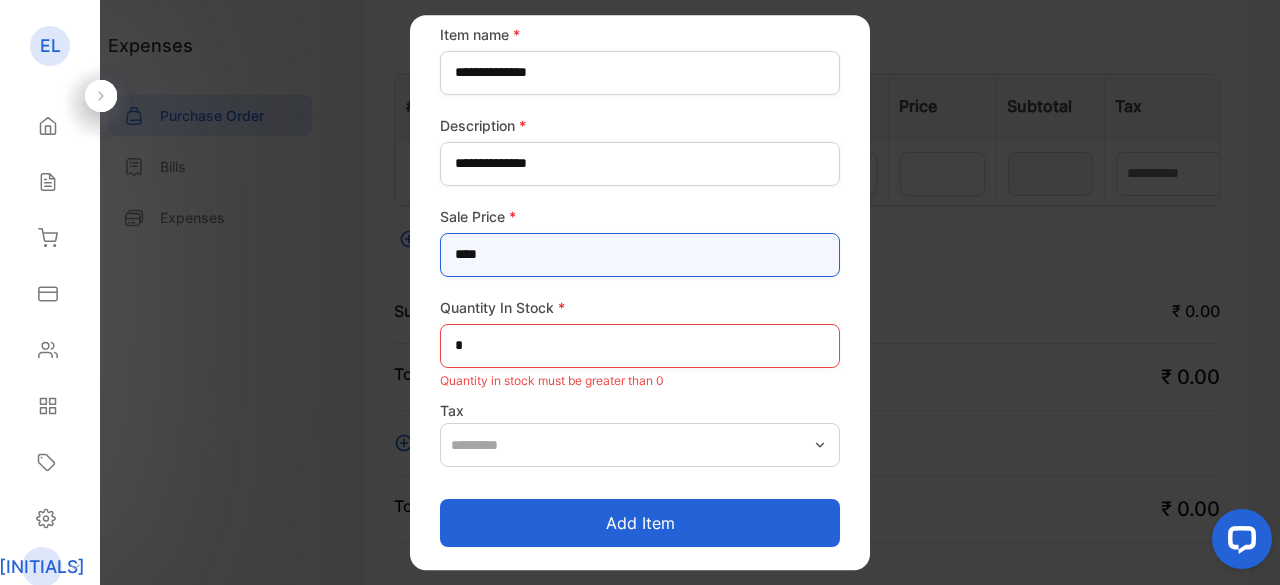 type on "****" 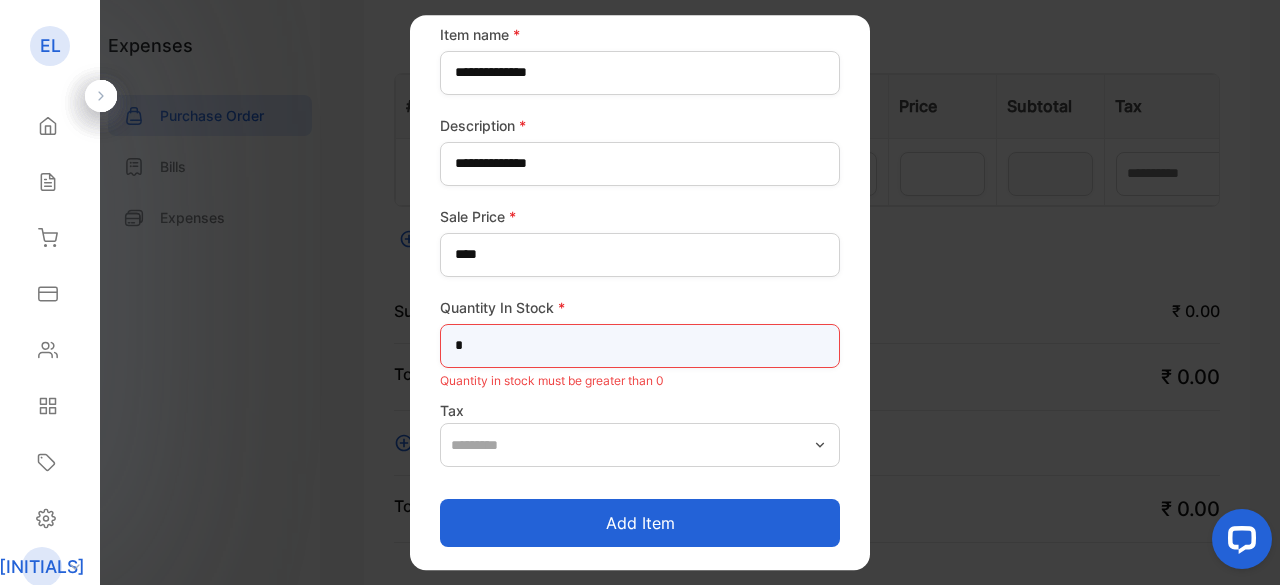 click on "*" at bounding box center [640, 346] 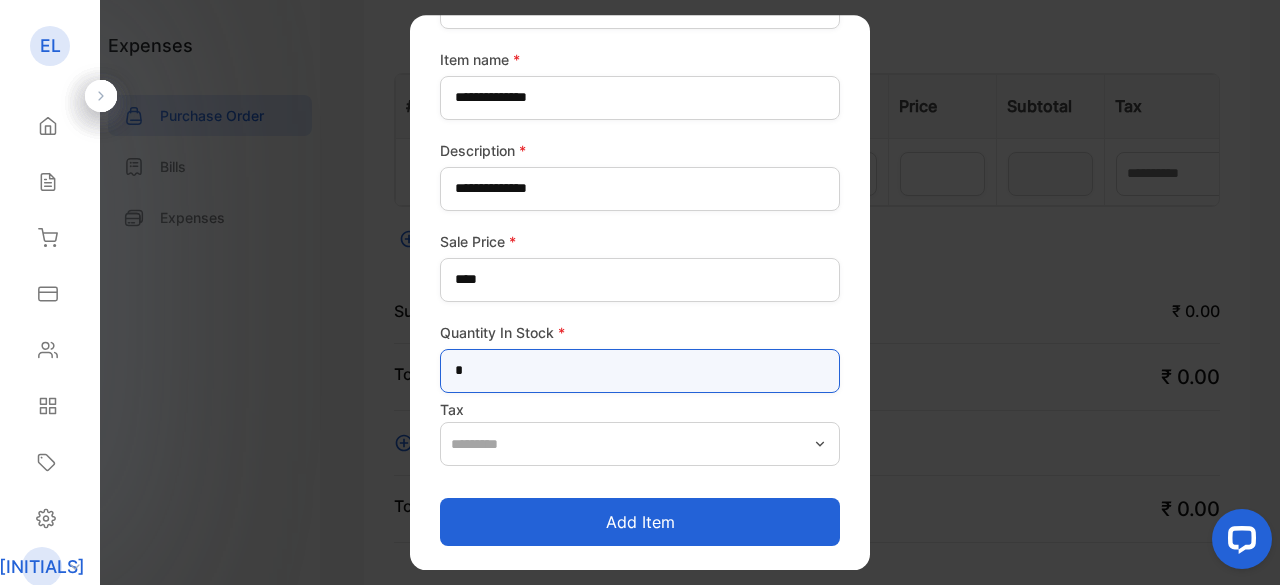 scroll, scrollTop: 230, scrollLeft: 0, axis: vertical 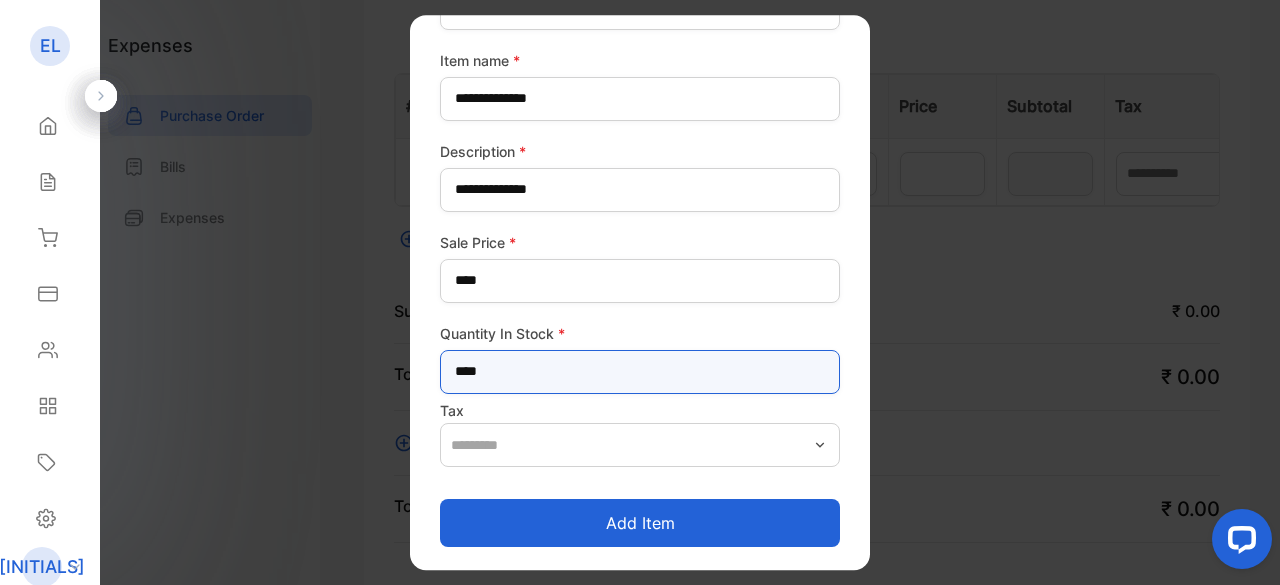 type on "***" 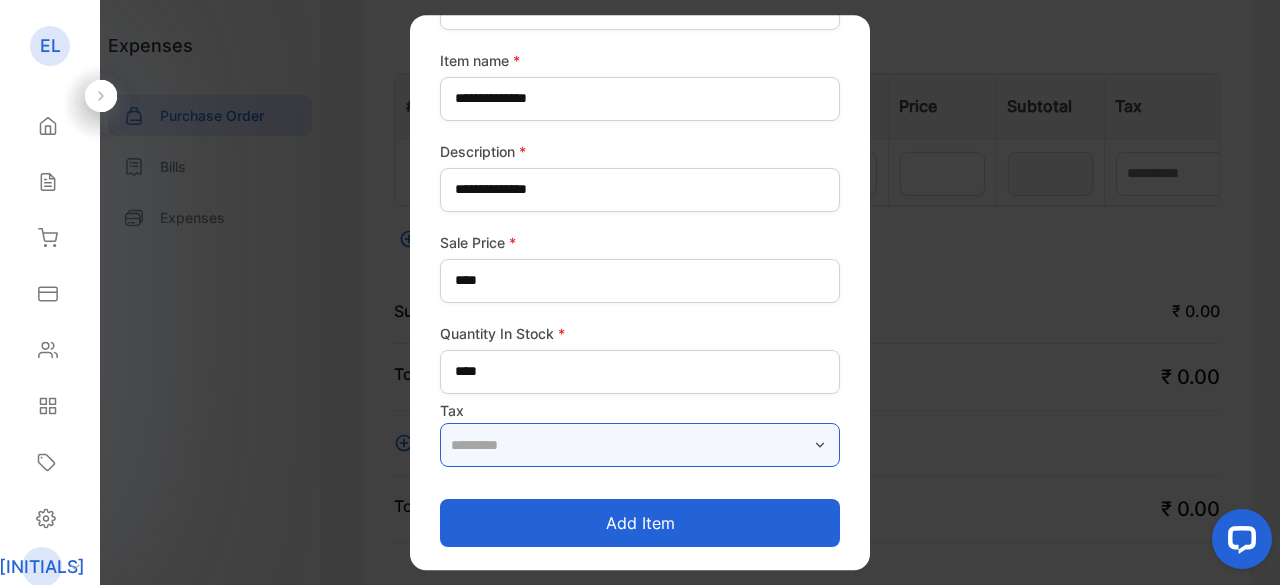 click at bounding box center (640, 445) 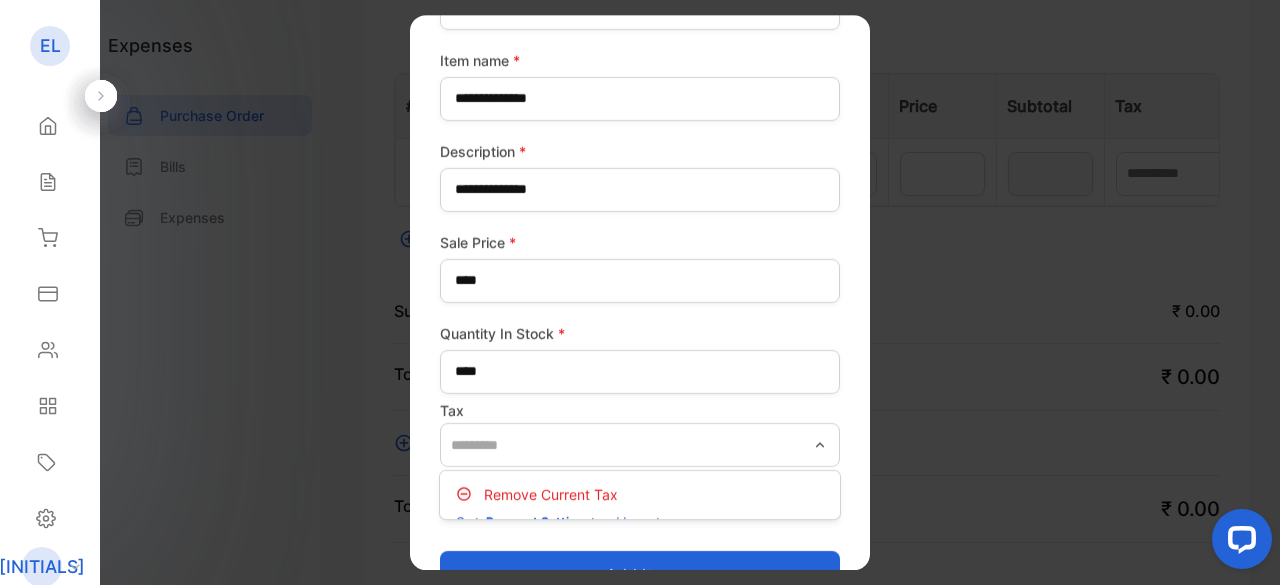 click on "Remove current tax" at bounding box center [551, 494] 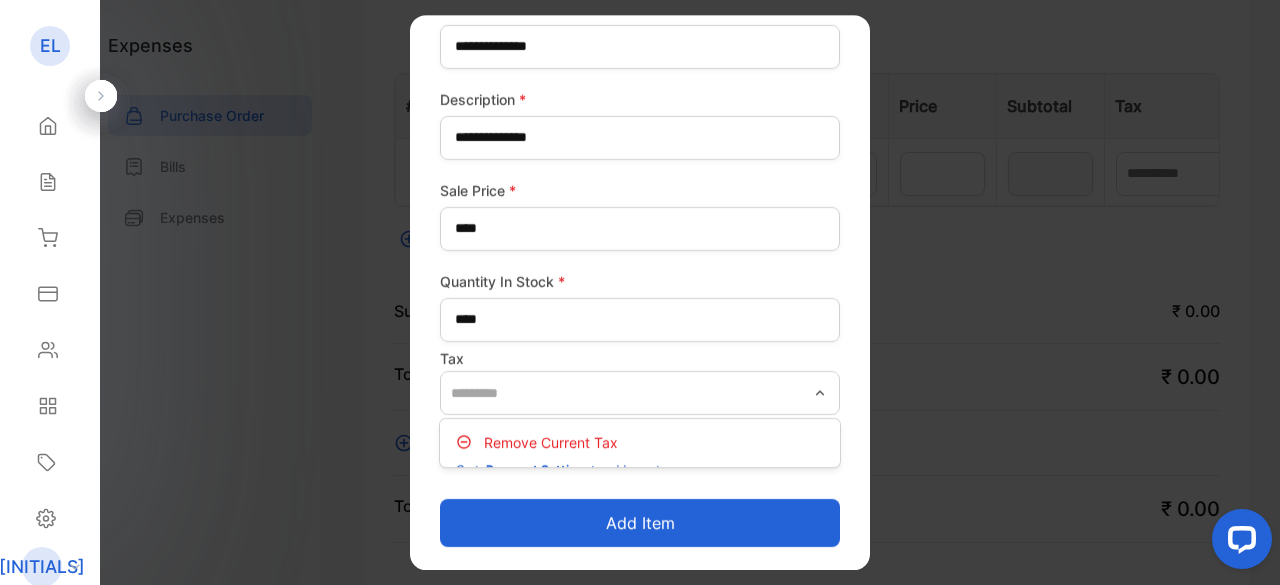click on "Add item" at bounding box center [640, 523] 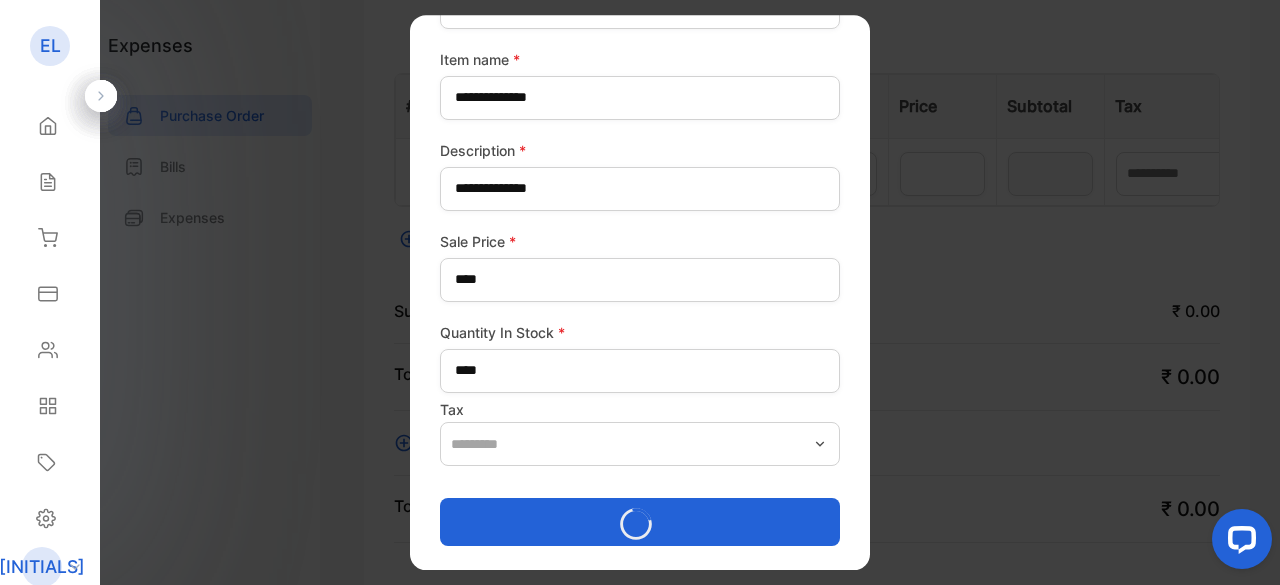 scroll, scrollTop: 230, scrollLeft: 0, axis: vertical 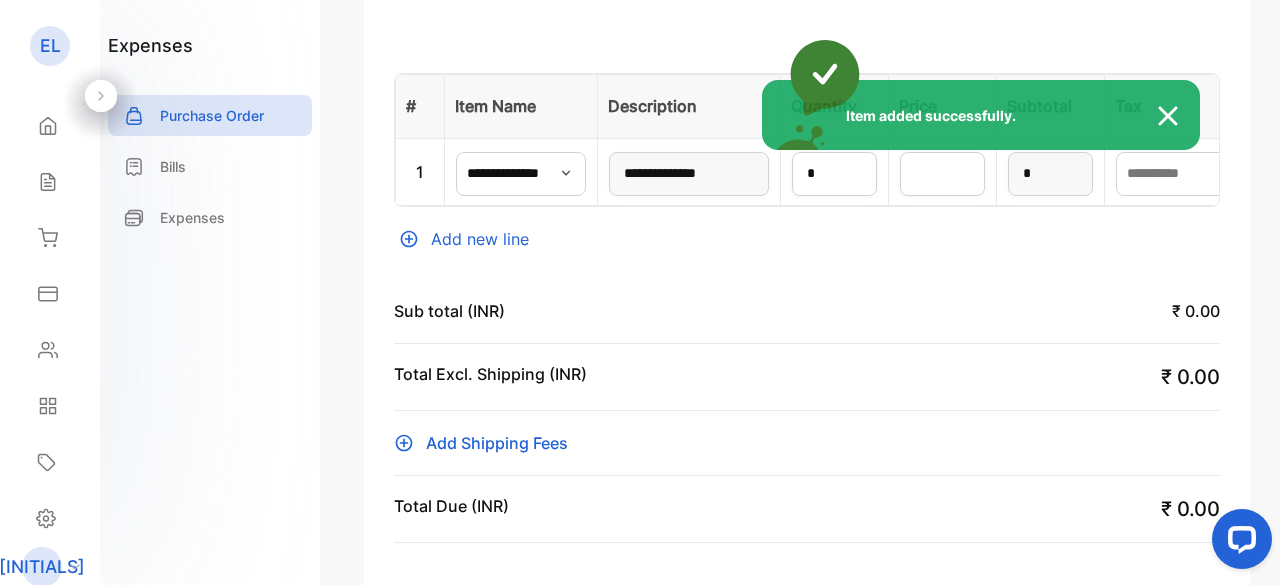 click at bounding box center (1178, 116) 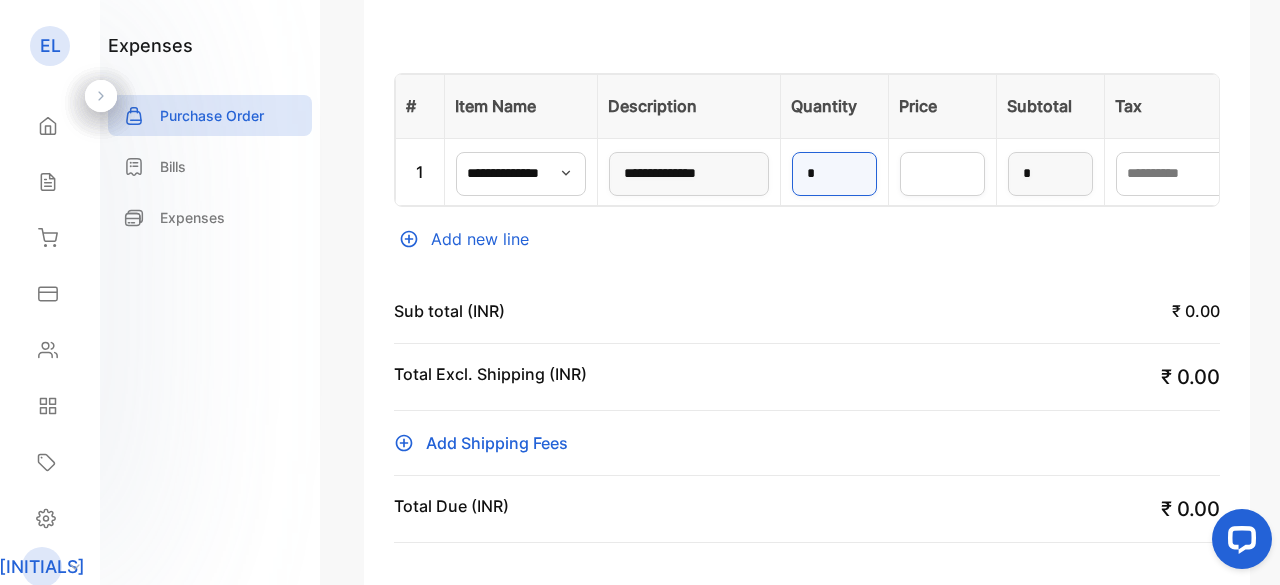 click on "*" at bounding box center [834, 174] 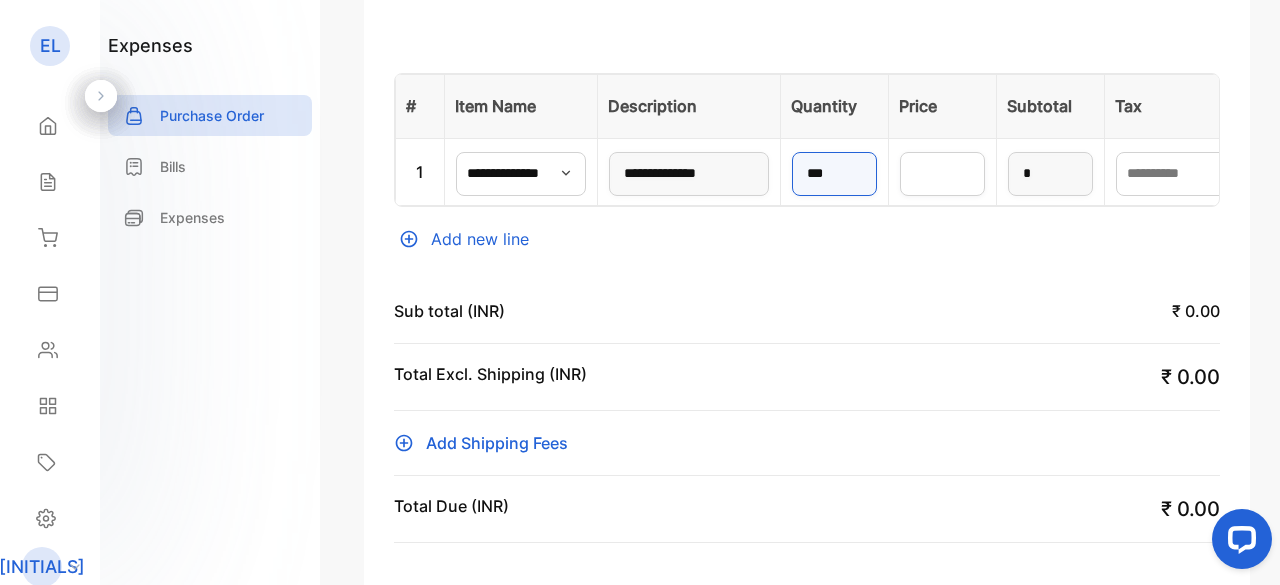 type on "***" 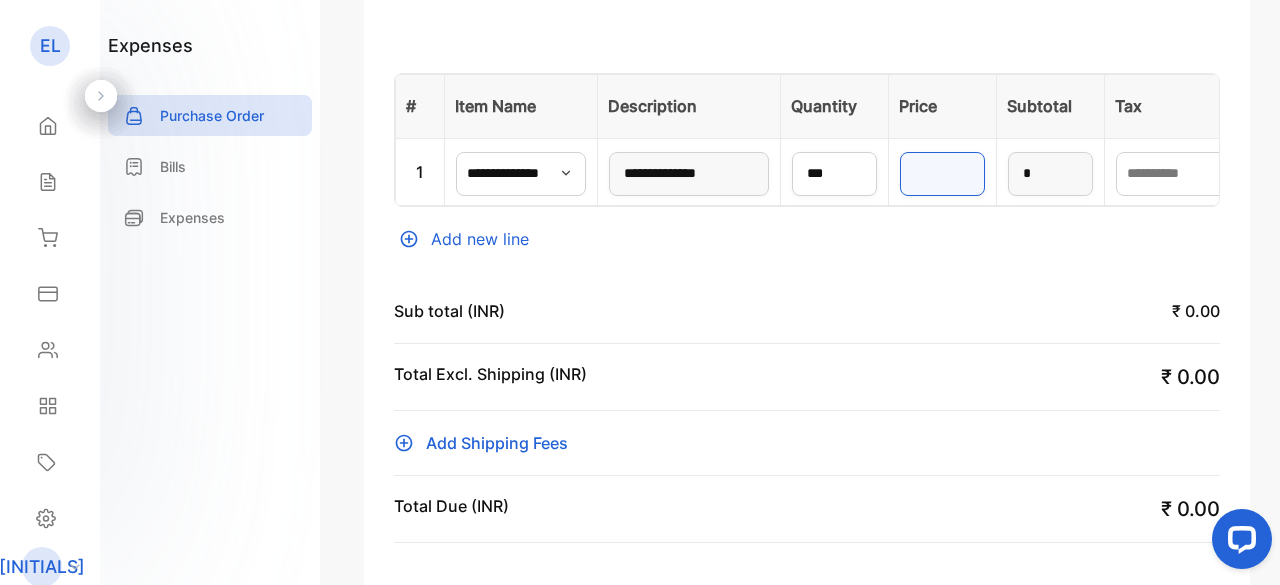 click on "*" at bounding box center [942, 174] 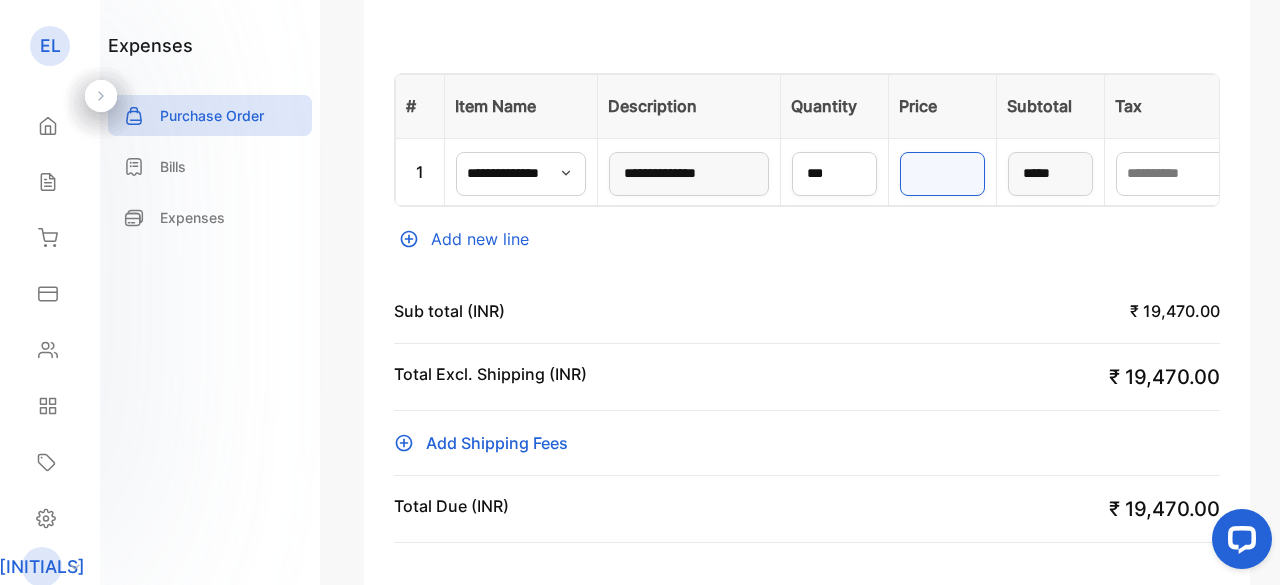 type on "****" 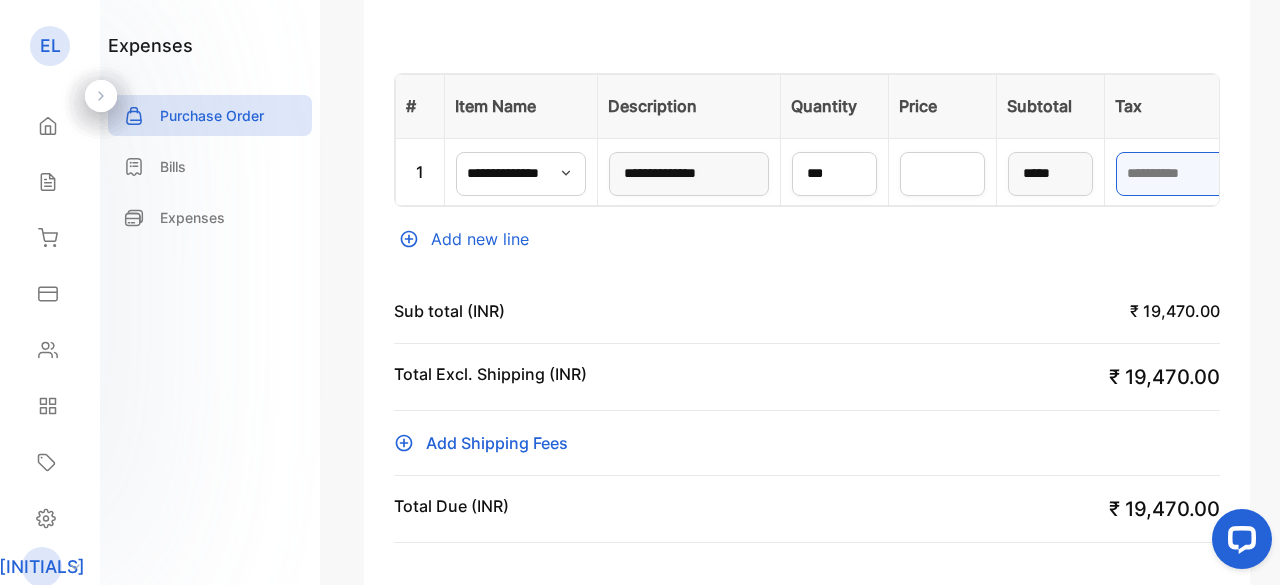 click at bounding box center [1181, 174] 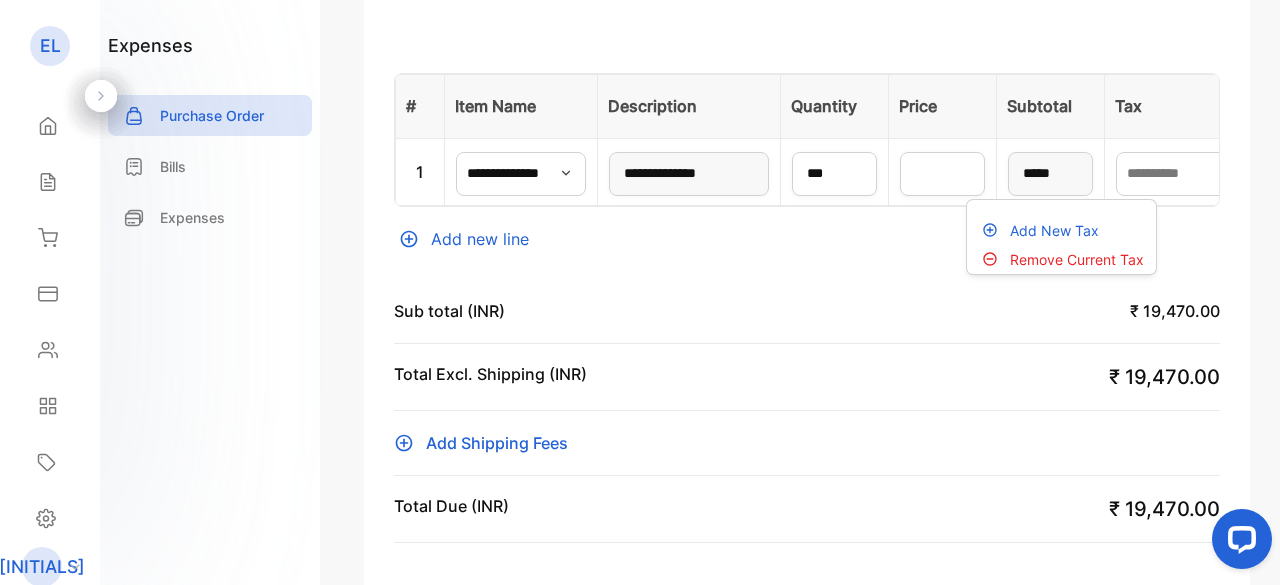 click on "Add New Tax" at bounding box center (1054, 230) 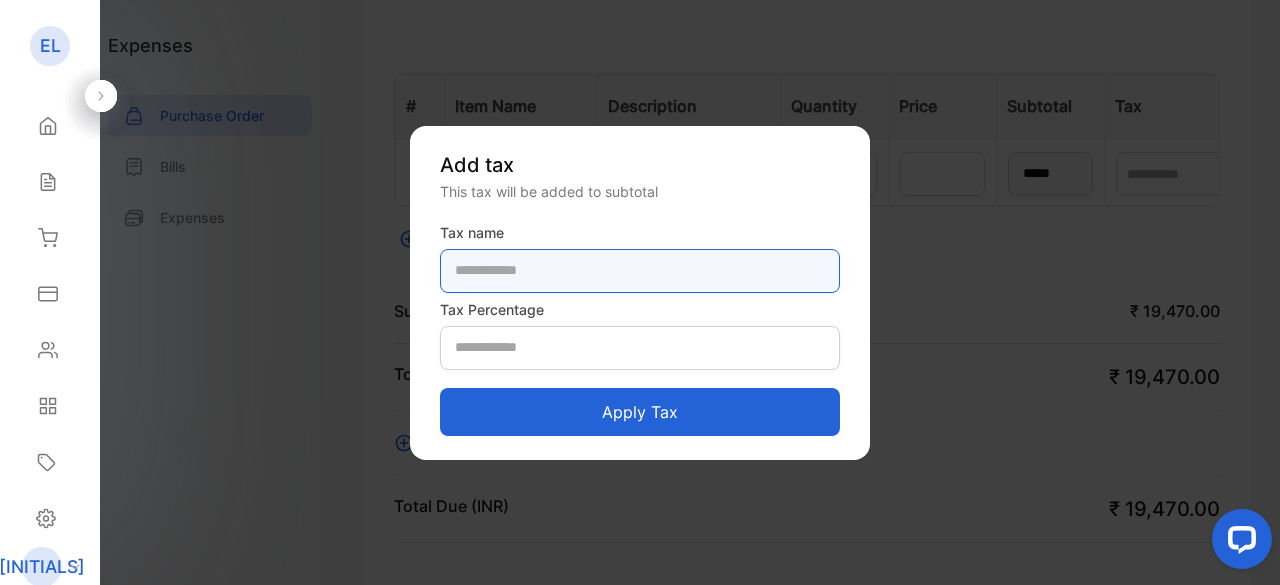 click at bounding box center [640, 271] 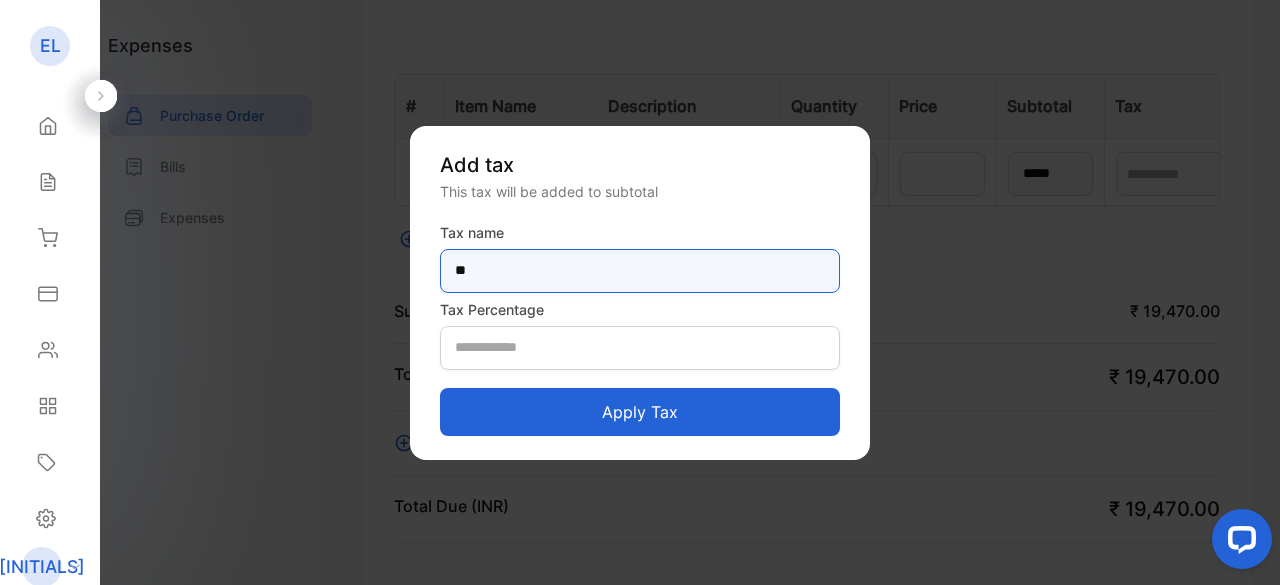 type on "**" 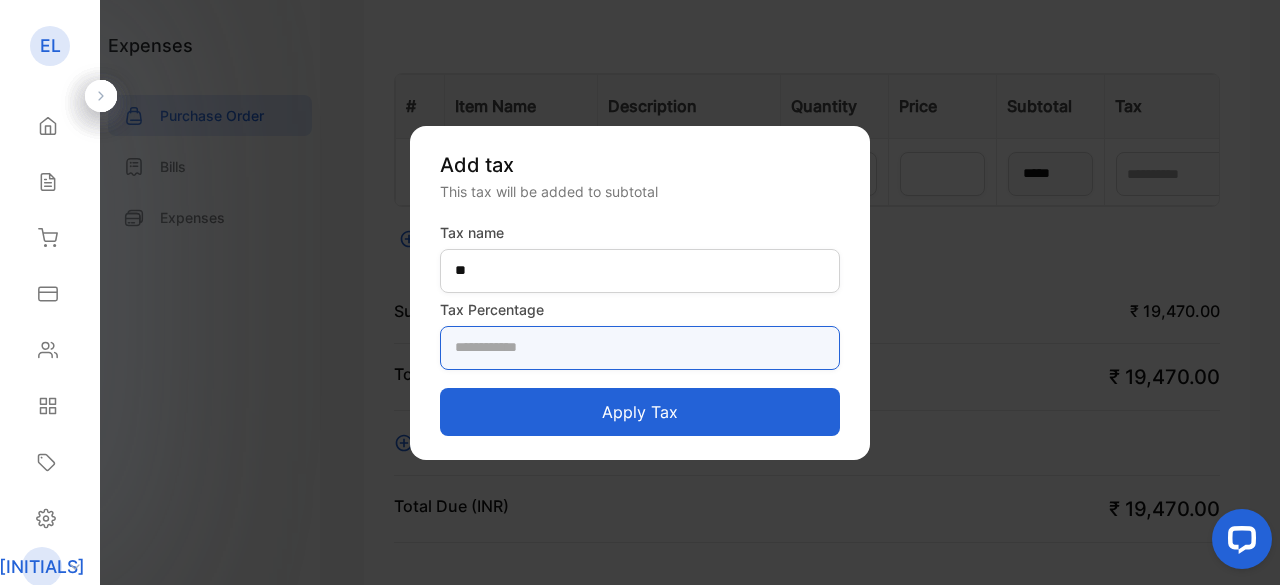 click on "*" at bounding box center (640, 348) 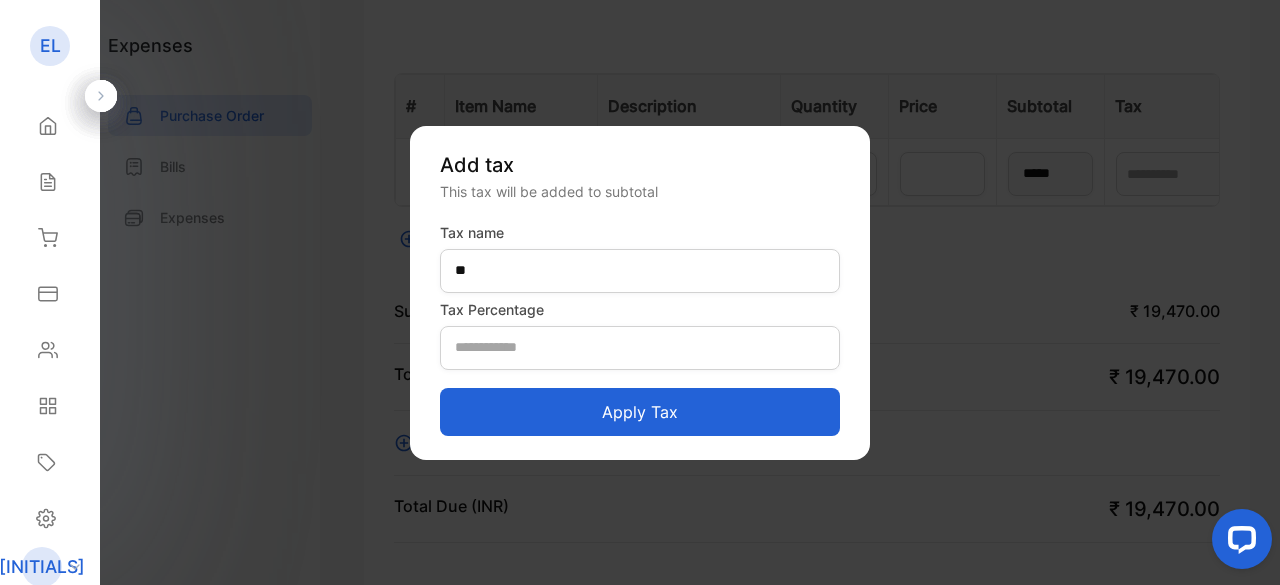 click on "Apply tax" at bounding box center [640, 412] 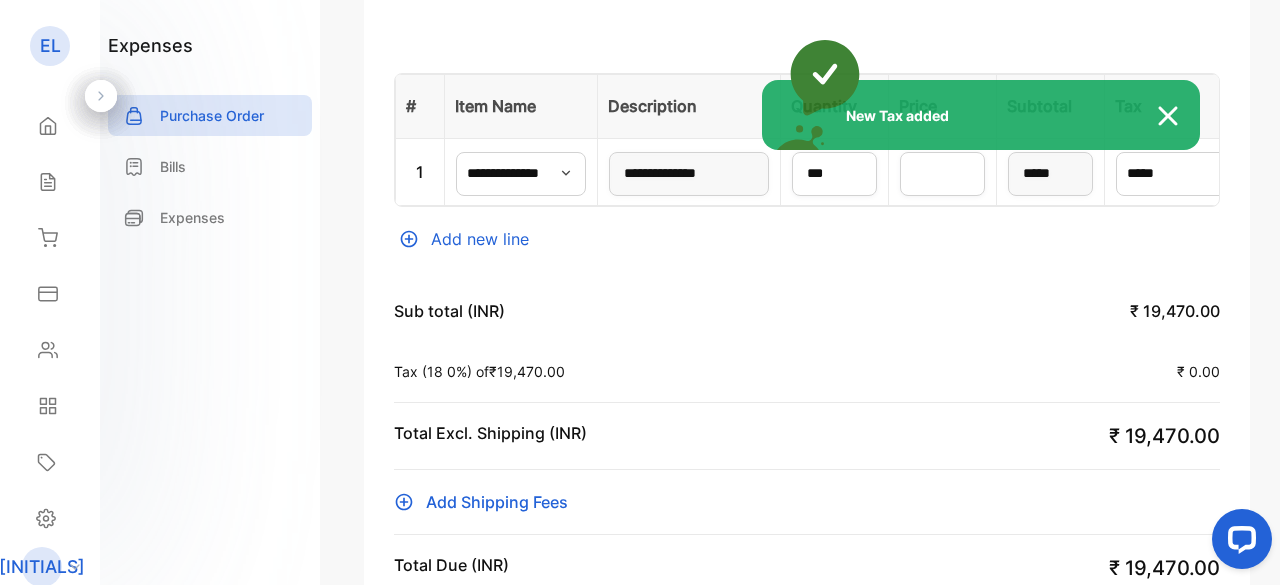 click at bounding box center (1178, 116) 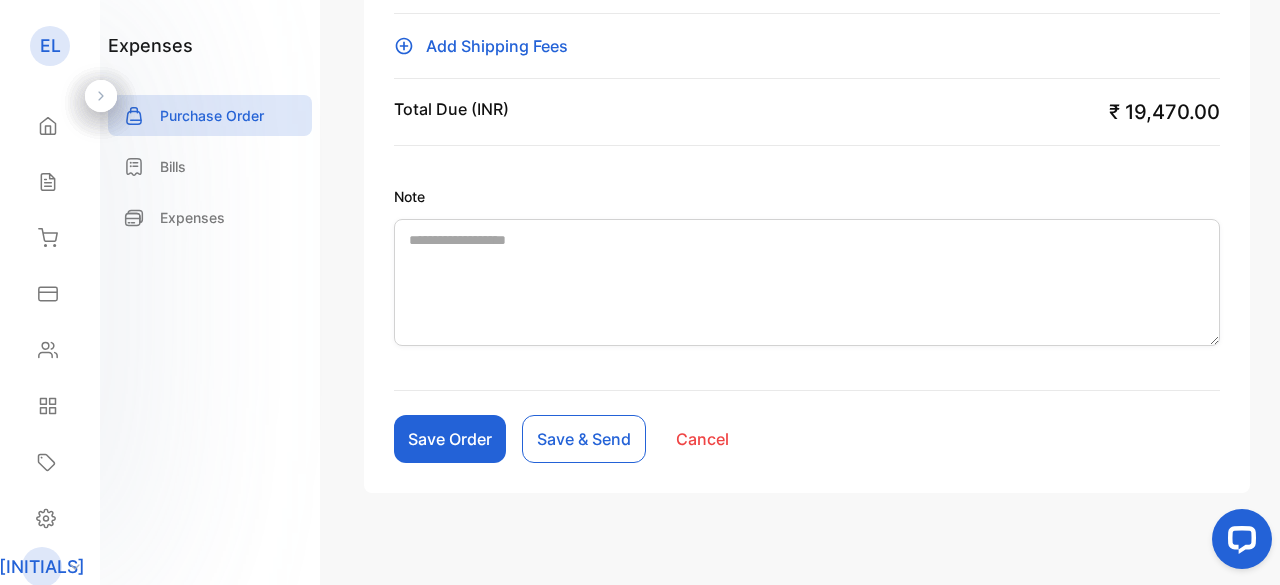 scroll, scrollTop: 972, scrollLeft: 0, axis: vertical 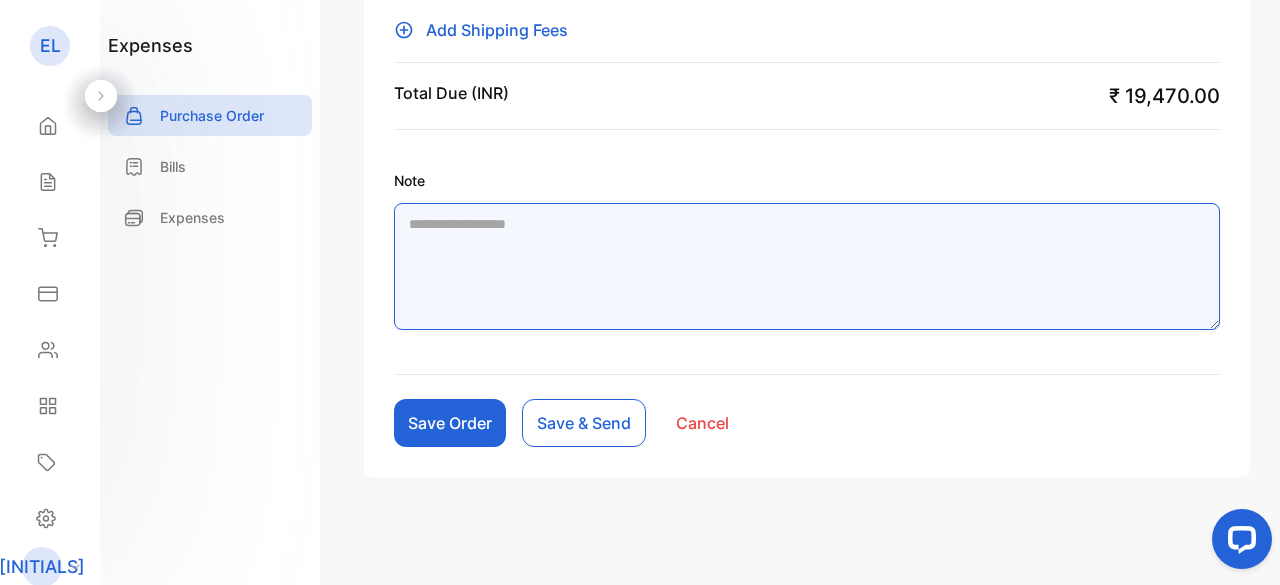 click on "Note" at bounding box center [807, 266] 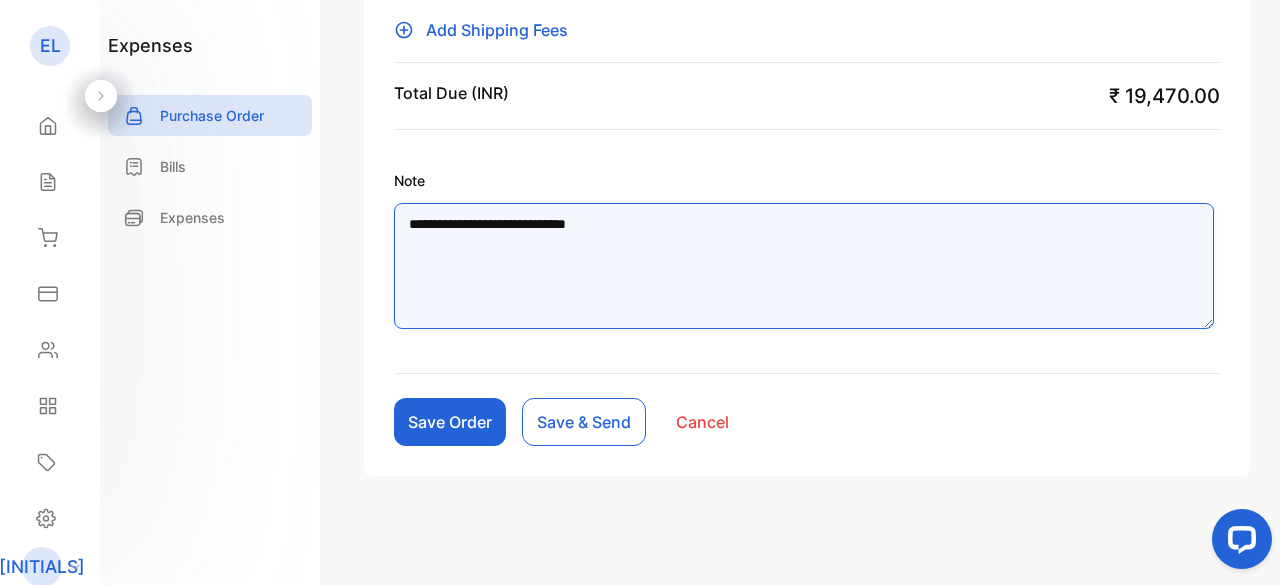 type on "**********" 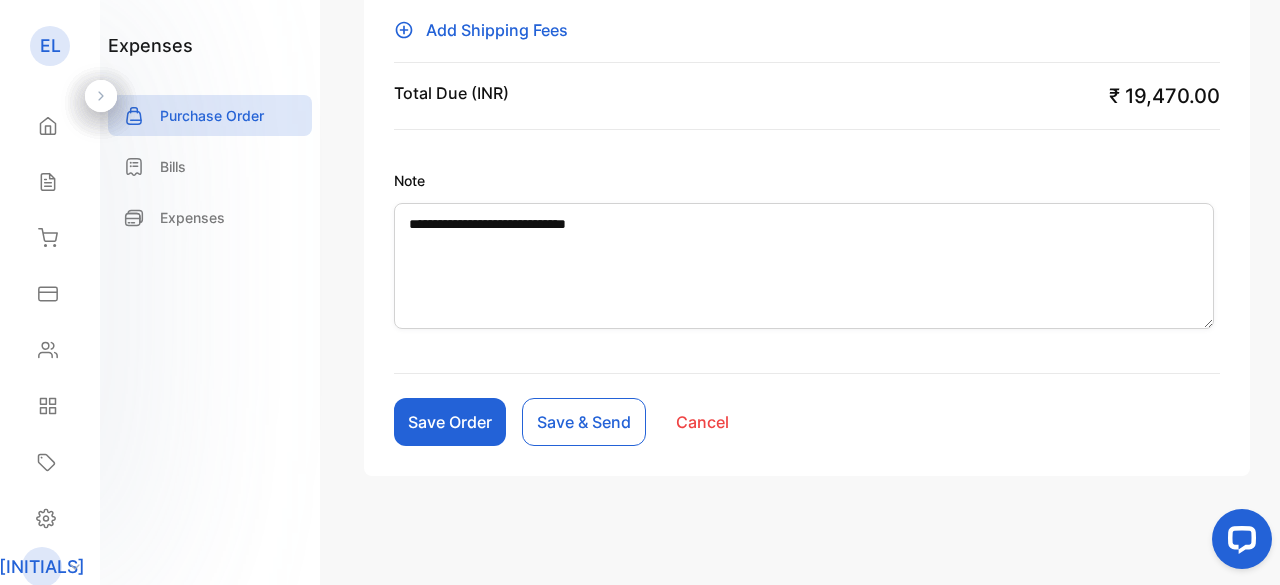 click on "Save Order" at bounding box center [450, 422] 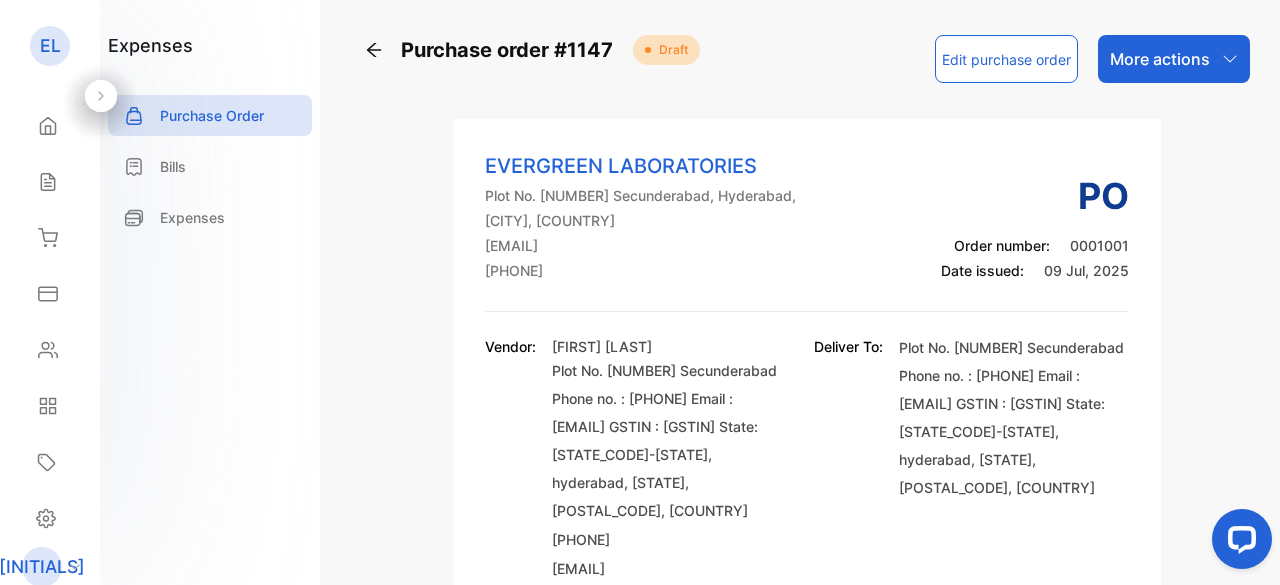 scroll, scrollTop: 0, scrollLeft: 0, axis: both 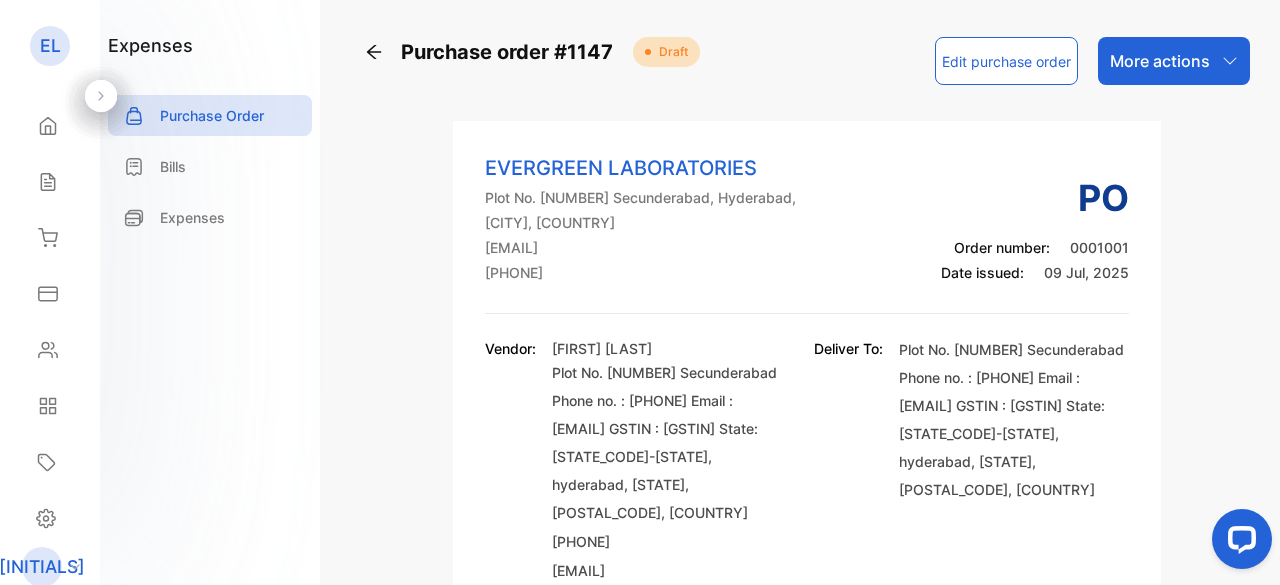 click on "More actions" at bounding box center [1160, 61] 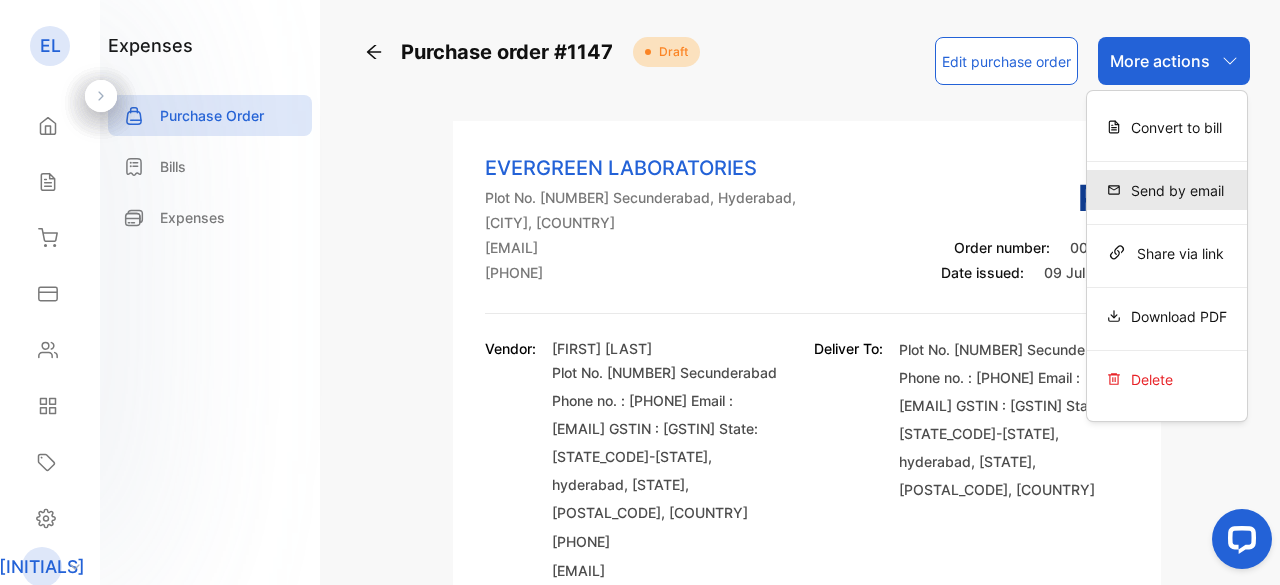 click on "Send by email" at bounding box center (1167, 127) 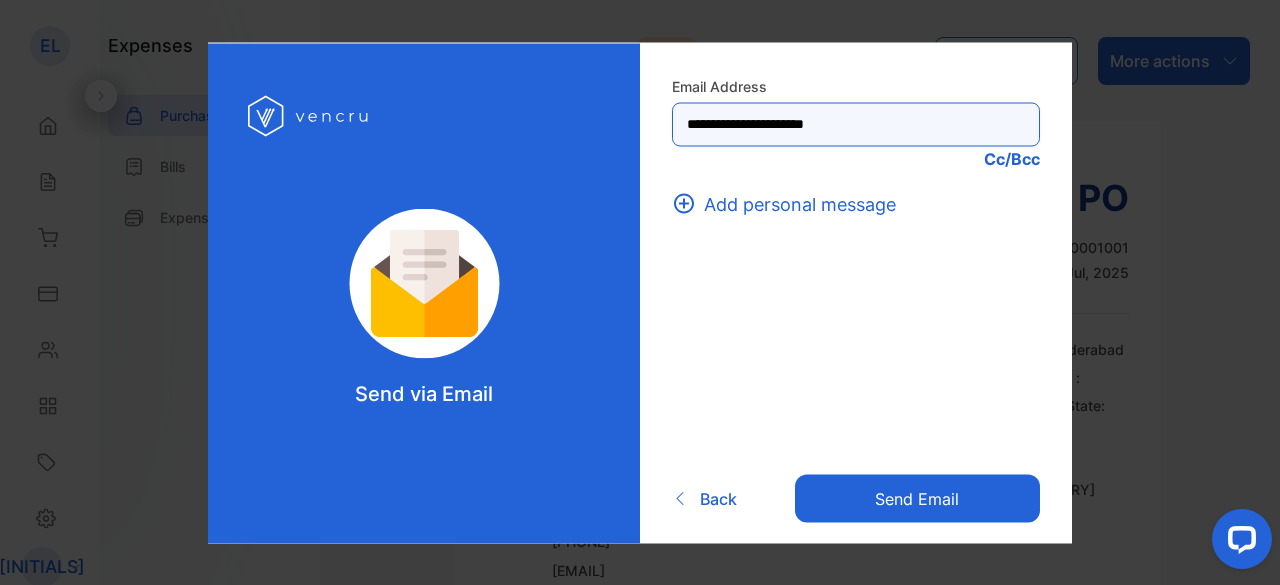 click on "**********" at bounding box center [856, 124] 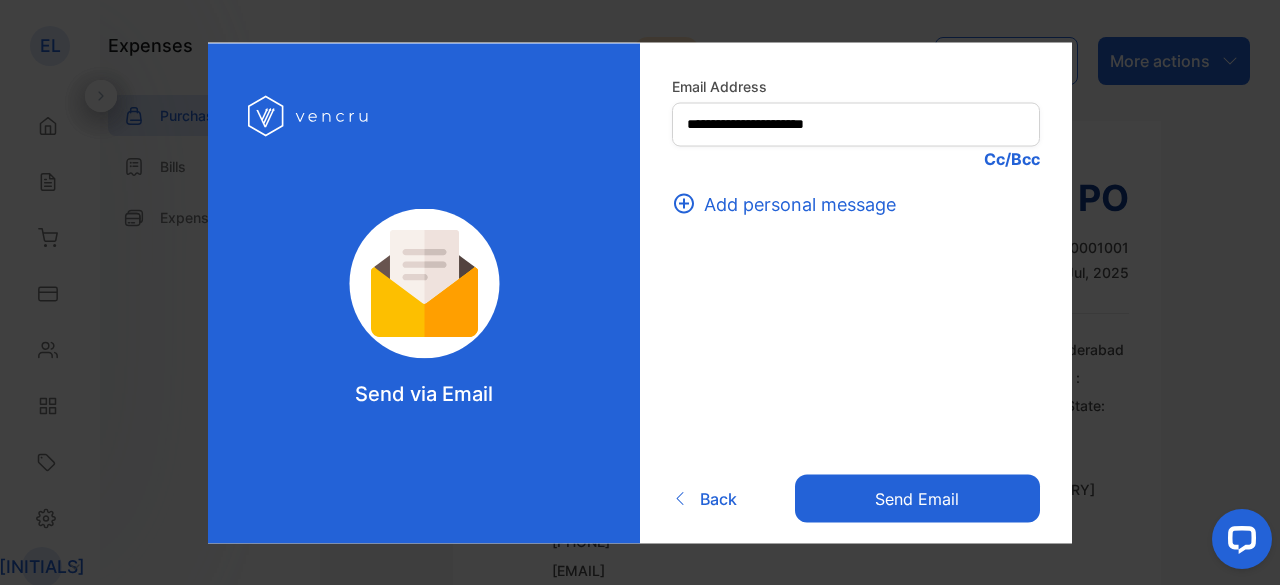 click on "Cc/Bcc" at bounding box center [856, 158] 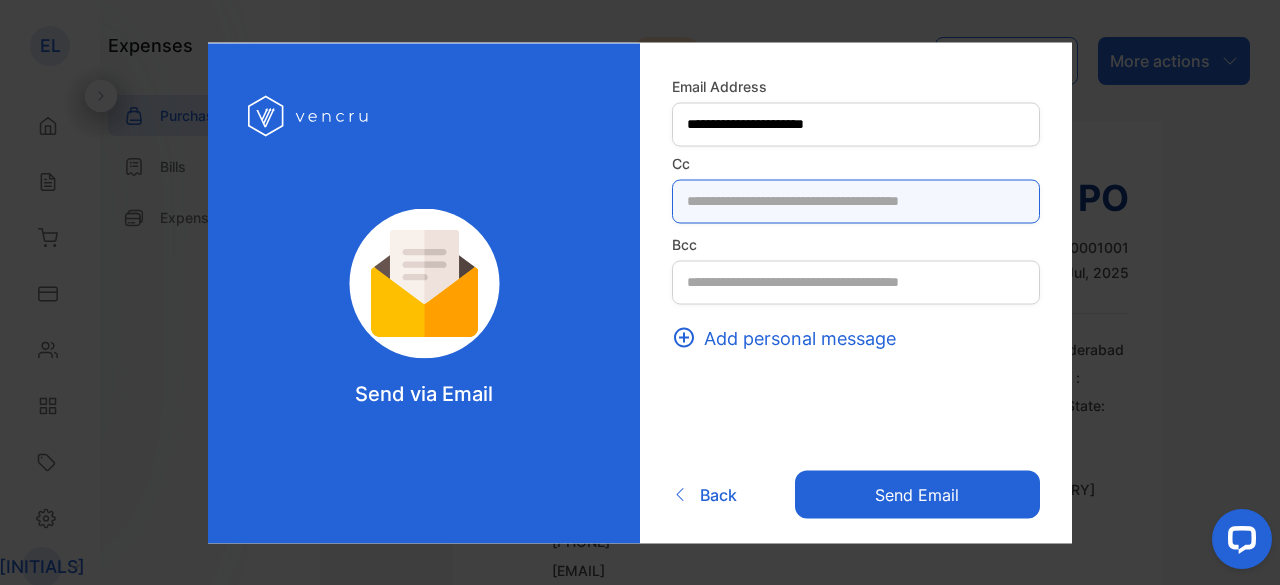 click at bounding box center (856, 201) 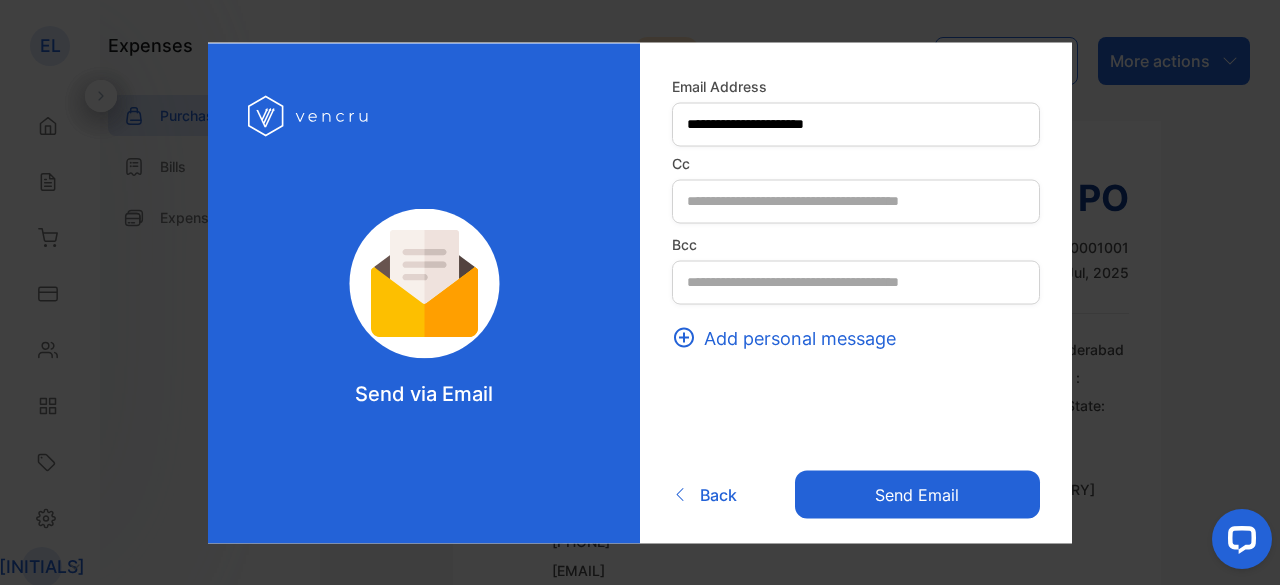 click on "Send email" at bounding box center [917, 495] 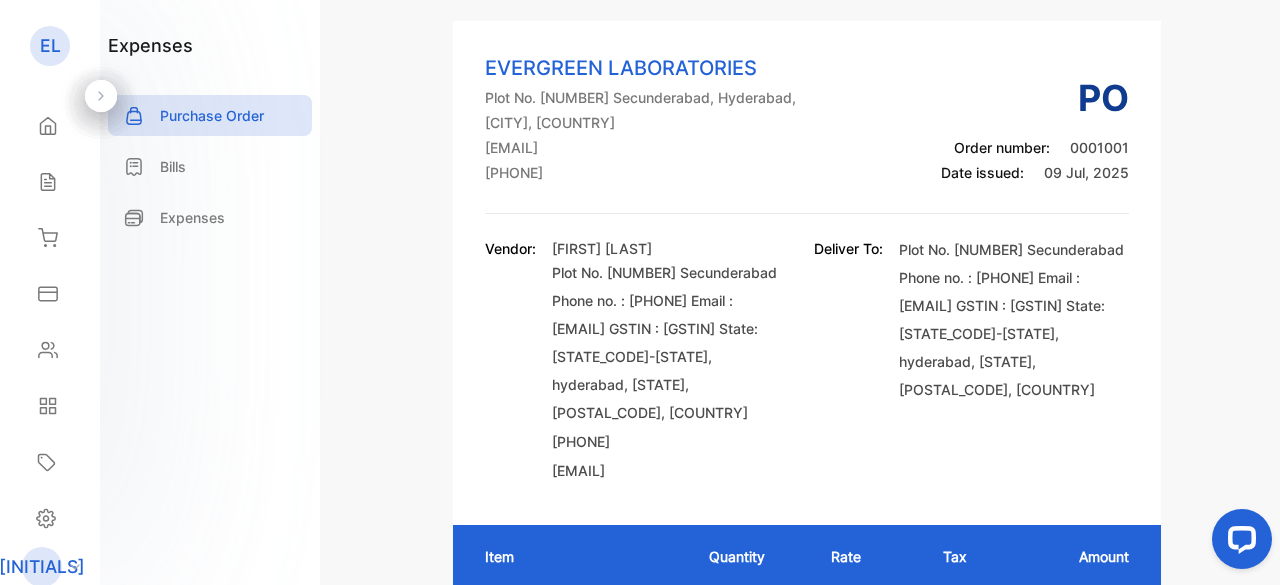 scroll, scrollTop: 0, scrollLeft: 0, axis: both 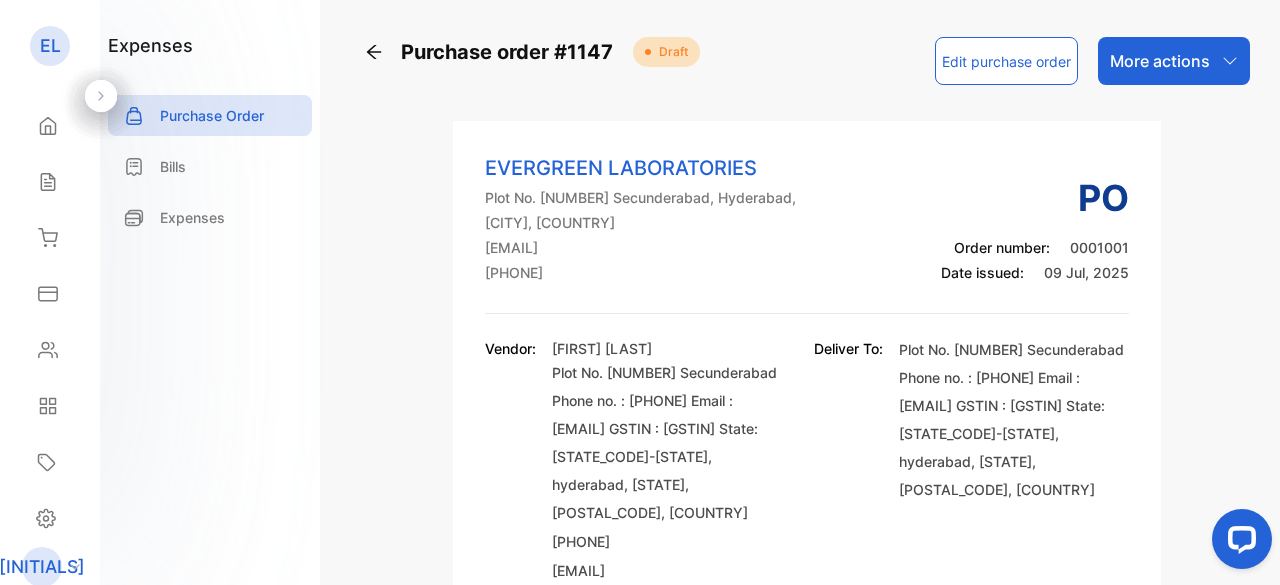 click on "Edit purchase order" at bounding box center [1006, 61] 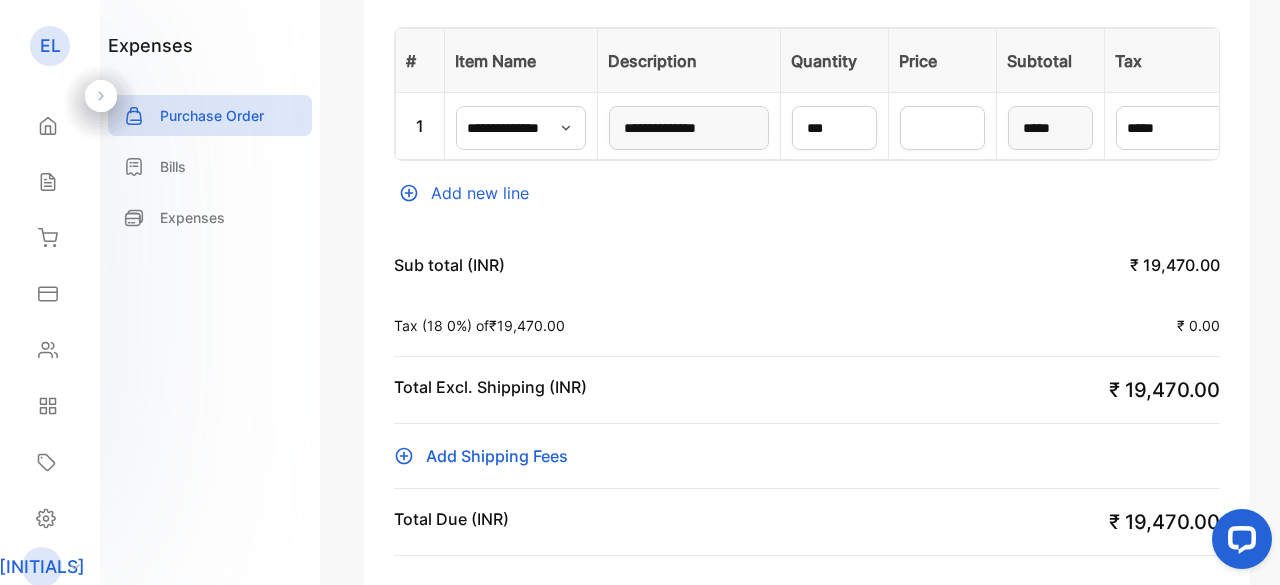 scroll, scrollTop: 500, scrollLeft: 0, axis: vertical 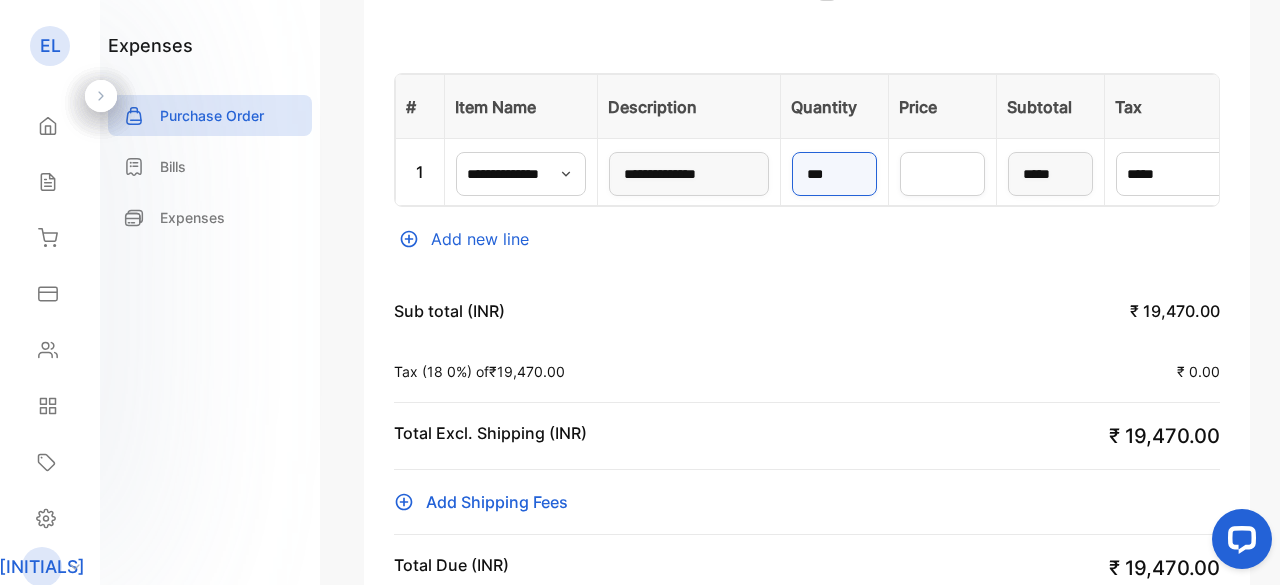 click on "***" at bounding box center [834, 174] 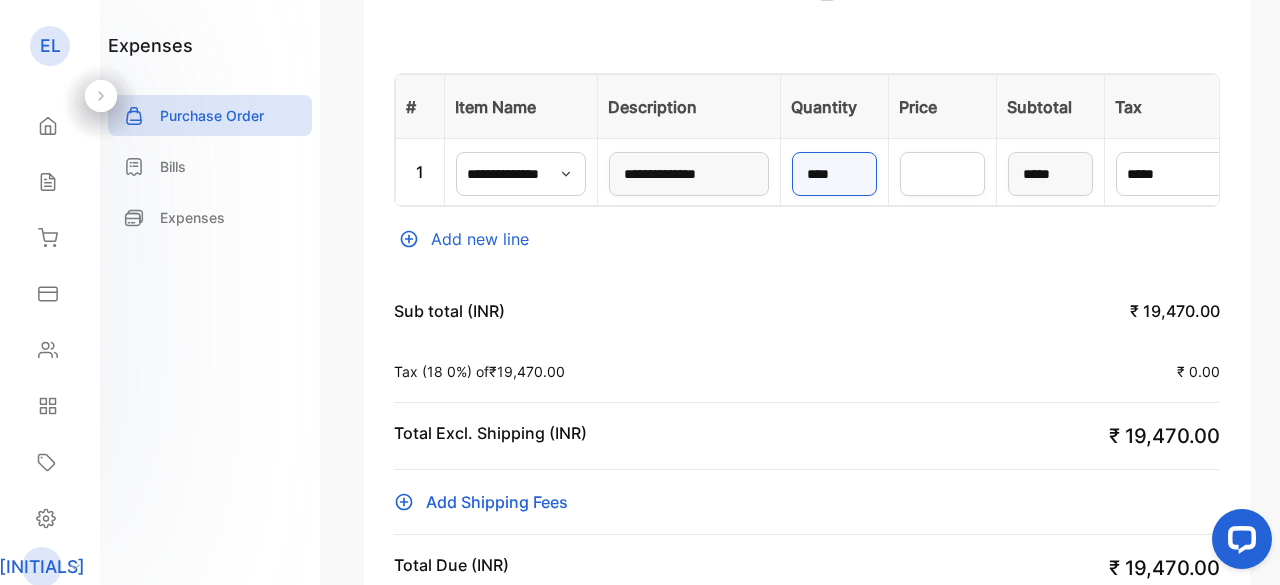 type on "***" 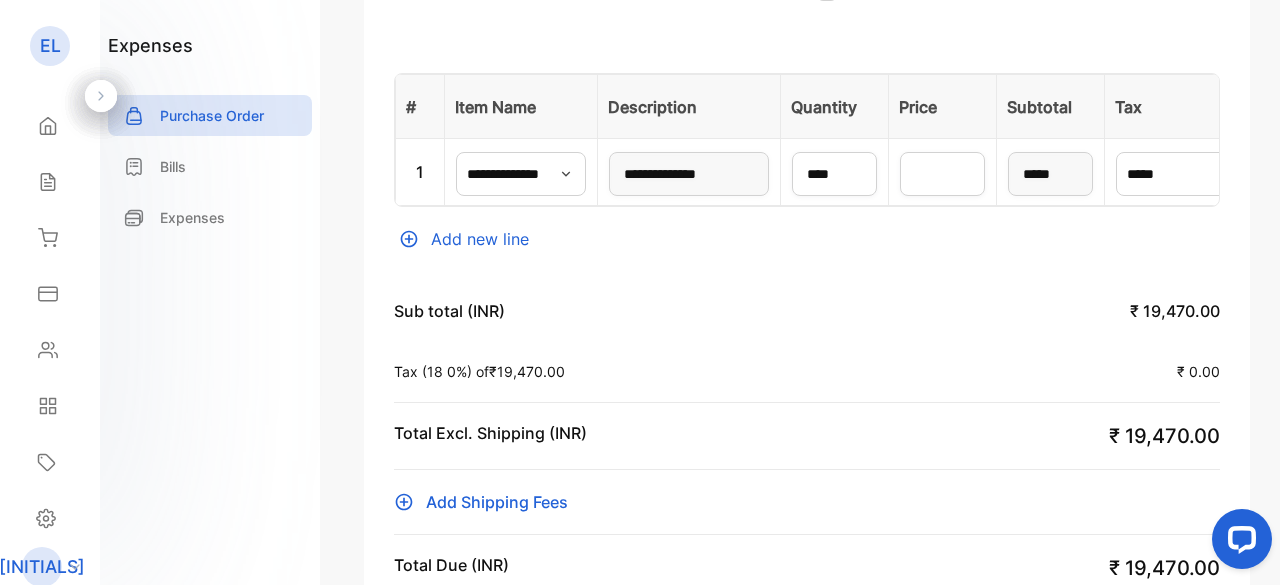 click on "**********" at bounding box center [807, 272] 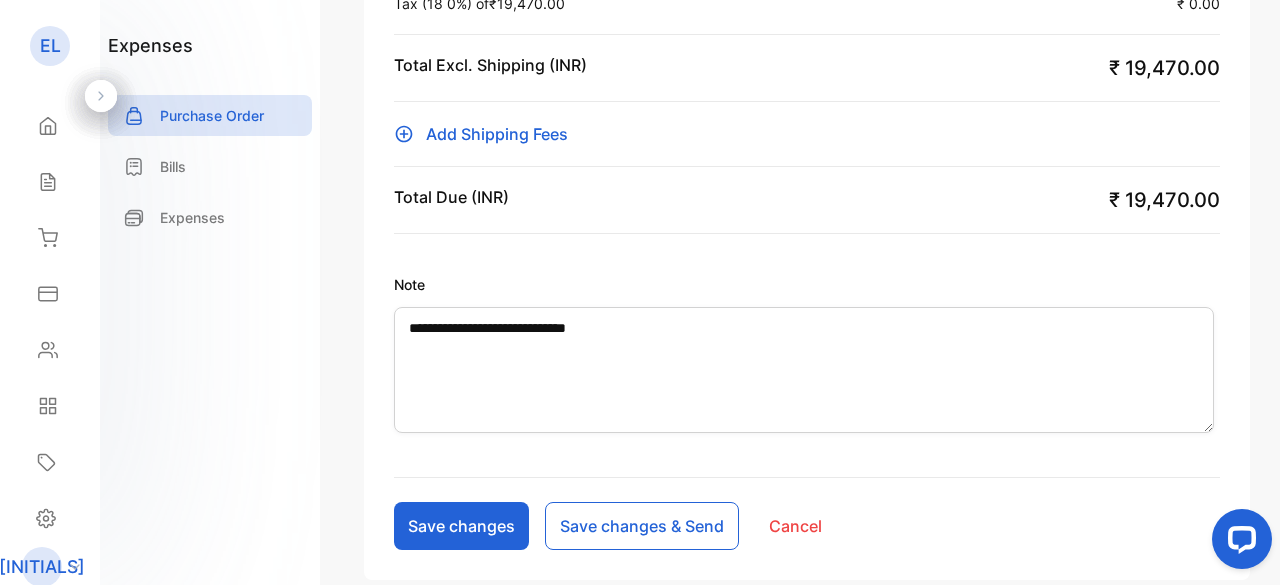 scroll, scrollTop: 900, scrollLeft: 0, axis: vertical 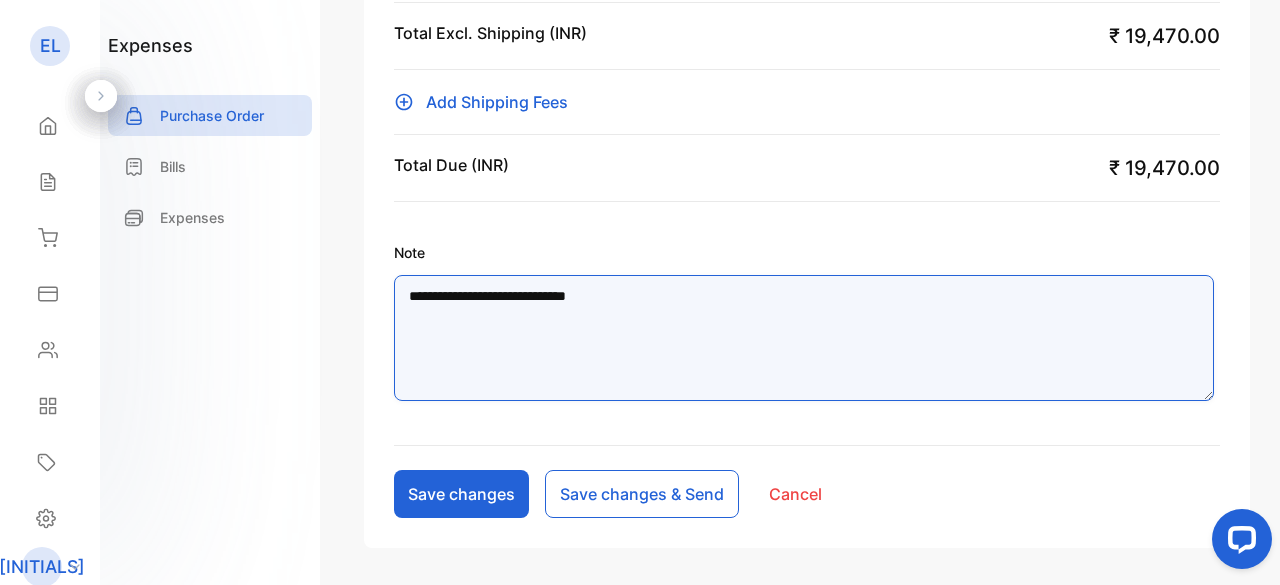 click on "**********" at bounding box center [804, 338] 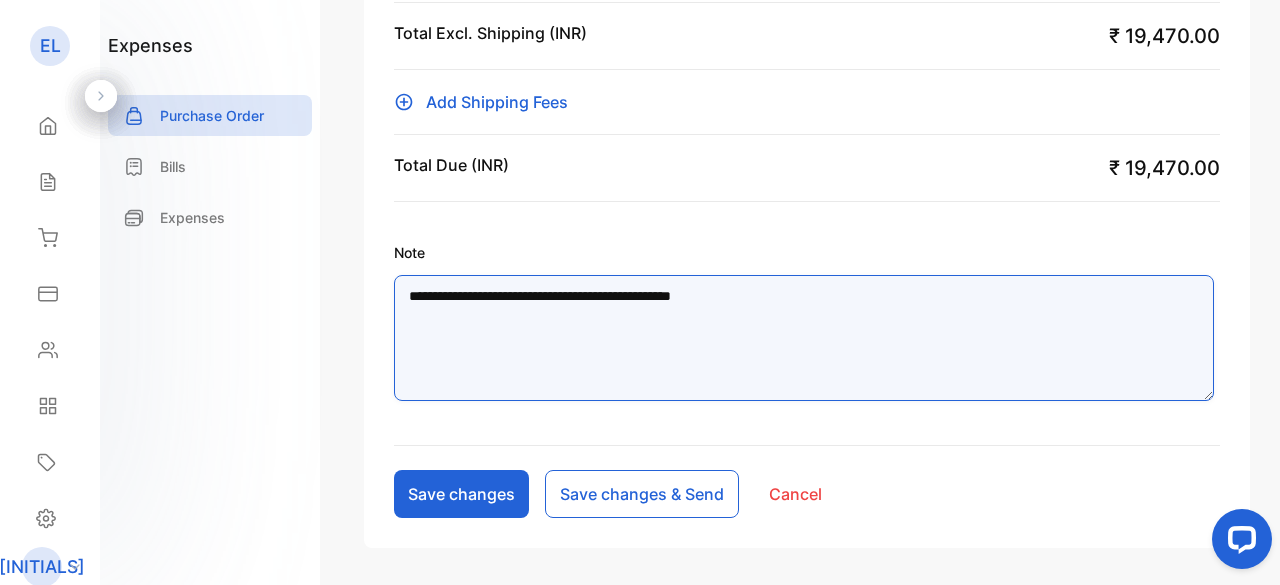 type on "**********" 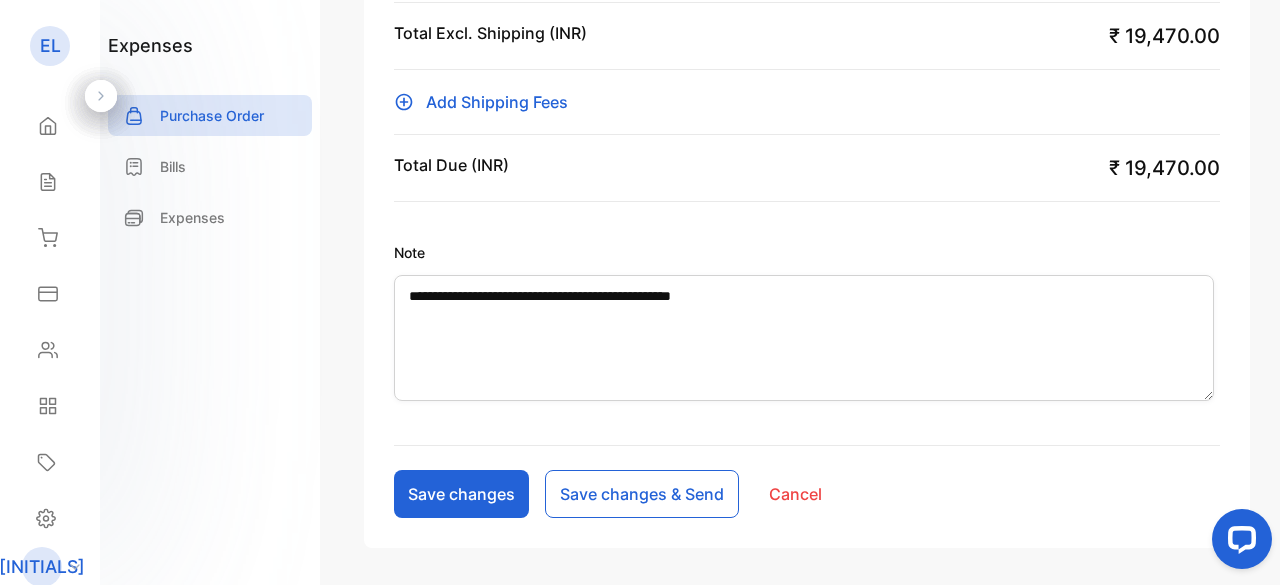 click on "Save changes" at bounding box center [461, 494] 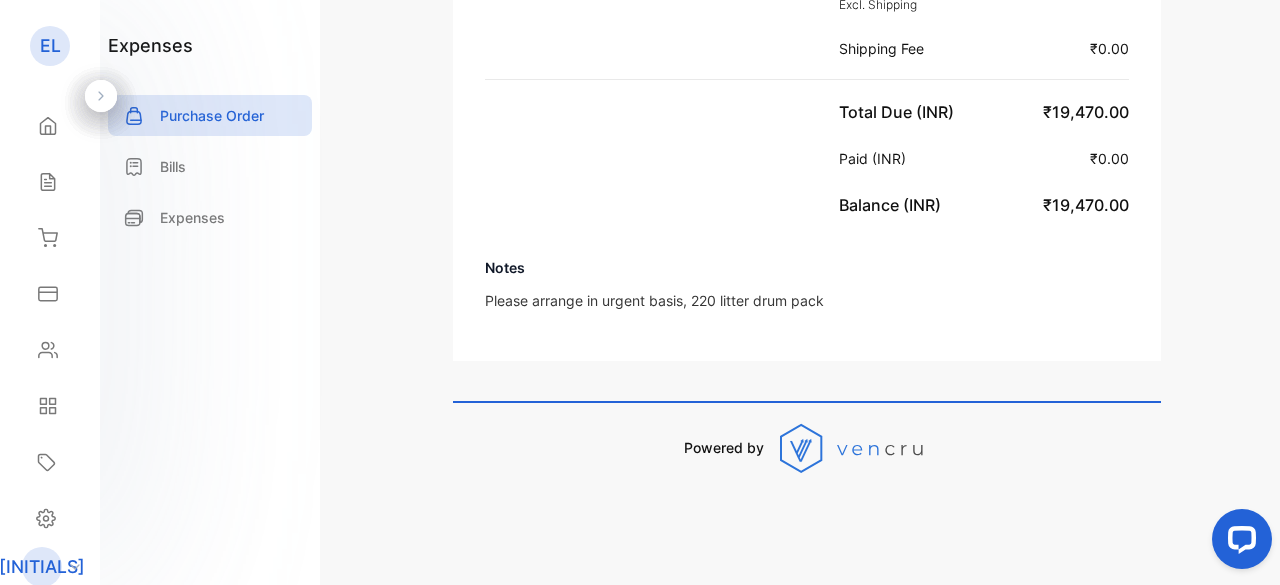 click on "Purchase order #[NUMBER]   Draft Edit purchase order   More actions EVERGREEN LABORATORIES  Plot No. [NUMBER] Secunderabad, Hyderabad, [CITY], [COUNTRY] [EMAIL] [PHONE] PO Order number:    [NUMBER] Date issued:    [DATE] Vendor: [FIRST] [LAST]  Plot No. [NUMBER] Secunderabad  Phone no. : [PHONE]  Email : [EMAIL]  GSTIN : [GSTIN]  State: [STATE_CODE]-[STATE], hyderabad, [STATE], [POSTAL_CODE], [COUNTRY] [PHONE]    [EMAIL] Deliver To: Plot No. [NUMBER] Secunderabad  Phone no. : [PHONE]  Email : [EMAIL]  GSTIN : [GSTIN]  State: [STATE_CODE]-[STATE], hyderabad, [STATE], [POSTAL_CODE], [COUNTRY] Item Quantity Rate Tax Amount Petrolem ether Petrolem ether Unit price:    ₹88.50 220 ₹88.50 - ₹19,470.00 Subtotal (INR) ₹19,470.00 Total (INR) Excl. Shipping ₹19,470.00 Shipping Fee ₹0.00 Total Due (INR) ₹19,470.00 Paid (INR) ₹0.00" at bounding box center [807, -176] 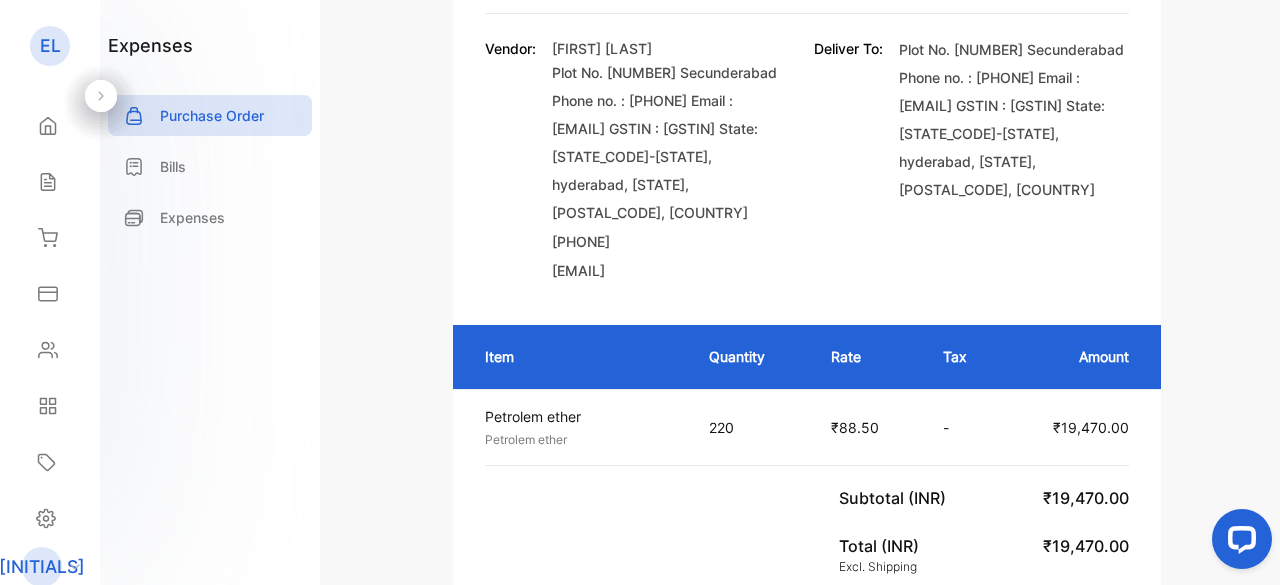 scroll, scrollTop: 0, scrollLeft: 0, axis: both 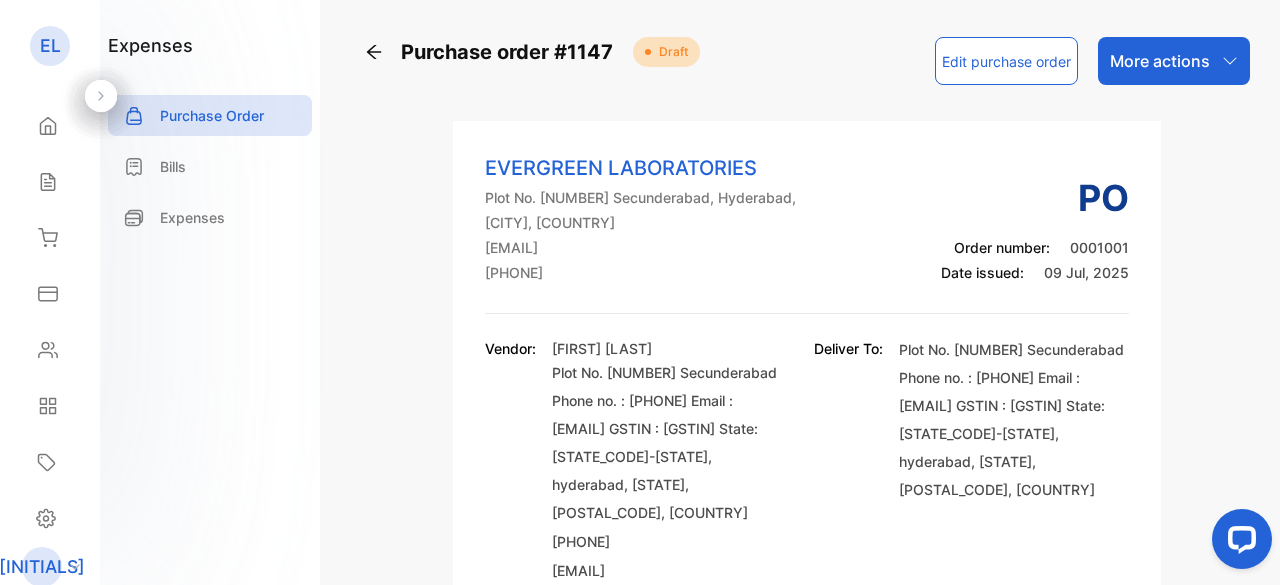 click on "More actions" at bounding box center [1160, 61] 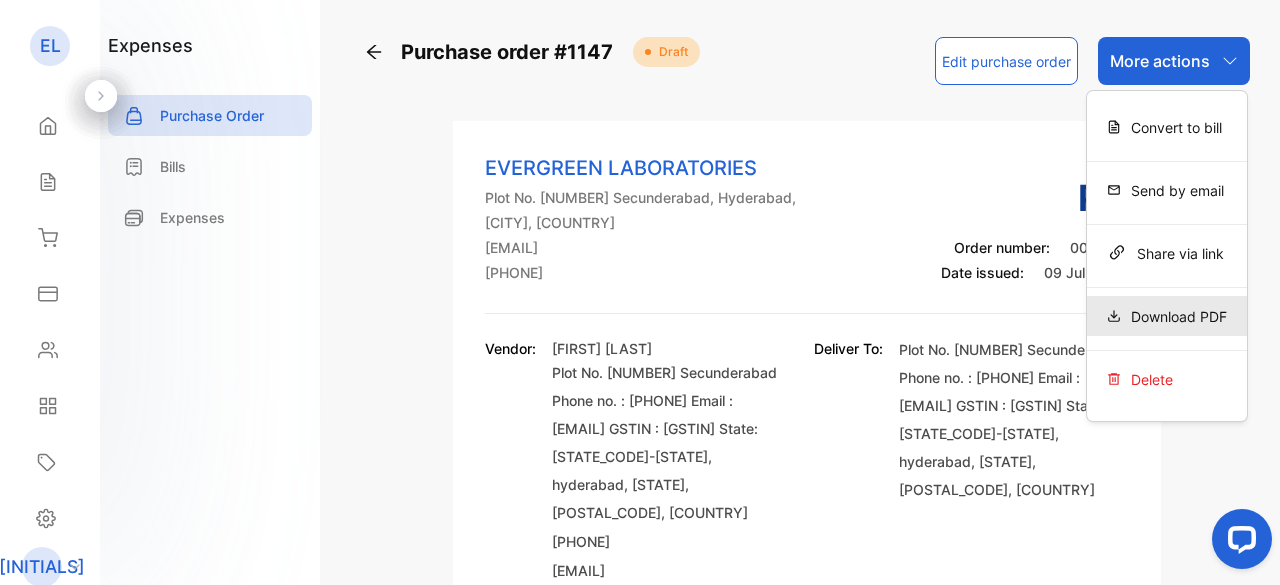 click on "Download PDF" at bounding box center [1167, 127] 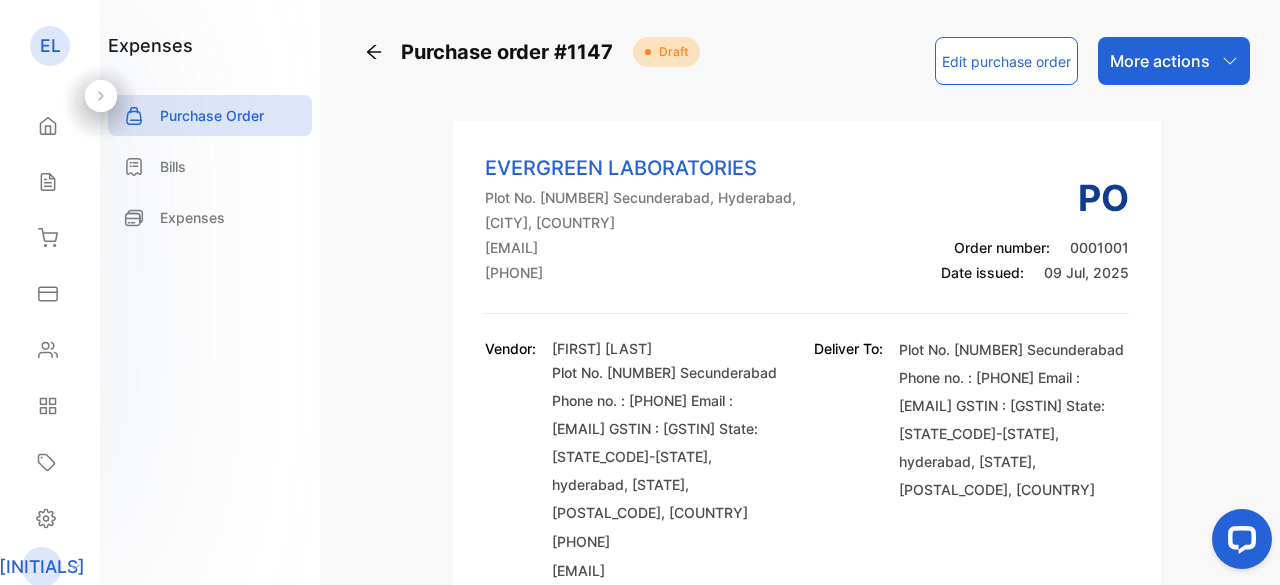 click on "Plot No. [NUMBER] Secunderabad, Hyderabad," at bounding box center [640, 197] 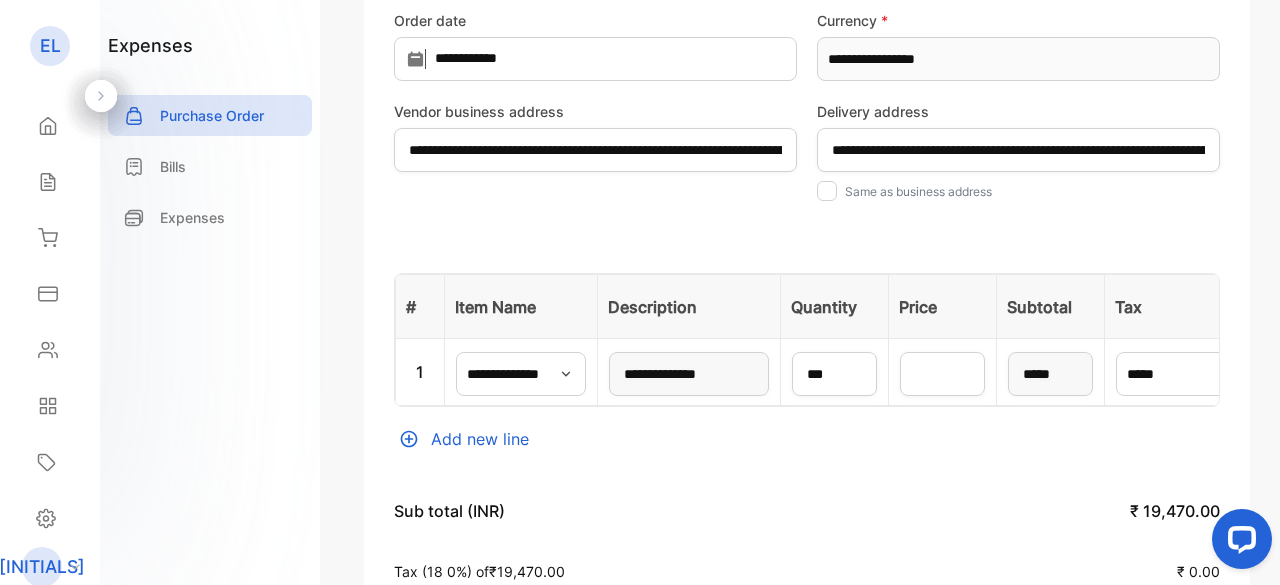 scroll, scrollTop: 400, scrollLeft: 0, axis: vertical 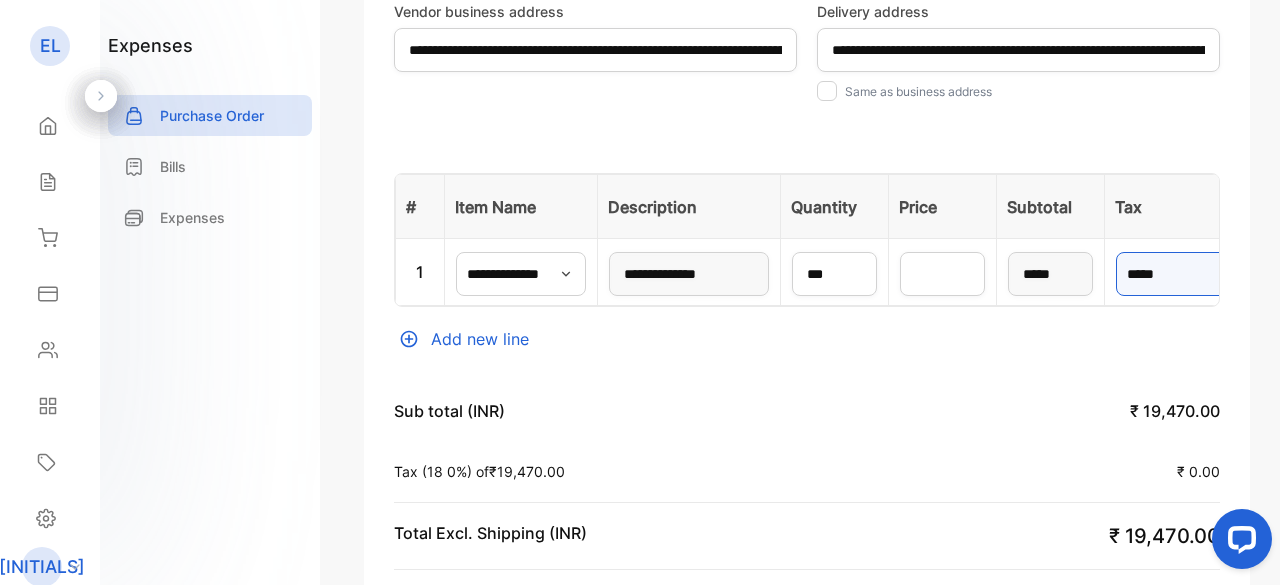 click on "*****" at bounding box center [1181, 274] 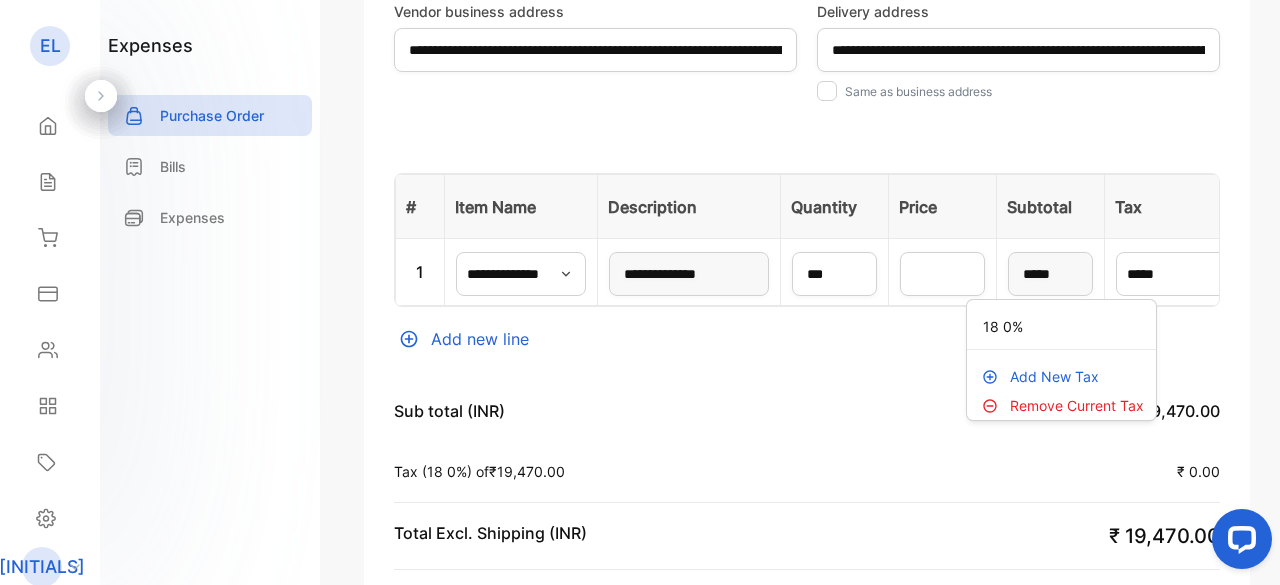 click on "Add New Tax" at bounding box center [1054, 376] 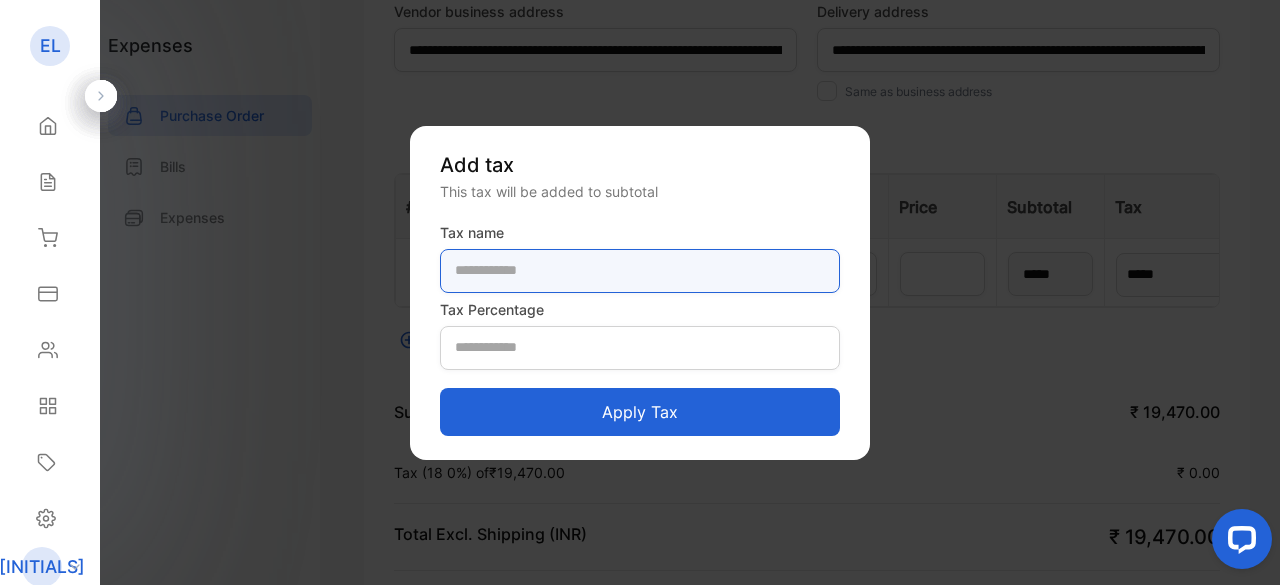 click at bounding box center (640, 271) 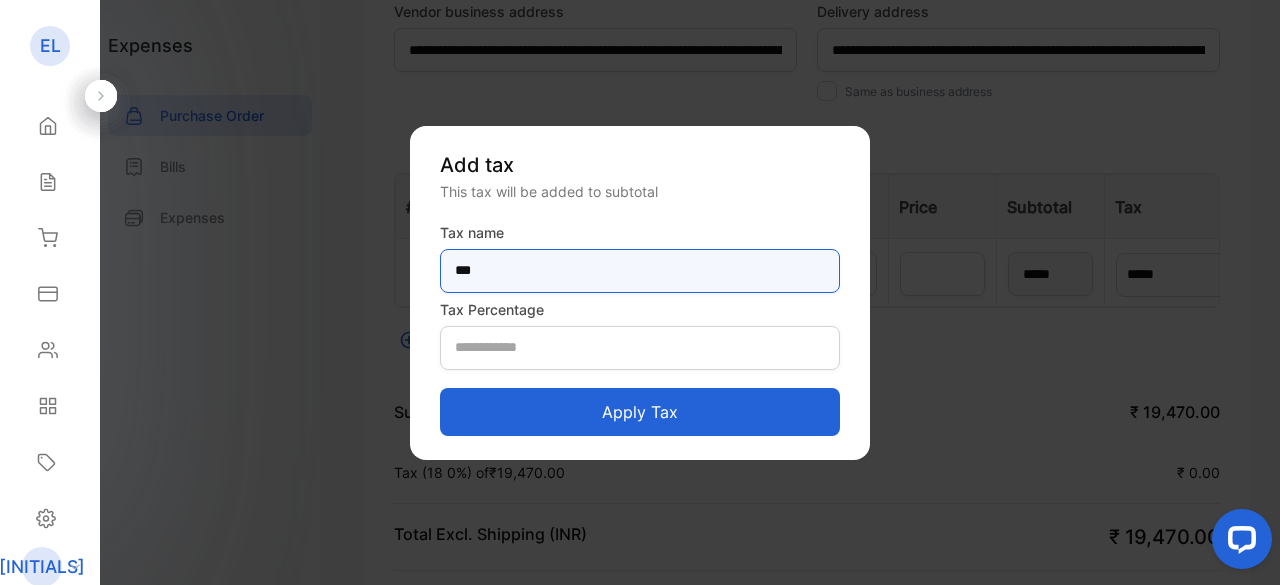 type on "***" 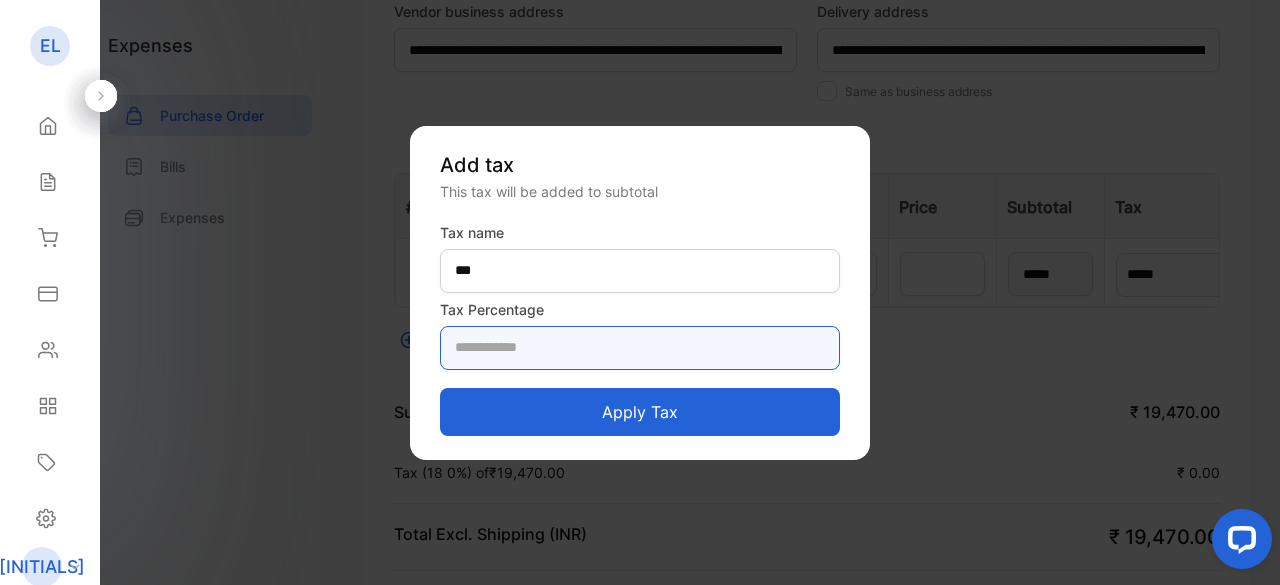 click on "*" at bounding box center [640, 348] 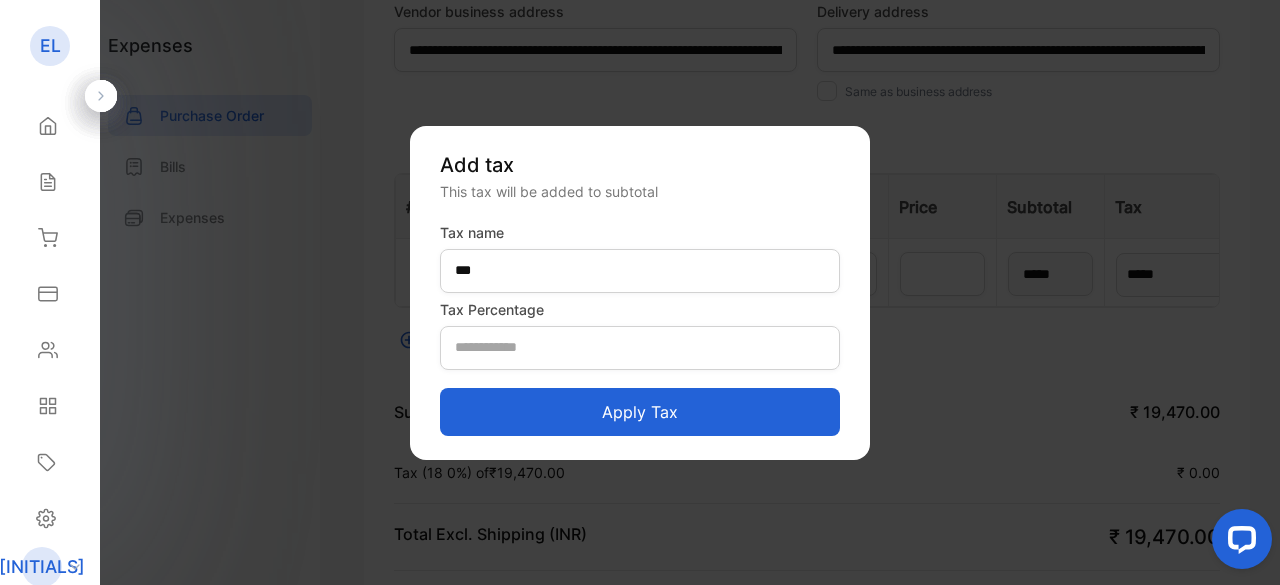 click on "Apply tax" at bounding box center [640, 412] 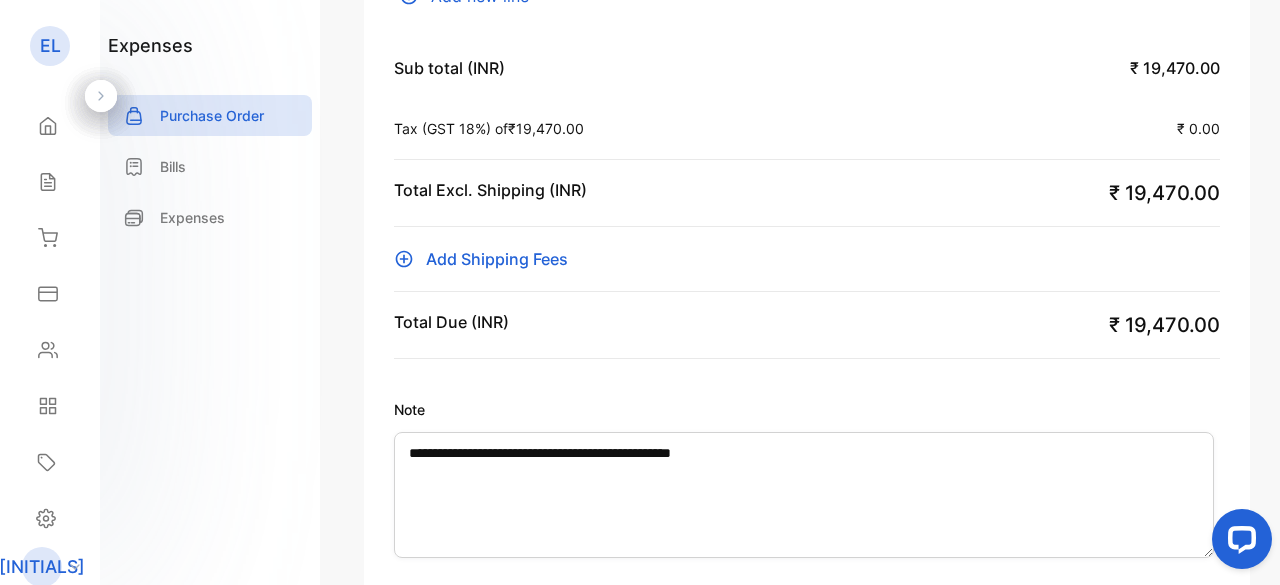 scroll, scrollTop: 742, scrollLeft: 0, axis: vertical 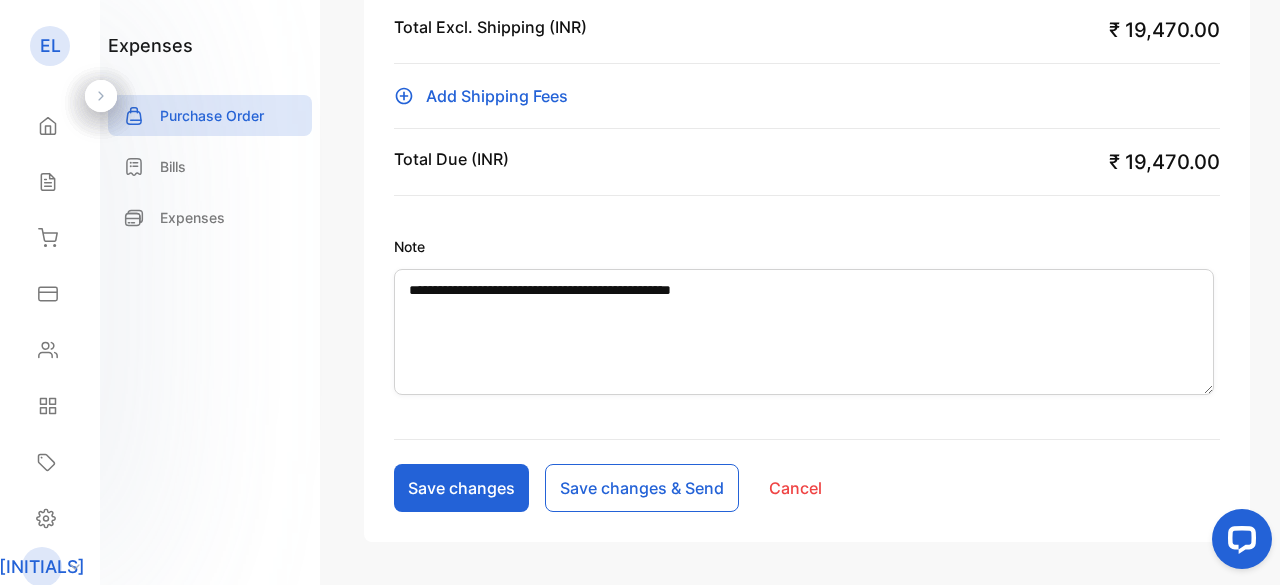 click on "Save changes" at bounding box center [461, 488] 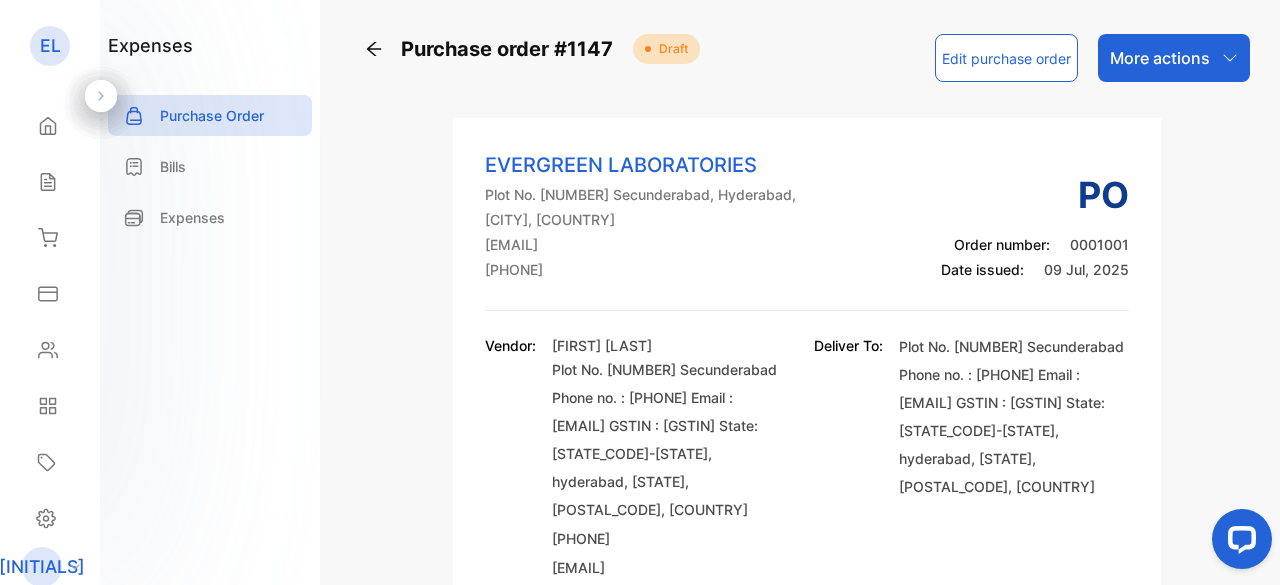 scroll, scrollTop: 0, scrollLeft: 0, axis: both 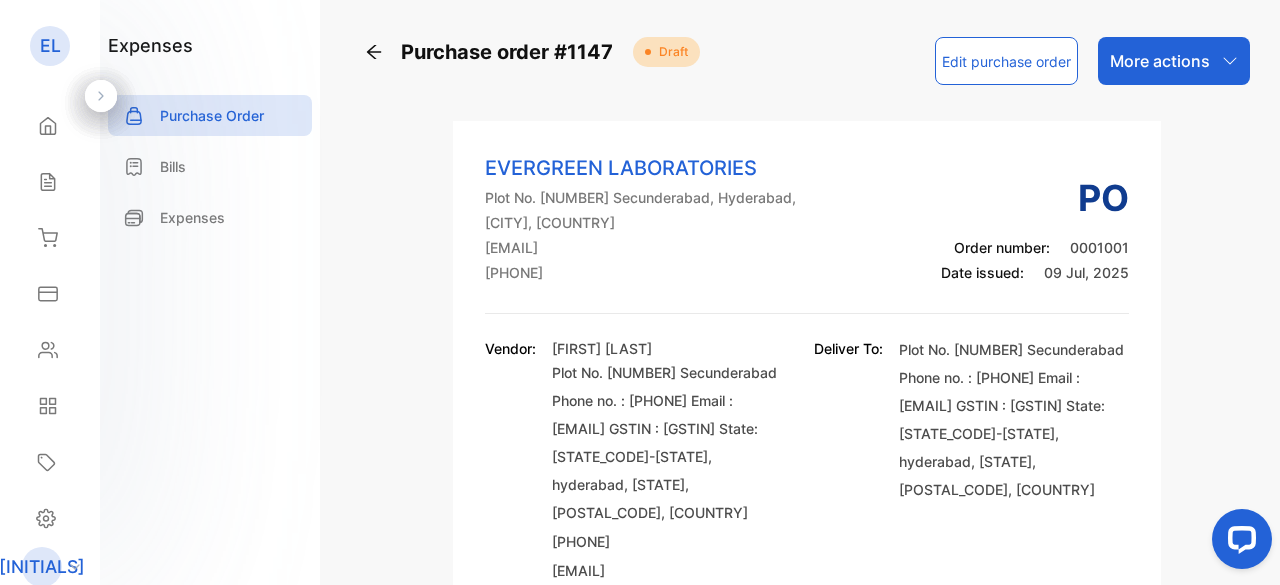 click on "More actions" at bounding box center [1160, 61] 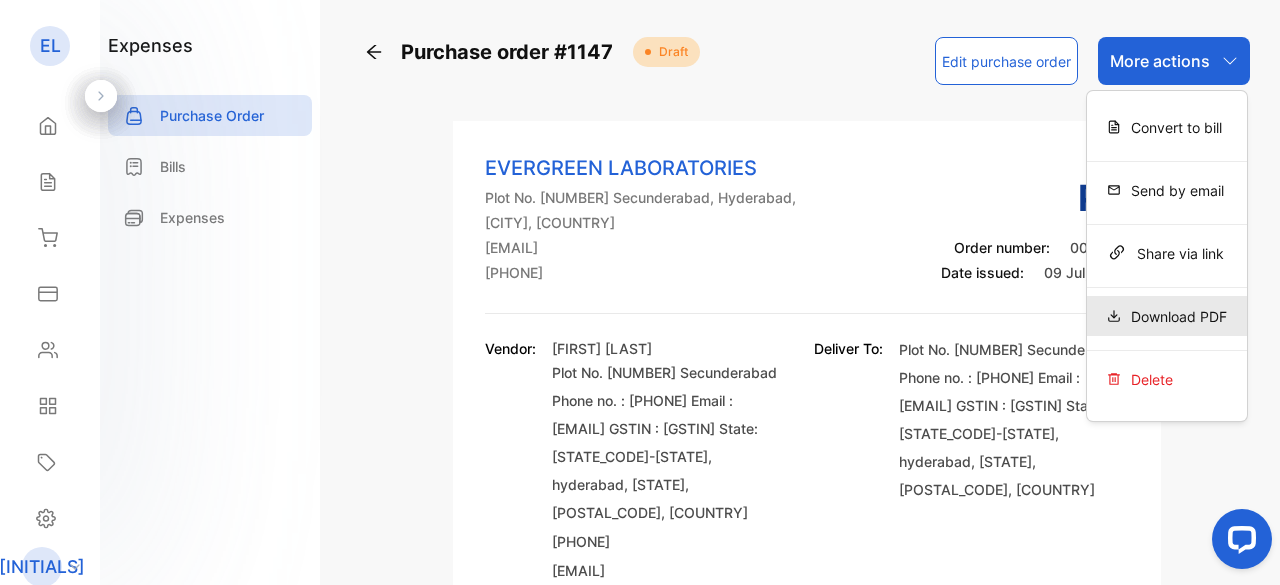 click on "Download PDF" at bounding box center (1167, 127) 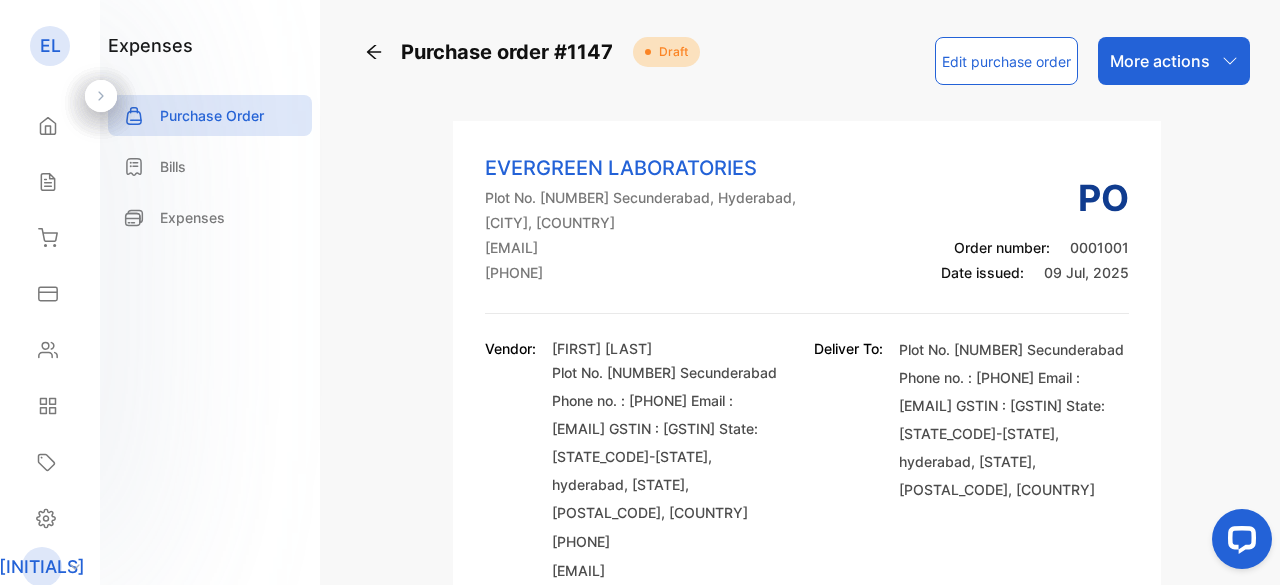 click on "Edit purchase order" at bounding box center [1006, 61] 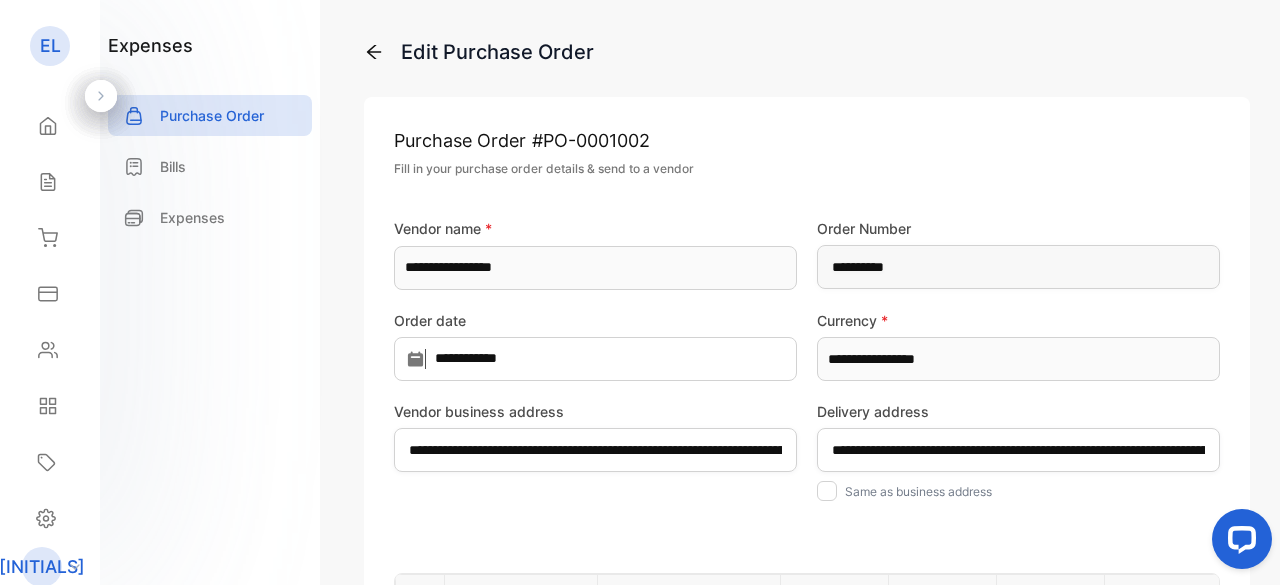 click on "Edit Purchase Order" at bounding box center [807, 52] 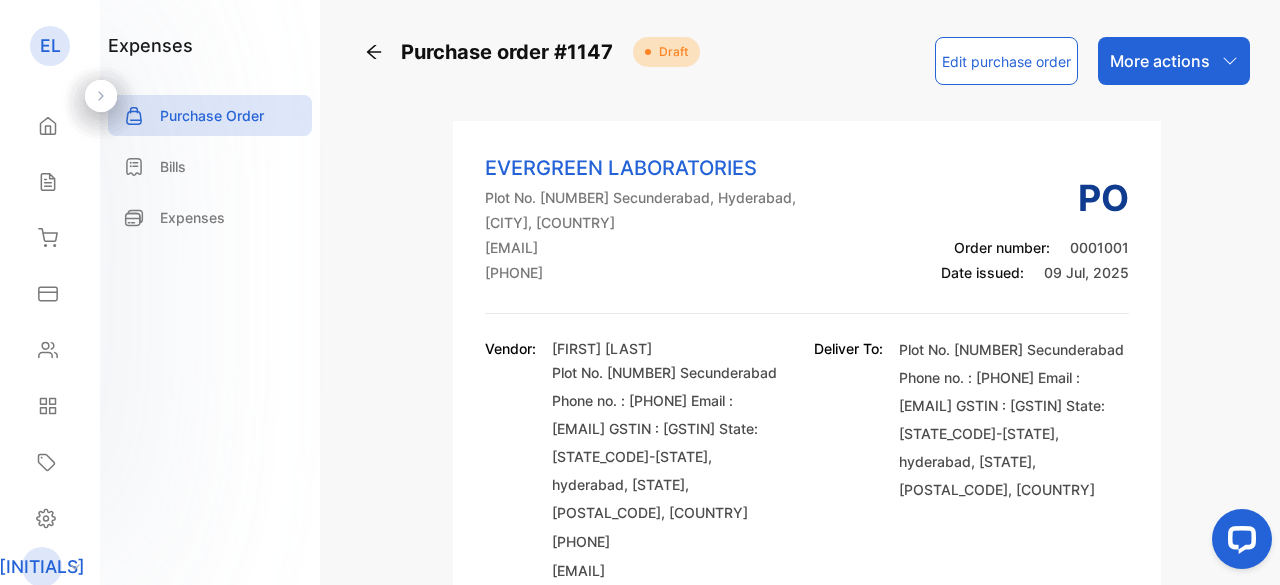 click on "Edit purchase order" at bounding box center (1006, 61) 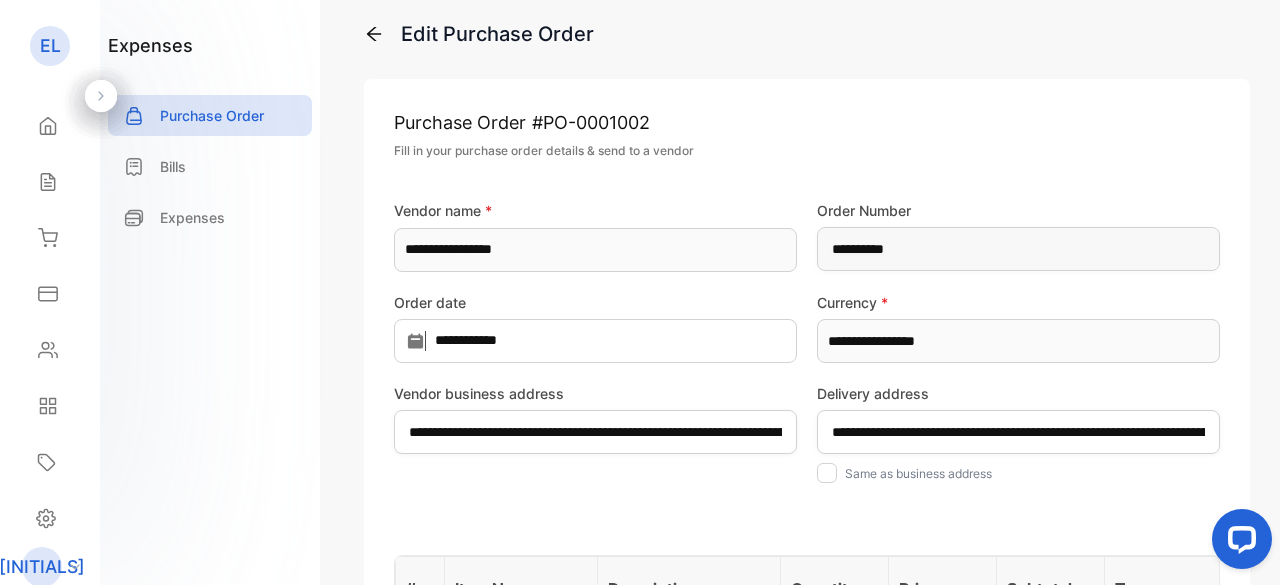 scroll, scrollTop: 0, scrollLeft: 0, axis: both 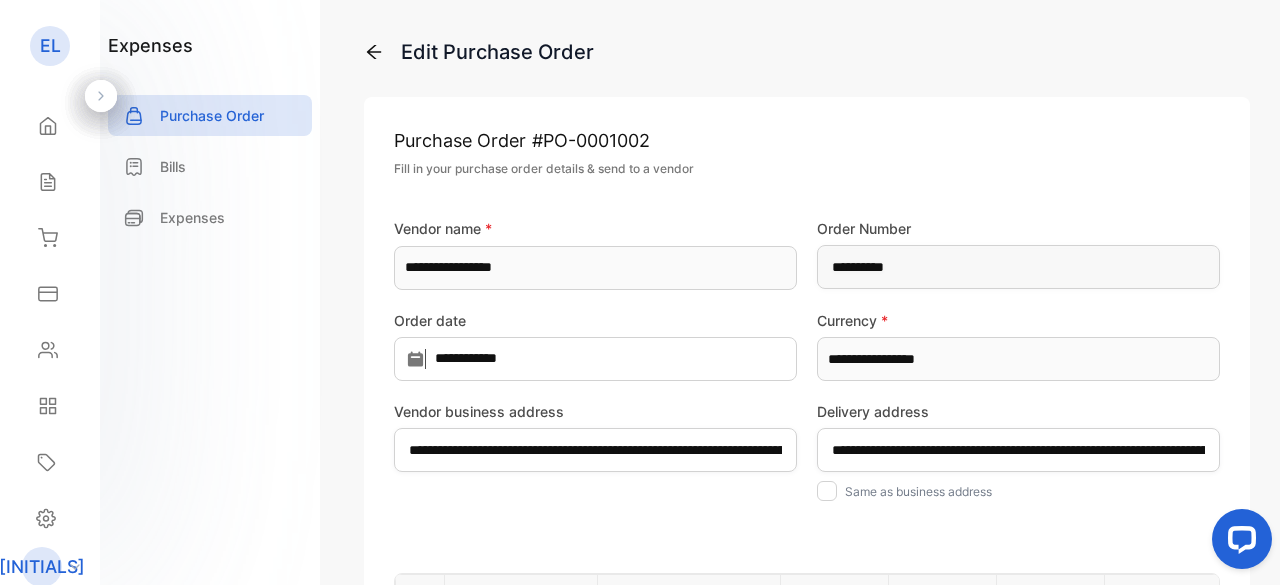 click on "Purchase Order   # [NUMBER]" at bounding box center [807, 140] 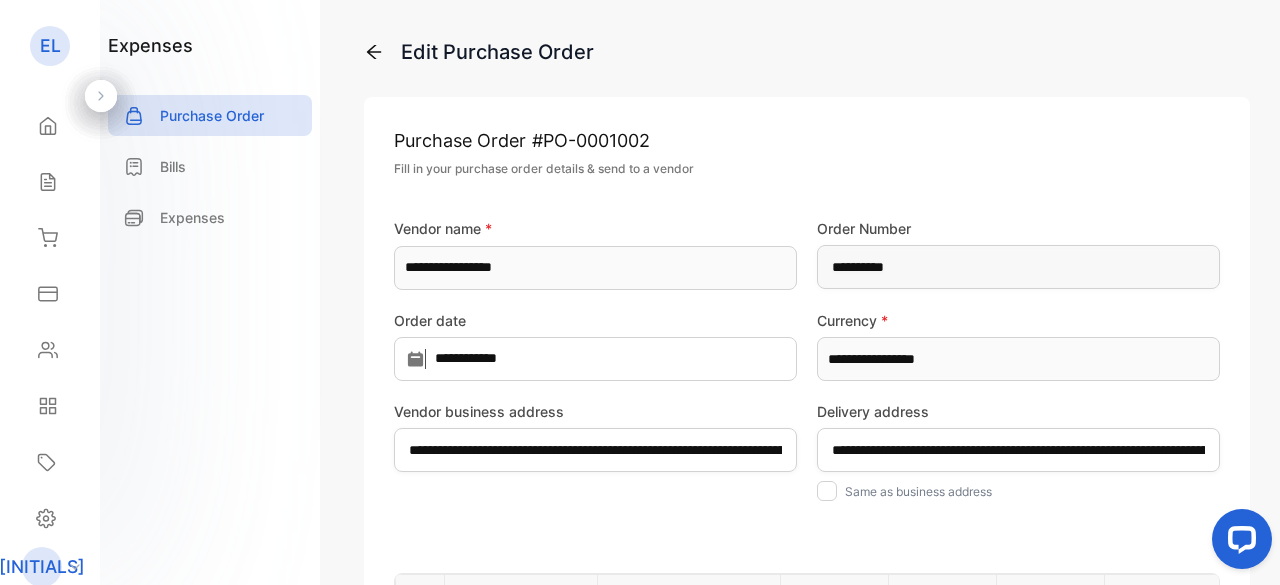 click at bounding box center (374, 52) 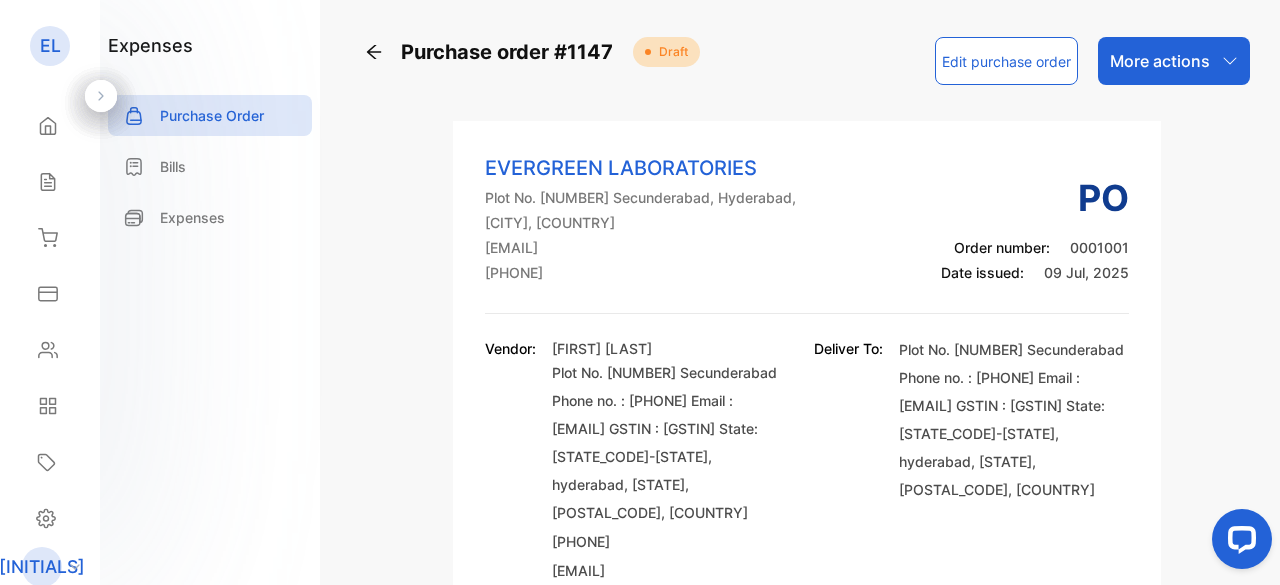 click on "Edit purchase order" at bounding box center (1006, 61) 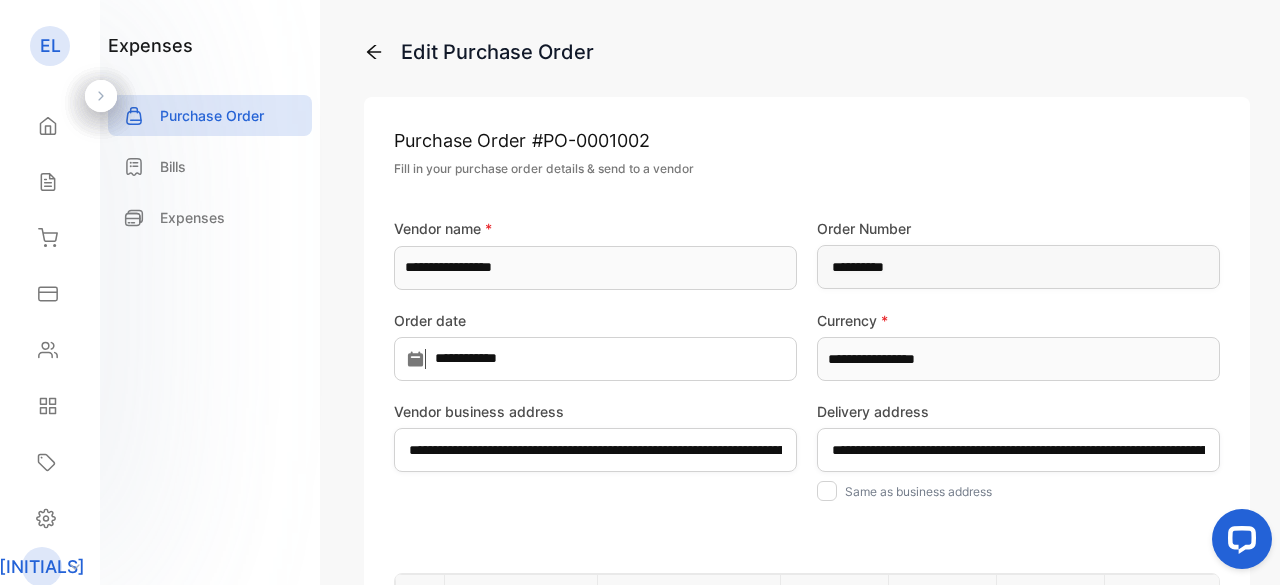 click on "Edit Purchase Order" at bounding box center [807, 52] 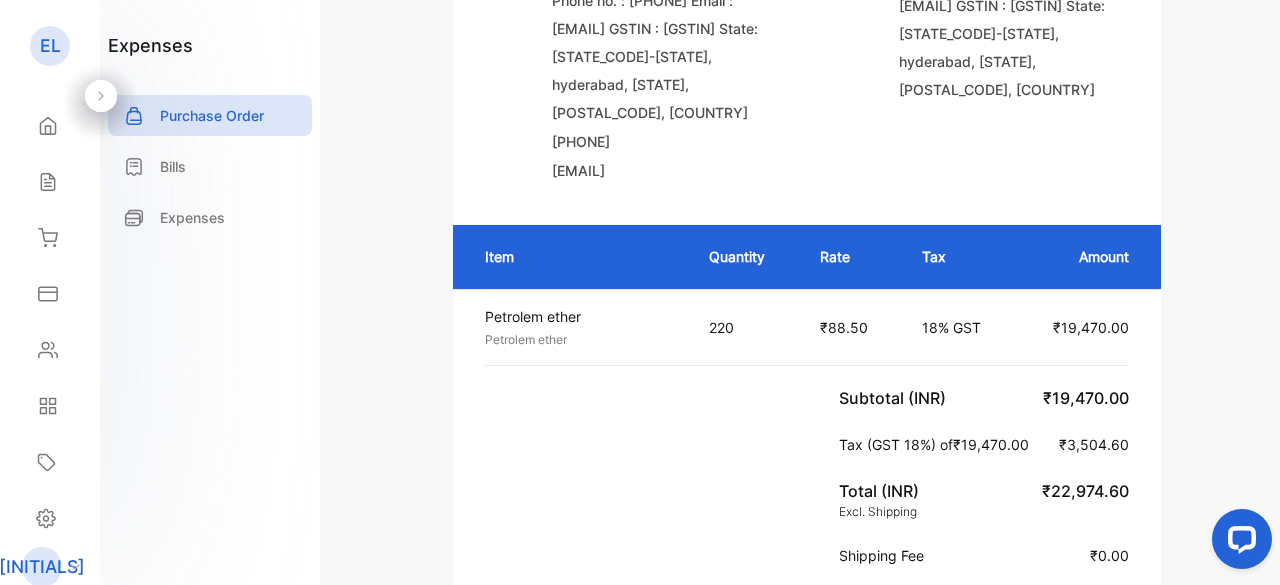 scroll, scrollTop: 0, scrollLeft: 0, axis: both 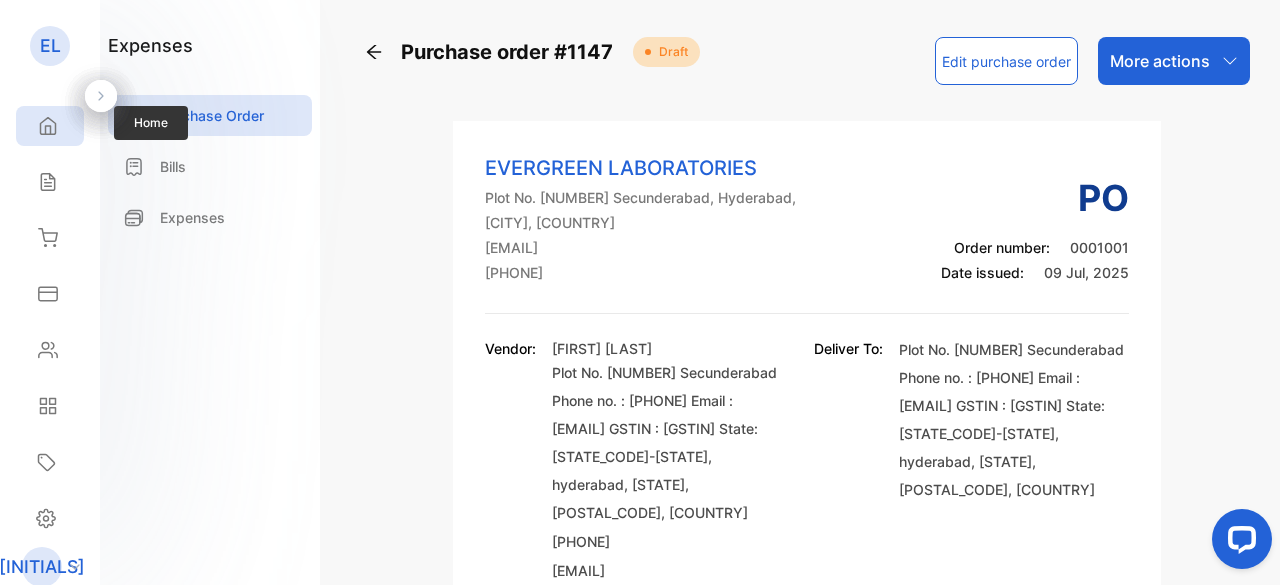 click at bounding box center [48, 126] 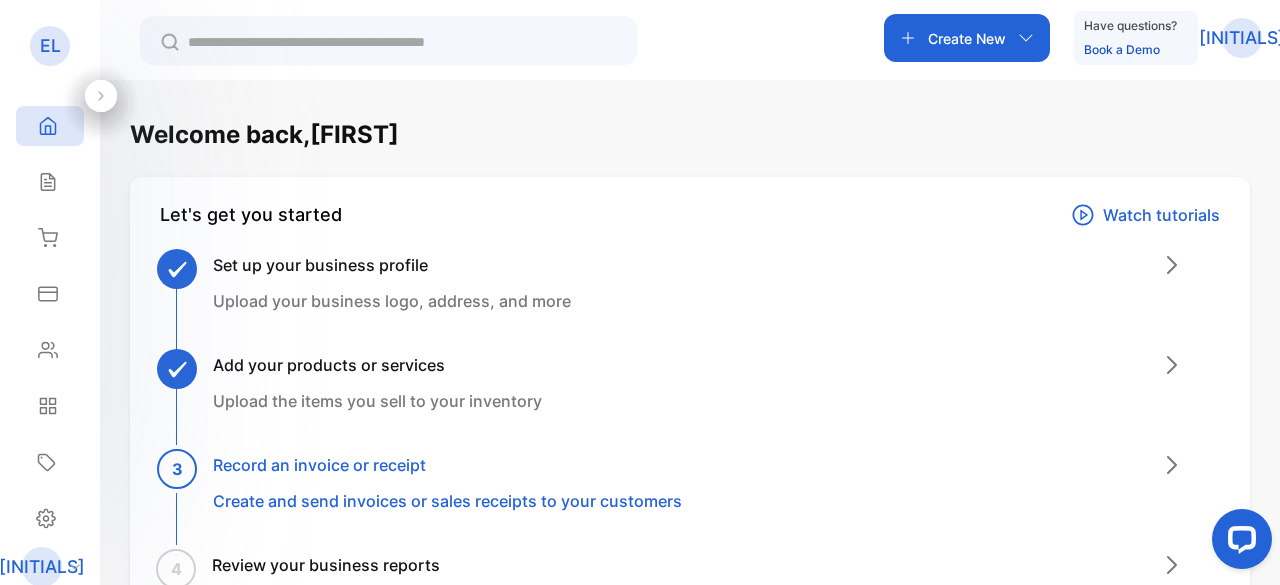 click on "Create New" at bounding box center (967, 38) 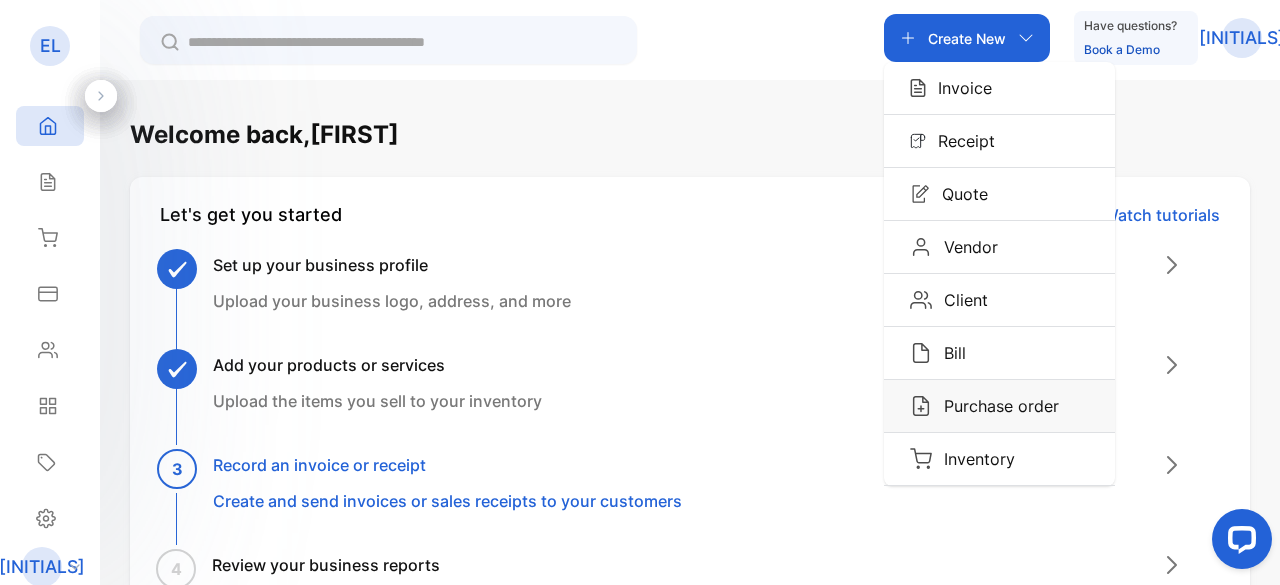click on "Purchase order" at bounding box center (959, 88) 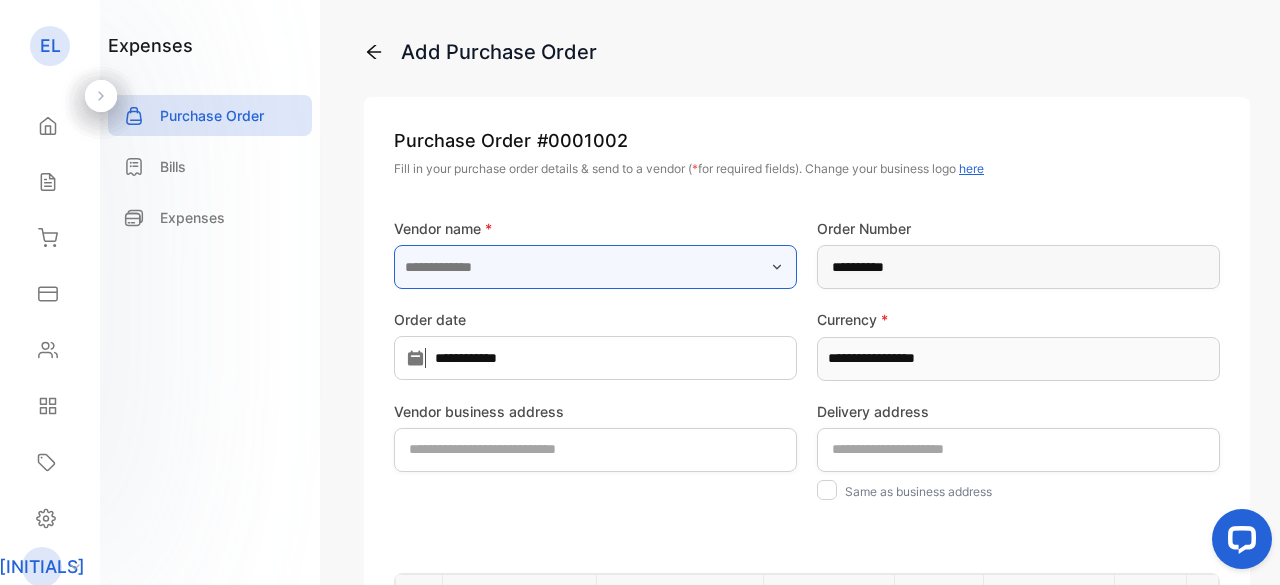 click at bounding box center (595, 267) 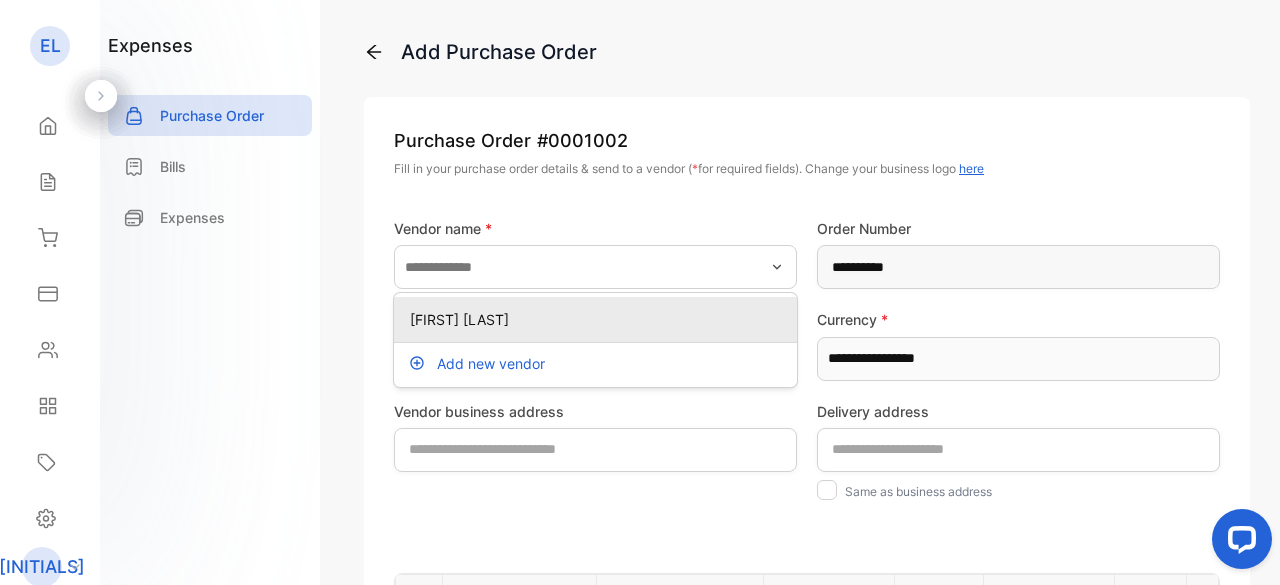 click on "[FIRST] [LAST]" at bounding box center [599, 319] 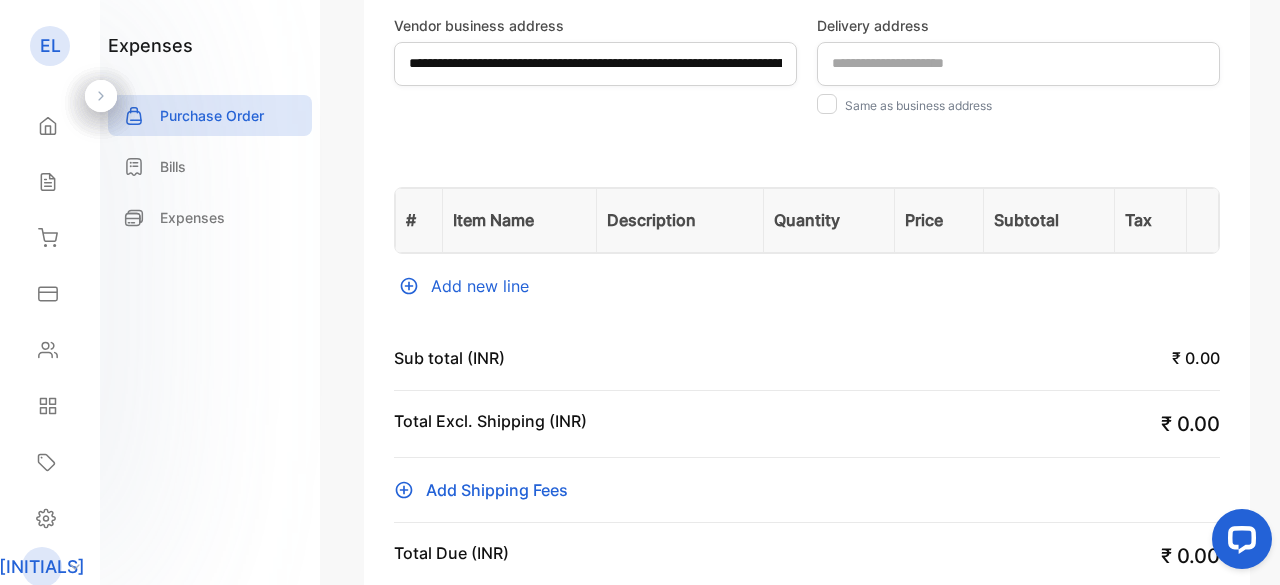 scroll, scrollTop: 400, scrollLeft: 0, axis: vertical 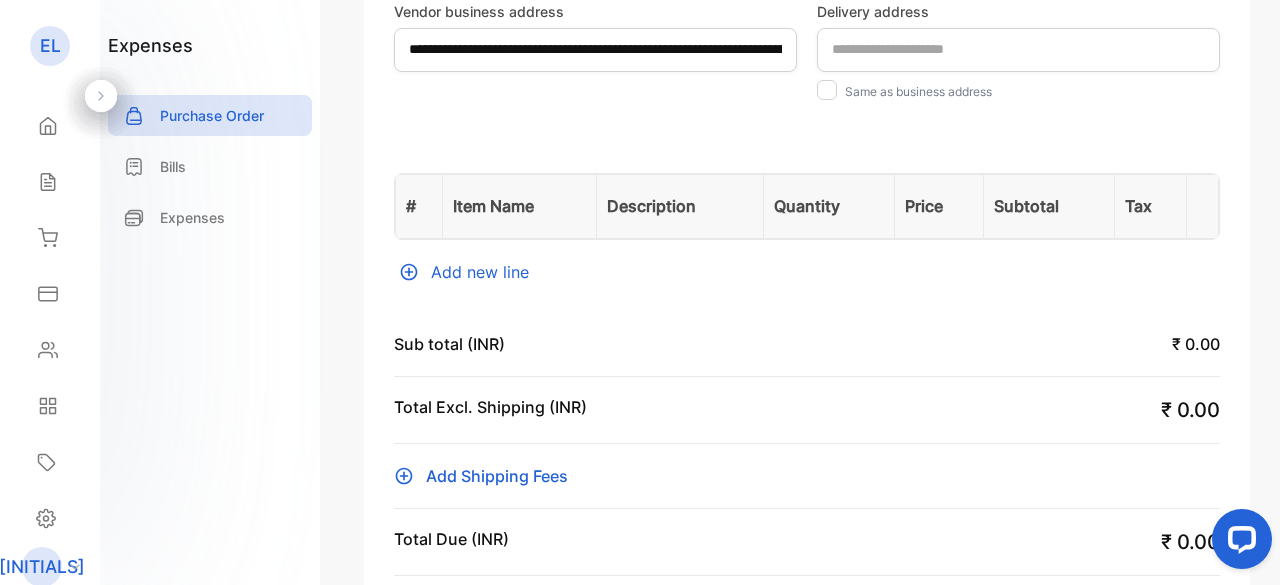 click on "Add new line" at bounding box center [807, 272] 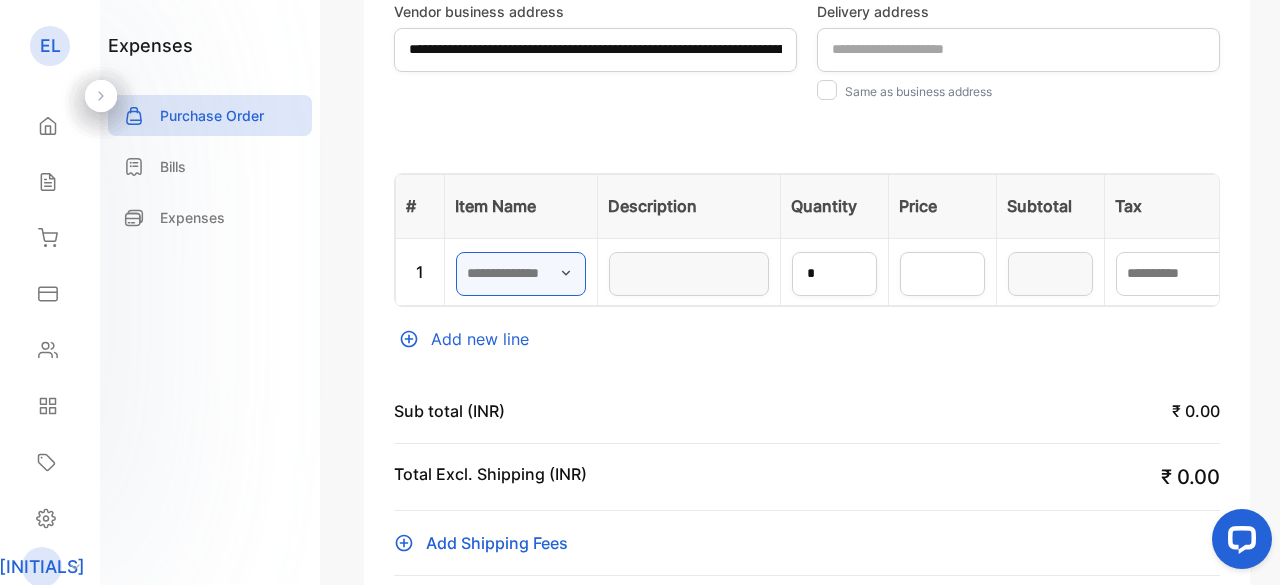 click at bounding box center (521, 274) 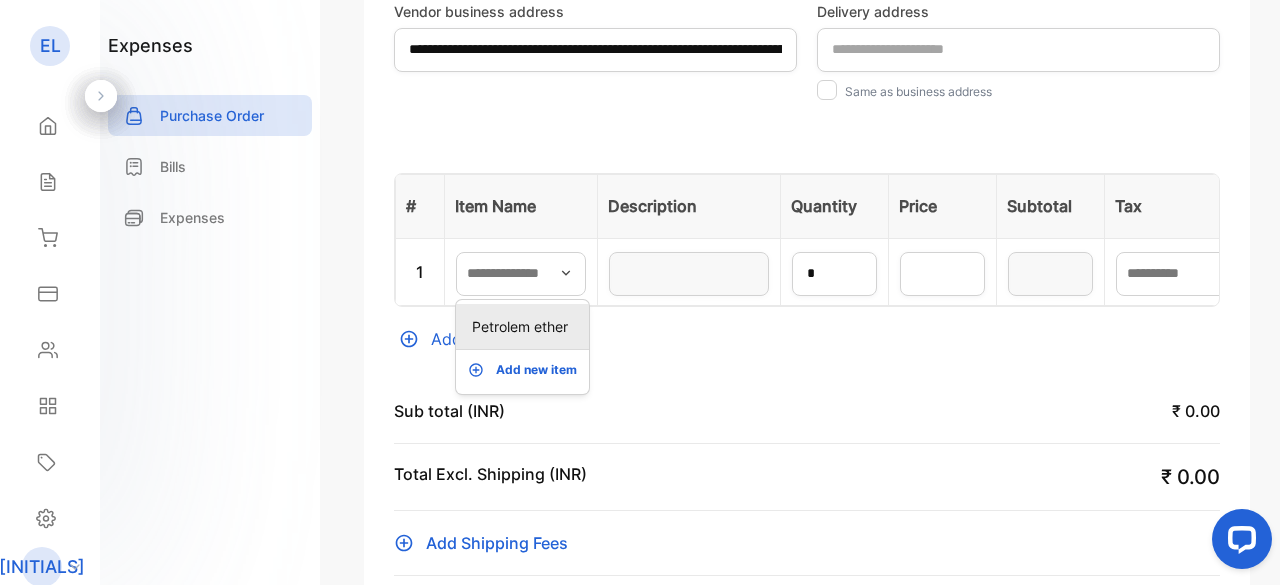 click on "Petrolem ether" at bounding box center [526, 326] 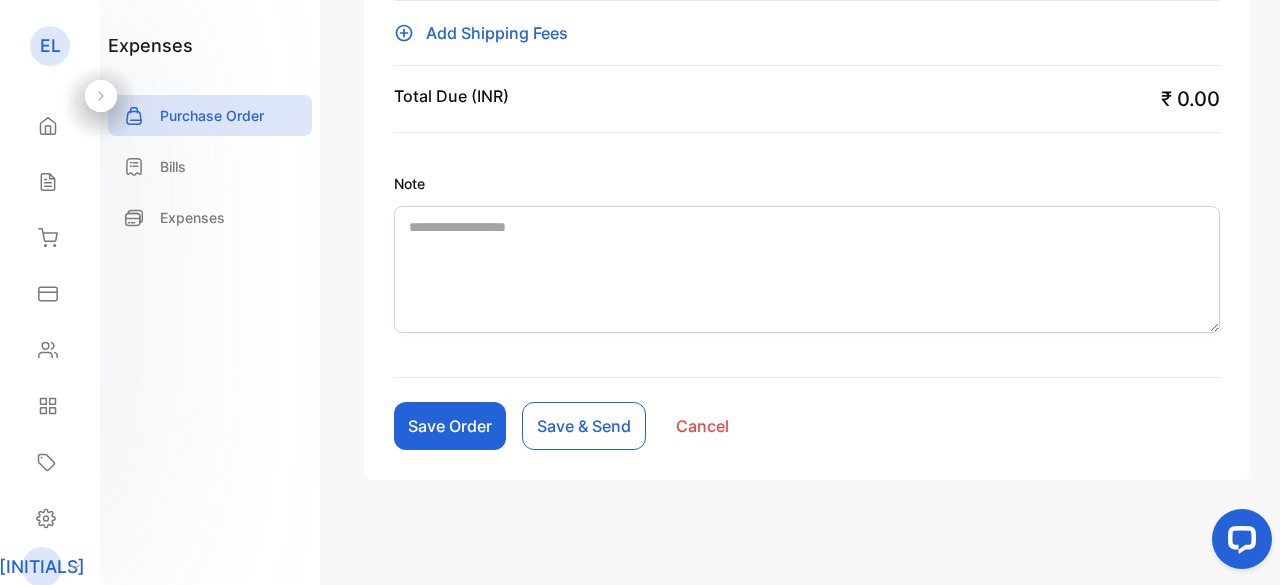 scroll, scrollTop: 914, scrollLeft: 0, axis: vertical 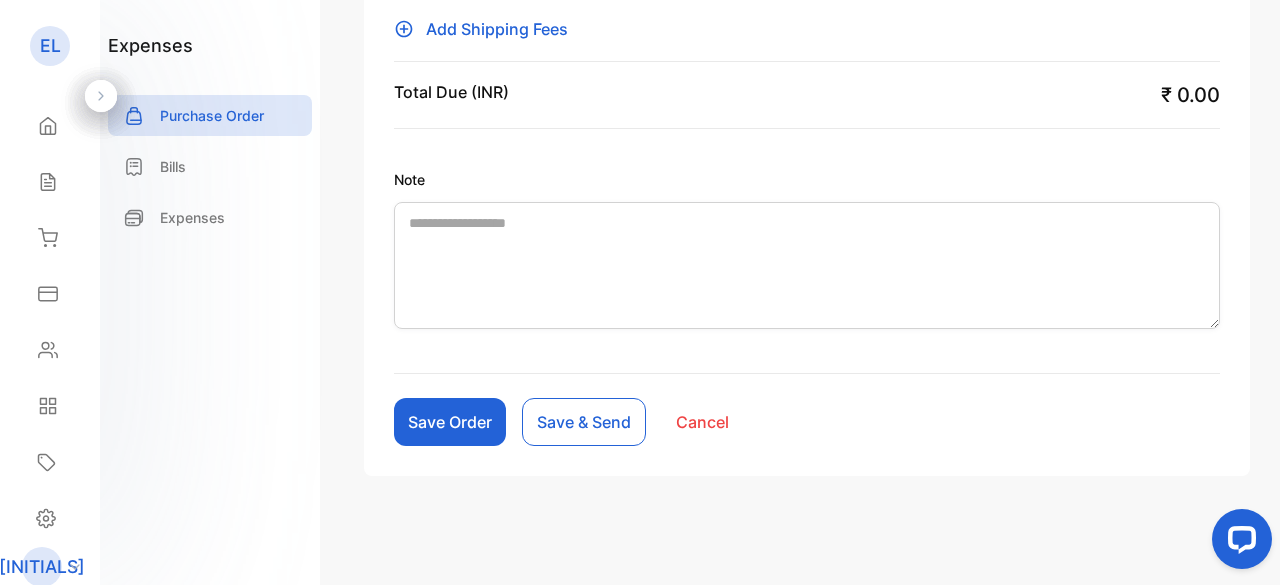 click on "Save Order" at bounding box center (450, 422) 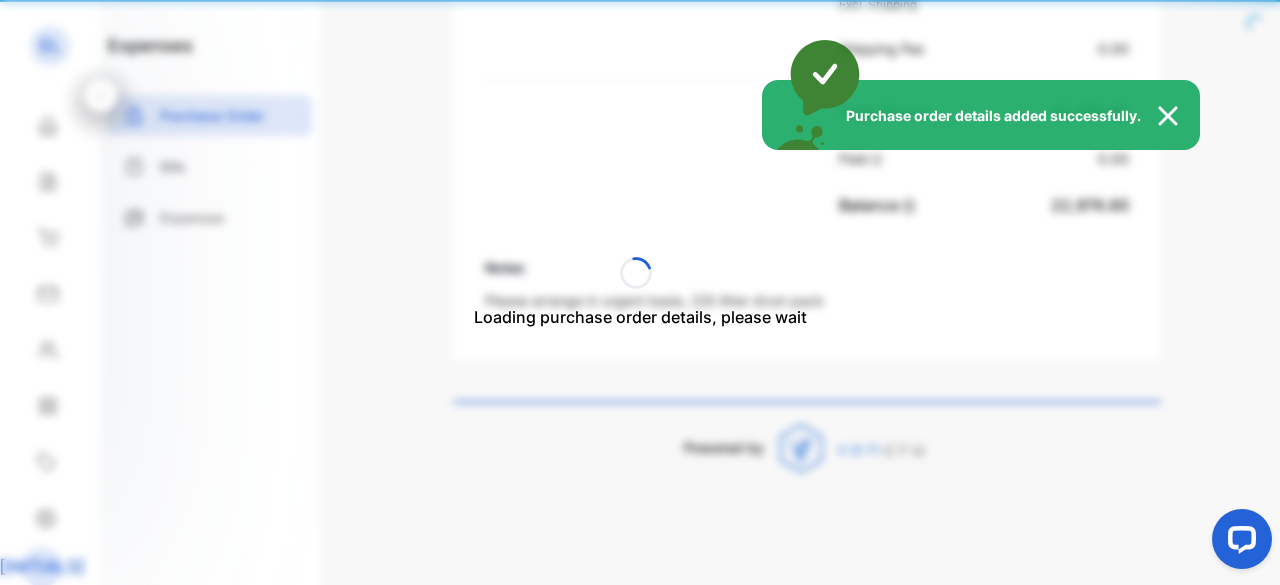 scroll, scrollTop: 883, scrollLeft: 0, axis: vertical 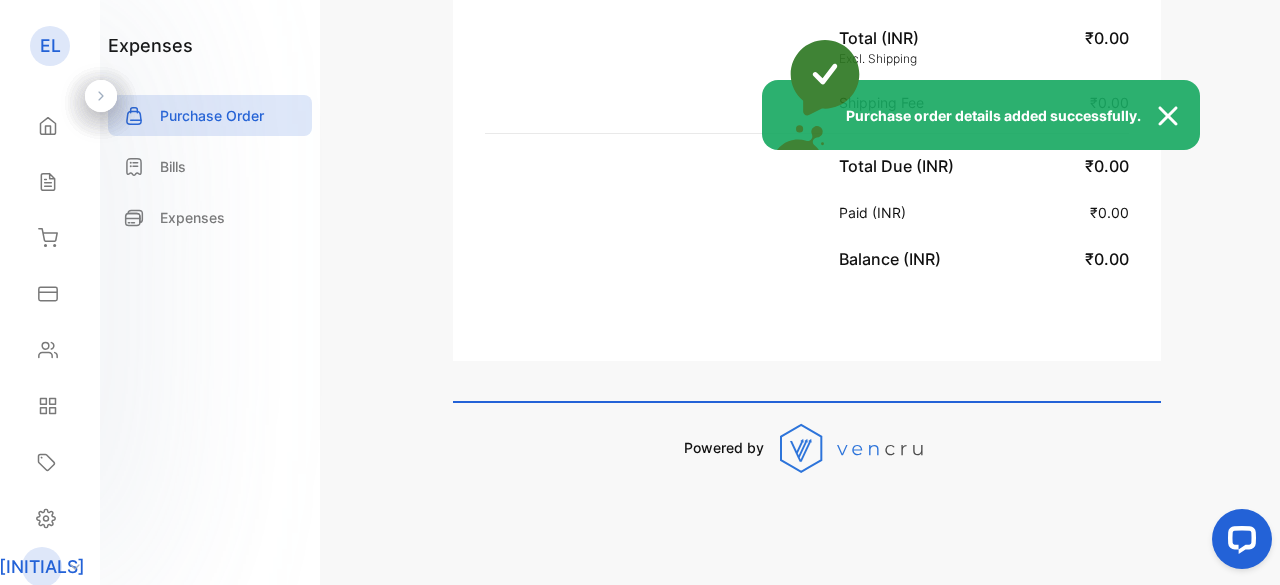 click at bounding box center (1178, 116) 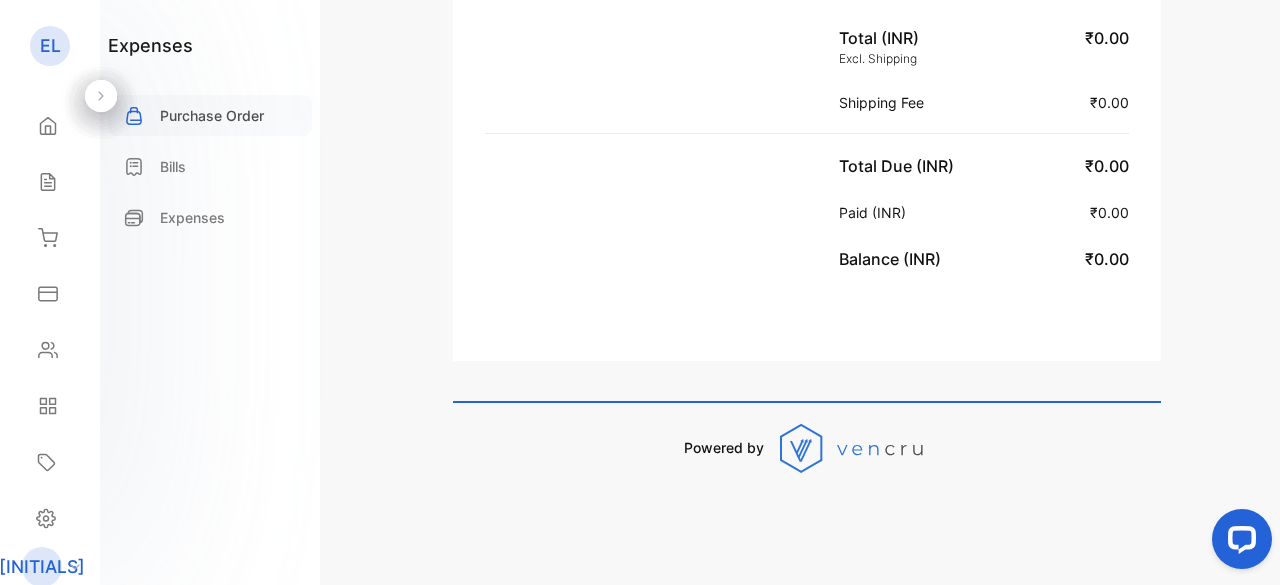 click on "Purchase Order" at bounding box center [212, 115] 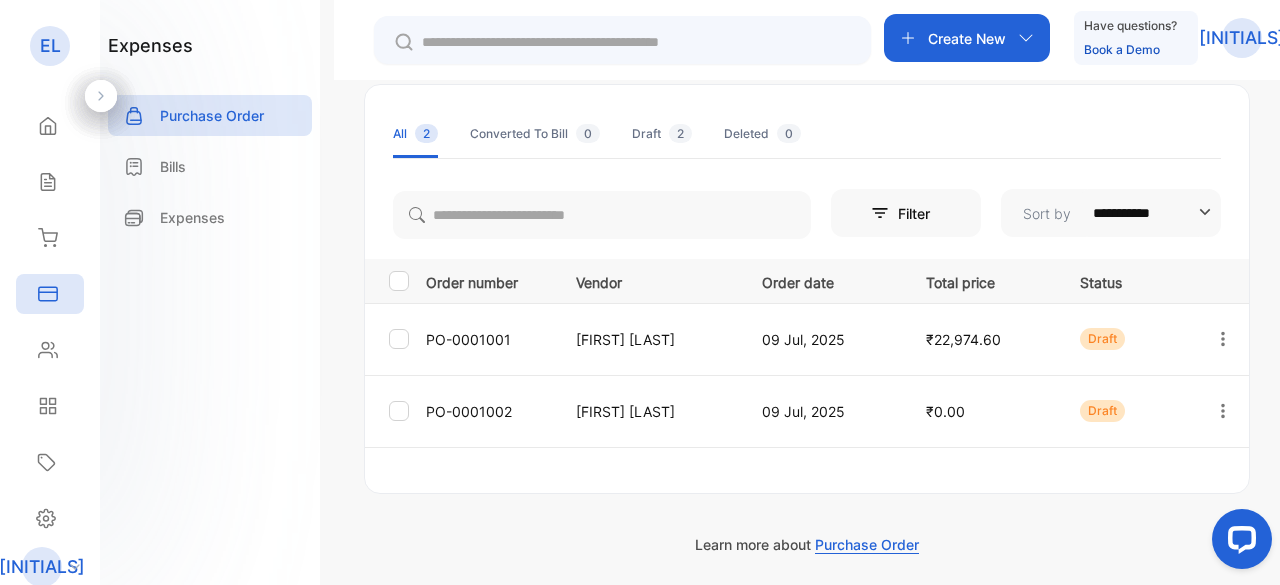 scroll, scrollTop: 148, scrollLeft: 0, axis: vertical 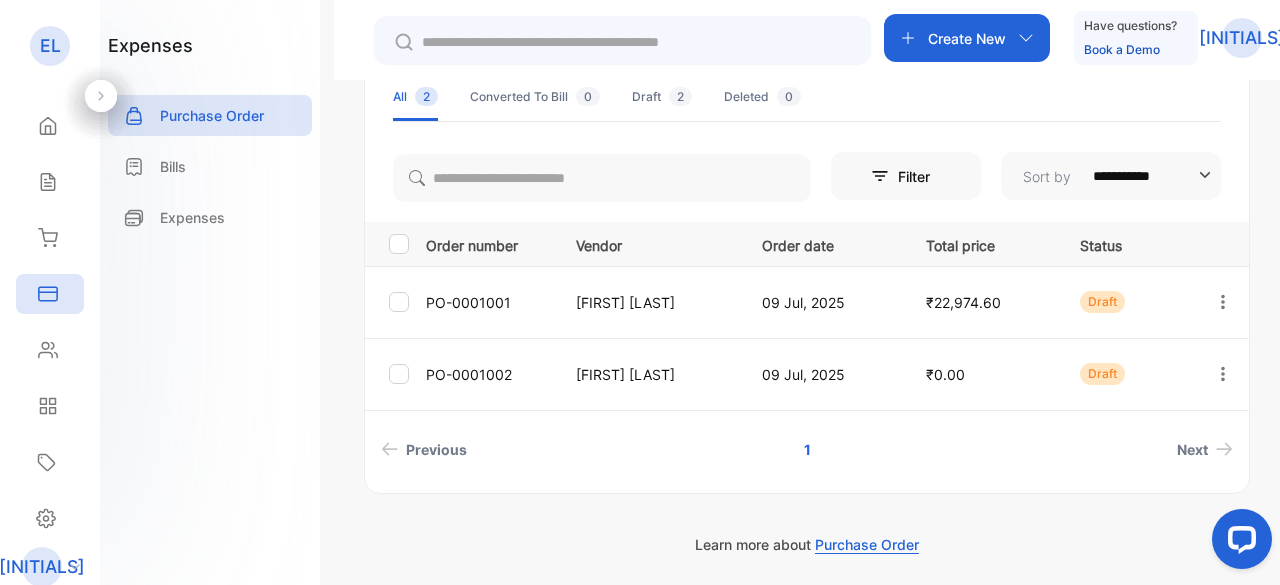 click on "Create New" at bounding box center [967, 38] 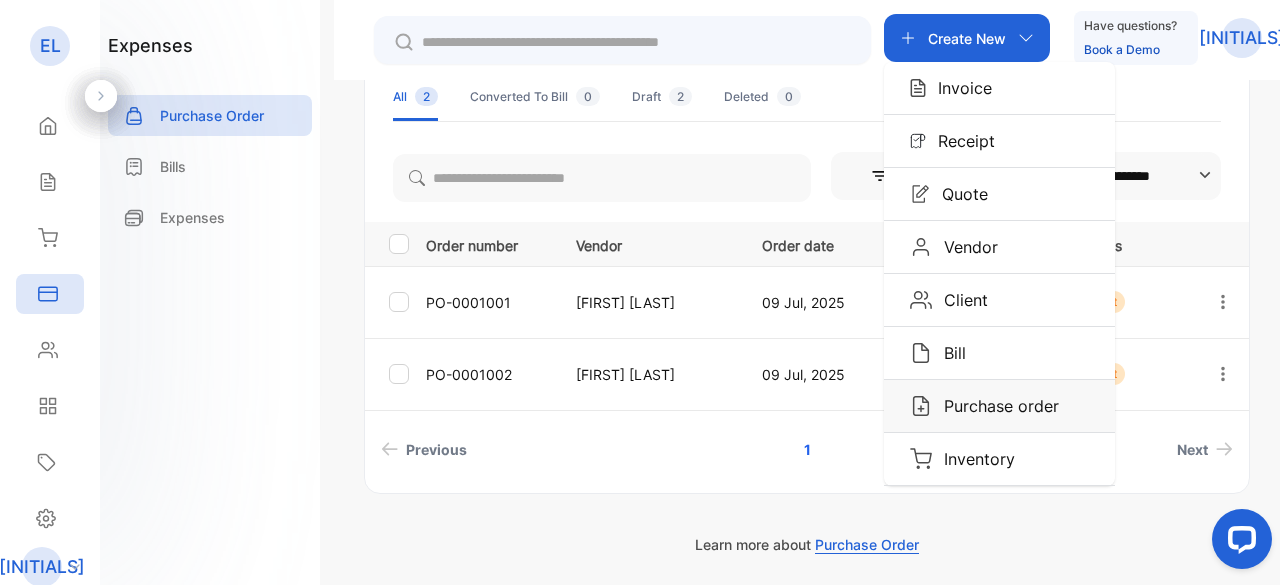 click on "Purchase order" at bounding box center [959, 88] 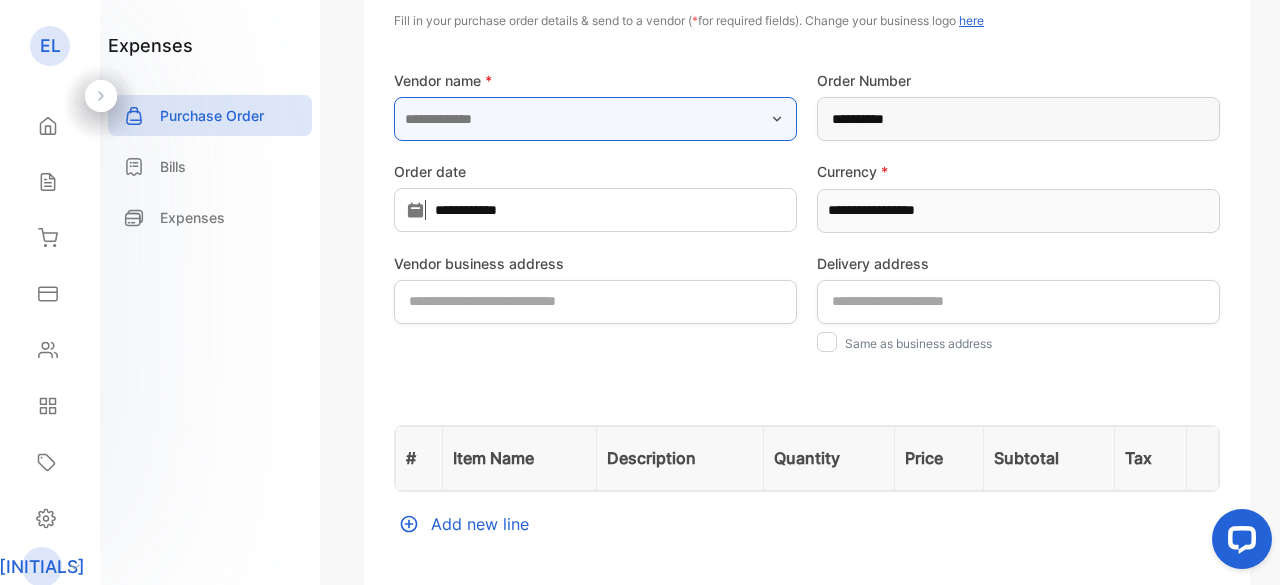 click at bounding box center [595, 119] 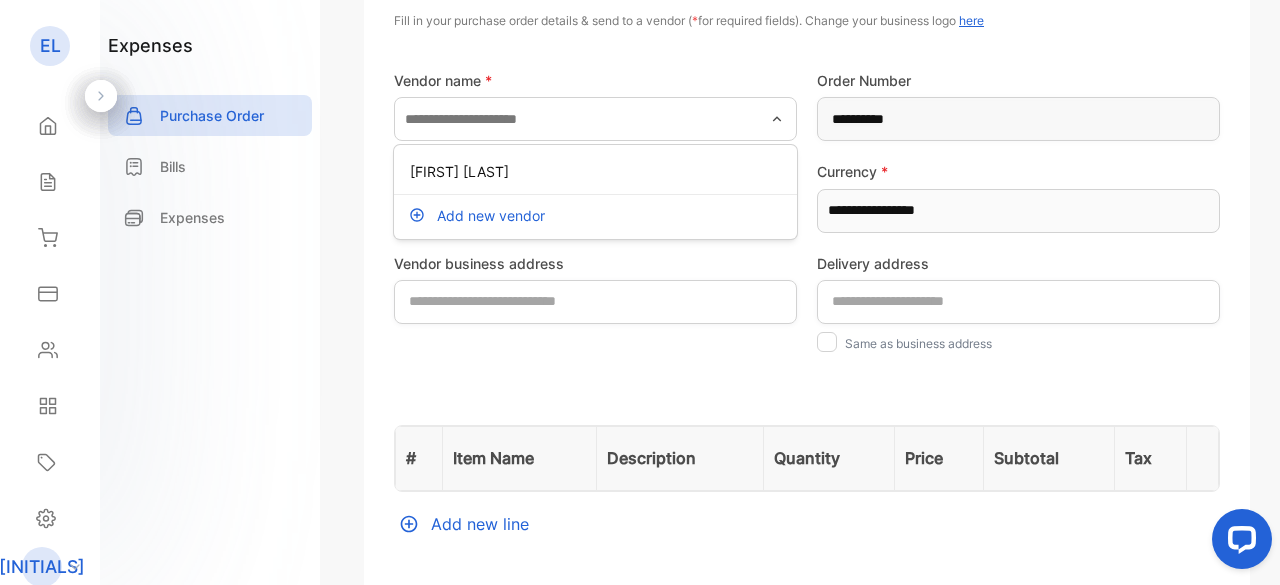 click on "Add new vendor" at bounding box center (491, 215) 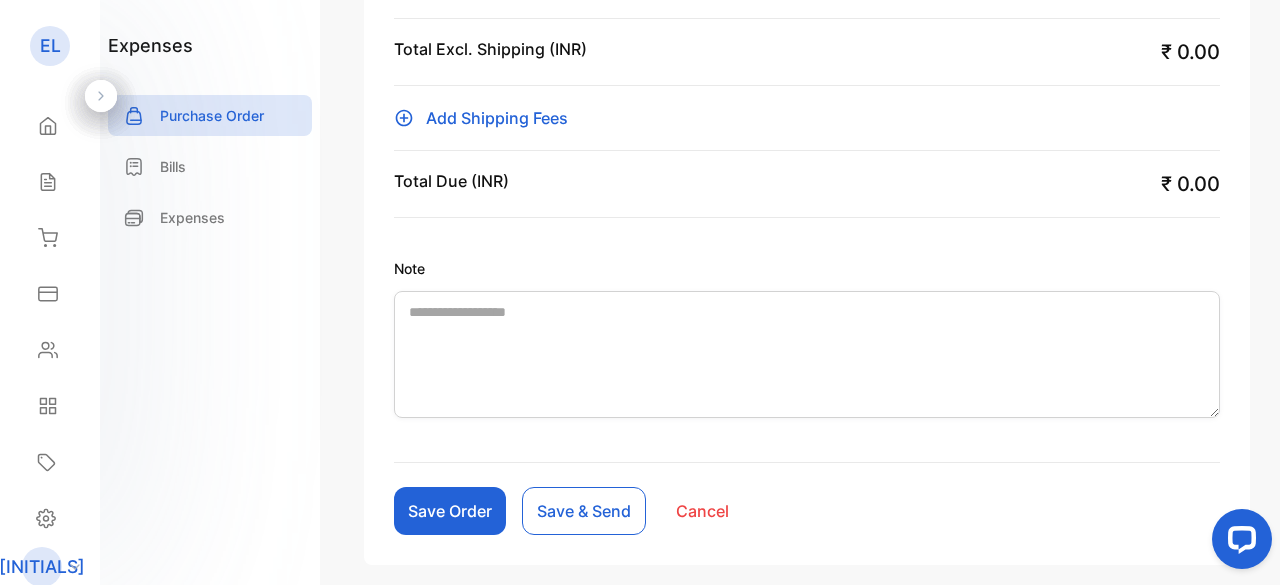scroll, scrollTop: 847, scrollLeft: 0, axis: vertical 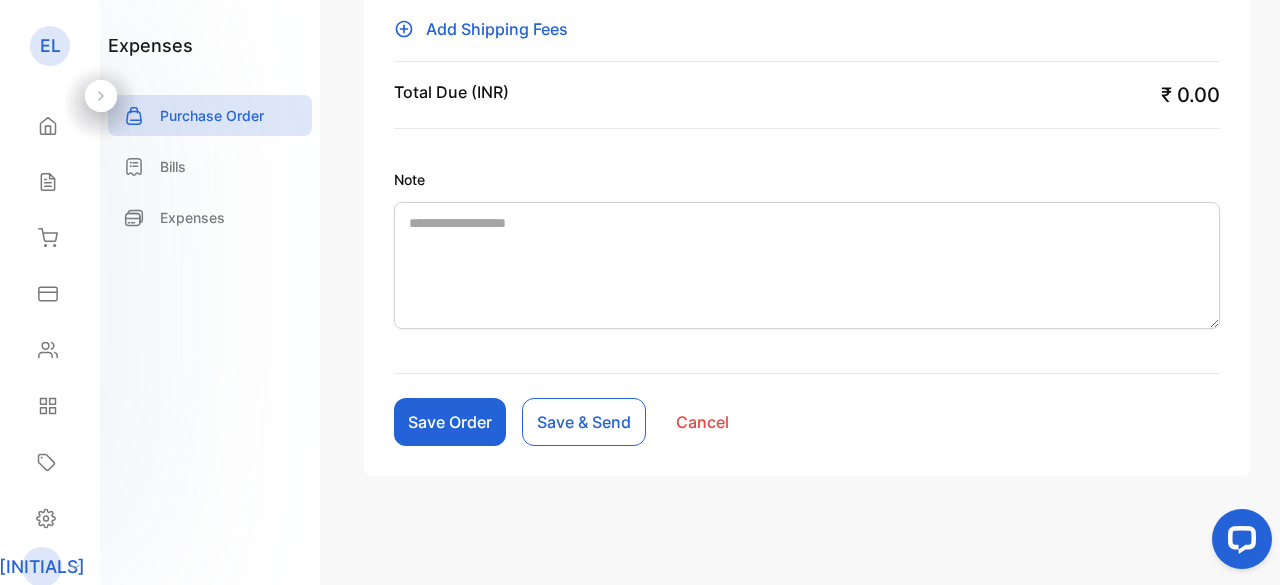 click on "Save Order" at bounding box center [450, 422] 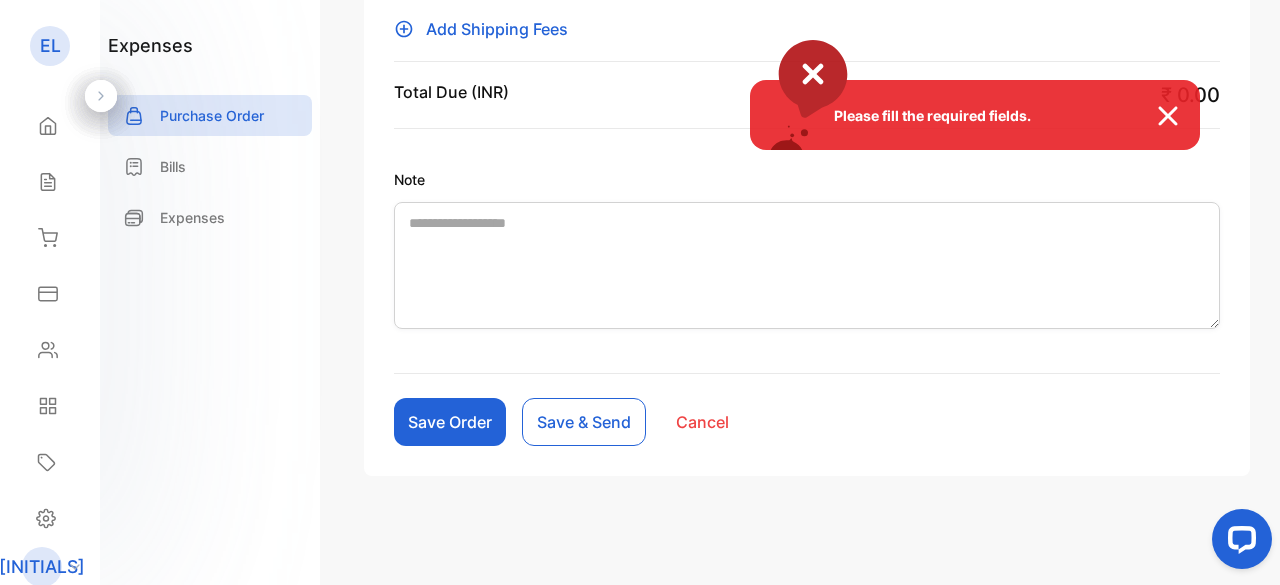 click at bounding box center [1178, 116] 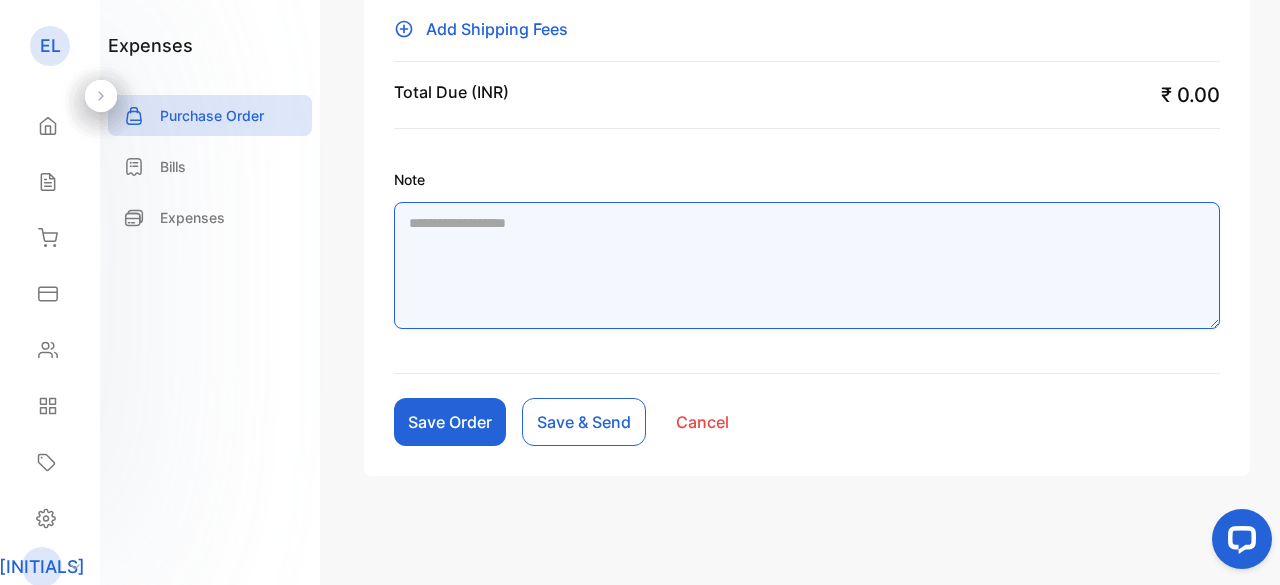 click on "Note" at bounding box center (807, 265) 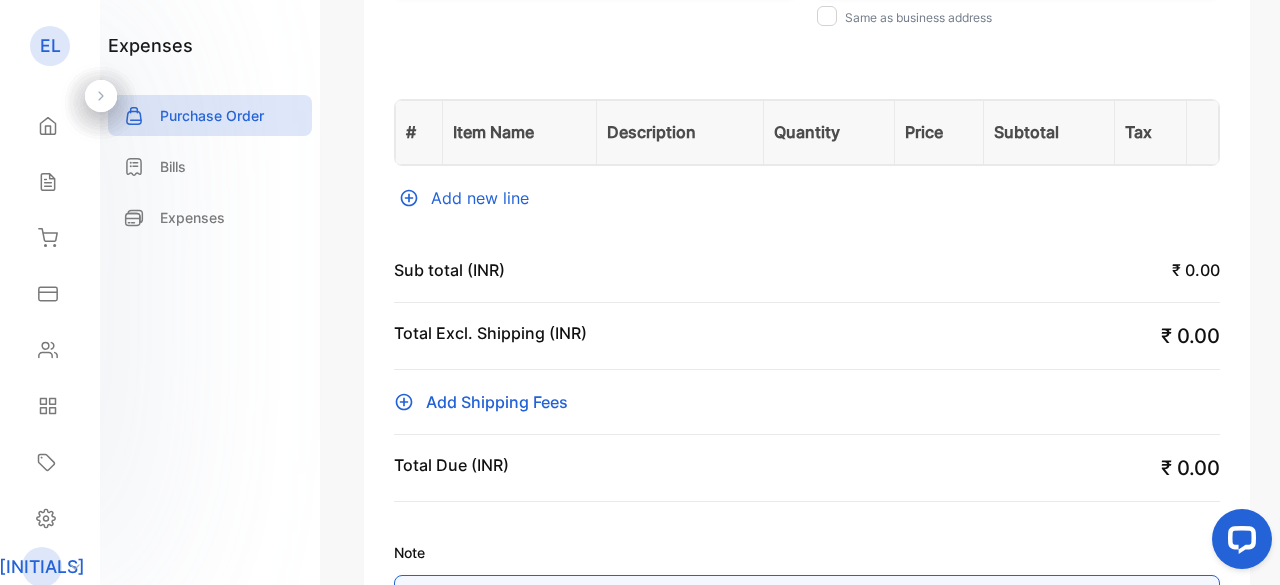 scroll, scrollTop: 447, scrollLeft: 0, axis: vertical 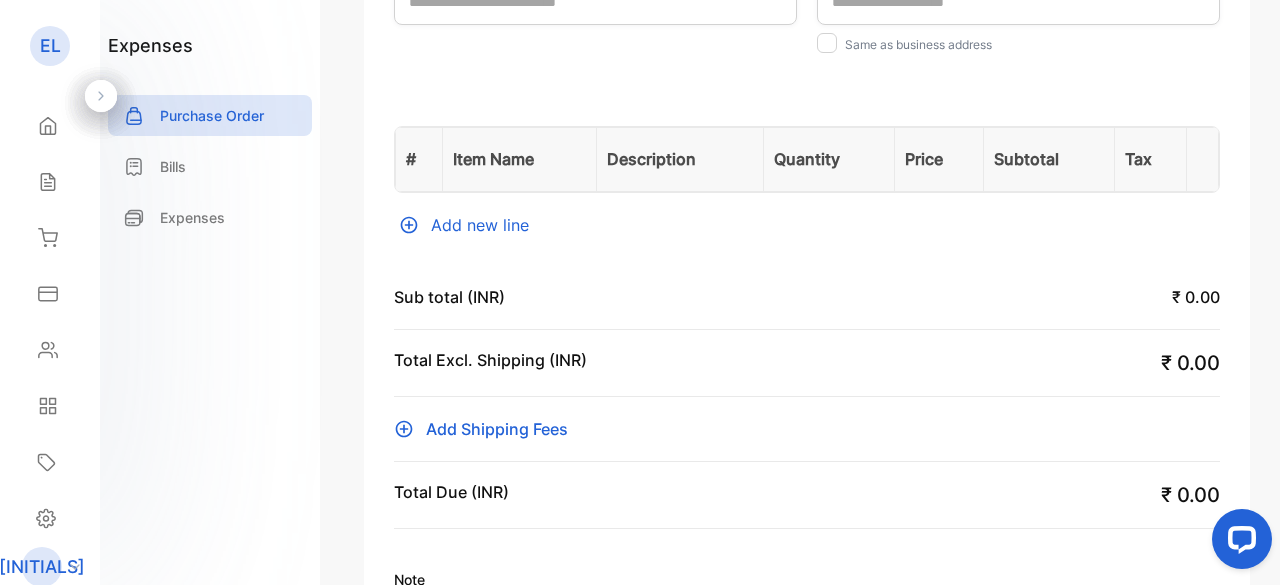 click on "Add new line" at bounding box center [807, 225] 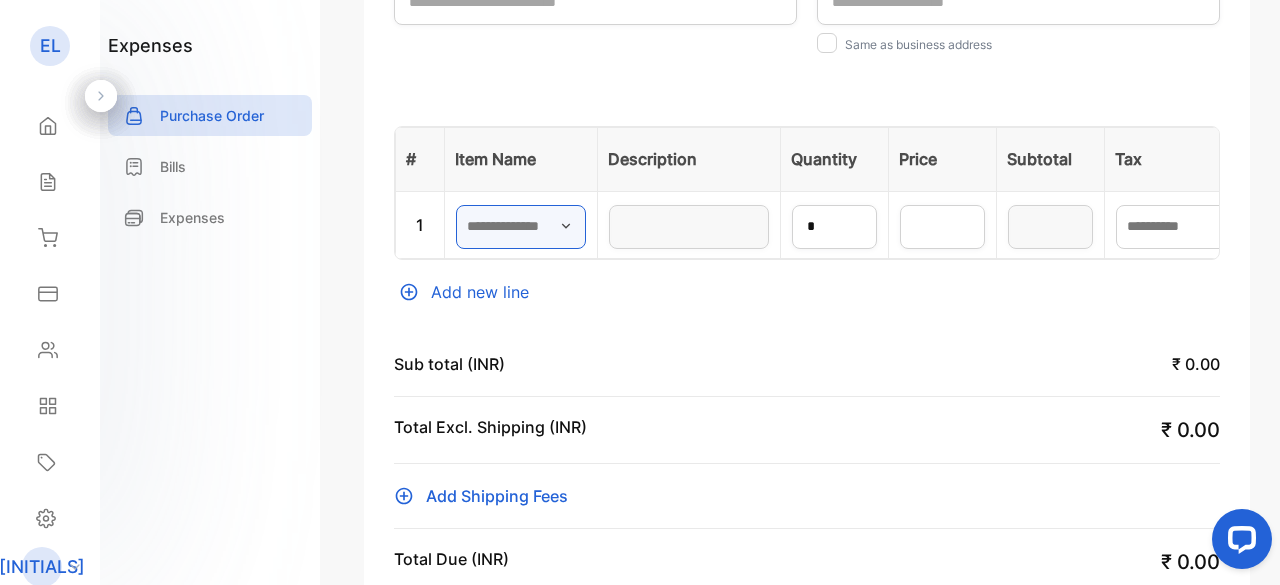 click at bounding box center [521, 227] 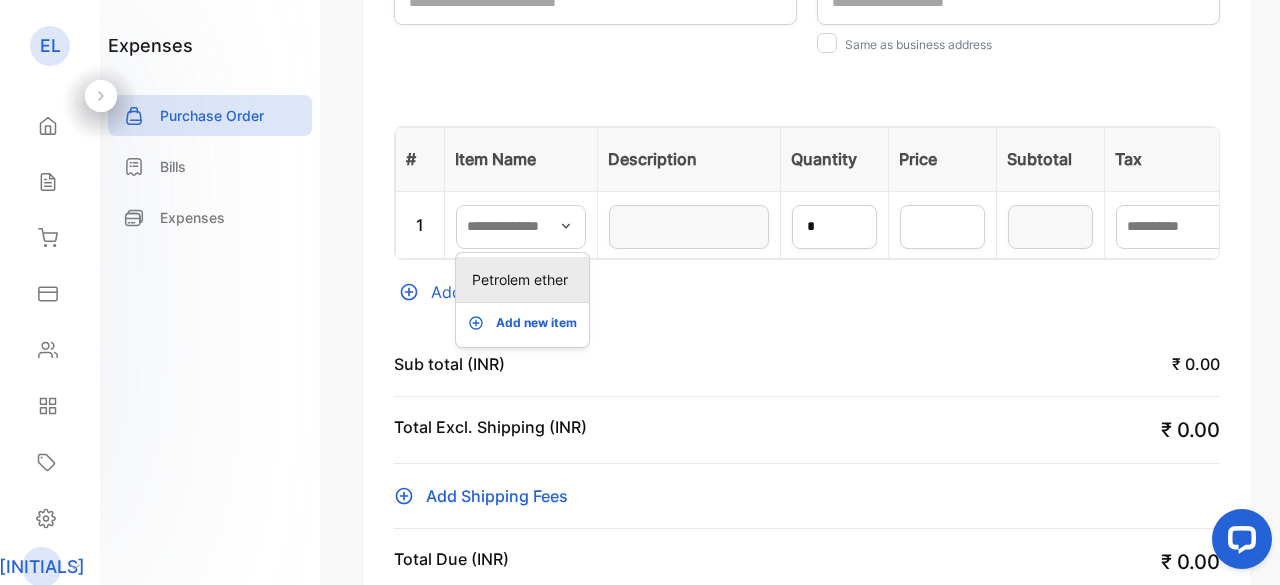 click on "Petrolem ether" at bounding box center [526, 279] 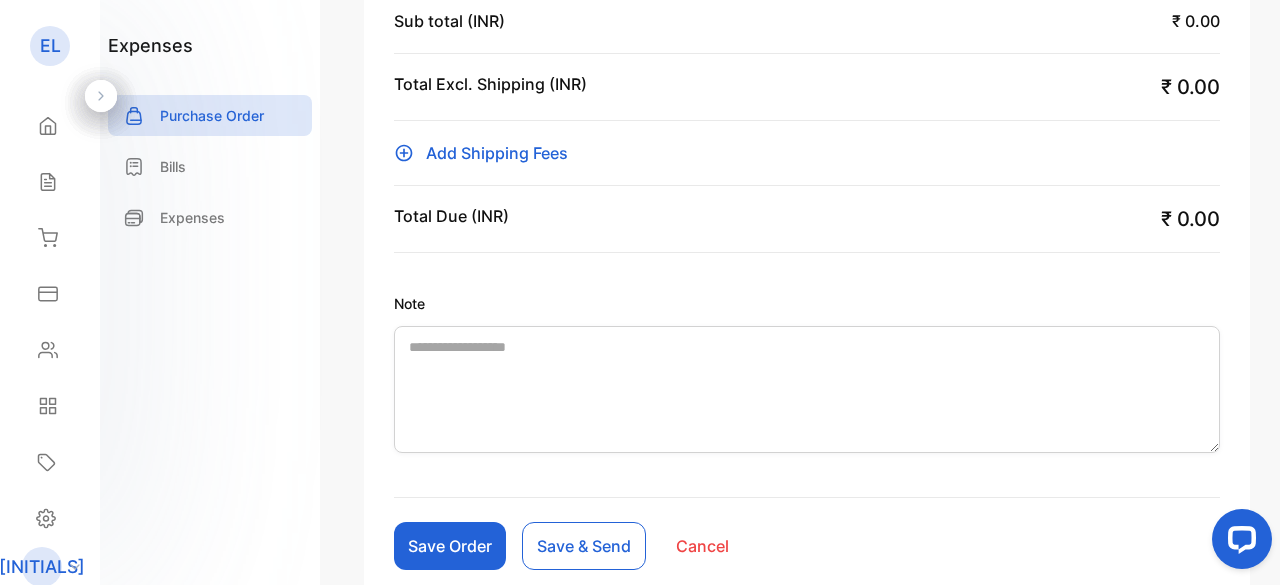 scroll, scrollTop: 914, scrollLeft: 0, axis: vertical 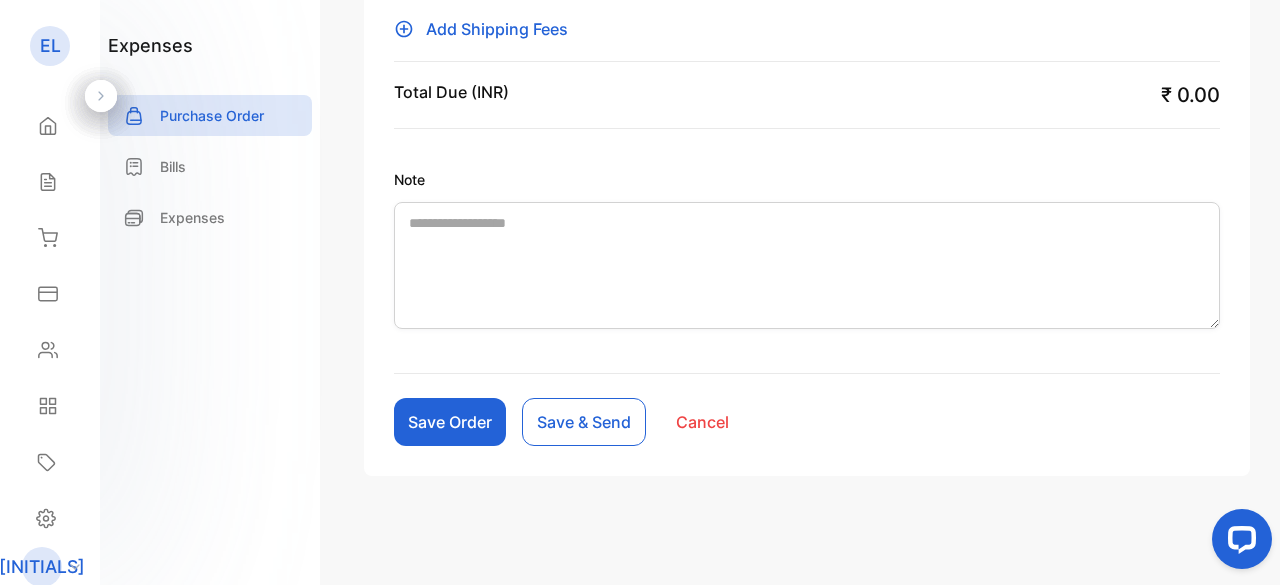 click on "Save Order" at bounding box center [450, 422] 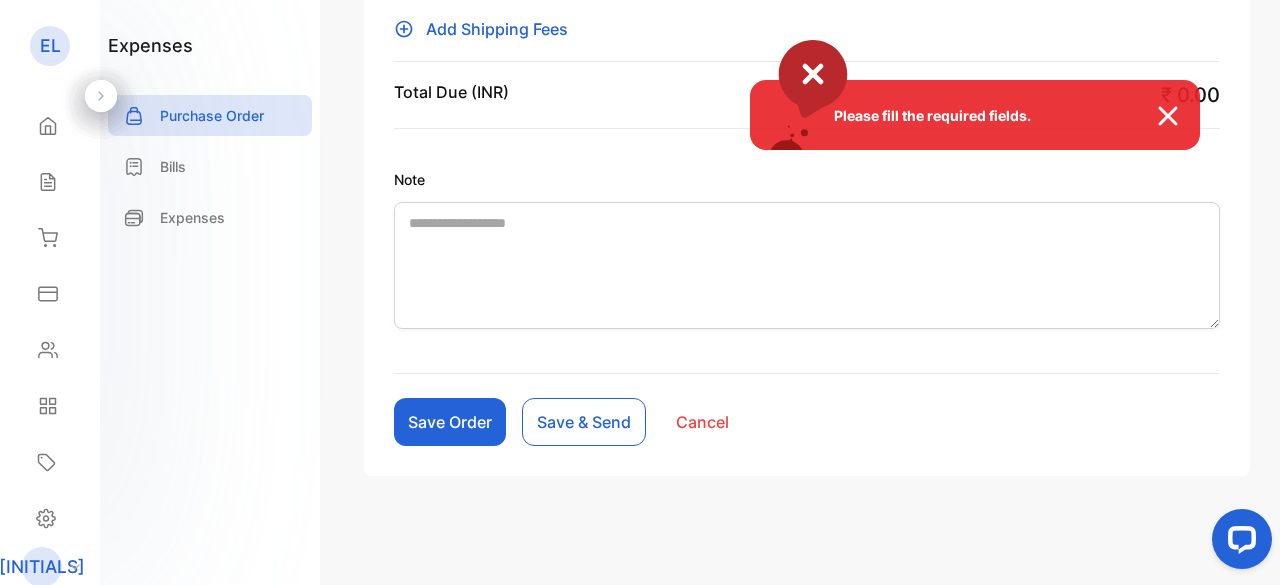 click on "Total Due (INR) ₹ 0.00" at bounding box center [807, 95] 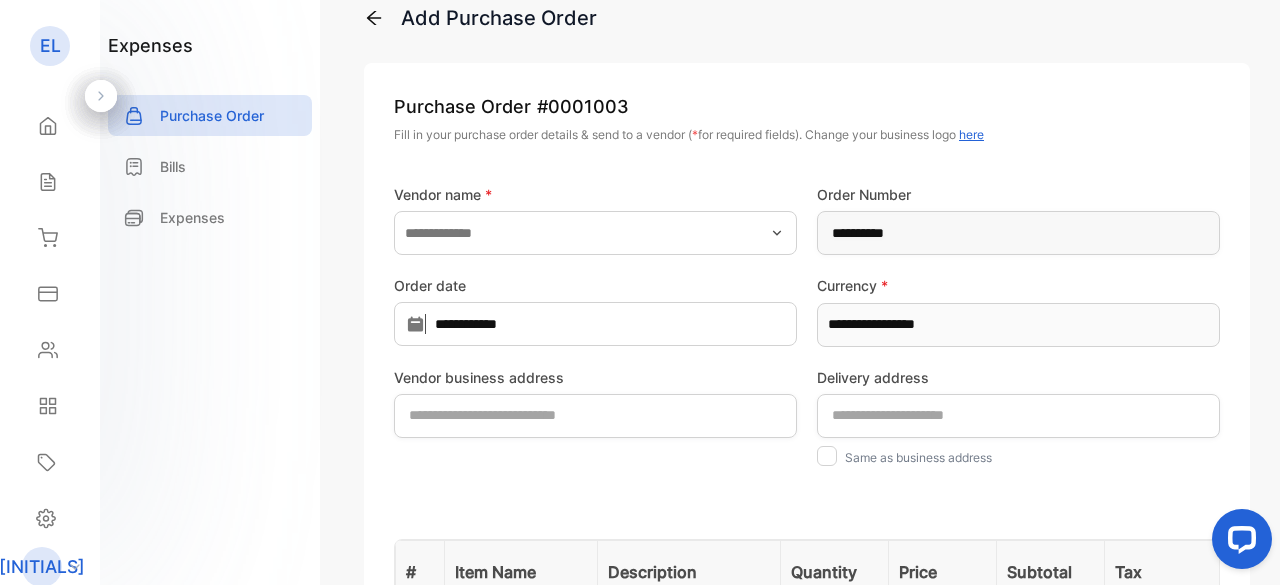 scroll, scrollTop: 0, scrollLeft: 0, axis: both 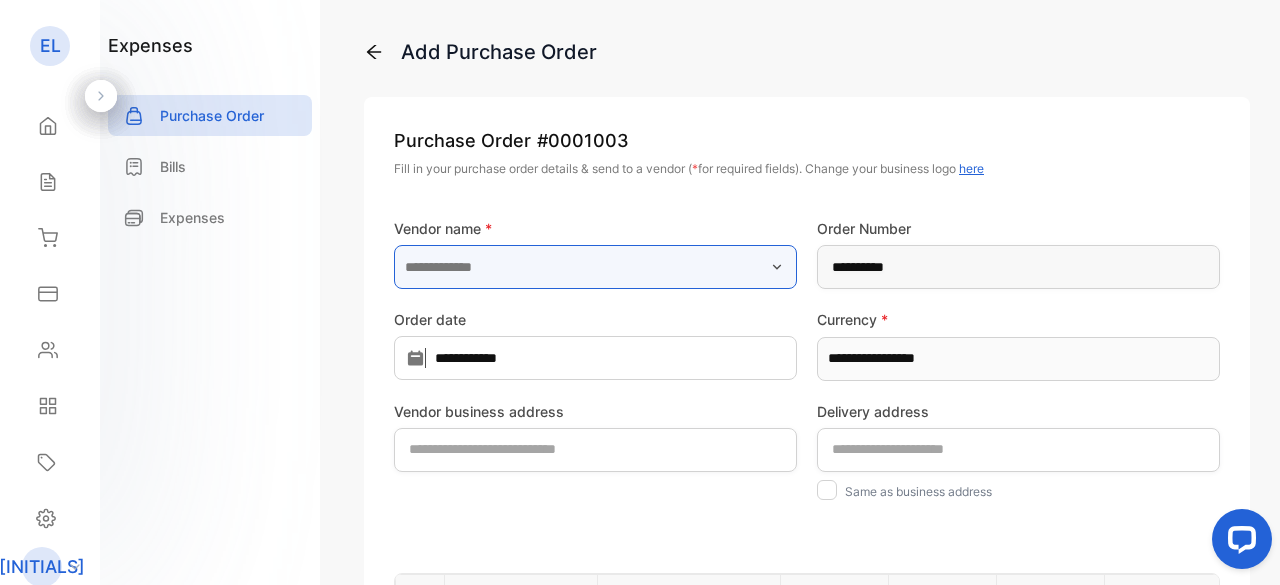 click at bounding box center (595, 267) 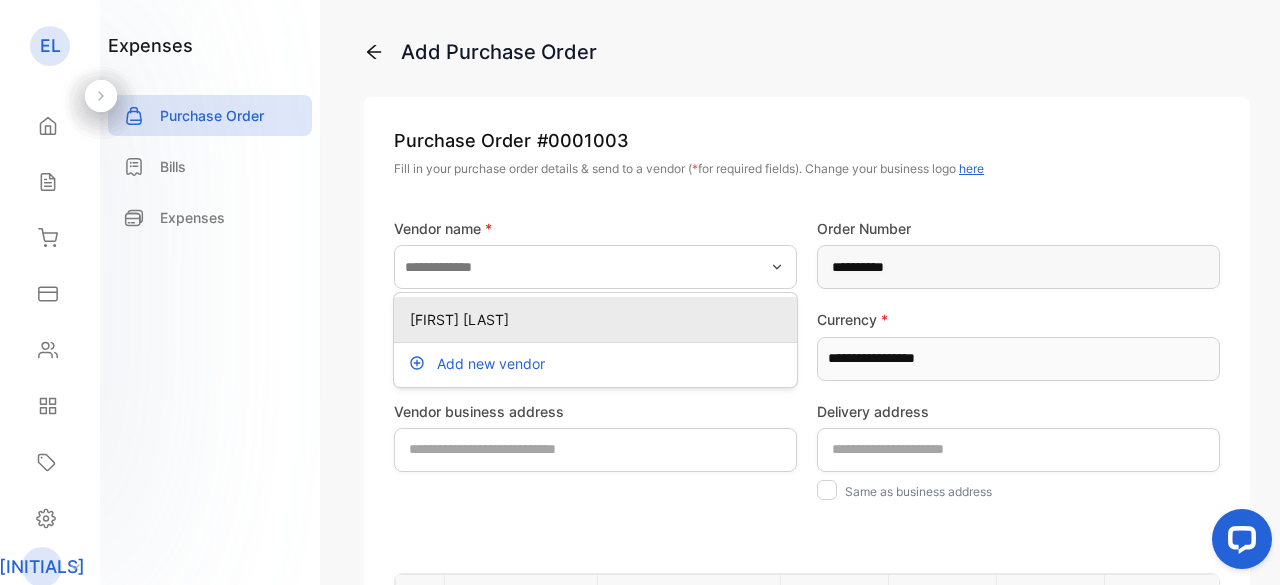 click on "[FIRST] [LAST]" at bounding box center [595, 319] 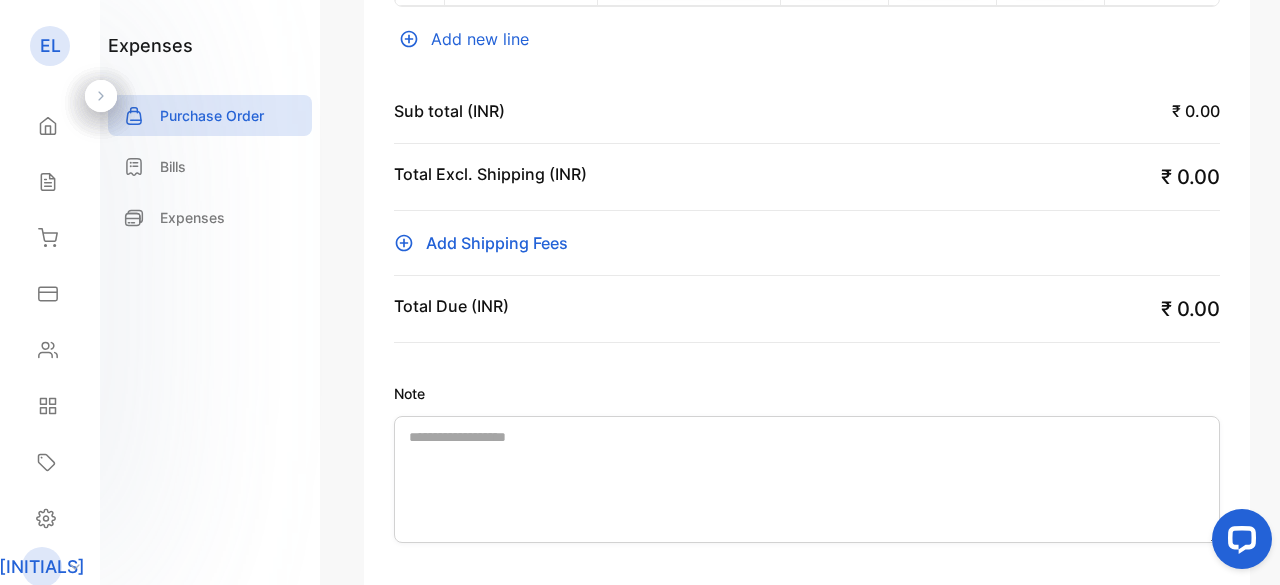 scroll, scrollTop: 914, scrollLeft: 0, axis: vertical 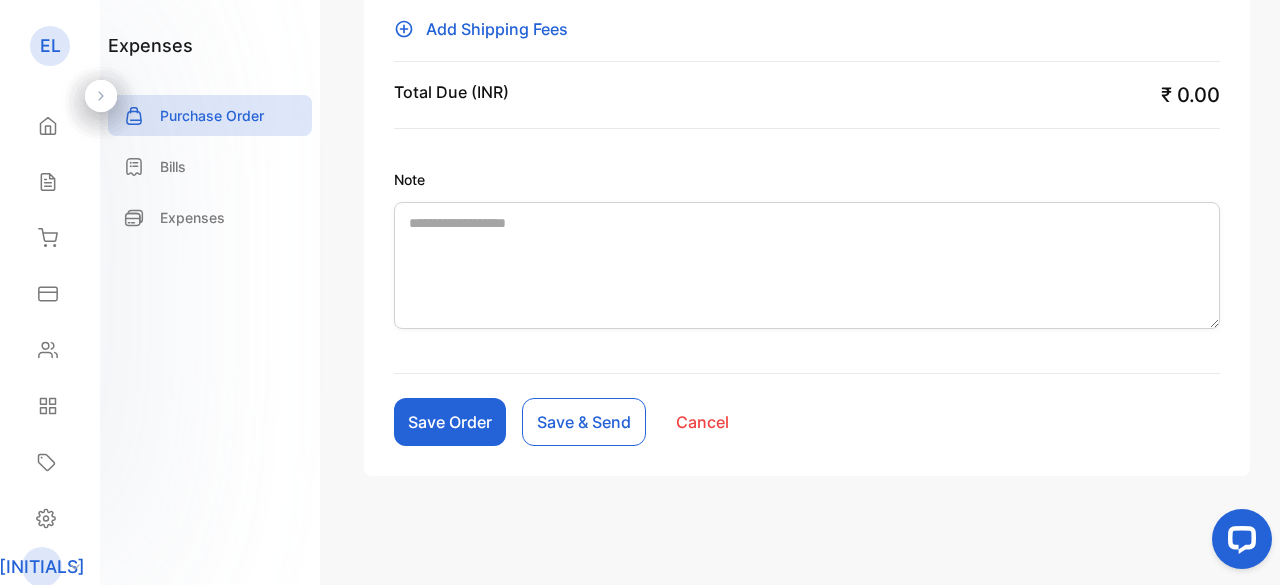 click on "Save Order" at bounding box center [450, 422] 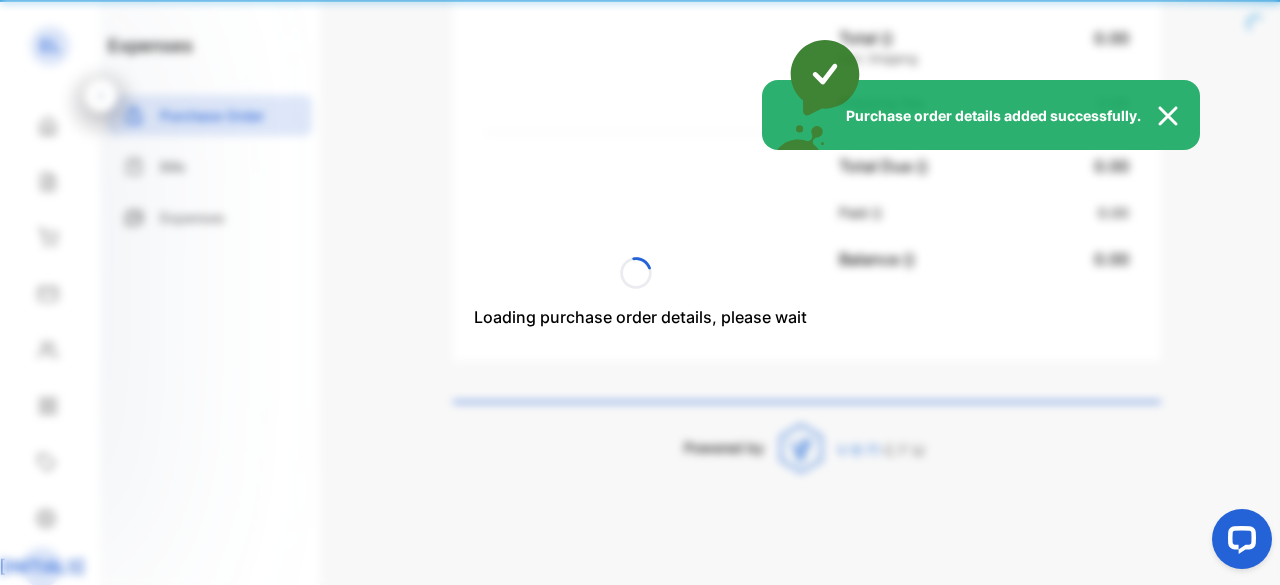 scroll, scrollTop: 883, scrollLeft: 0, axis: vertical 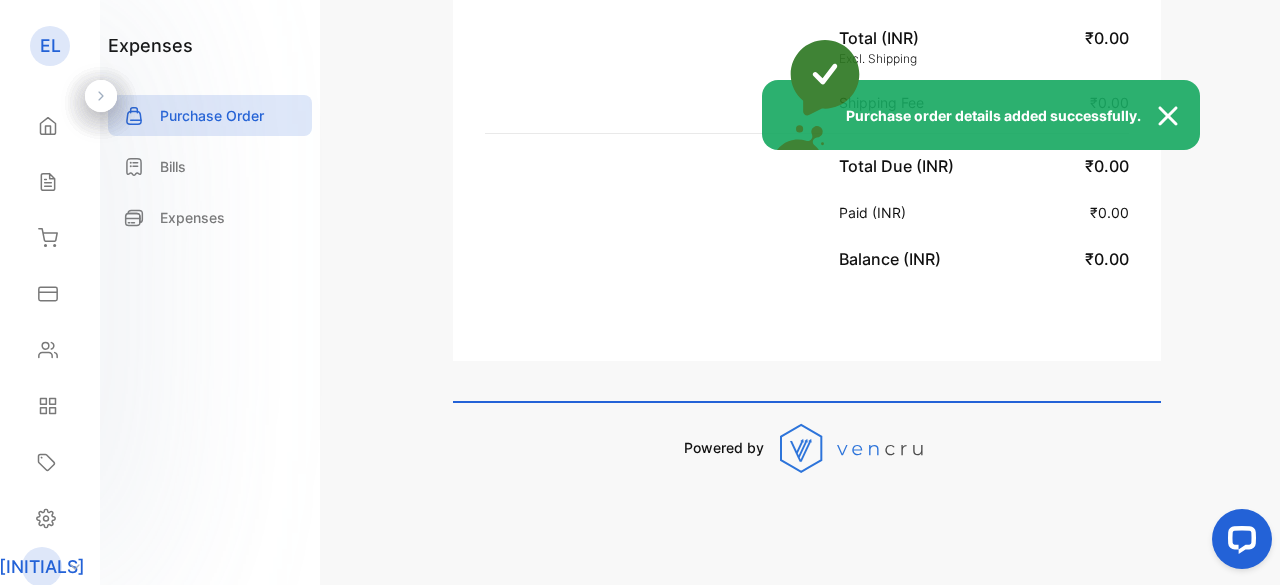 click at bounding box center [1178, 116] 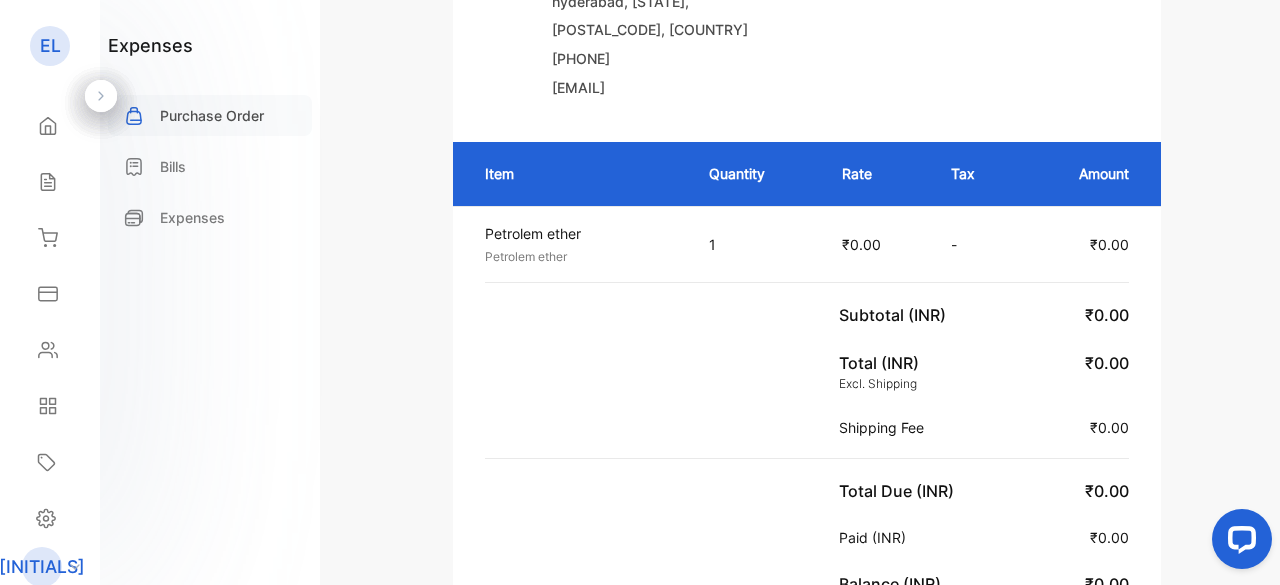 click on "Purchase Order" at bounding box center (212, 115) 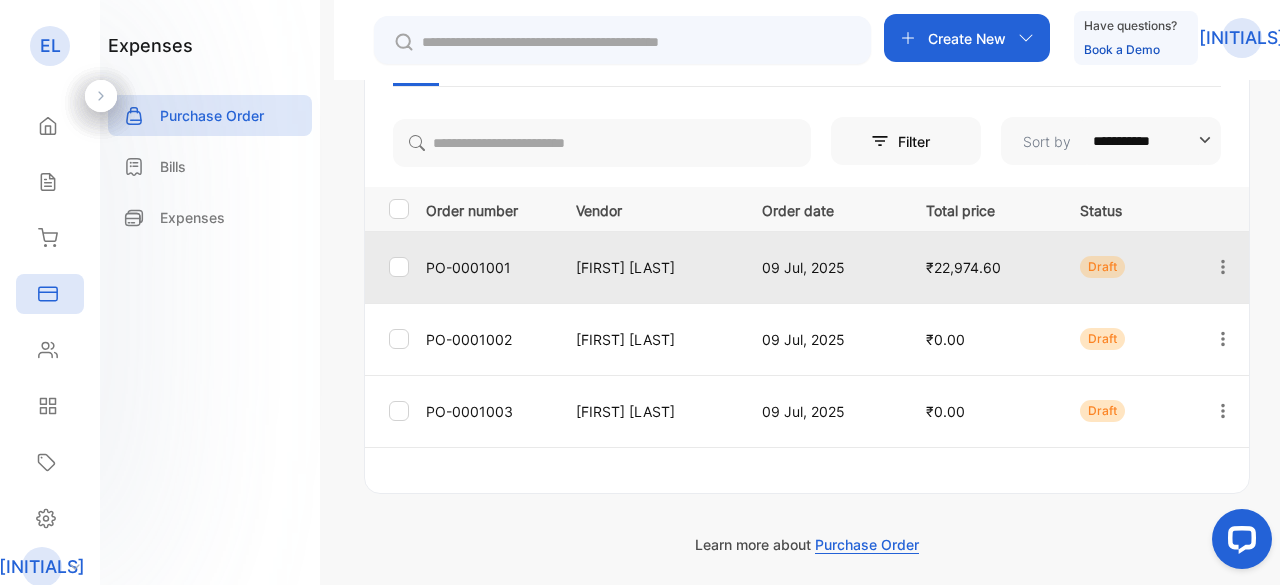 scroll, scrollTop: 220, scrollLeft: 0, axis: vertical 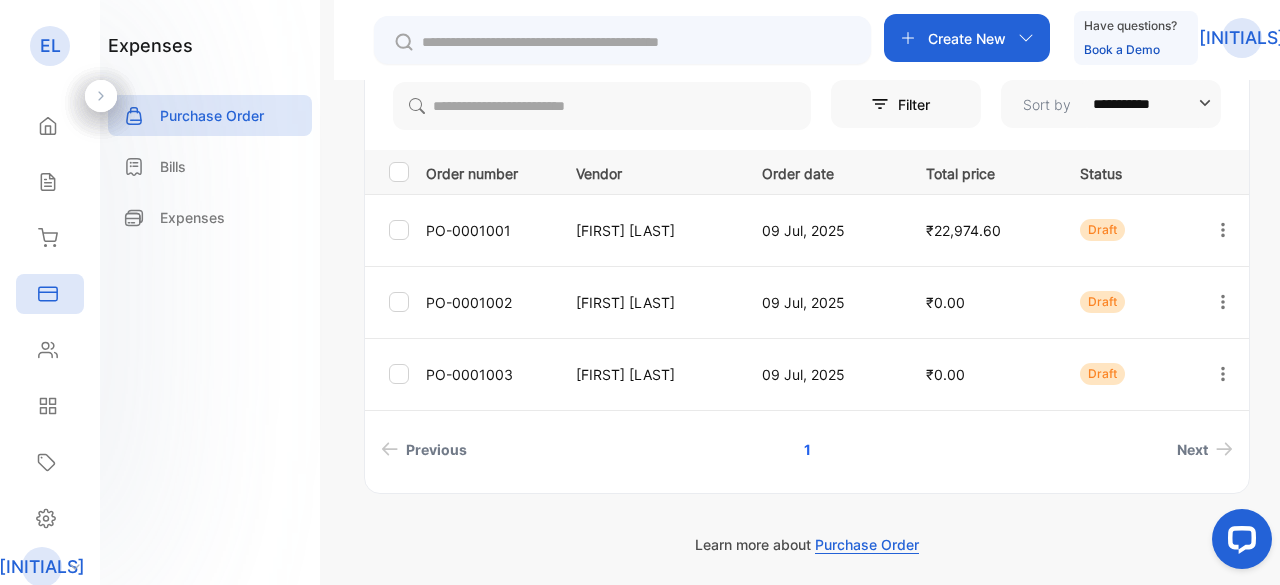 click on "Create New" at bounding box center (967, 38) 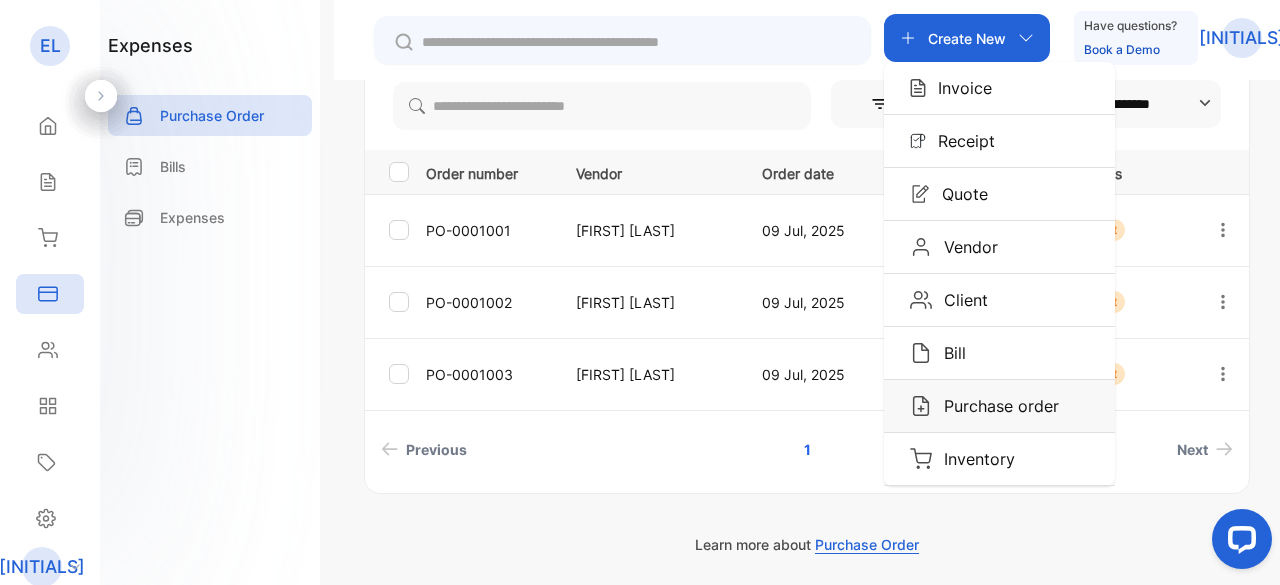 click on "Purchase order" at bounding box center [959, 88] 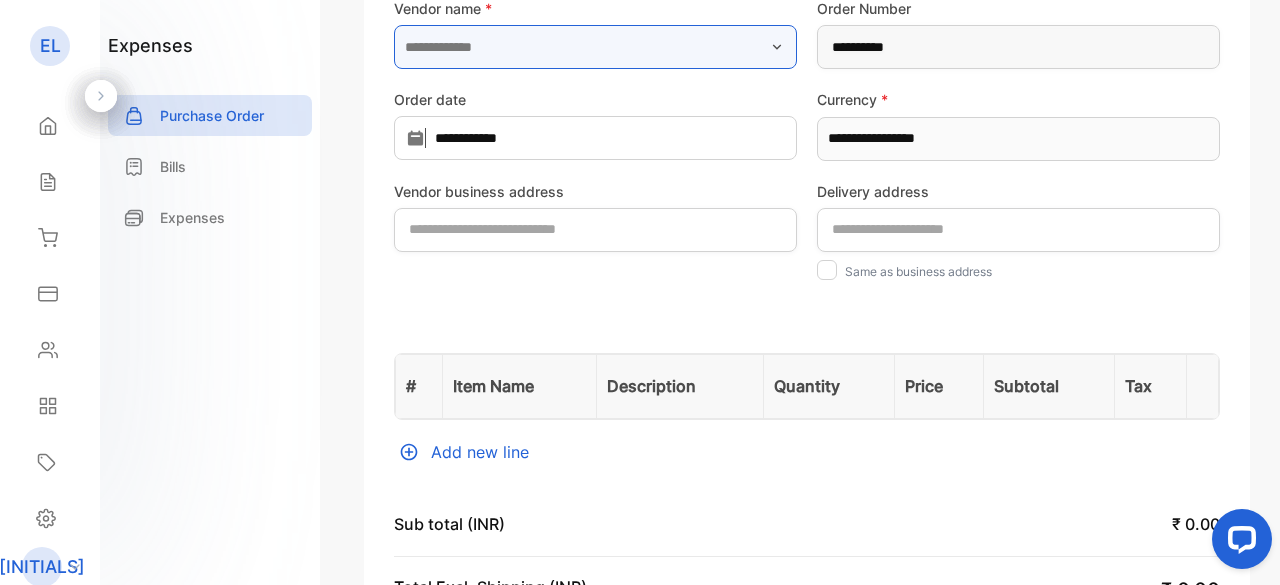 click at bounding box center [595, 47] 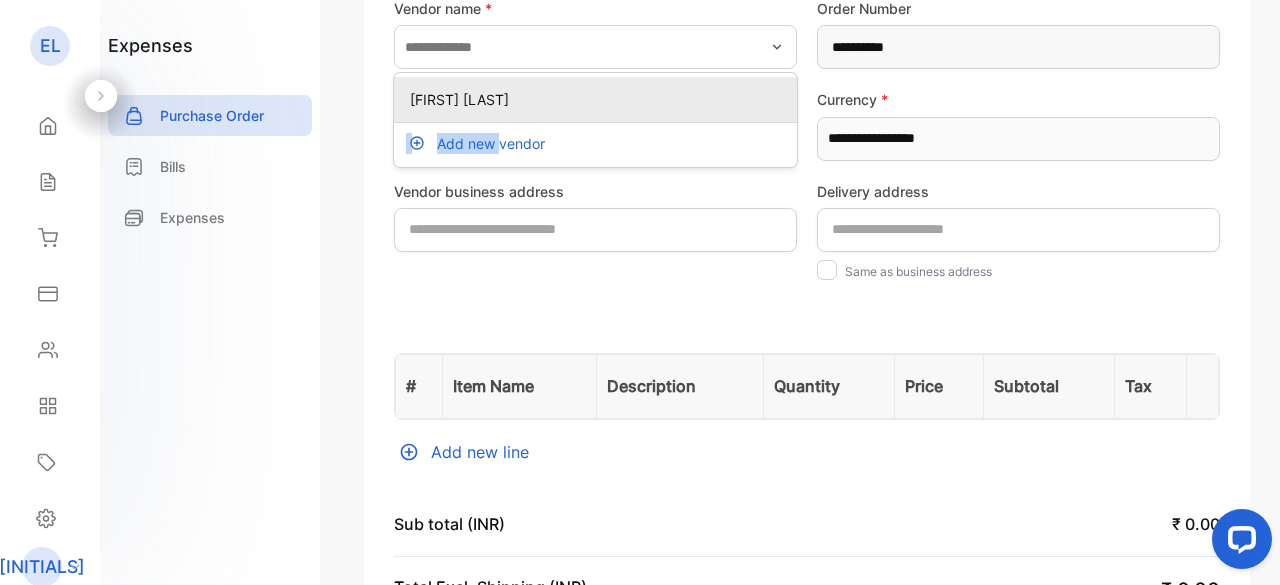 drag, startPoint x: 502, startPoint y: 132, endPoint x: 506, endPoint y: 102, distance: 30.265491 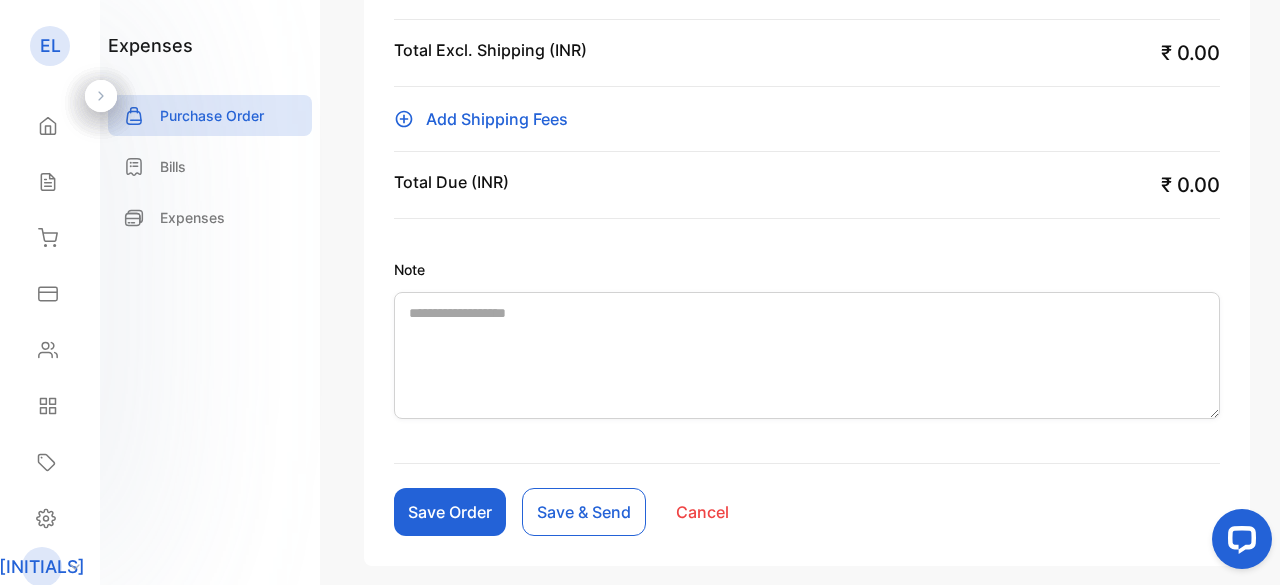 scroll, scrollTop: 847, scrollLeft: 0, axis: vertical 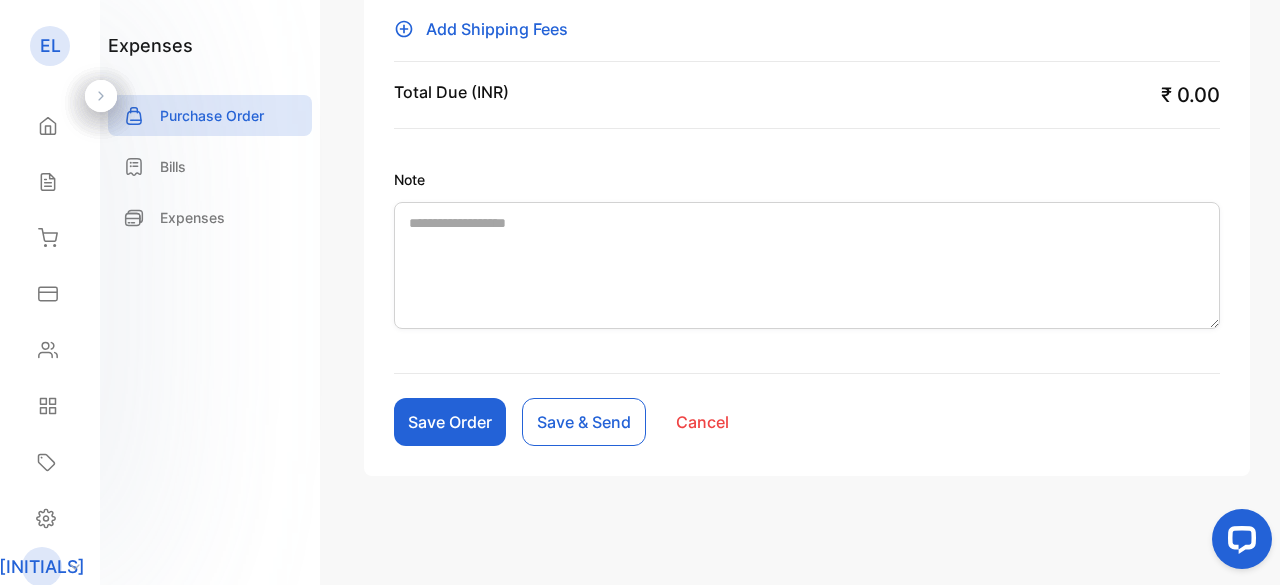 click on "Save Order" at bounding box center [450, 422] 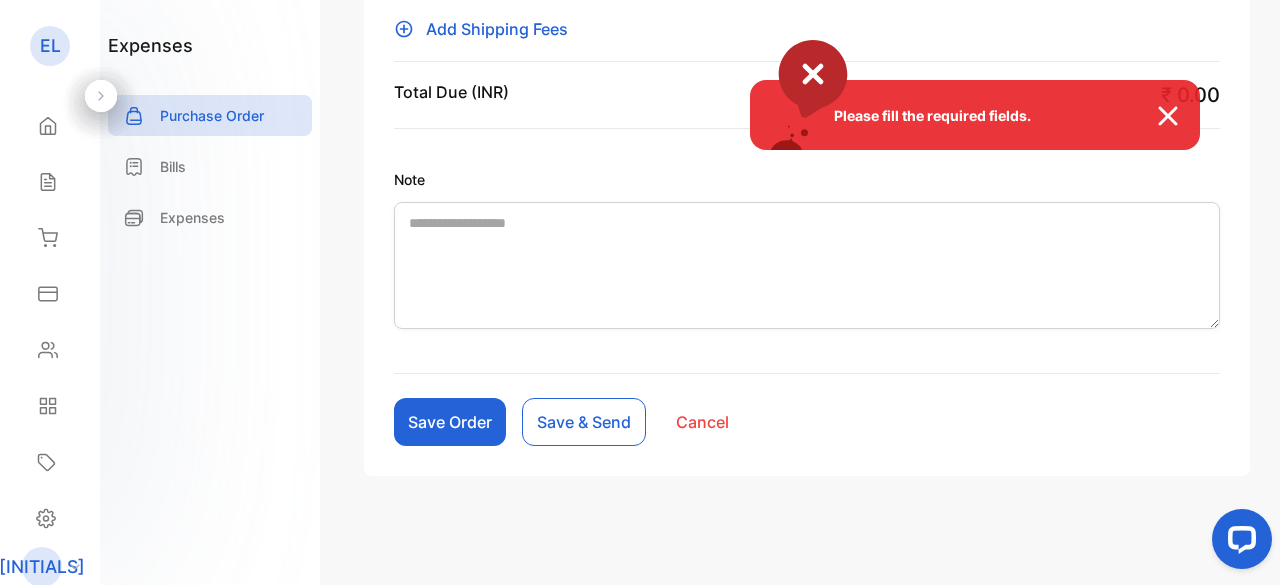 click on "Please fill the required fields." at bounding box center (975, 115) 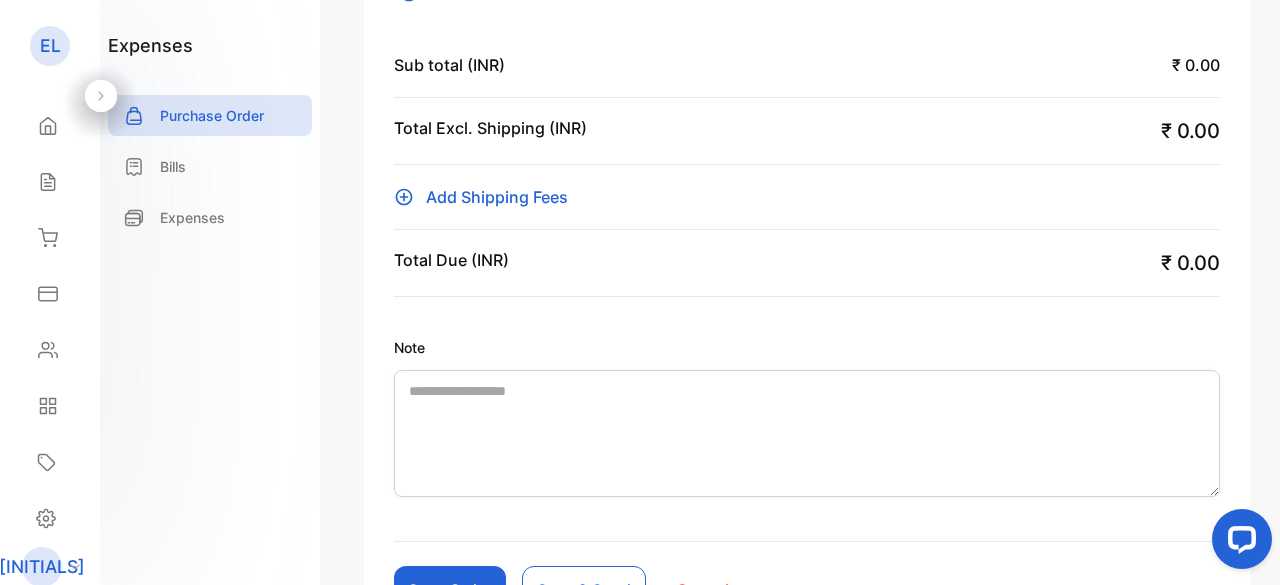 scroll, scrollTop: 547, scrollLeft: 0, axis: vertical 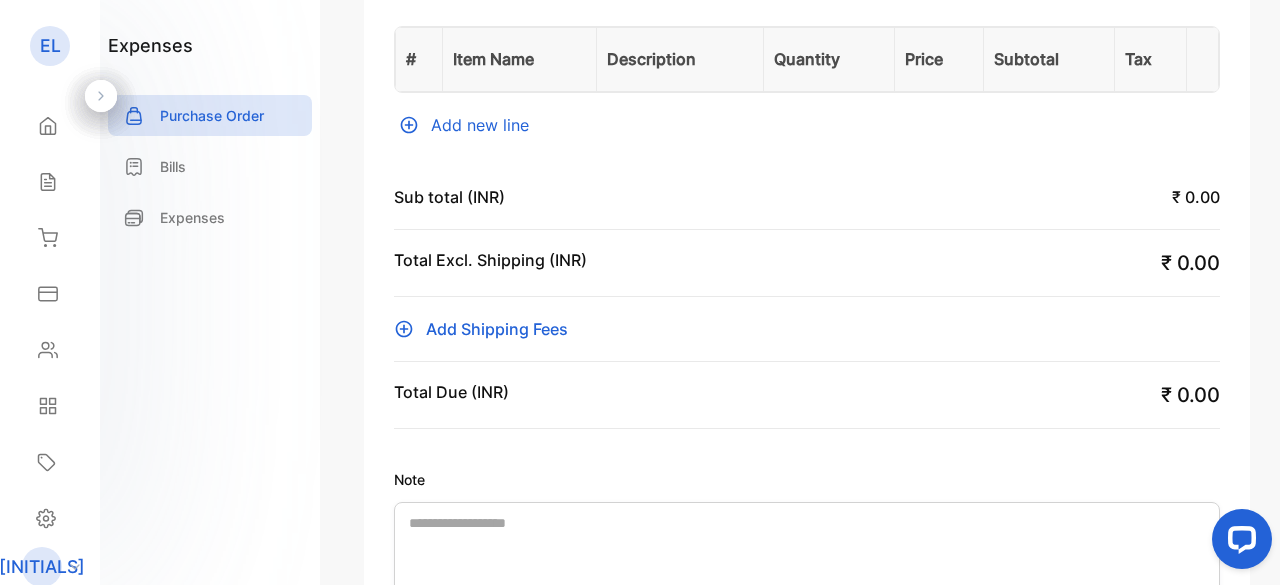 click on "Add new line" at bounding box center [807, 125] 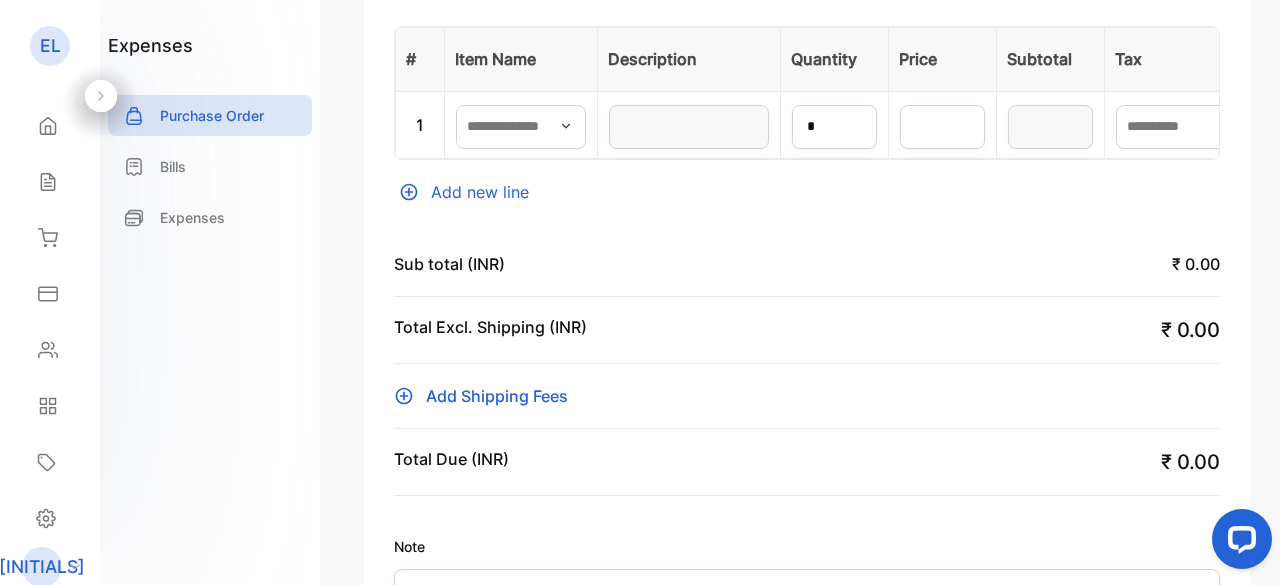 click at bounding box center (566, 126) 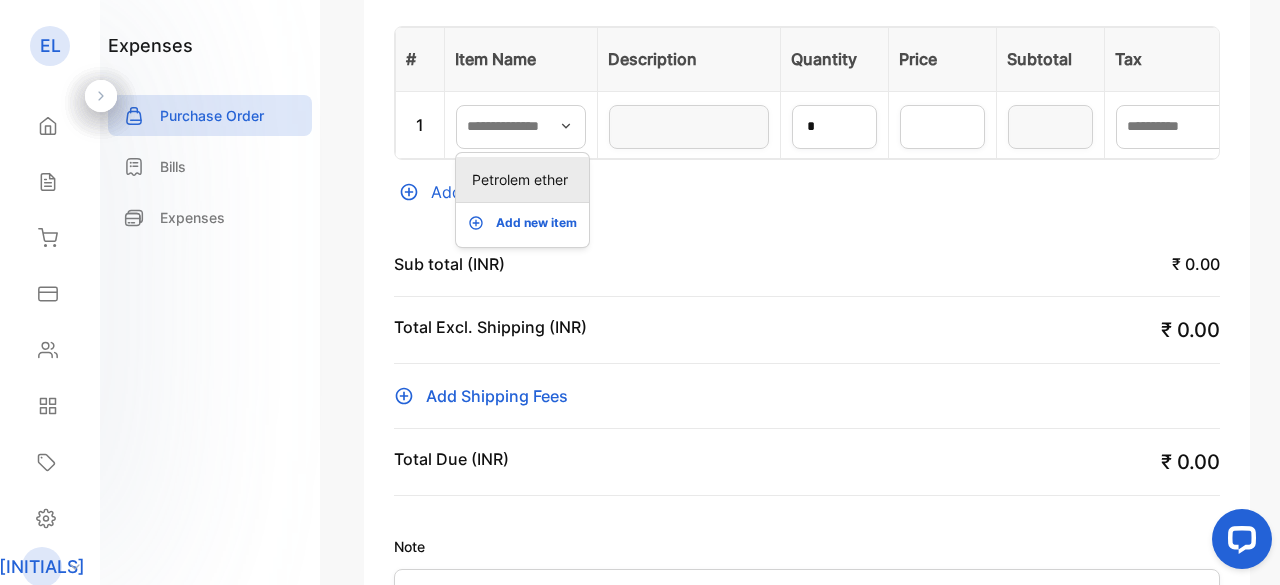 click on "Petrolem ether" at bounding box center [526, 179] 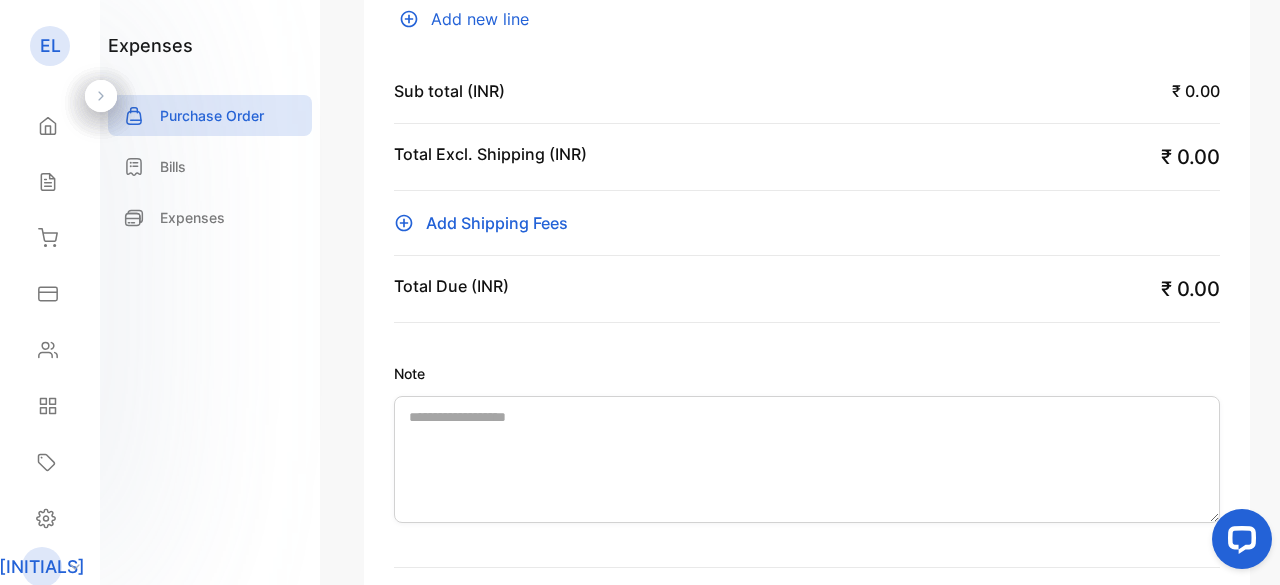 scroll, scrollTop: 914, scrollLeft: 0, axis: vertical 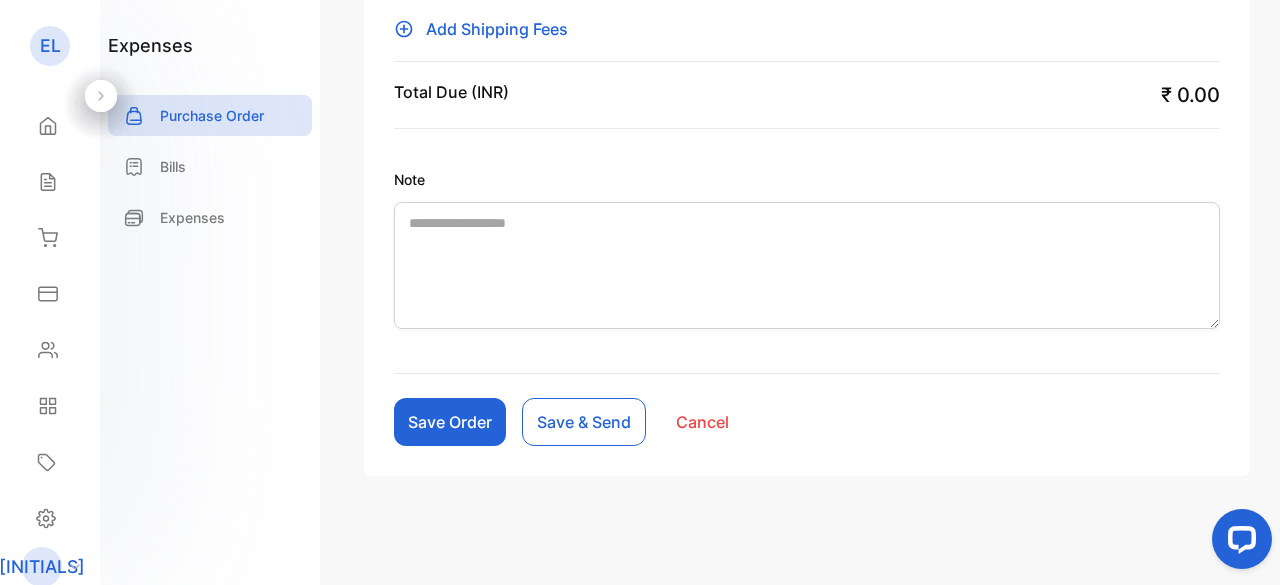 click on "Save Order" at bounding box center (450, 422) 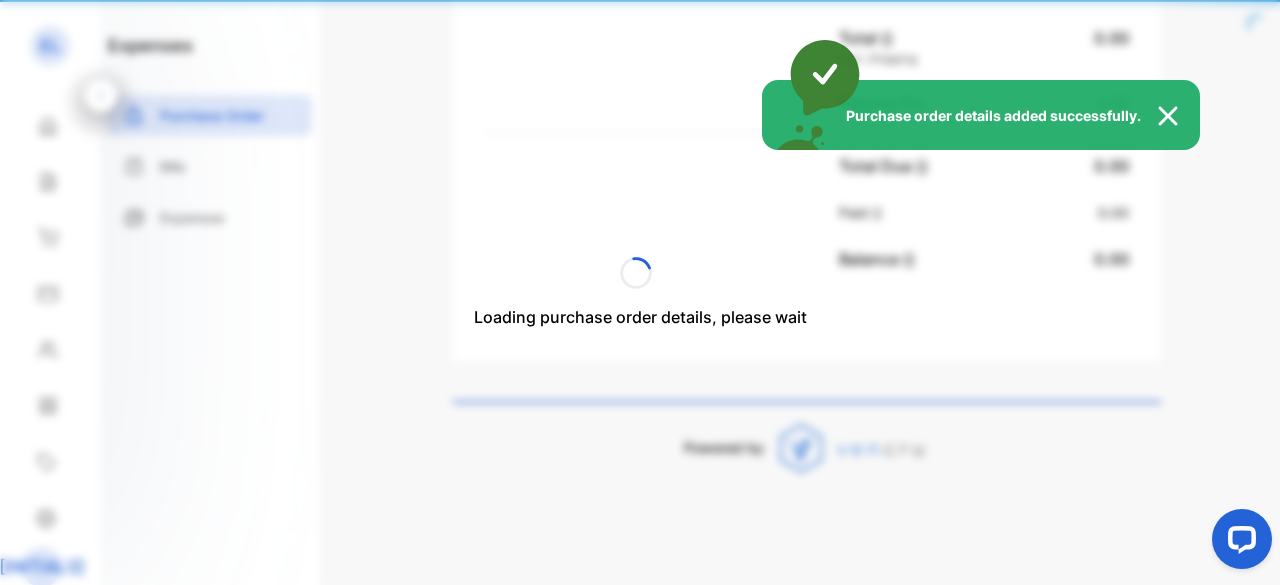 scroll, scrollTop: 883, scrollLeft: 0, axis: vertical 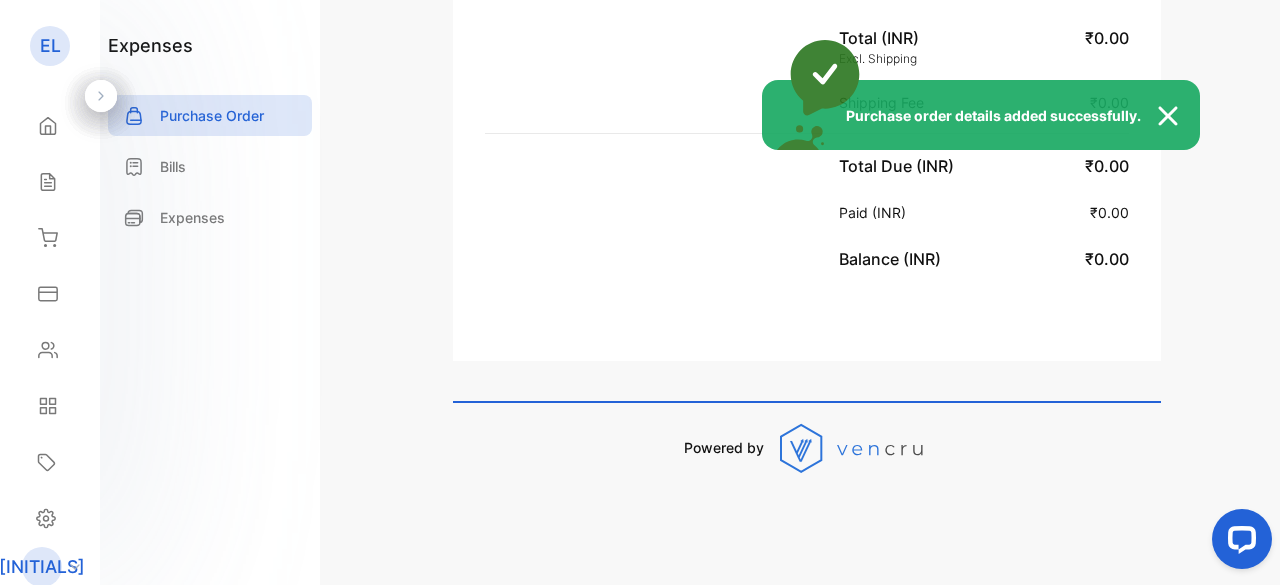 click at bounding box center (1178, 116) 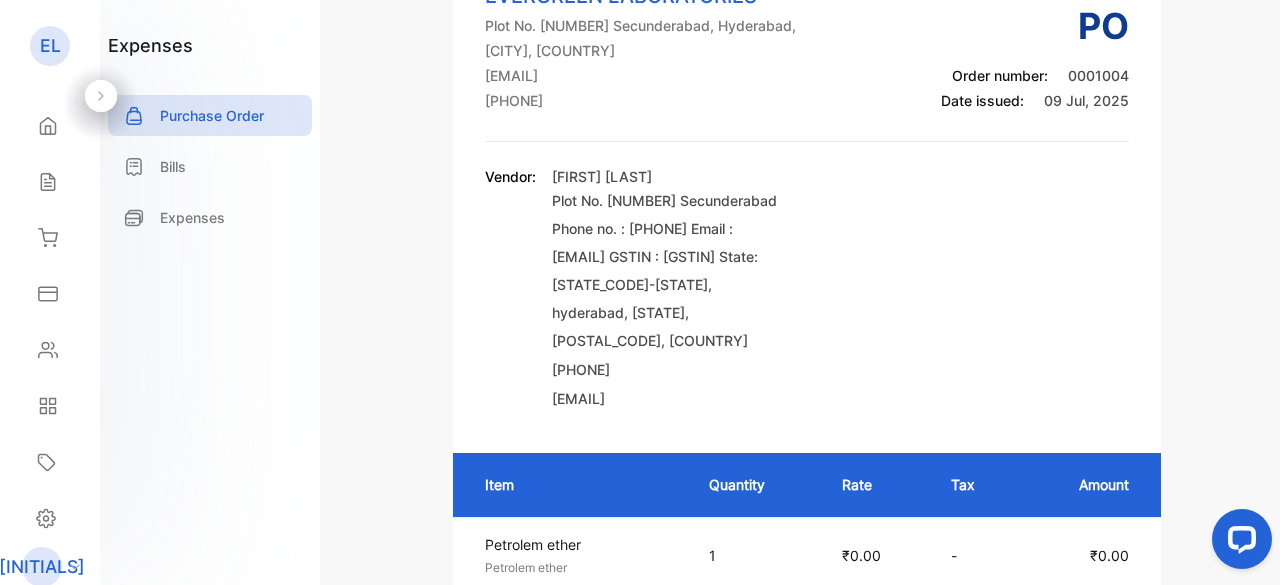 scroll, scrollTop: 0, scrollLeft: 0, axis: both 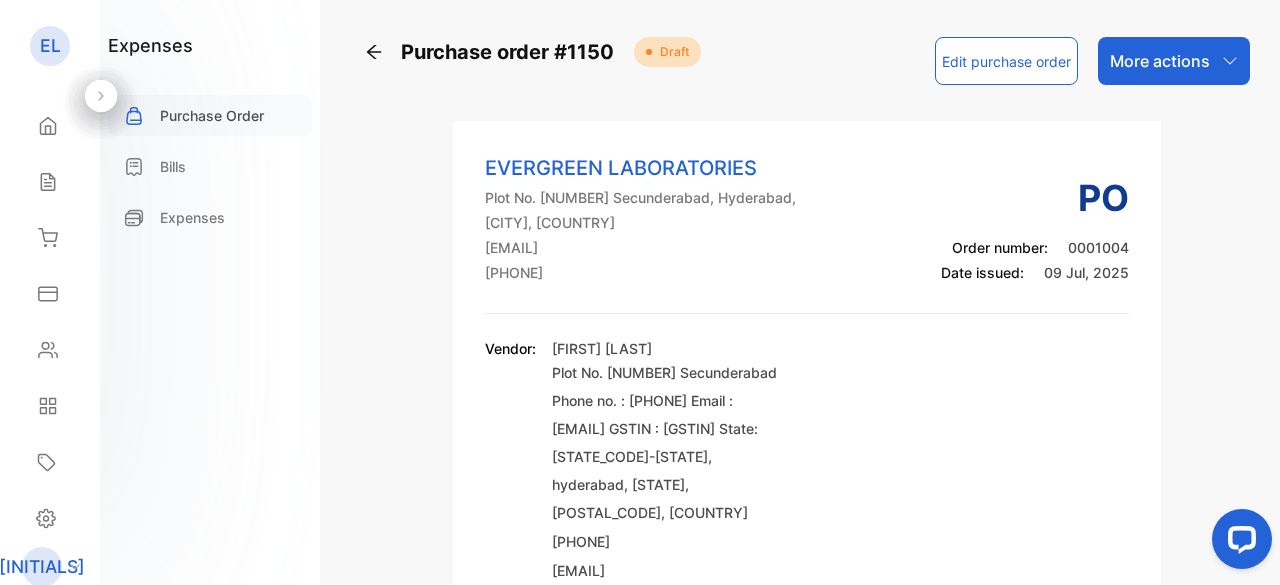 click on "Purchase Order" at bounding box center (212, 115) 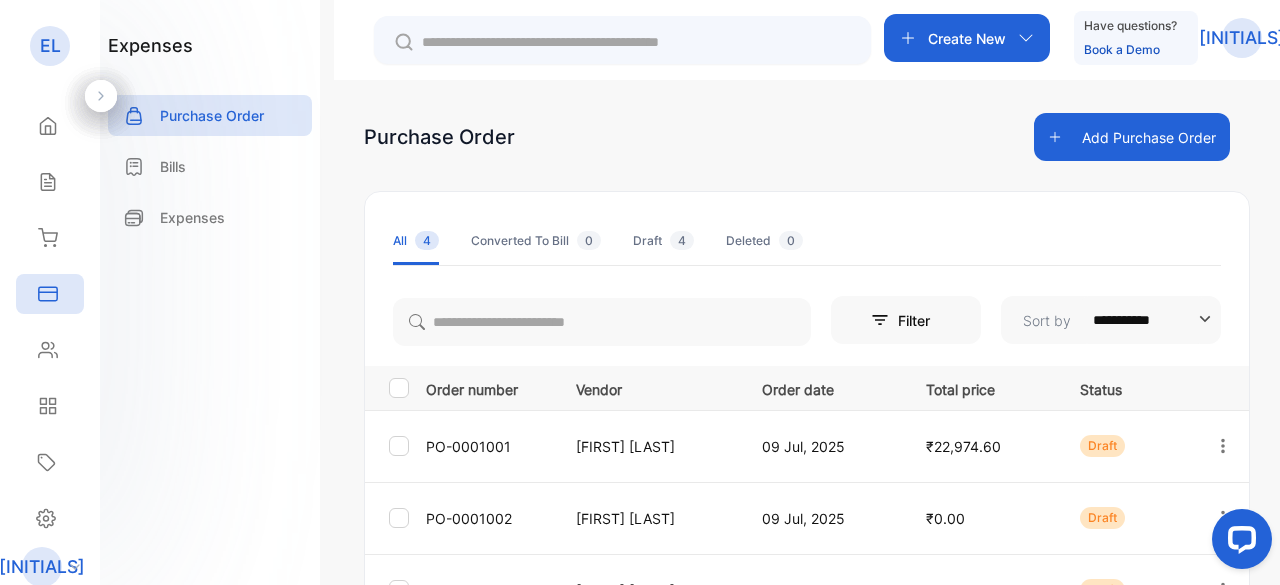scroll, scrollTop: 0, scrollLeft: 0, axis: both 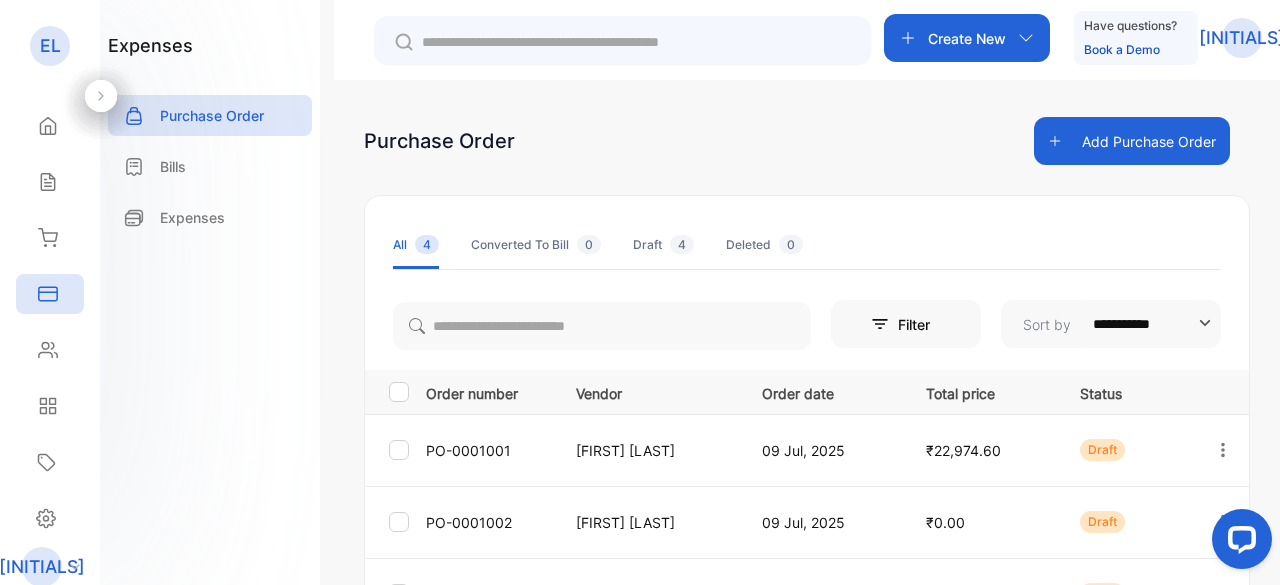 click on "Add Purchase Order" at bounding box center [1132, 141] 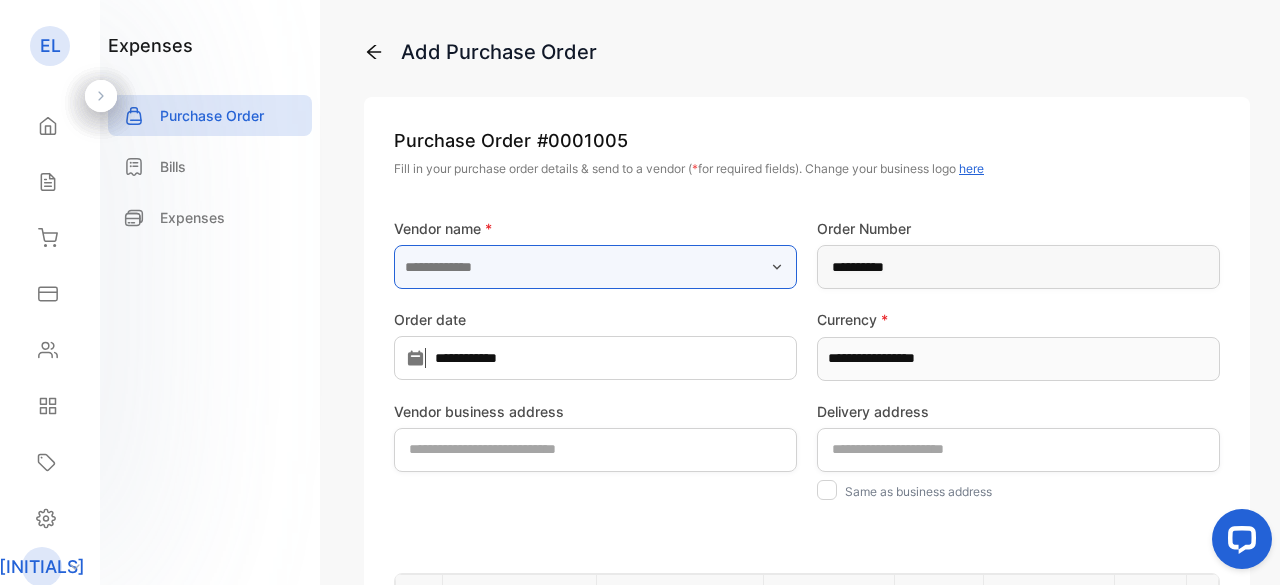 click at bounding box center (595, 267) 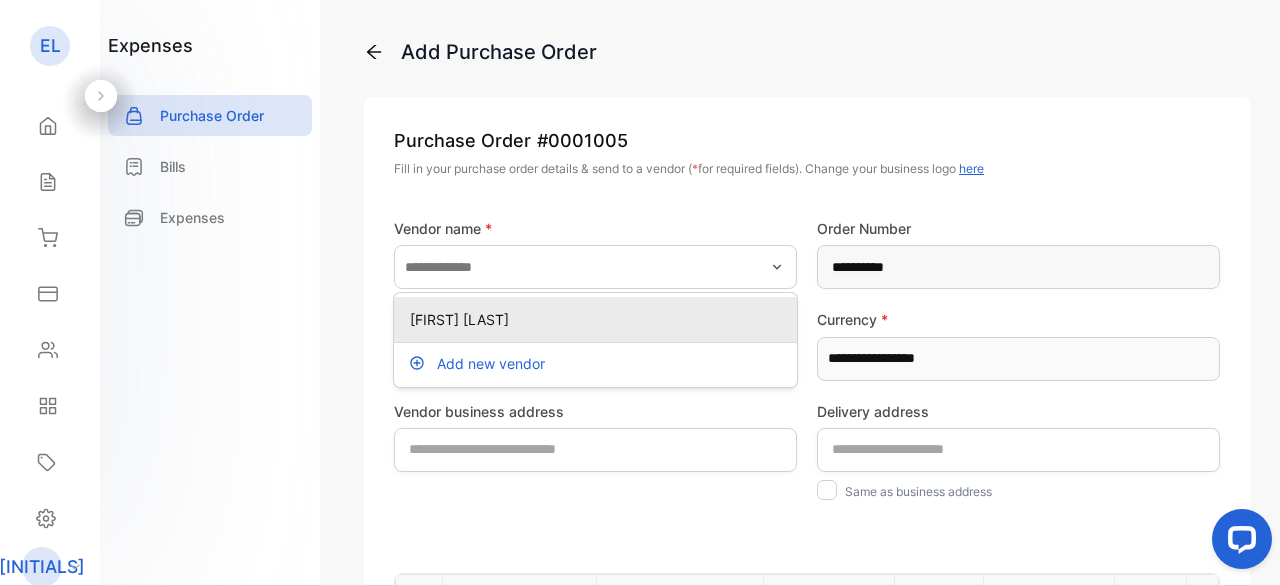 click on "[FIRST] [LAST]" at bounding box center (599, 319) 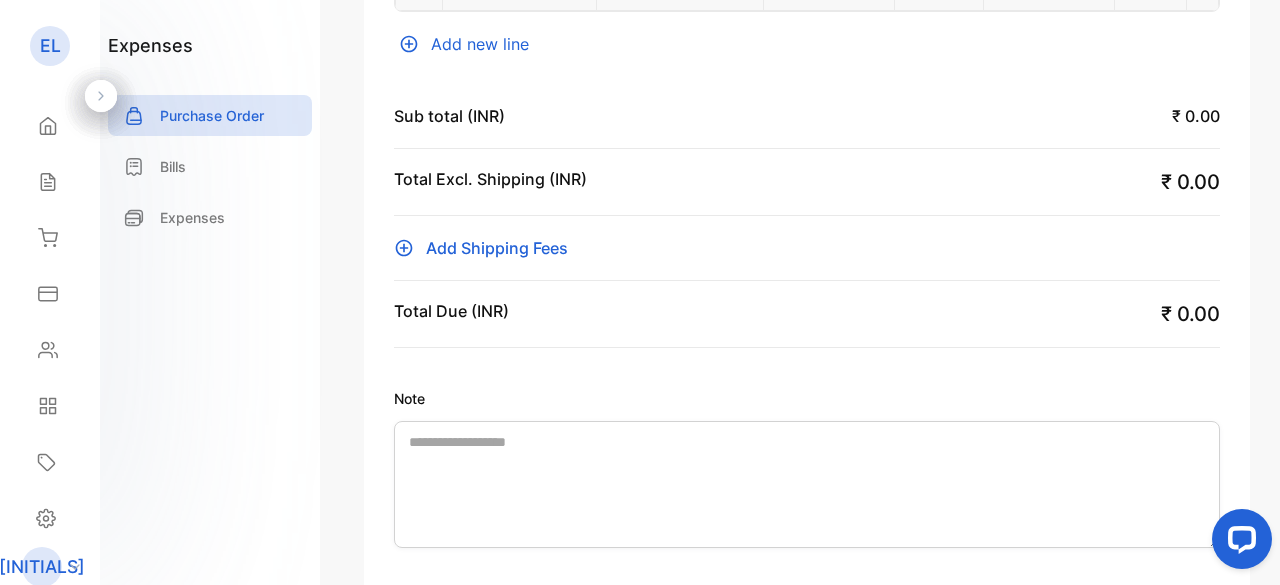 scroll, scrollTop: 447, scrollLeft: 0, axis: vertical 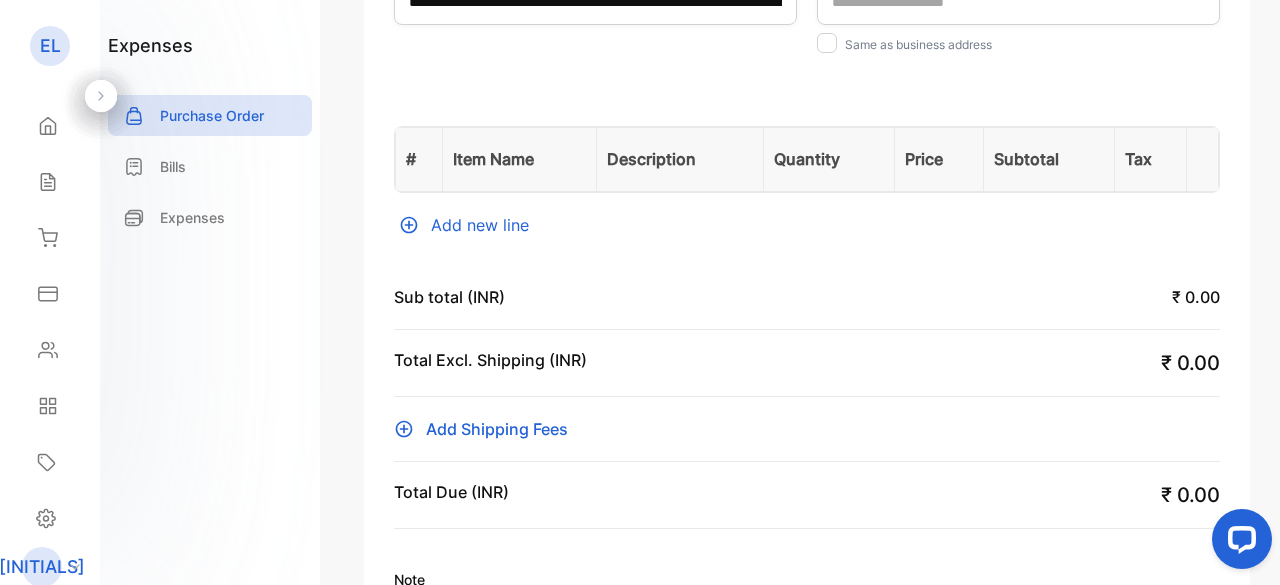 click on "Add new line" at bounding box center (807, 225) 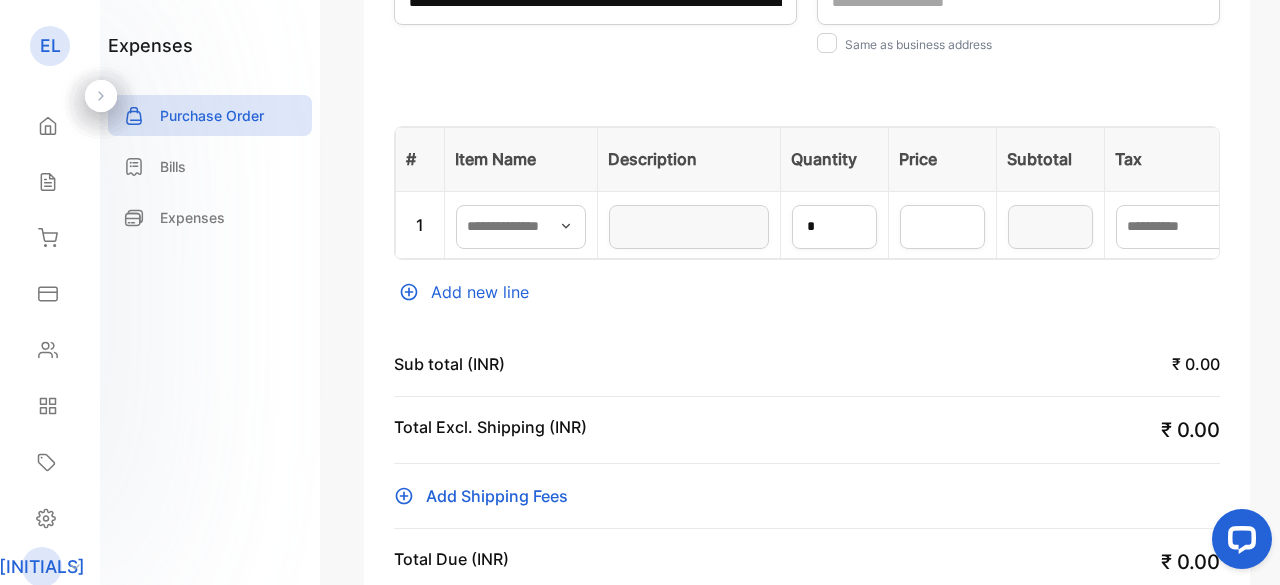 click at bounding box center [566, 226] 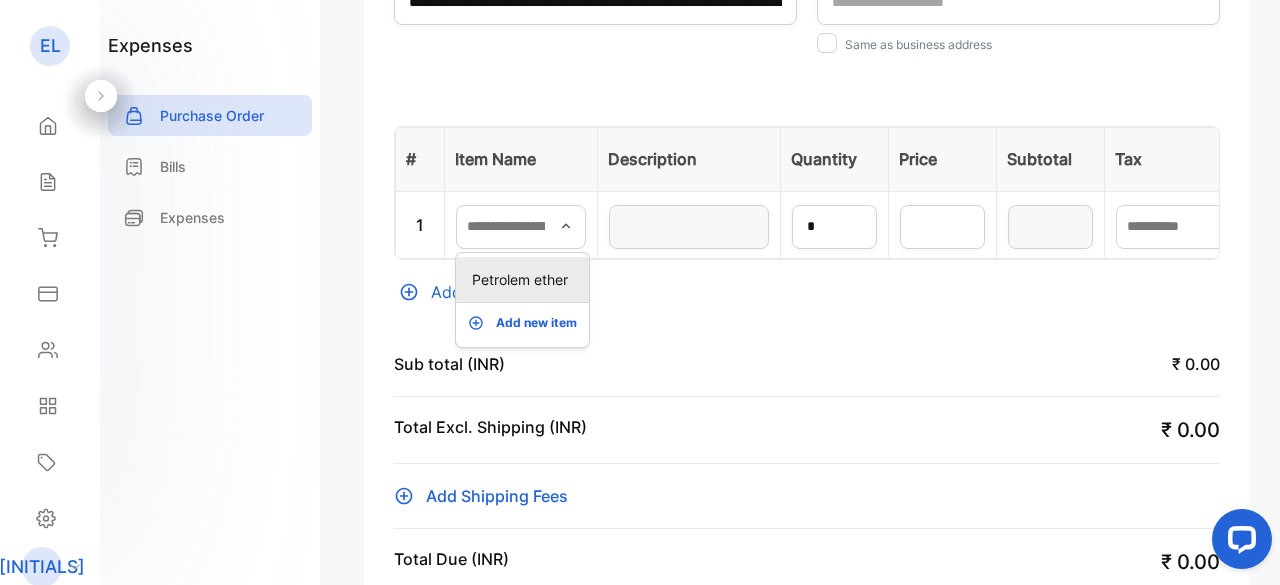 click on "Petrolem ether" at bounding box center (526, 279) 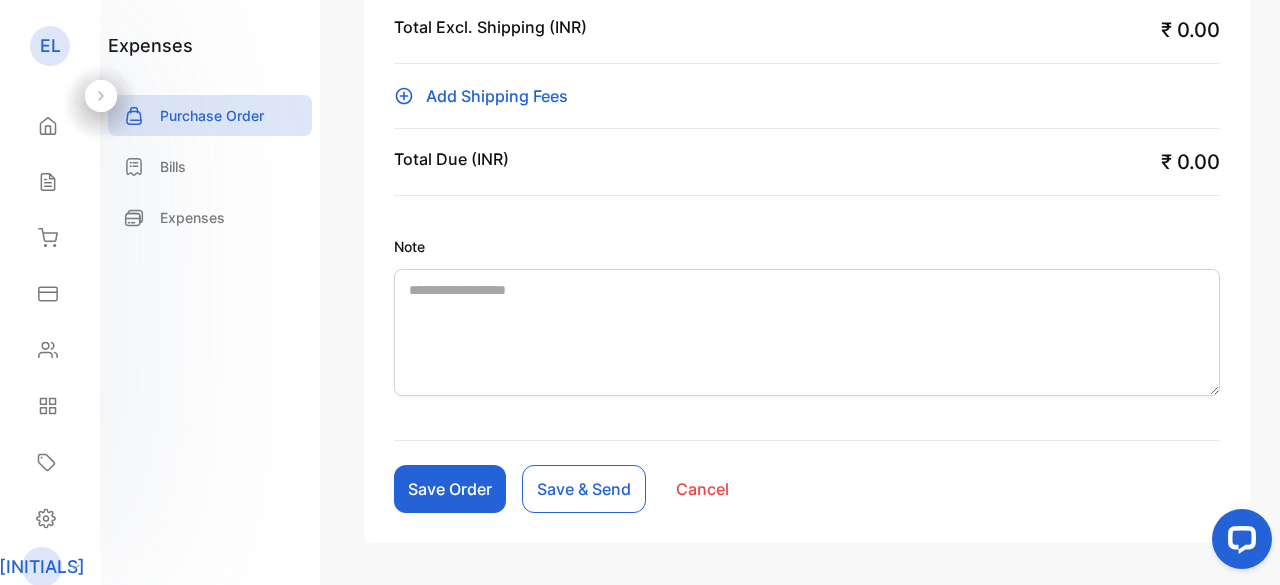 scroll, scrollTop: 914, scrollLeft: 0, axis: vertical 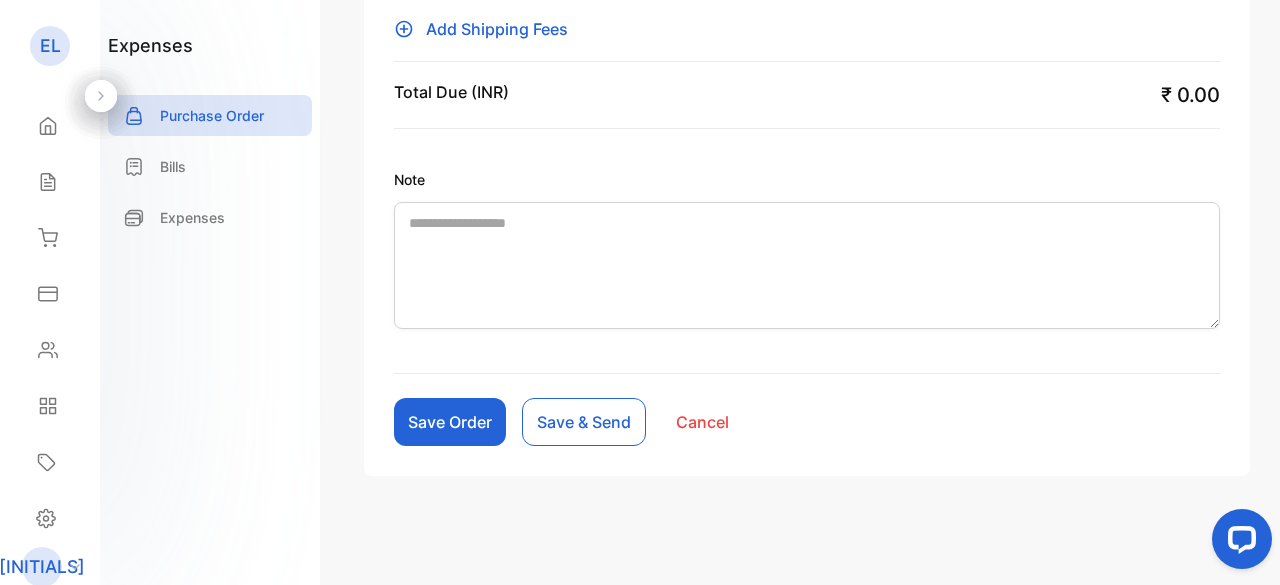 click on "Save Order" at bounding box center [450, 422] 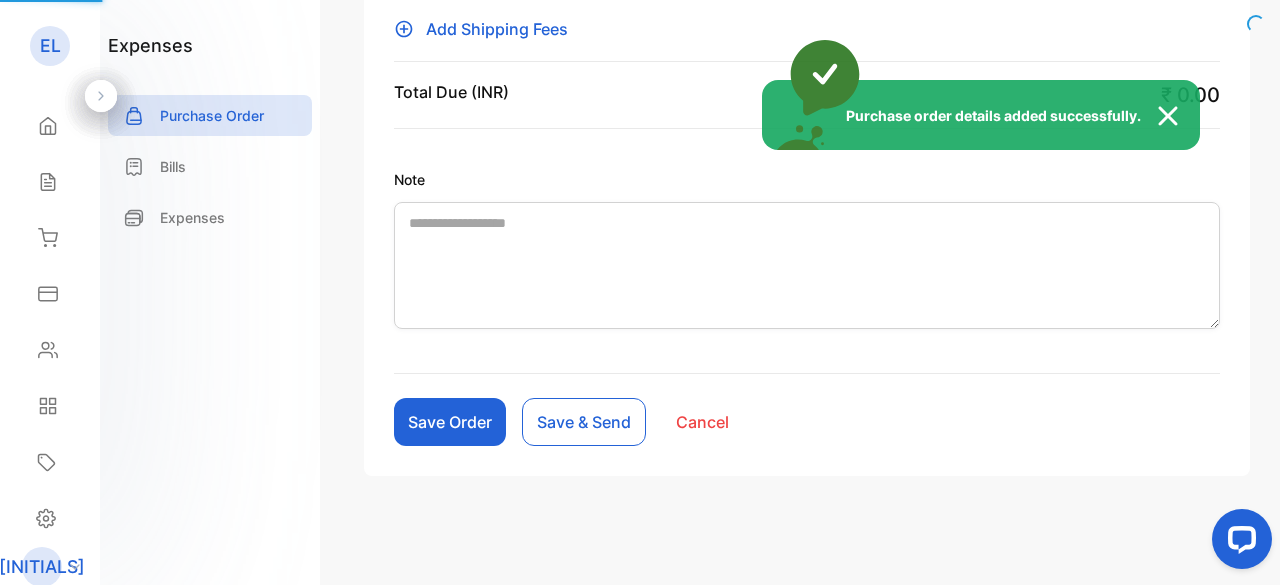 scroll, scrollTop: 883, scrollLeft: 0, axis: vertical 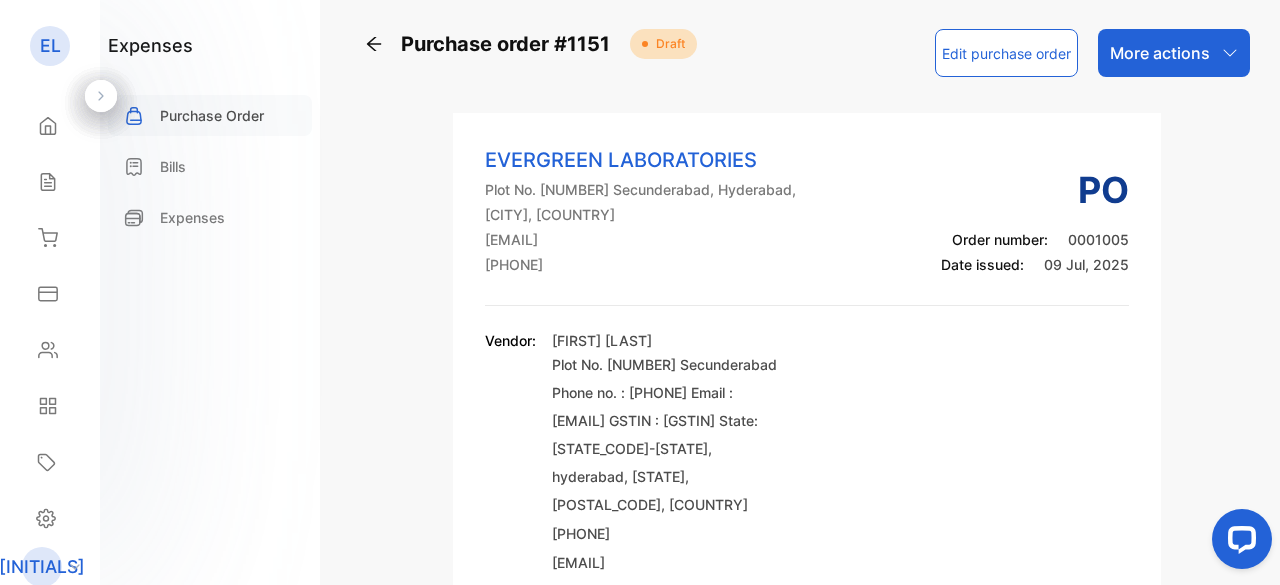 click on "Purchase Order" at bounding box center [212, 115] 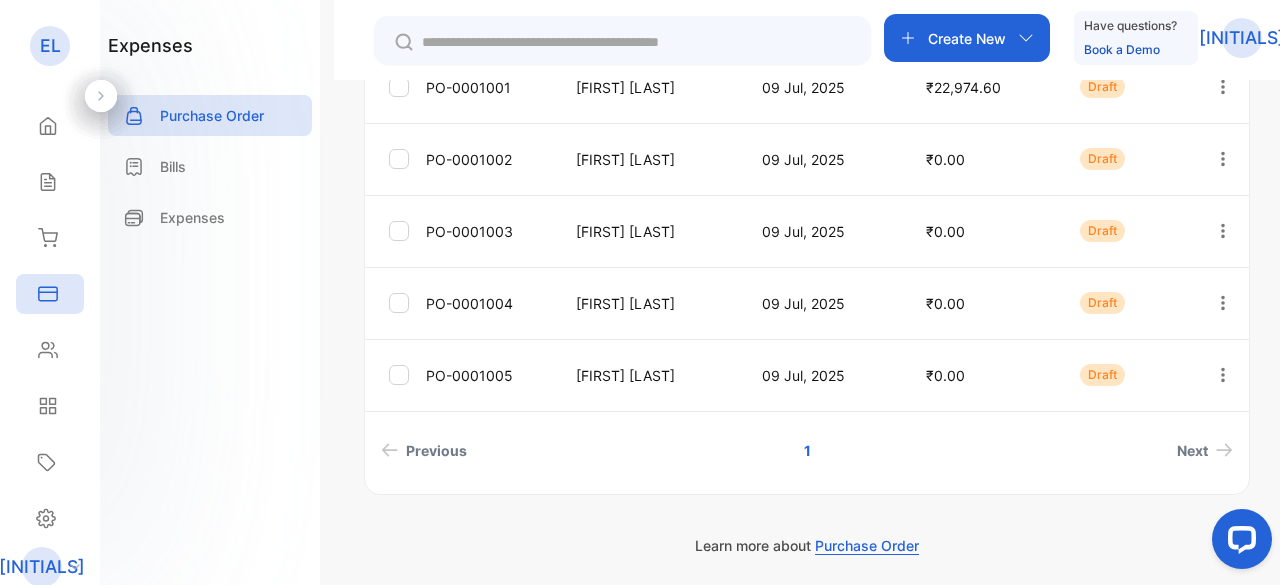 scroll, scrollTop: 364, scrollLeft: 0, axis: vertical 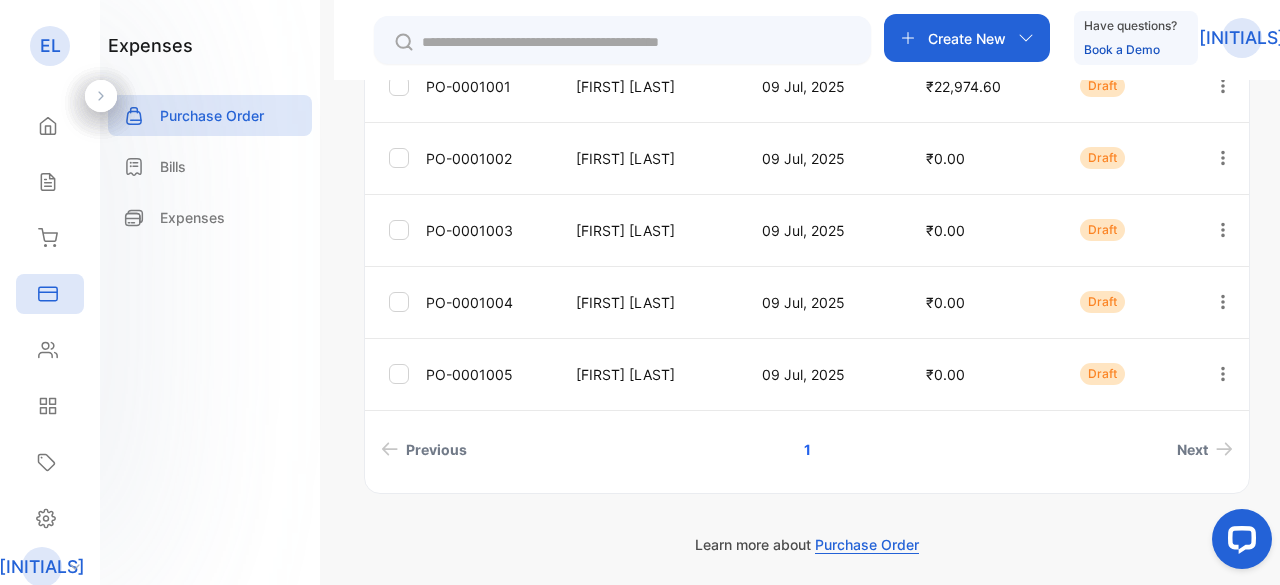 click on "Create New" at bounding box center [967, 38] 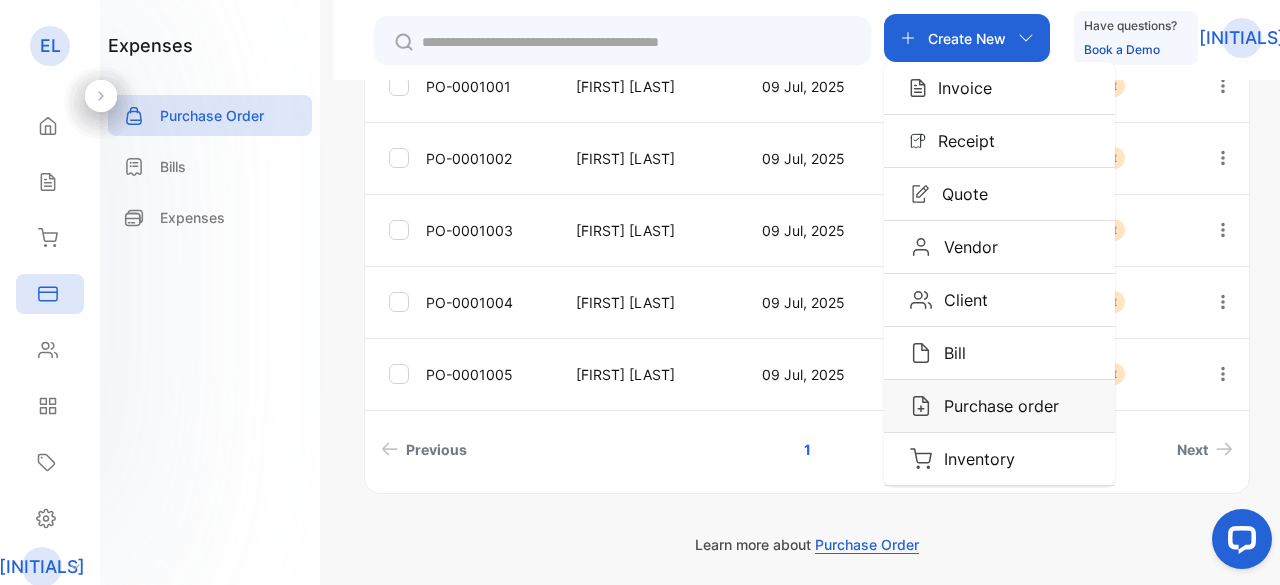 click on "Purchase order" at bounding box center [959, 88] 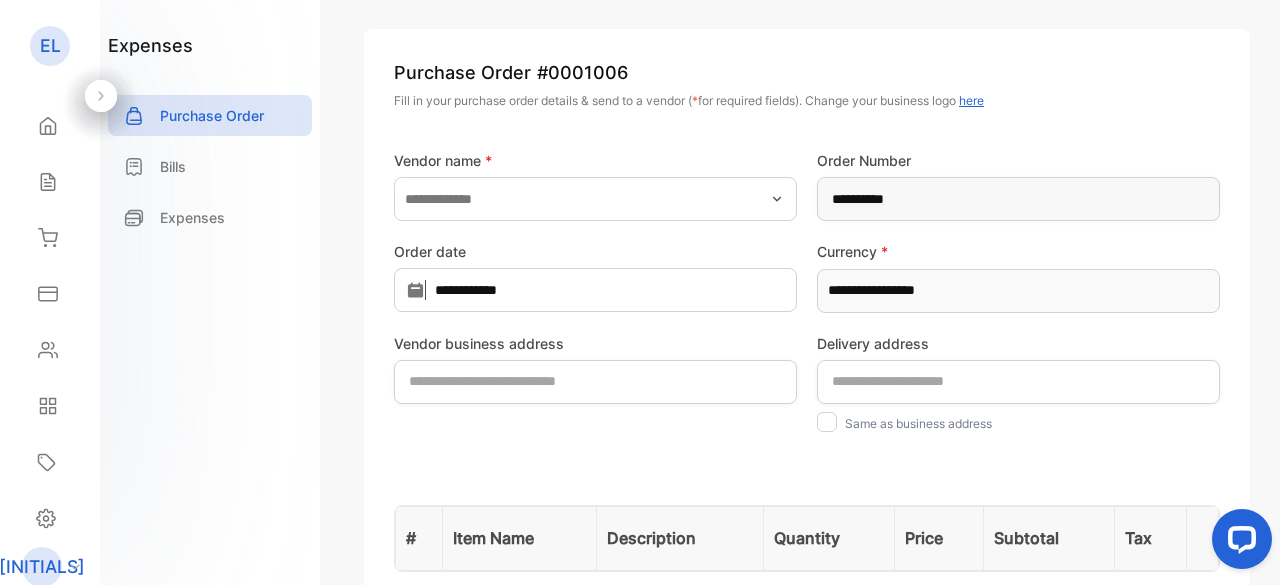 scroll, scrollTop: 64, scrollLeft: 0, axis: vertical 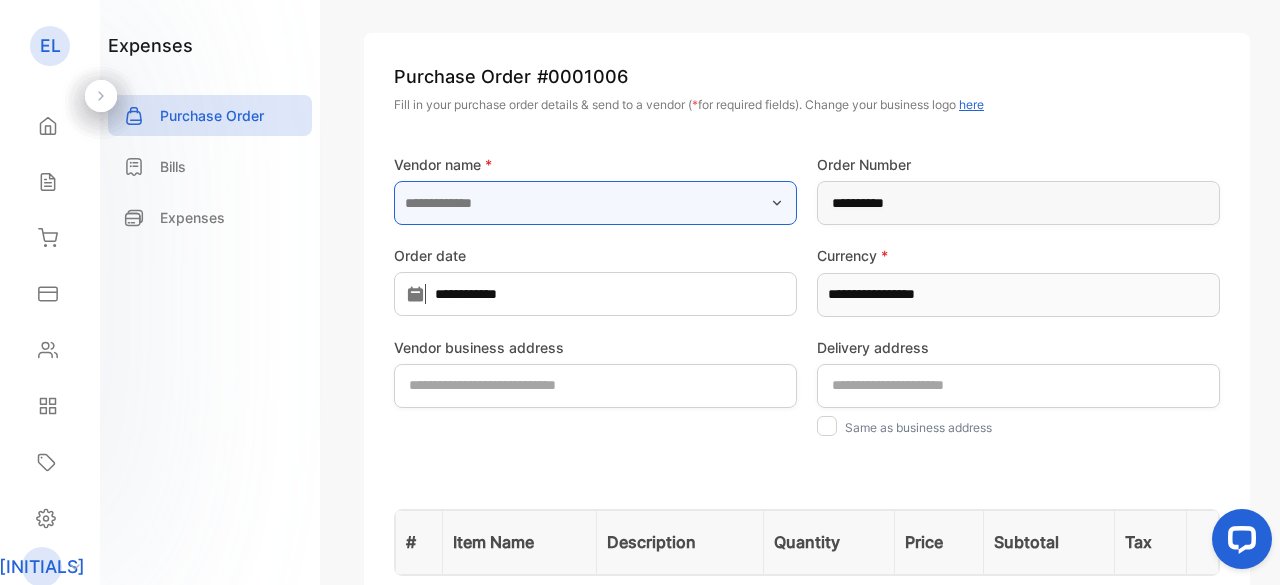 click at bounding box center [595, 203] 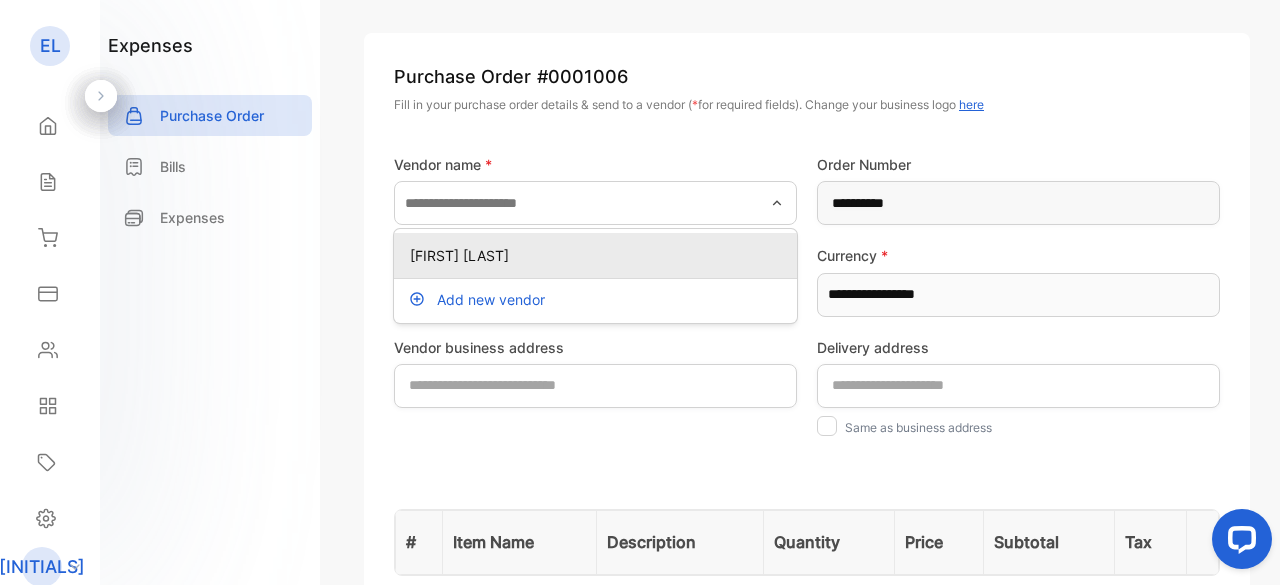 click on "[FIRST] [LAST]" at bounding box center [595, 256] 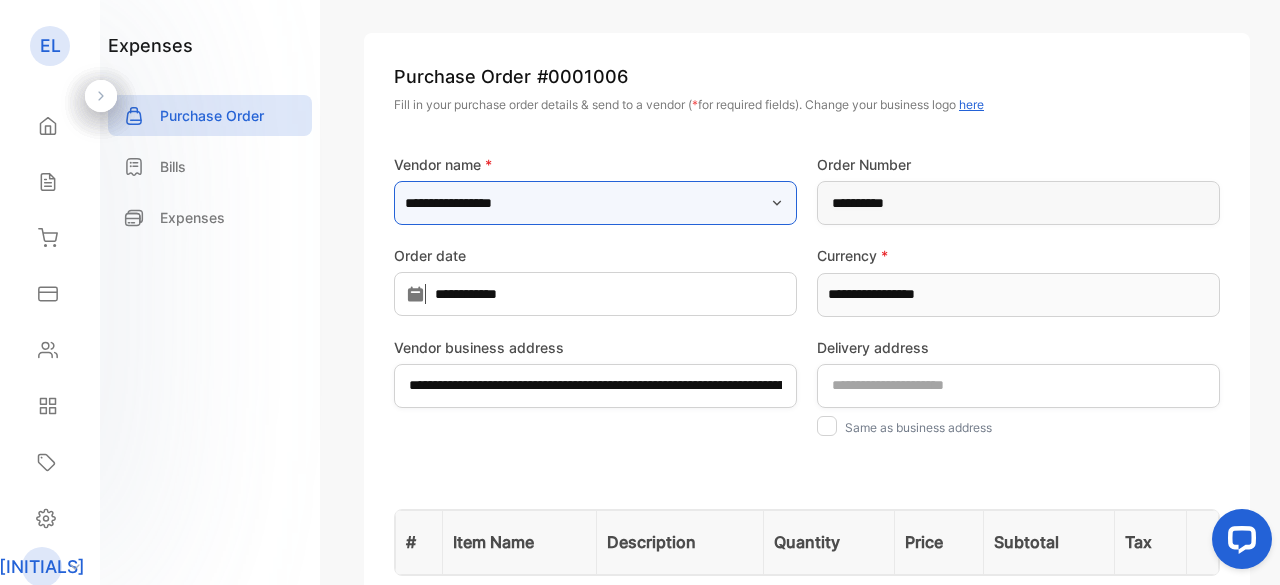 scroll, scrollTop: 464, scrollLeft: 0, axis: vertical 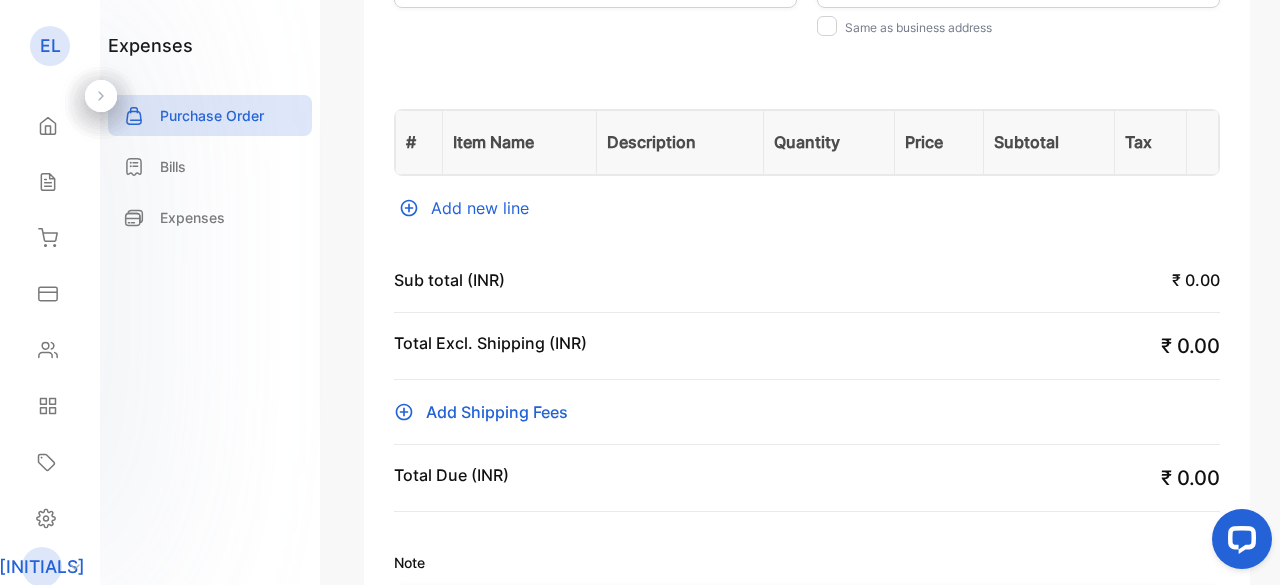click on "Add new line" at bounding box center (807, 208) 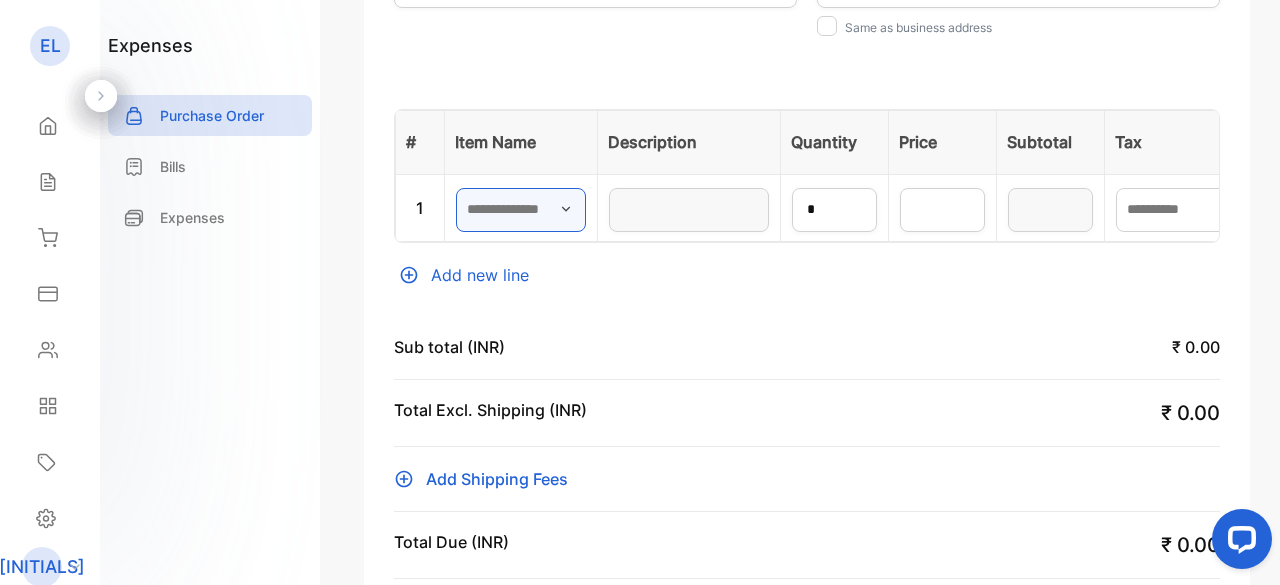 click at bounding box center (521, 210) 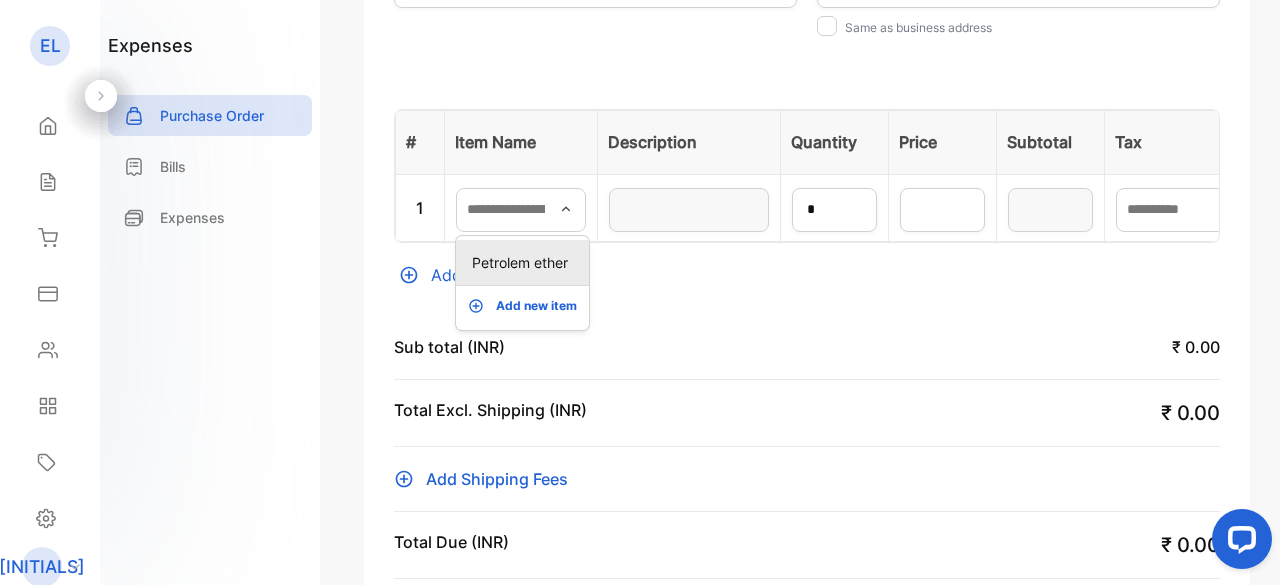 click on "Petrolem ether" at bounding box center (526, 262) 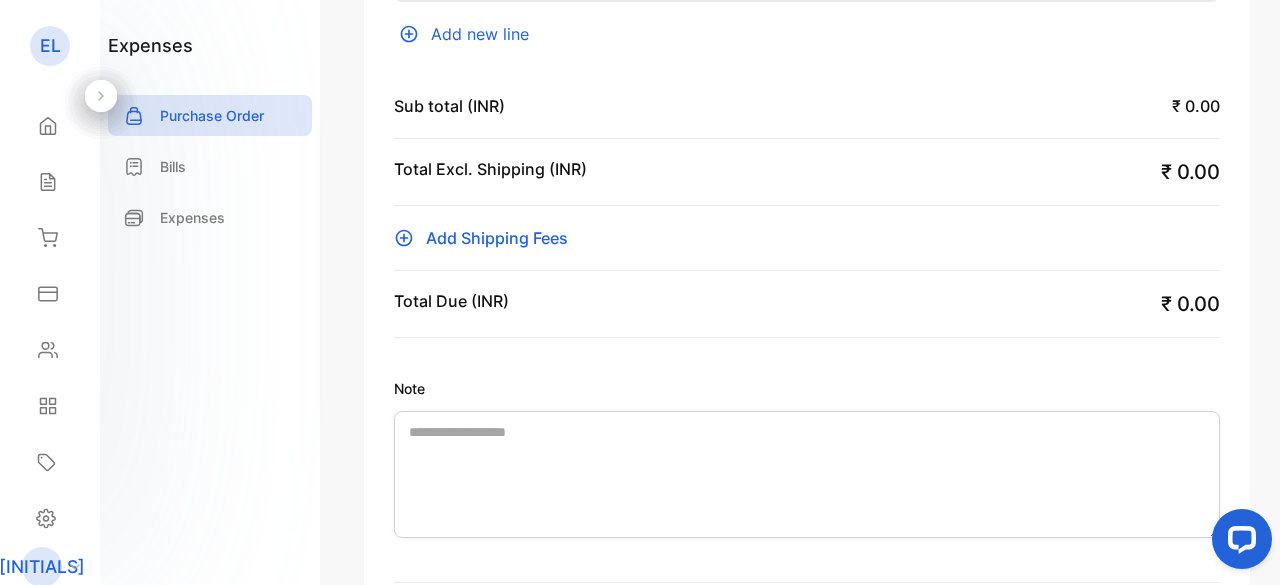 scroll, scrollTop: 914, scrollLeft: 0, axis: vertical 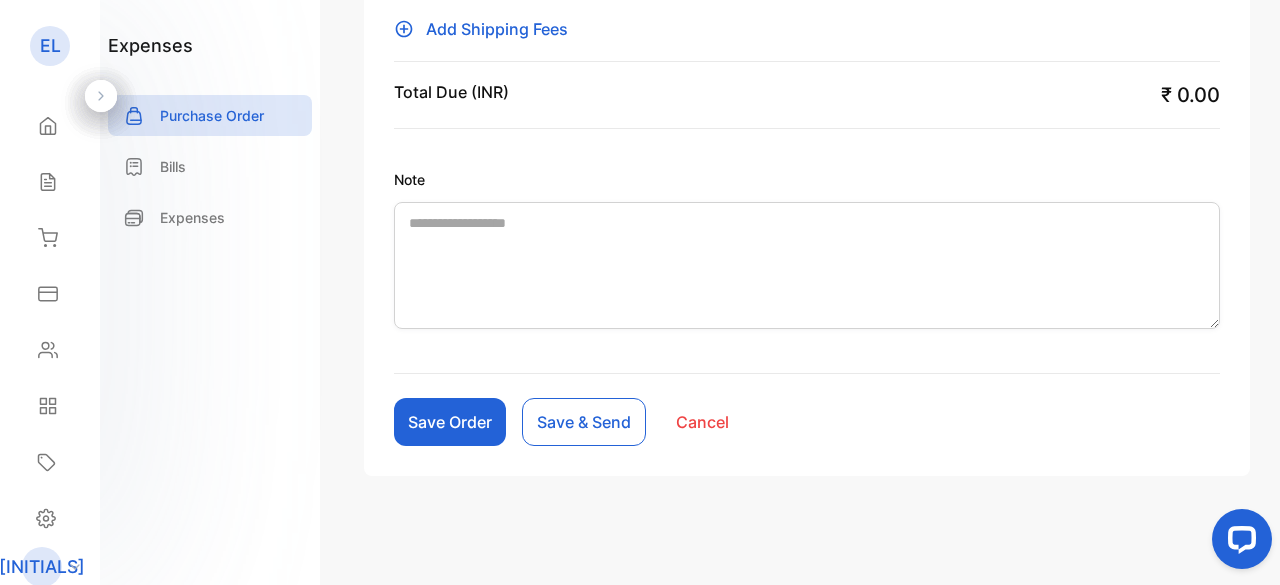 click on "Save Order" at bounding box center [450, 422] 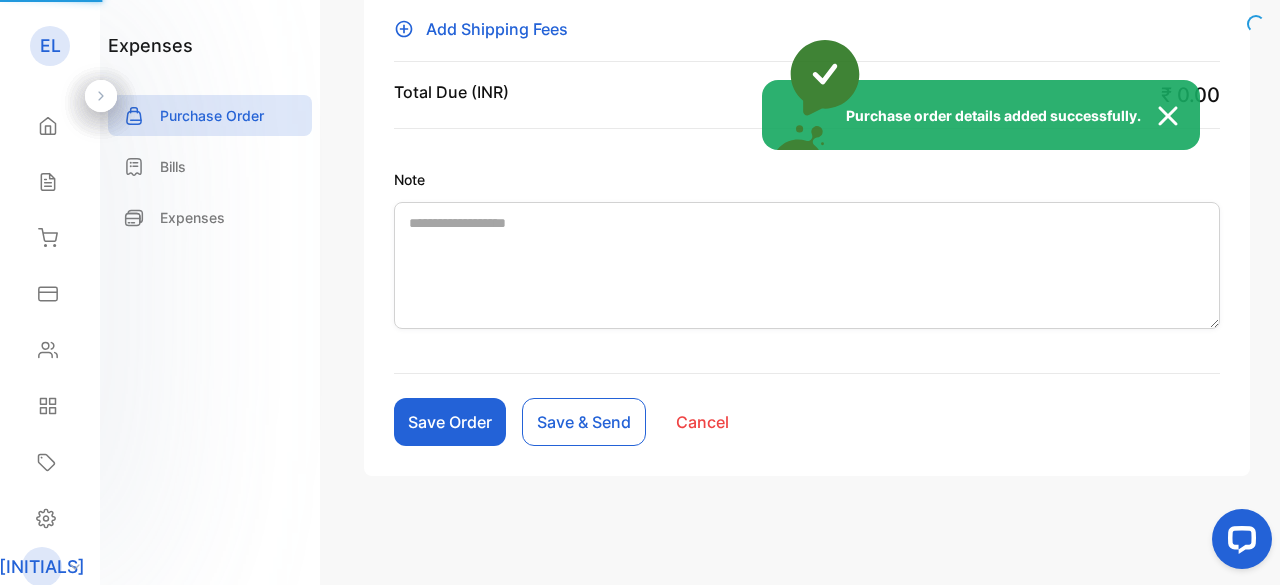 scroll, scrollTop: 883, scrollLeft: 0, axis: vertical 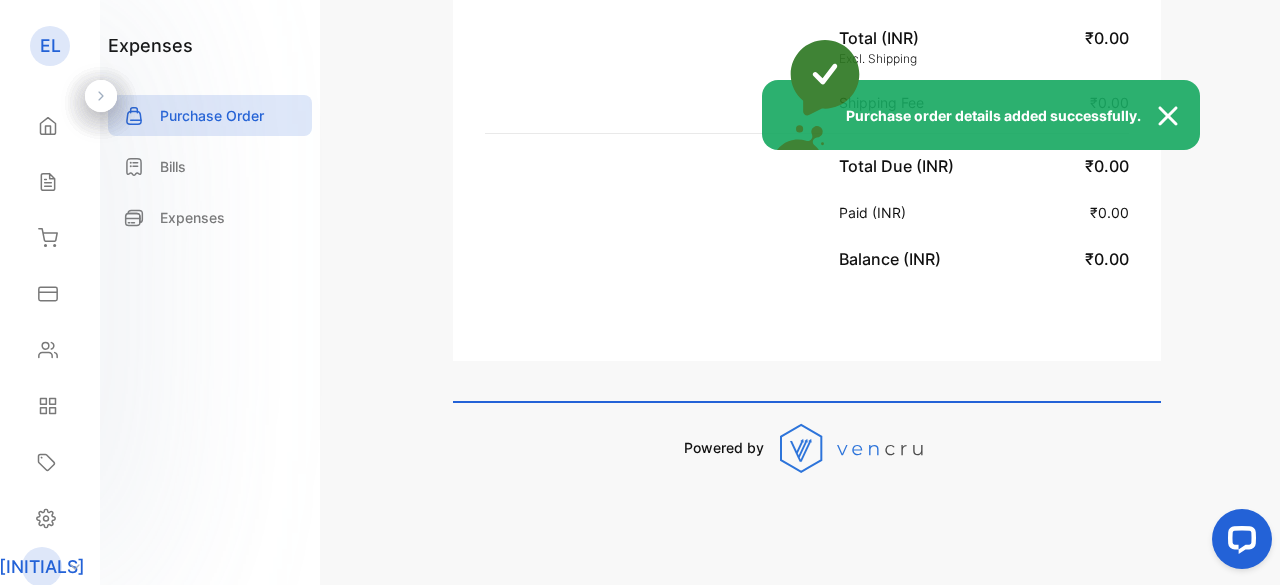 click at bounding box center (1178, 116) 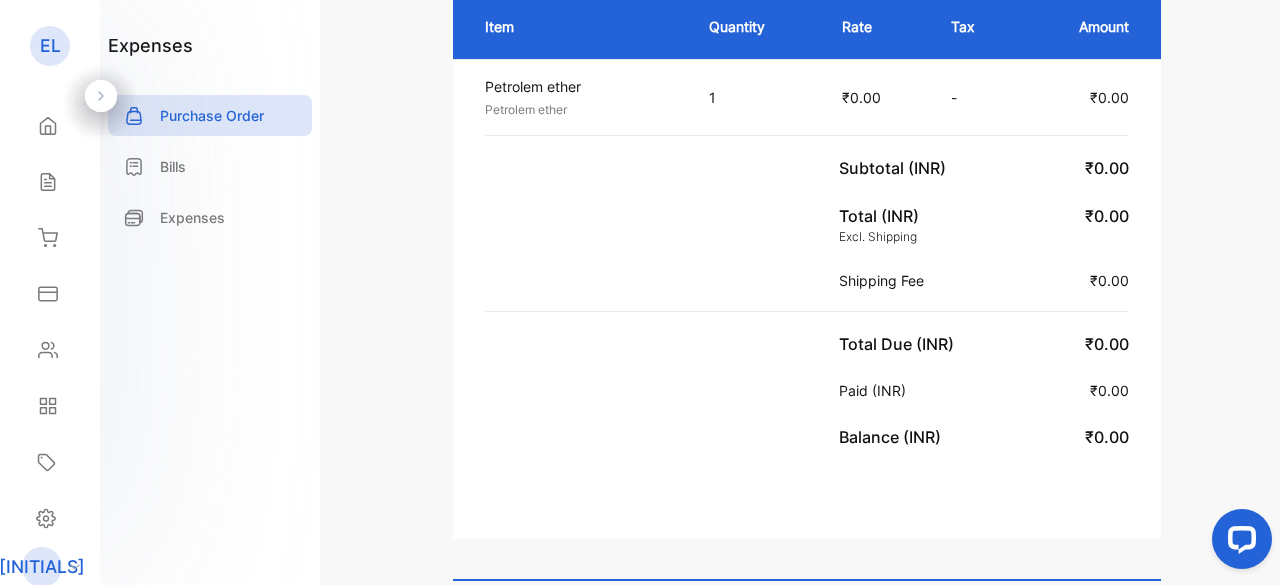scroll, scrollTop: 483, scrollLeft: 0, axis: vertical 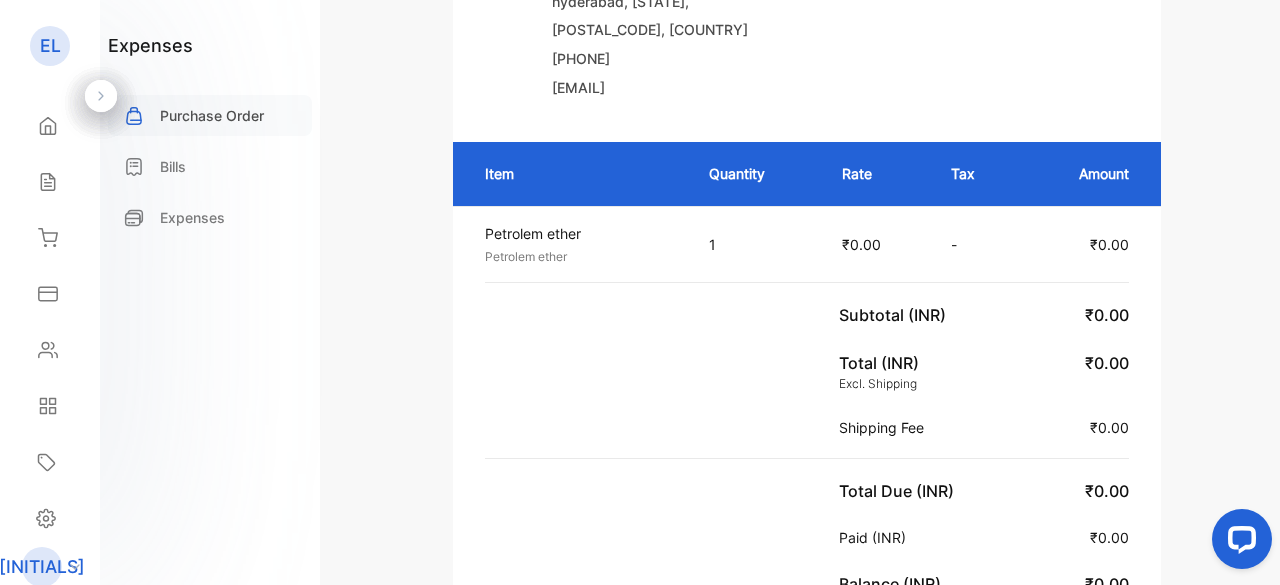 click on "Purchase Order" at bounding box center [212, 115] 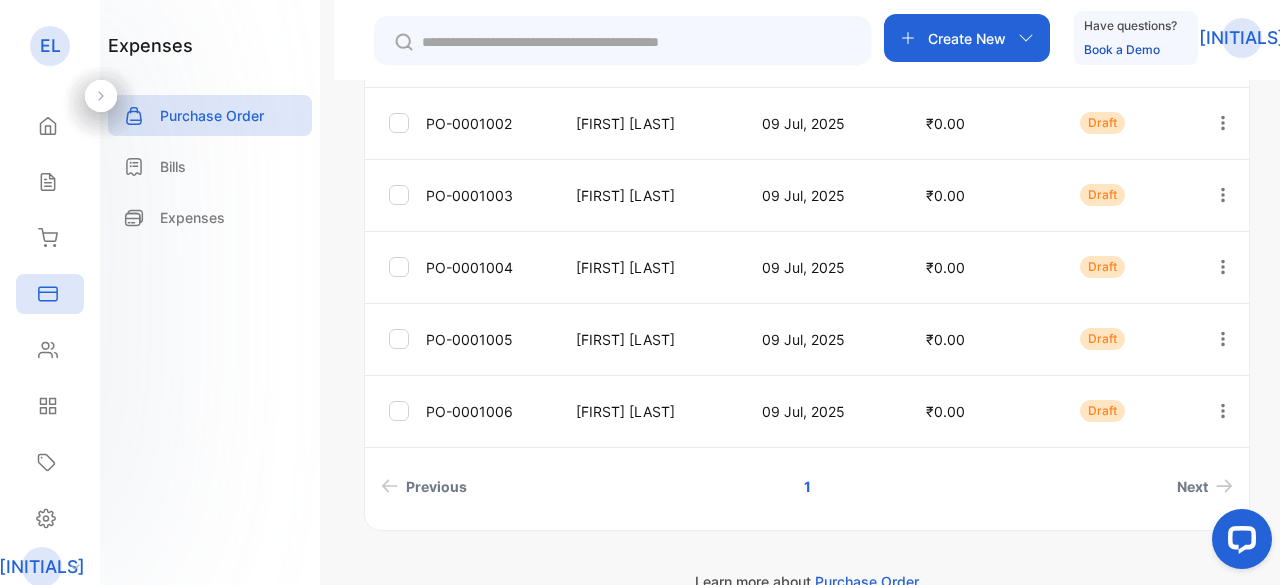scroll, scrollTop: 436, scrollLeft: 0, axis: vertical 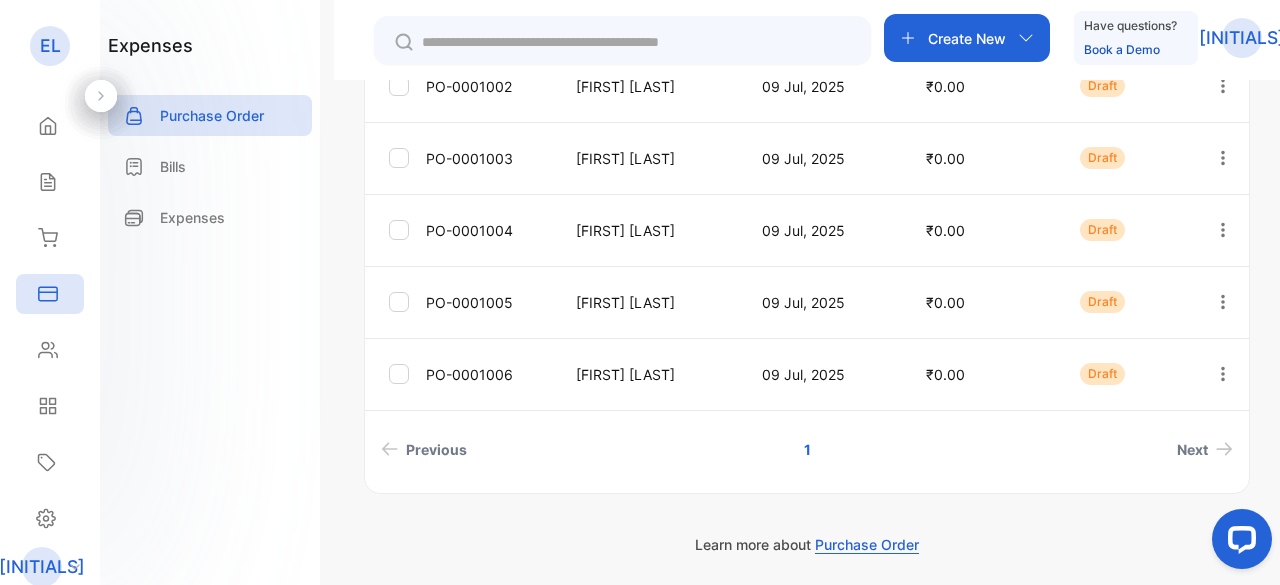 click on "Create New" at bounding box center [967, 38] 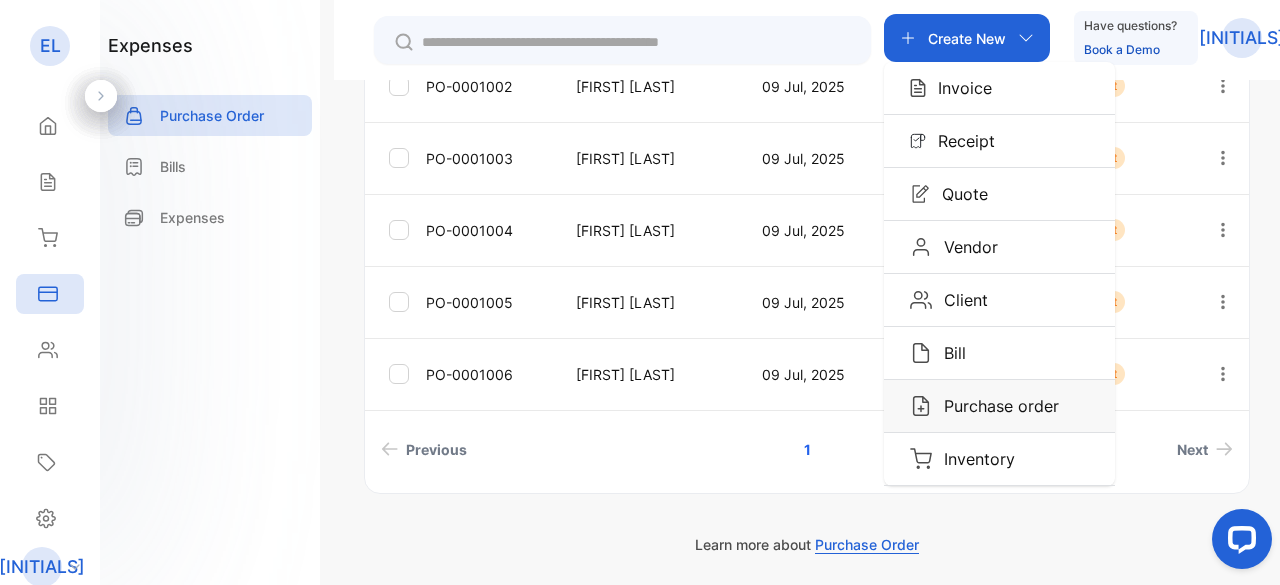 click on "Purchase order" at bounding box center [959, 88] 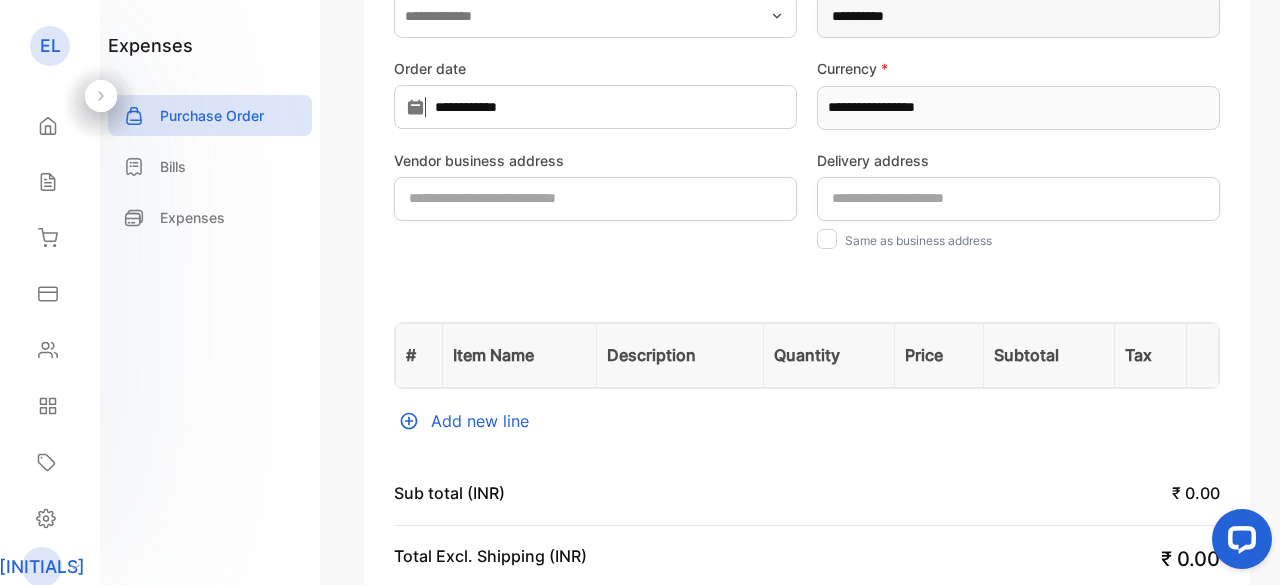 scroll, scrollTop: 0, scrollLeft: 0, axis: both 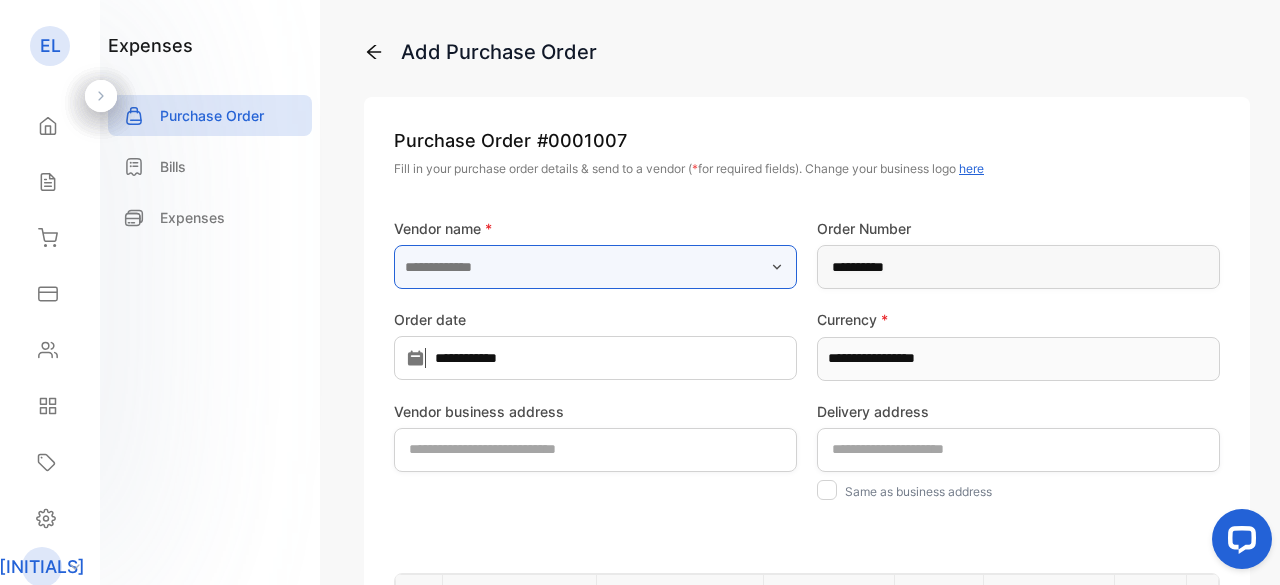 click at bounding box center [595, 267] 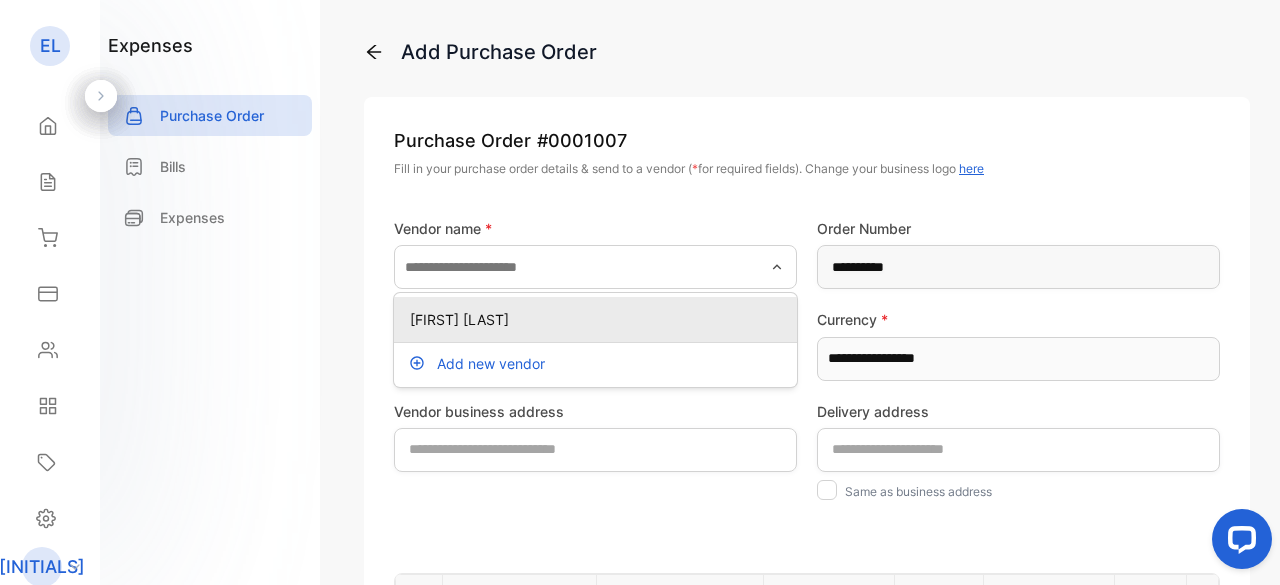 click on "[FIRST] [LAST]" at bounding box center (599, 319) 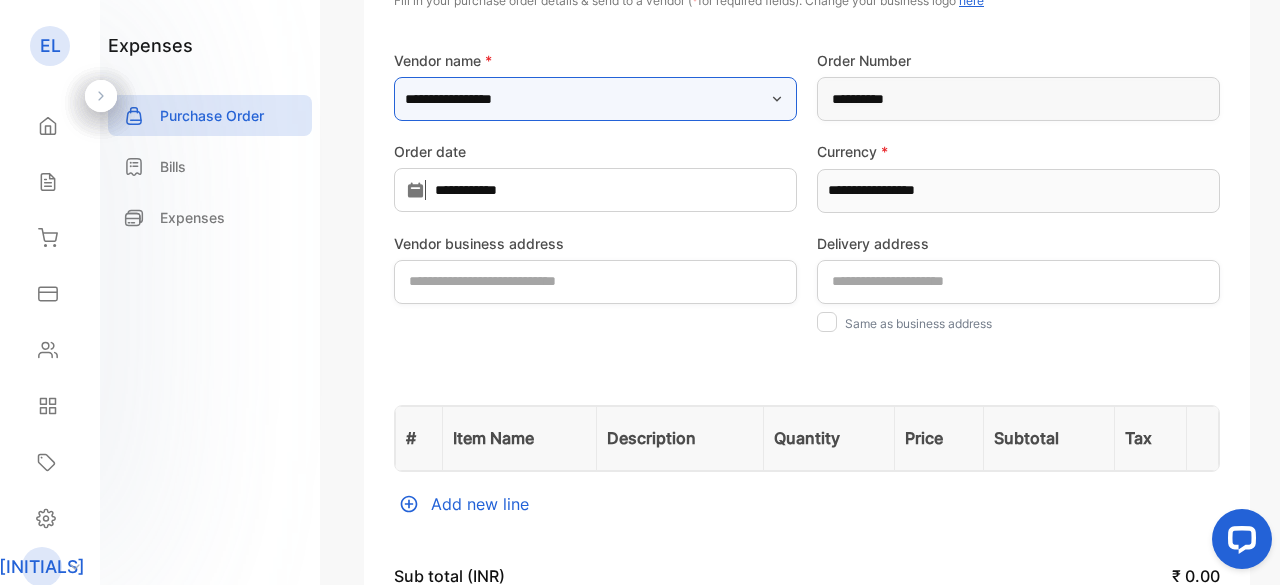 scroll, scrollTop: 600, scrollLeft: 0, axis: vertical 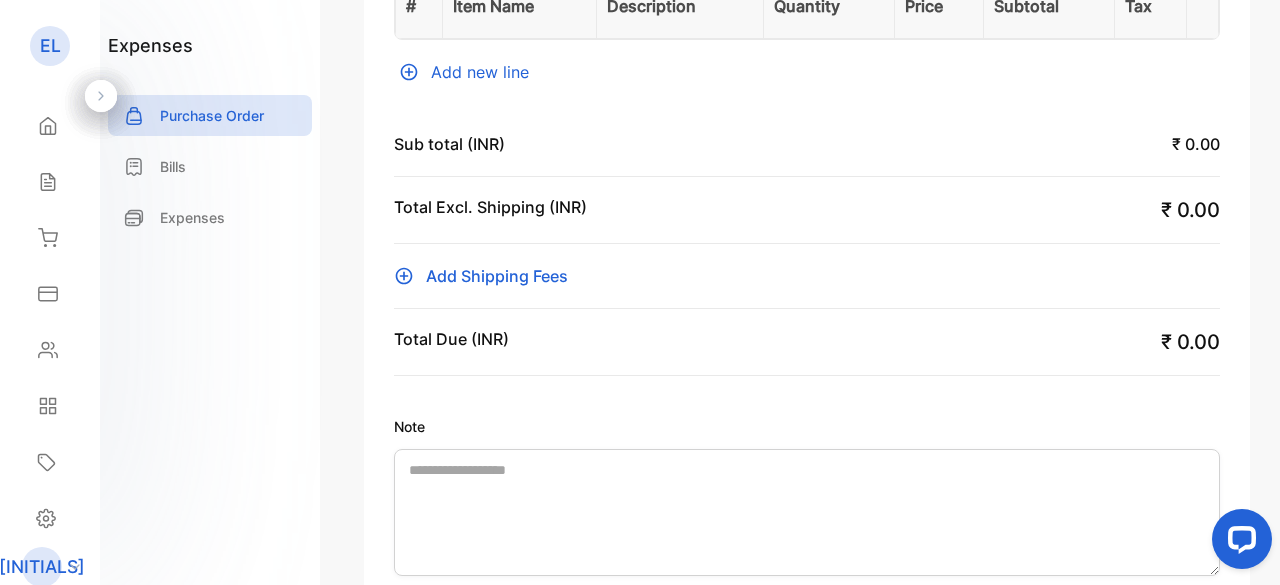 click on "Item Name" at bounding box center (519, 6) 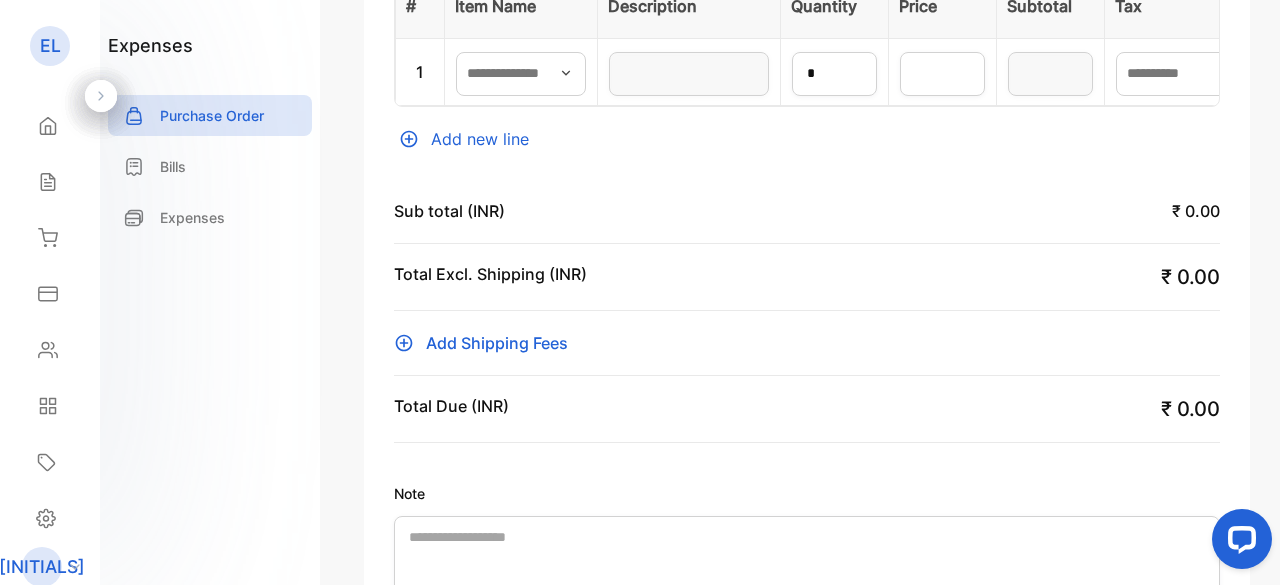 click at bounding box center [566, 73] 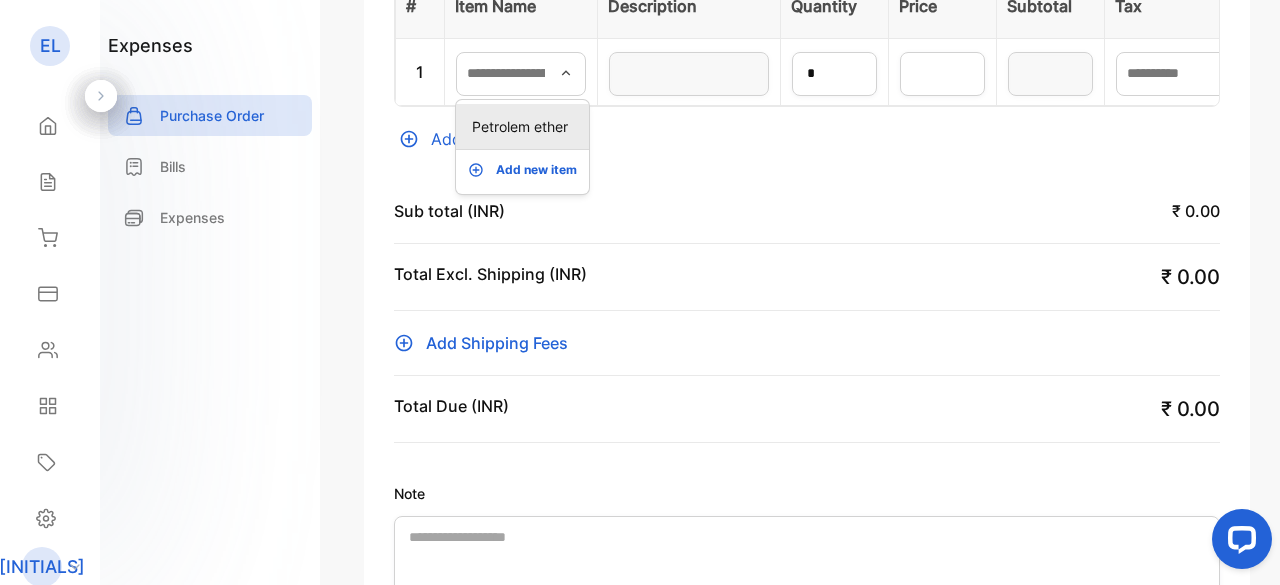 click on "Petrolem ether" at bounding box center (526, 126) 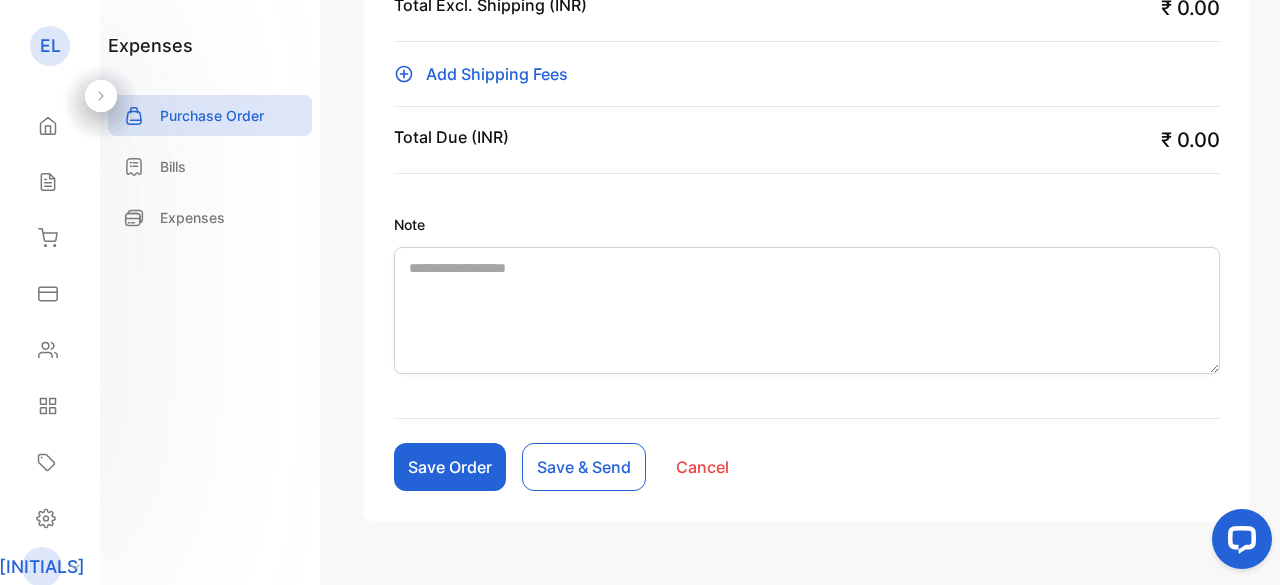 scroll, scrollTop: 900, scrollLeft: 0, axis: vertical 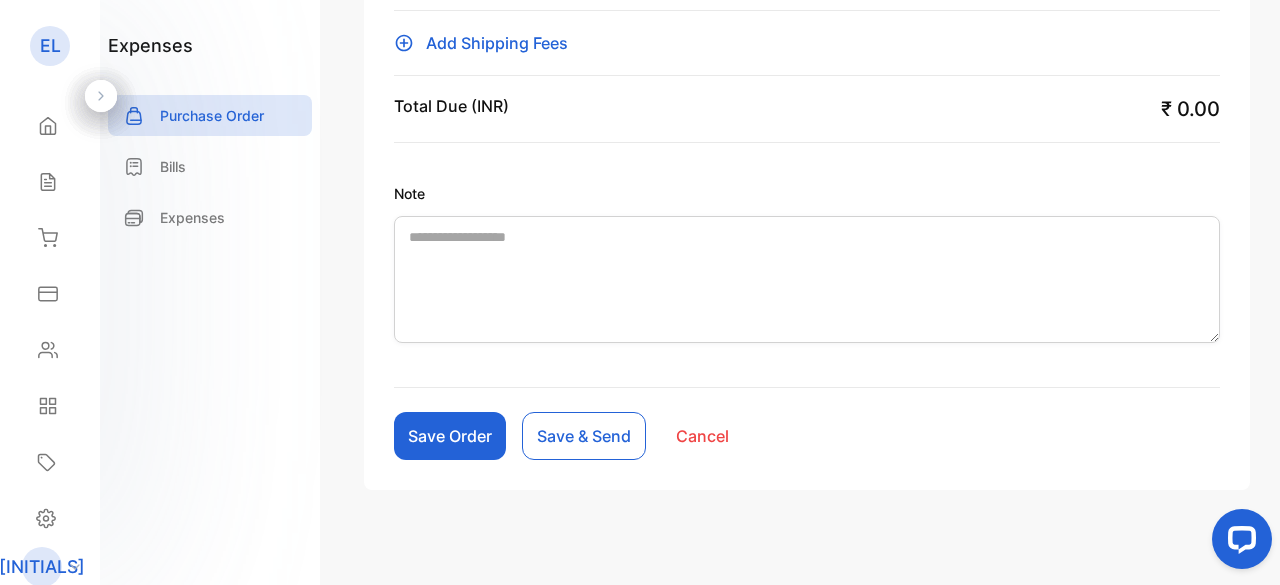 click on "Save Order" at bounding box center [450, 436] 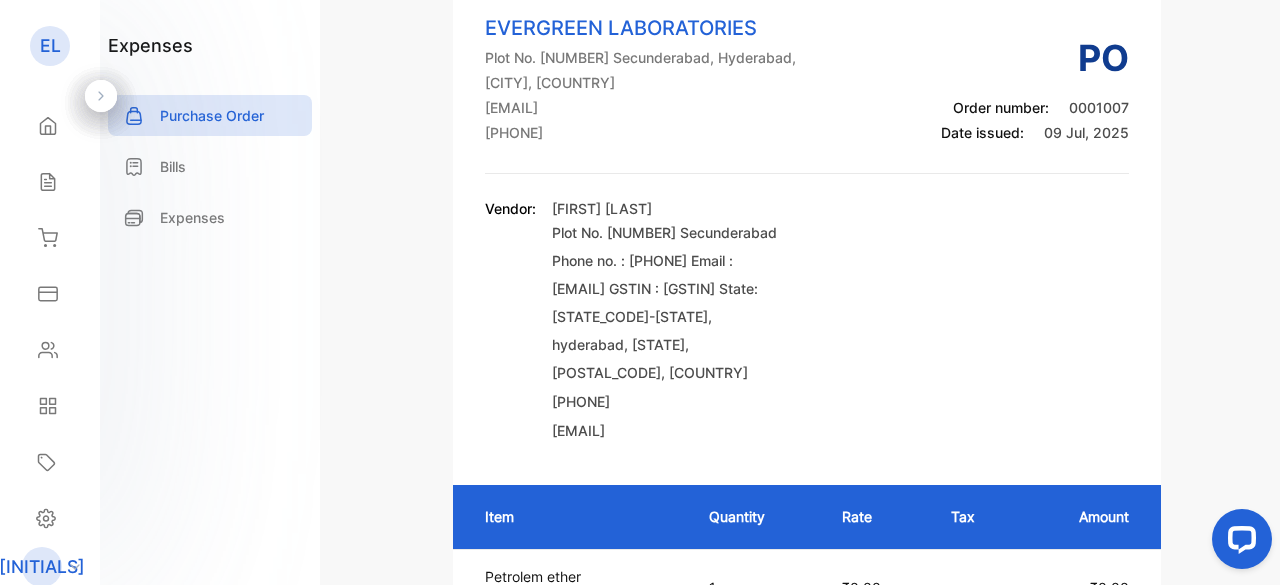 scroll, scrollTop: 0, scrollLeft: 0, axis: both 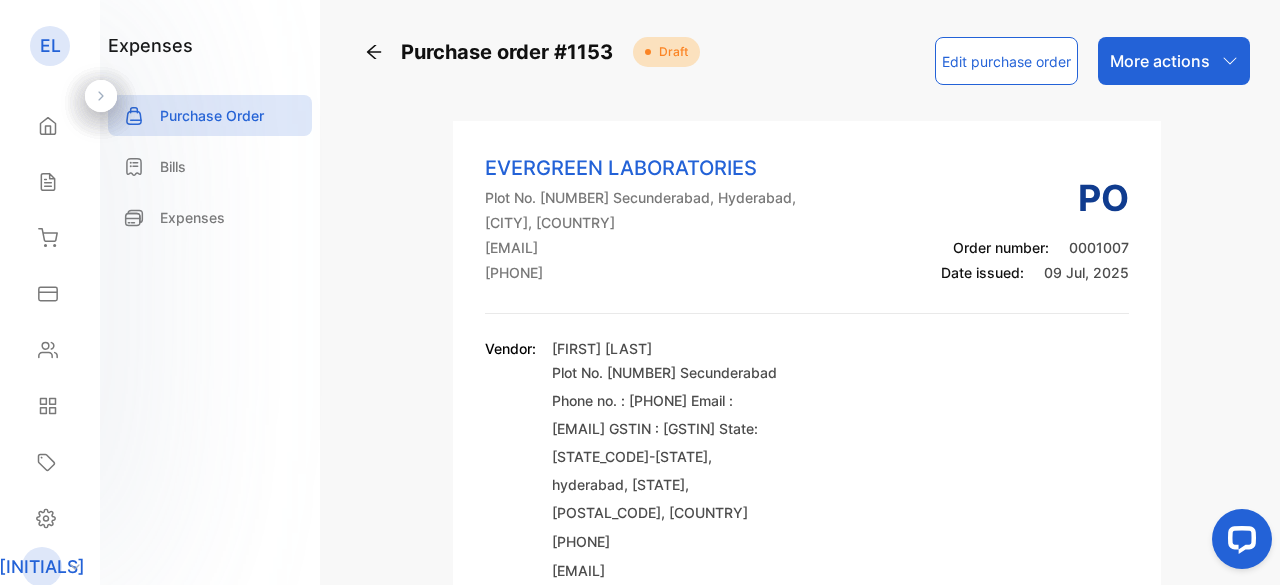 click on "More actions" at bounding box center [1160, 61] 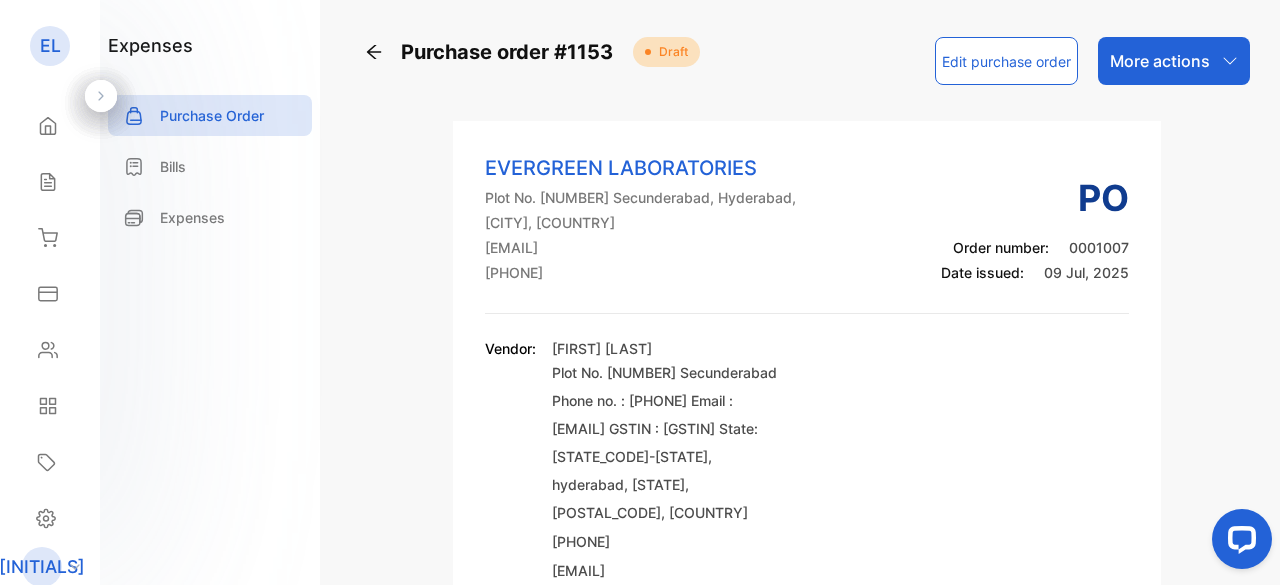 drag, startPoint x: 991, startPoint y: 186, endPoint x: 496, endPoint y: 117, distance: 499.78595 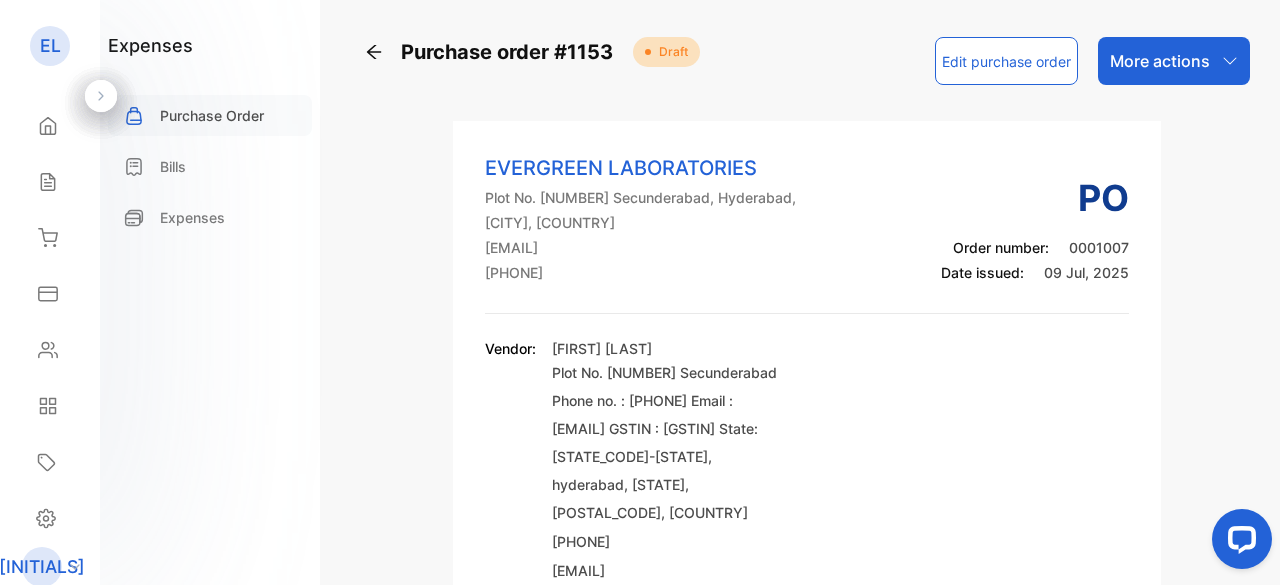 click on "Purchase Order" at bounding box center [212, 115] 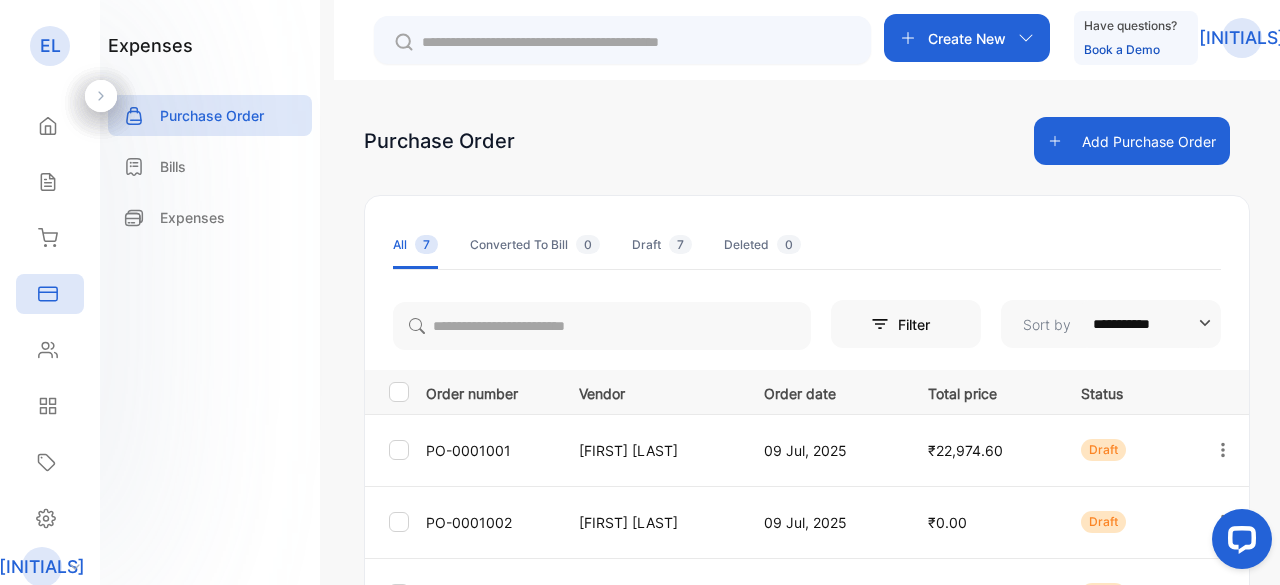 click on "Create New" at bounding box center (967, 38) 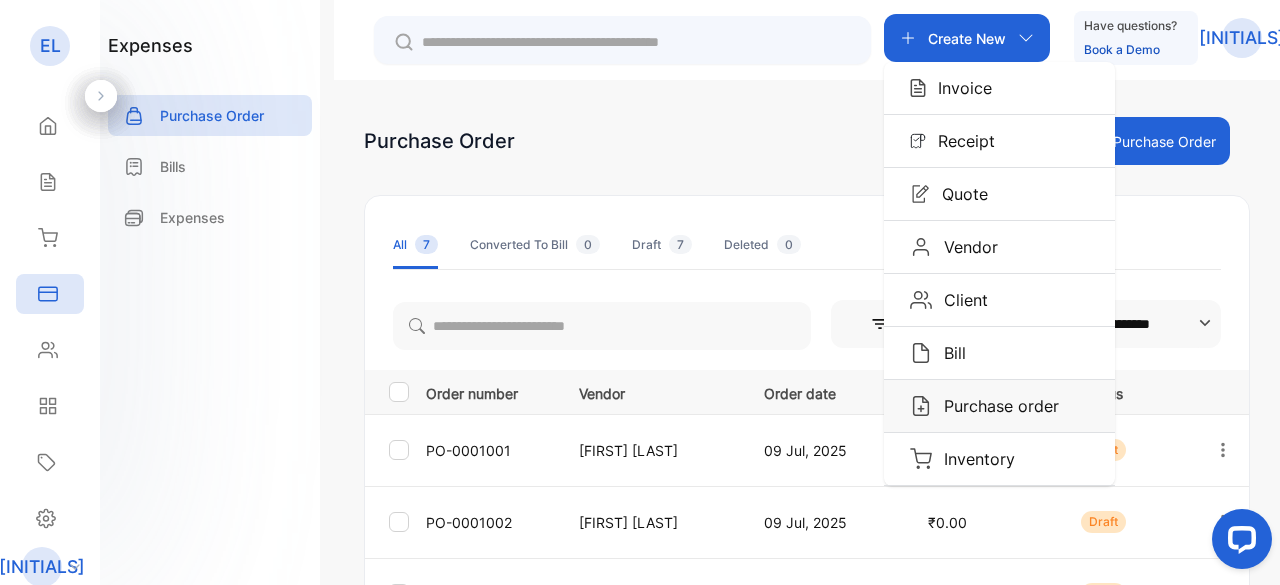 click on "Purchase order" at bounding box center [959, 88] 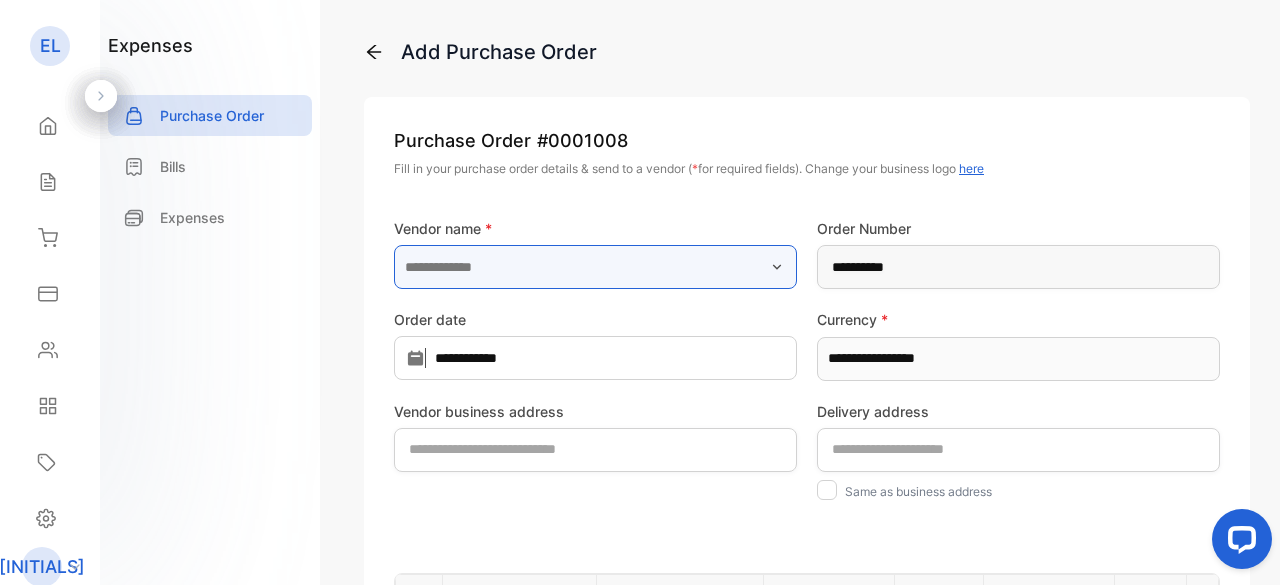 click at bounding box center (595, 267) 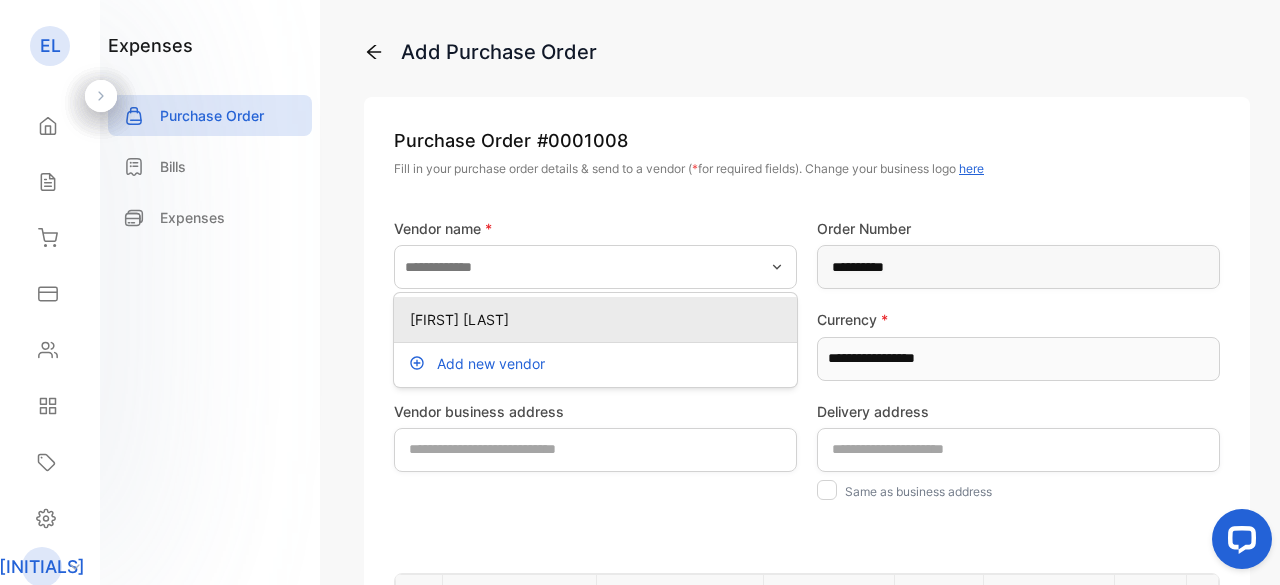 click on "[FIRST] [LAST]" at bounding box center [595, 319] 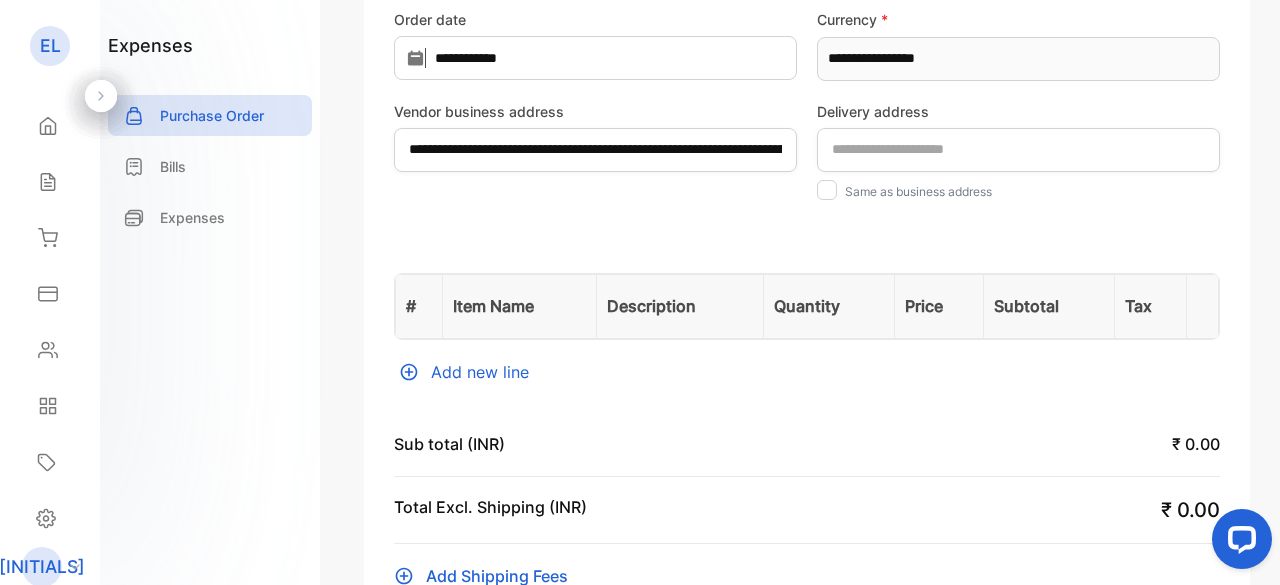 scroll, scrollTop: 500, scrollLeft: 0, axis: vertical 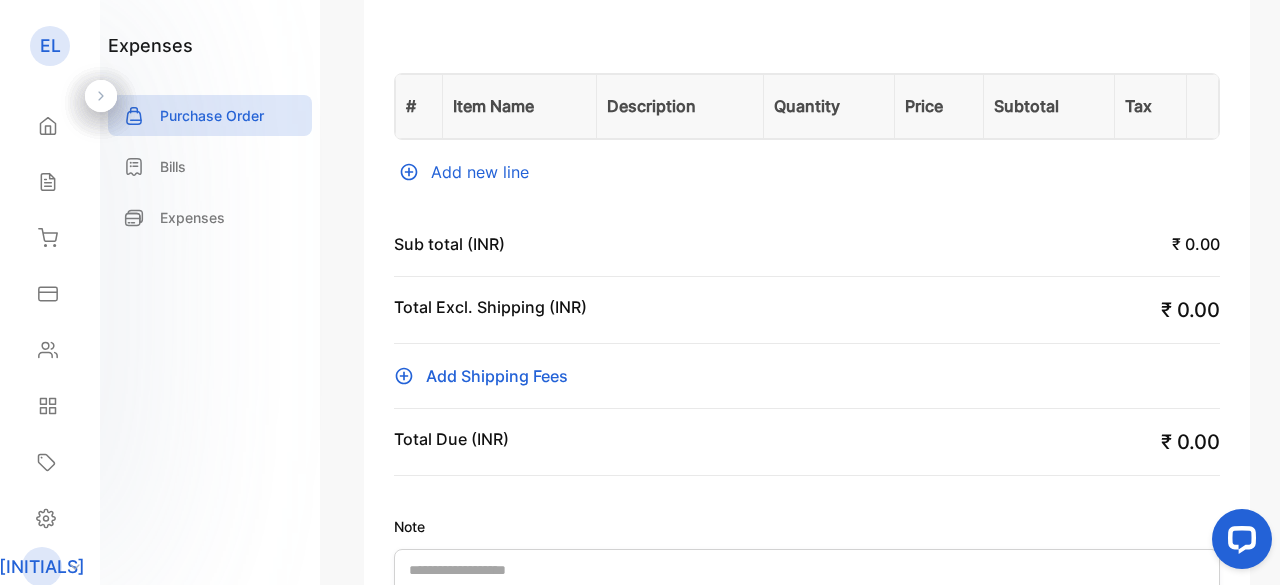 click on "Add new line" at bounding box center [807, 172] 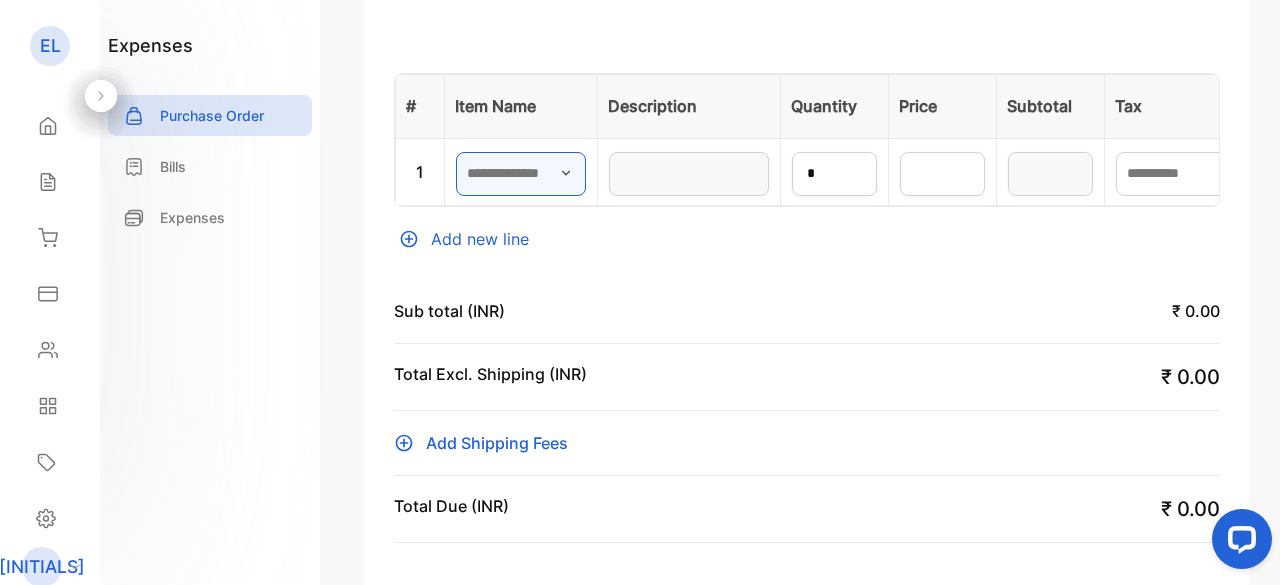 click at bounding box center [521, 174] 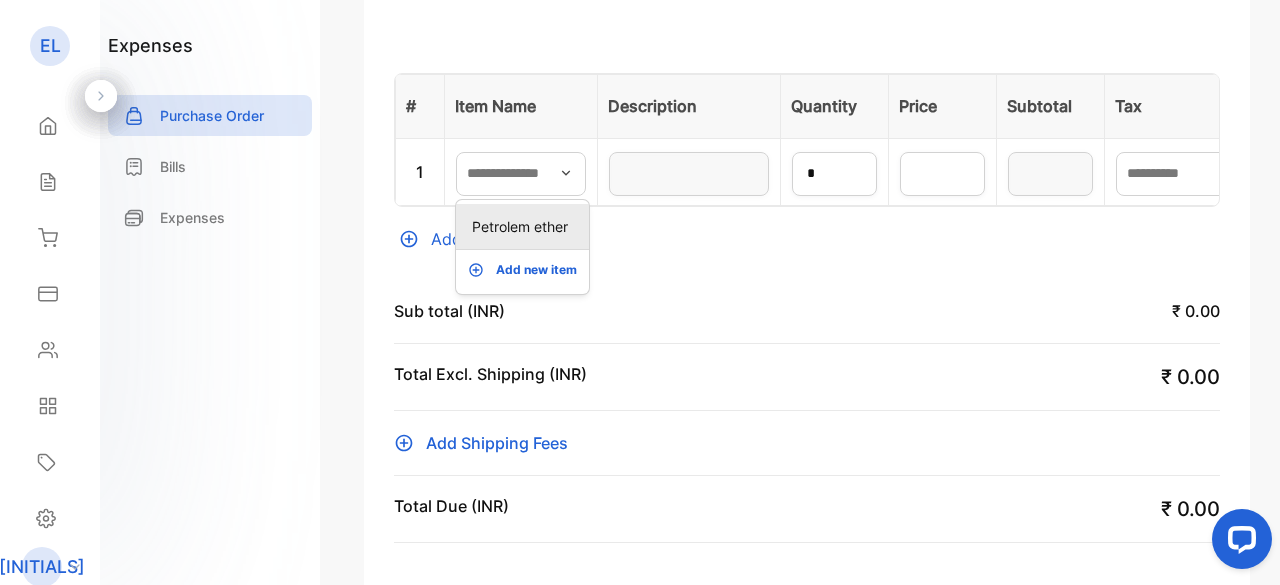 click on "Petrolem ether" at bounding box center [526, 226] 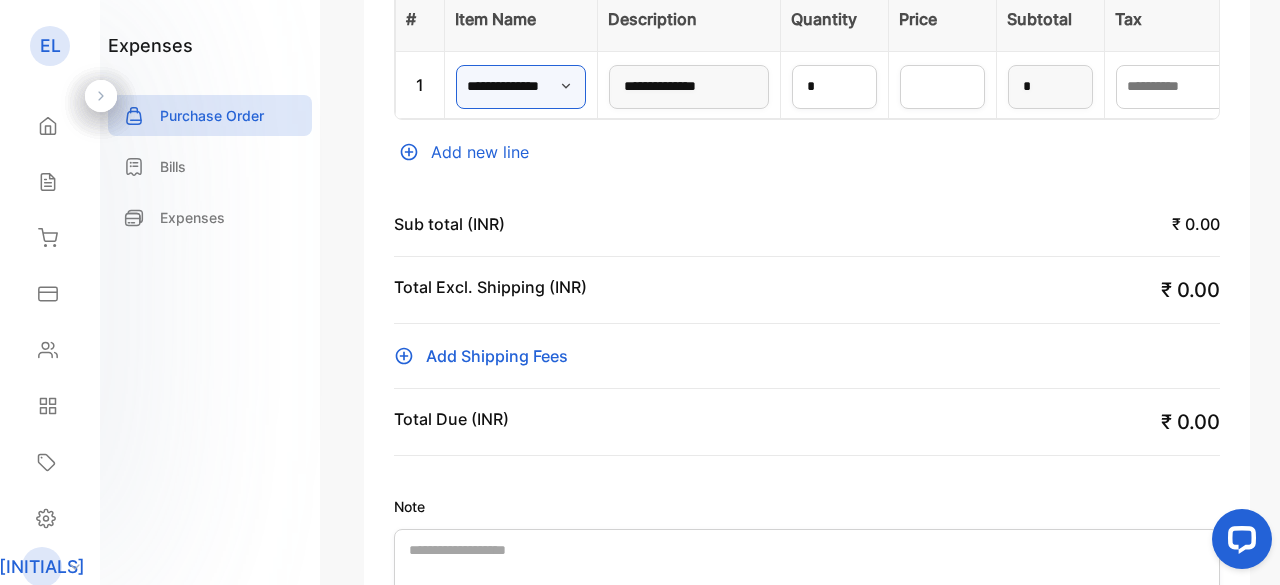 scroll, scrollTop: 914, scrollLeft: 0, axis: vertical 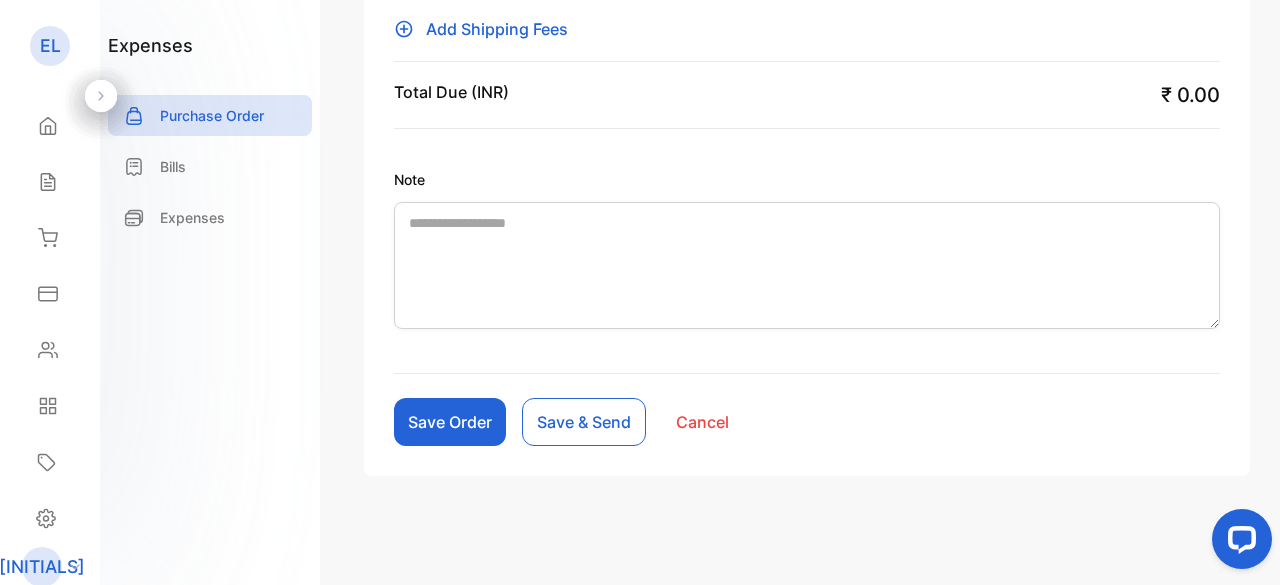 click on "Save Order" at bounding box center [450, 422] 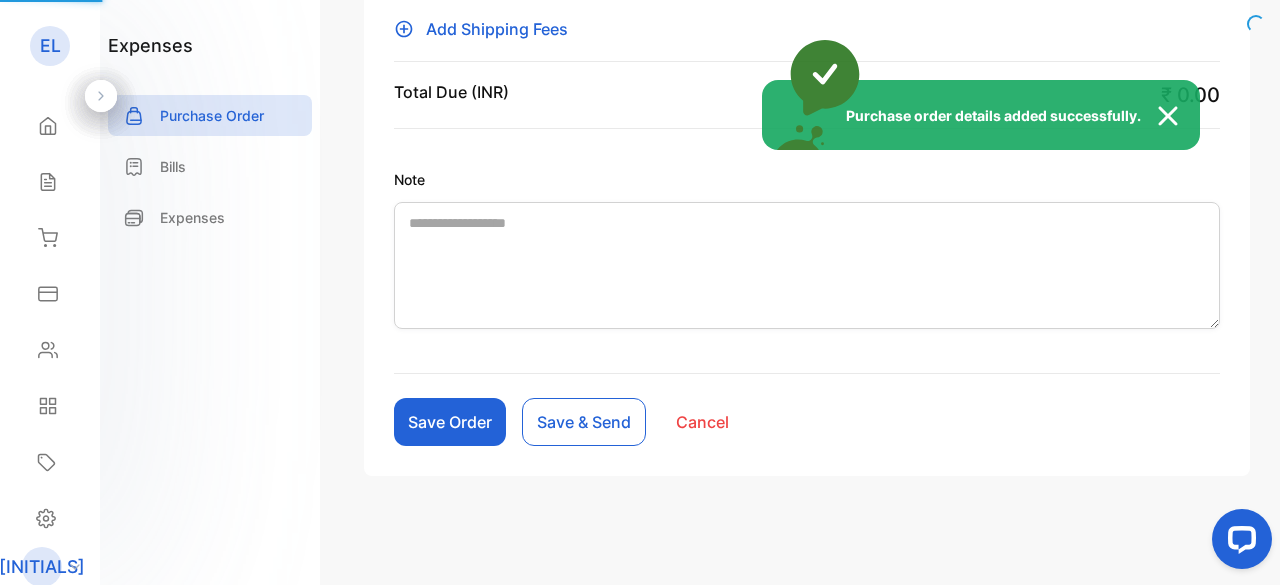 scroll, scrollTop: 883, scrollLeft: 0, axis: vertical 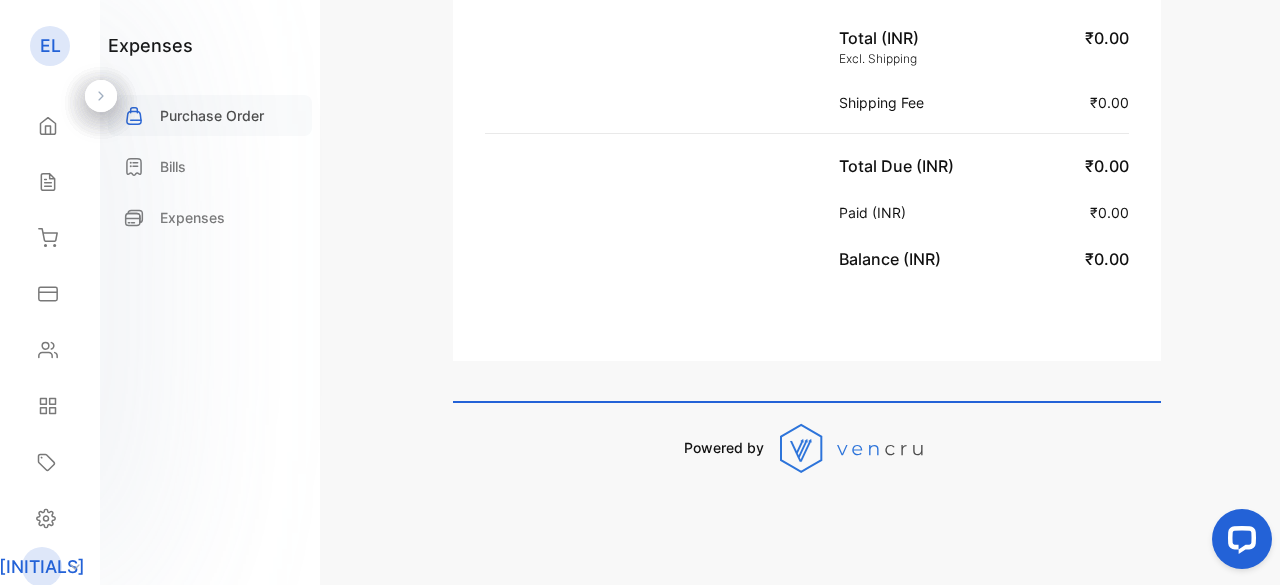 click on "Purchase Order" at bounding box center (212, 115) 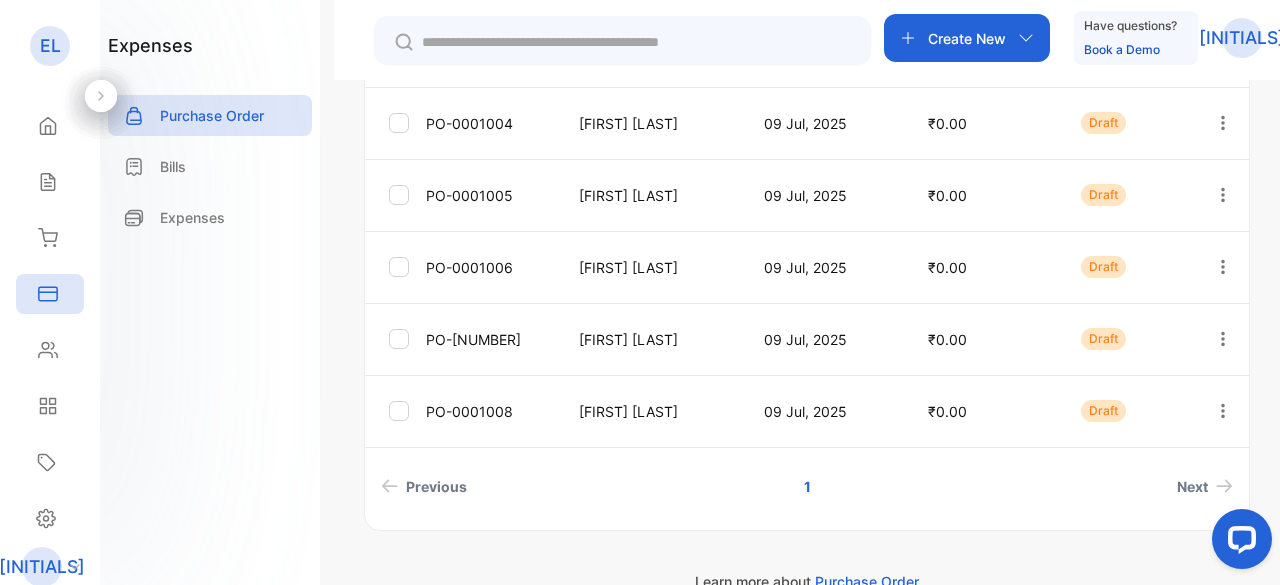 scroll, scrollTop: 580, scrollLeft: 0, axis: vertical 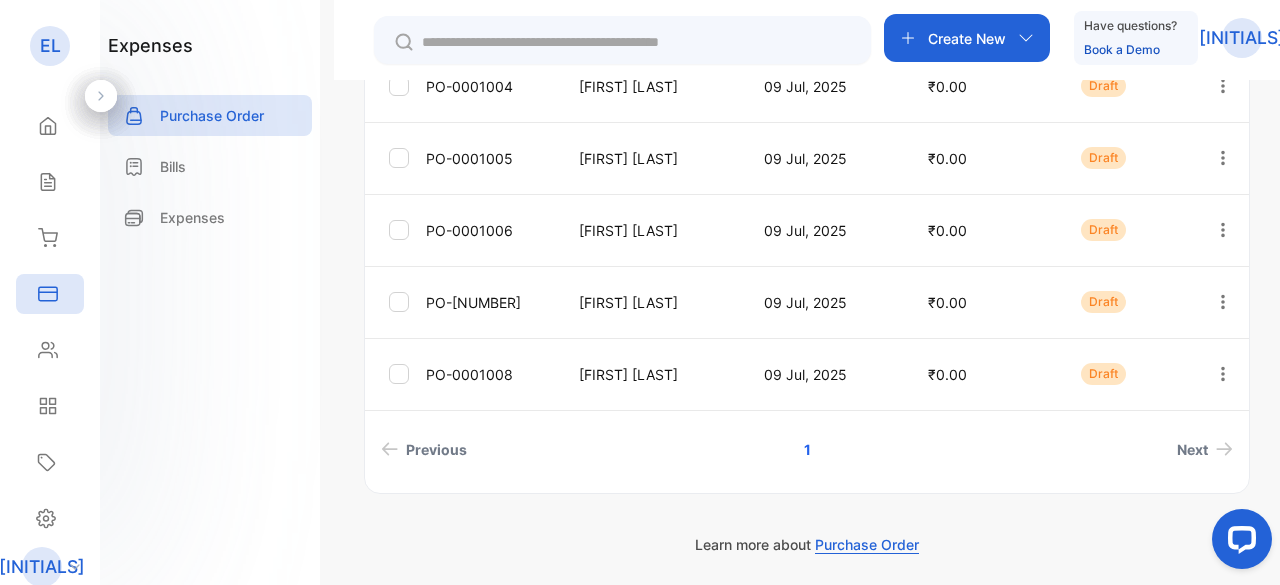click on "Create New" at bounding box center [967, 38] 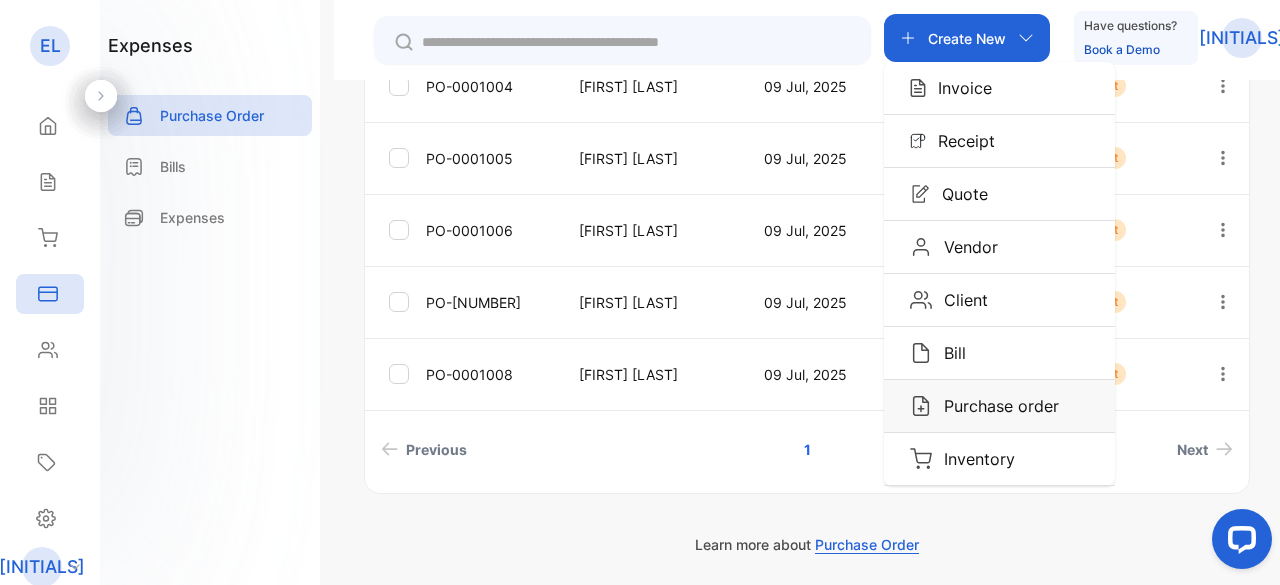 click on "Purchase order" at bounding box center (959, 88) 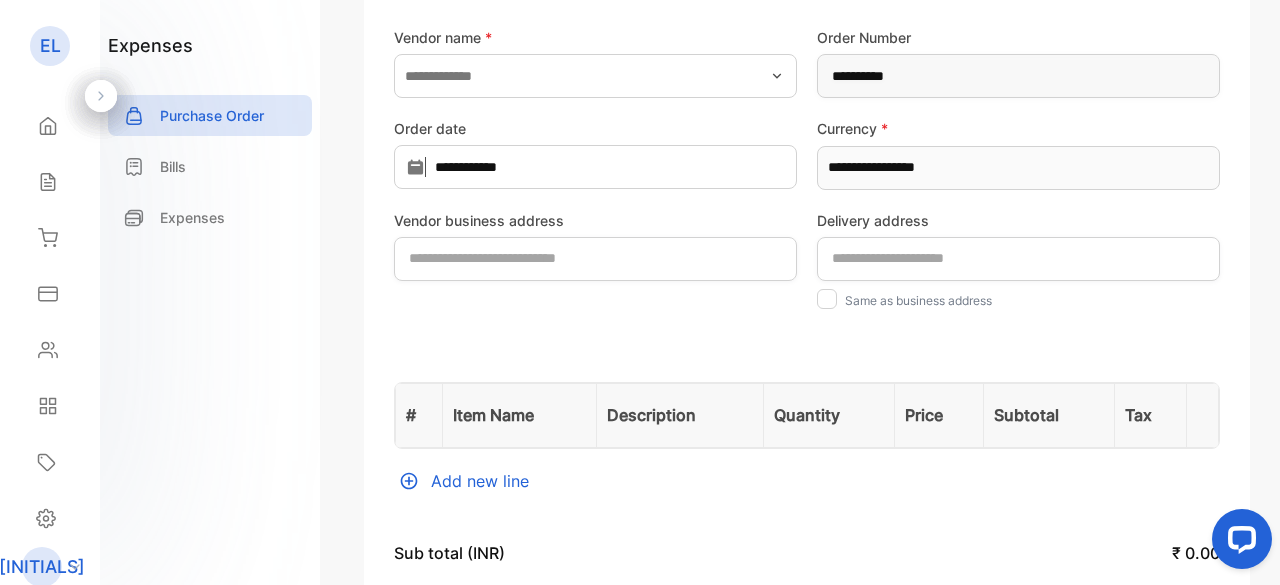 scroll, scrollTop: 180, scrollLeft: 0, axis: vertical 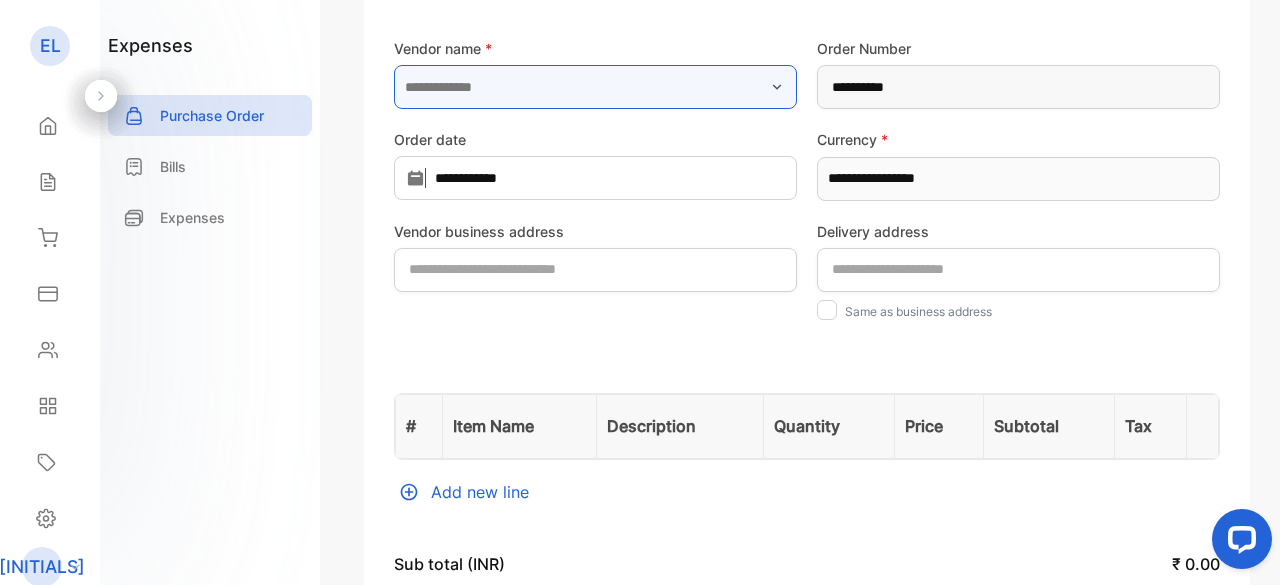 click at bounding box center [595, 87] 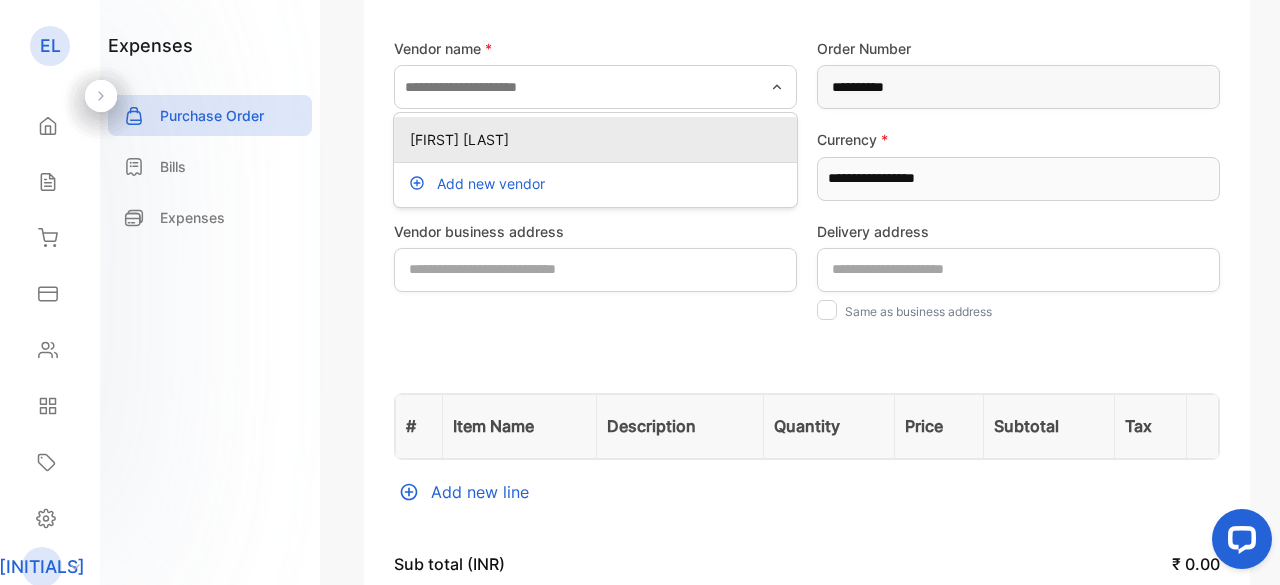 click on "[FIRST] [LAST]" at bounding box center (599, 139) 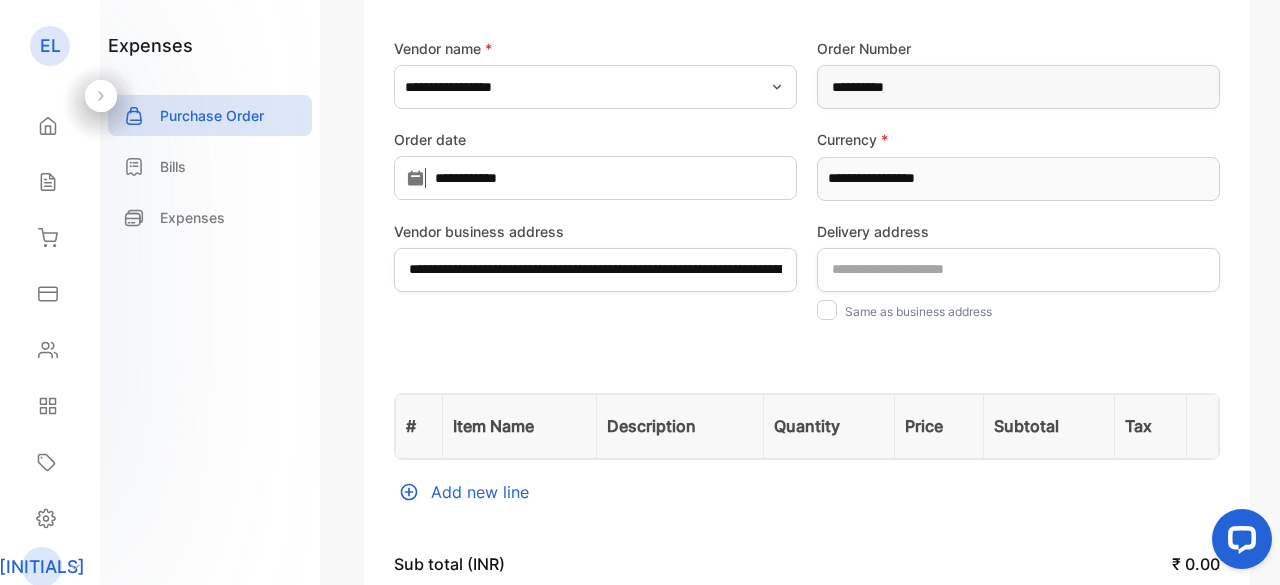 click on "Item Name" at bounding box center [519, 426] 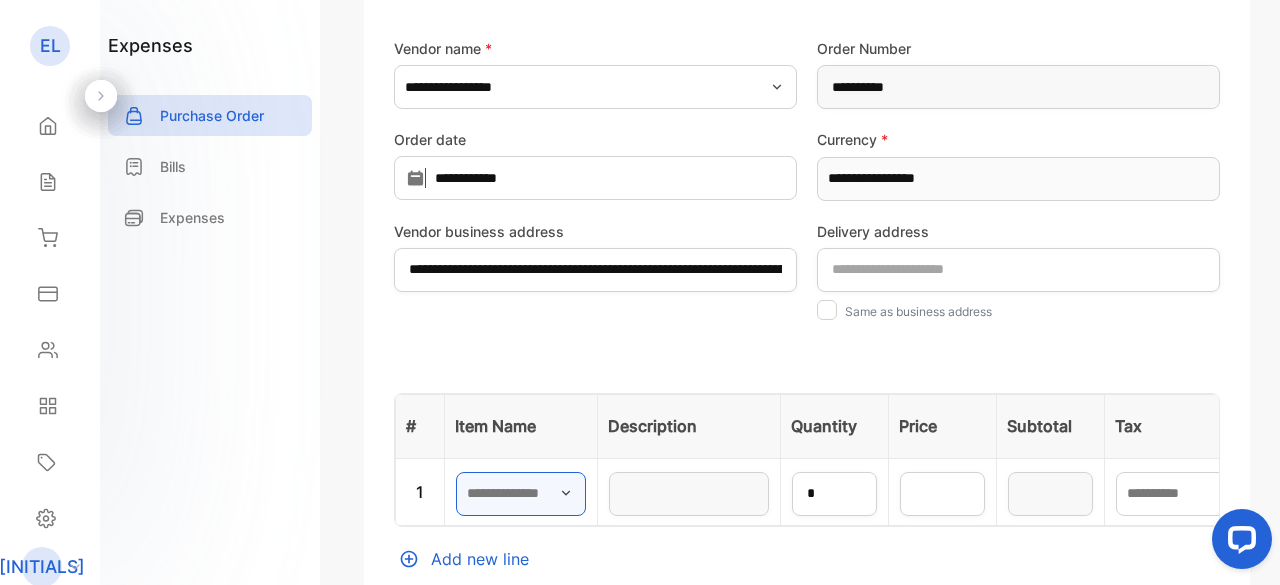 click at bounding box center (521, 494) 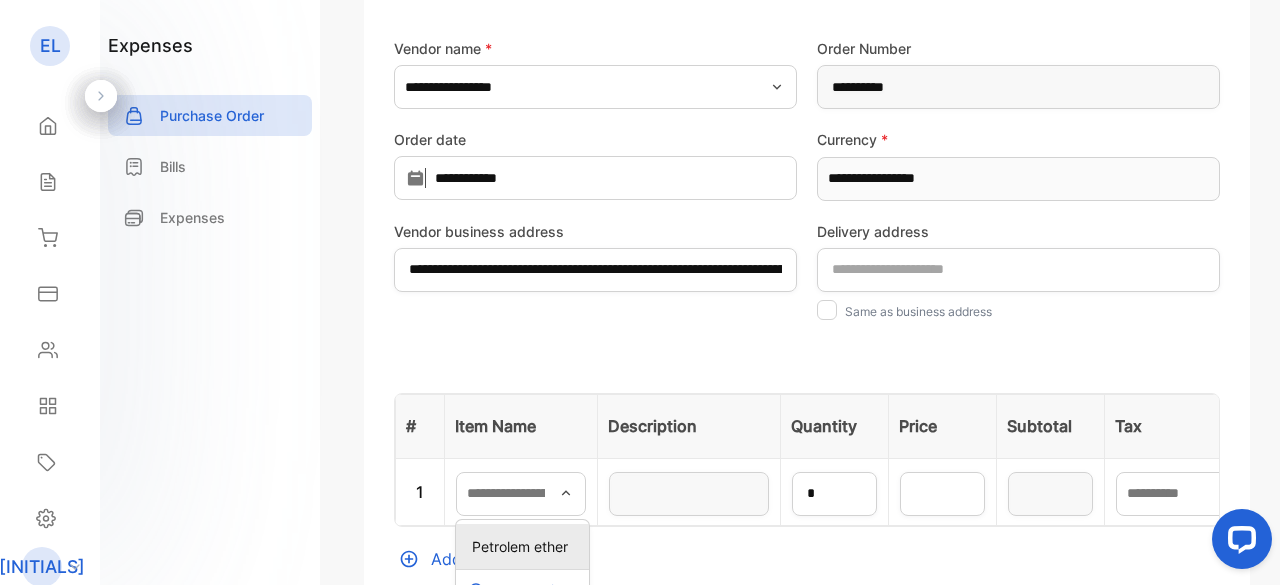 click on "Petrolem ether" at bounding box center (526, 546) 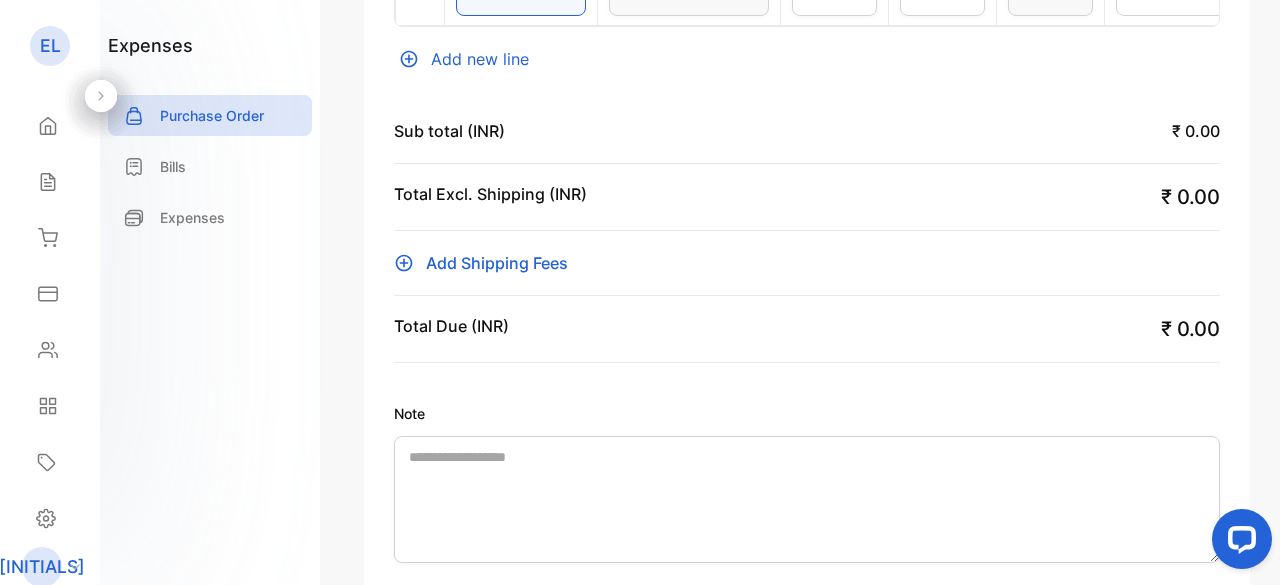 scroll, scrollTop: 914, scrollLeft: 0, axis: vertical 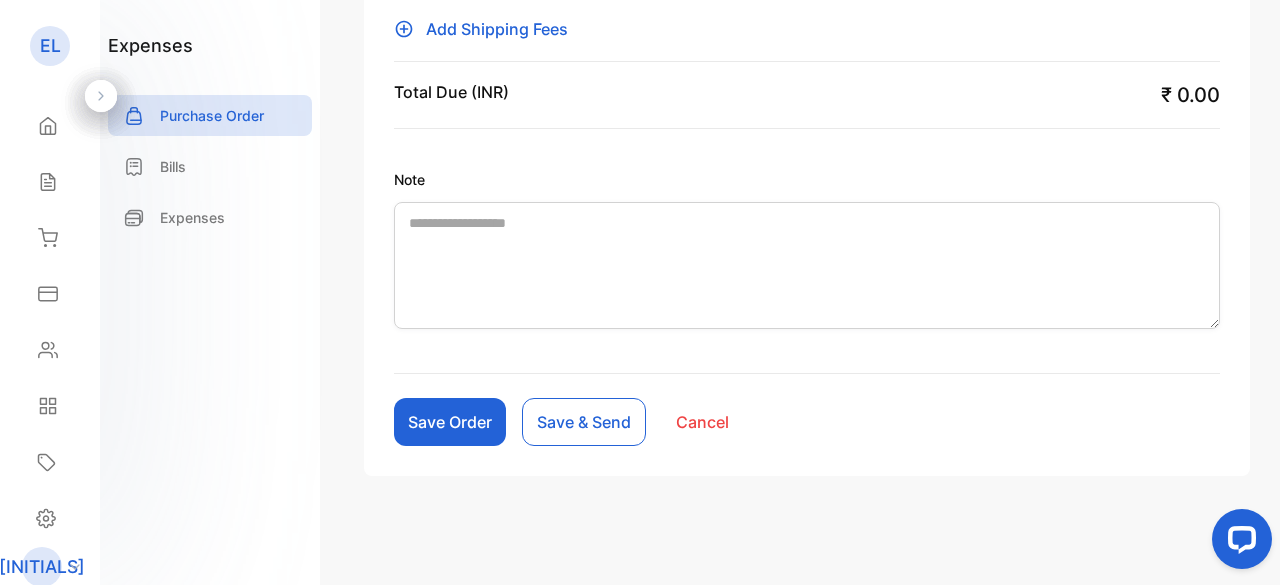 click on "Save Order" at bounding box center (450, 422) 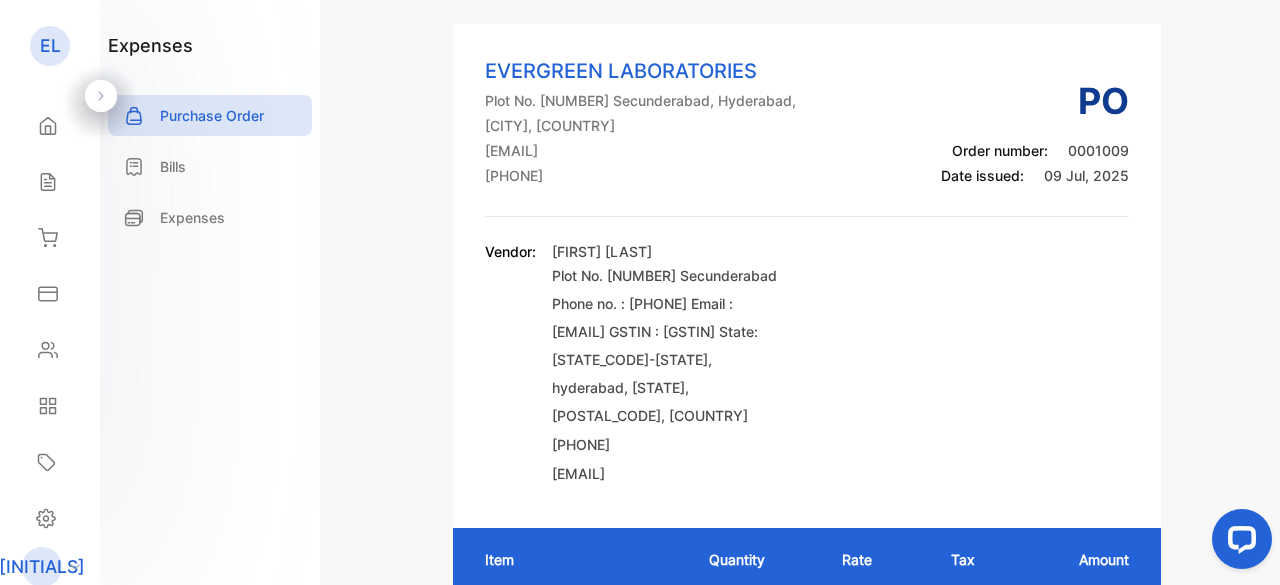 scroll, scrollTop: 0, scrollLeft: 0, axis: both 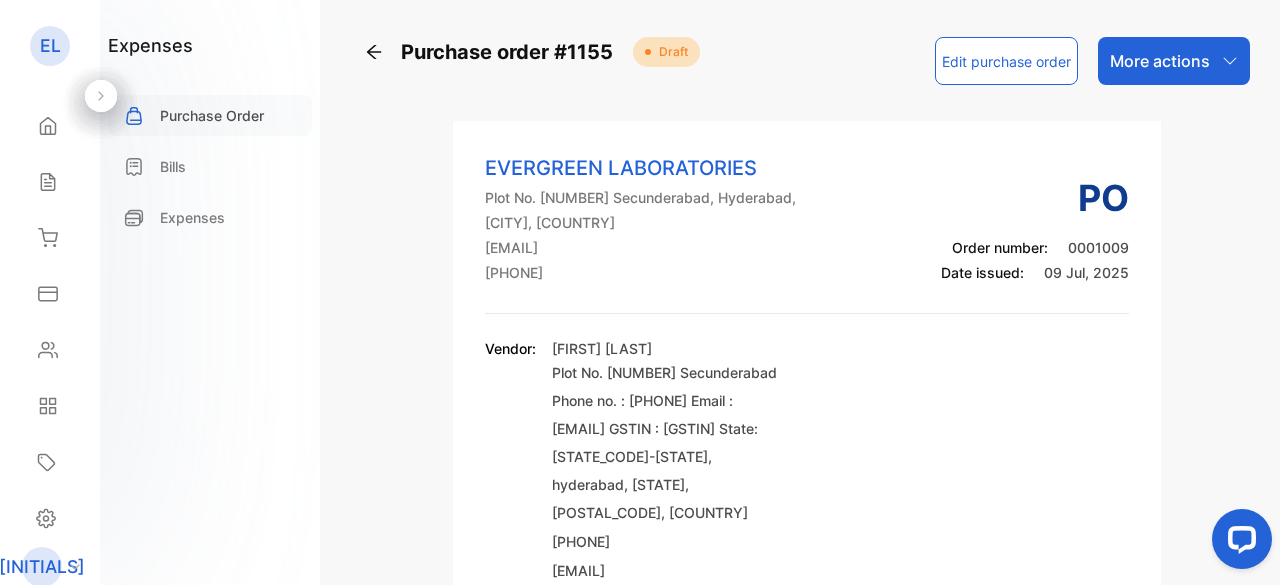 click on "Purchase Order" at bounding box center (212, 115) 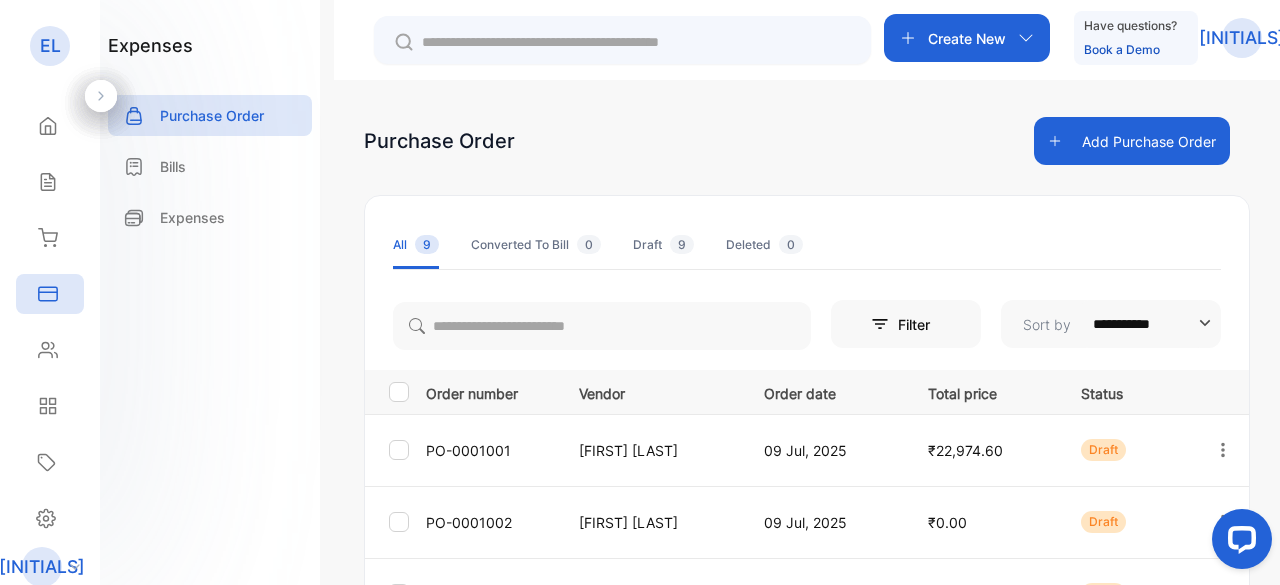 click on "Create New" at bounding box center [967, 38] 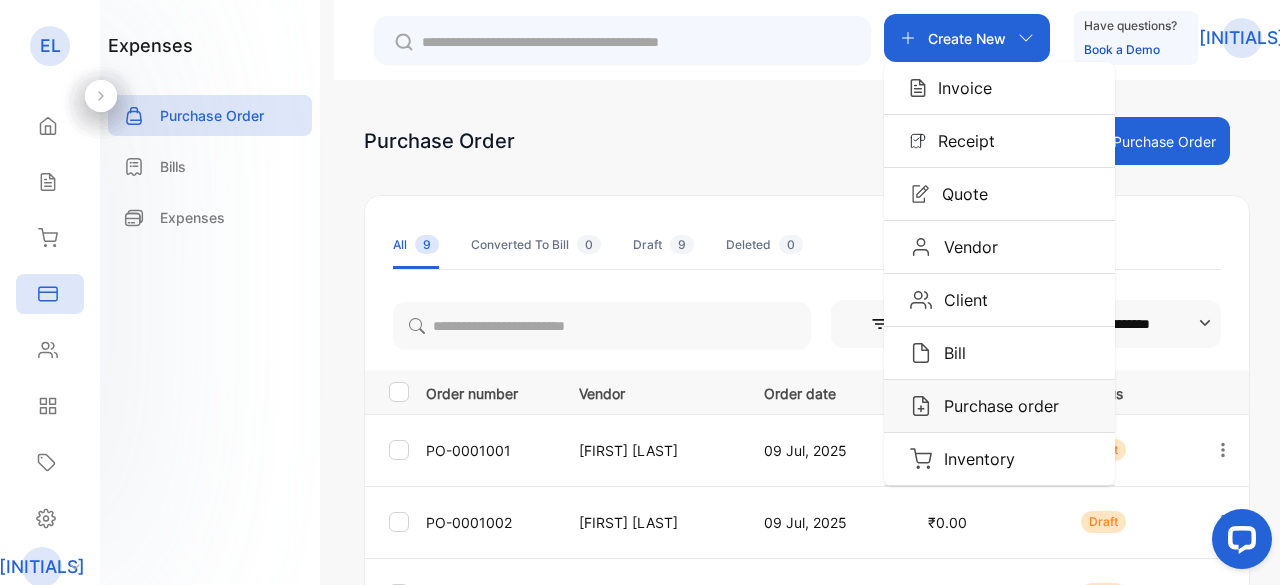 click on "Purchase order" at bounding box center [999, 88] 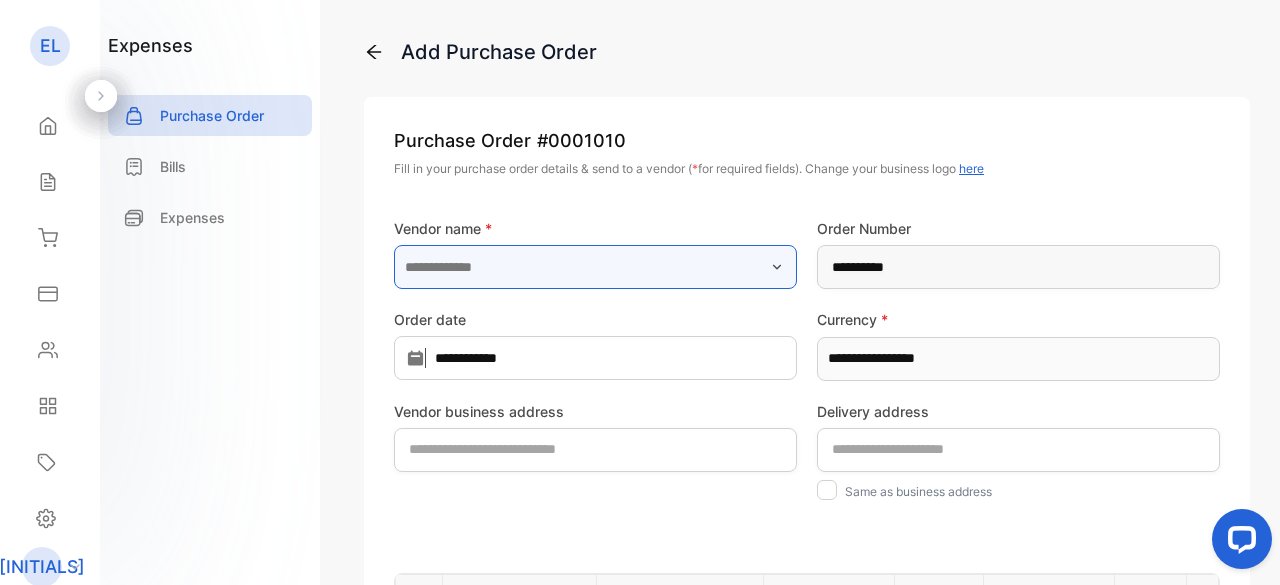 click at bounding box center [595, 267] 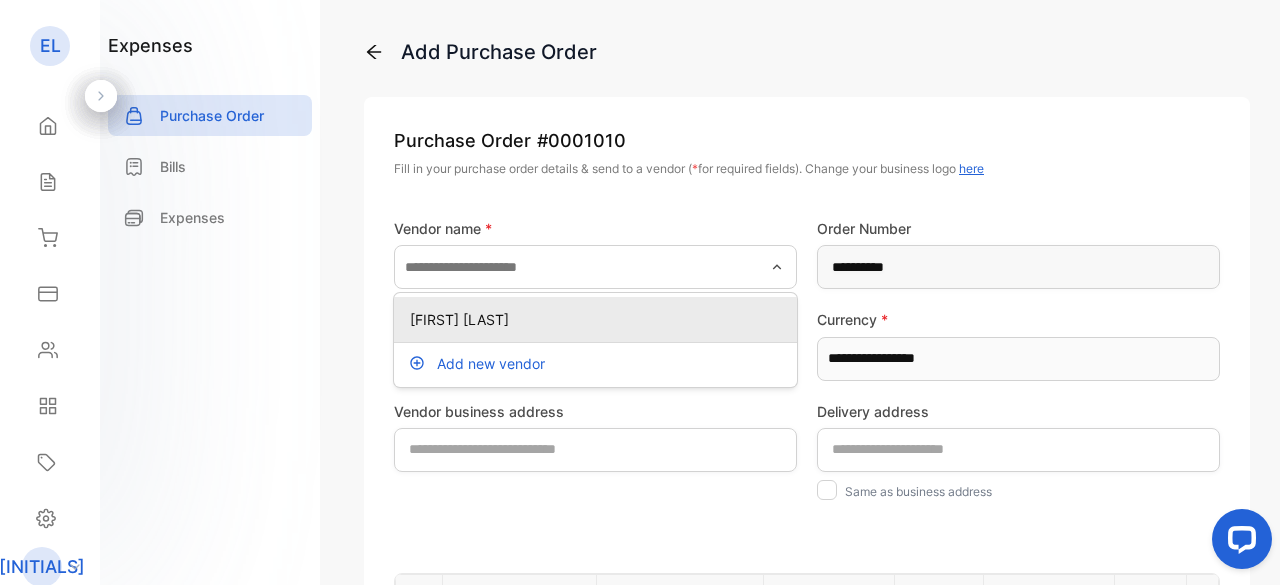 click on "[FIRST] [LAST]" at bounding box center [595, 319] 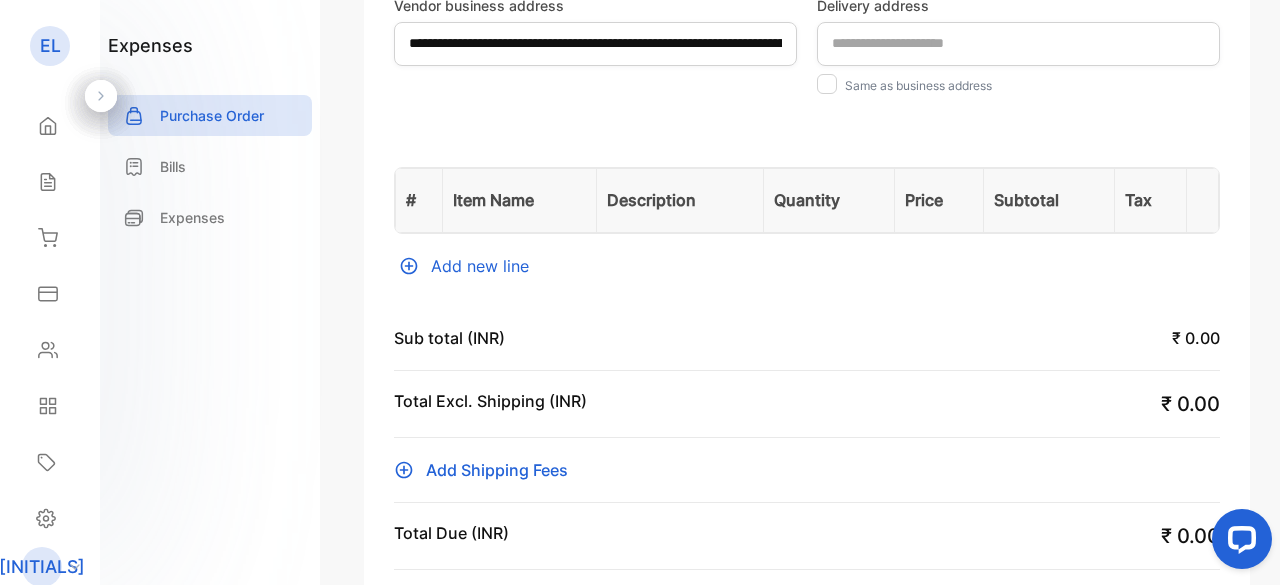 scroll, scrollTop: 400, scrollLeft: 0, axis: vertical 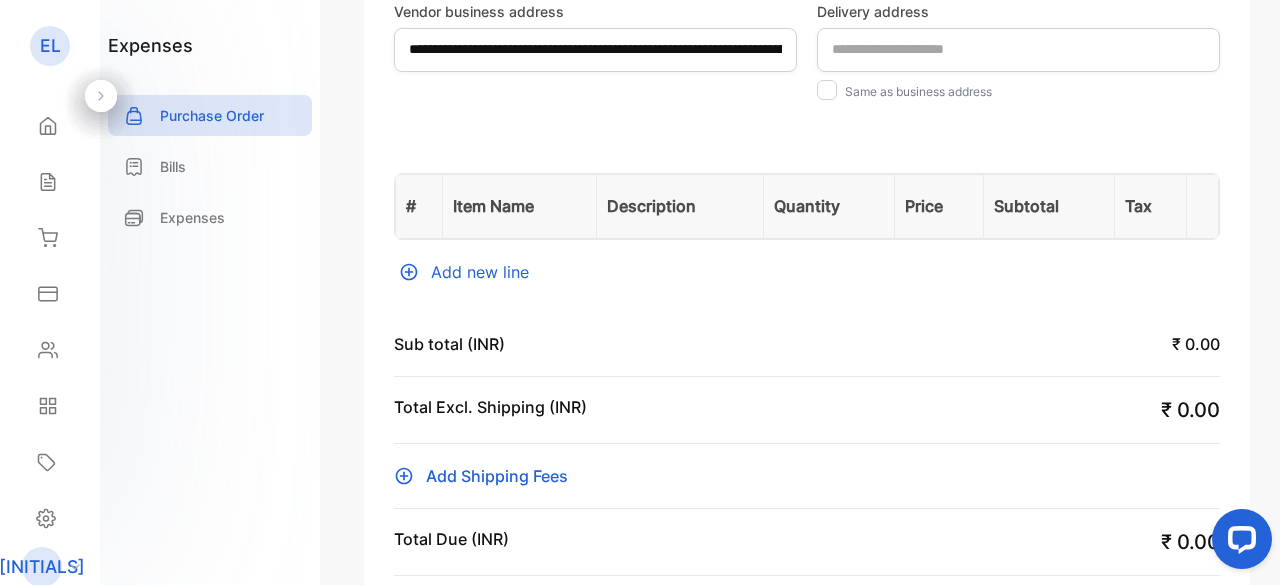 click on "Add new line" at bounding box center [807, 272] 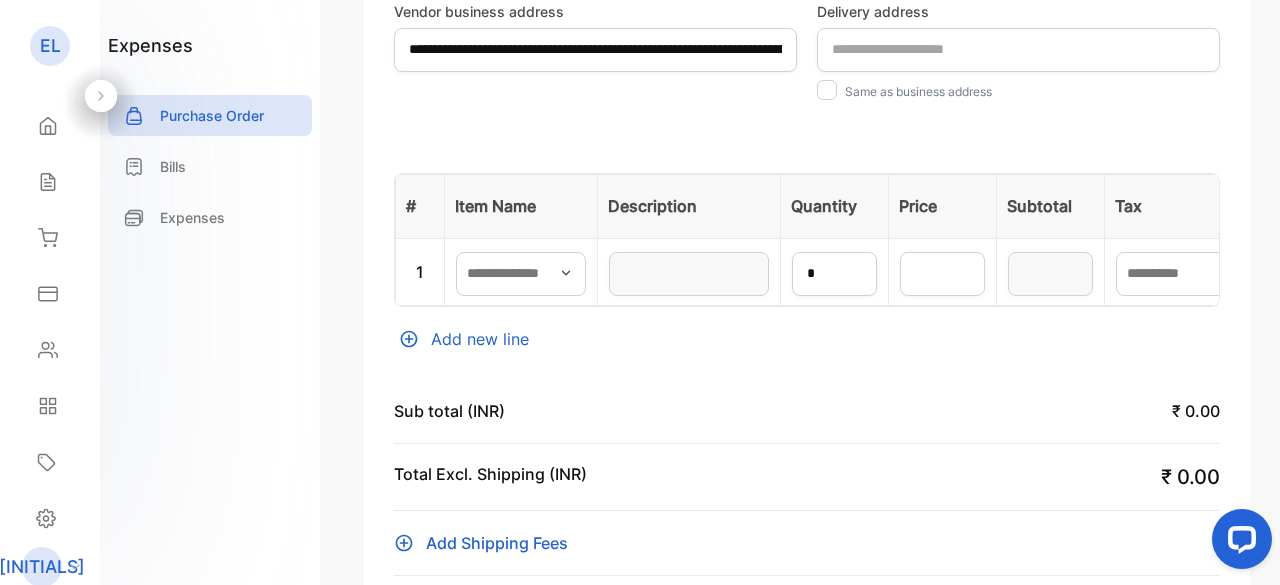 click at bounding box center [566, 273] 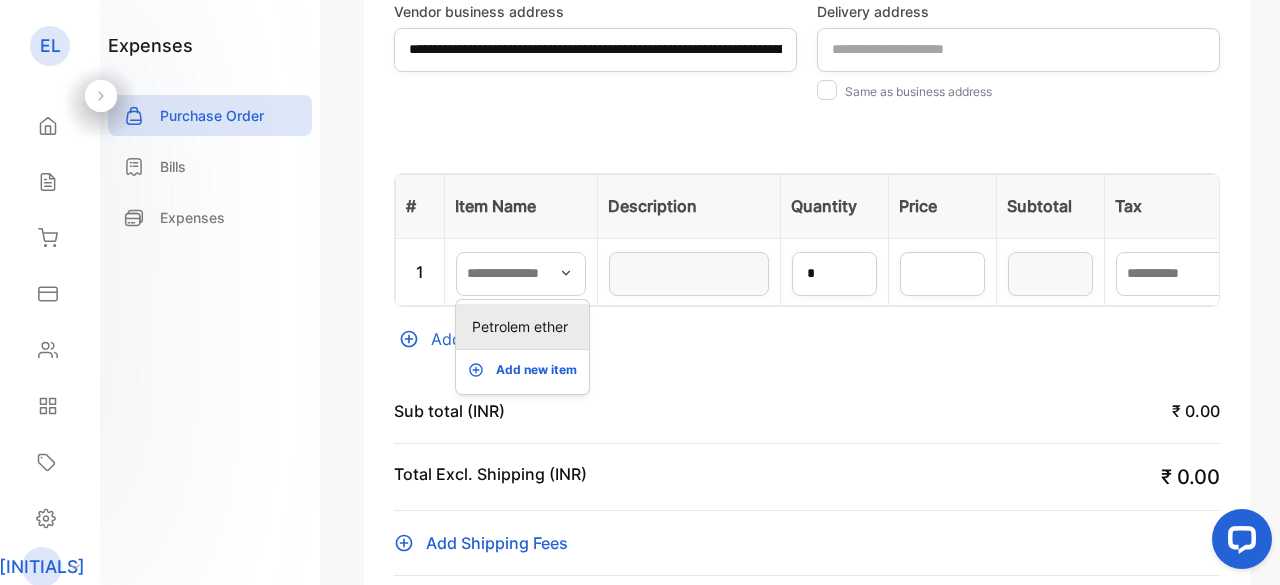 click on "Petrolem ether" at bounding box center [526, 326] 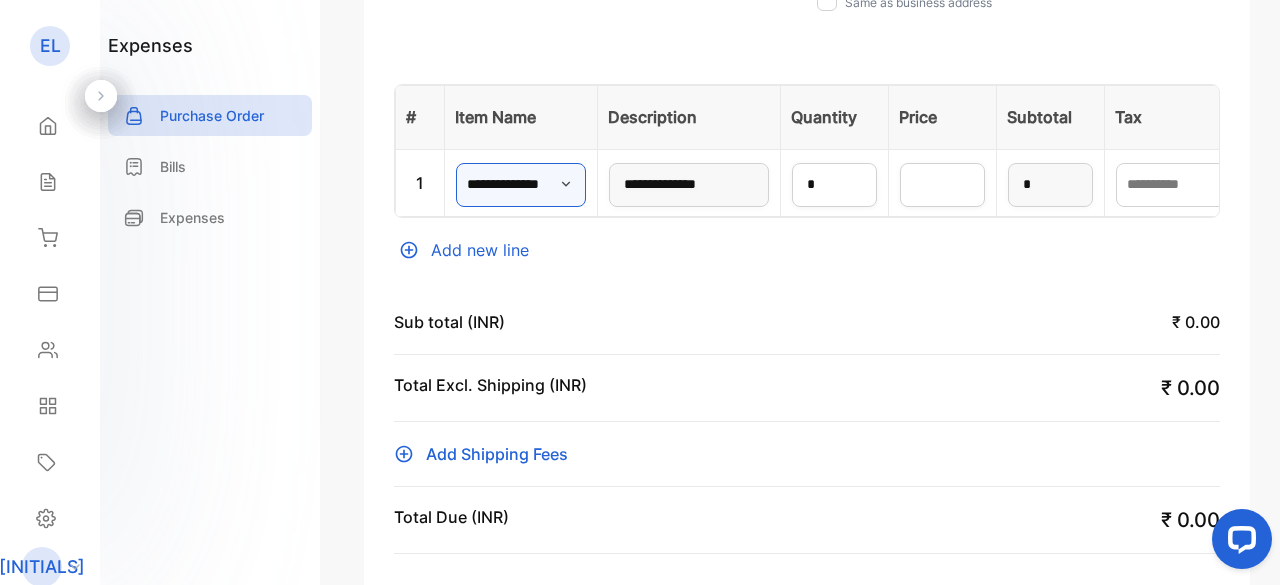 scroll, scrollTop: 914, scrollLeft: 0, axis: vertical 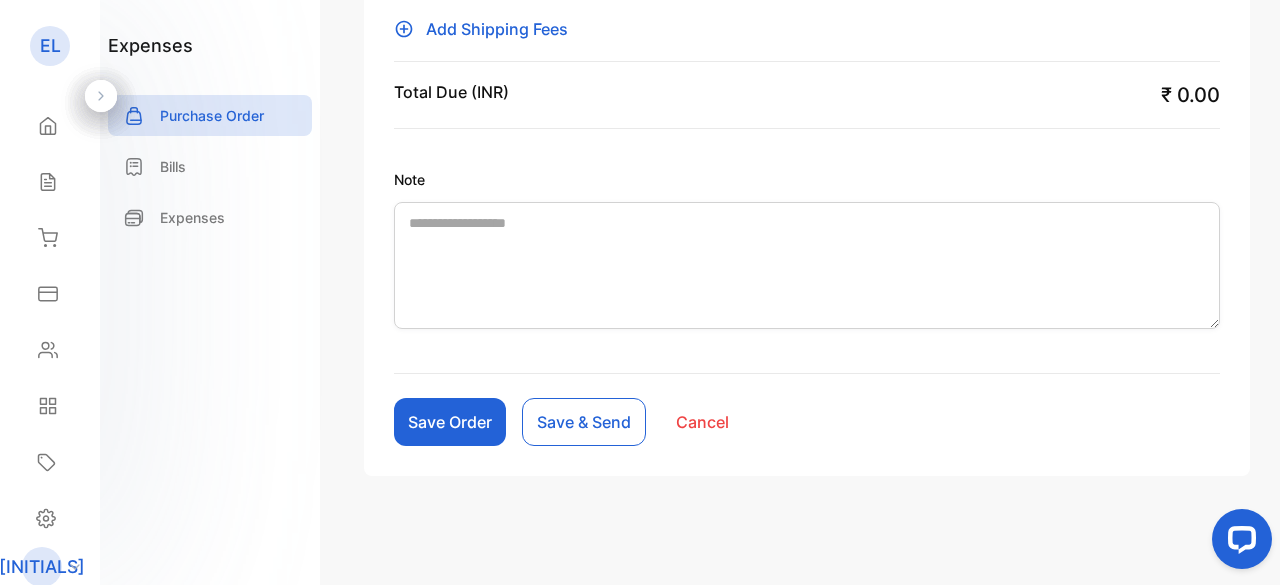 click on "Save Order" at bounding box center [450, 422] 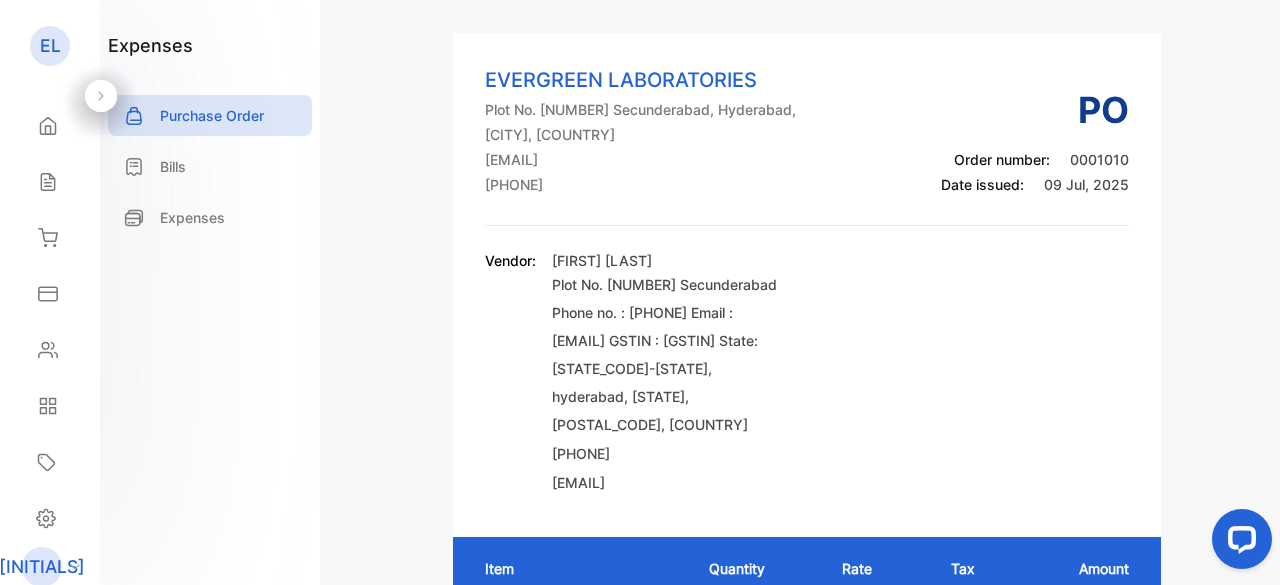 scroll, scrollTop: 0, scrollLeft: 0, axis: both 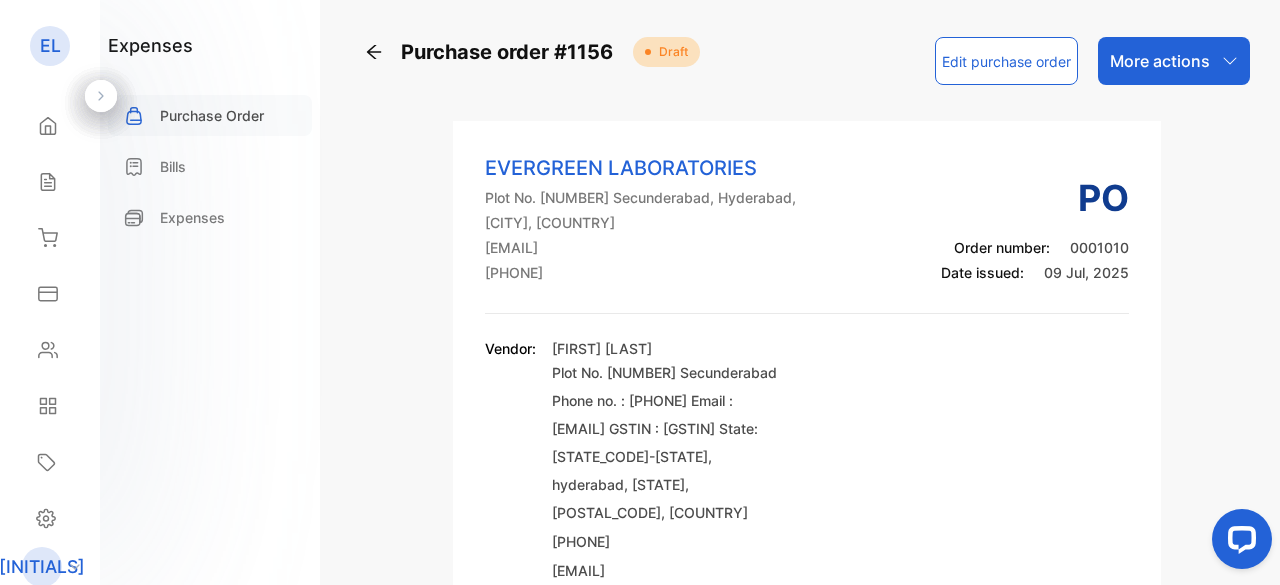 click on "Purchase Order" at bounding box center (212, 115) 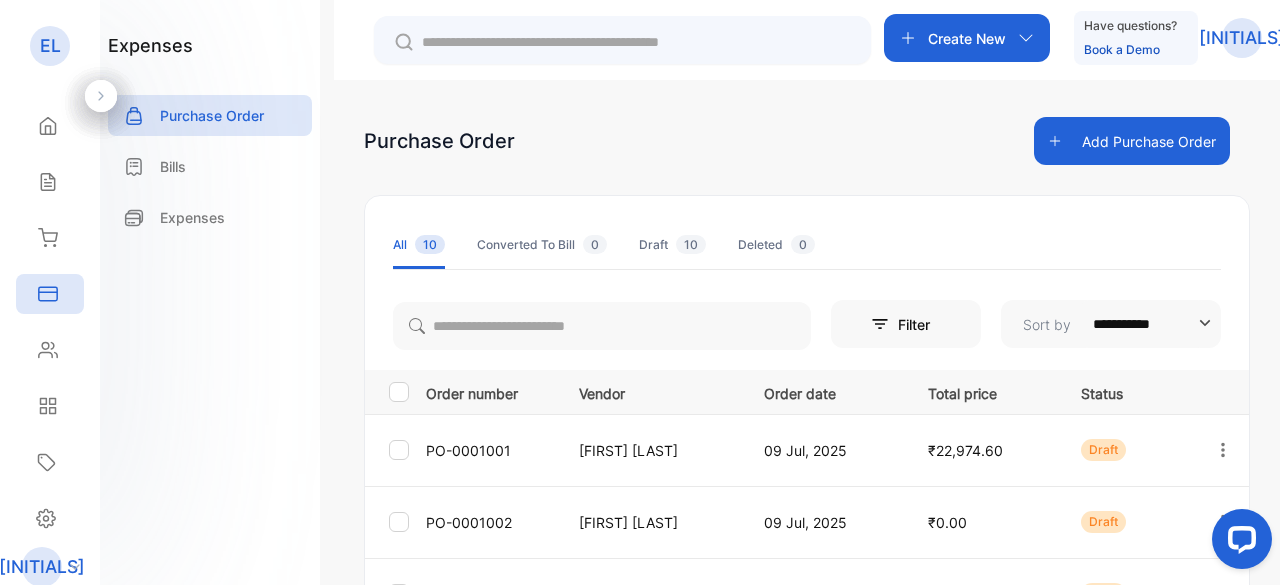 click on "Create New" at bounding box center (967, 38) 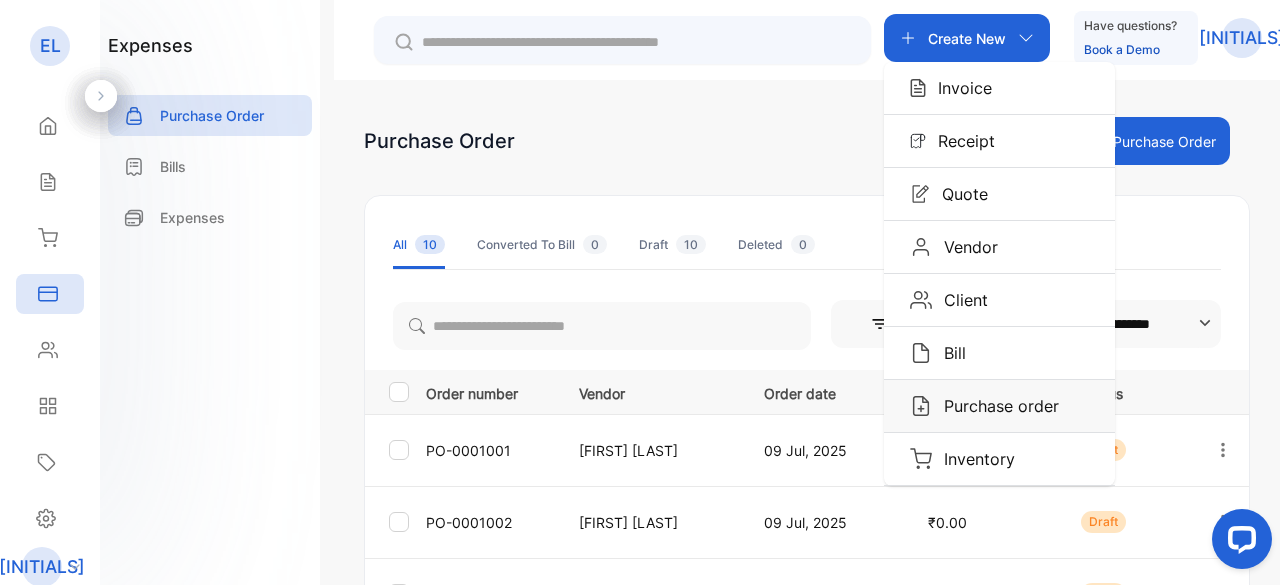 click on "Purchase order" at bounding box center [959, 88] 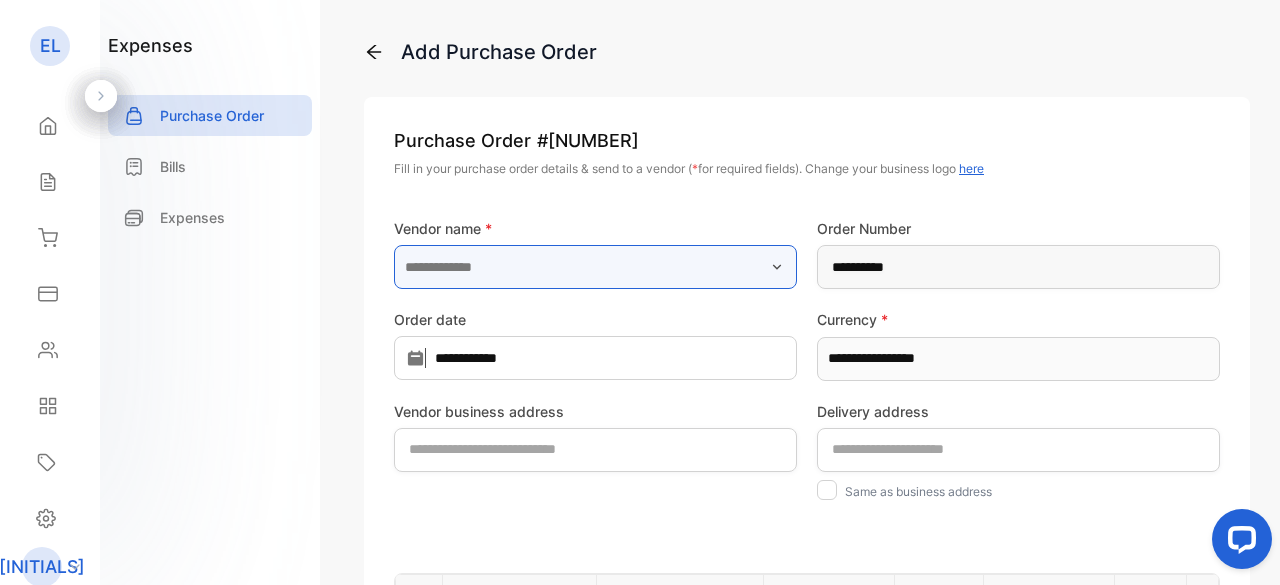 click at bounding box center [595, 267] 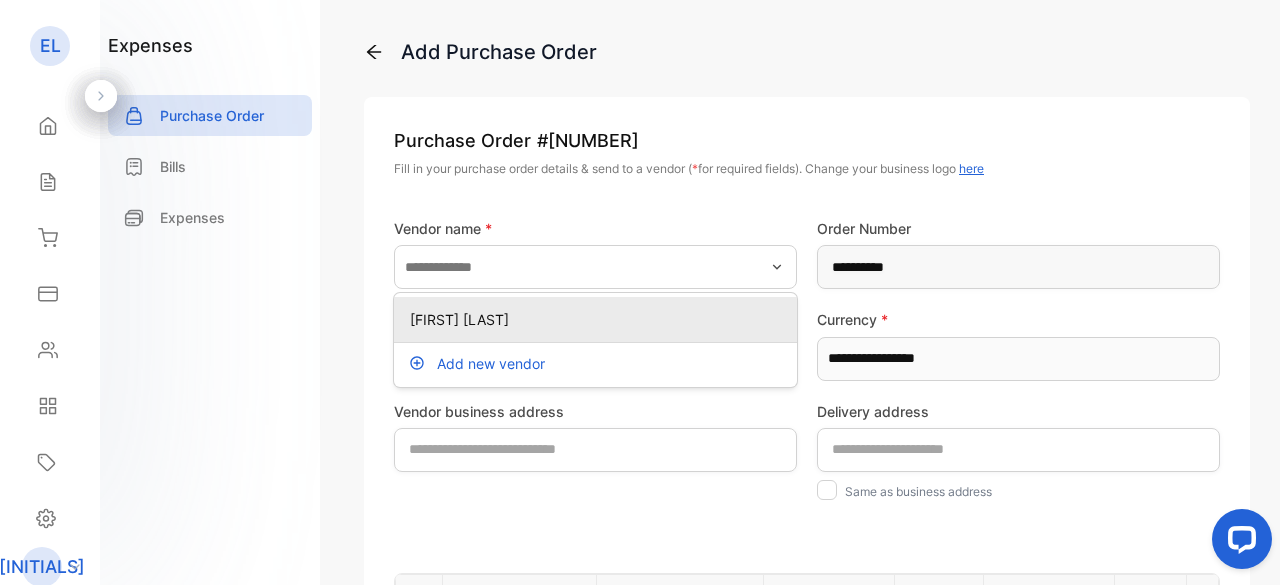 click on "[FIRST] [LAST]" at bounding box center (599, 319) 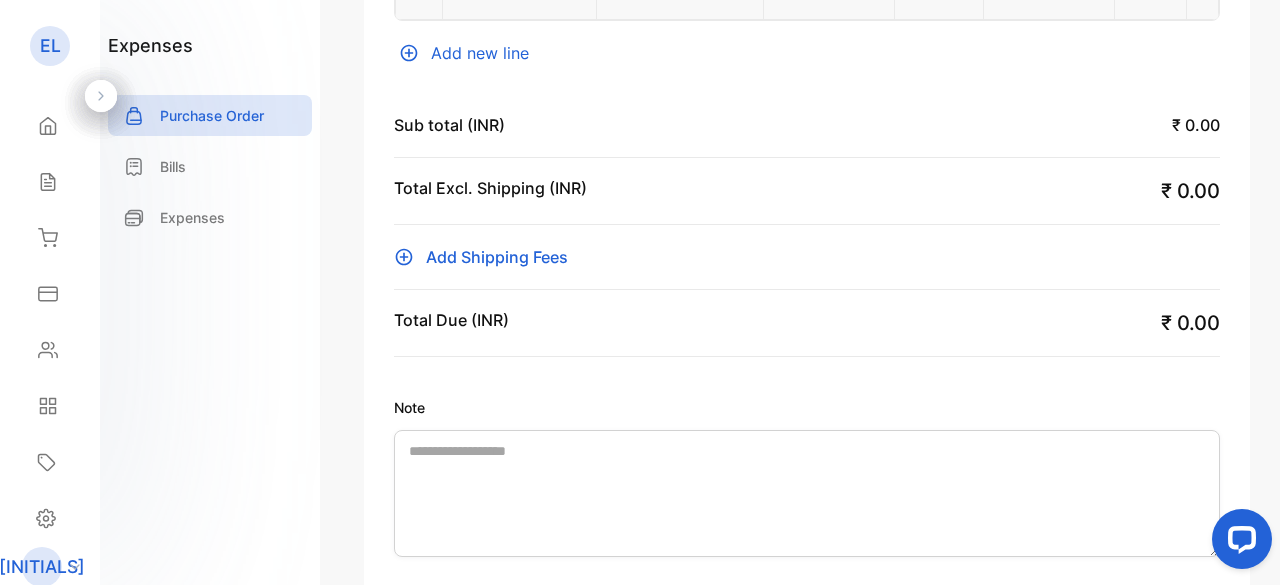 scroll, scrollTop: 574, scrollLeft: 0, axis: vertical 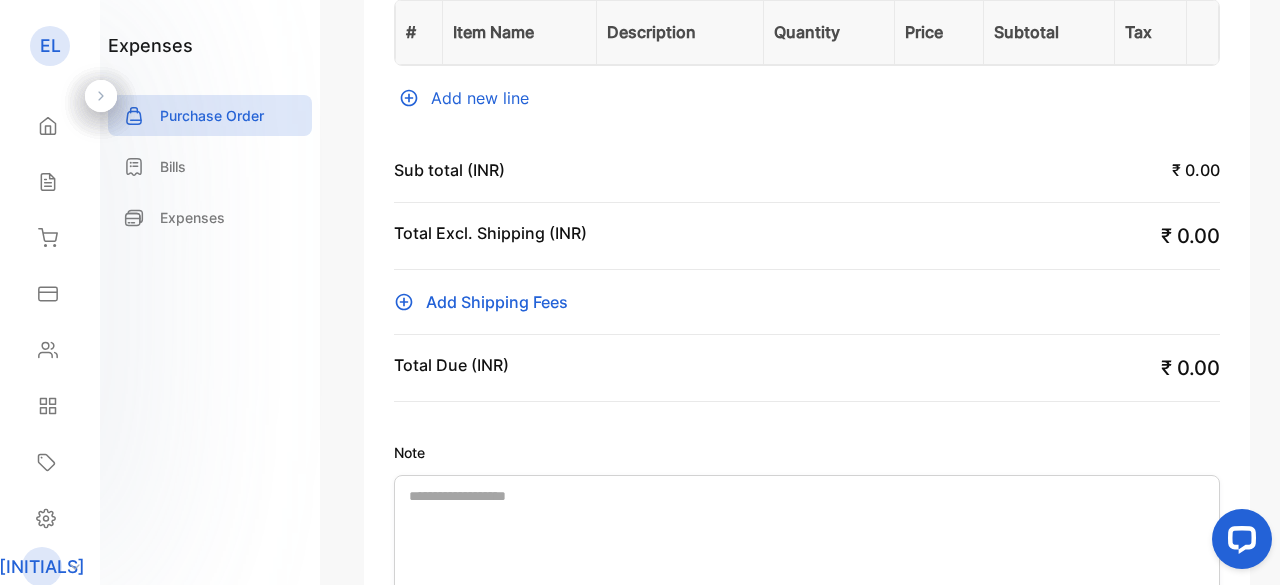 click on "Add new line" at bounding box center [807, 98] 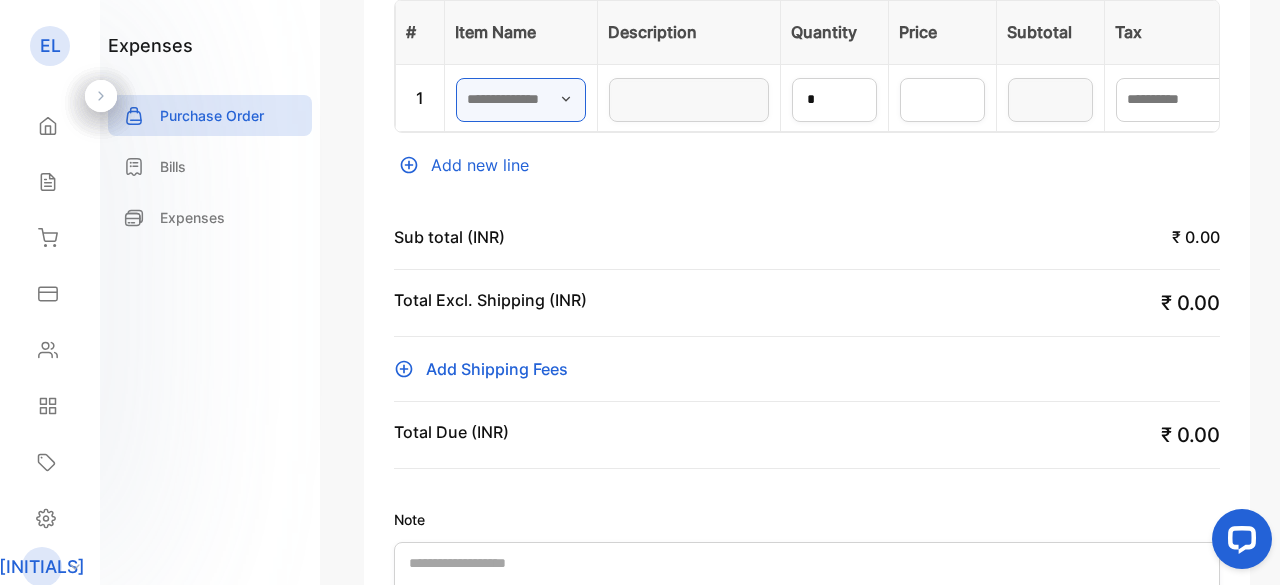 click at bounding box center [521, 100] 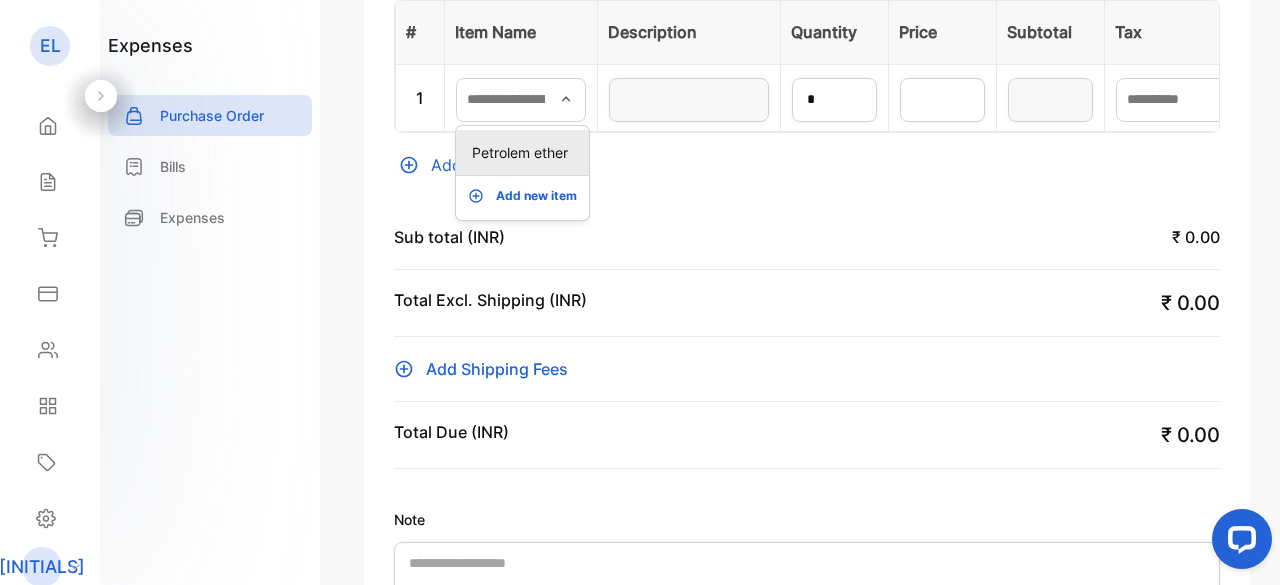click on "Petrolem ether" at bounding box center [526, 152] 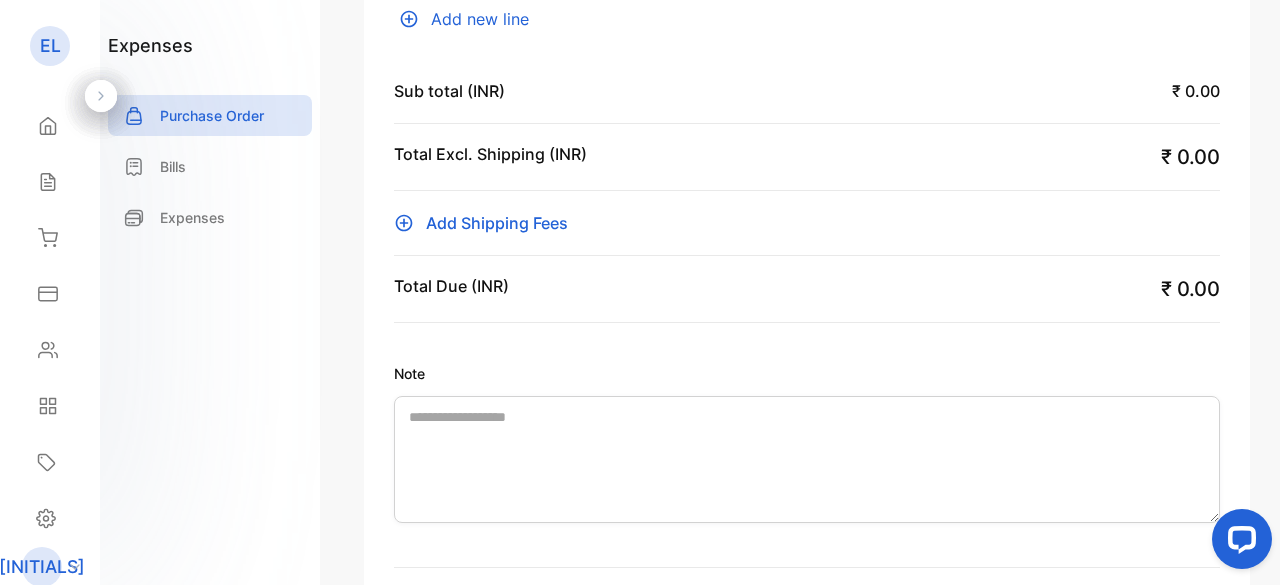 scroll, scrollTop: 914, scrollLeft: 0, axis: vertical 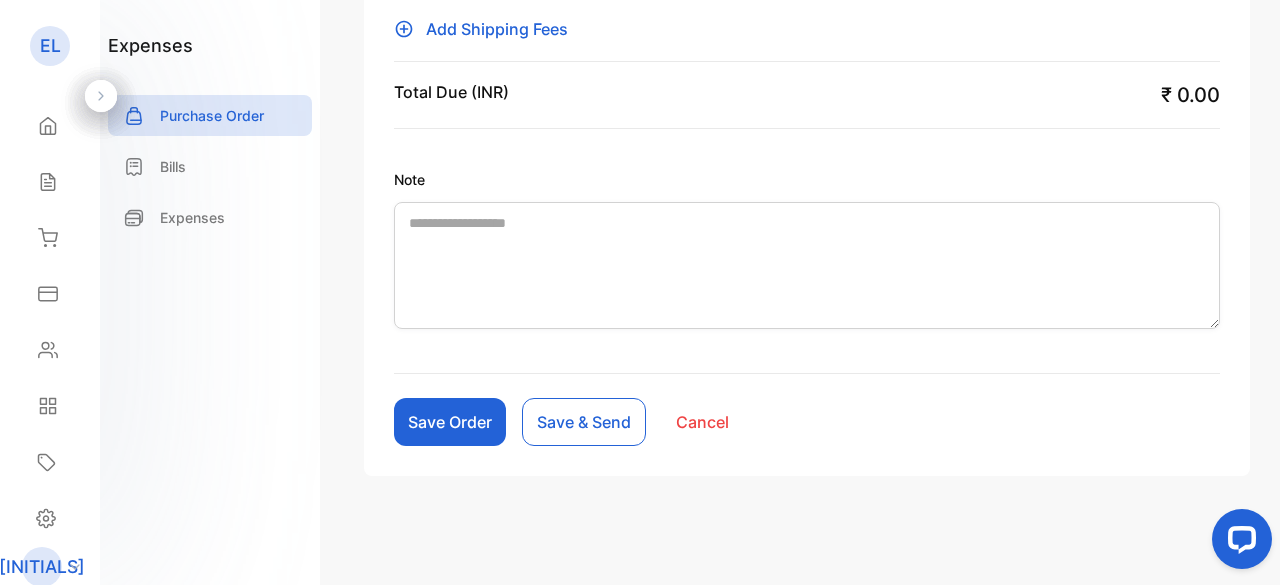 click on "Save Order" at bounding box center (450, 422) 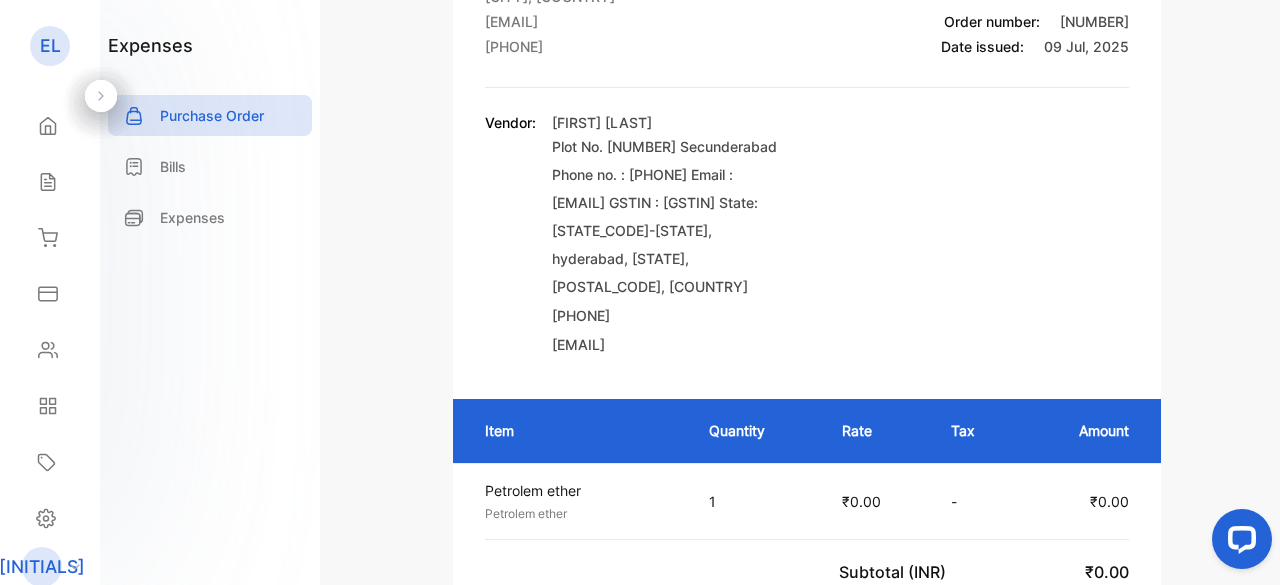 scroll, scrollTop: 0, scrollLeft: 0, axis: both 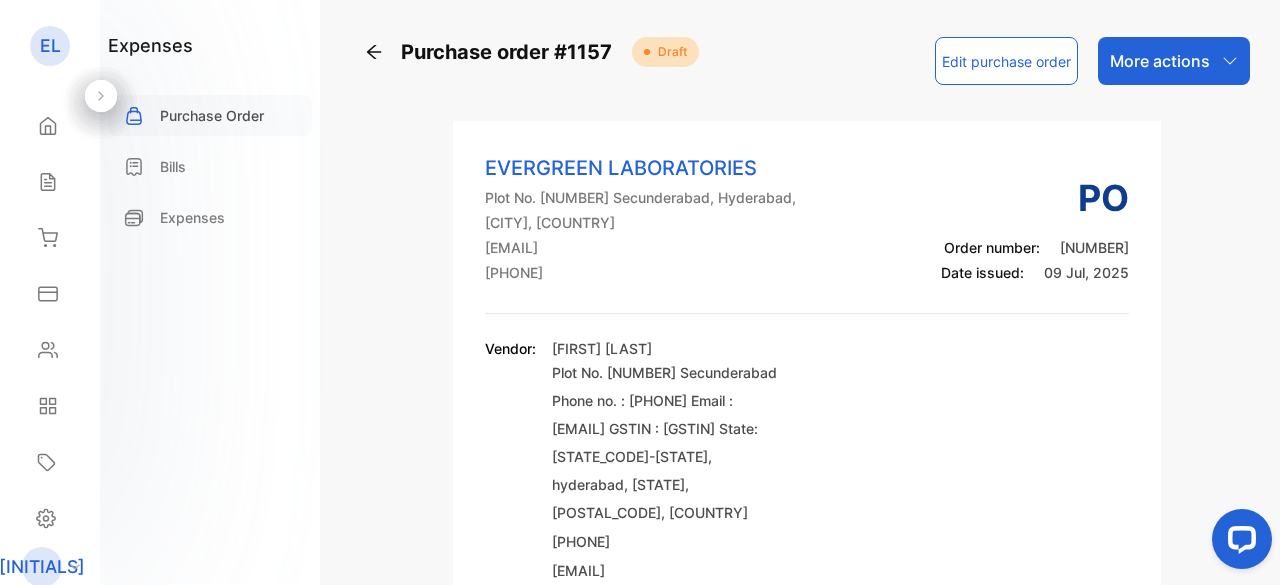 click on "Purchase Order" at bounding box center (212, 115) 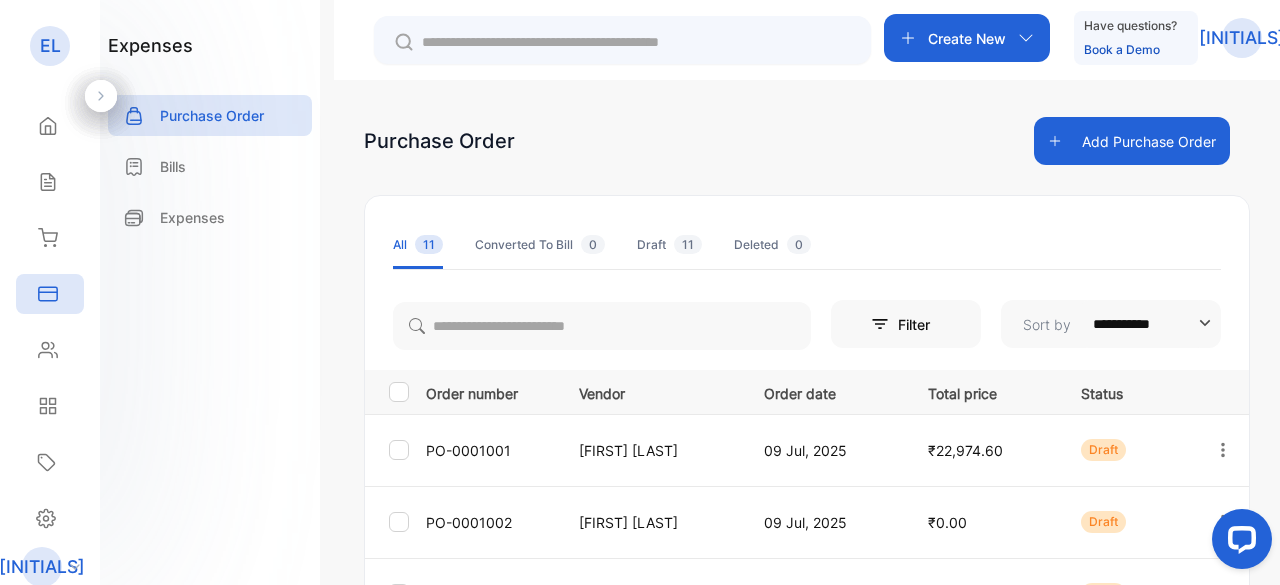 click on "Create New" at bounding box center [967, 38] 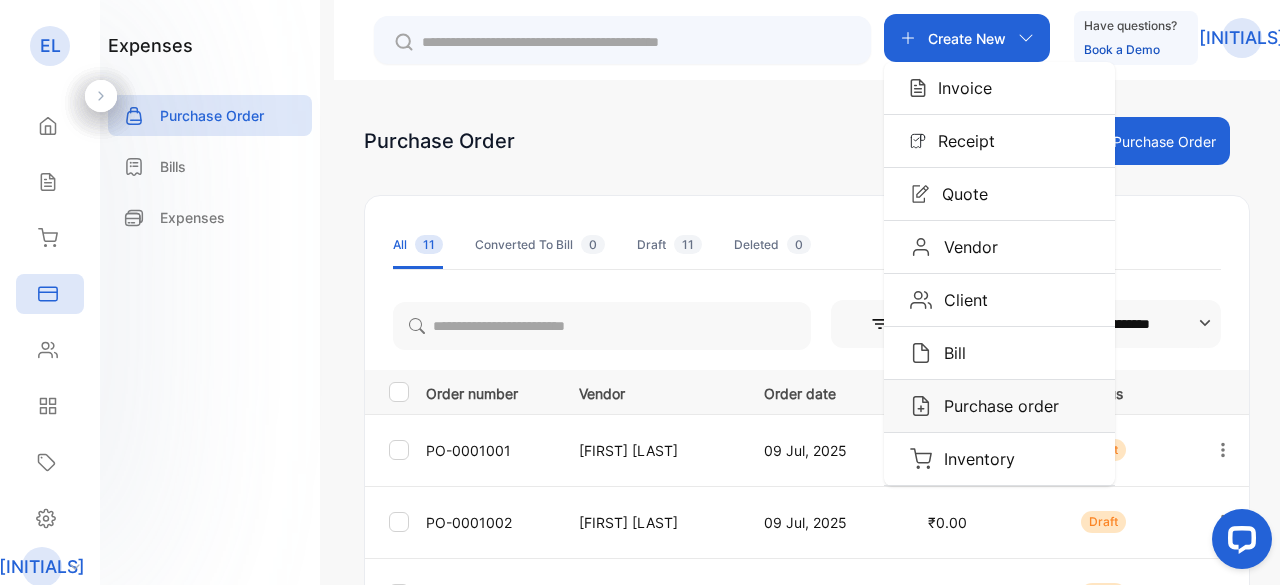 click on "Purchase order" at bounding box center (959, 88) 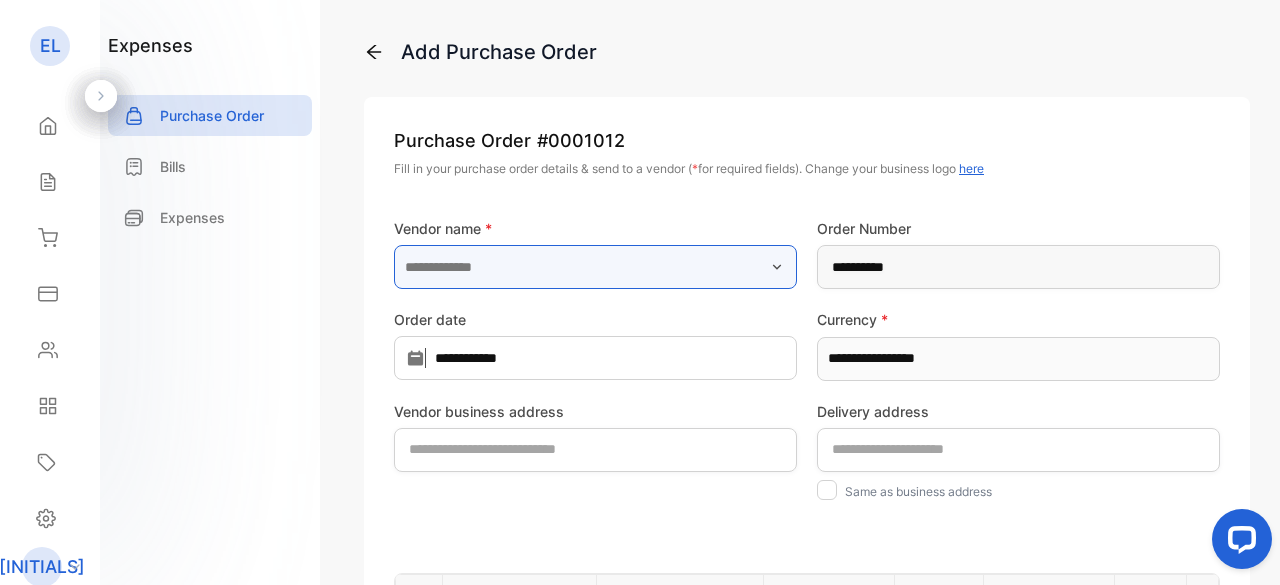 click at bounding box center [595, 267] 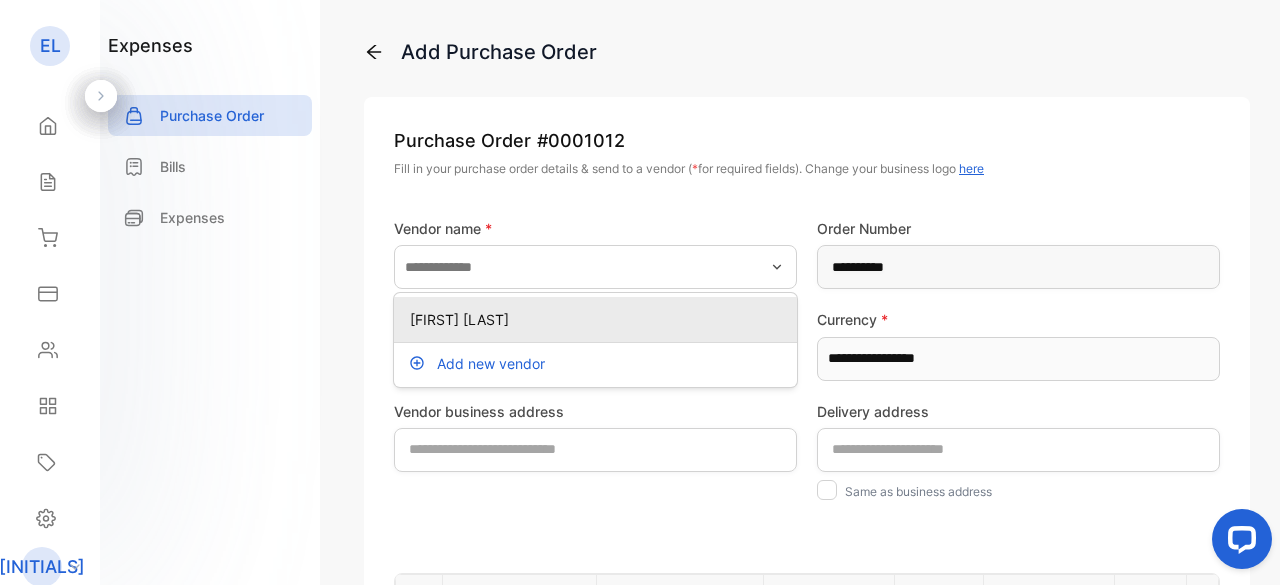 click on "[FIRST] [LAST]" at bounding box center [599, 319] 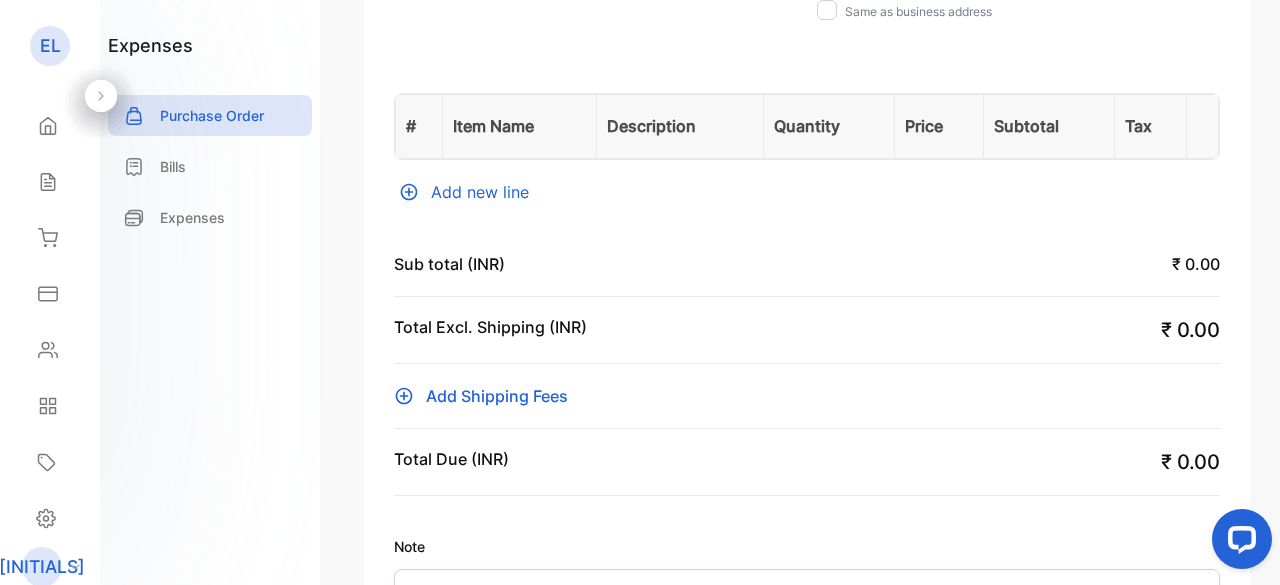 scroll, scrollTop: 400, scrollLeft: 0, axis: vertical 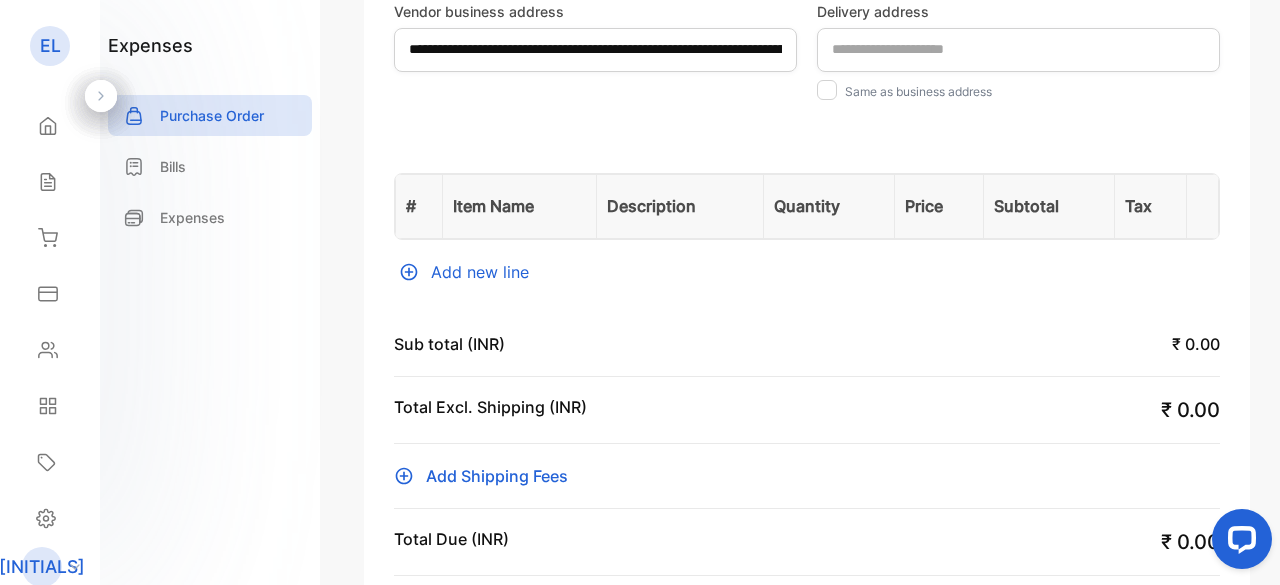 click on "Add new line" at bounding box center [807, 272] 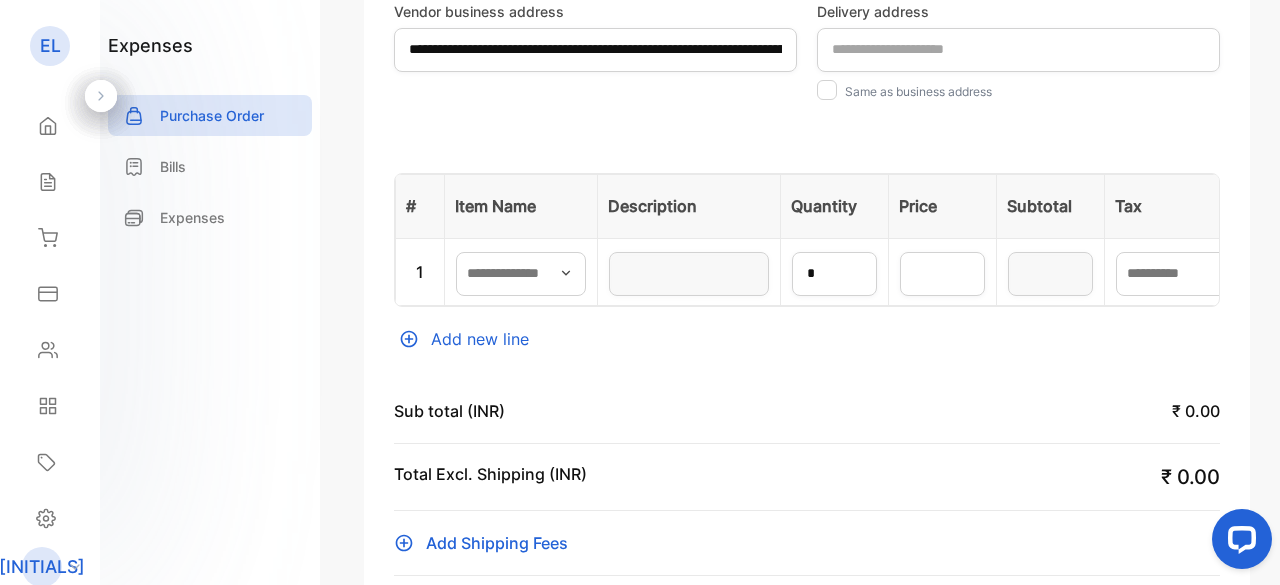 click at bounding box center (566, 273) 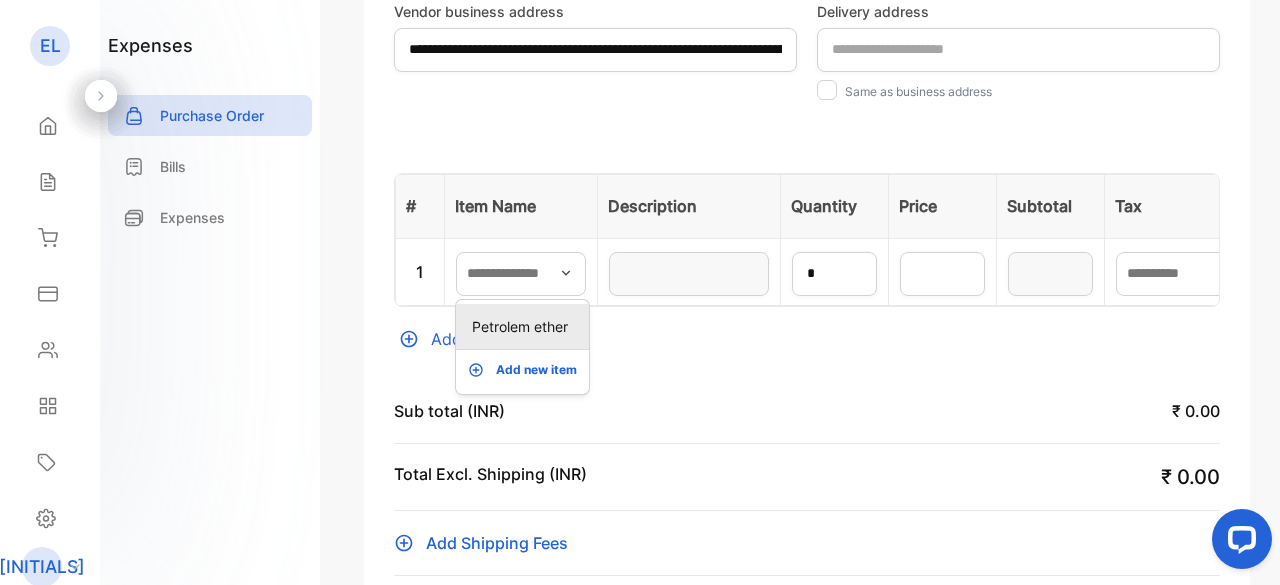 click on "Petrolem ether" at bounding box center (526, 326) 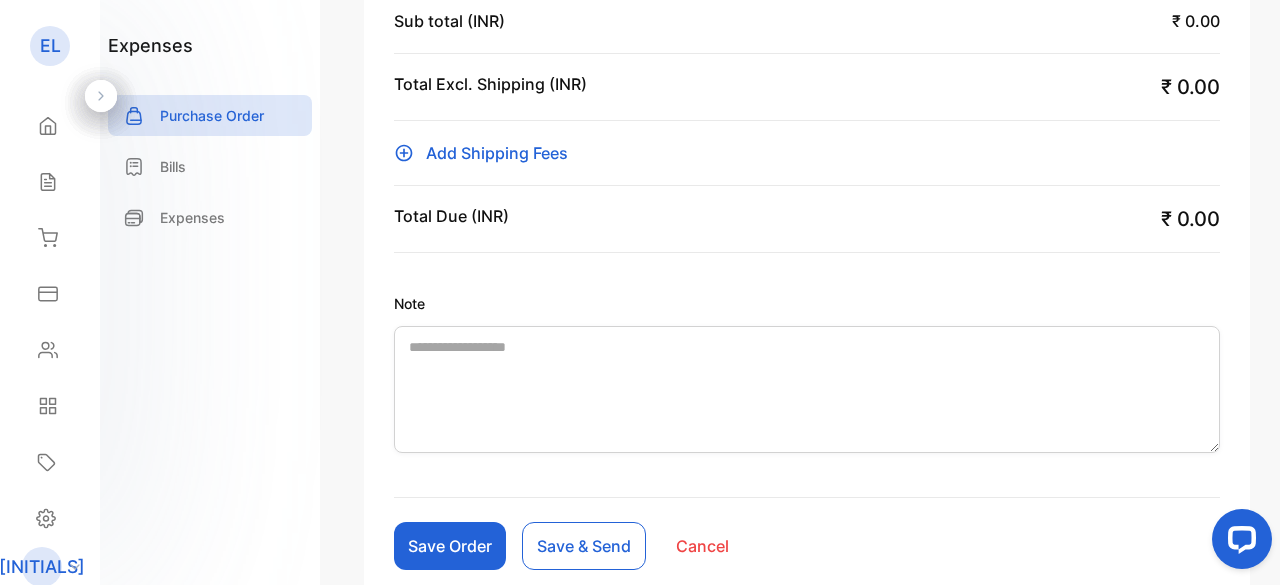 scroll, scrollTop: 914, scrollLeft: 0, axis: vertical 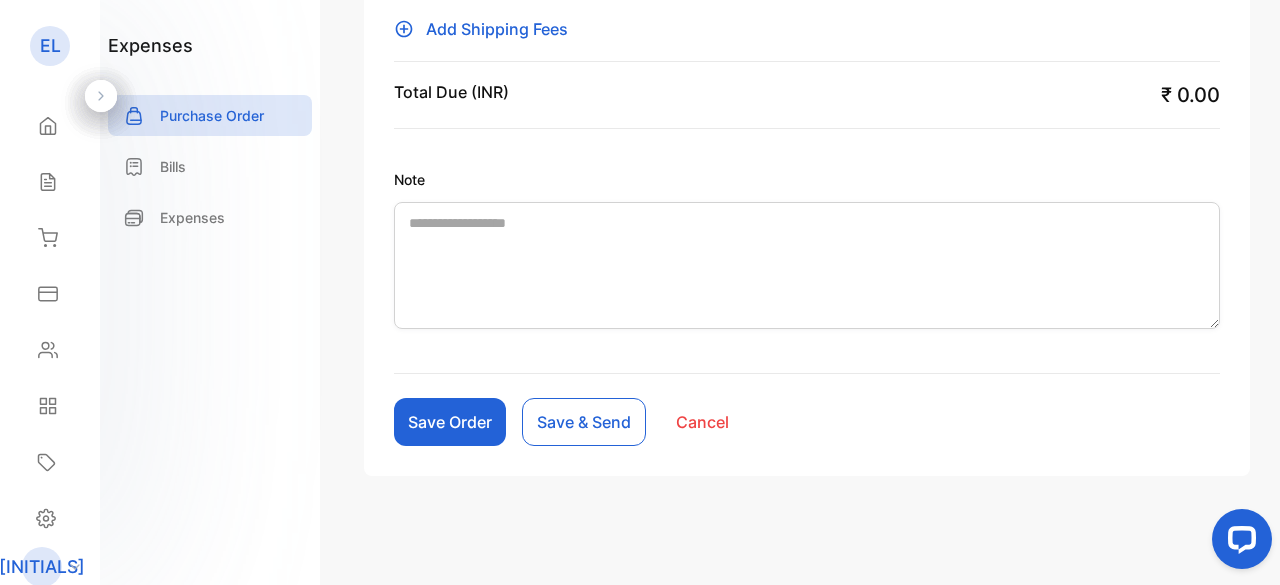 click on "Save Order" at bounding box center [450, 422] 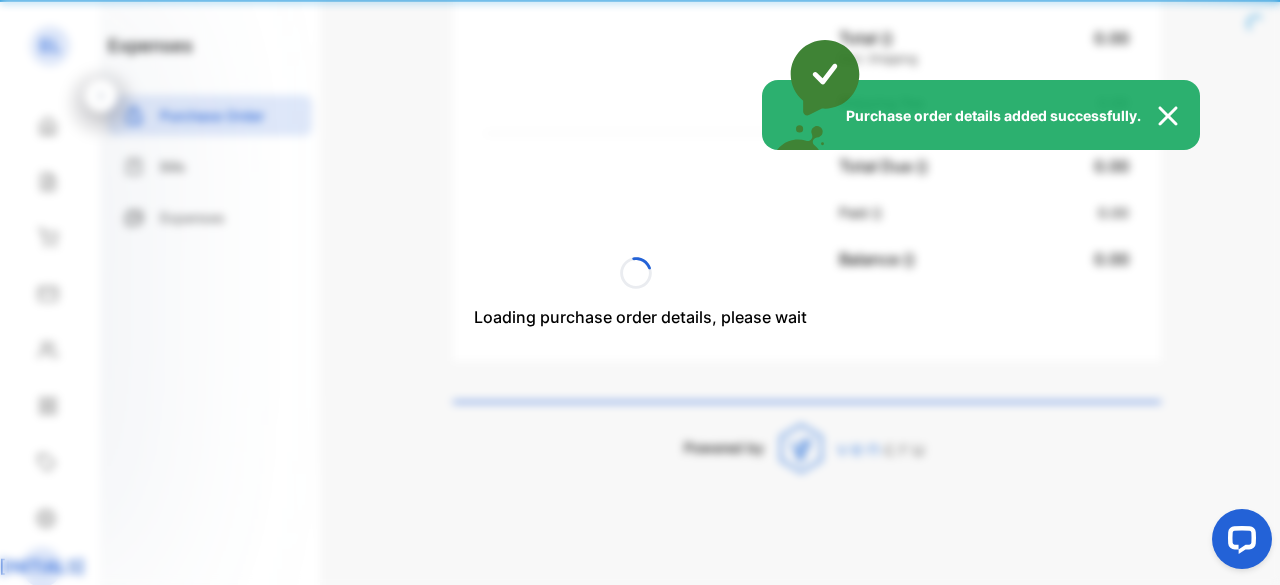 scroll, scrollTop: 883, scrollLeft: 0, axis: vertical 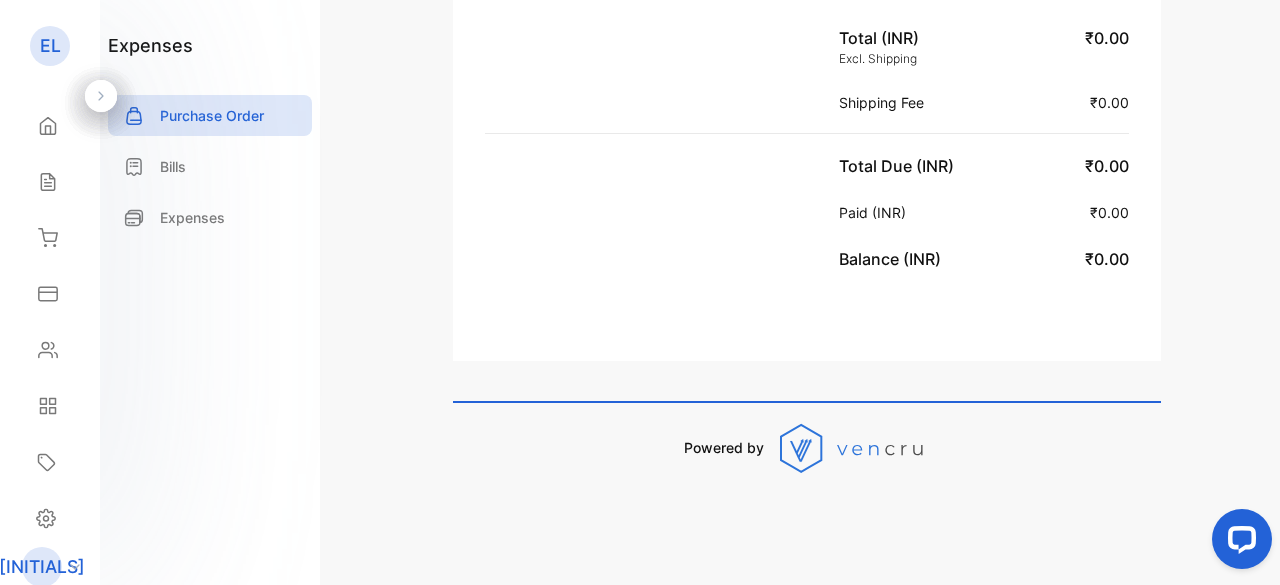click on "Purchase order #[NUMBER]   Draft Edit purchase order   More actions EVERGREEN LABORATORIES  Plot No. [NUMBER] Secunderabad, Hyderabad, [CITY], [COUNTRY] [EMAIL] [PHONE] PO Order number:    [NUMBER] Date issued:    [DATE] Vendor: [FIRST] [LAST]  Plot No. [NUMBER] Secunderabad  Phone no. : [PHONE]  Email : [EMAIL]  GSTIN : [GSTIN]  State: [STATE_CODE]-[STATE], hyderabad, [STATE], [POSTAL_CODE], [COUNTRY] [PHONE]    [EMAIL] Item Quantity Rate Tax Amount Petrolem ether Petrolem ether Unit price:    ₹0.00 1 ₹0.00 - ₹0.00 Subtotal (INR) ₹0.00 Total (INR) Excl. Shipping ₹0.00 Shipping Fee ₹0.00 Total Due (INR) ₹0.00 Paid (INR) ₹0.00 Balance (INR) ₹0.00 Powered by" at bounding box center (807, -149) 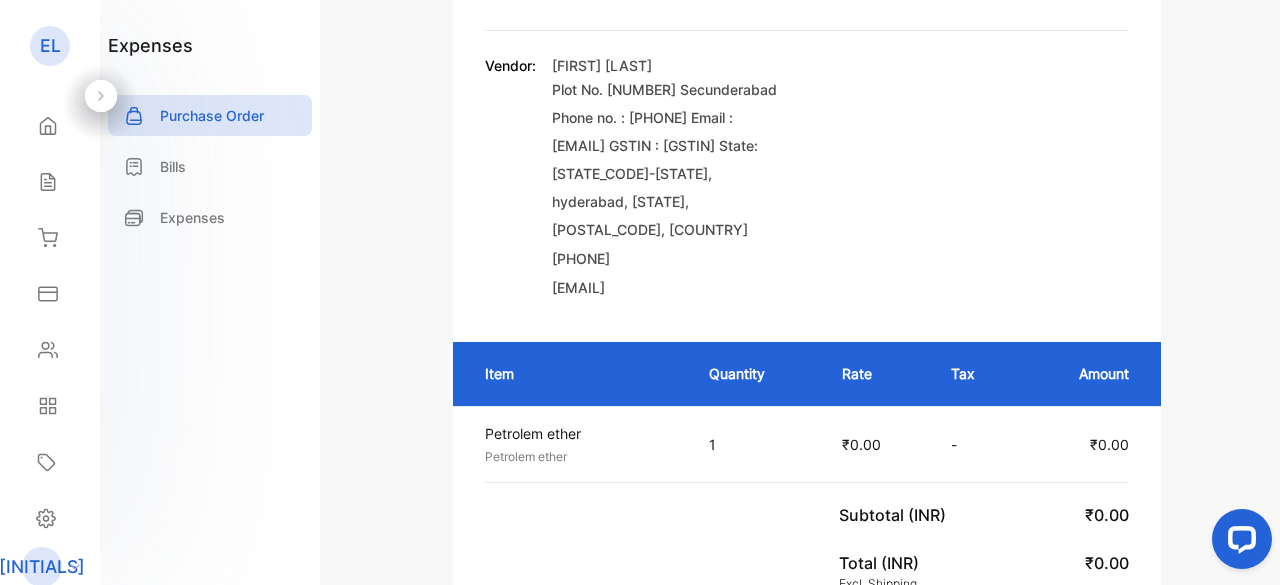 scroll, scrollTop: 0, scrollLeft: 0, axis: both 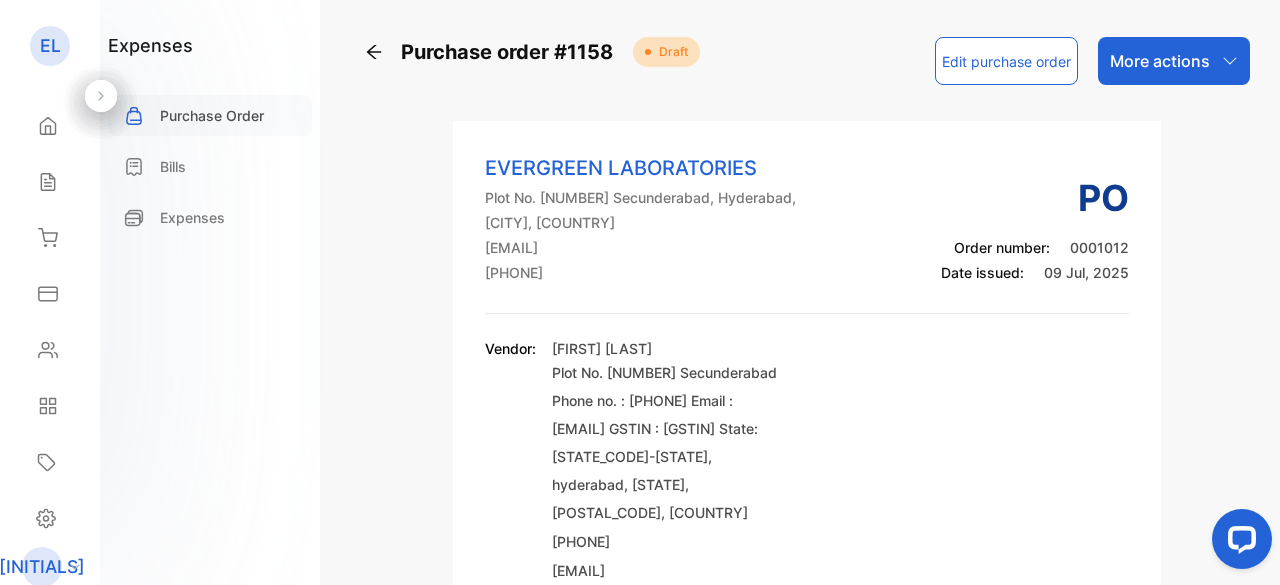 click on "Purchase Order" at bounding box center [212, 115] 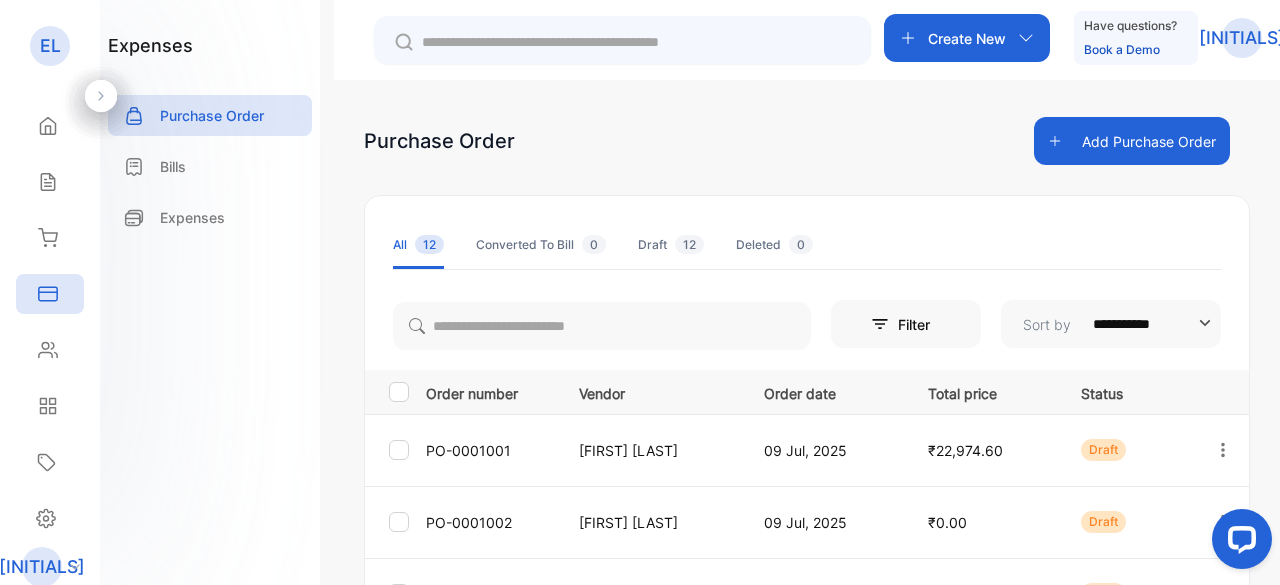 click on "Create New" at bounding box center (967, 38) 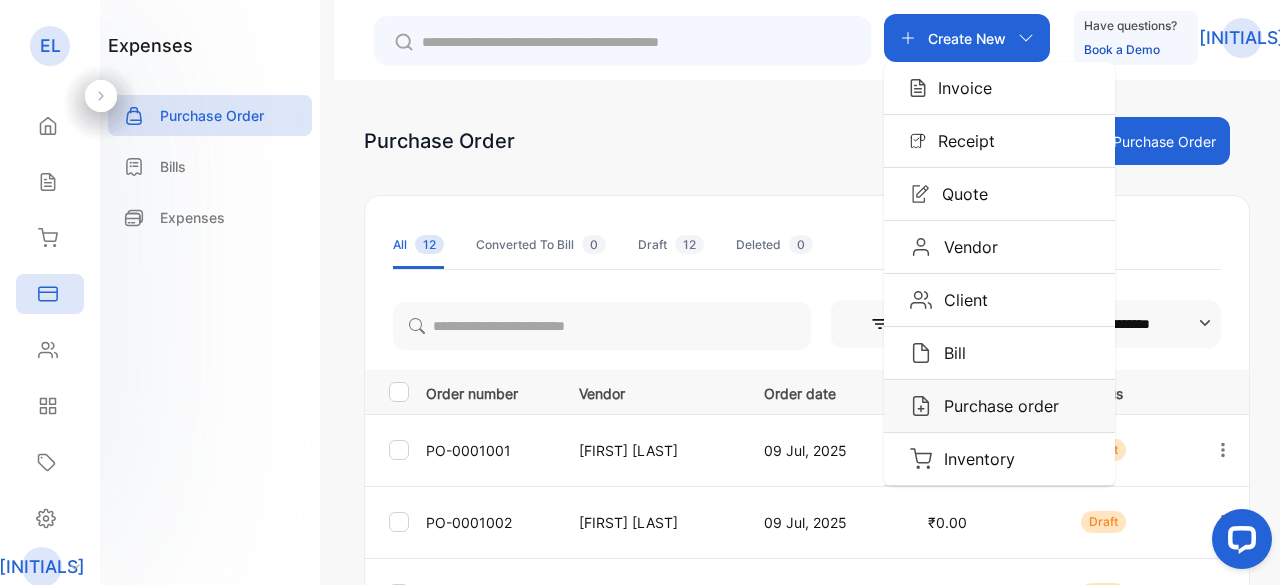 click on "Purchase order" at bounding box center (959, 88) 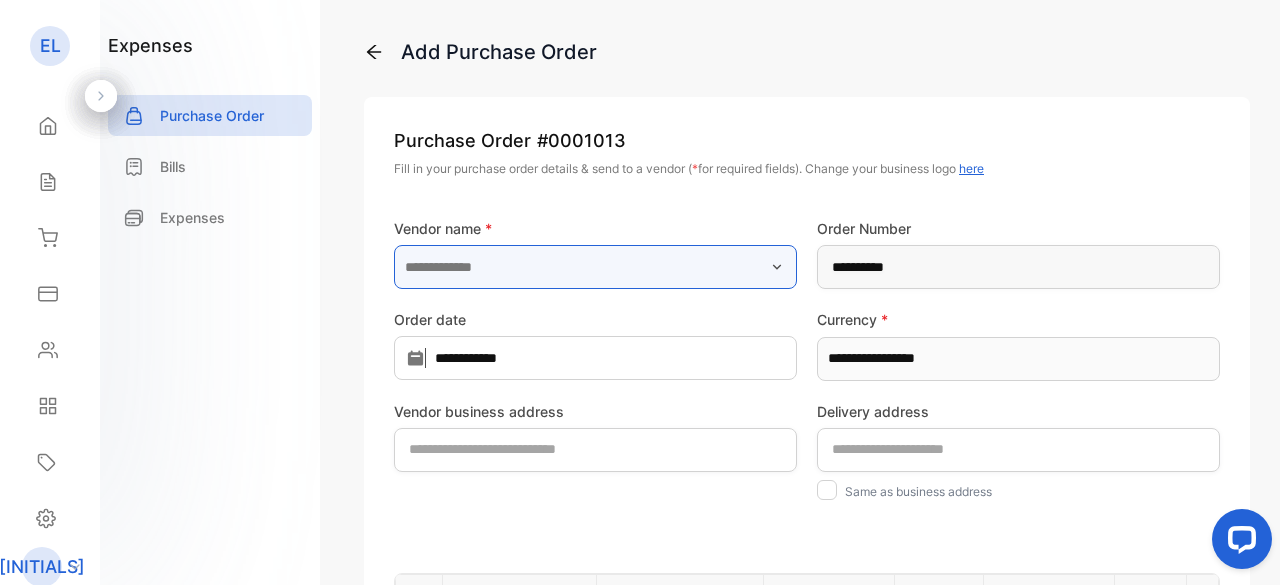 click at bounding box center (595, 267) 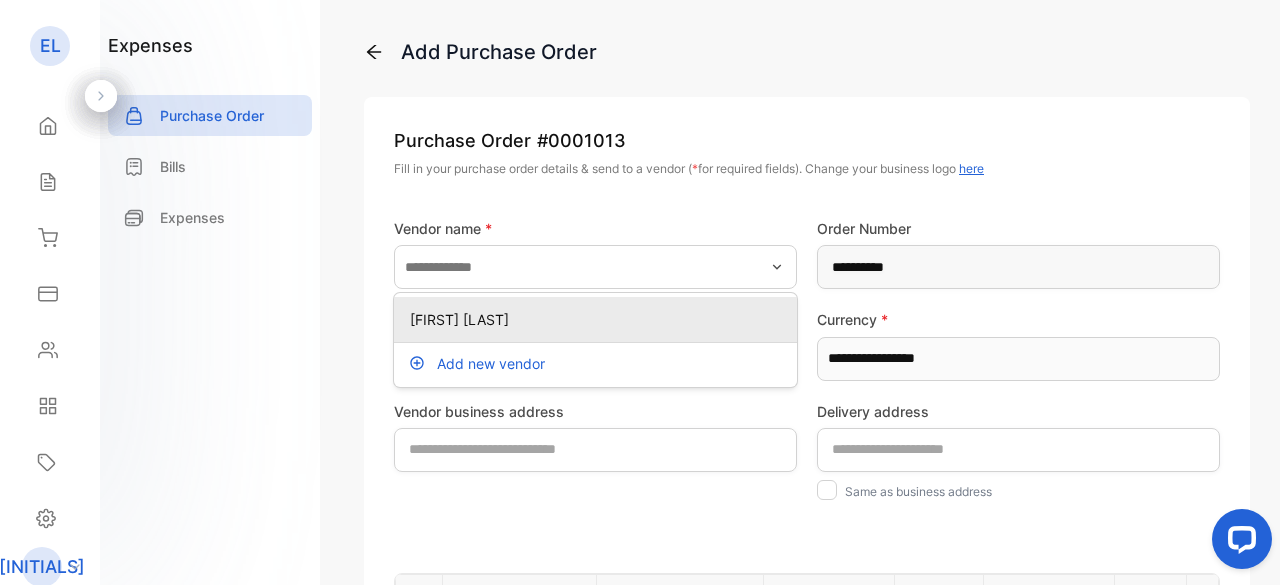 click on "[FIRST] [LAST]" at bounding box center [595, 319] 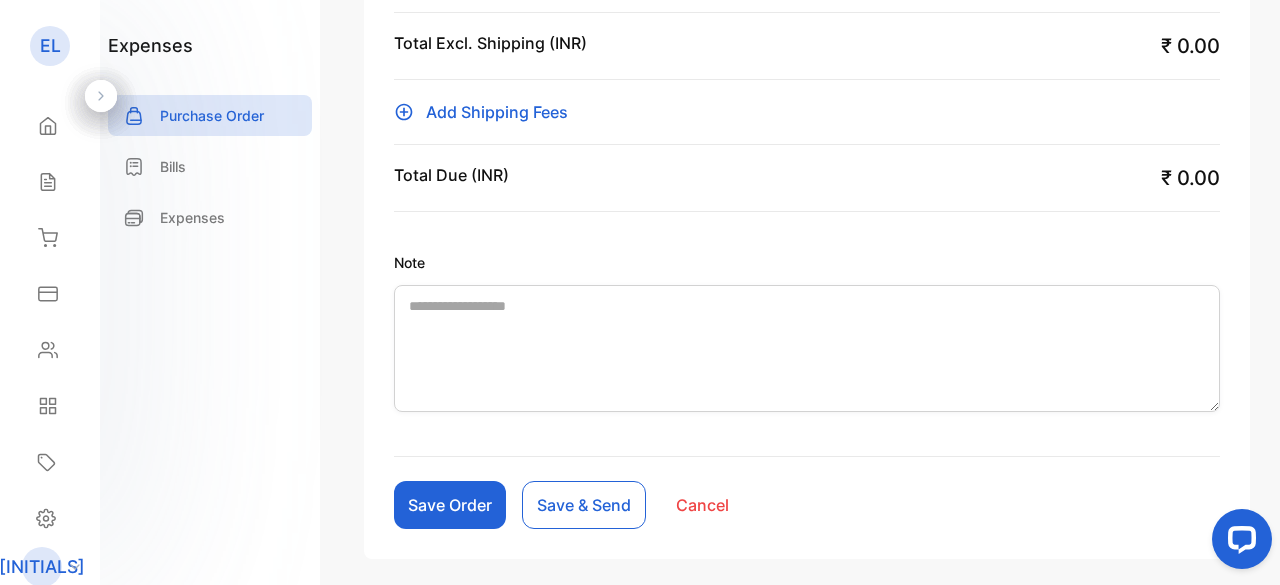 scroll, scrollTop: 647, scrollLeft: 0, axis: vertical 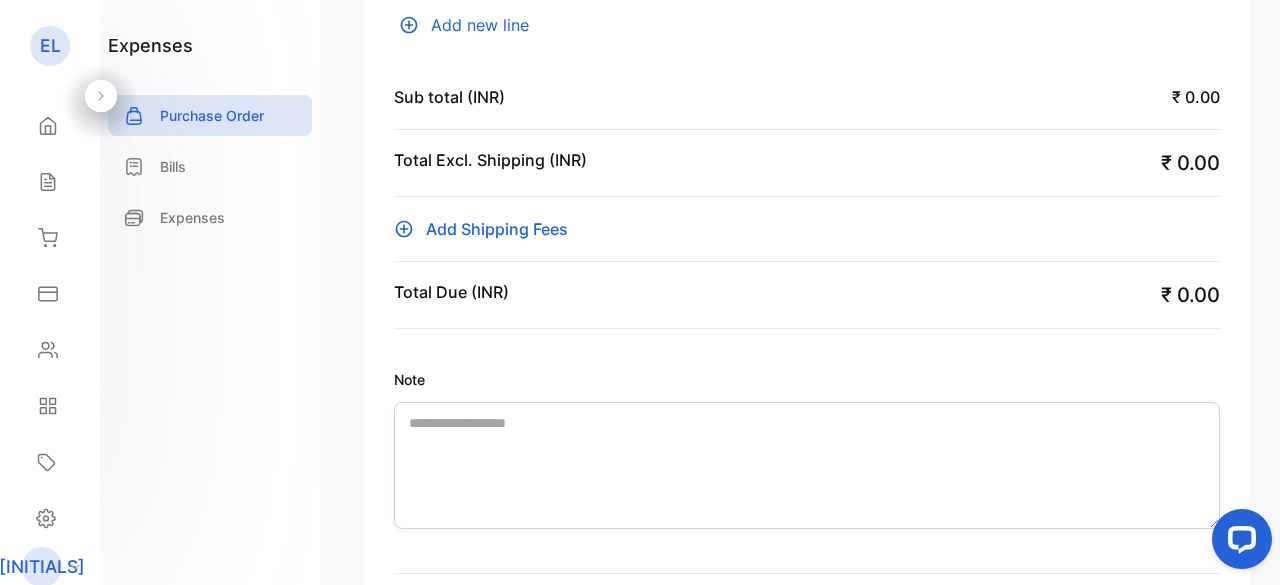 click on "Add Shipping Fees" at bounding box center (497, 229) 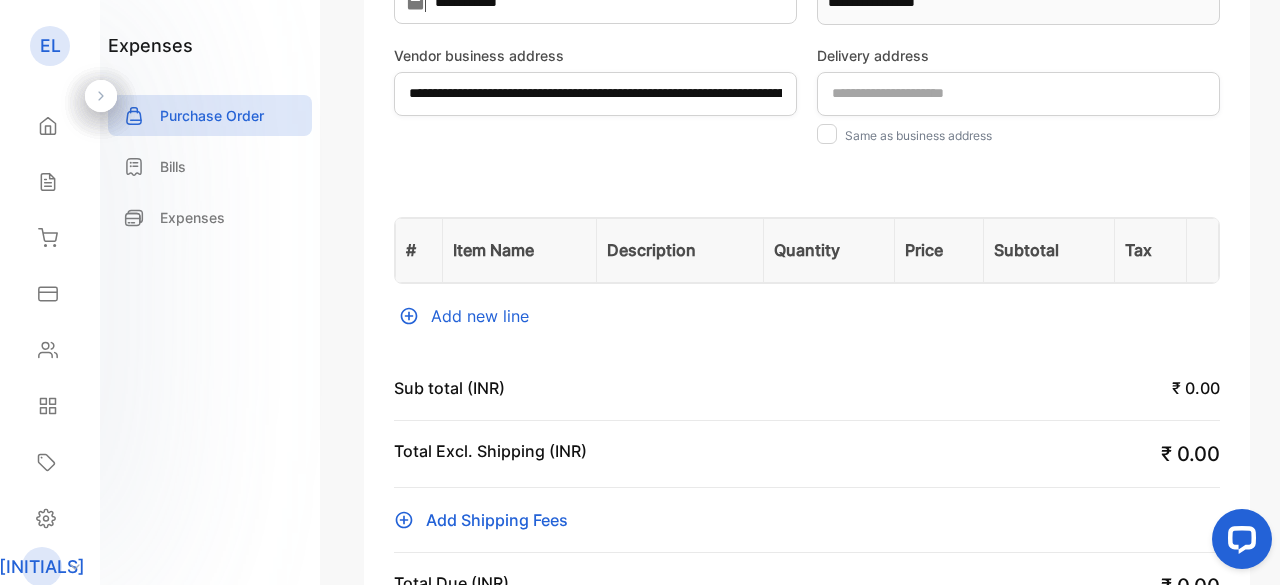 scroll, scrollTop: 347, scrollLeft: 0, axis: vertical 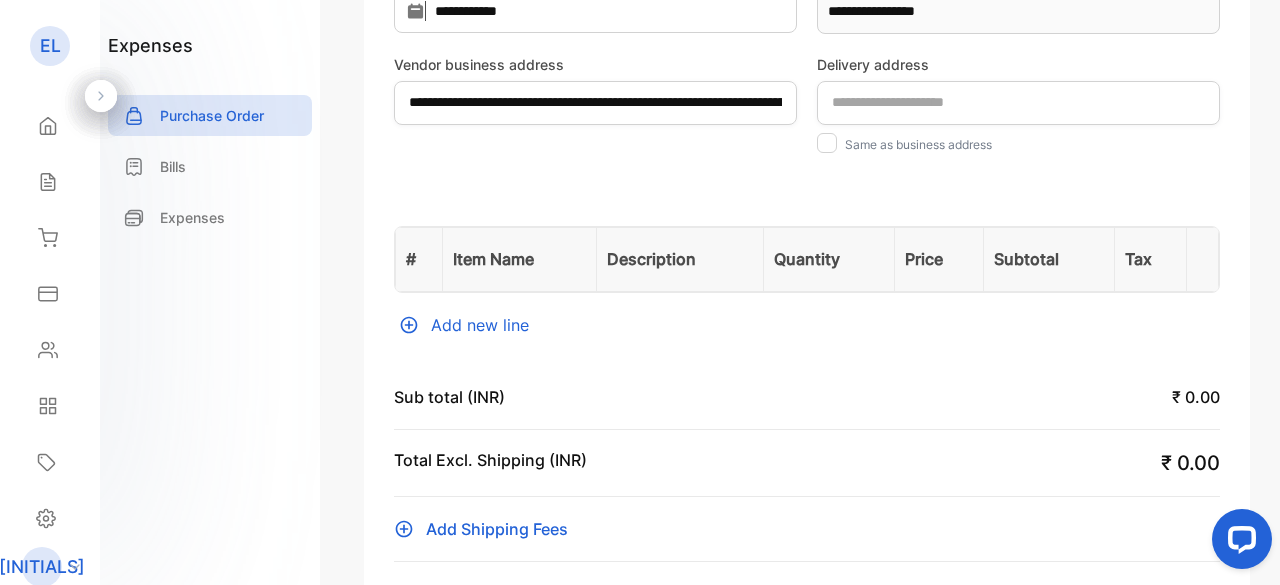 click on "Add new line" at bounding box center [807, 325] 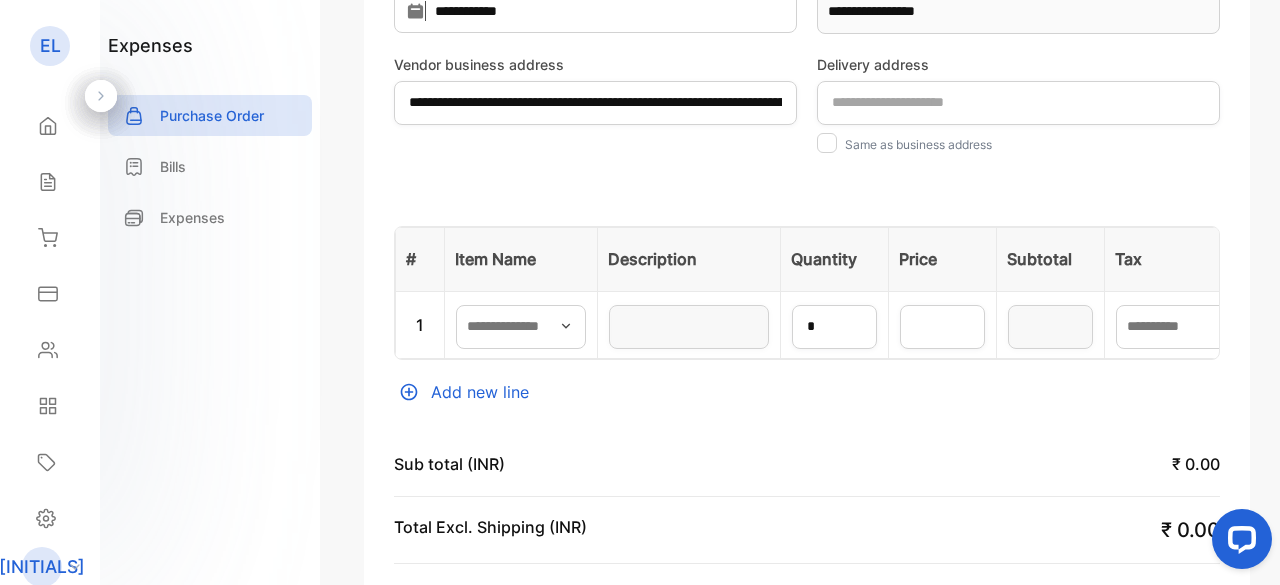 click at bounding box center [566, 326] 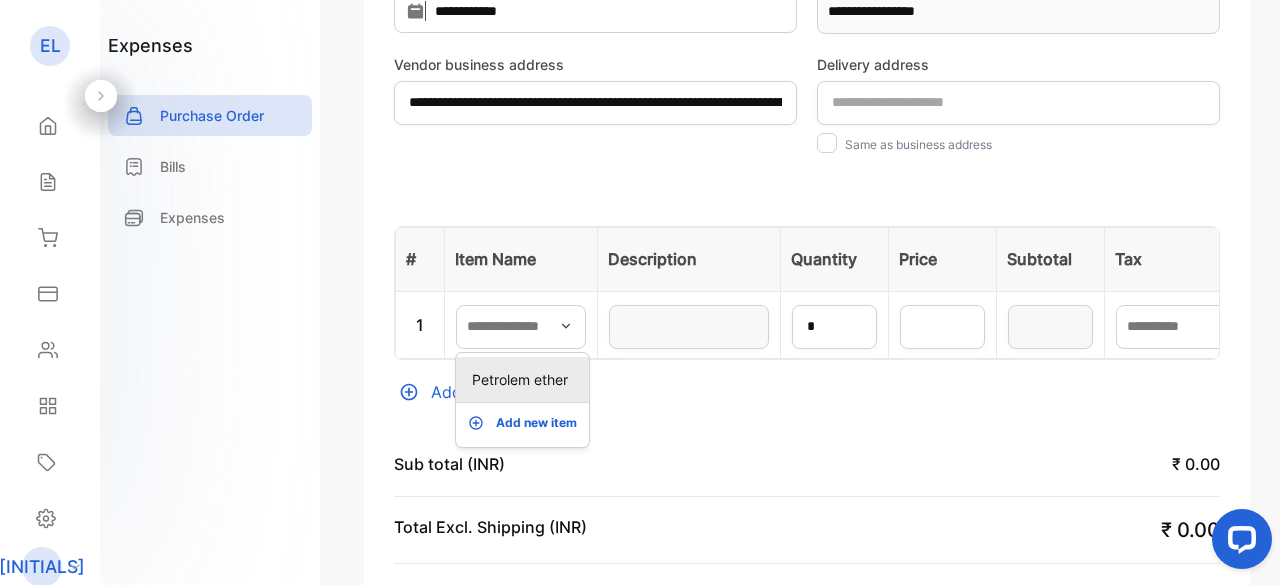 click on "Petrolem ether" at bounding box center (526, 379) 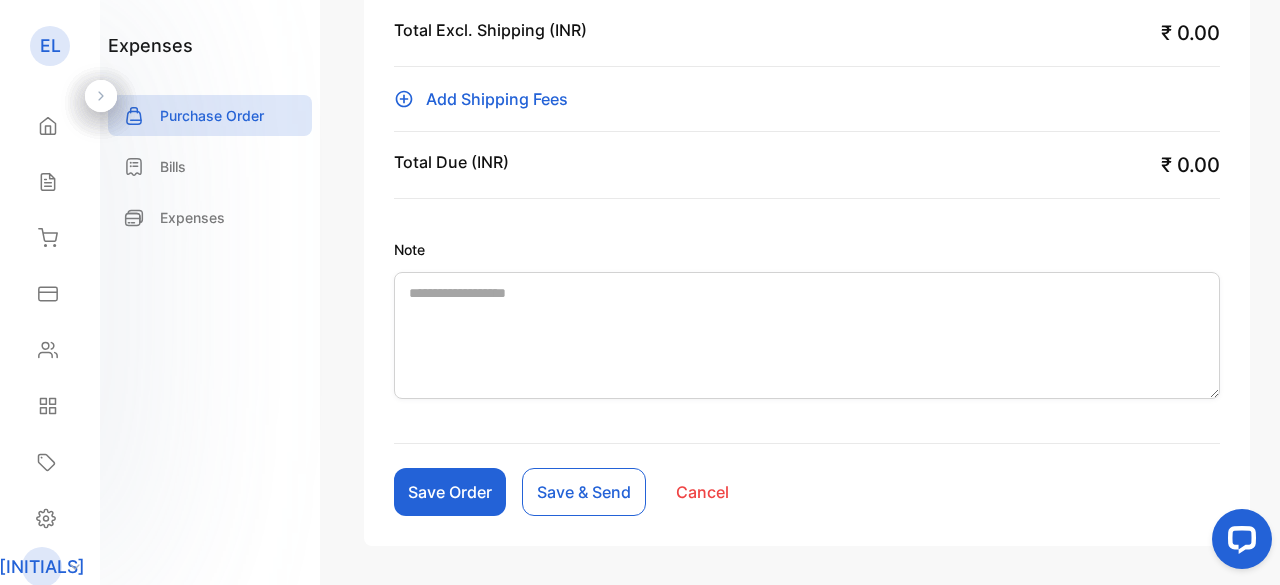 scroll, scrollTop: 847, scrollLeft: 0, axis: vertical 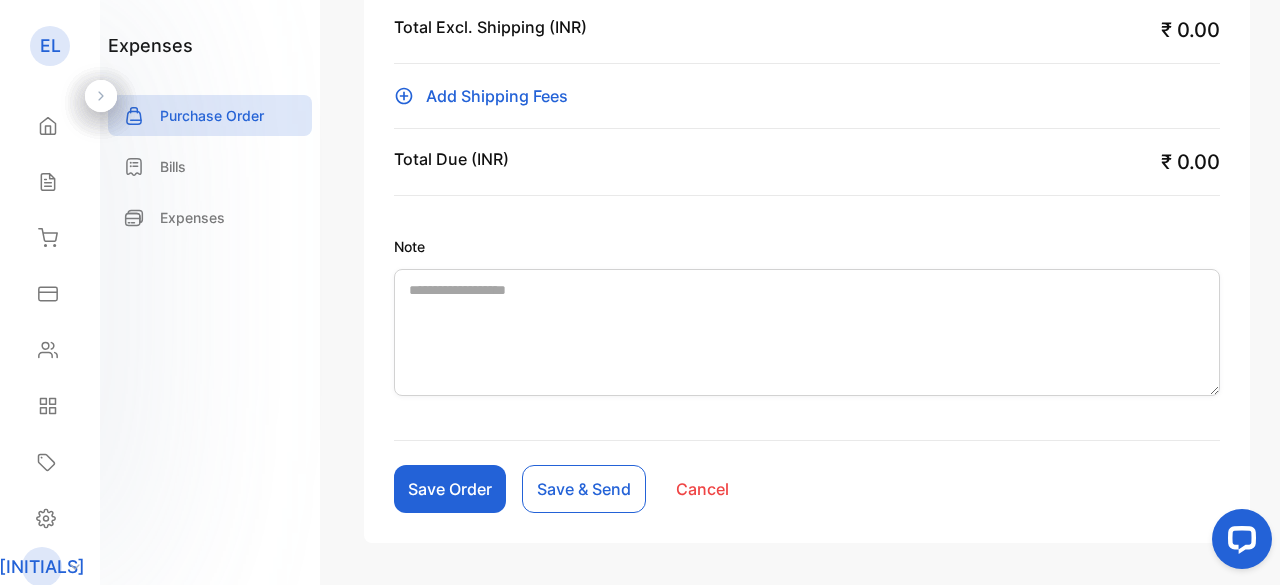 click on "Save Order" at bounding box center (450, 489) 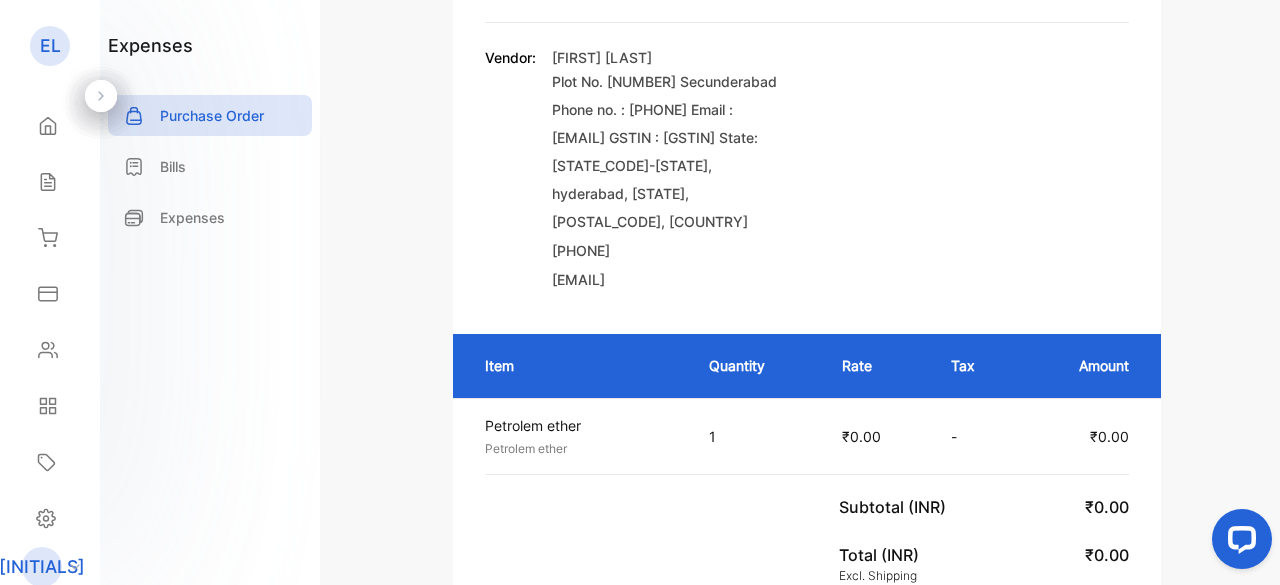 scroll, scrollTop: 0, scrollLeft: 0, axis: both 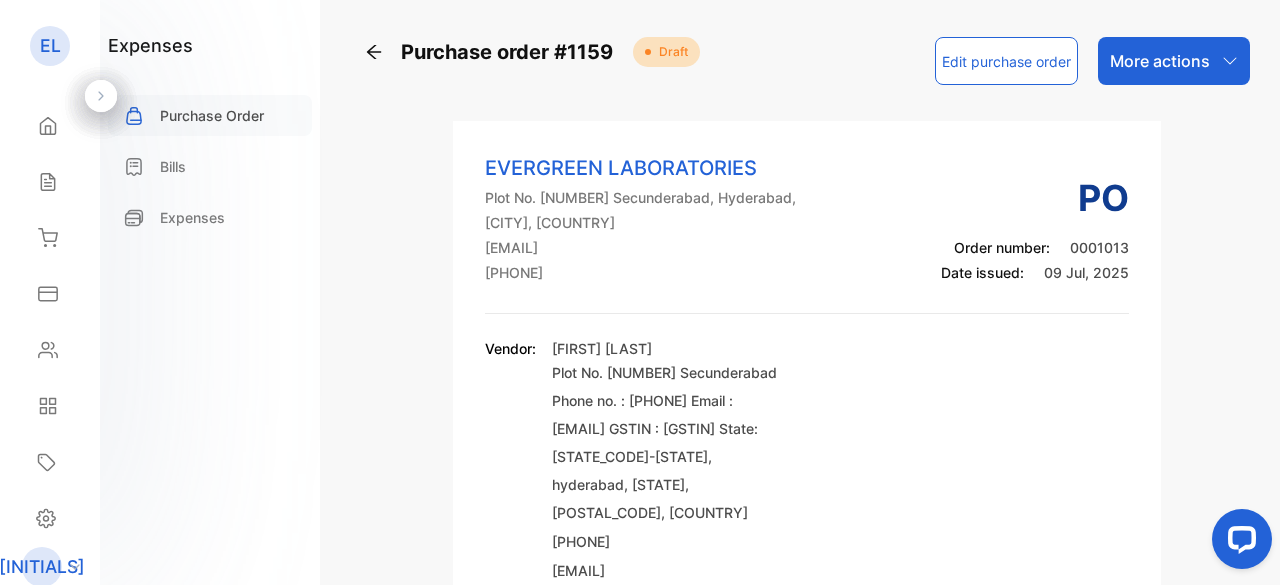 click on "Purchase Order" at bounding box center [212, 115] 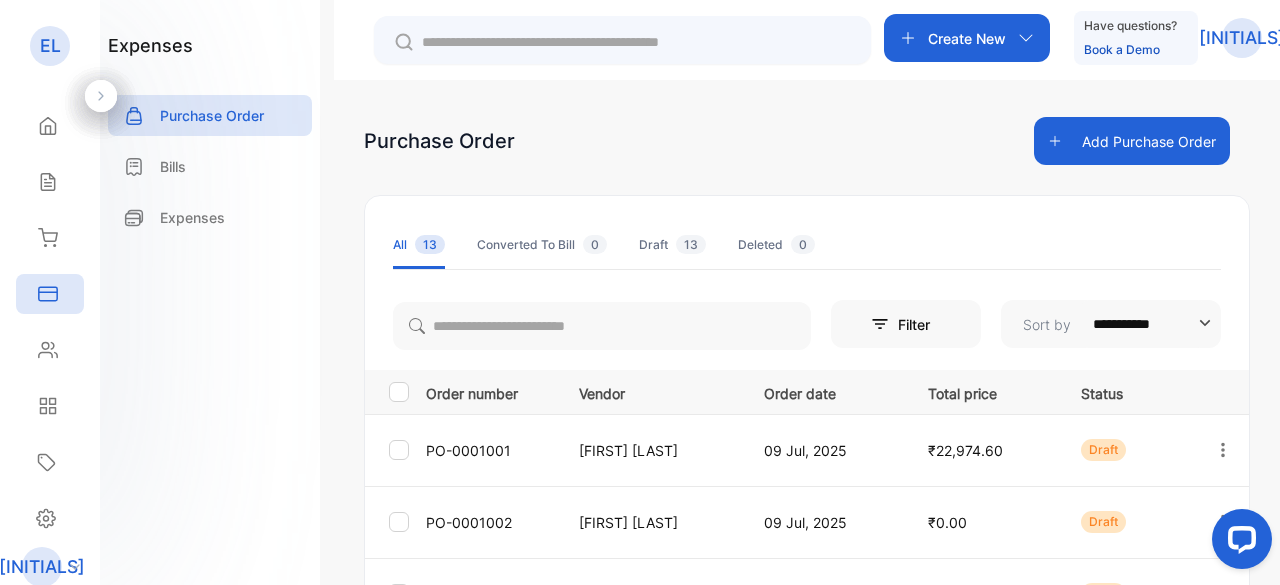click on "Create New" at bounding box center (967, 38) 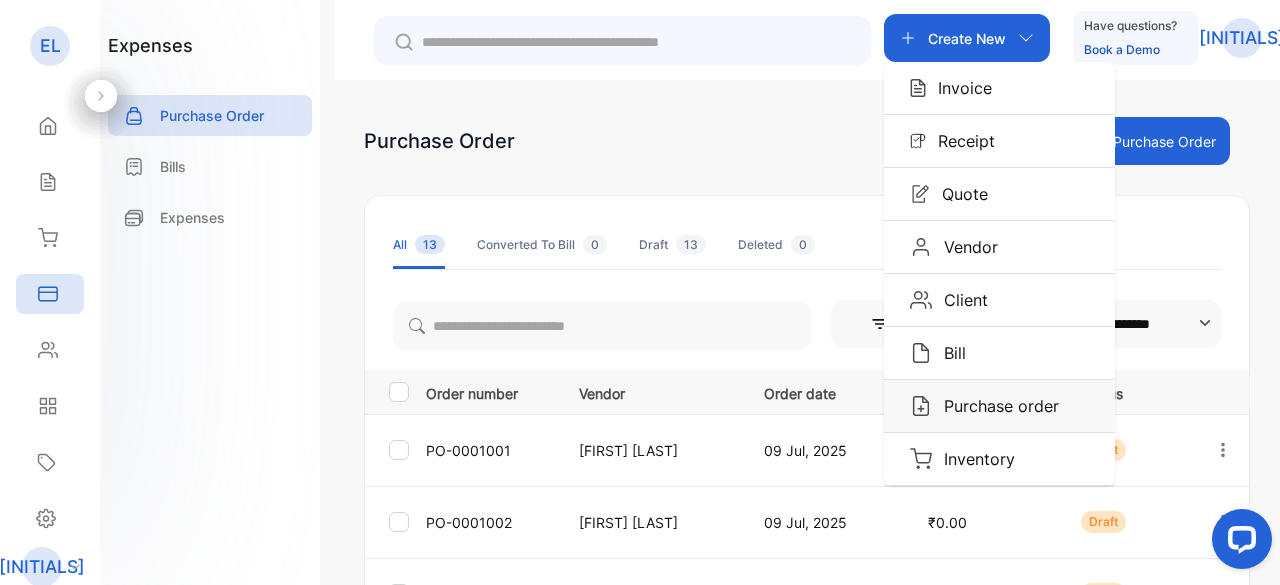 click on "Purchase order" at bounding box center [959, 88] 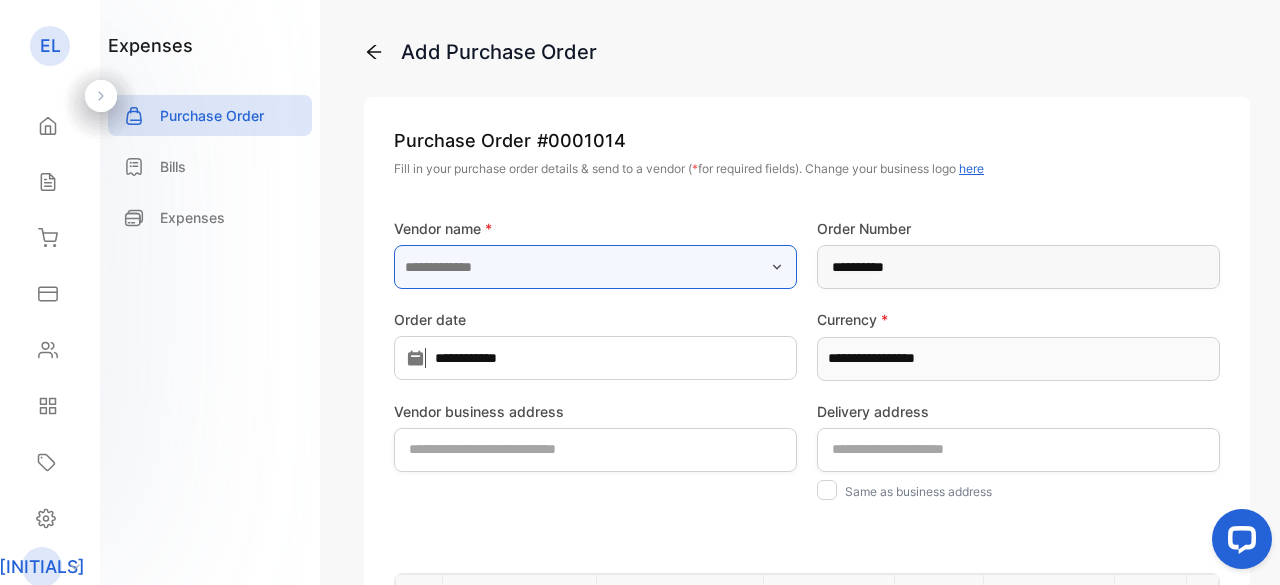 click at bounding box center [595, 267] 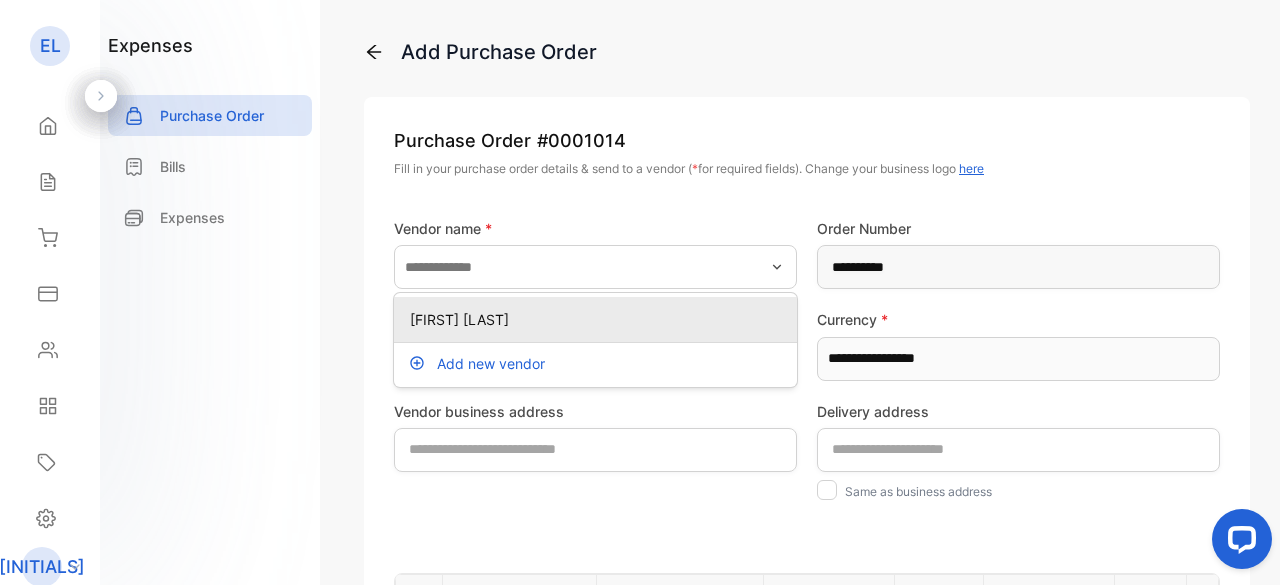 click on "[FIRST] [LAST]" at bounding box center [599, 319] 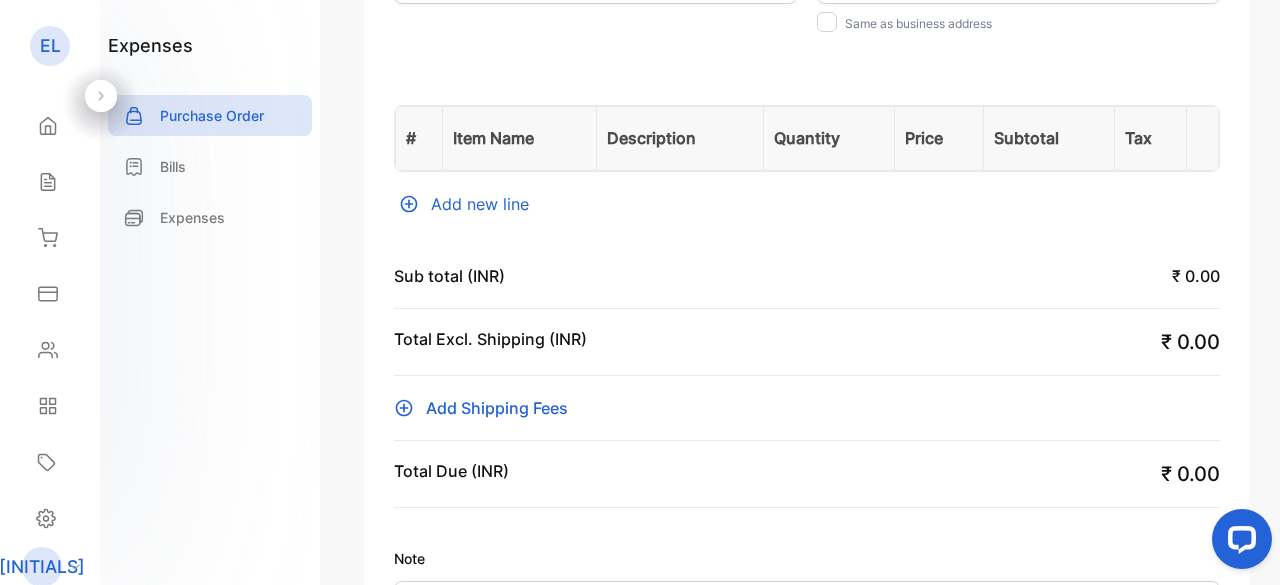 scroll, scrollTop: 500, scrollLeft: 0, axis: vertical 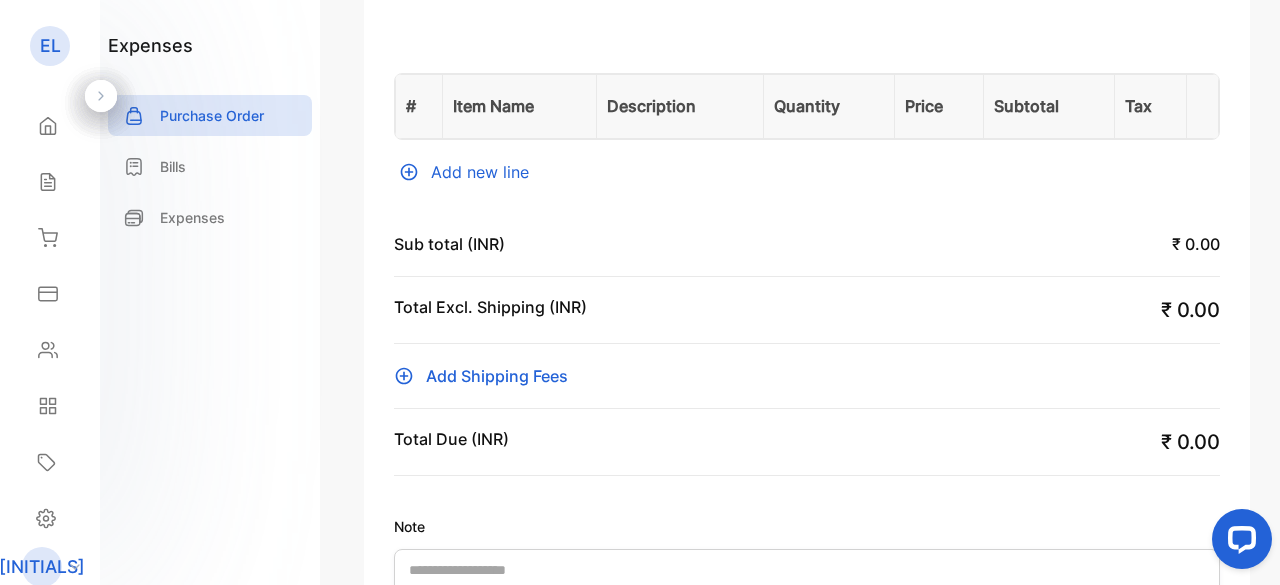 click on "Add new line" at bounding box center (807, 172) 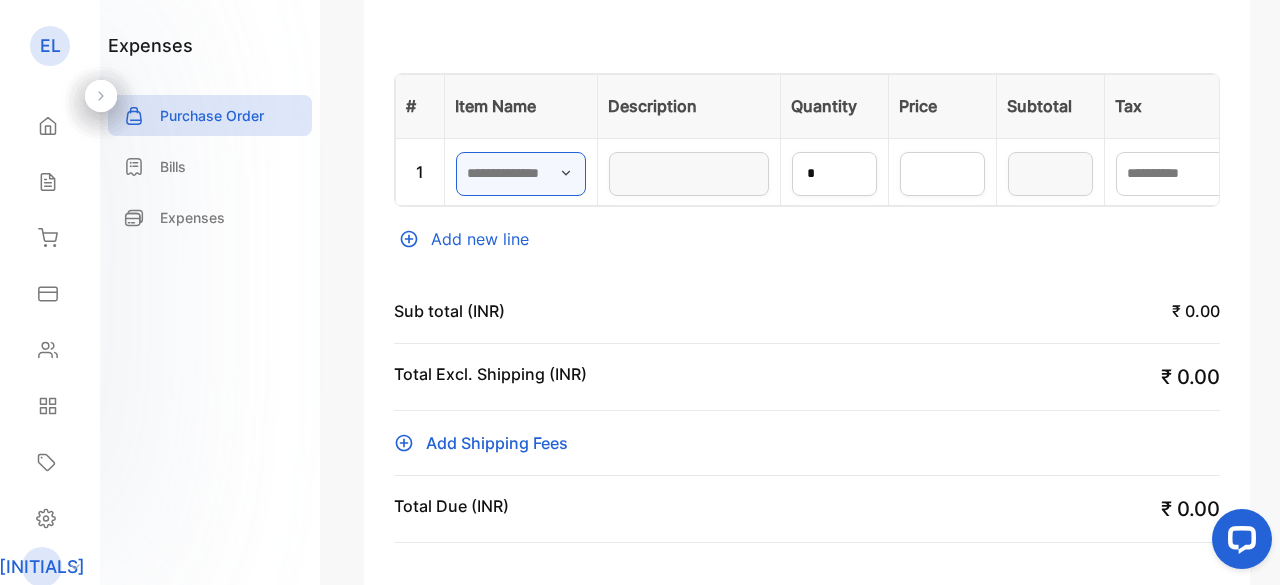 click at bounding box center [521, 174] 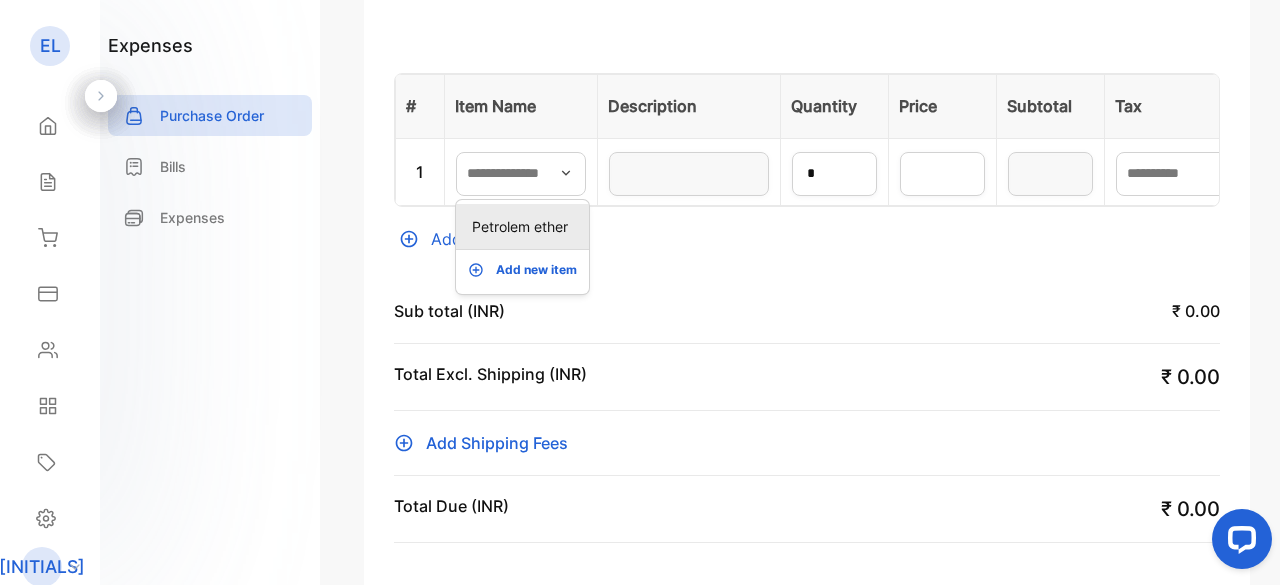 click on "Petrolem ether" at bounding box center (526, 226) 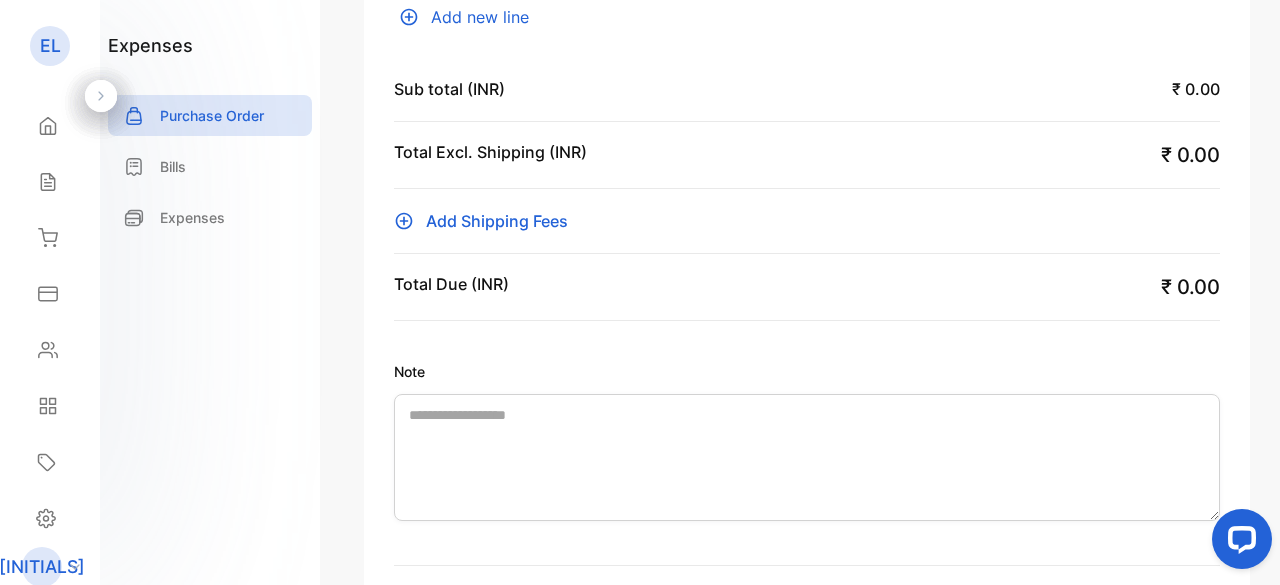 scroll, scrollTop: 914, scrollLeft: 0, axis: vertical 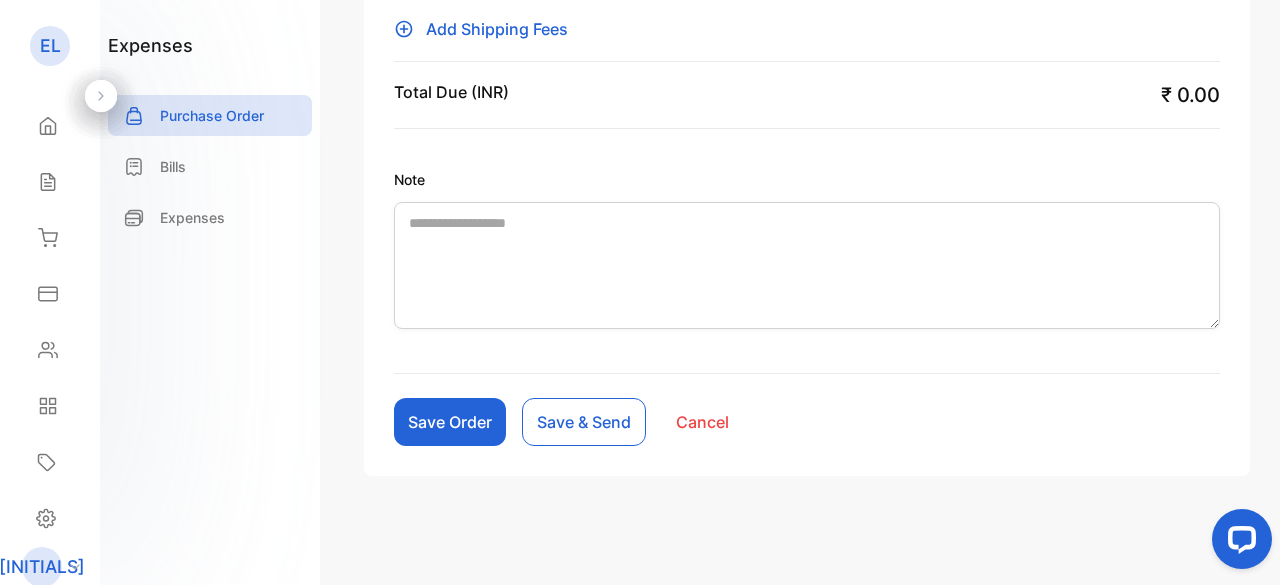 click on "Save Order" at bounding box center (450, 422) 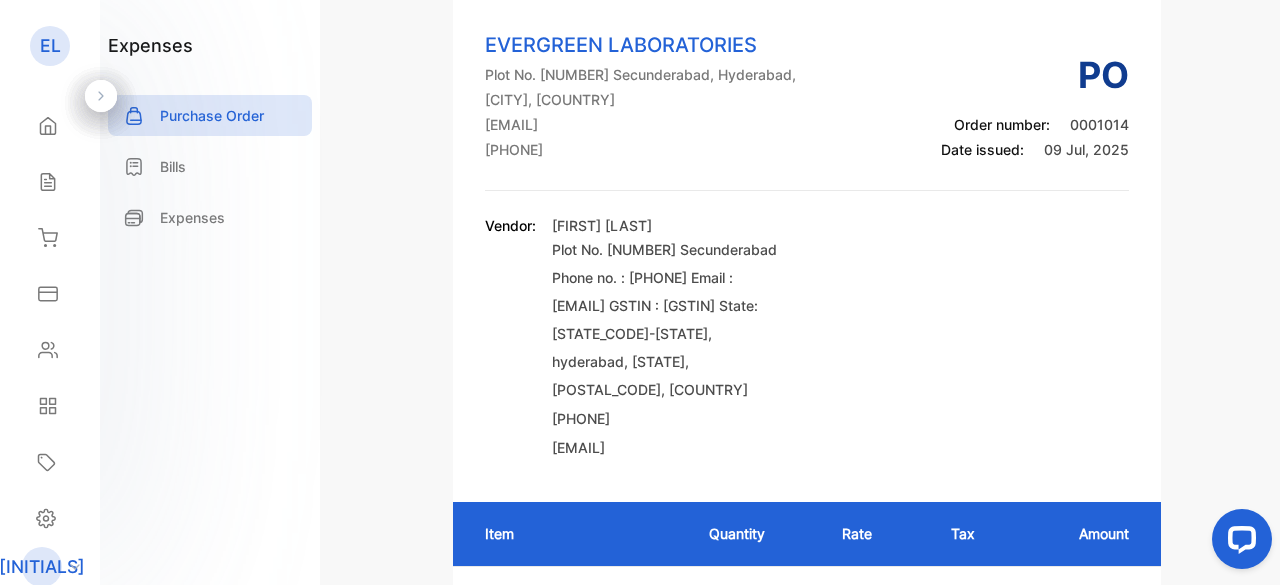 scroll, scrollTop: 0, scrollLeft: 0, axis: both 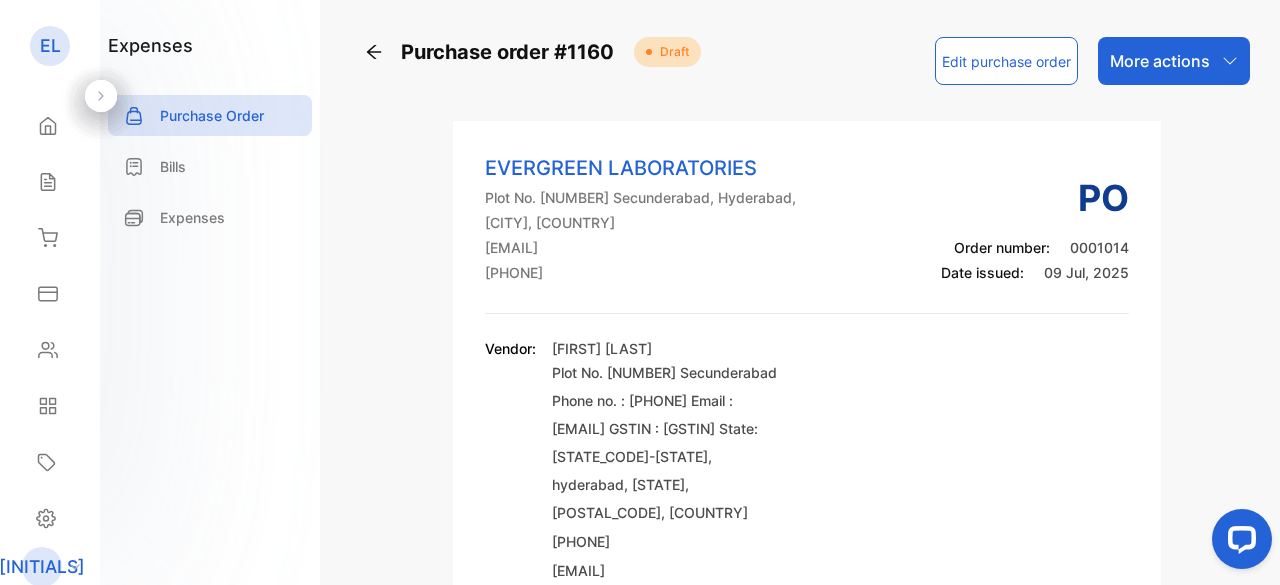 click on "Edit purchase order" at bounding box center [1006, 61] 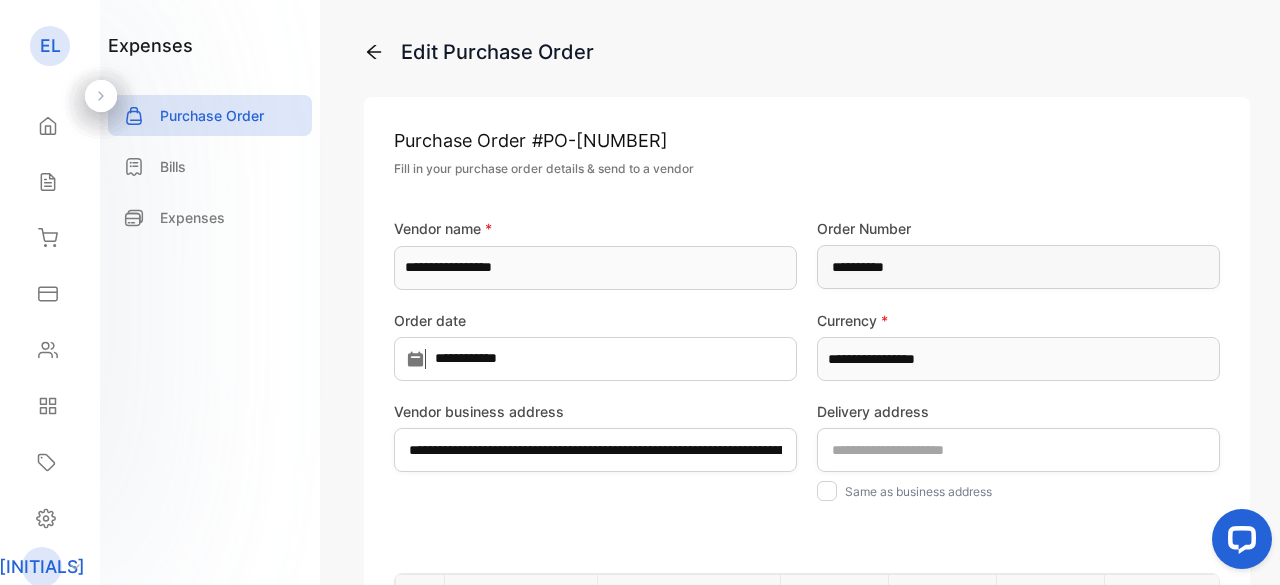 click at bounding box center (374, 52) 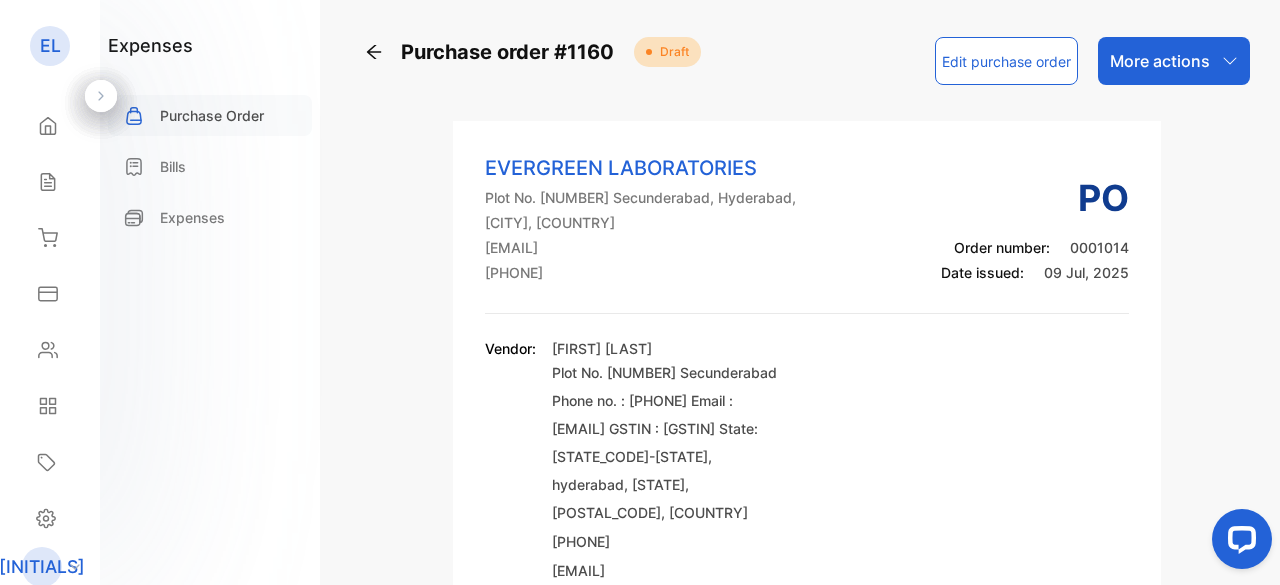 click on "Purchase Order" at bounding box center (212, 115) 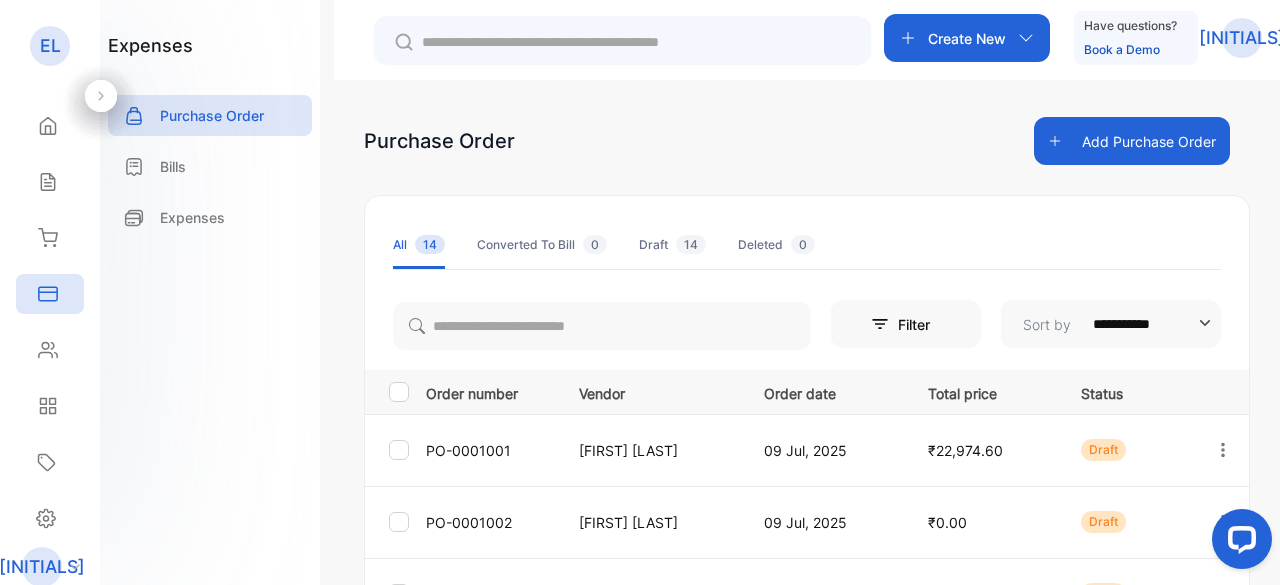 click on "Create New" at bounding box center (967, 38) 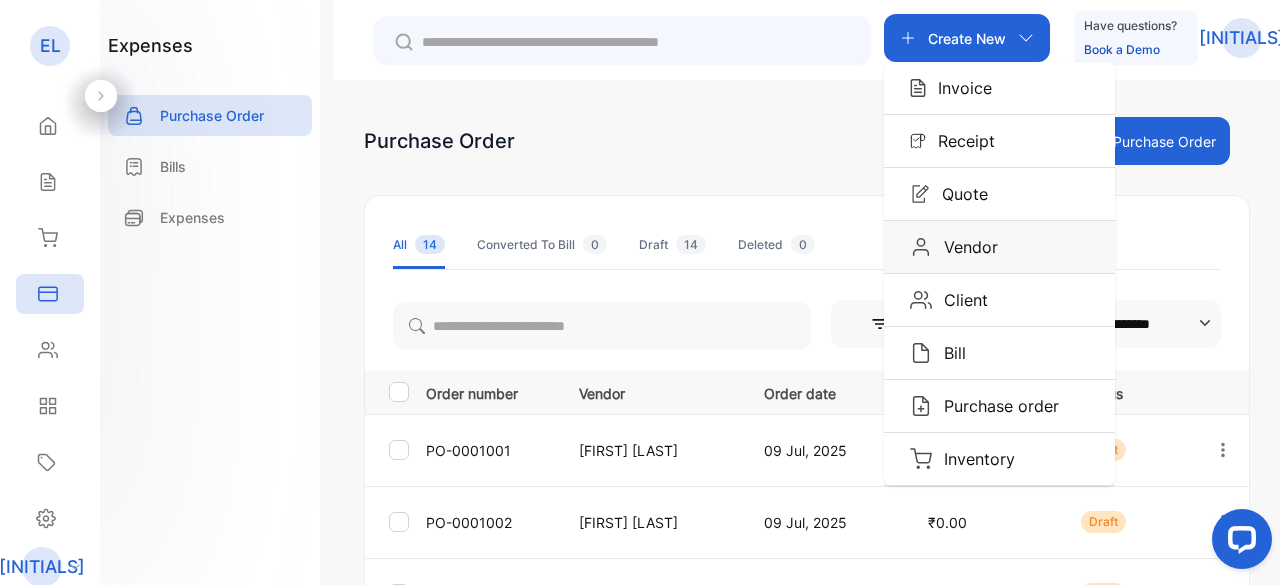 click on "Vendor" at bounding box center (959, 88) 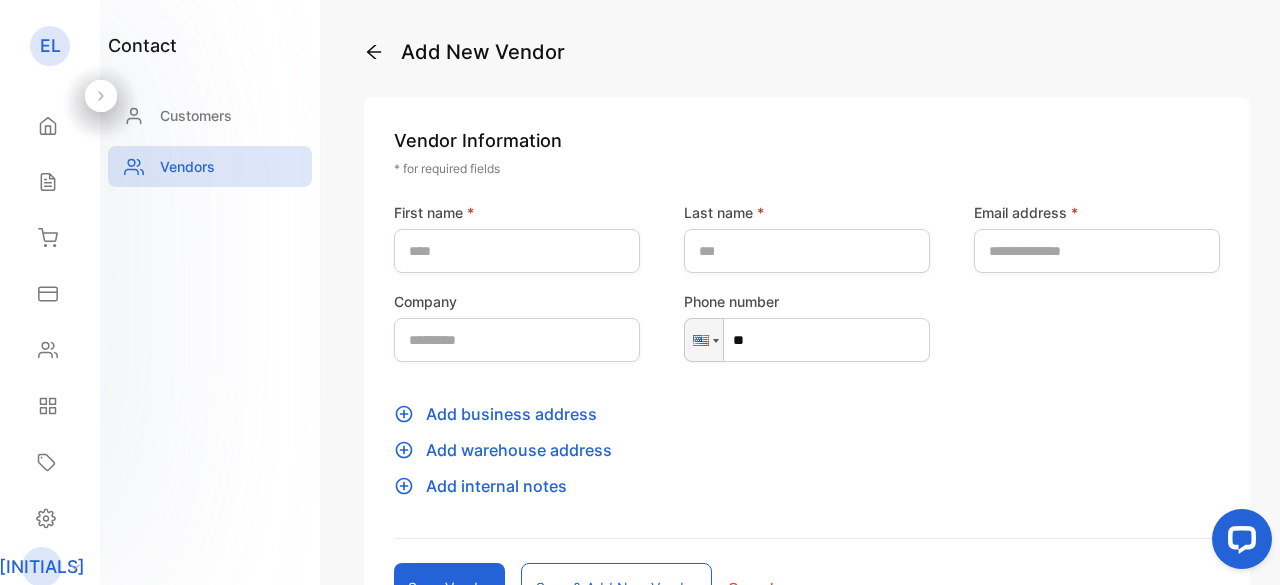 click at bounding box center [374, 52] 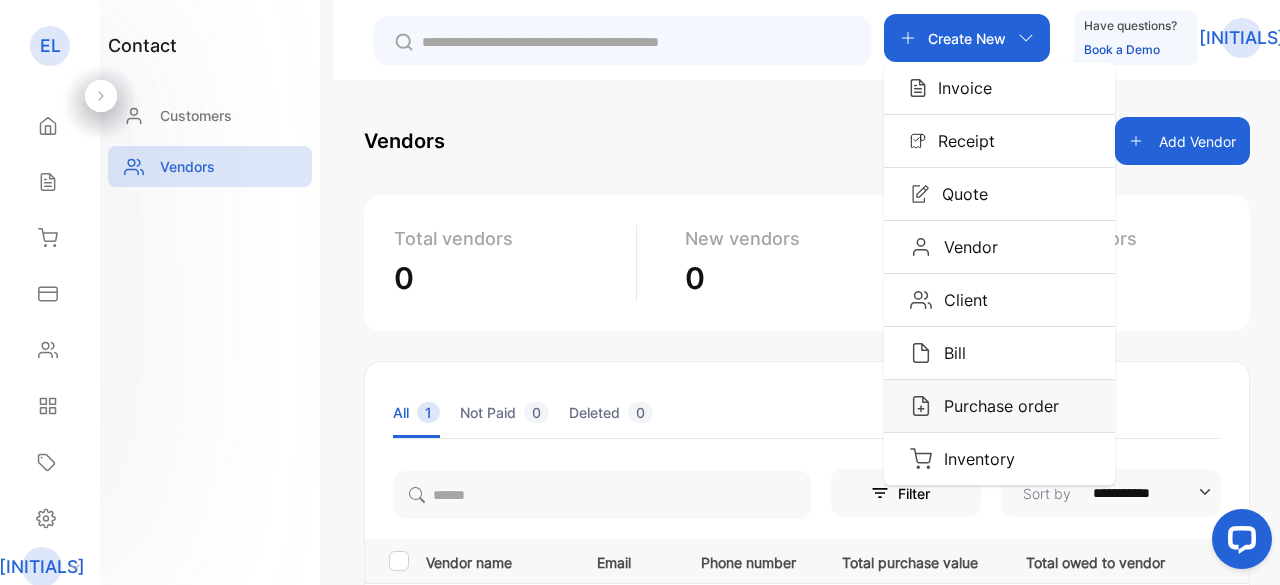 click on "Purchase order" at bounding box center (959, 88) 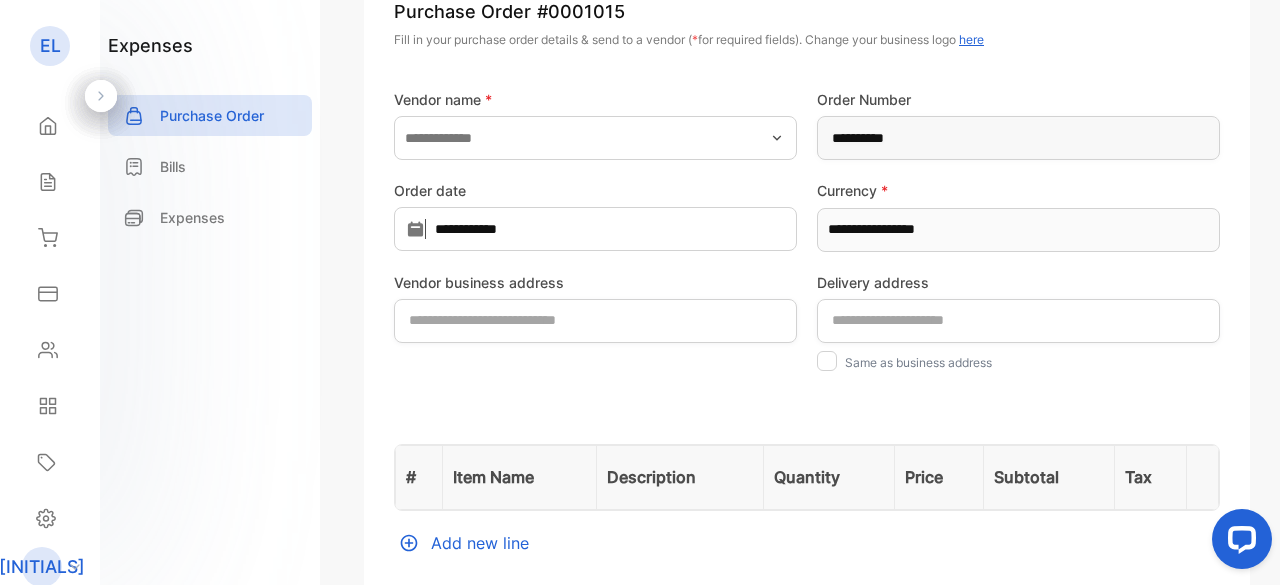 scroll, scrollTop: 0, scrollLeft: 0, axis: both 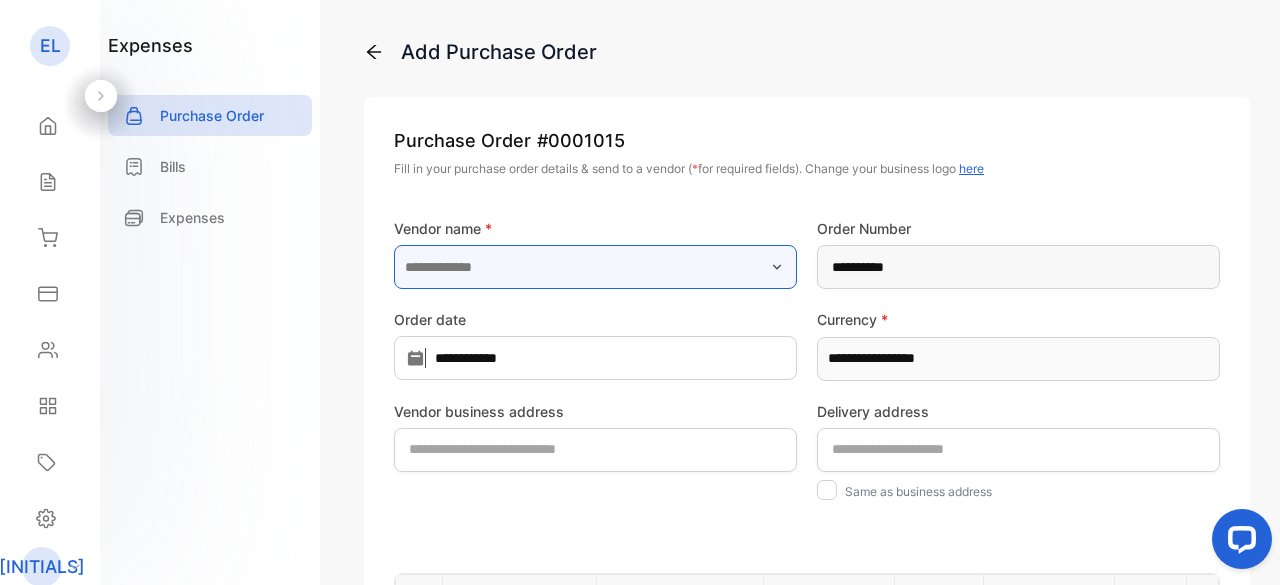 click at bounding box center [595, 267] 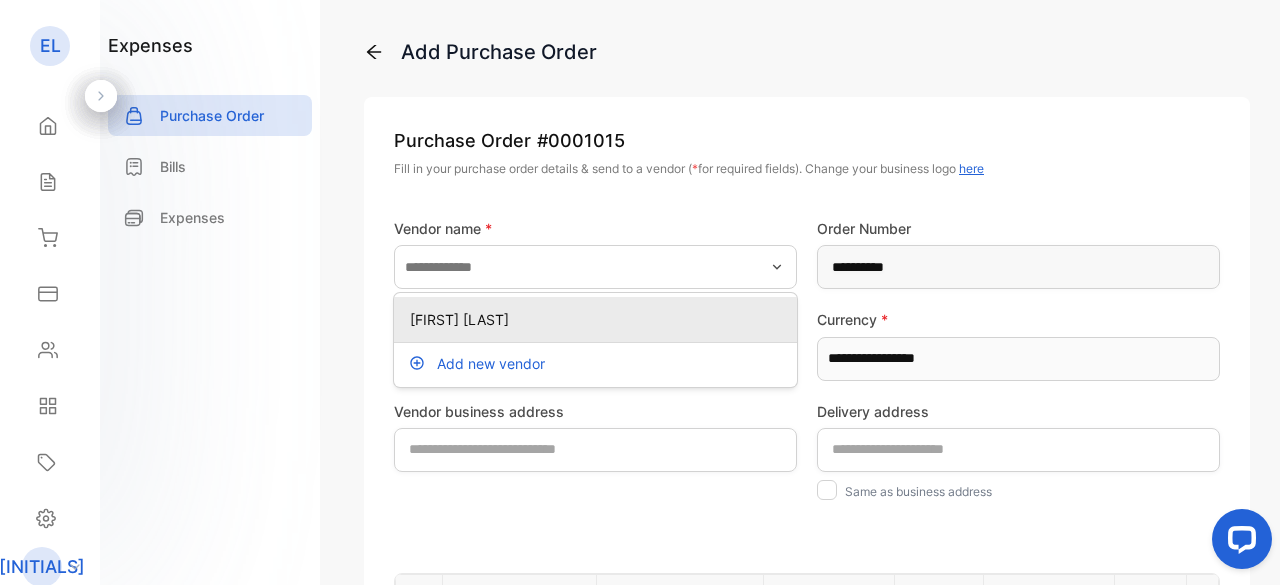 click on "[FIRST] [LAST]" at bounding box center [599, 319] 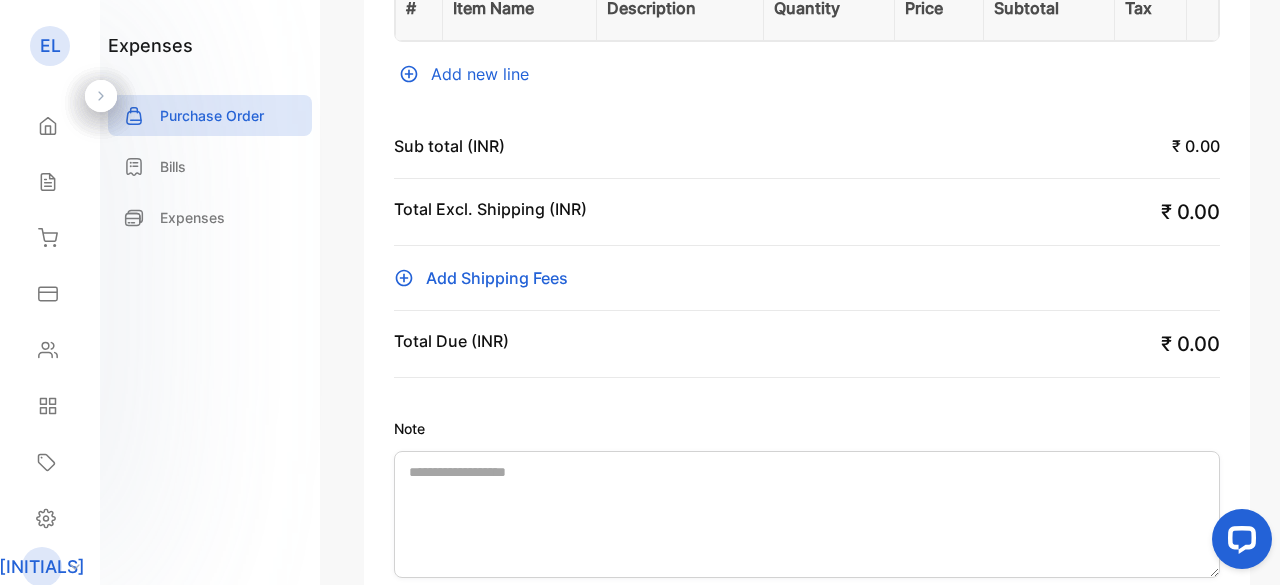 scroll, scrollTop: 600, scrollLeft: 0, axis: vertical 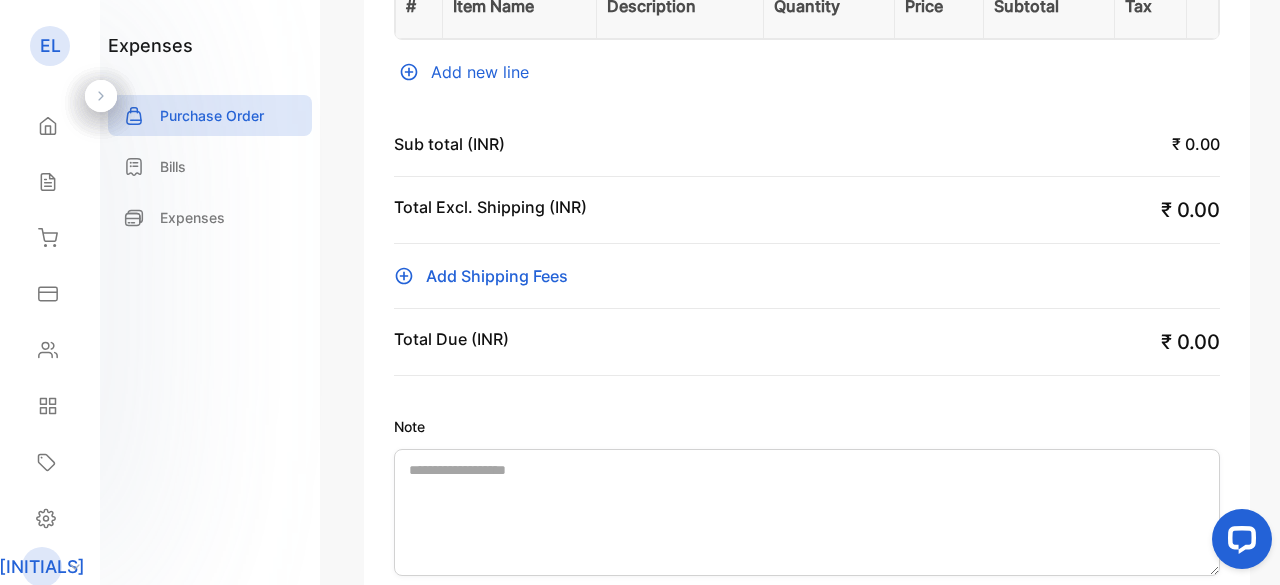click on "Add new line" at bounding box center (807, 72) 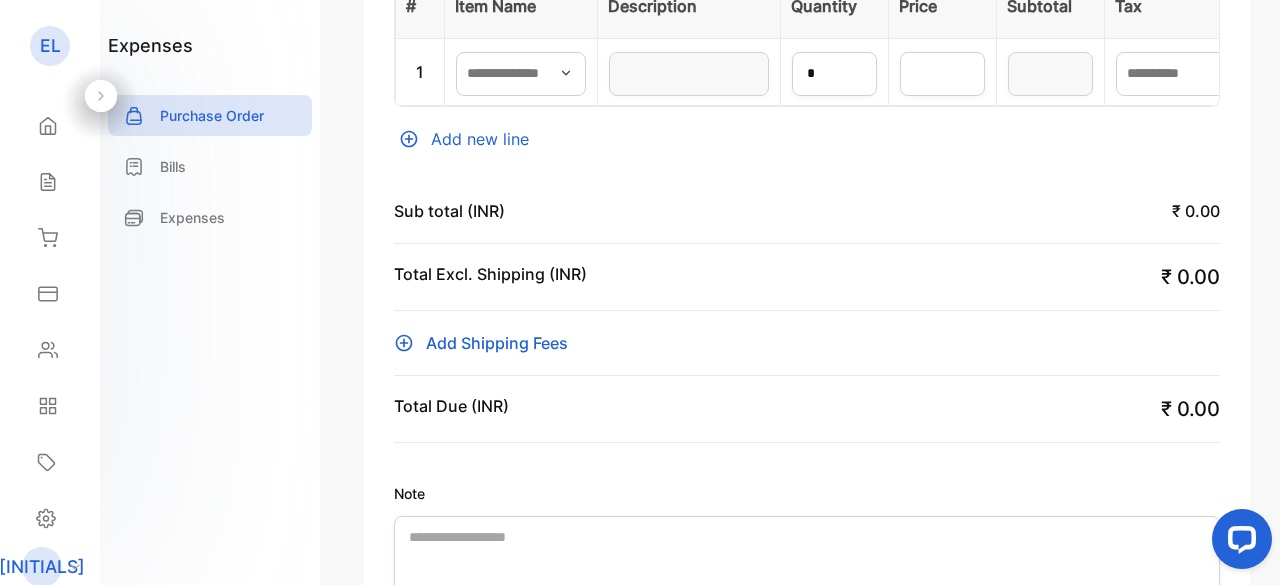 click at bounding box center [566, 73] 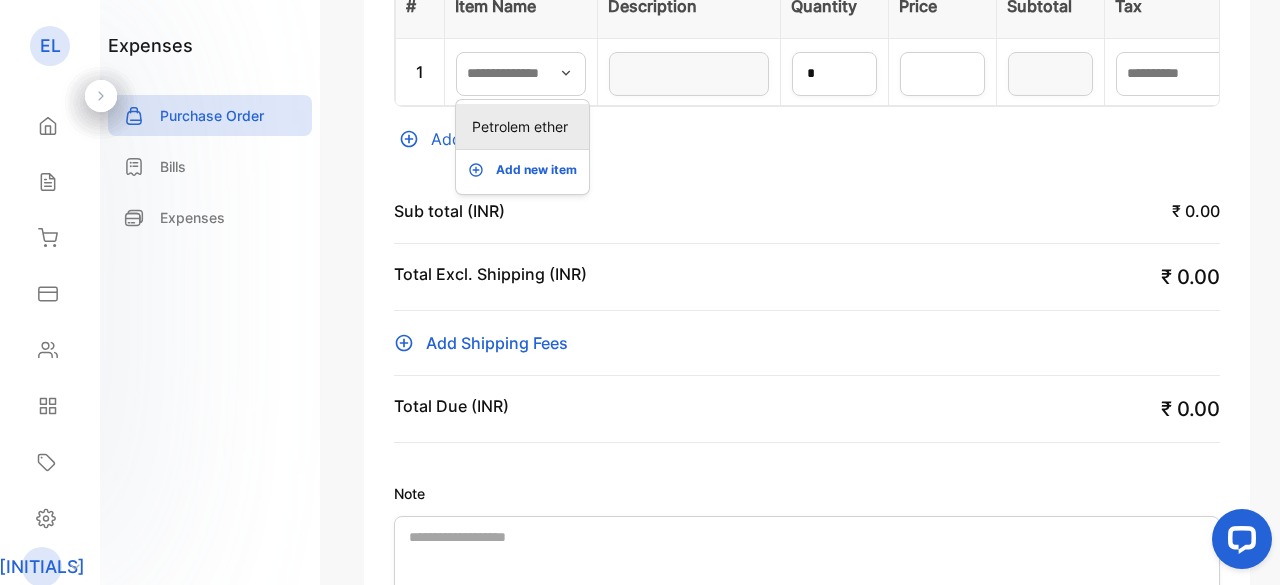 click on "Petrolem ether" at bounding box center [522, 126] 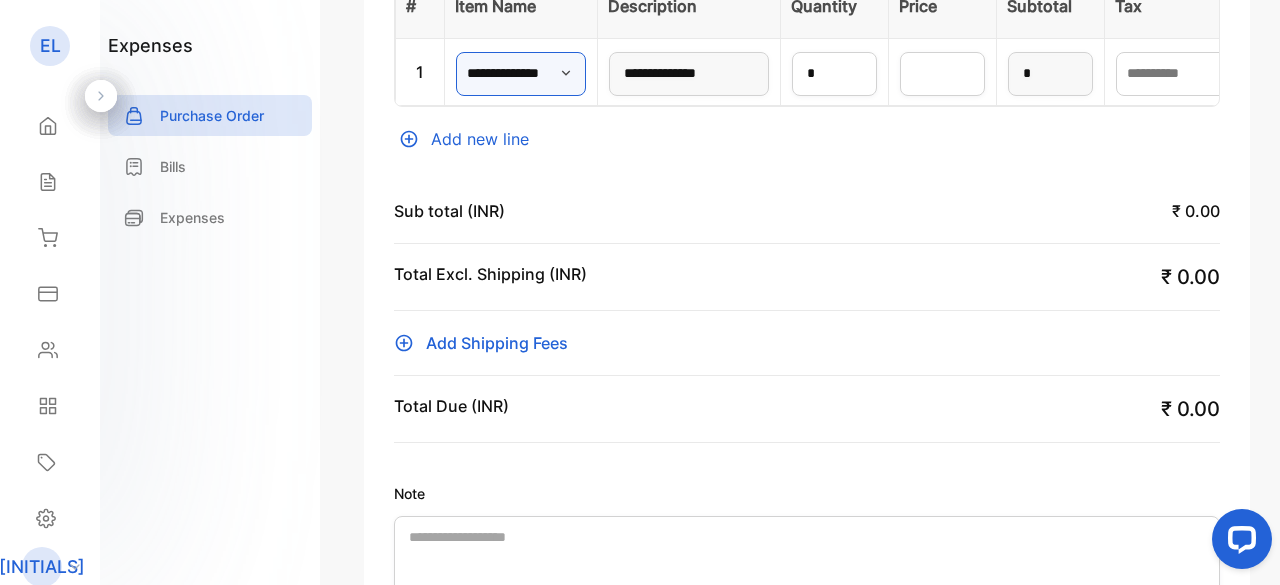 scroll, scrollTop: 914, scrollLeft: 0, axis: vertical 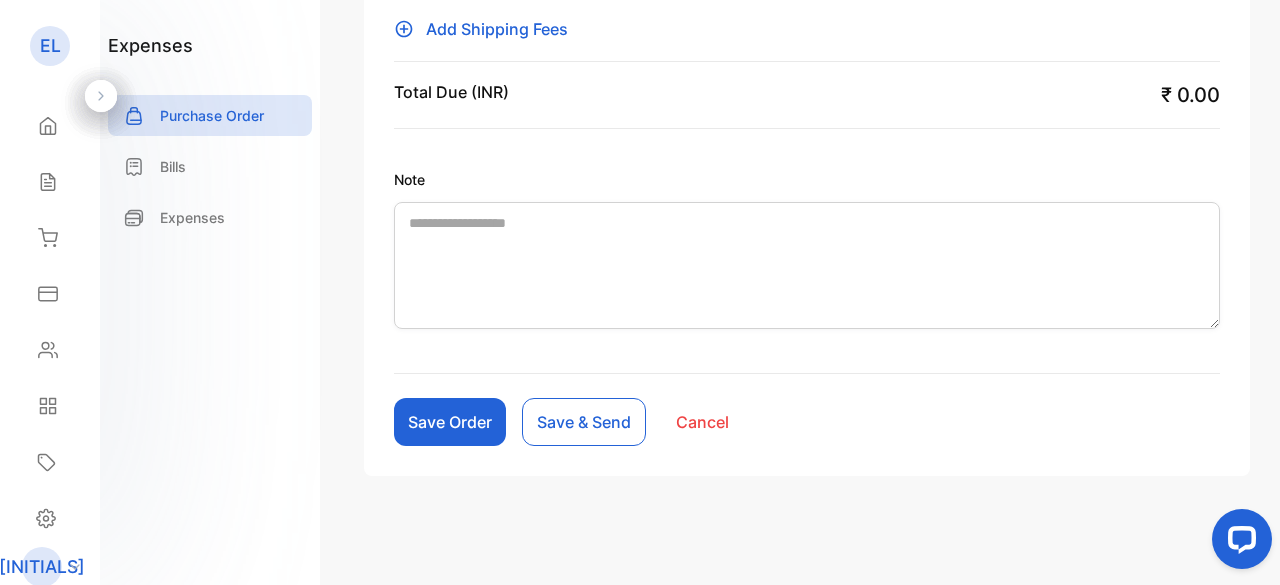 click on "Save Order" at bounding box center [450, 422] 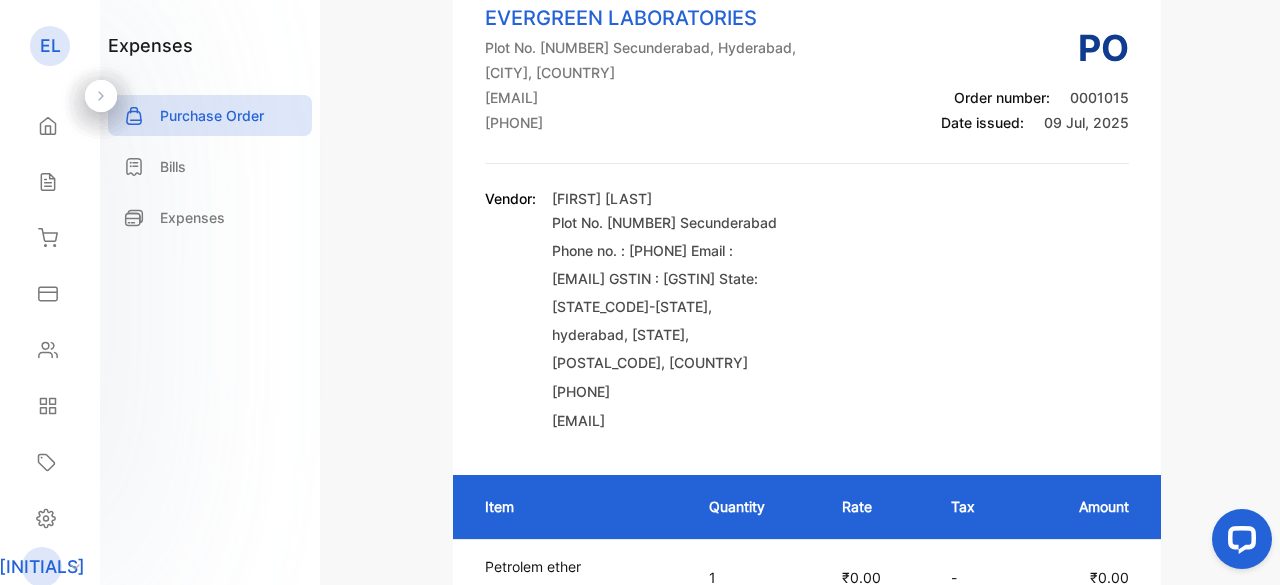 scroll, scrollTop: 0, scrollLeft: 0, axis: both 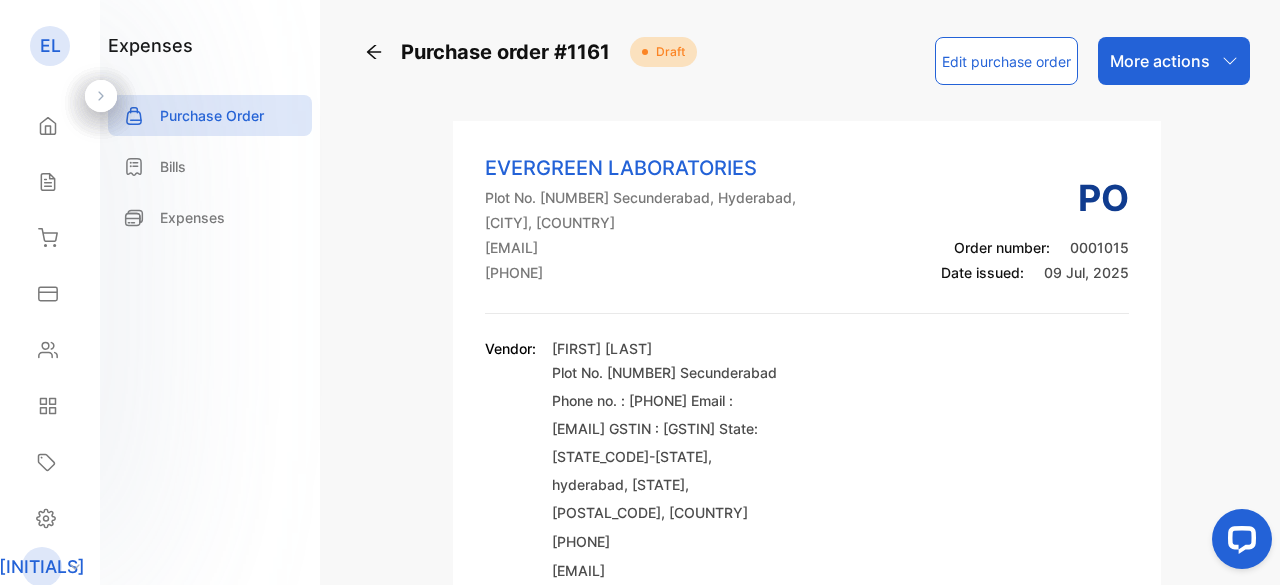 click on "More actions" at bounding box center [1160, 61] 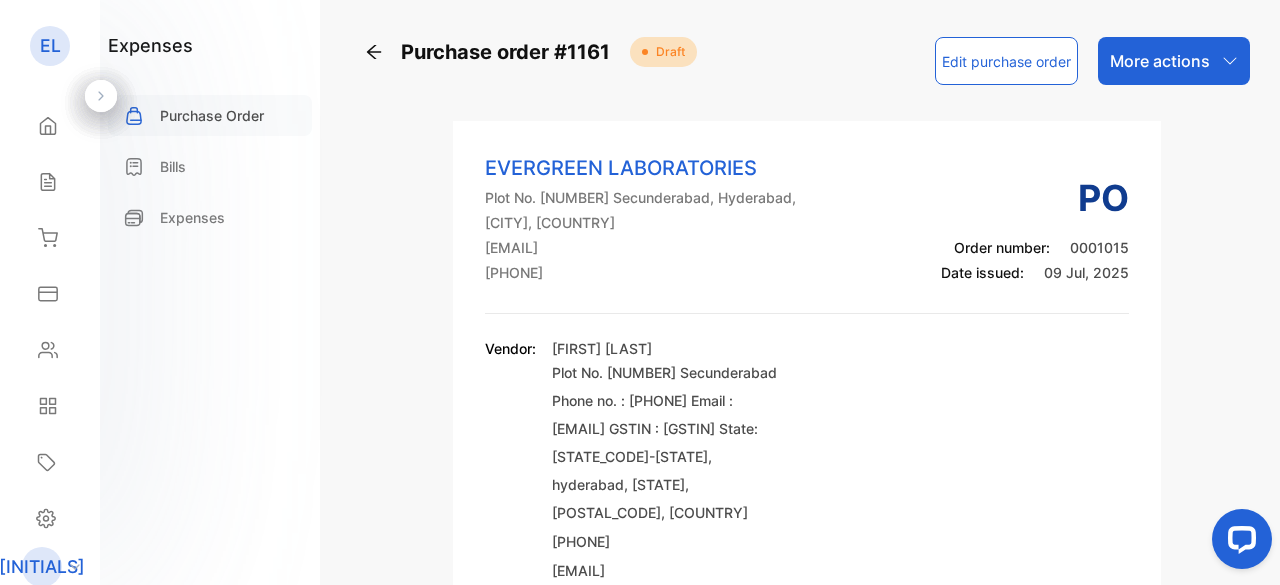 click on "Purchase Order" at bounding box center (212, 115) 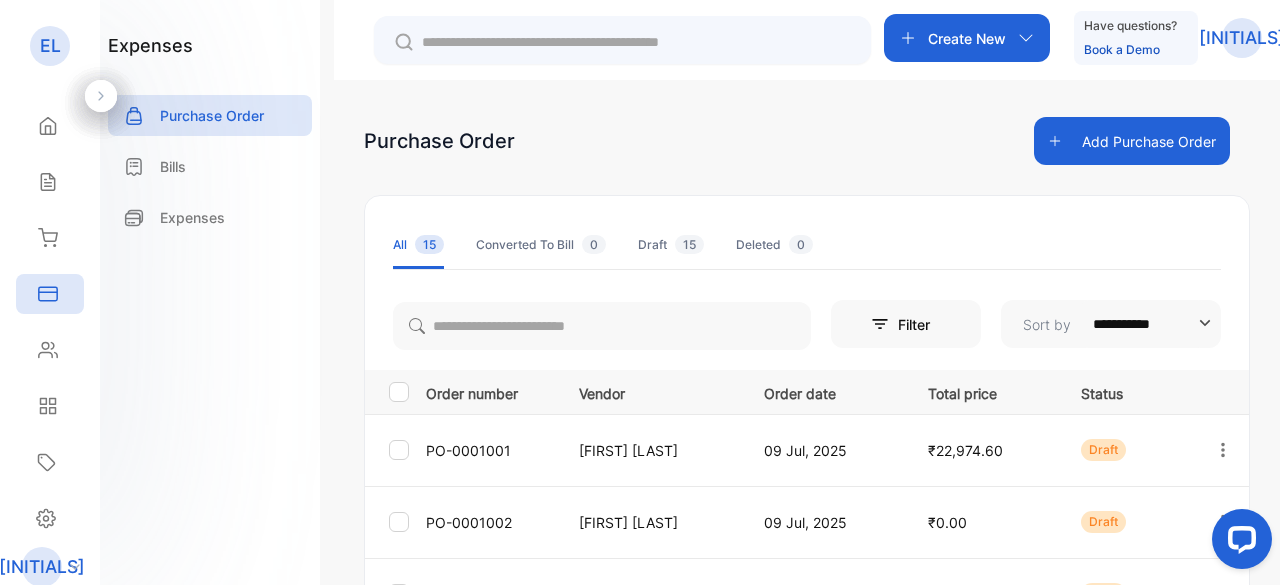 click on "Create New" at bounding box center (967, 38) 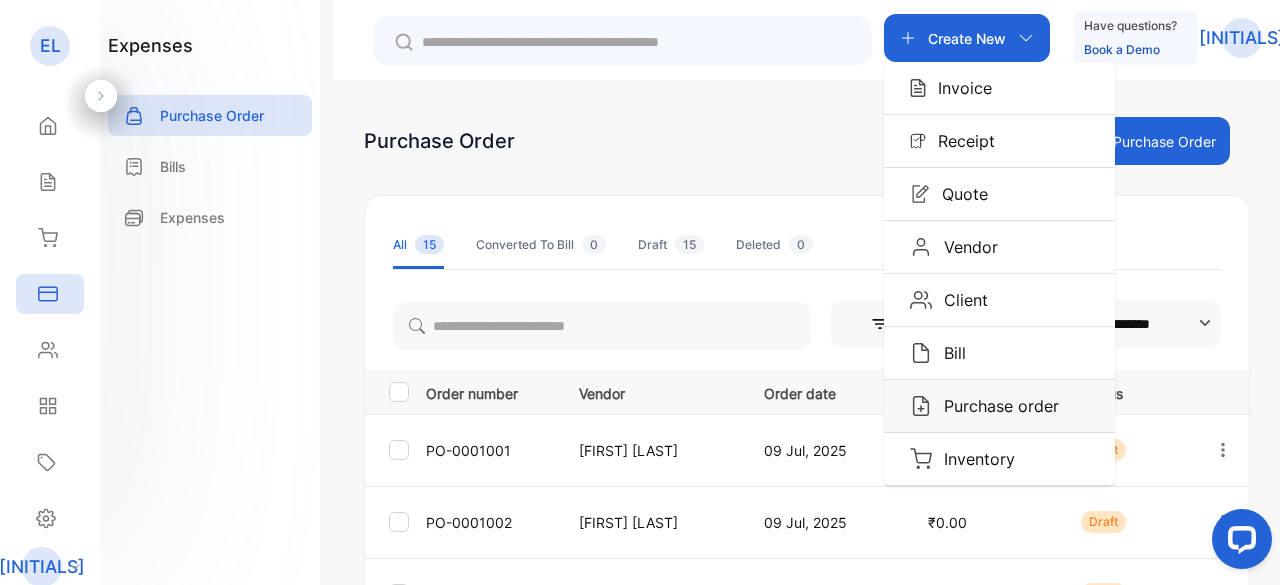 click on "Purchase order" at bounding box center [959, 88] 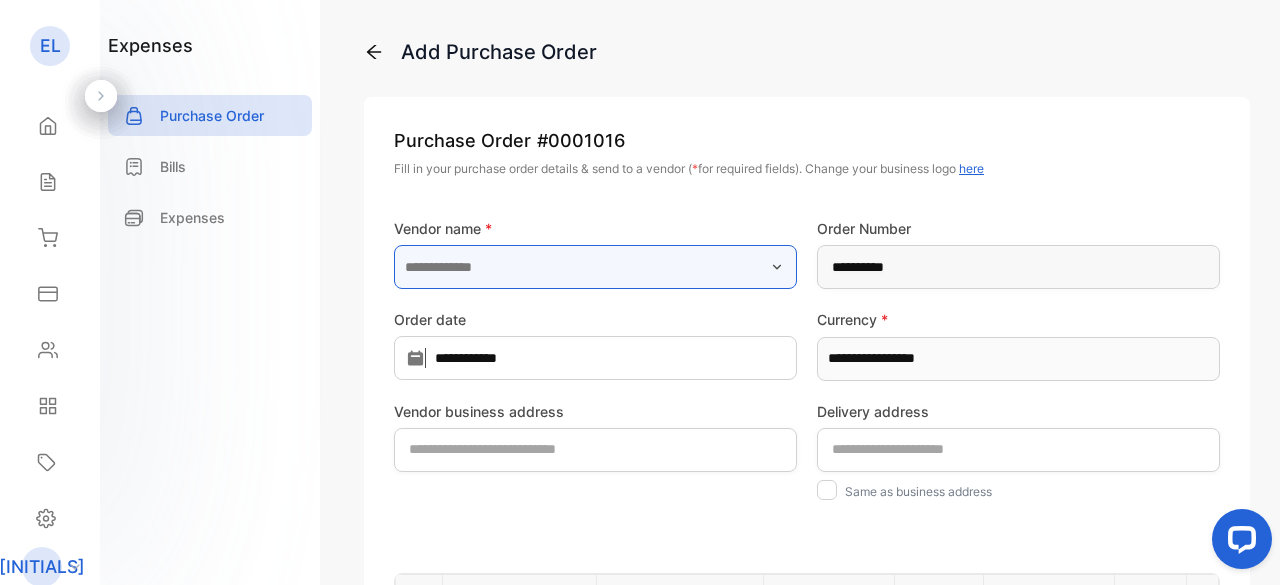 click at bounding box center (595, 267) 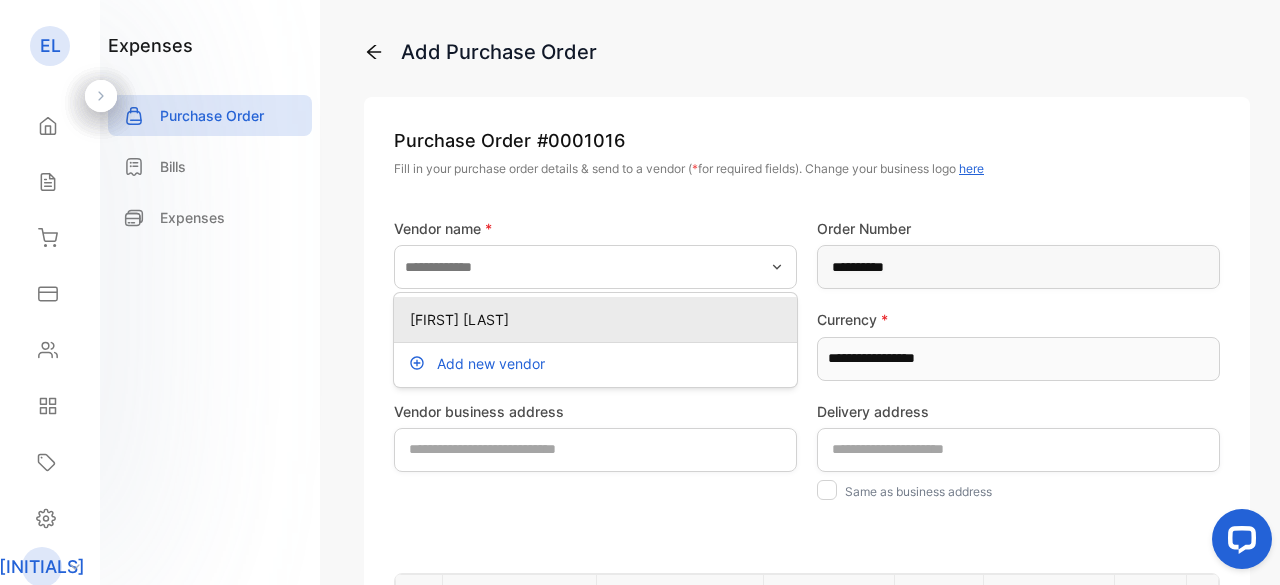 click on "[FIRST] [LAST]" at bounding box center (599, 319) 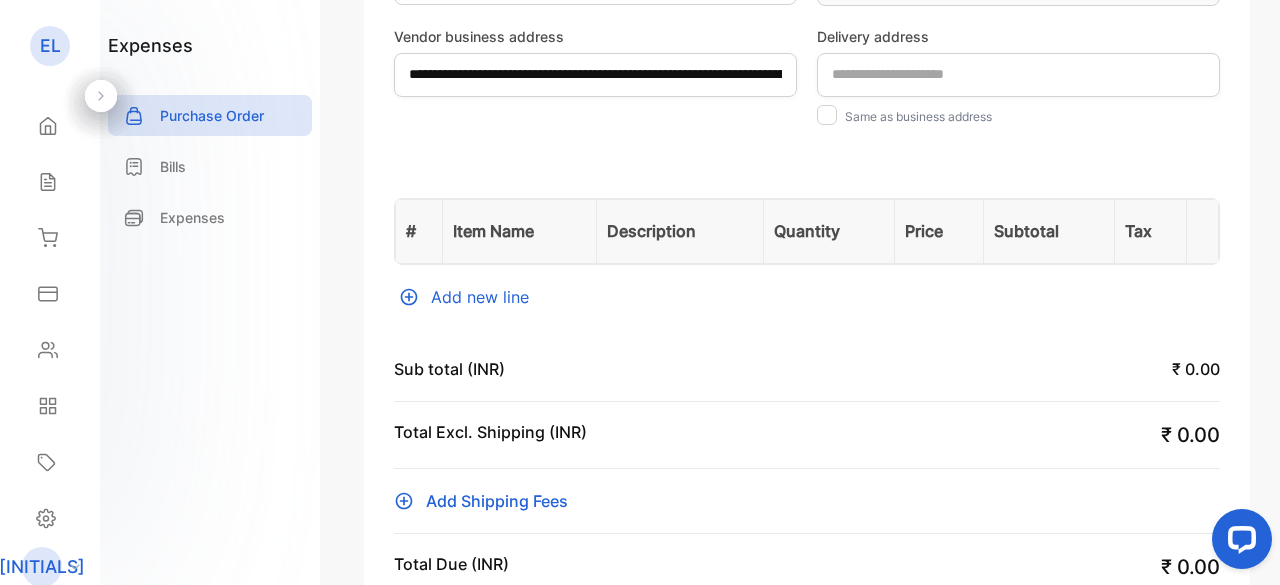 scroll, scrollTop: 600, scrollLeft: 0, axis: vertical 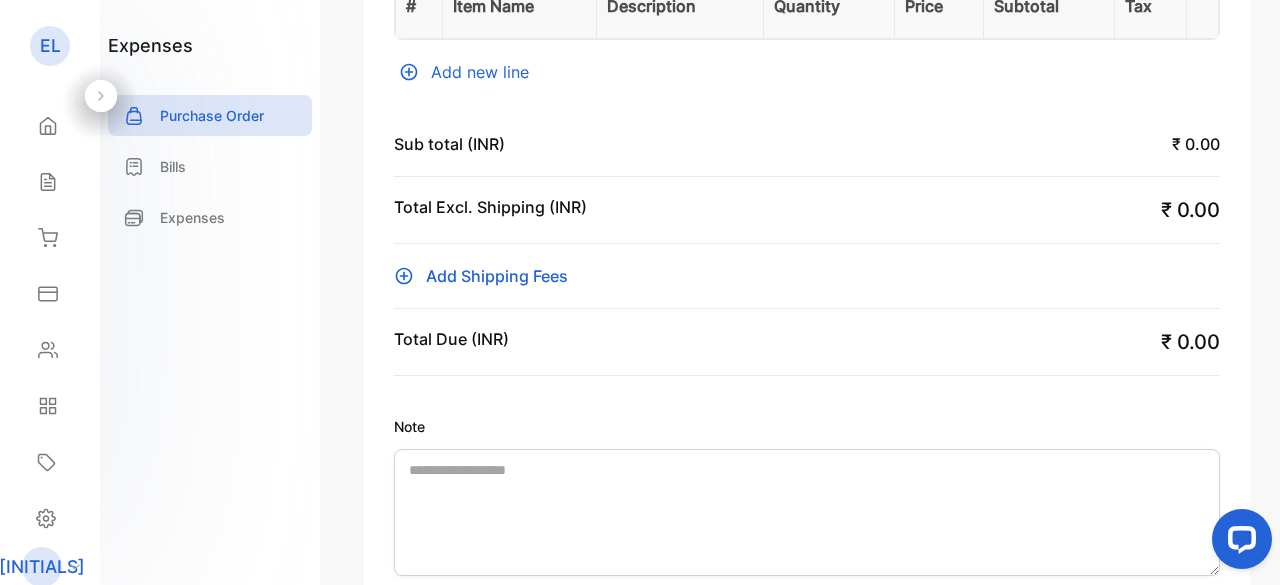click on "Add new line" at bounding box center [807, 72] 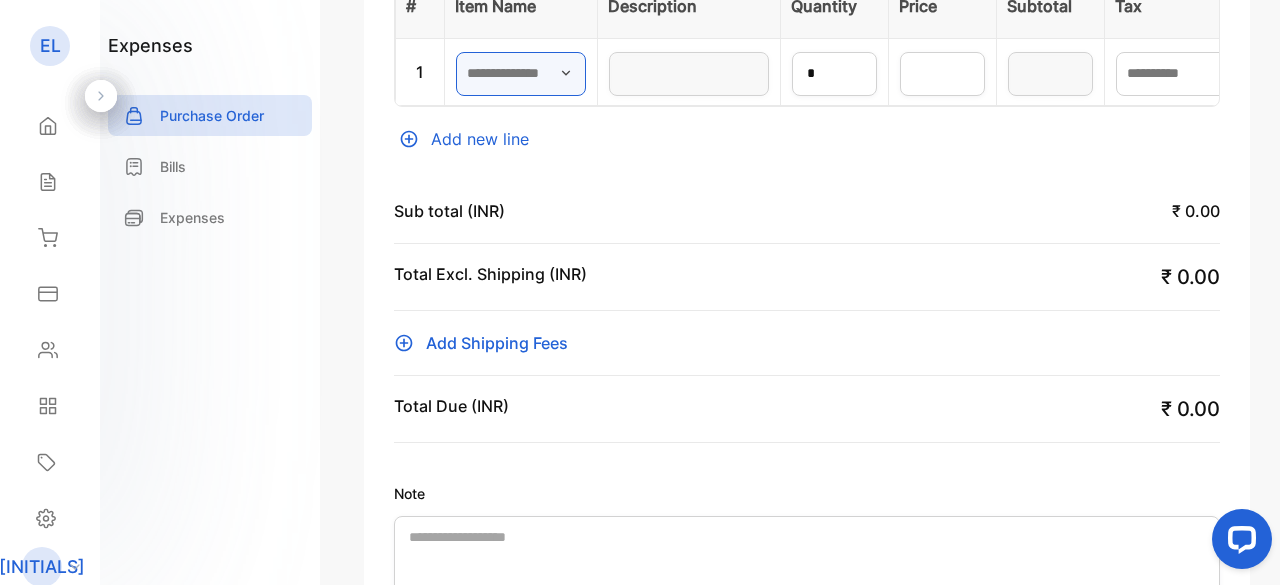 click at bounding box center (521, 74) 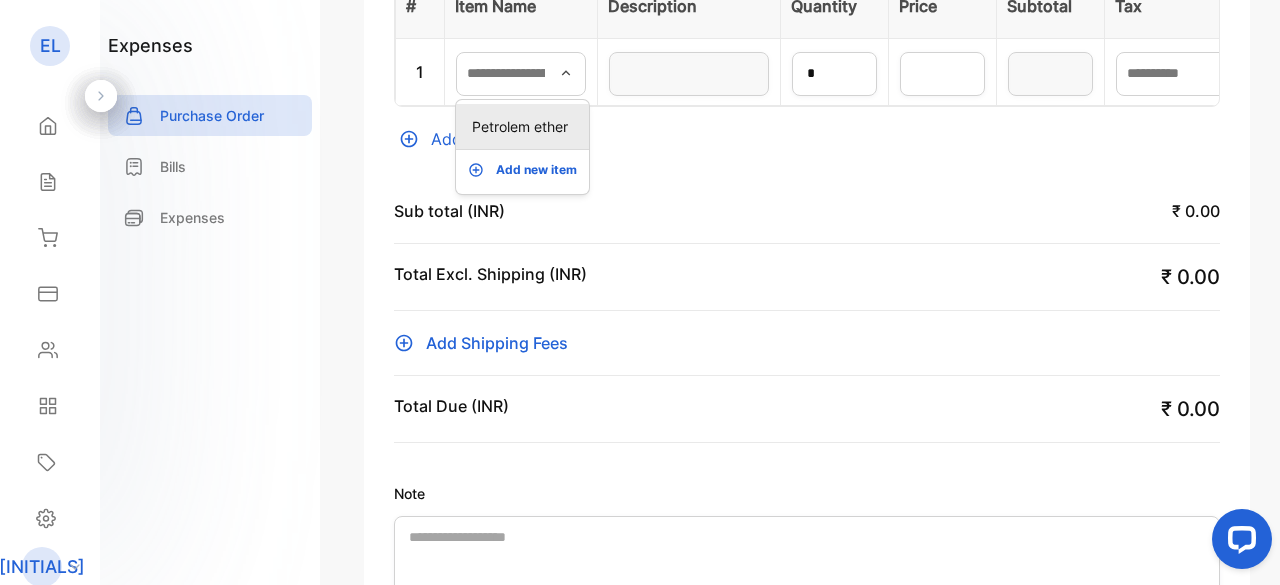 click on "Petrolem ether" at bounding box center (526, 126) 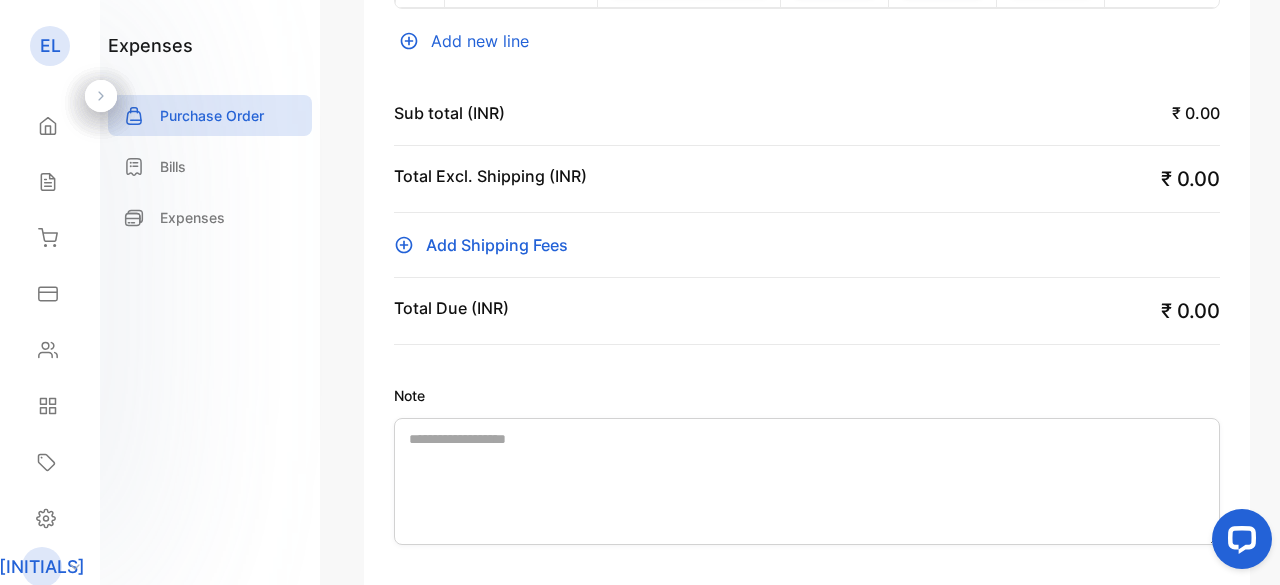 scroll, scrollTop: 914, scrollLeft: 0, axis: vertical 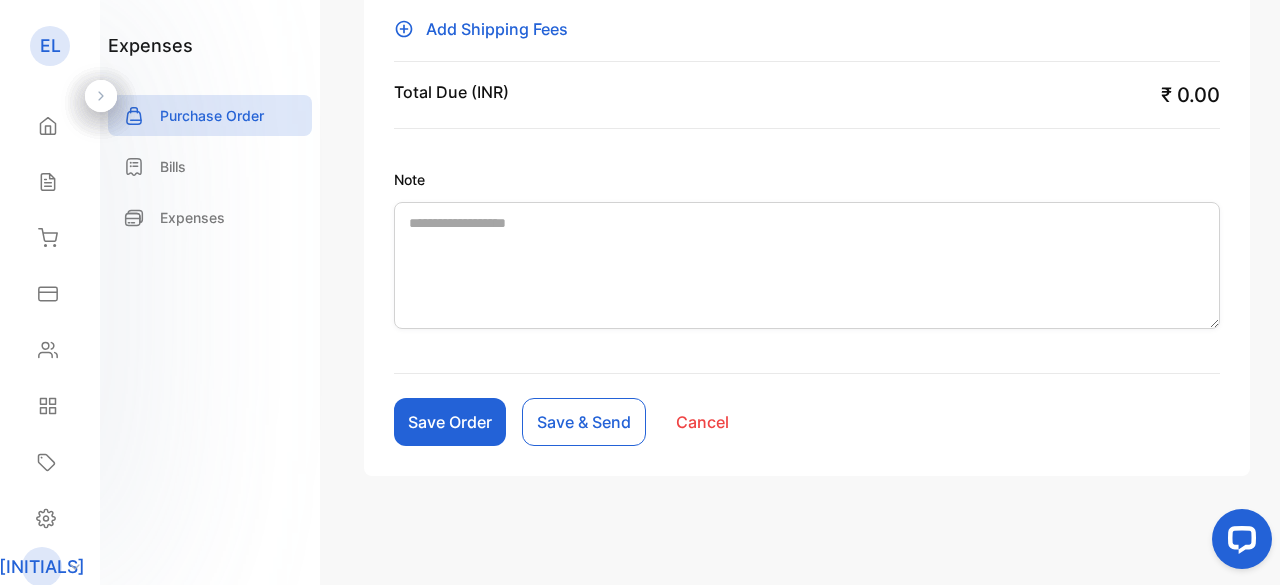 click on "Save Order" at bounding box center [450, 422] 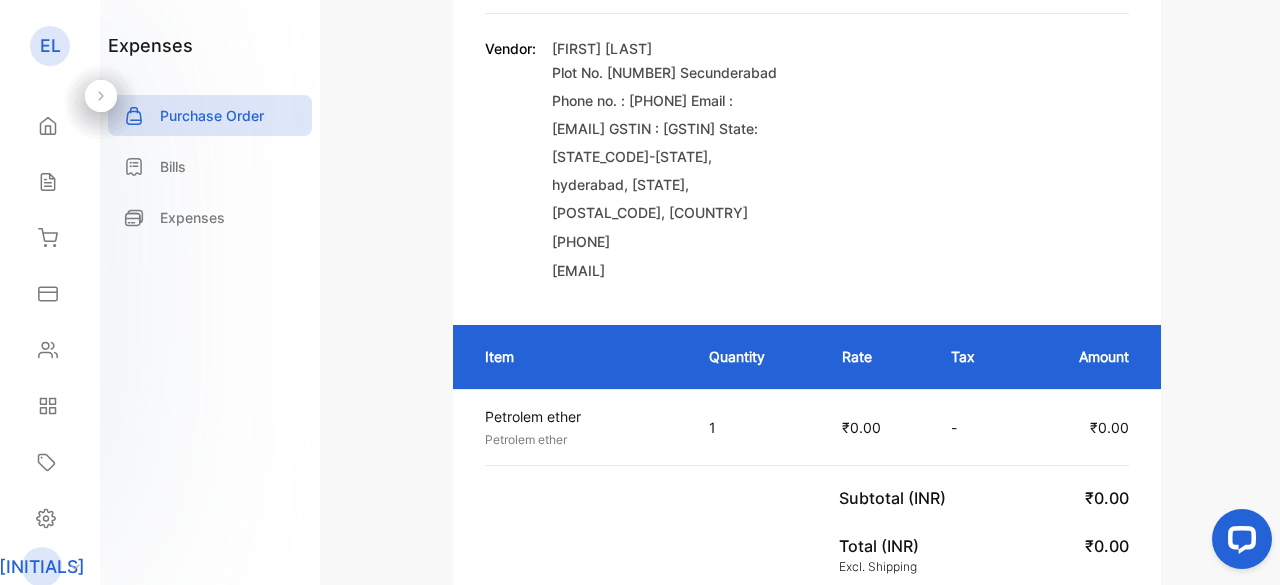 scroll, scrollTop: 0, scrollLeft: 0, axis: both 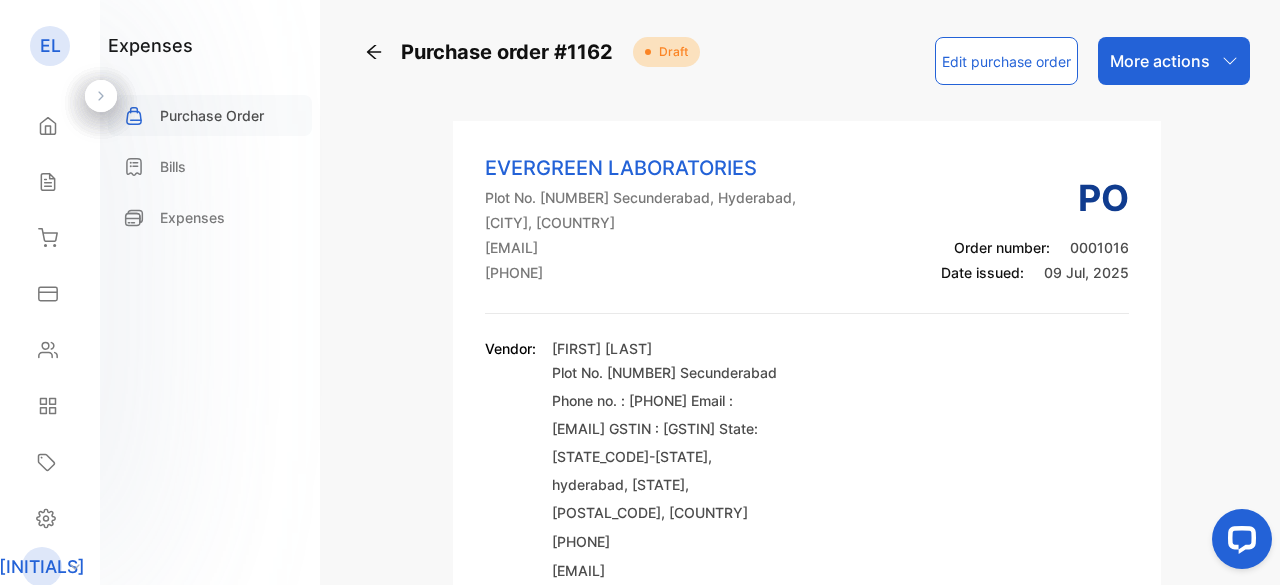 click on "Purchase Order" at bounding box center [212, 115] 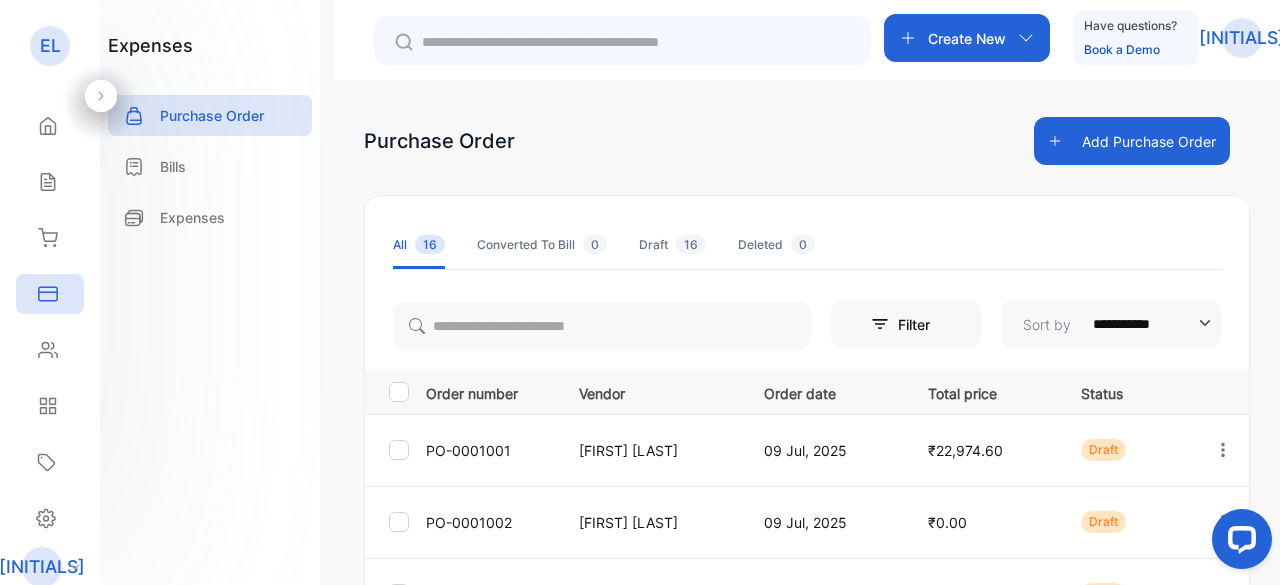 click on "Add Purchase Order" at bounding box center (1132, 141) 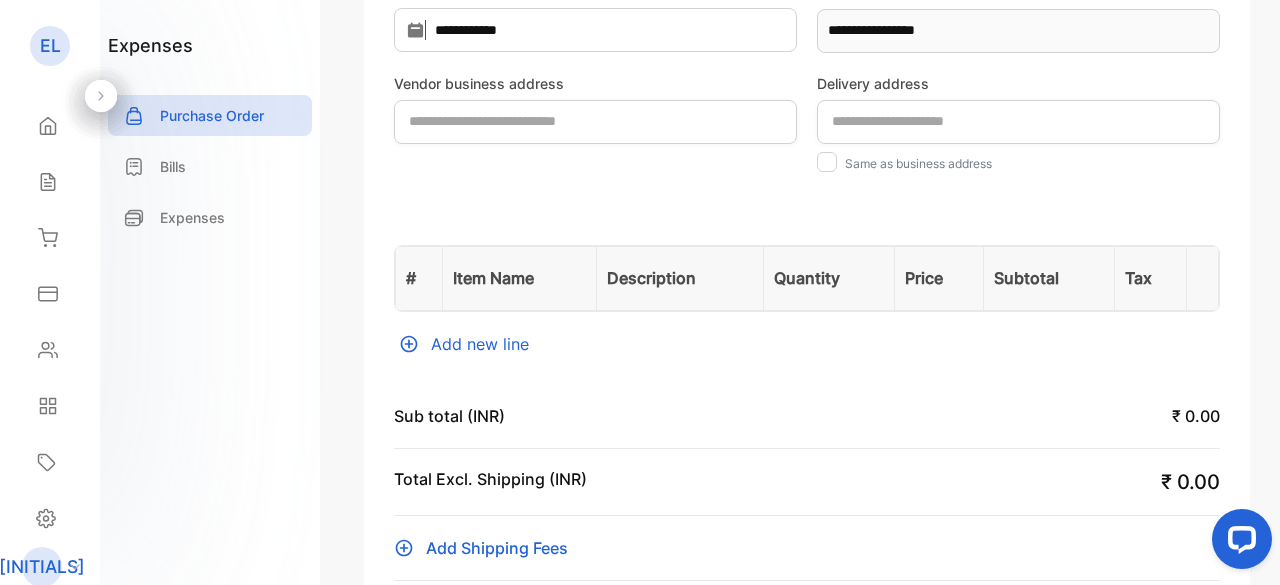 scroll, scrollTop: 200, scrollLeft: 0, axis: vertical 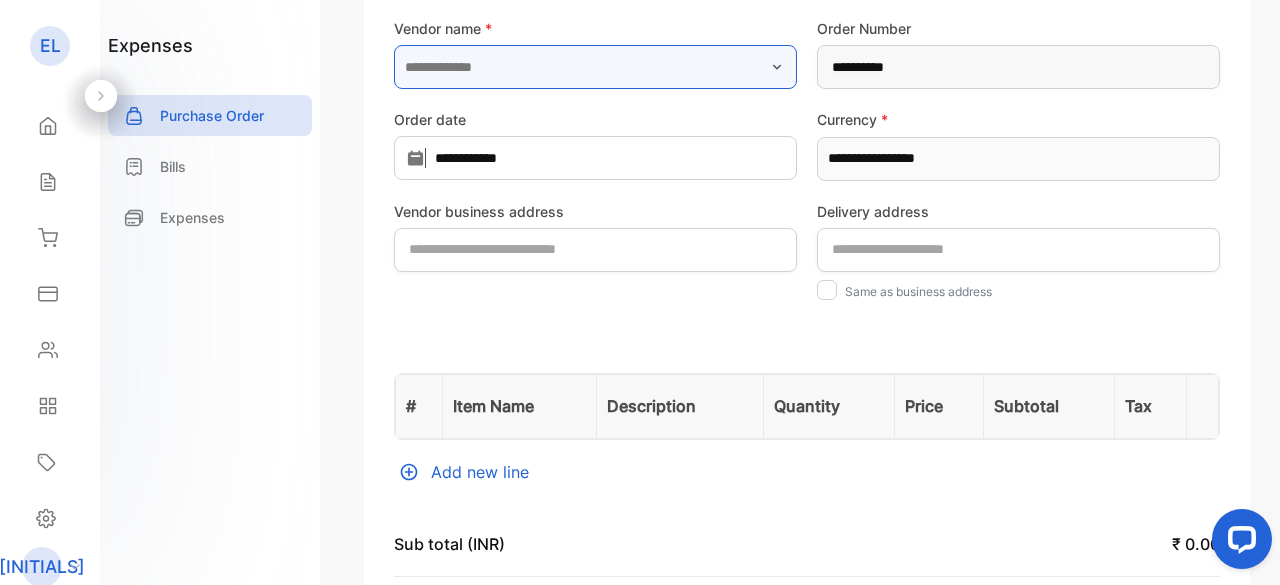 click at bounding box center (595, 67) 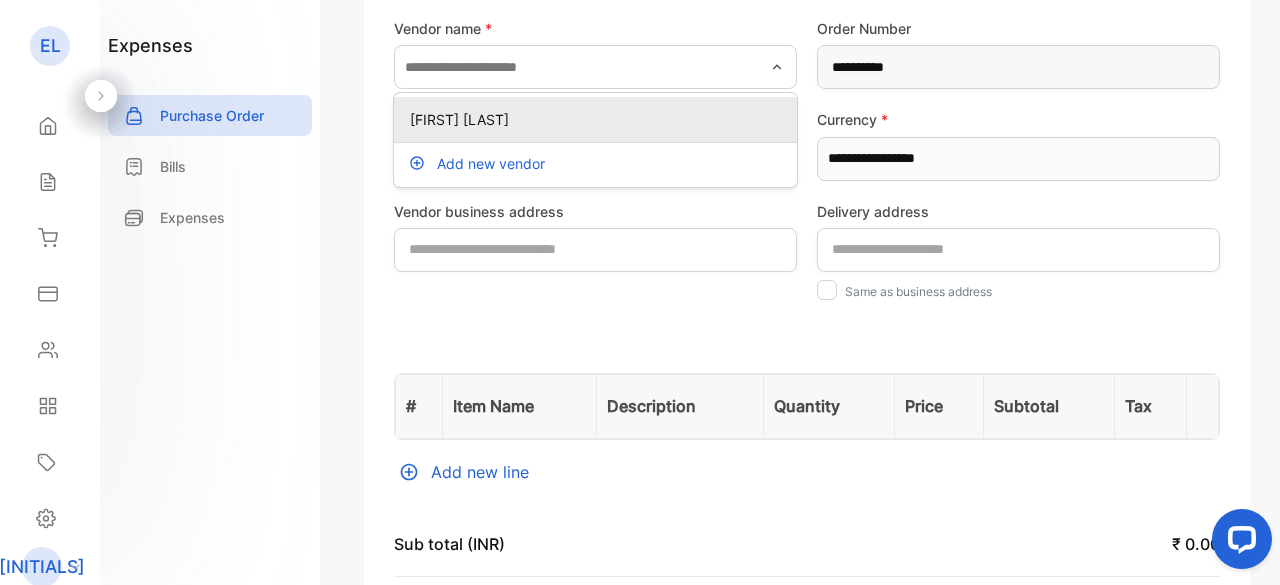 click on "[FIRST] [LAST]" at bounding box center (599, 119) 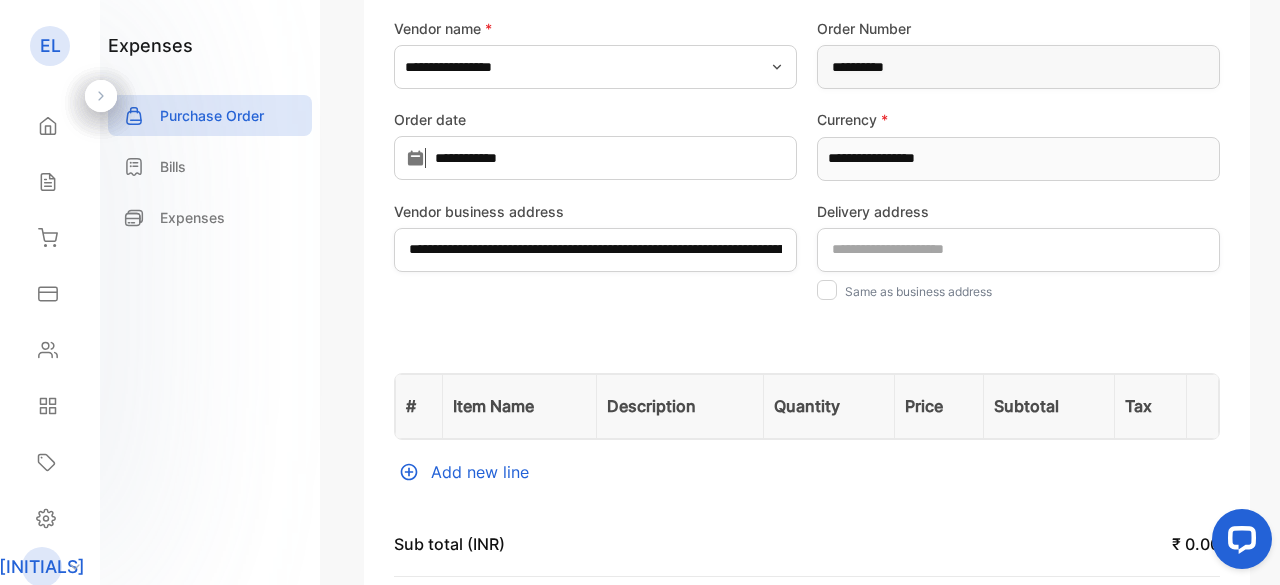 click on "Add new line" at bounding box center (807, 472) 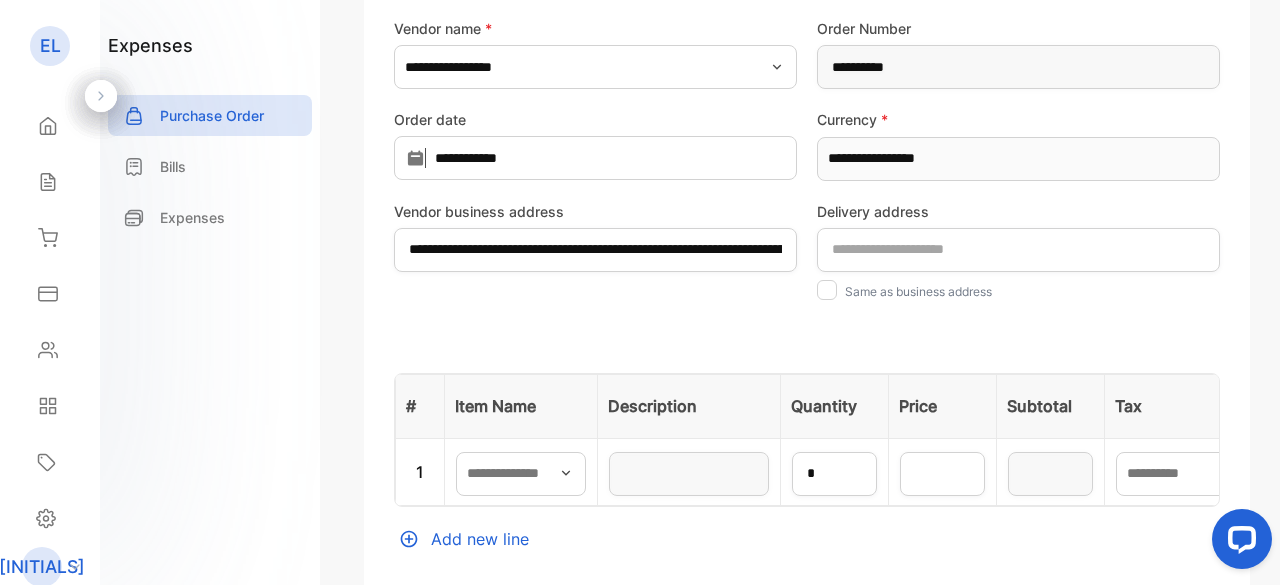 click at bounding box center (566, 473) 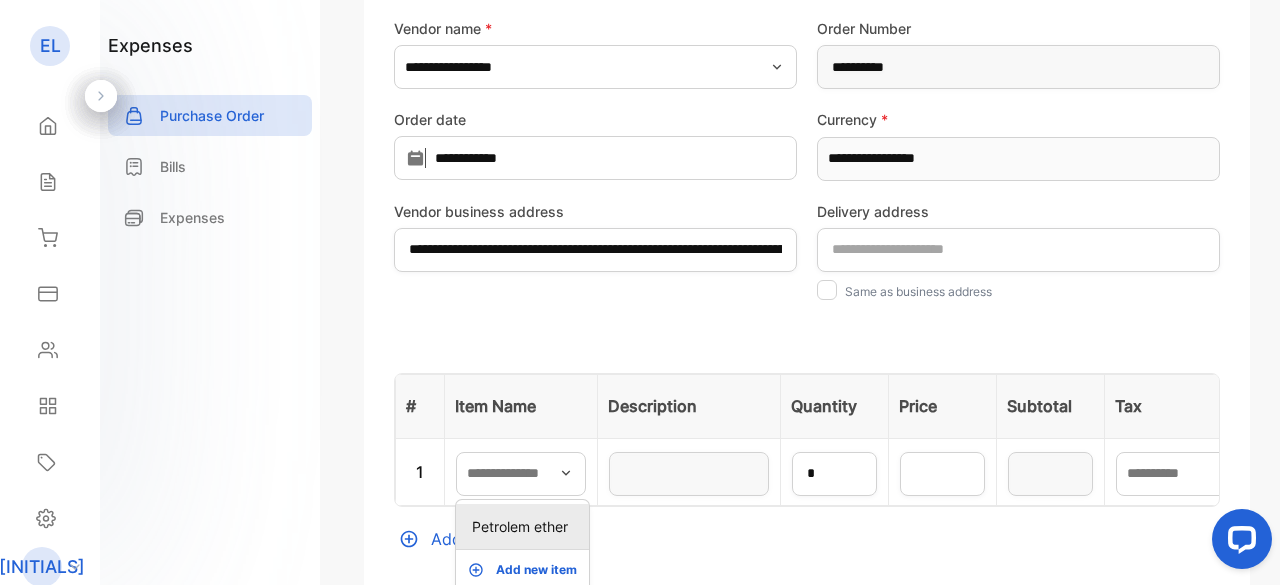 click on "Petrolem ether" at bounding box center (526, 526) 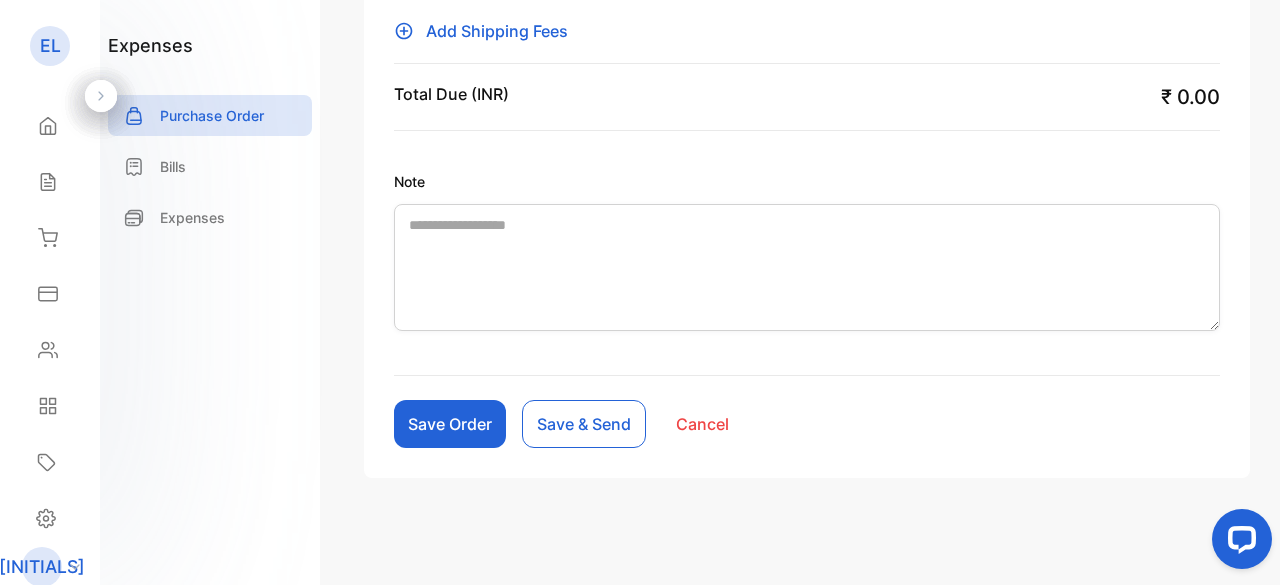 scroll, scrollTop: 914, scrollLeft: 0, axis: vertical 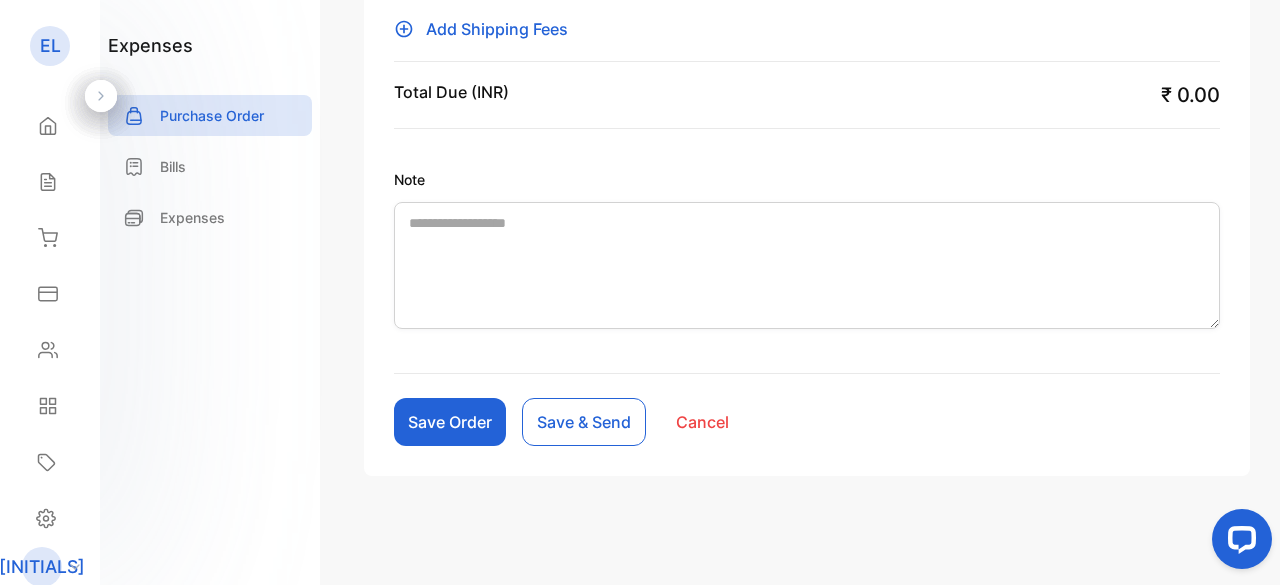 click on "Save Order" at bounding box center [450, 422] 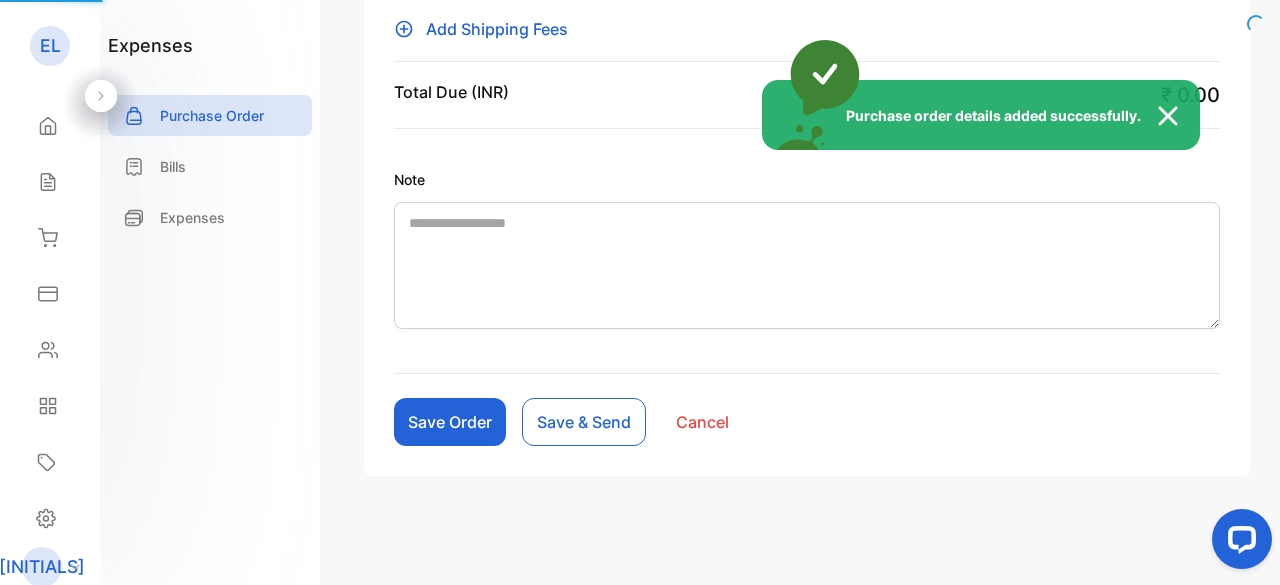 scroll, scrollTop: 883, scrollLeft: 0, axis: vertical 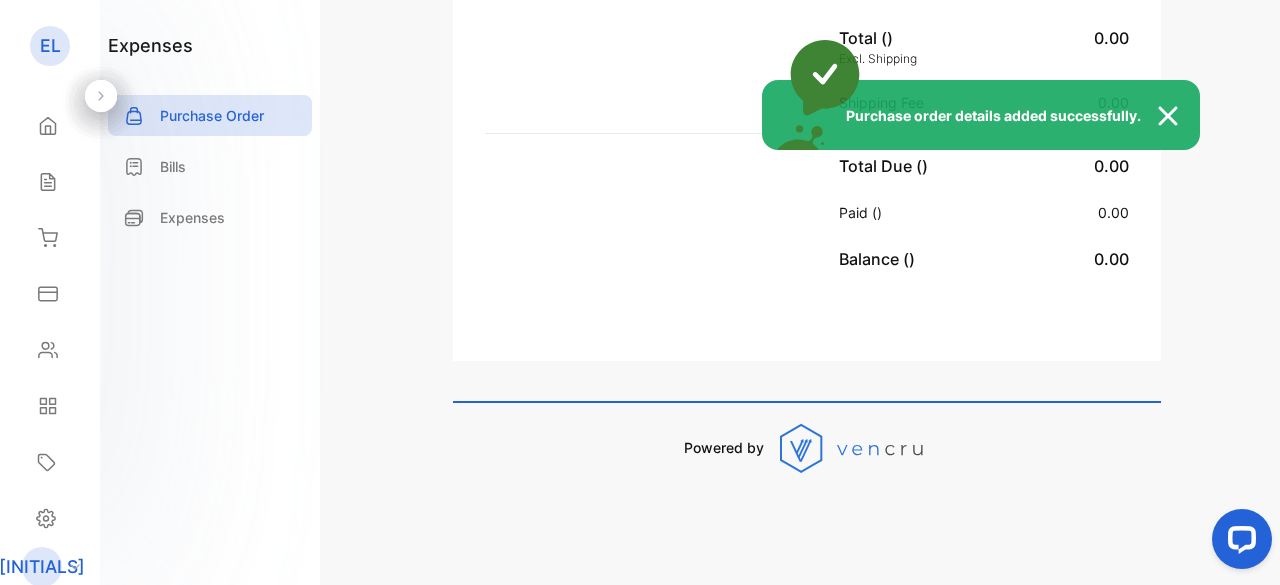 click at bounding box center [1178, 116] 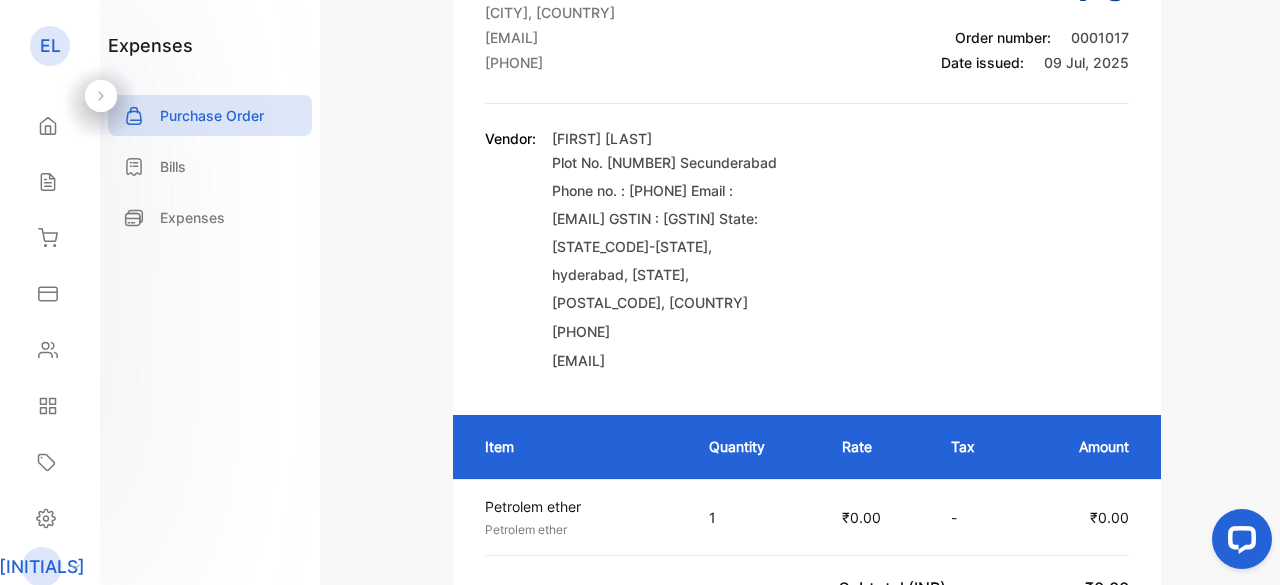 scroll, scrollTop: 0, scrollLeft: 0, axis: both 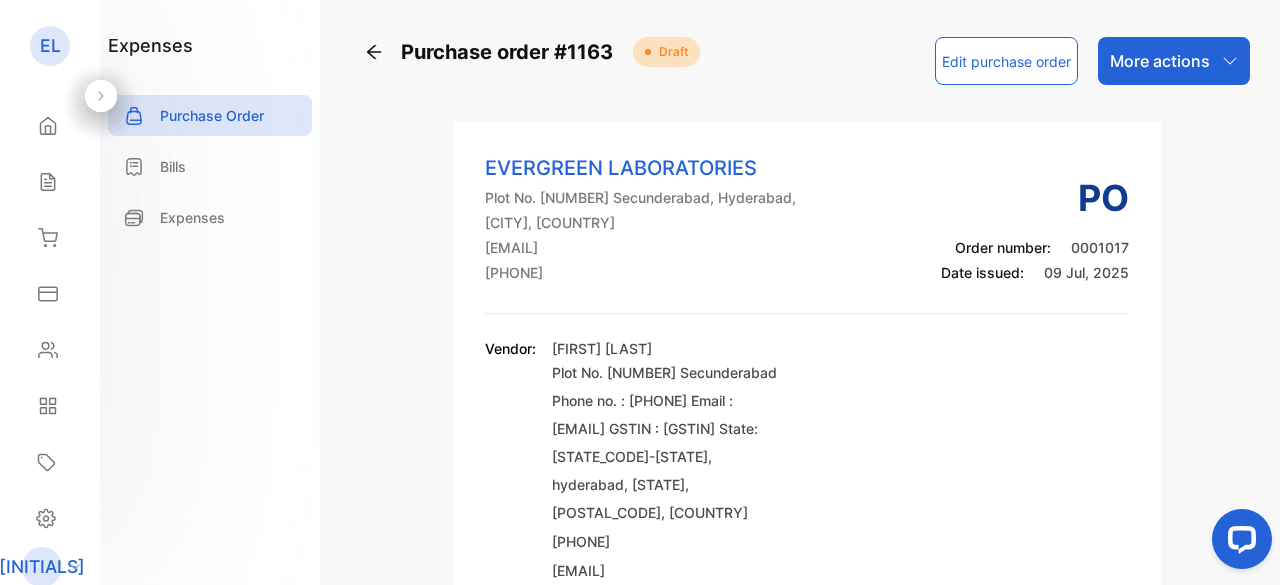 click on "Edit purchase order" at bounding box center (1006, 61) 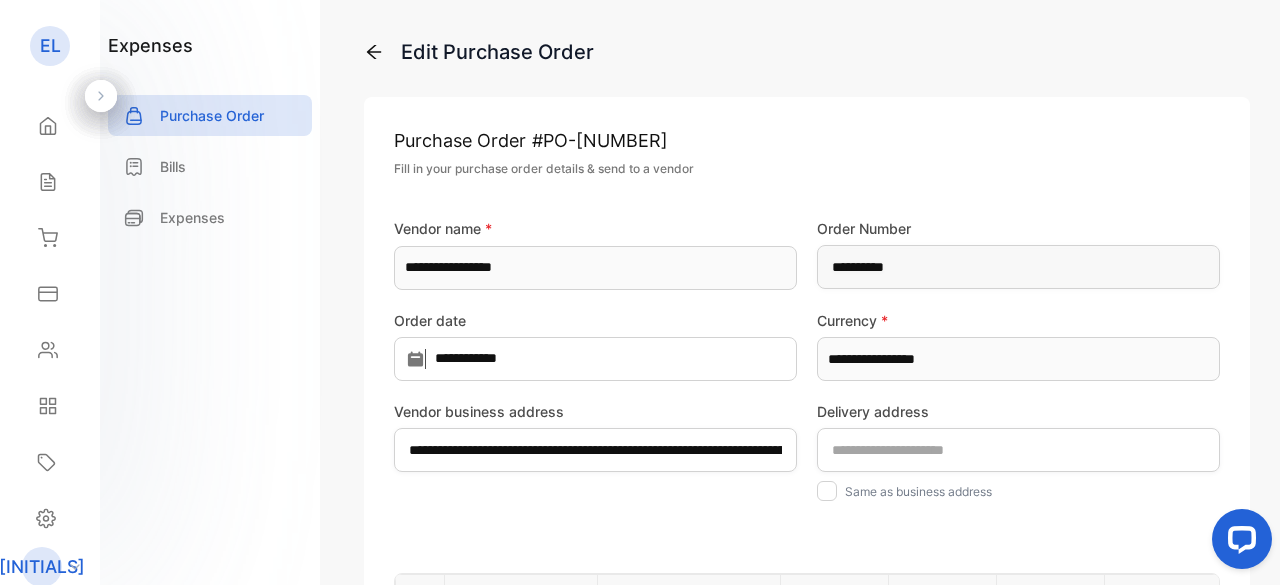 click at bounding box center (374, 52) 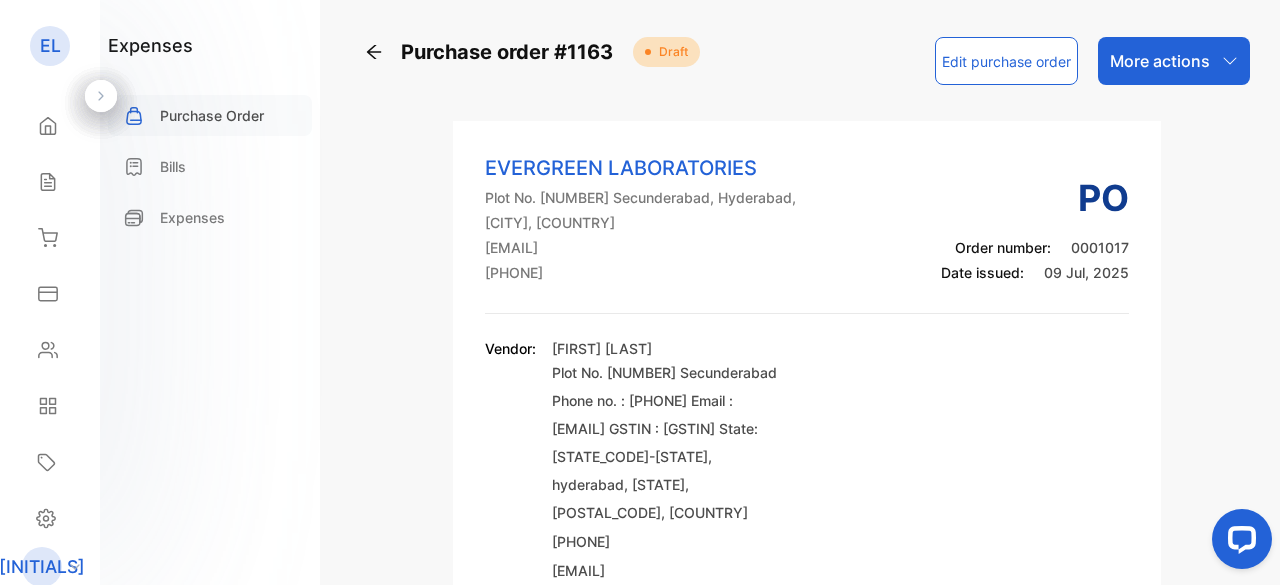 click on "Purchase Order" at bounding box center (212, 115) 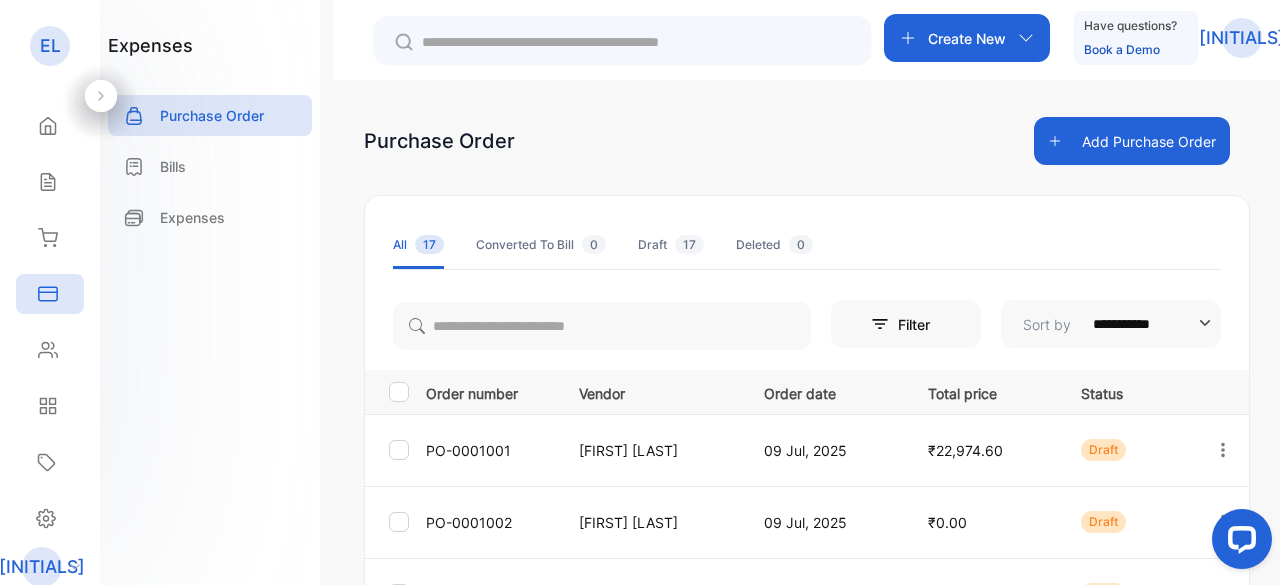 click on "Create New" at bounding box center [967, 38] 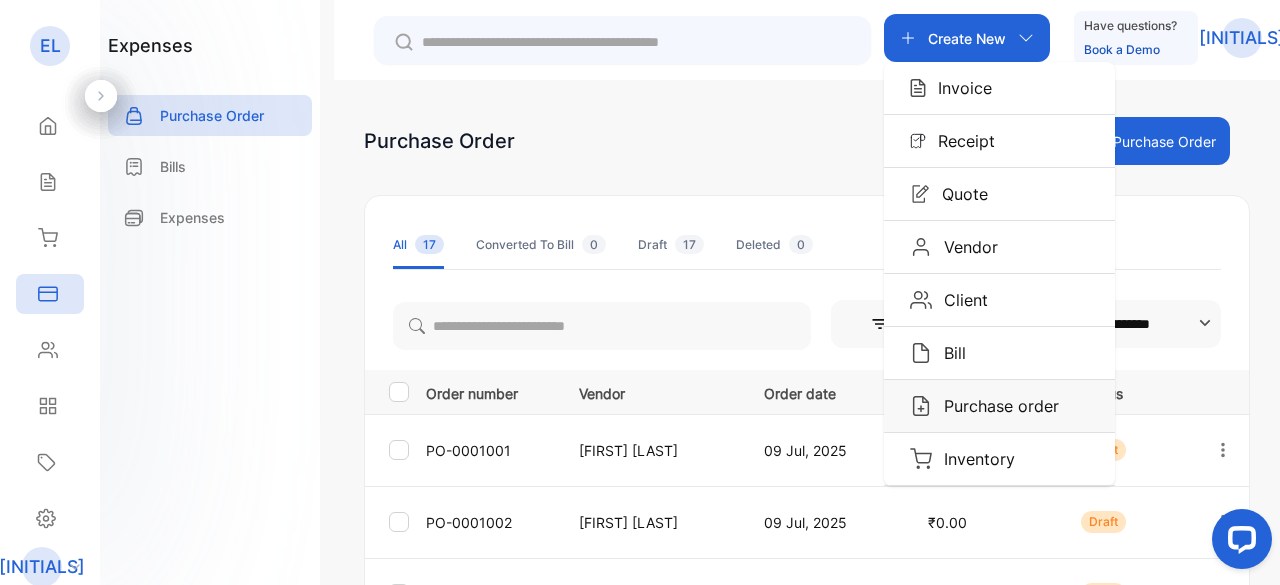 click on "Purchase order" at bounding box center [959, 88] 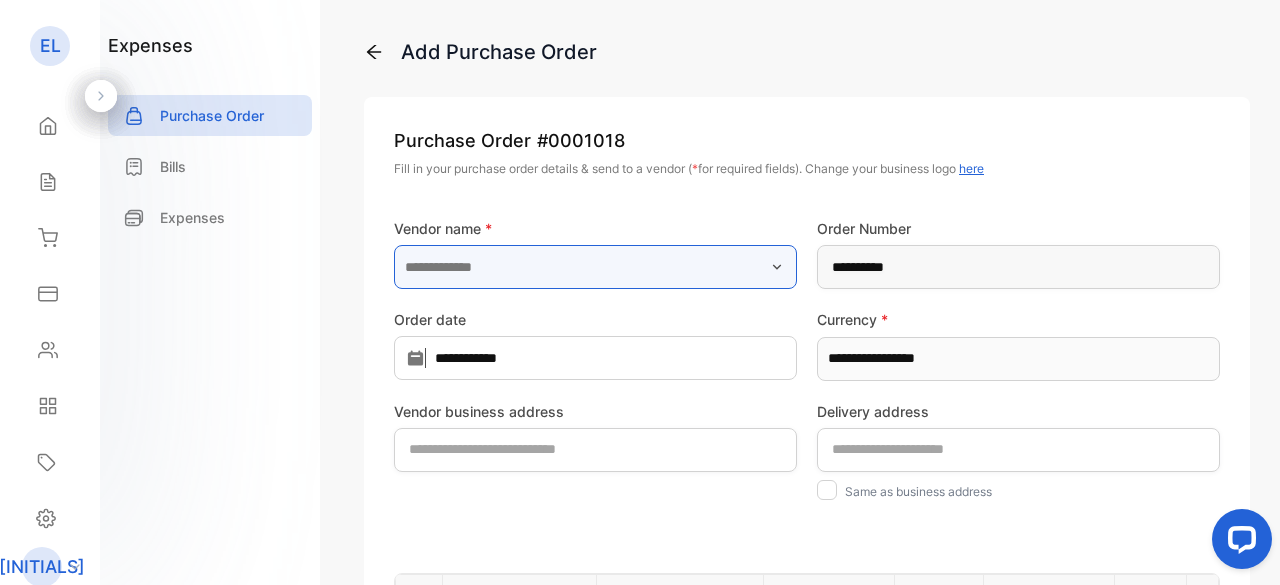 click at bounding box center [595, 267] 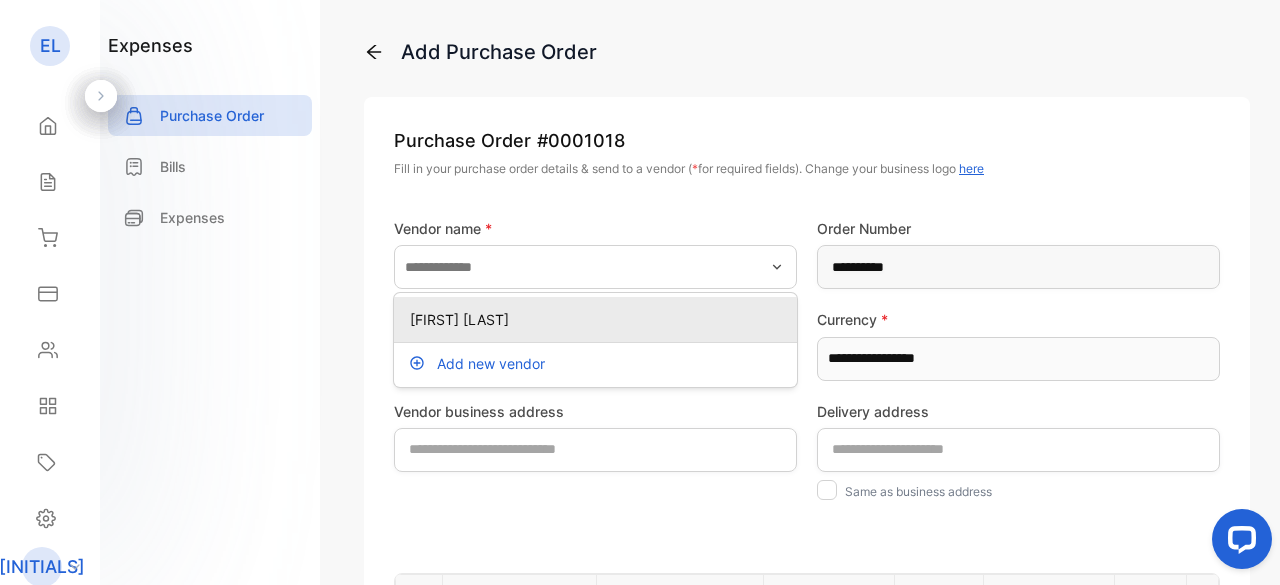 click on "[FIRST] [LAST]" at bounding box center [595, 319] 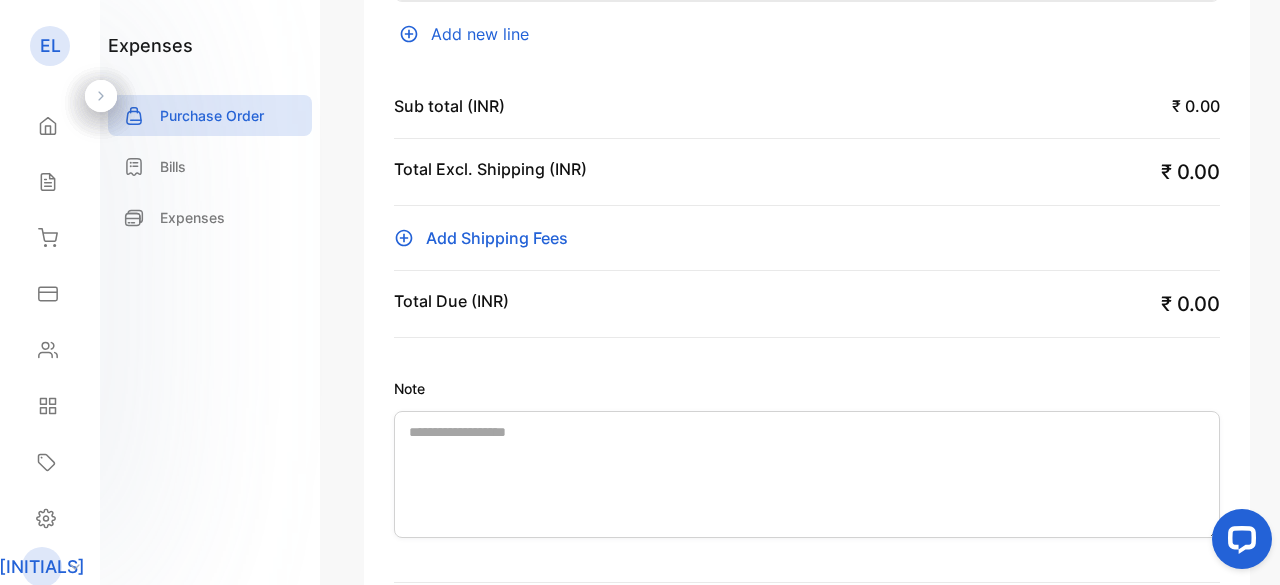 scroll, scrollTop: 578, scrollLeft: 0, axis: vertical 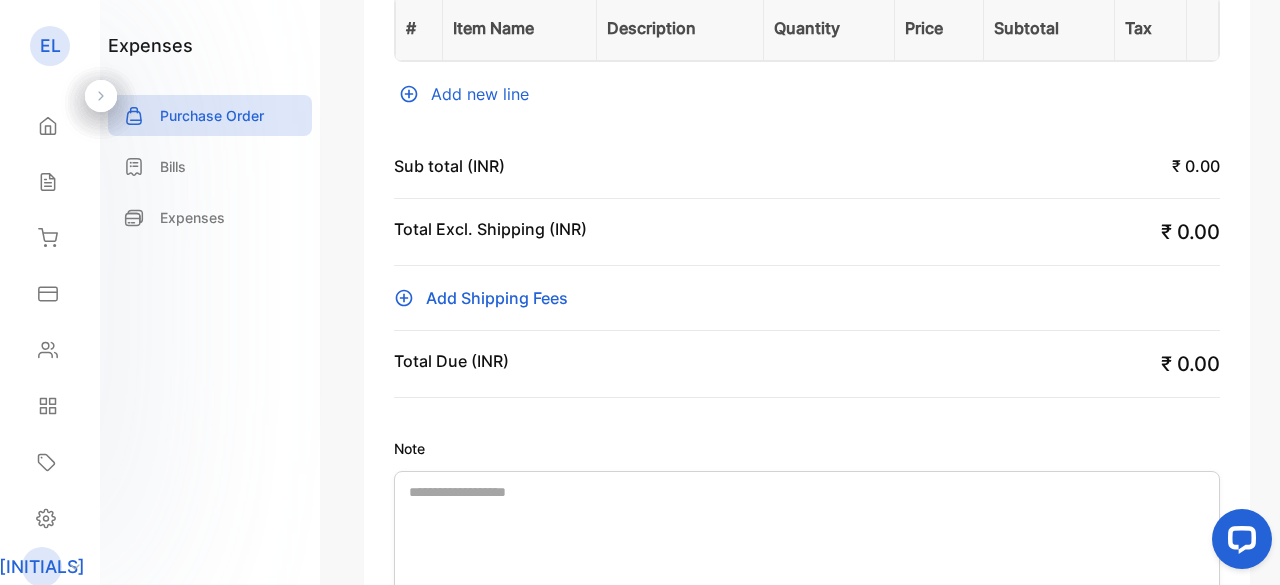 click on "Add new line" at bounding box center [807, 94] 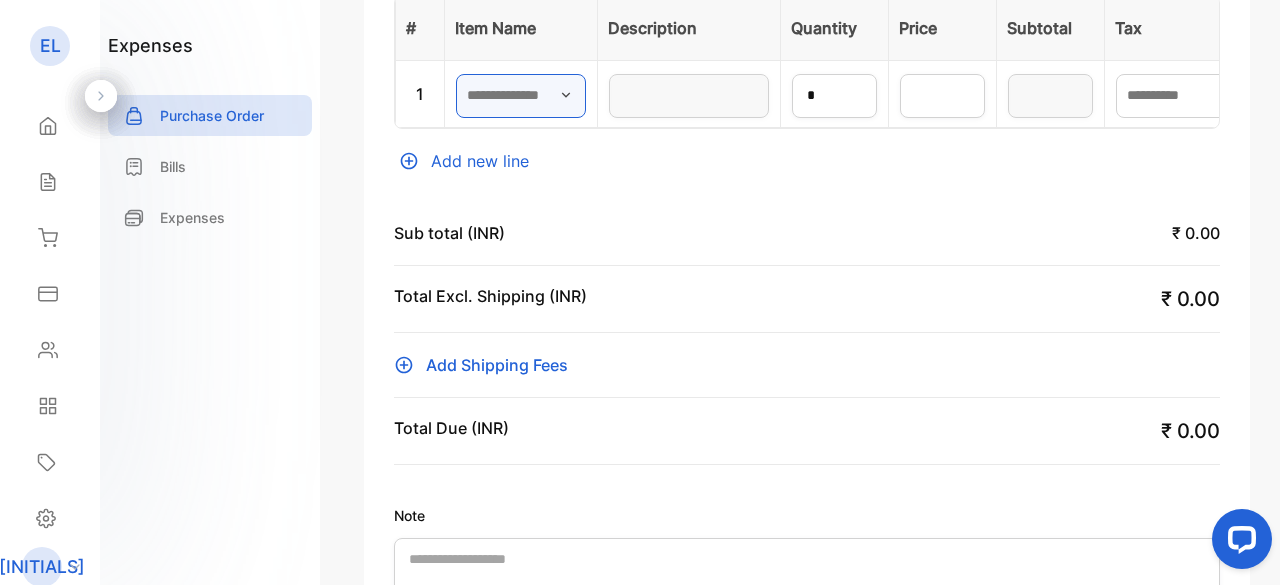 click at bounding box center [521, 96] 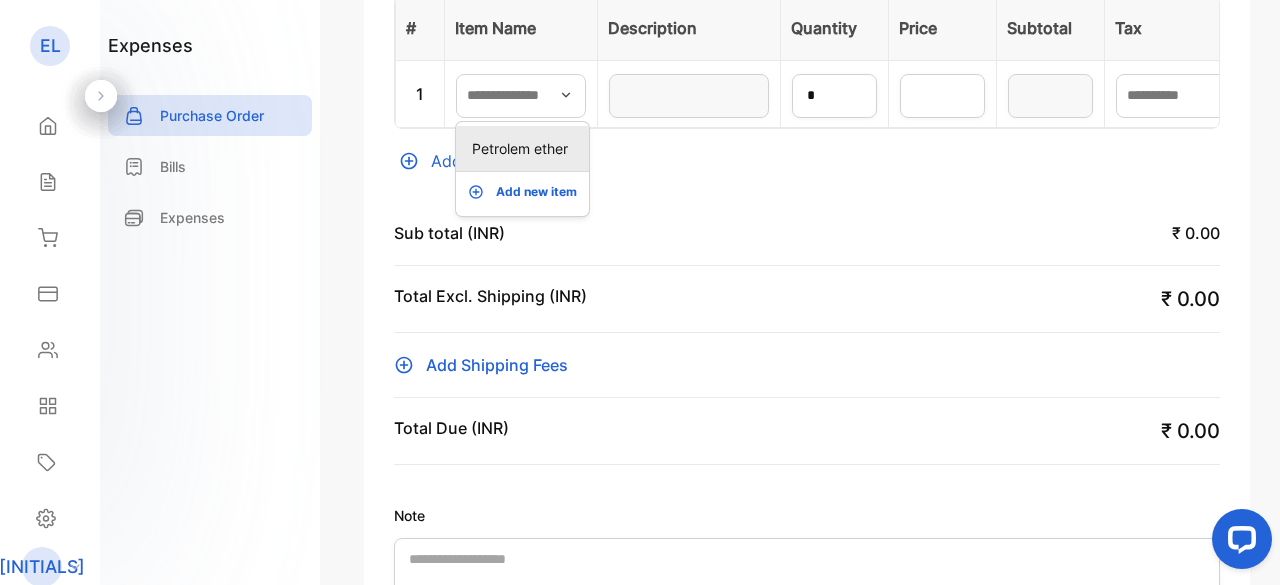 click on "Petrolem ether" at bounding box center [526, 148] 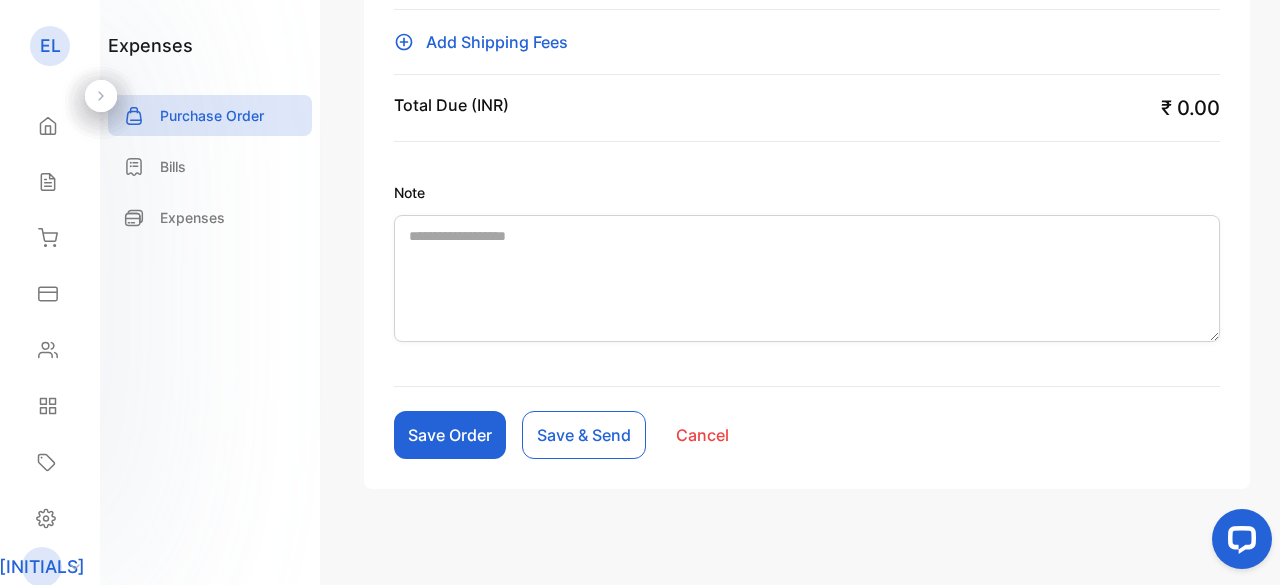 scroll, scrollTop: 914, scrollLeft: 0, axis: vertical 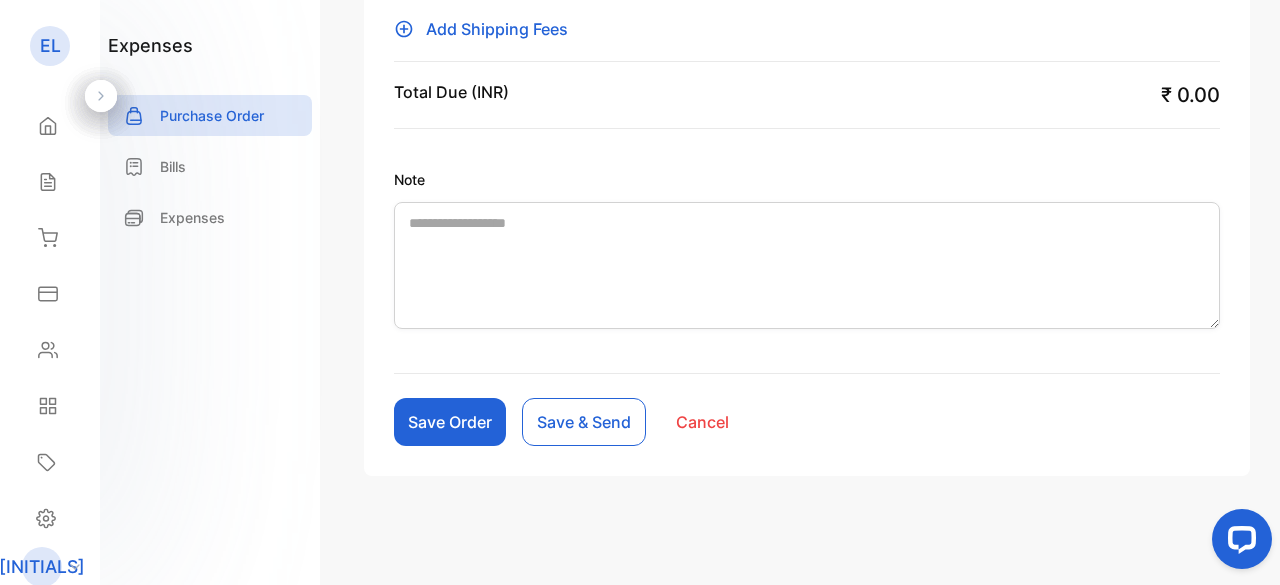 click on "Save Order" at bounding box center [450, 422] 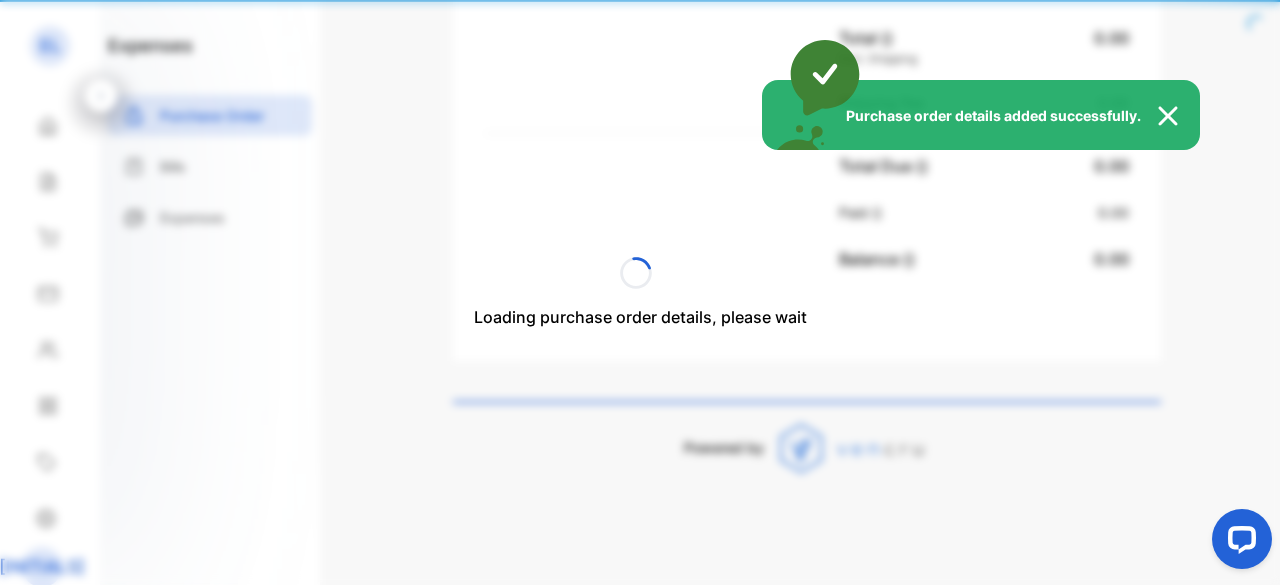 scroll, scrollTop: 883, scrollLeft: 0, axis: vertical 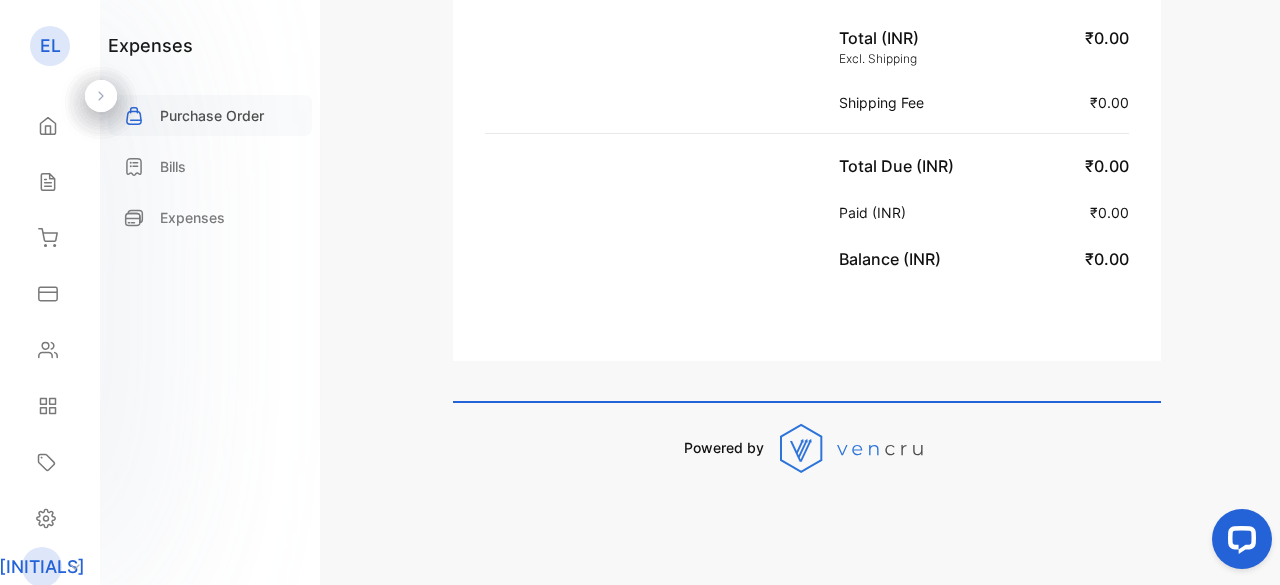 click on "Purchase Order" at bounding box center (210, 115) 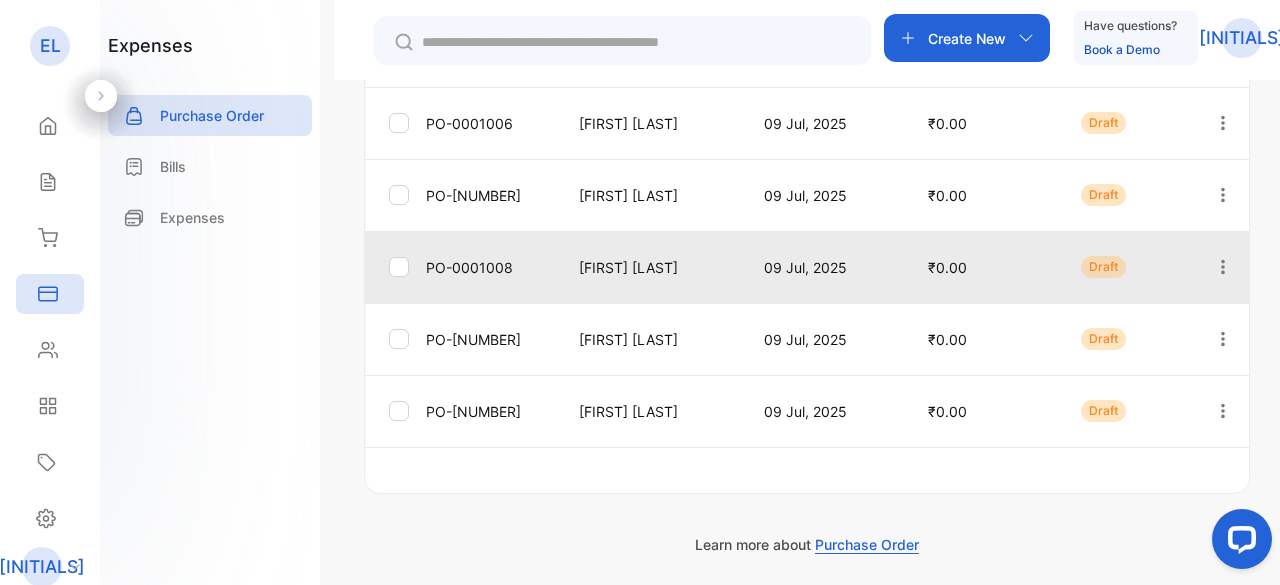 scroll, scrollTop: 724, scrollLeft: 0, axis: vertical 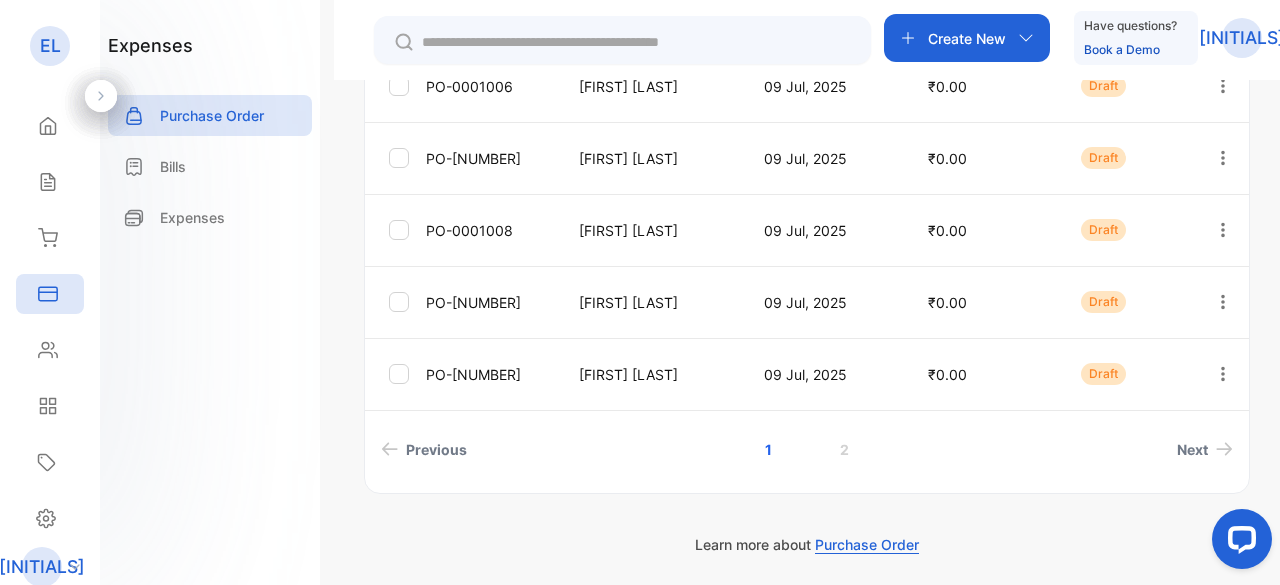 click on "Create New" at bounding box center (967, 38) 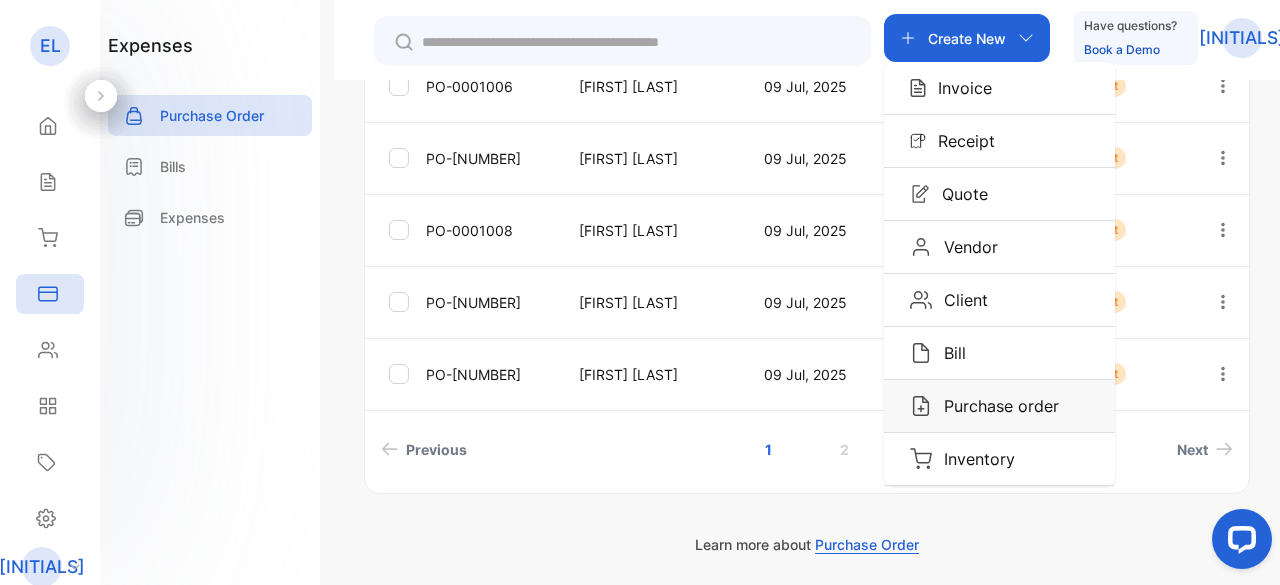 click on "Purchase order" at bounding box center (959, 88) 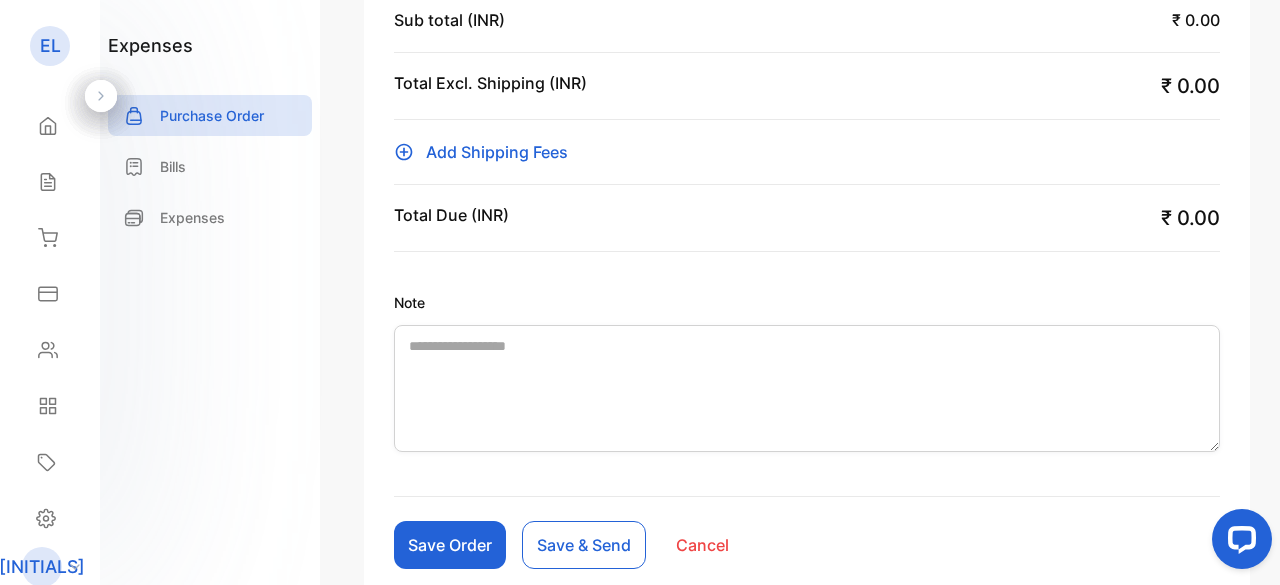 scroll, scrollTop: 324, scrollLeft: 0, axis: vertical 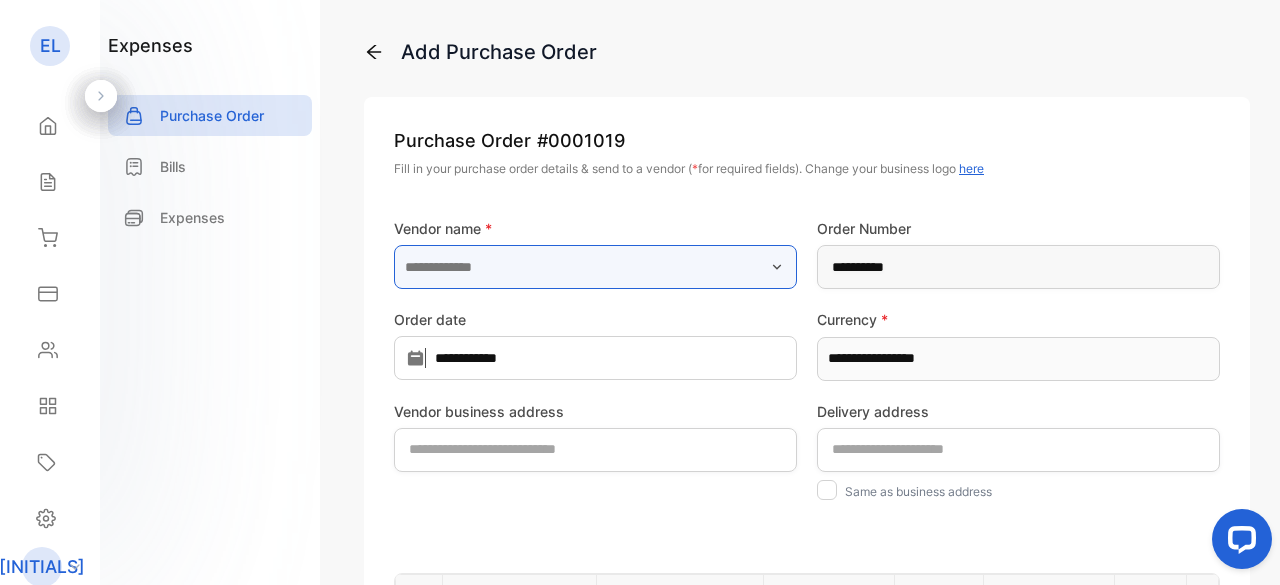 click at bounding box center (595, 267) 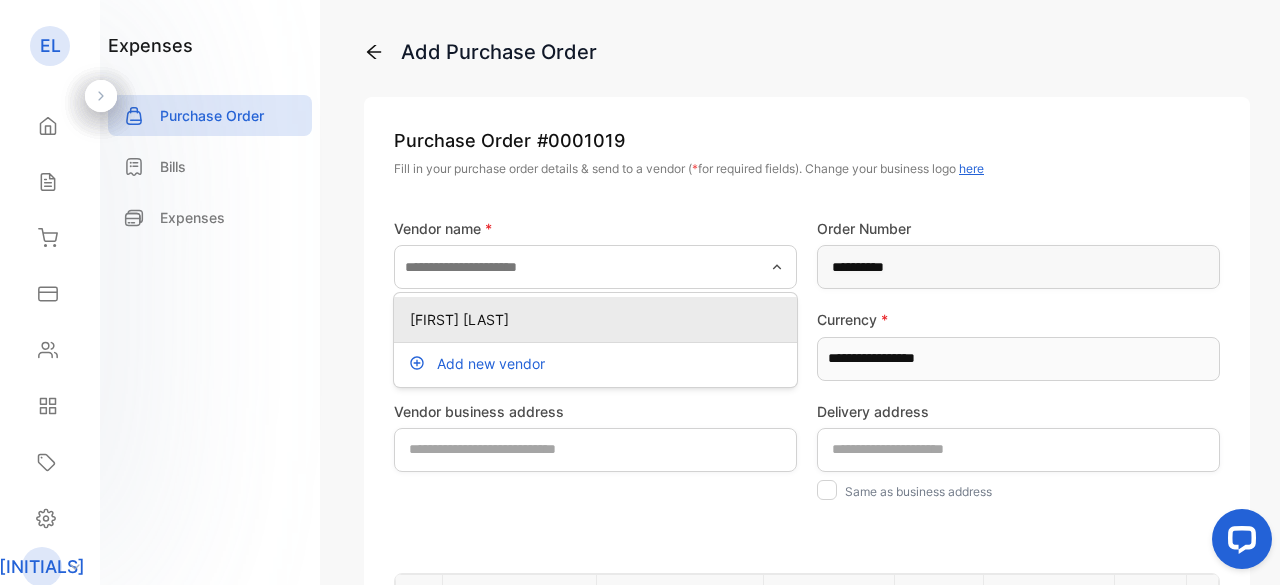click on "[FIRST] [LAST]" at bounding box center [599, 319] 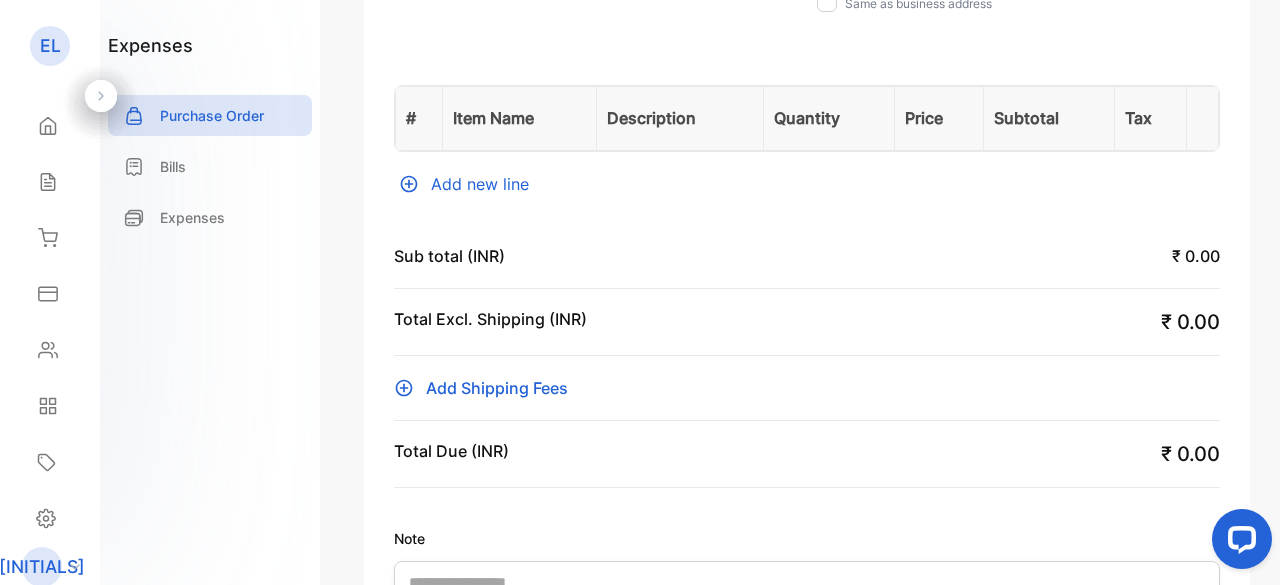 scroll, scrollTop: 500, scrollLeft: 0, axis: vertical 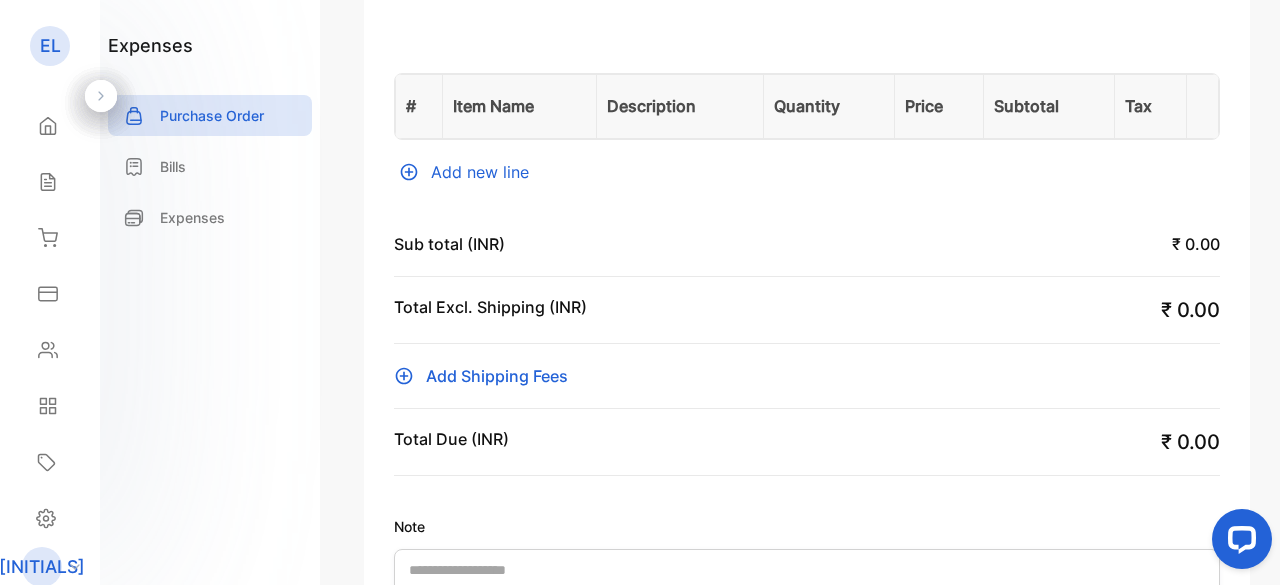 click on "Add new line" at bounding box center (807, 172) 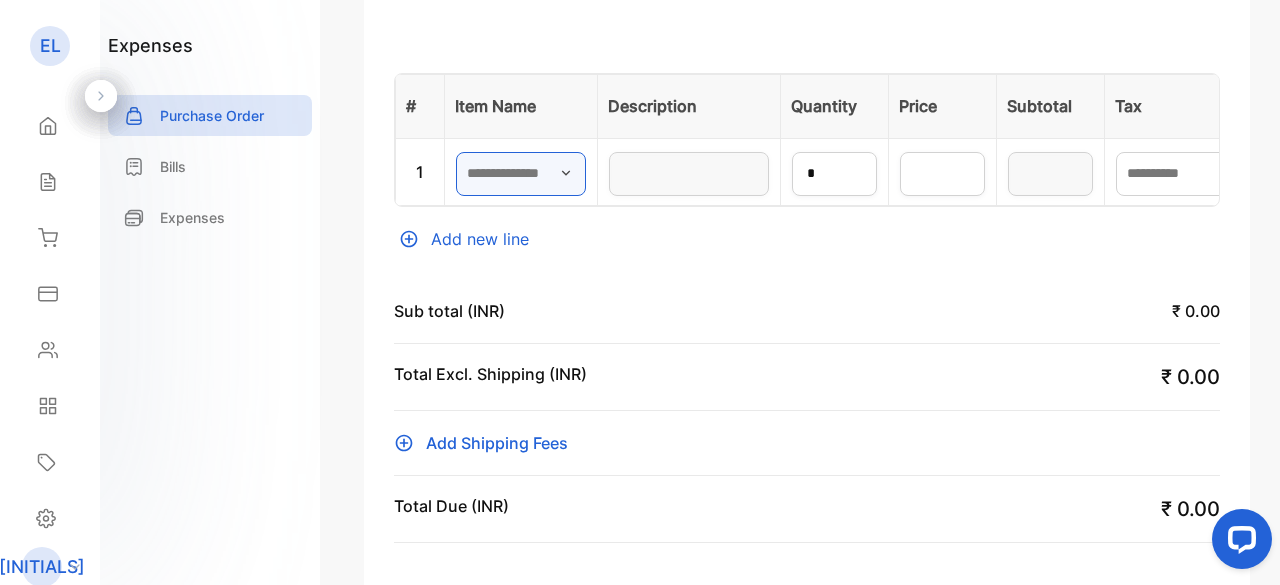 click at bounding box center [521, 174] 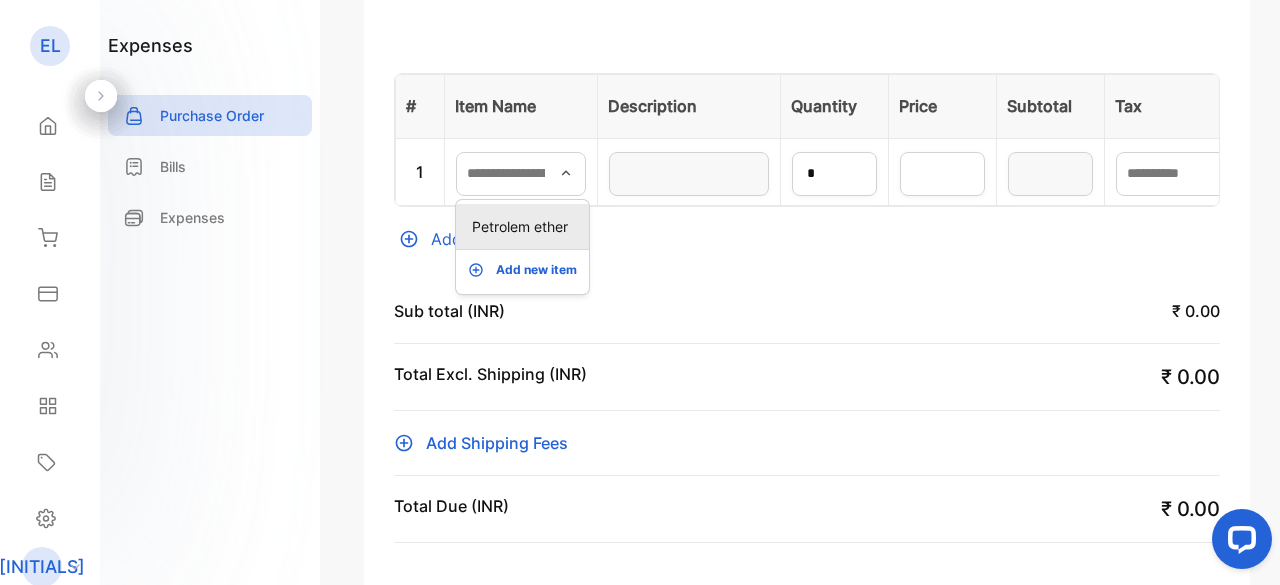 click on "Petrolem ether" at bounding box center (522, 226) 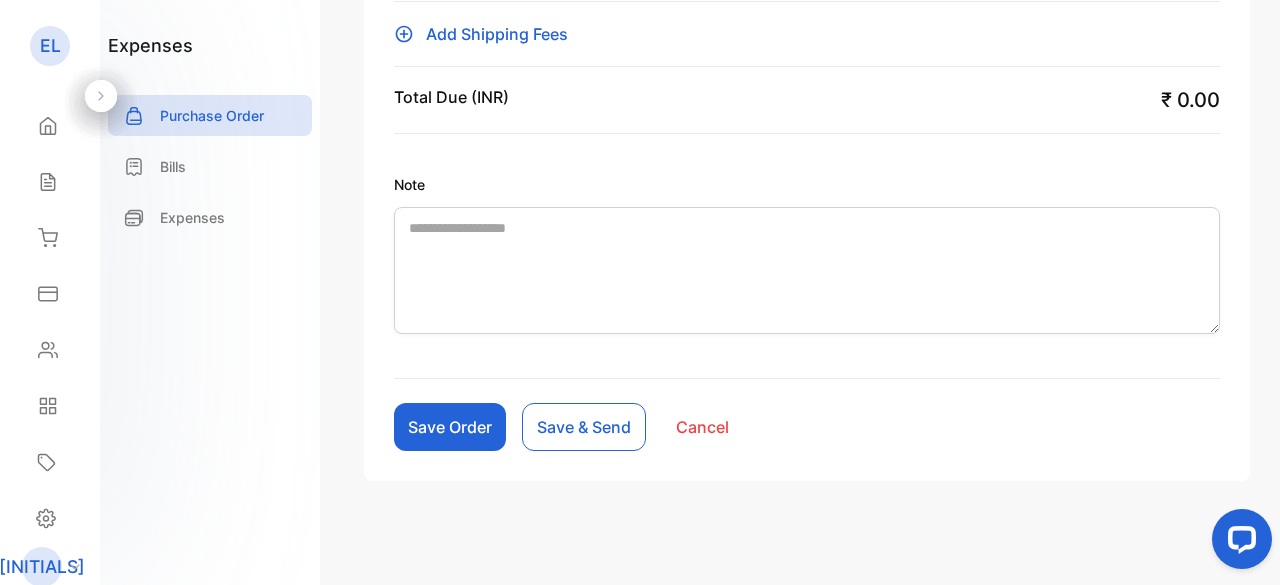 scroll, scrollTop: 914, scrollLeft: 0, axis: vertical 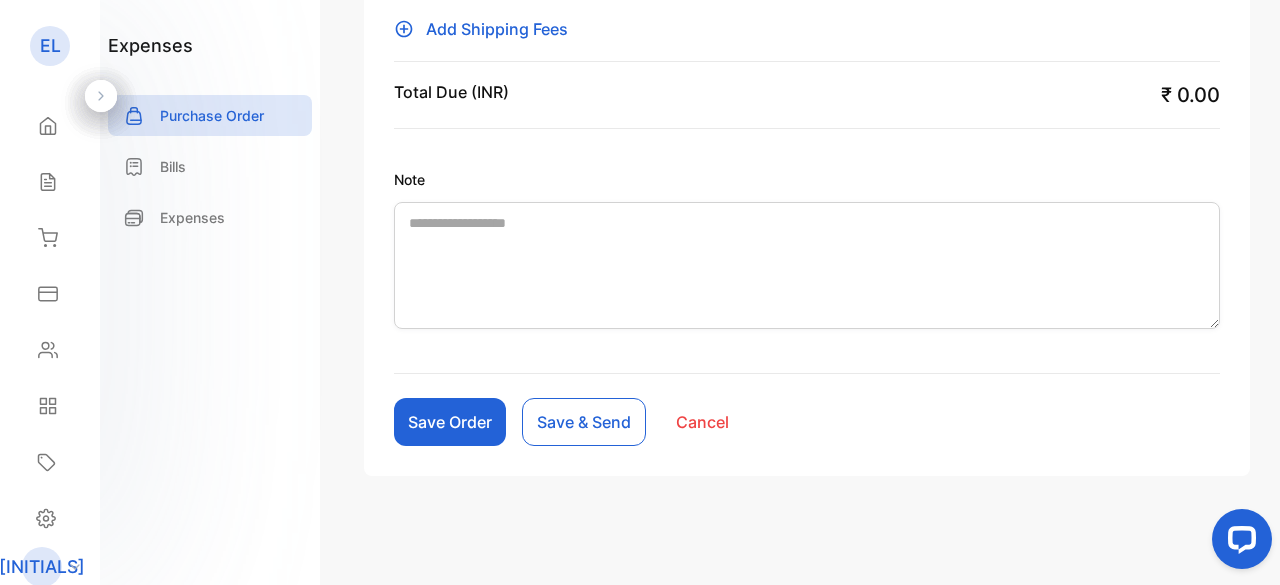 click on "Save Order" at bounding box center [450, 422] 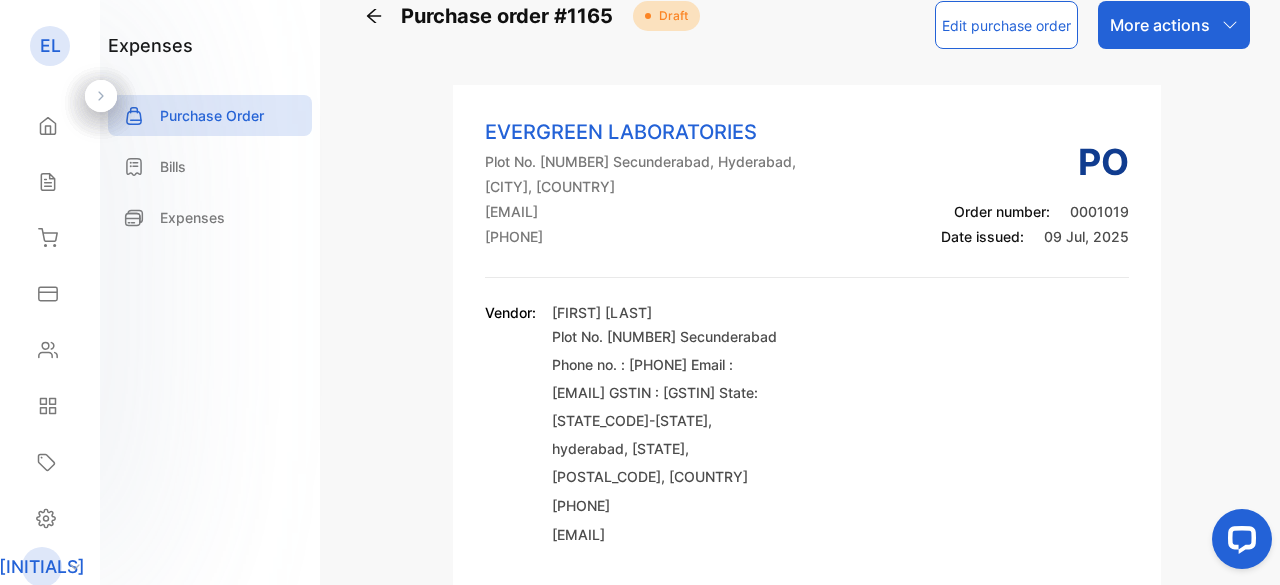 scroll, scrollTop: 0, scrollLeft: 0, axis: both 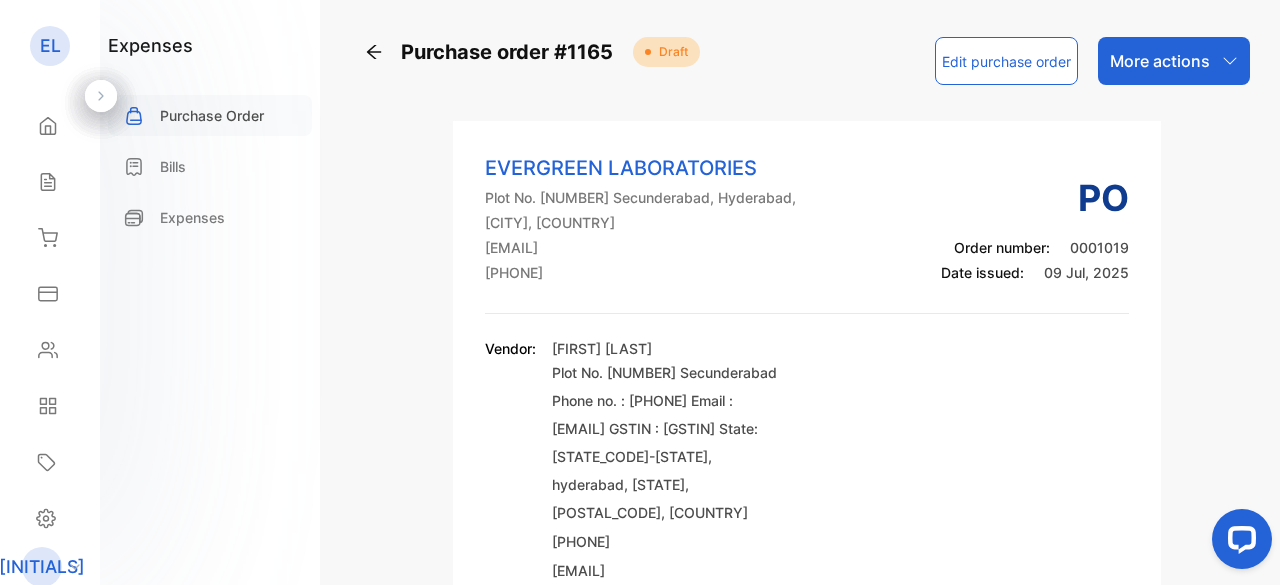 click on "Purchase Order" at bounding box center (212, 115) 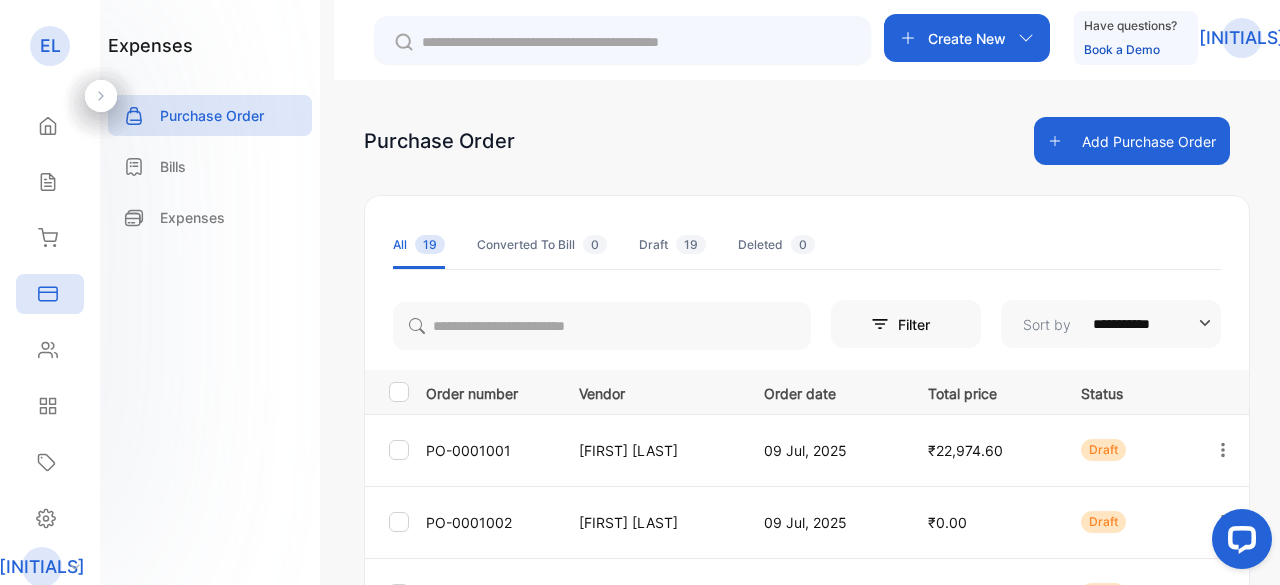 click on "Create New" at bounding box center (967, 38) 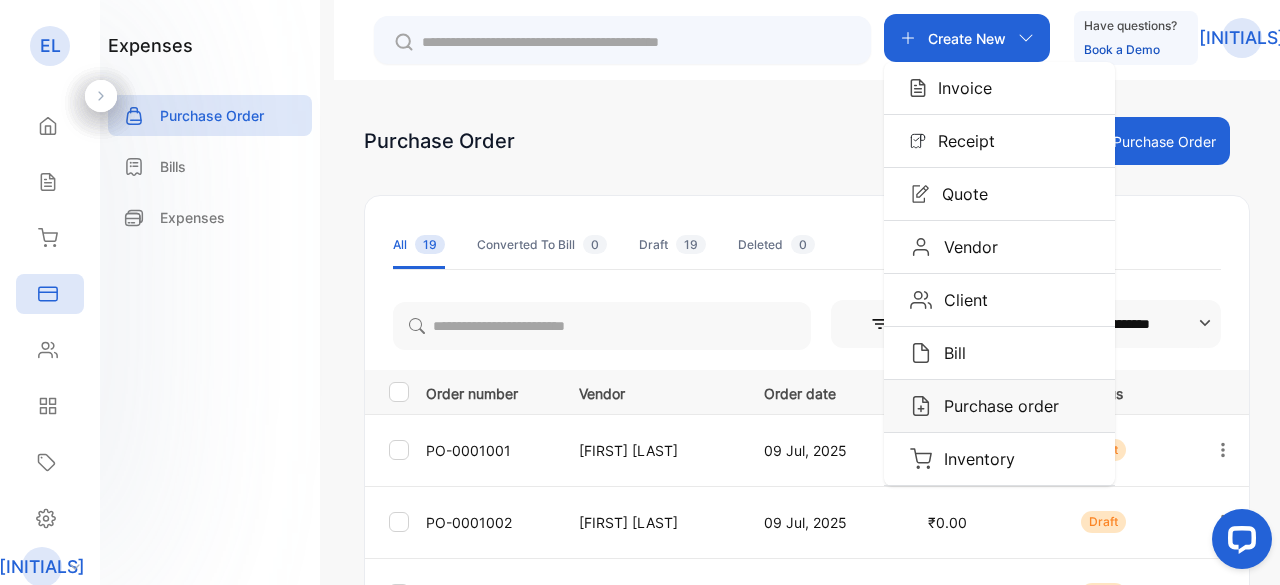 click on "Purchase order" at bounding box center (959, 88) 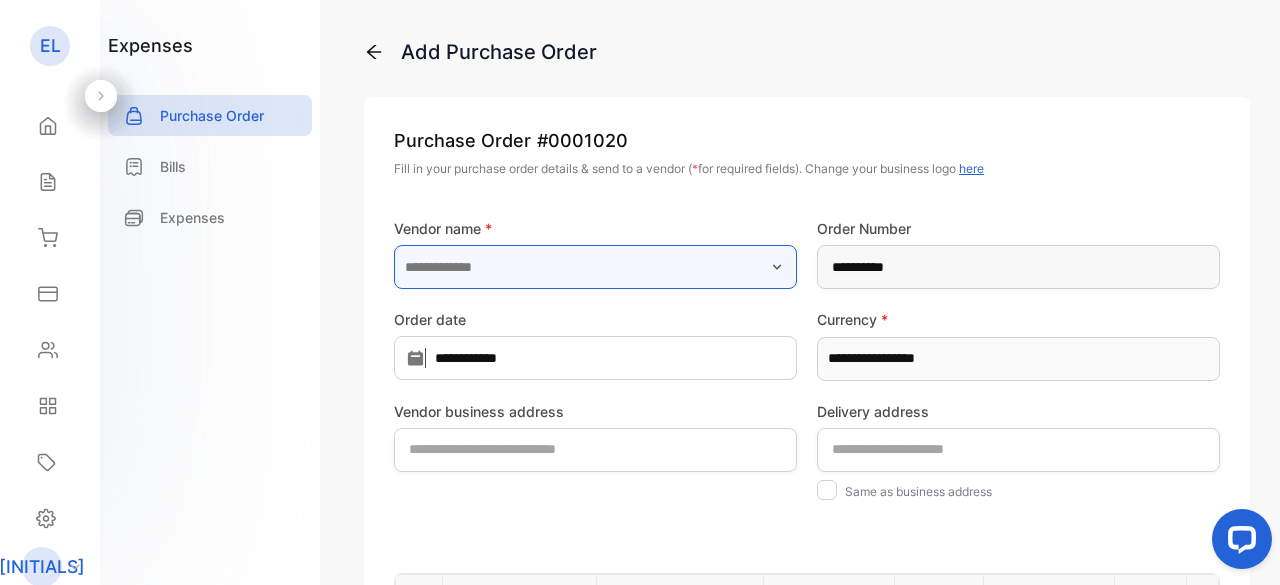 click at bounding box center (595, 267) 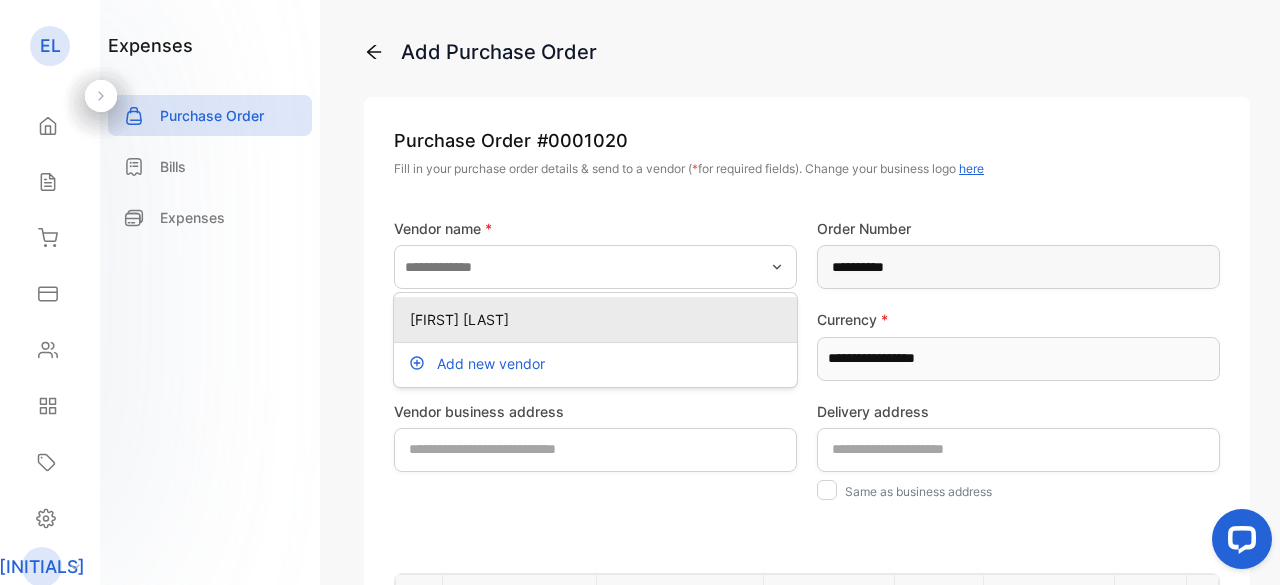 click on "[FIRST] [LAST]" at bounding box center (599, 319) 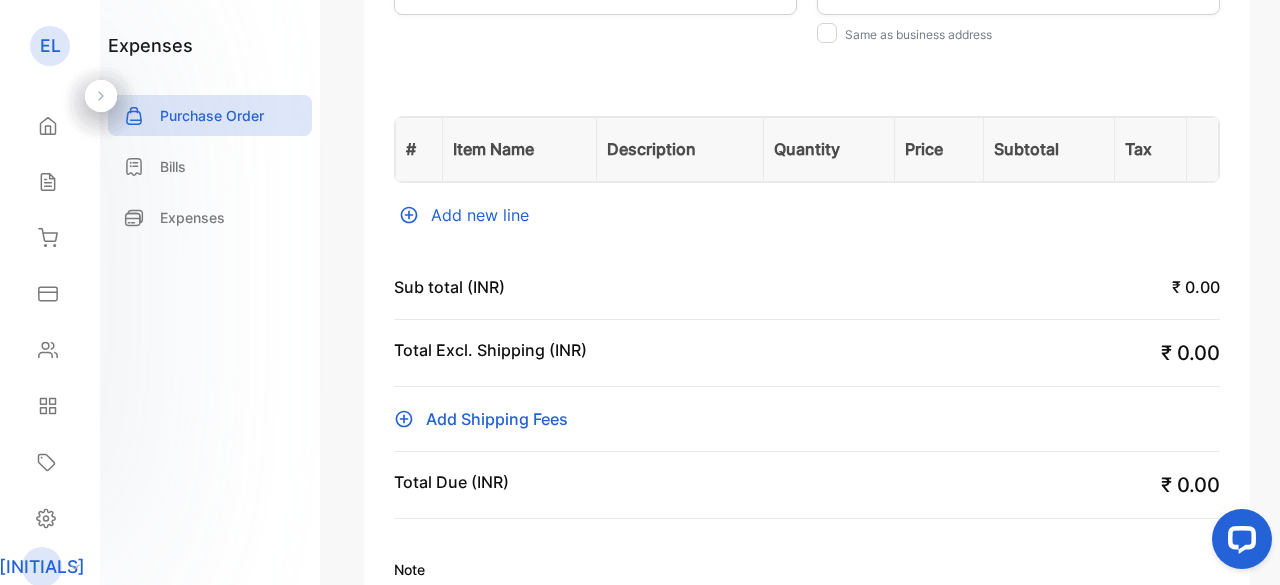 scroll, scrollTop: 600, scrollLeft: 0, axis: vertical 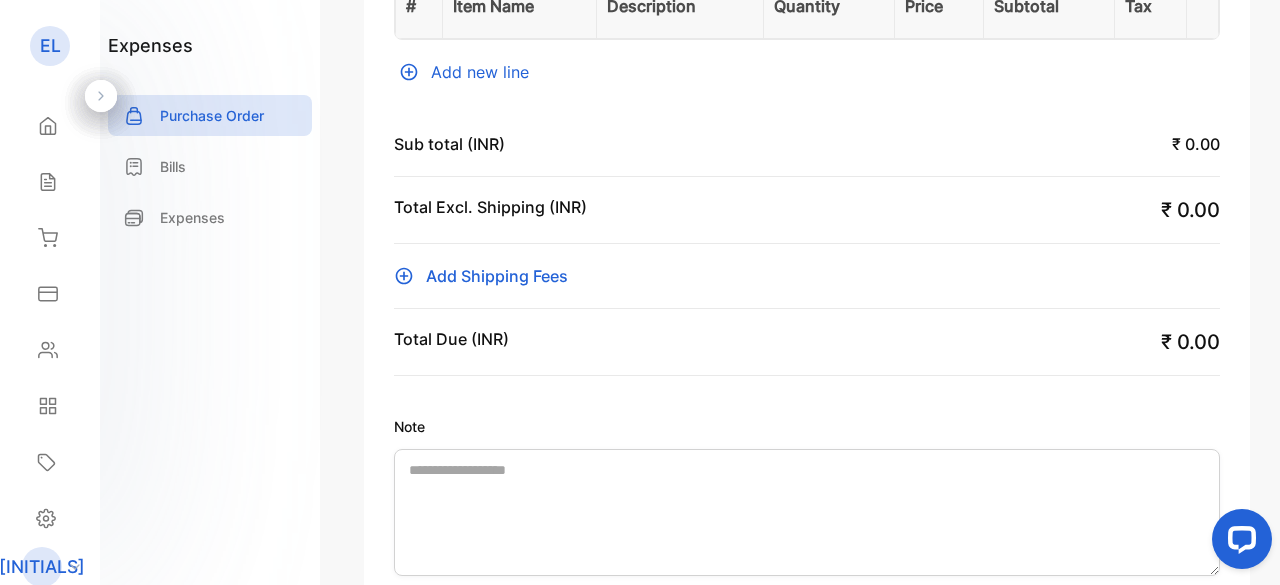 click on "Add new line" at bounding box center [807, 72] 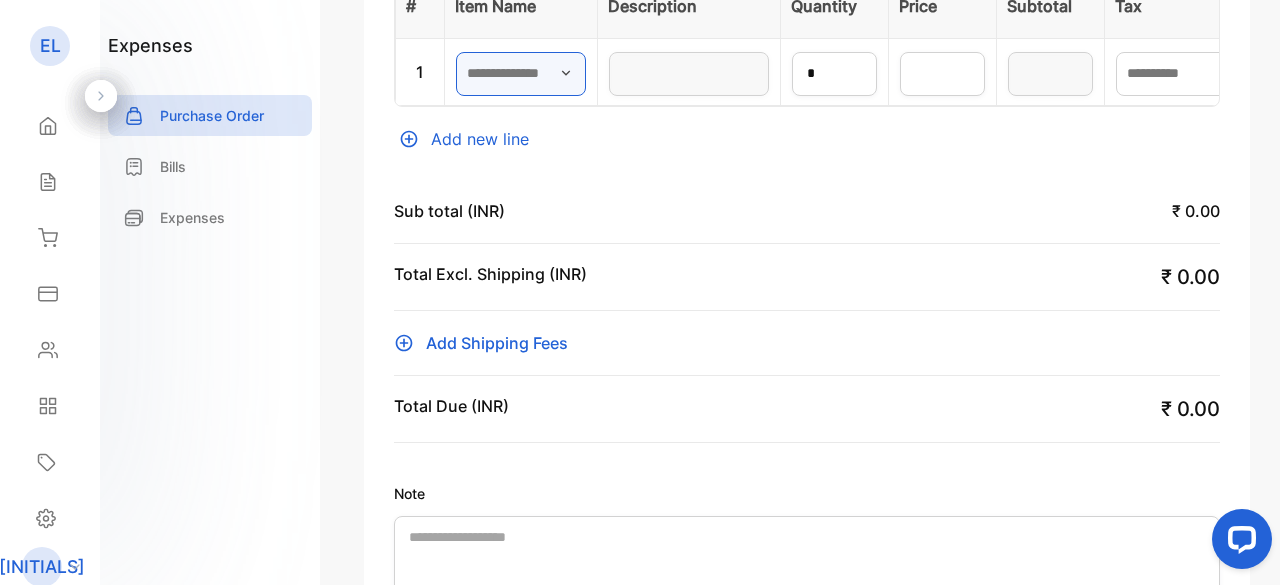click at bounding box center [521, 74] 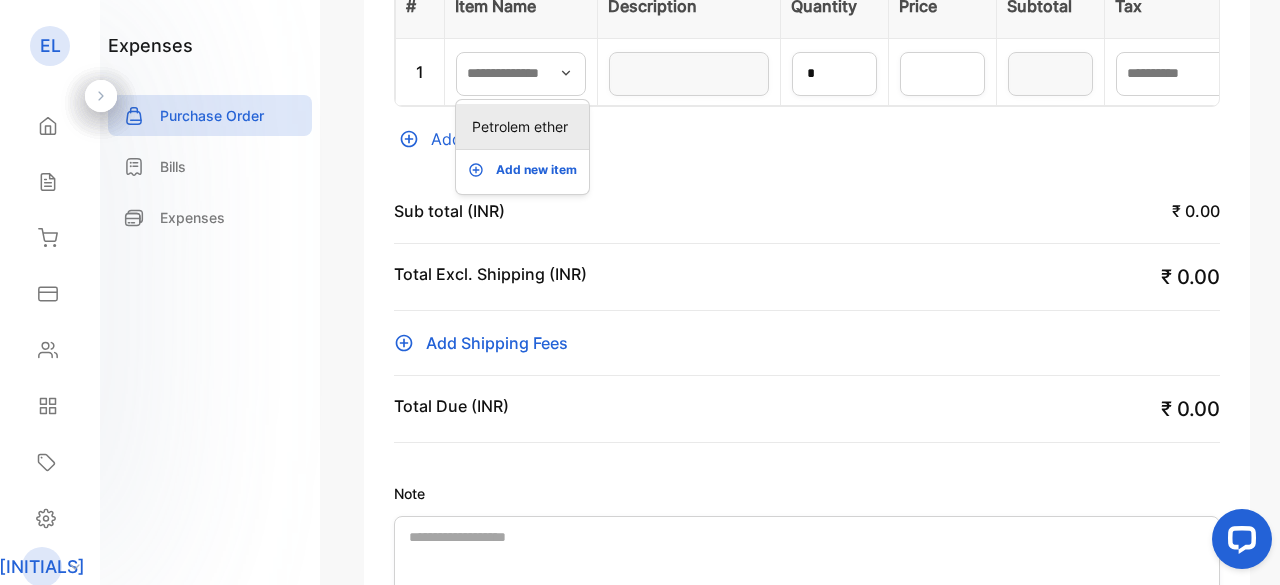 click on "Petrolem ether" at bounding box center [526, 126] 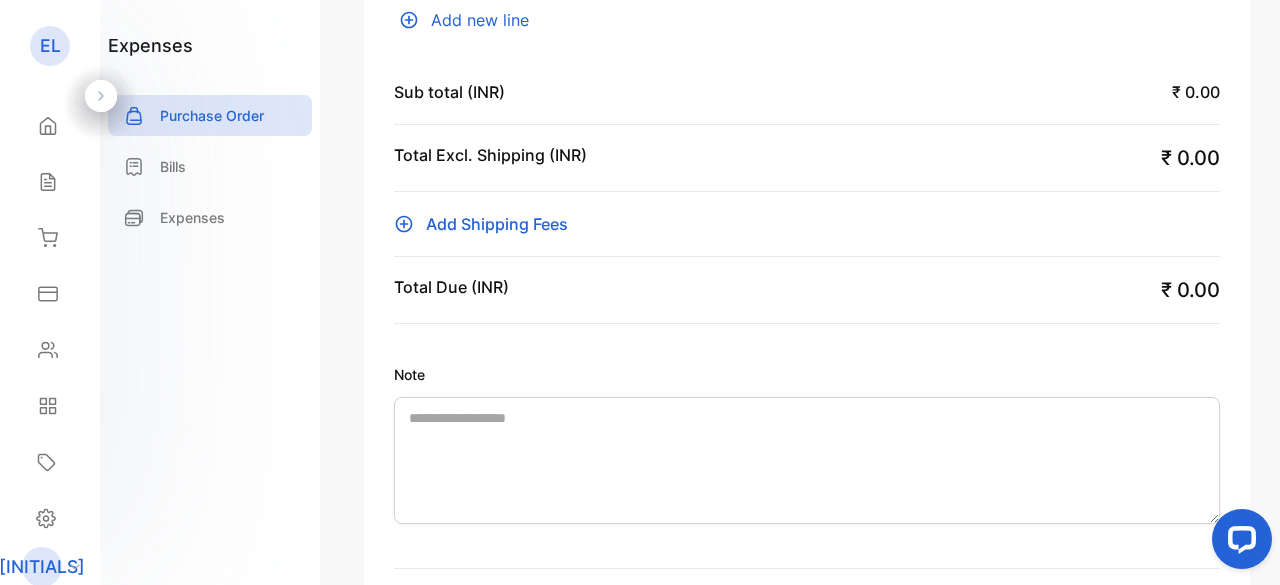 scroll, scrollTop: 800, scrollLeft: 0, axis: vertical 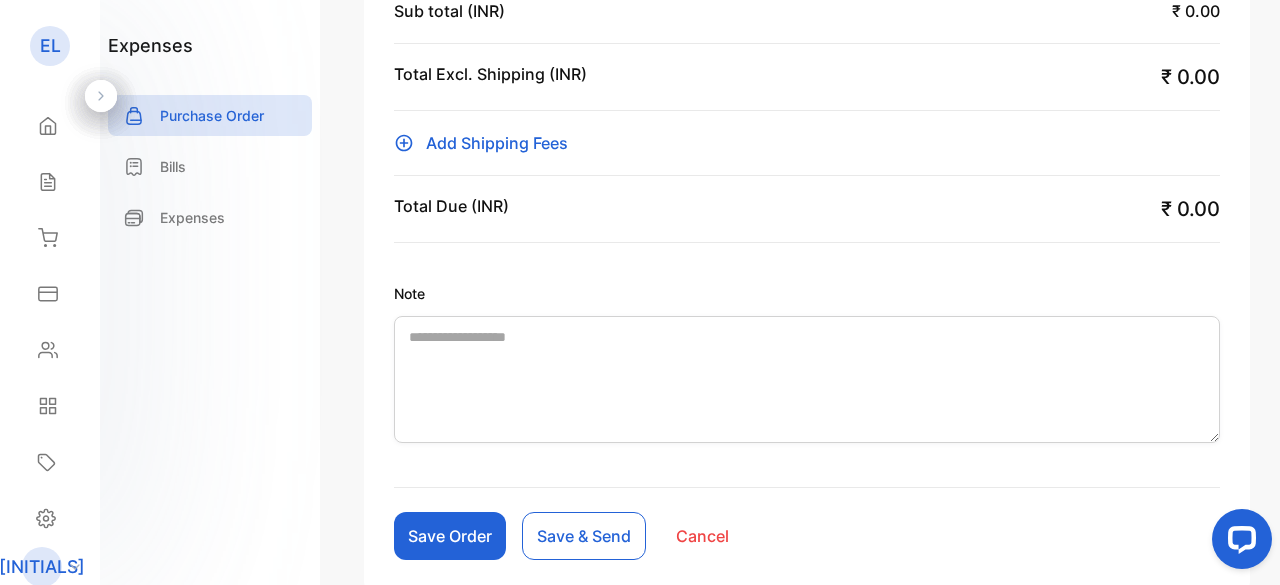 click on "Save Order" at bounding box center [450, 536] 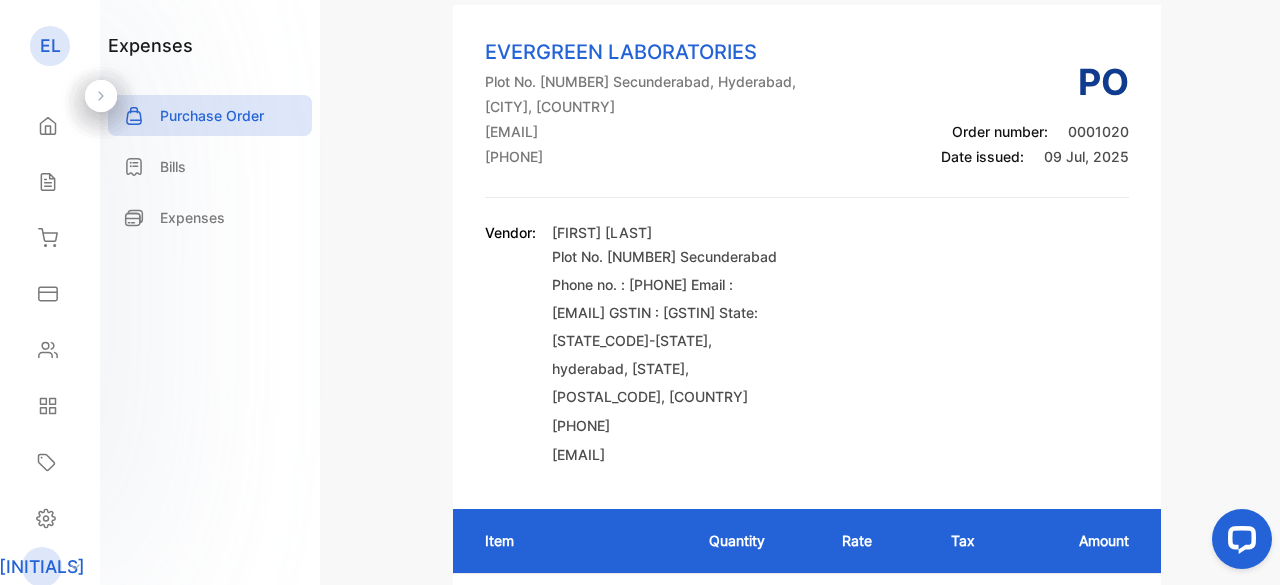 scroll, scrollTop: 0, scrollLeft: 0, axis: both 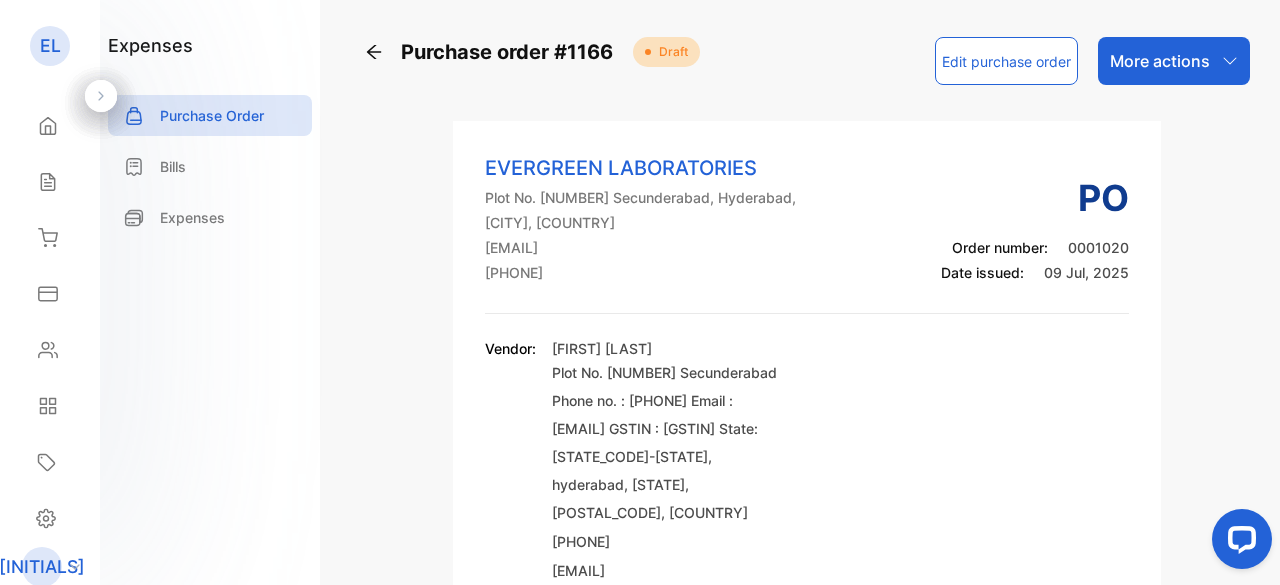 click on "More actions" at bounding box center (1160, 61) 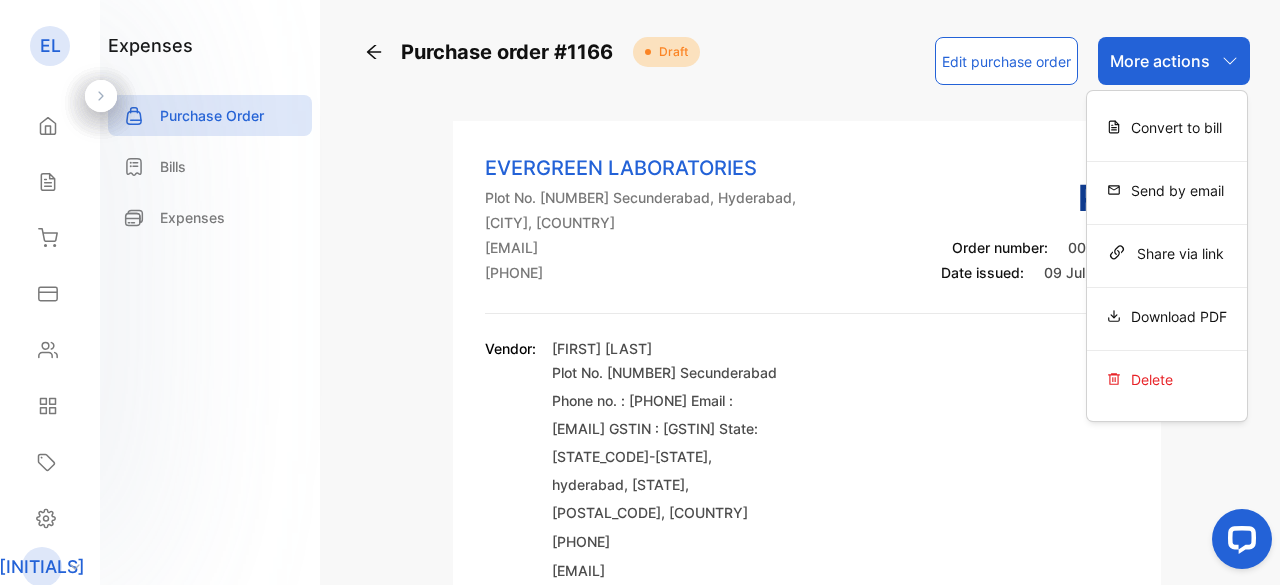 click on "Purchase order #1166   Draft Edit purchase order   More actions  Convert to bill  Send by email  Share via link  Download PDF  Delete" at bounding box center (807, 61) 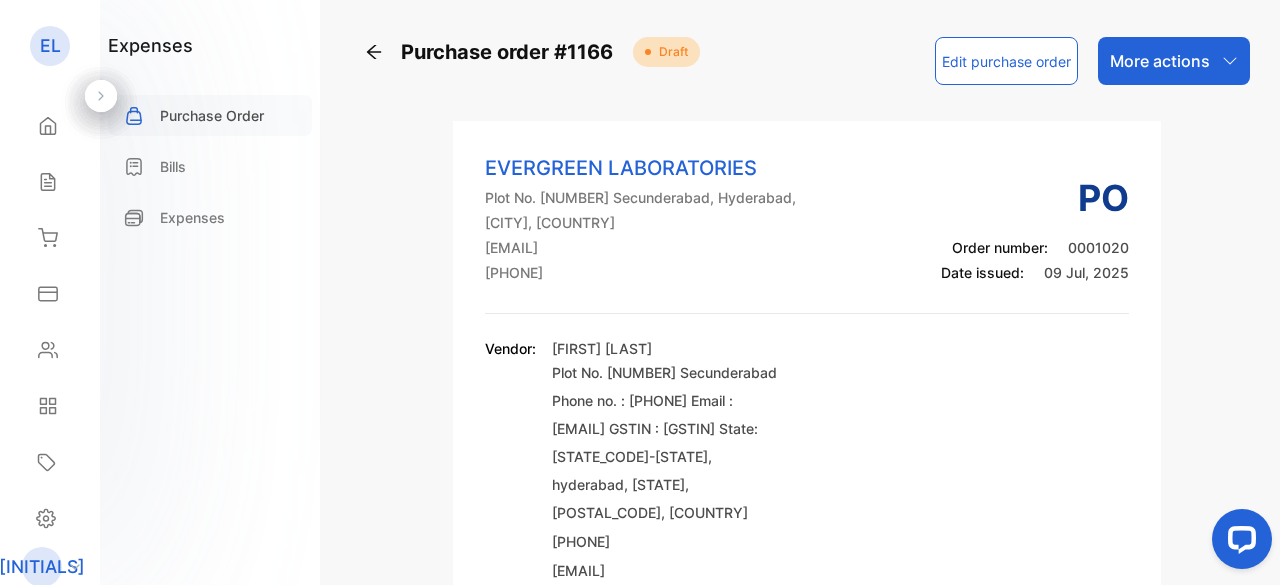 click on "Purchase Order" at bounding box center [212, 115] 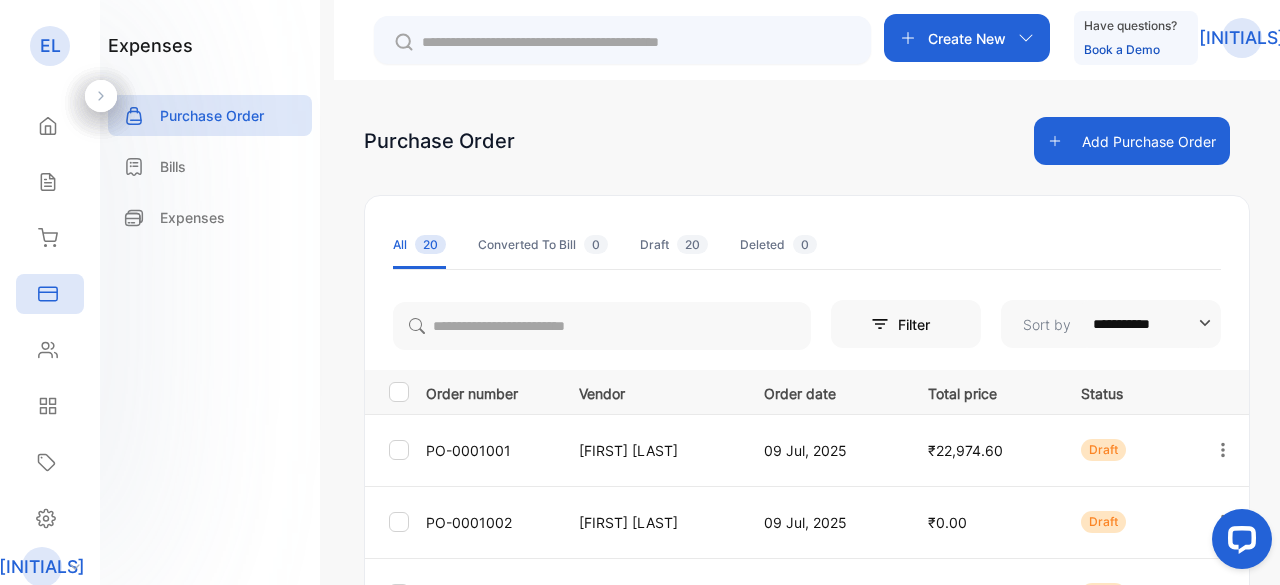 click on "Add Purchase Order" at bounding box center (1132, 141) 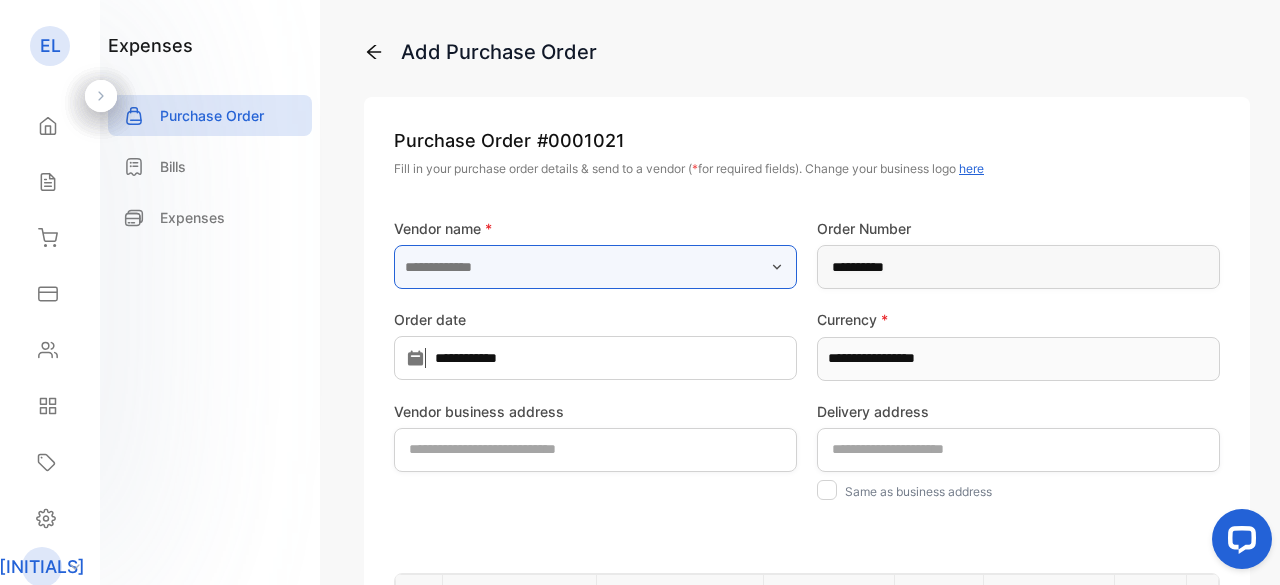 click at bounding box center [595, 267] 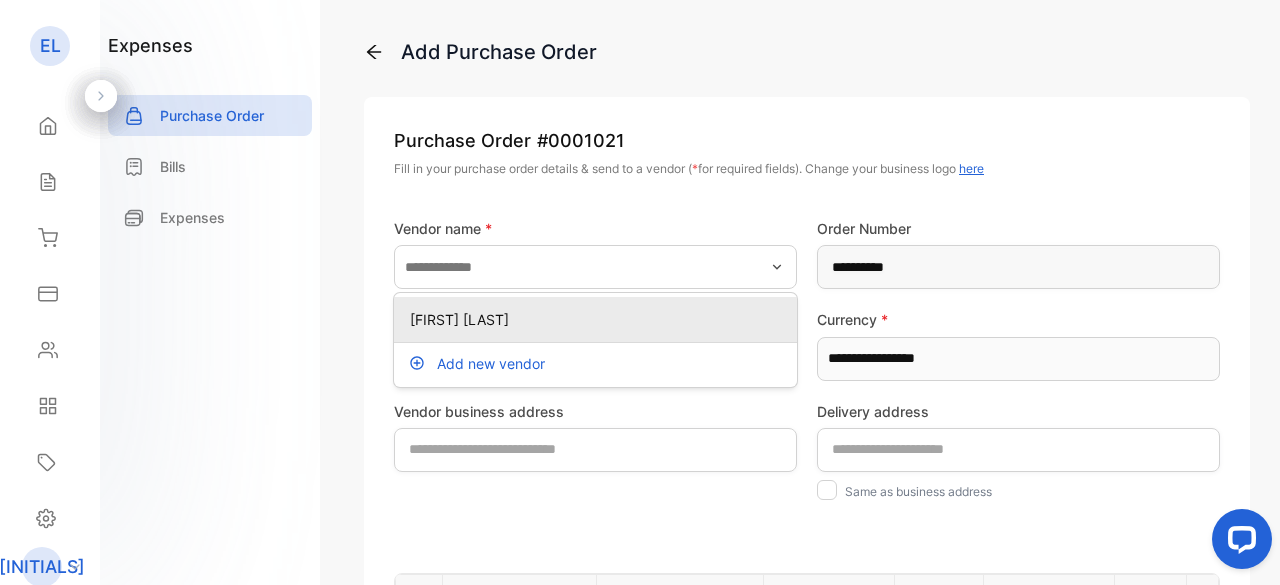click on "[FIRST] [LAST]" at bounding box center (599, 319) 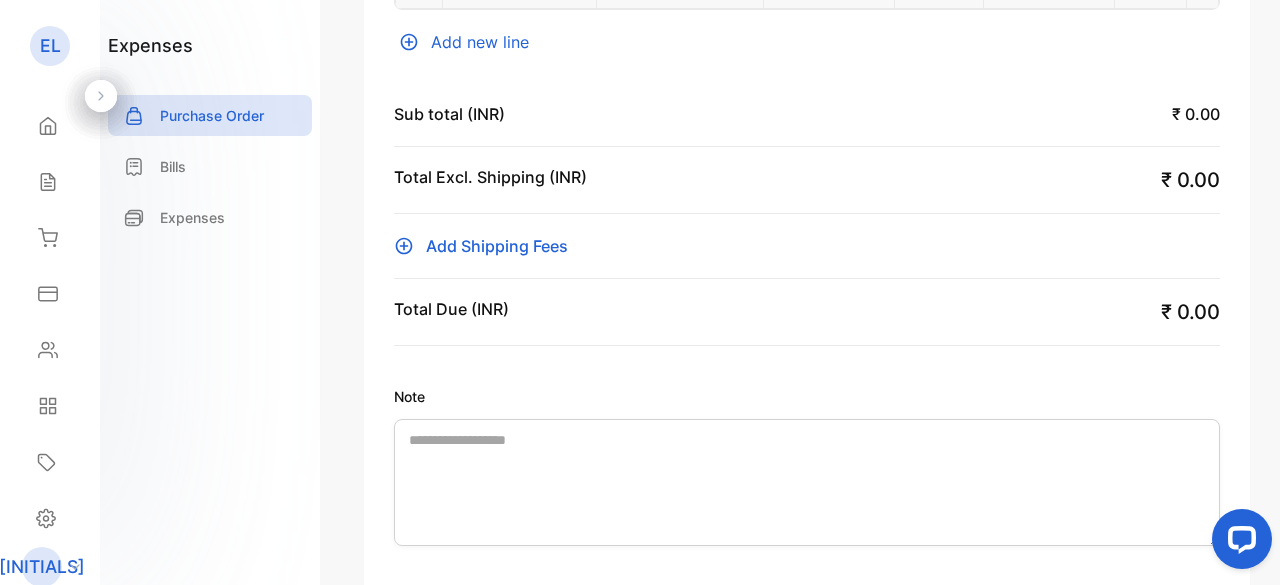 scroll, scrollTop: 400, scrollLeft: 0, axis: vertical 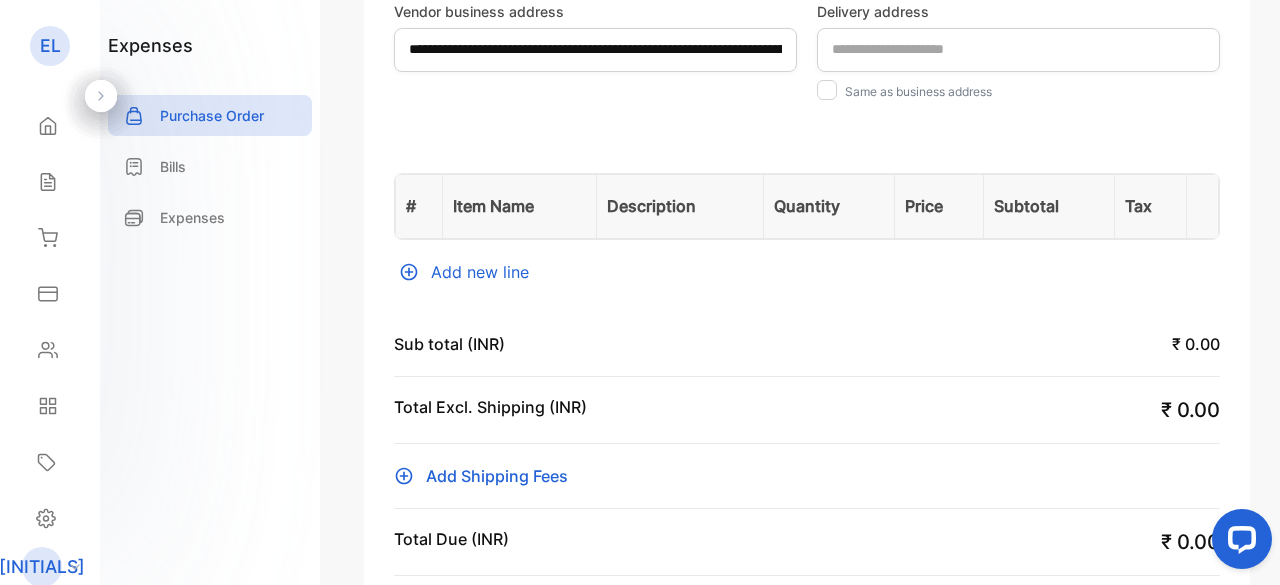 click on "Add new line" at bounding box center [807, 272] 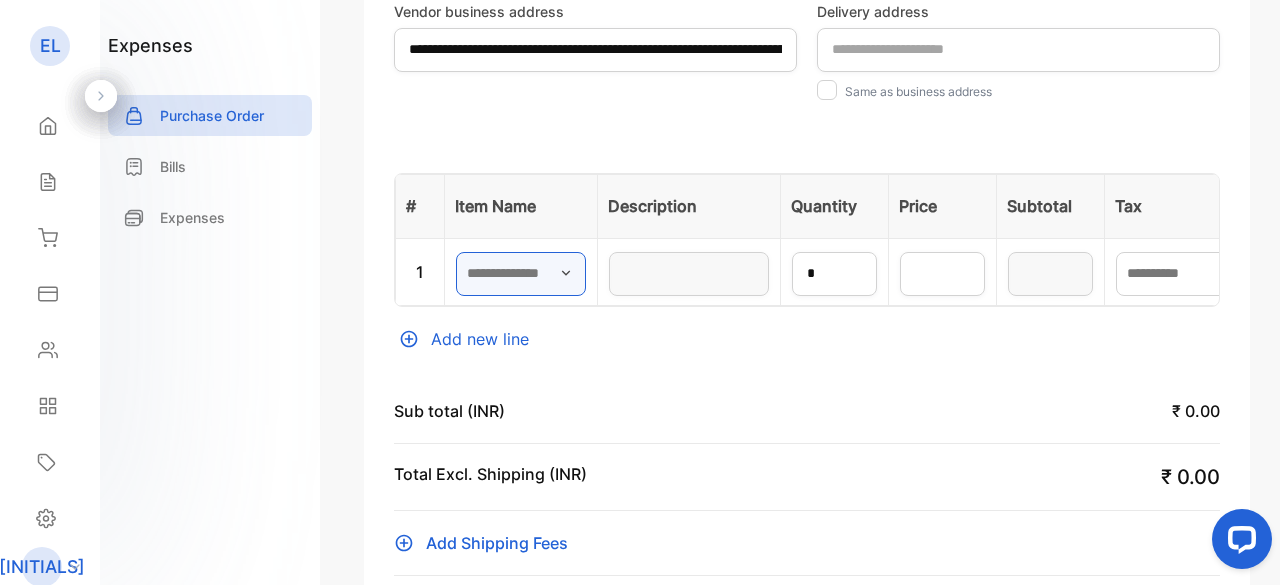 click at bounding box center [521, 274] 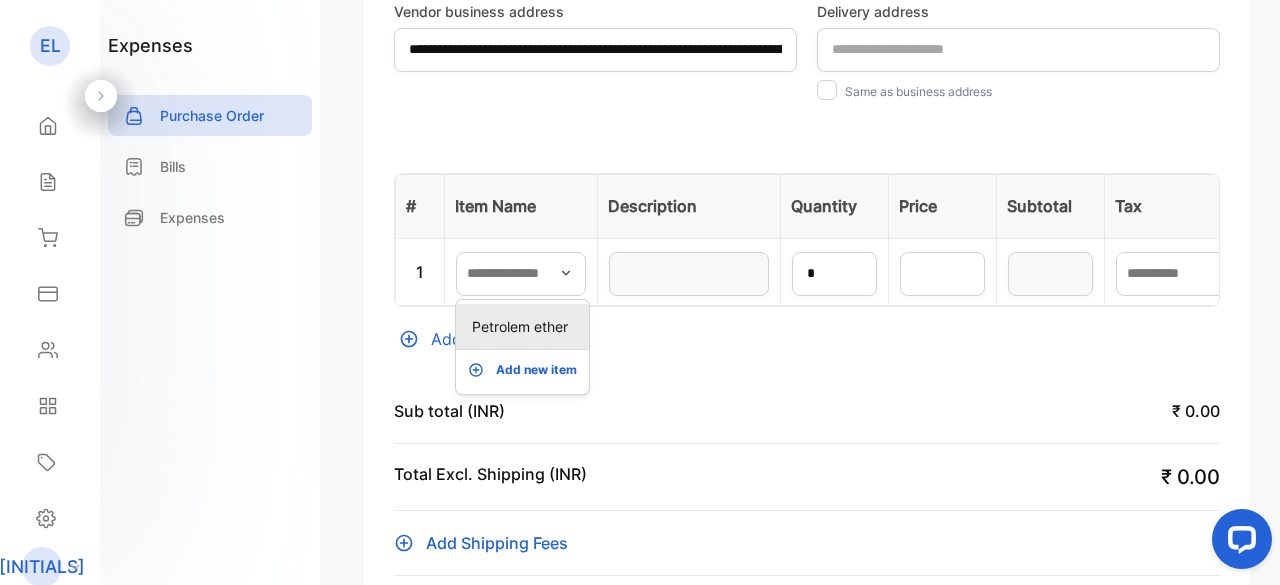 click on "Petrolem ether" at bounding box center [526, 326] 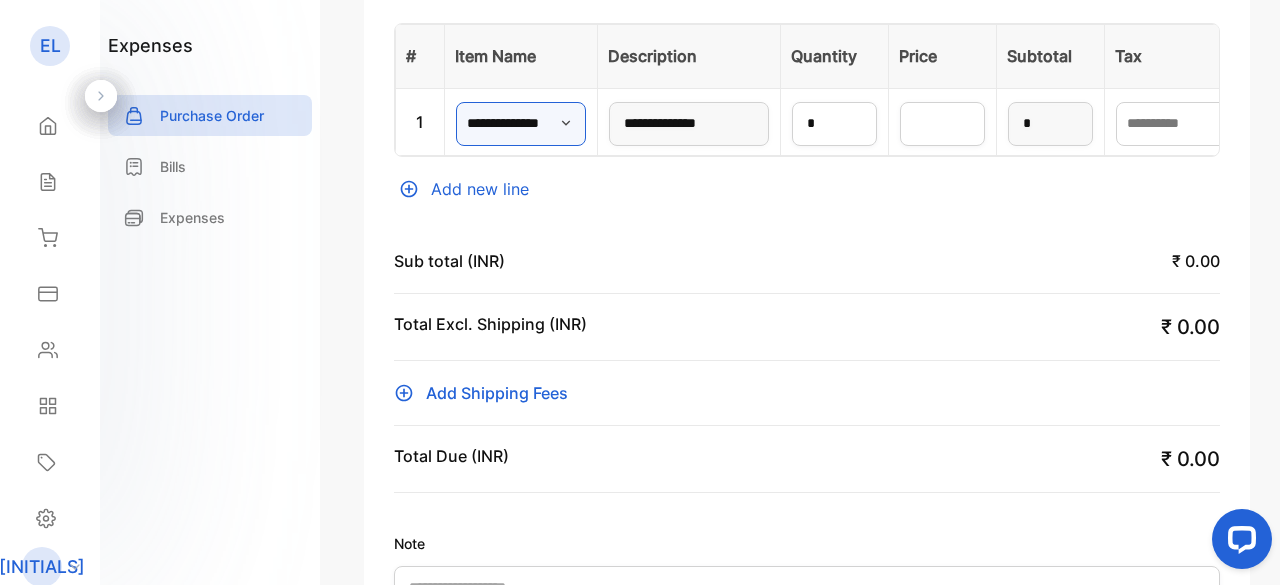 scroll, scrollTop: 914, scrollLeft: 0, axis: vertical 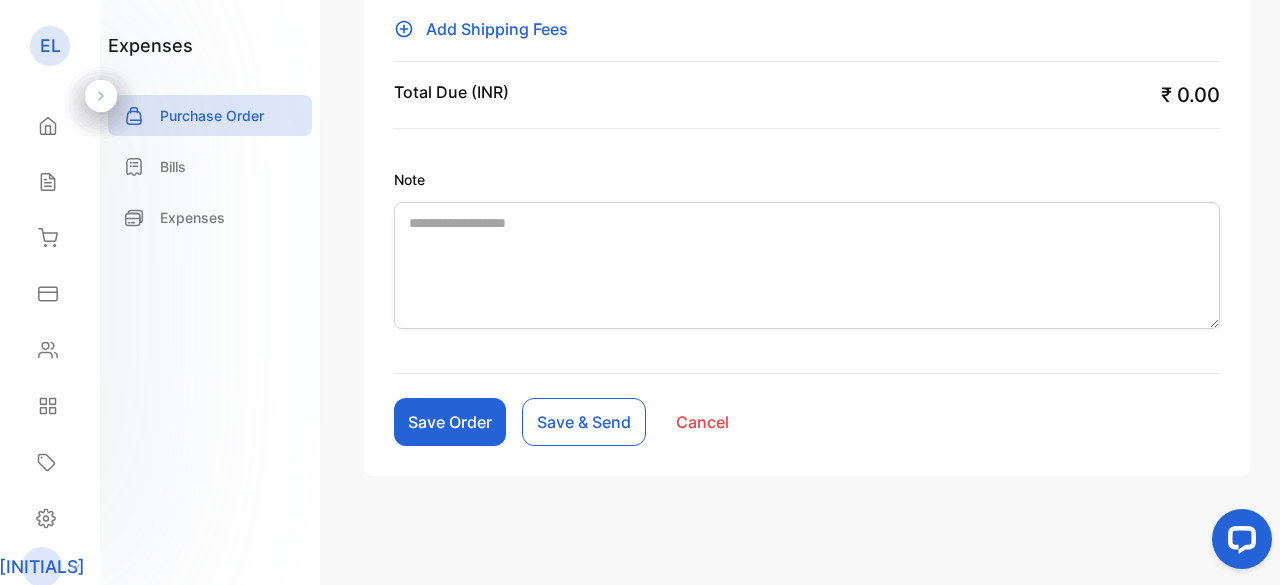 click on "Save Order" at bounding box center (450, 422) 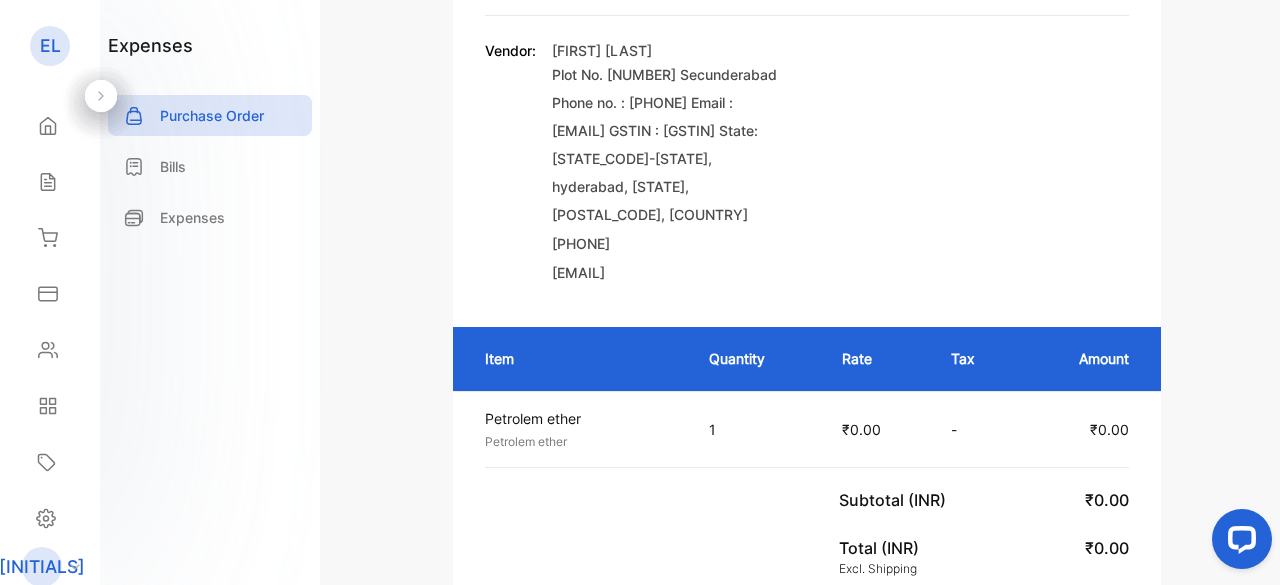 scroll, scrollTop: 0, scrollLeft: 0, axis: both 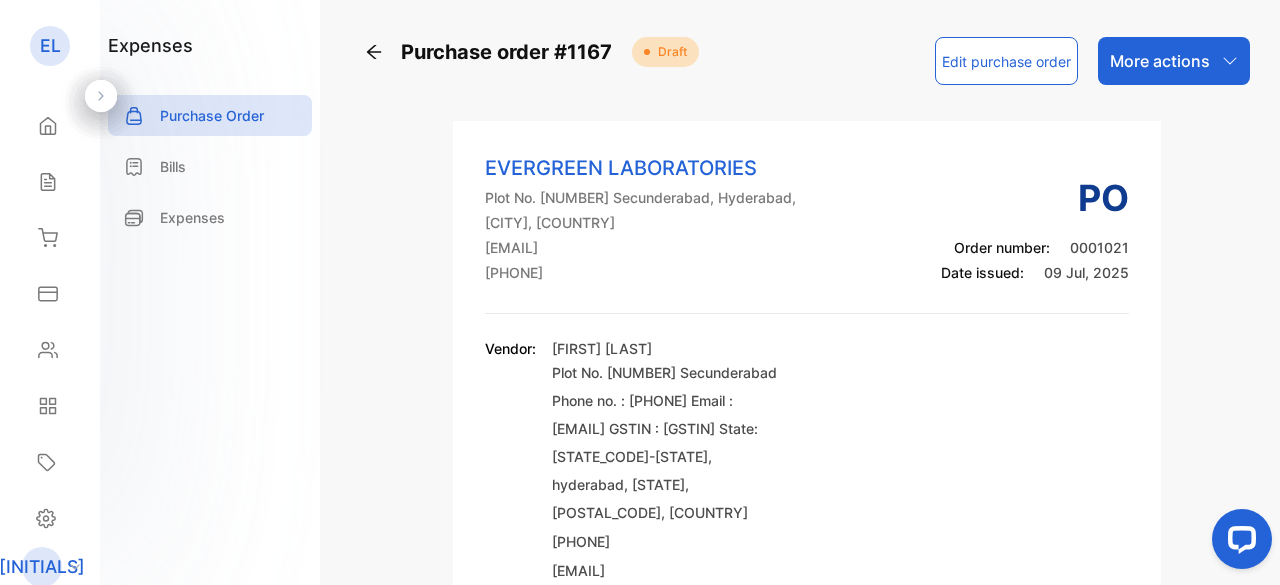 click on "More actions" at bounding box center [1174, 61] 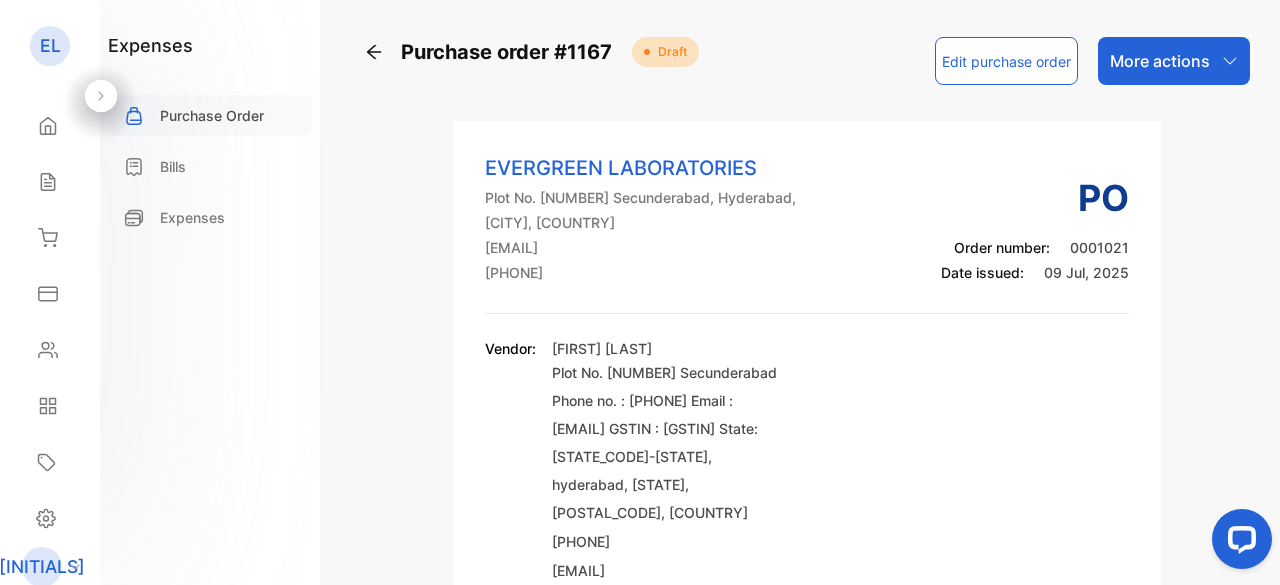 click on "Purchase Order" at bounding box center [212, 115] 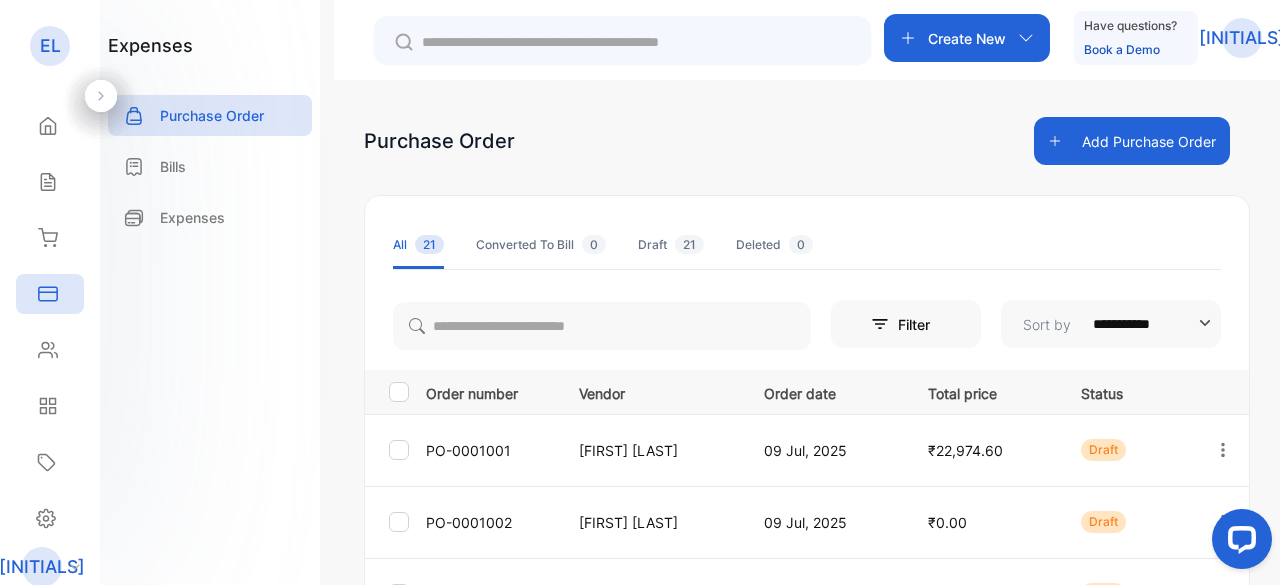 click on "Add Purchase Order" at bounding box center (1132, 141) 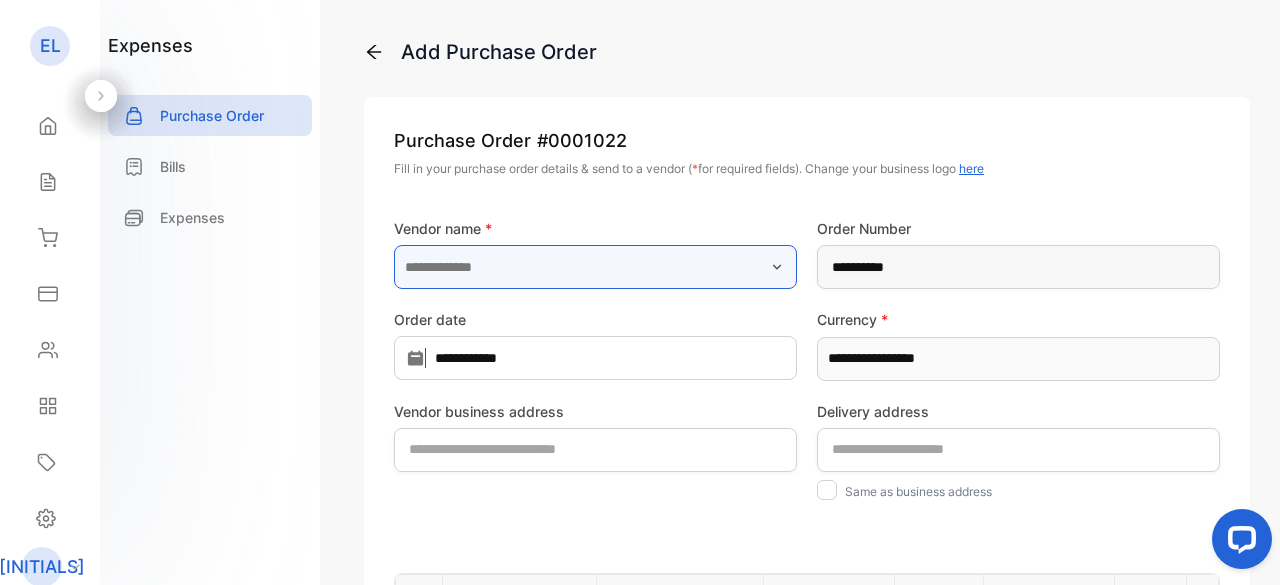click at bounding box center (595, 267) 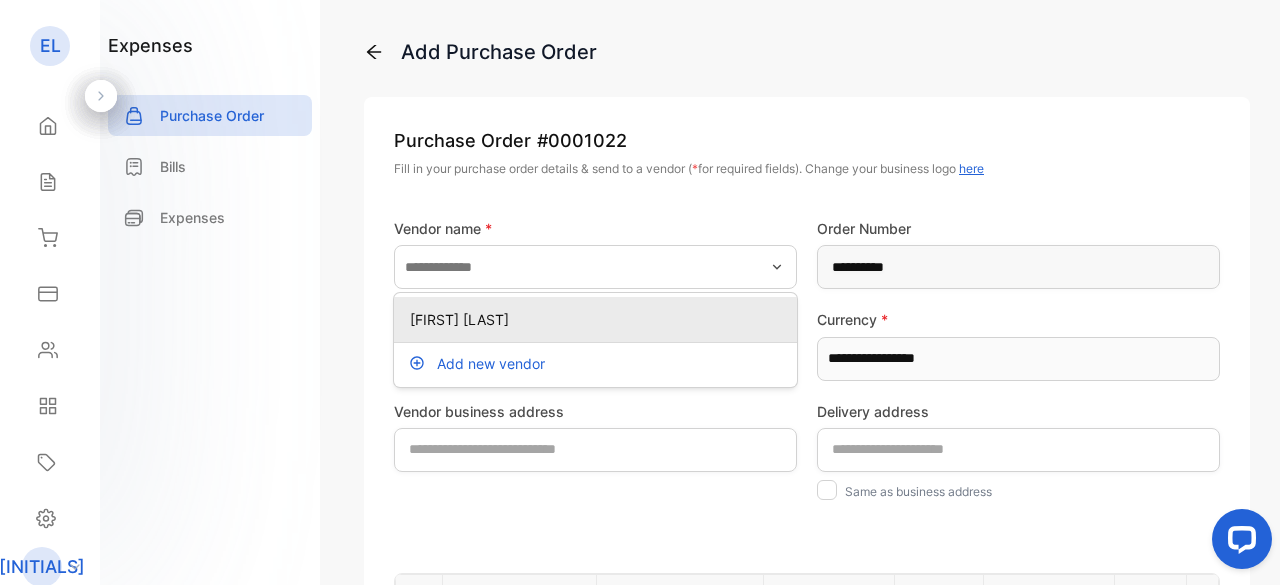 click on "[FIRST] [LAST]" at bounding box center (599, 319) 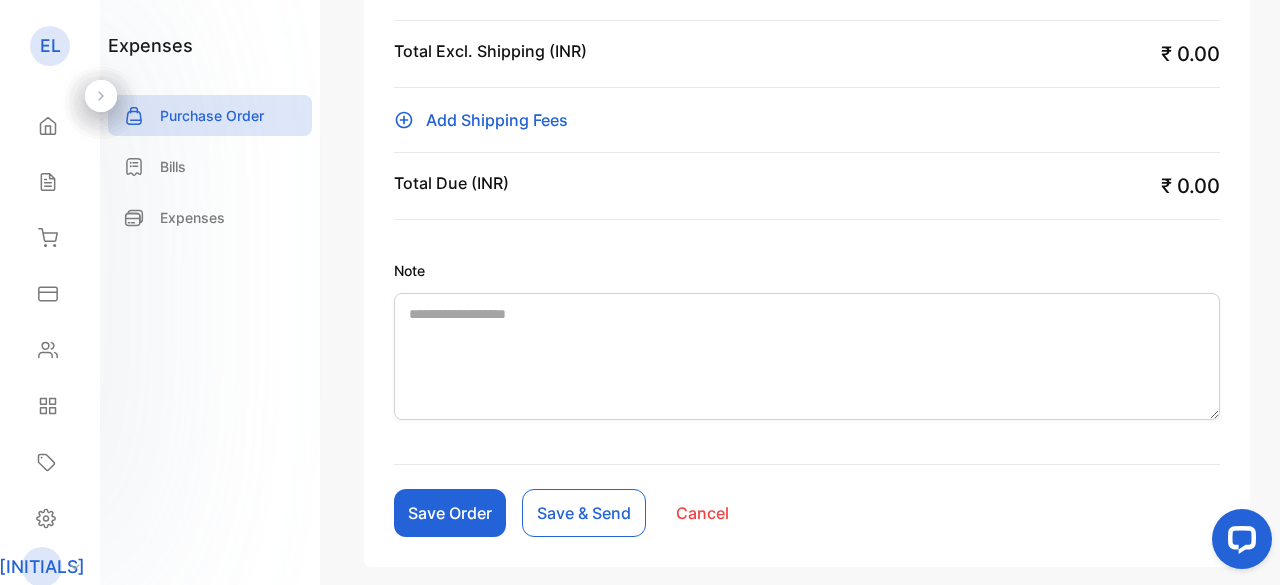 scroll, scrollTop: 847, scrollLeft: 0, axis: vertical 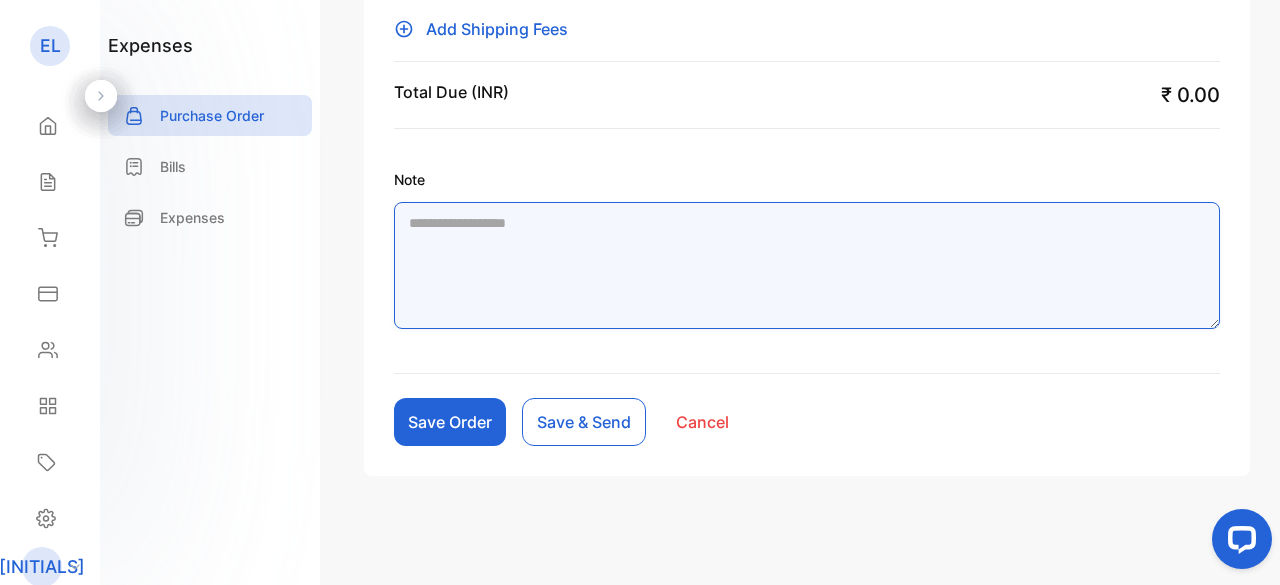 click on "Note" at bounding box center (807, 265) 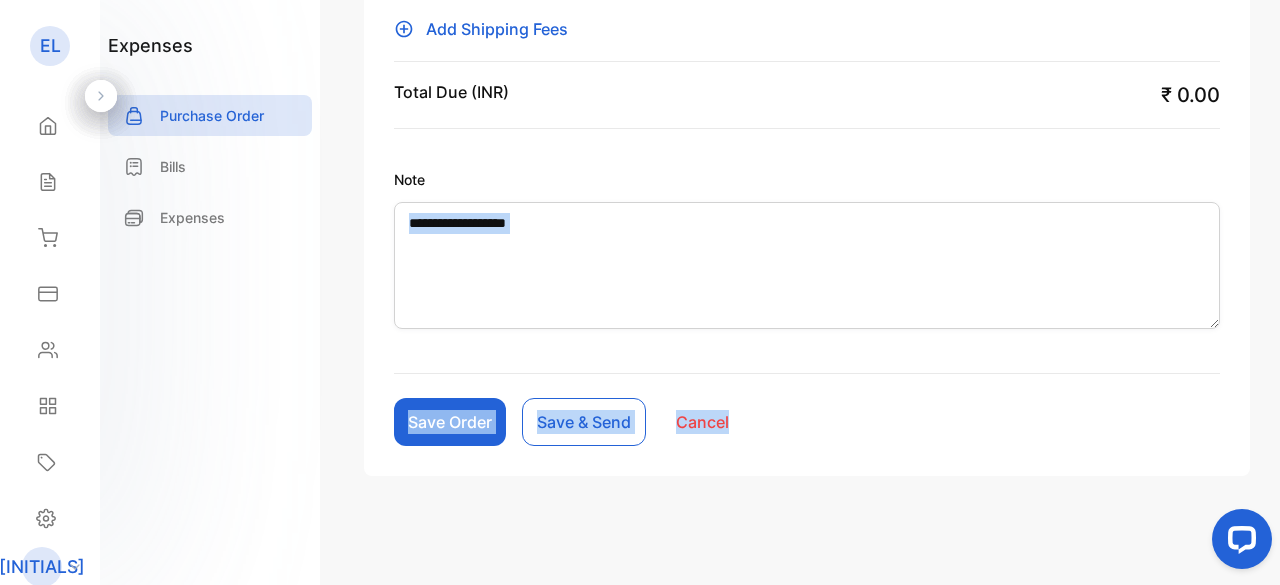 drag, startPoint x: 1273, startPoint y: 452, endPoint x: 1260, endPoint y: 258, distance: 194.43507 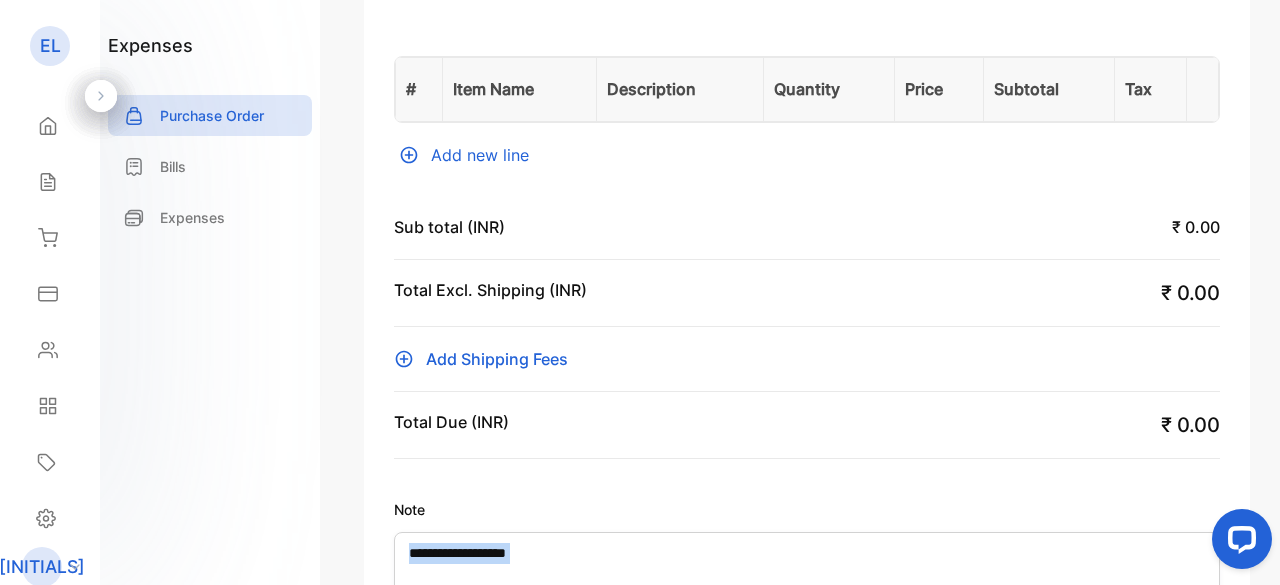 scroll, scrollTop: 514, scrollLeft: 0, axis: vertical 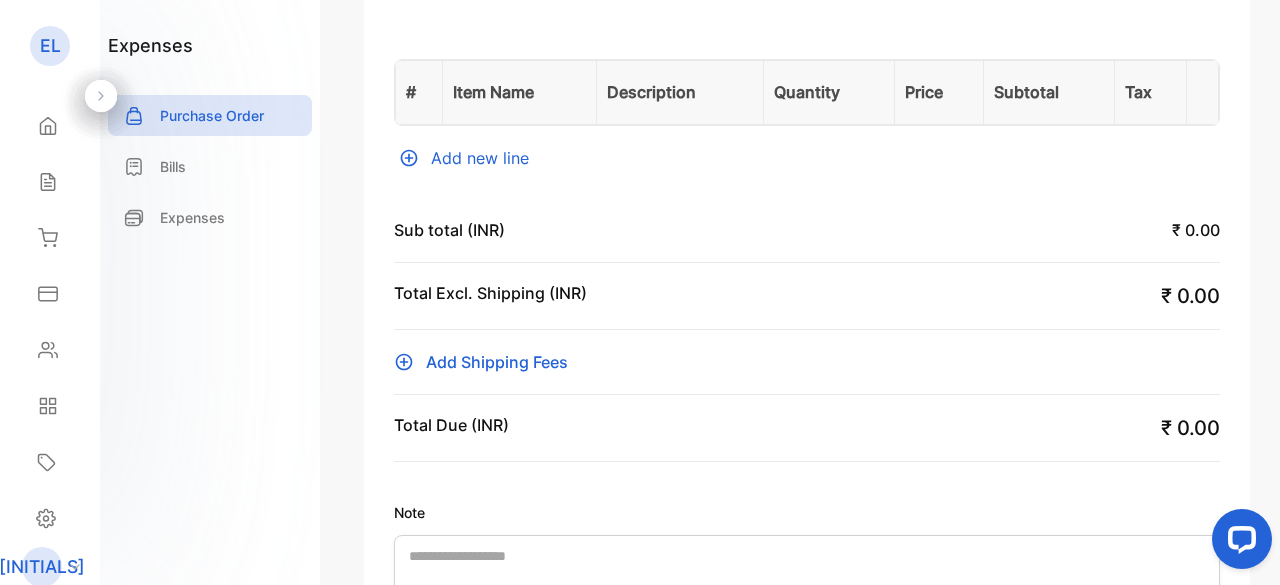 click on "Add new line" at bounding box center [807, 158] 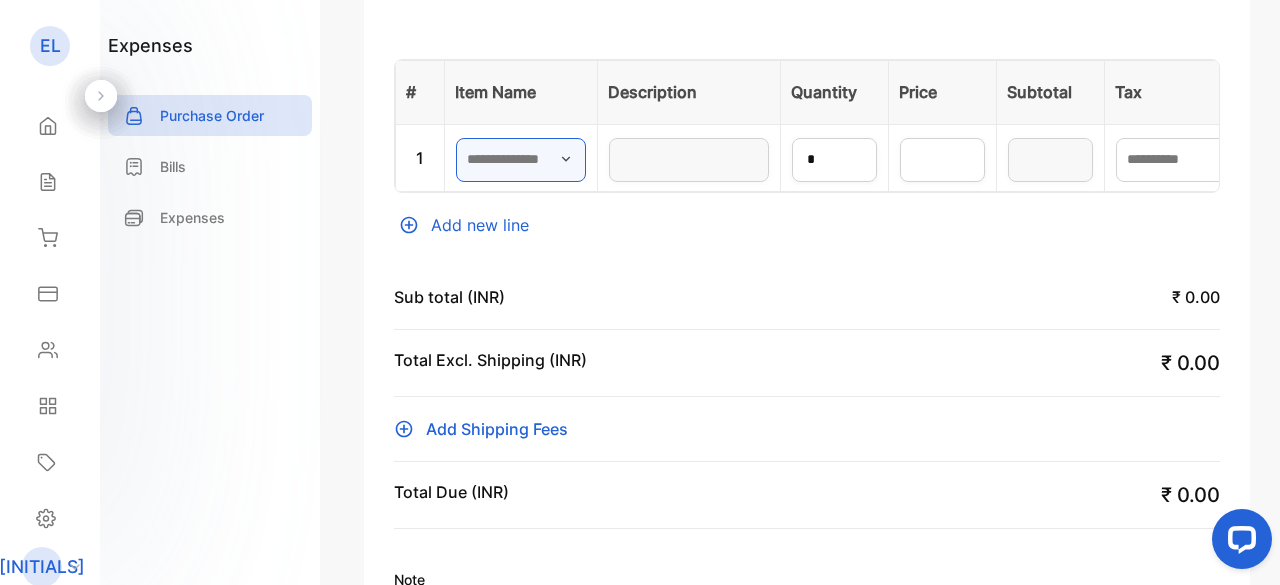 click at bounding box center (521, 160) 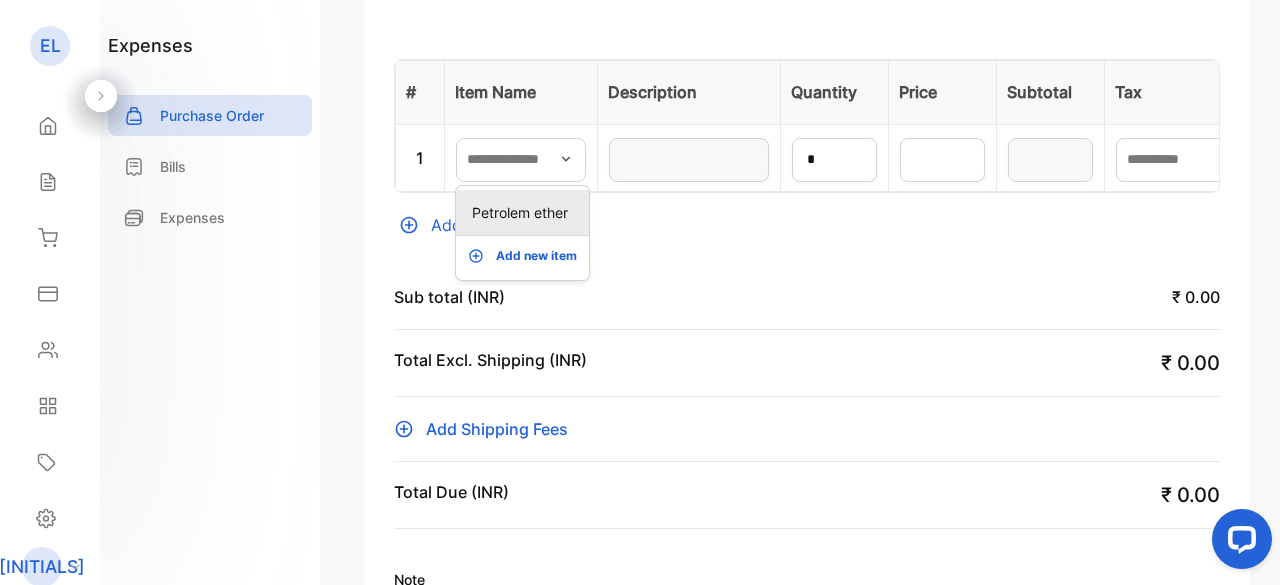 click on "Petrolem ether" at bounding box center (526, 212) 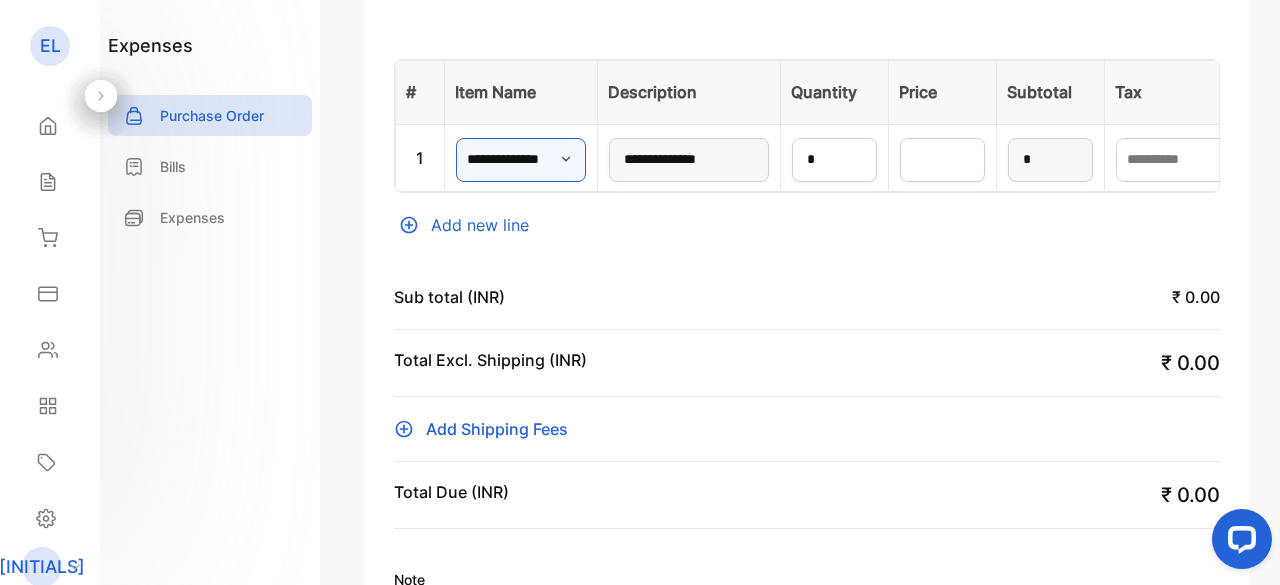 scroll, scrollTop: 914, scrollLeft: 0, axis: vertical 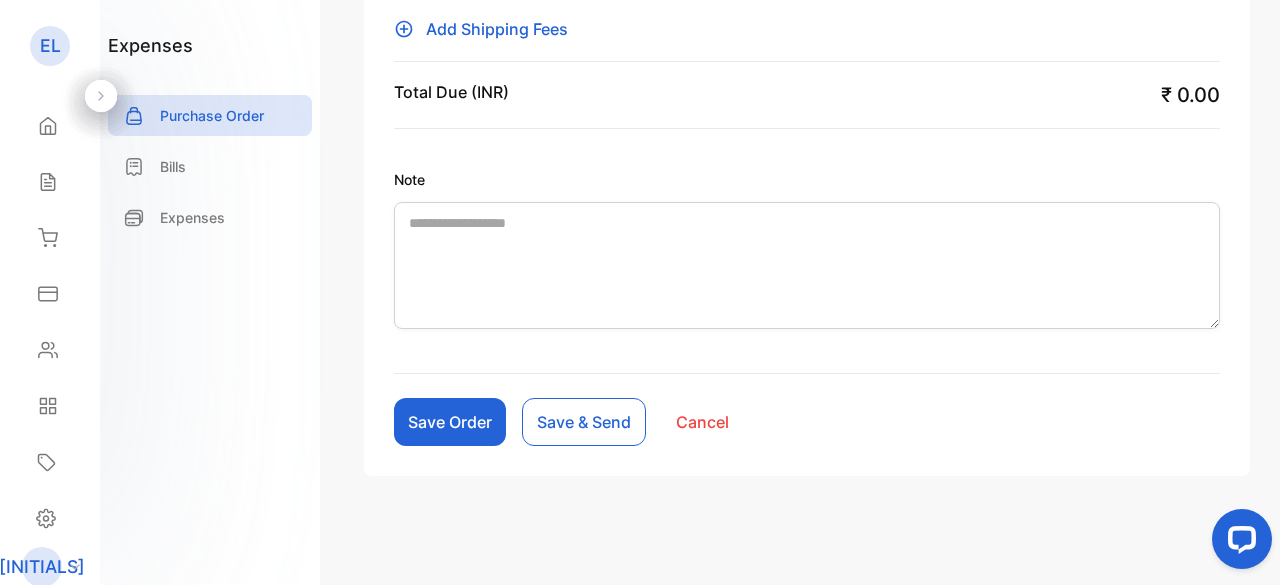 click on "Save Order" at bounding box center (450, 422) 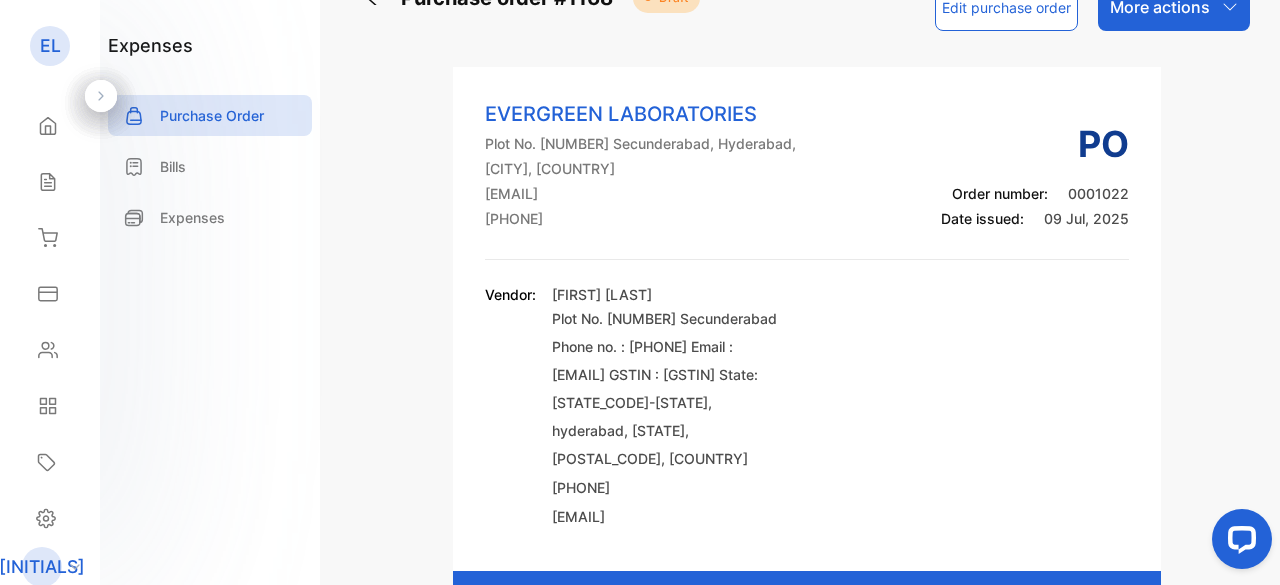 scroll, scrollTop: 13, scrollLeft: 0, axis: vertical 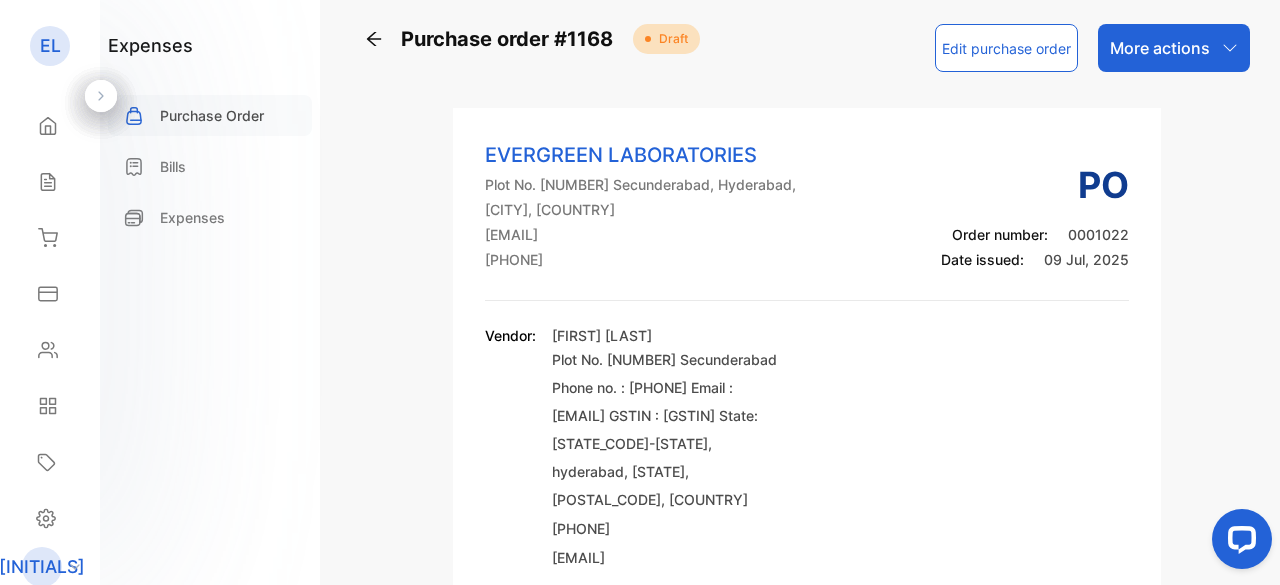click on "Purchase Order" at bounding box center [210, 115] 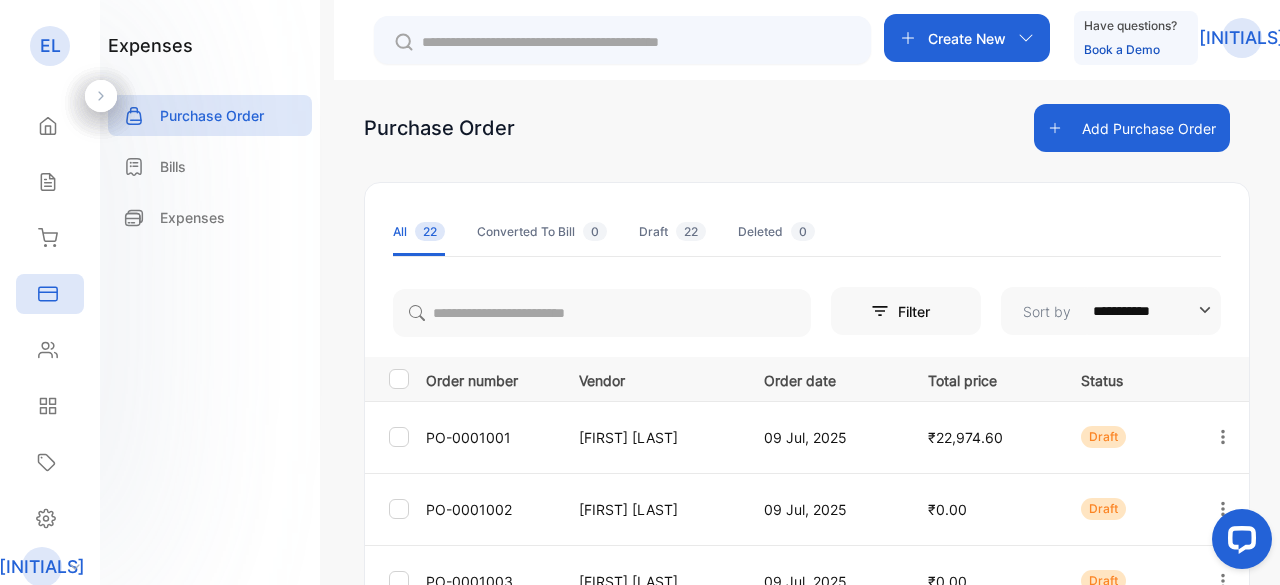 click on "Create New" at bounding box center [967, 38] 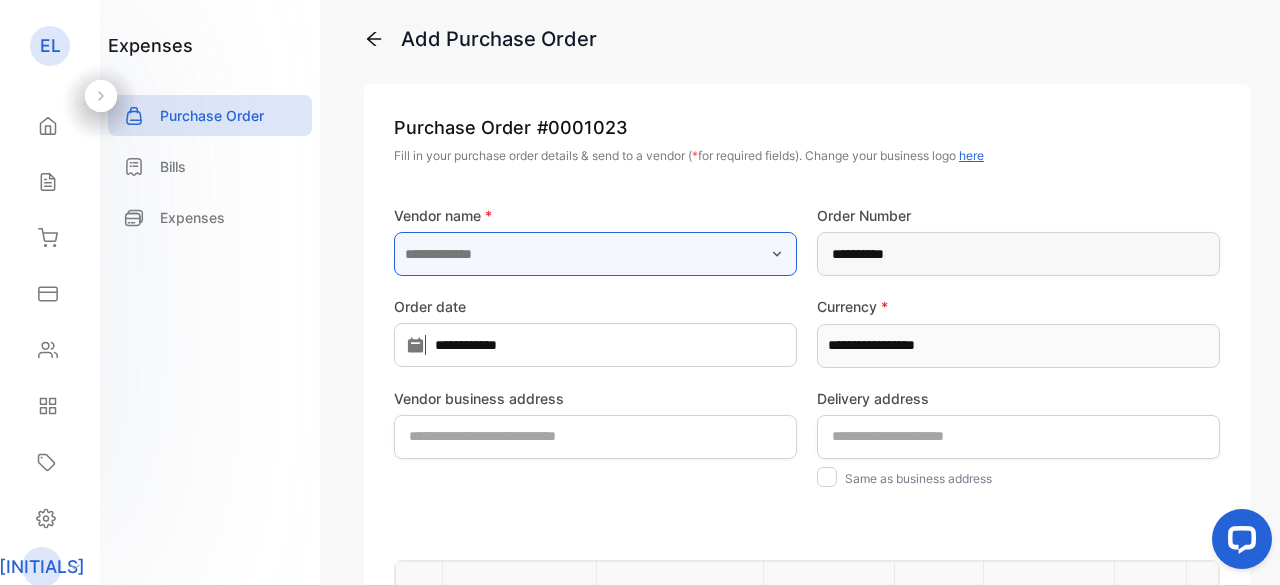 click at bounding box center [595, 254] 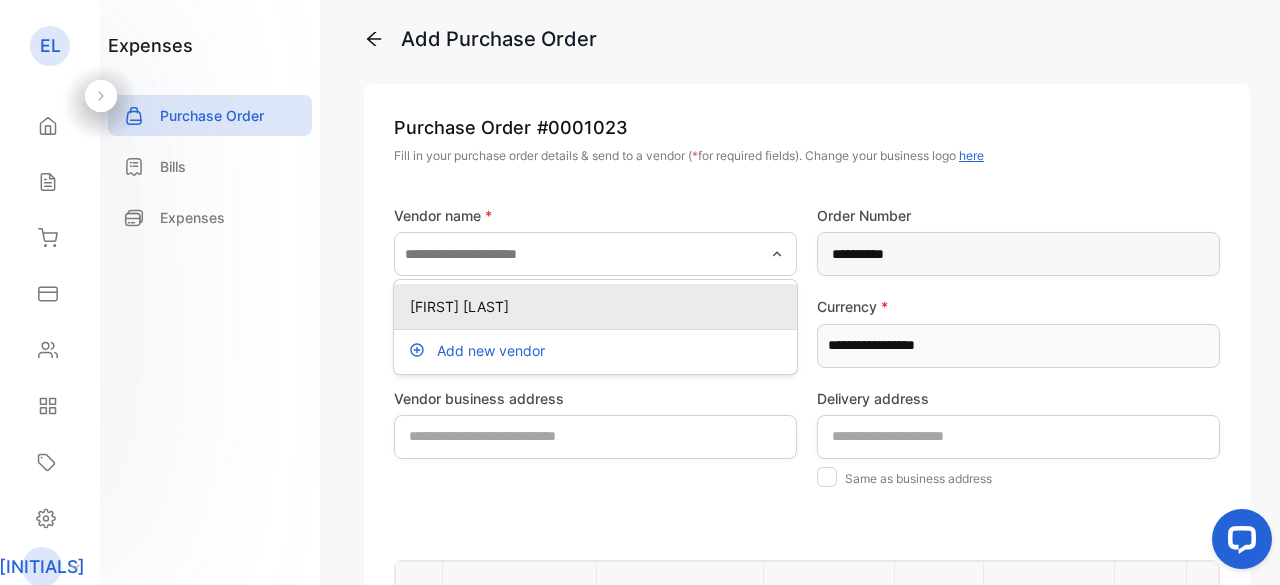 click on "[FIRST] [LAST]" at bounding box center [599, 306] 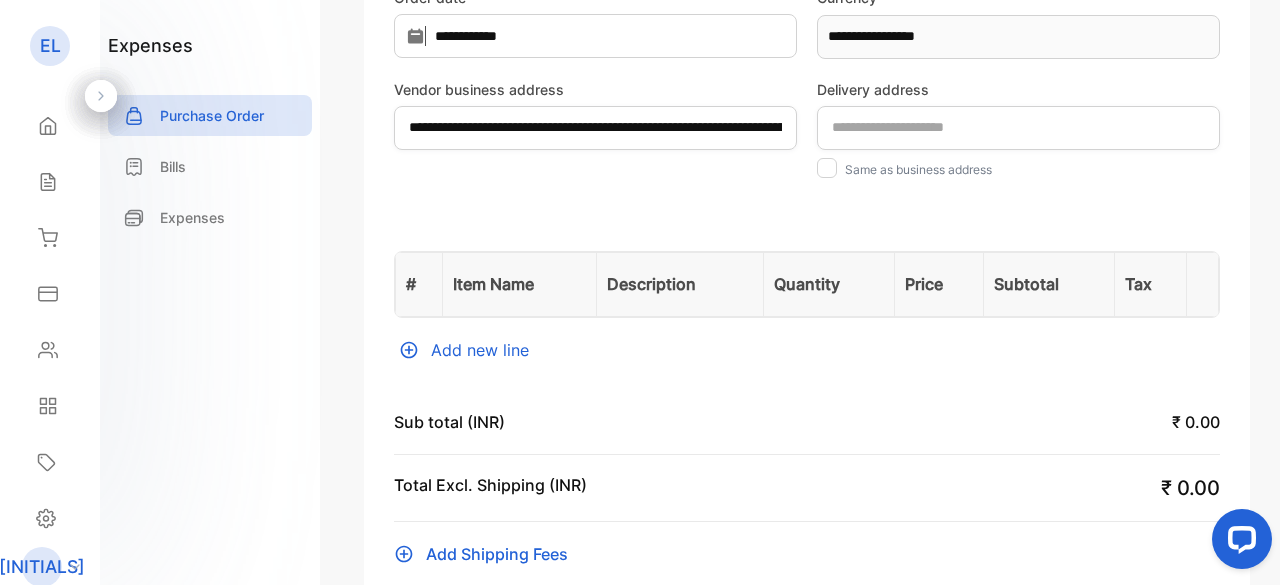 scroll, scrollTop: 313, scrollLeft: 0, axis: vertical 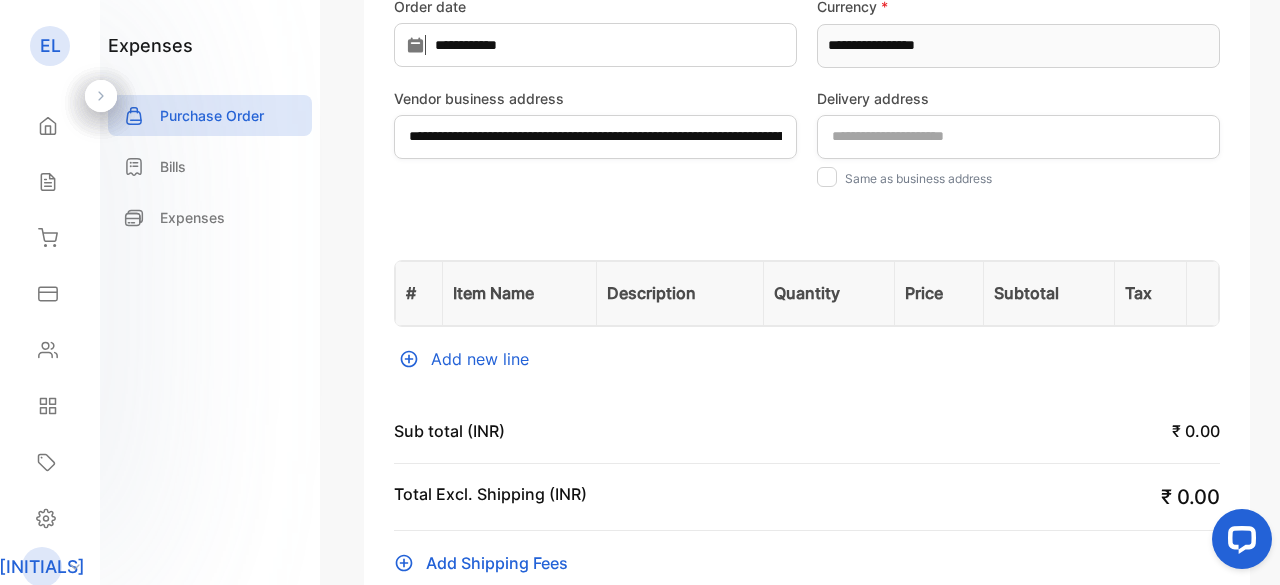 click on "Add new line" at bounding box center (807, 359) 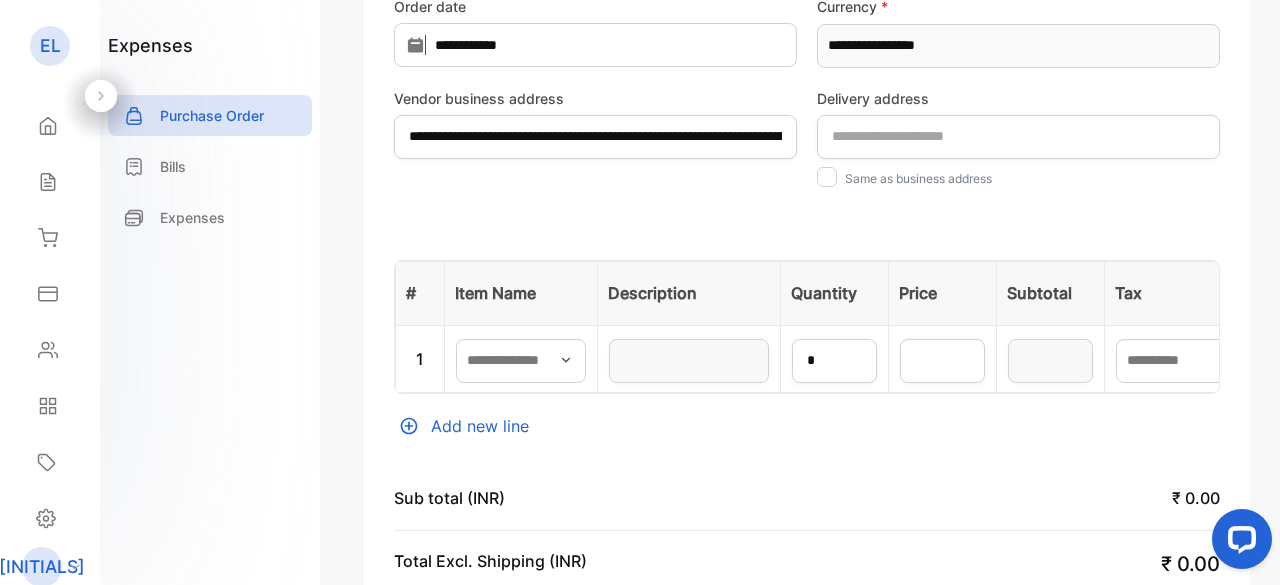 click at bounding box center [566, 360] 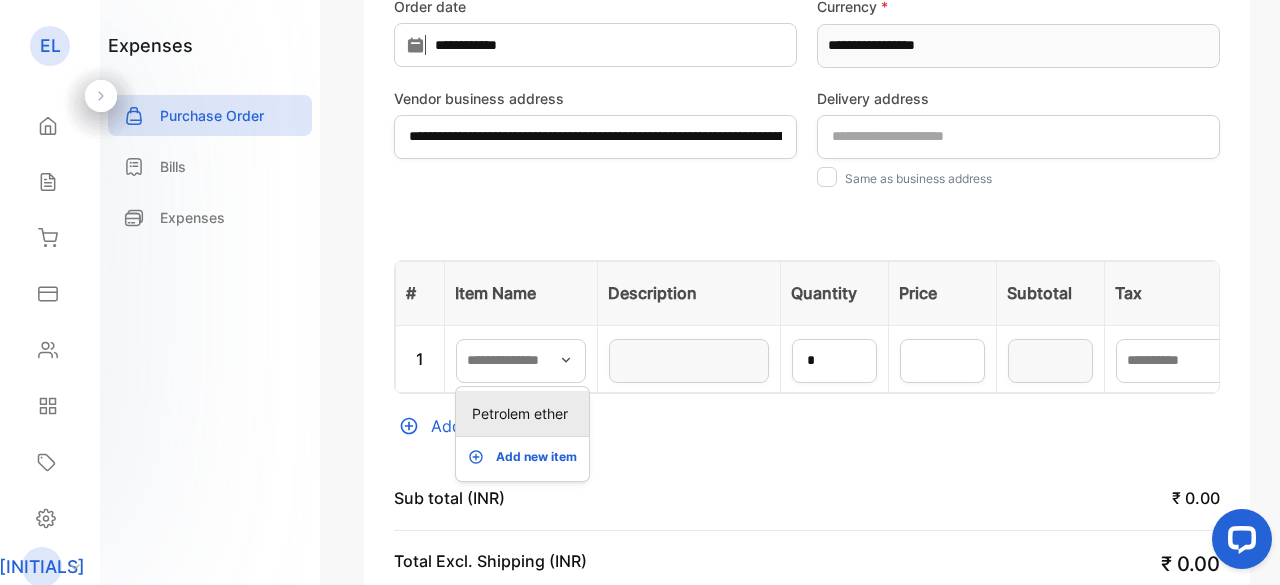 click on "Petrolem ether" at bounding box center (526, 413) 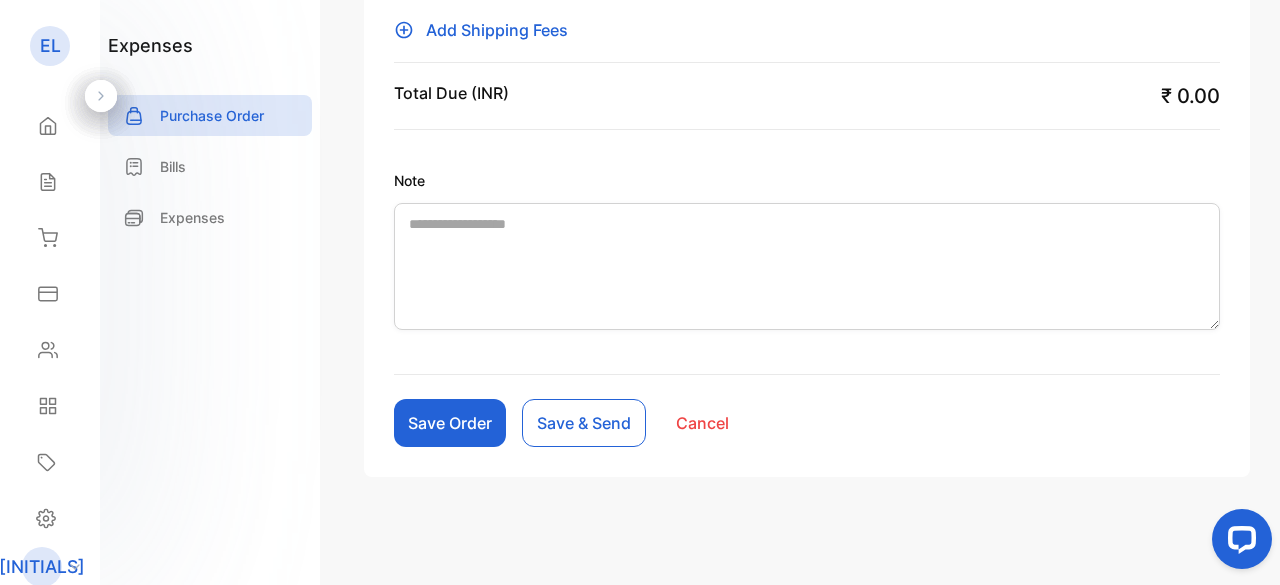 scroll, scrollTop: 914, scrollLeft: 0, axis: vertical 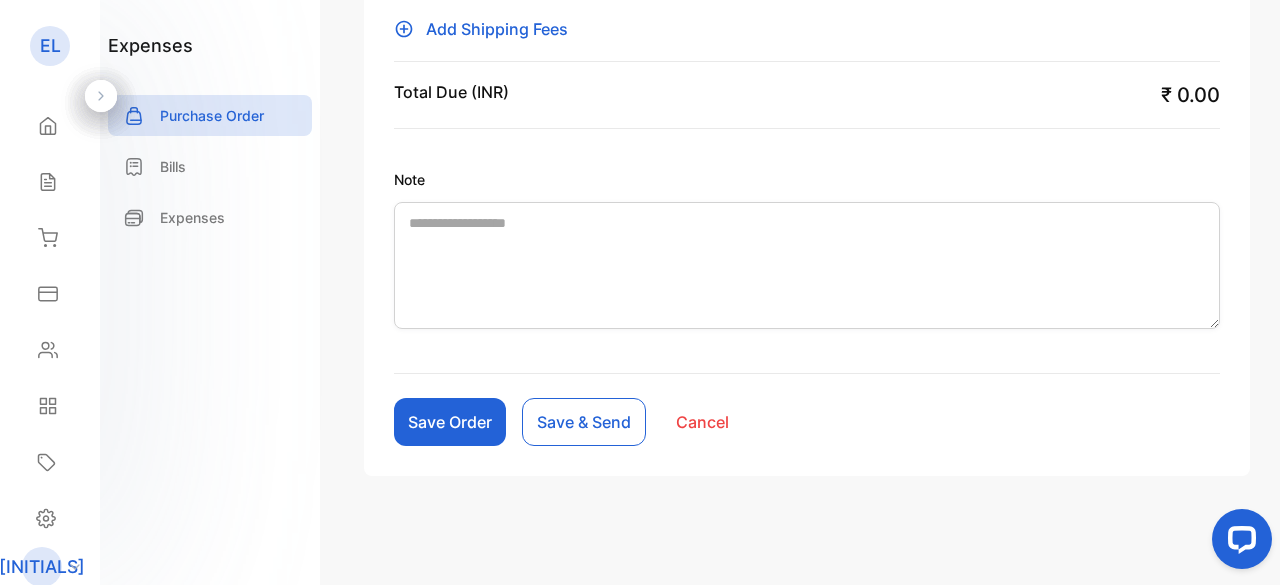click on "Save Order" at bounding box center (450, 422) 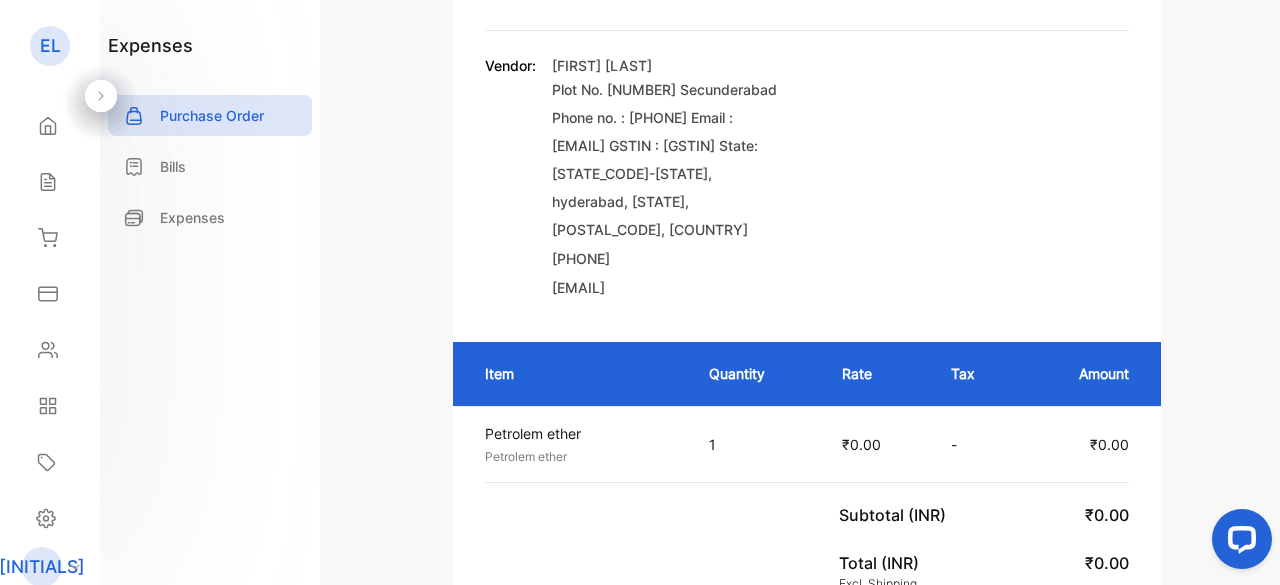 scroll, scrollTop: 0, scrollLeft: 0, axis: both 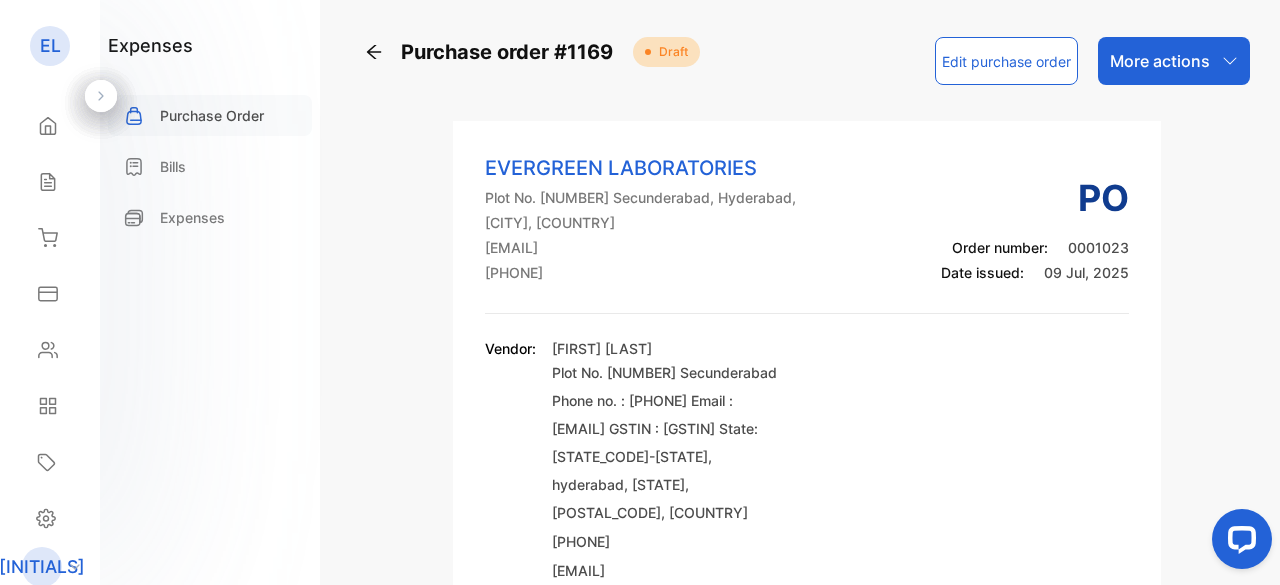 click on "Purchase Order" at bounding box center (212, 115) 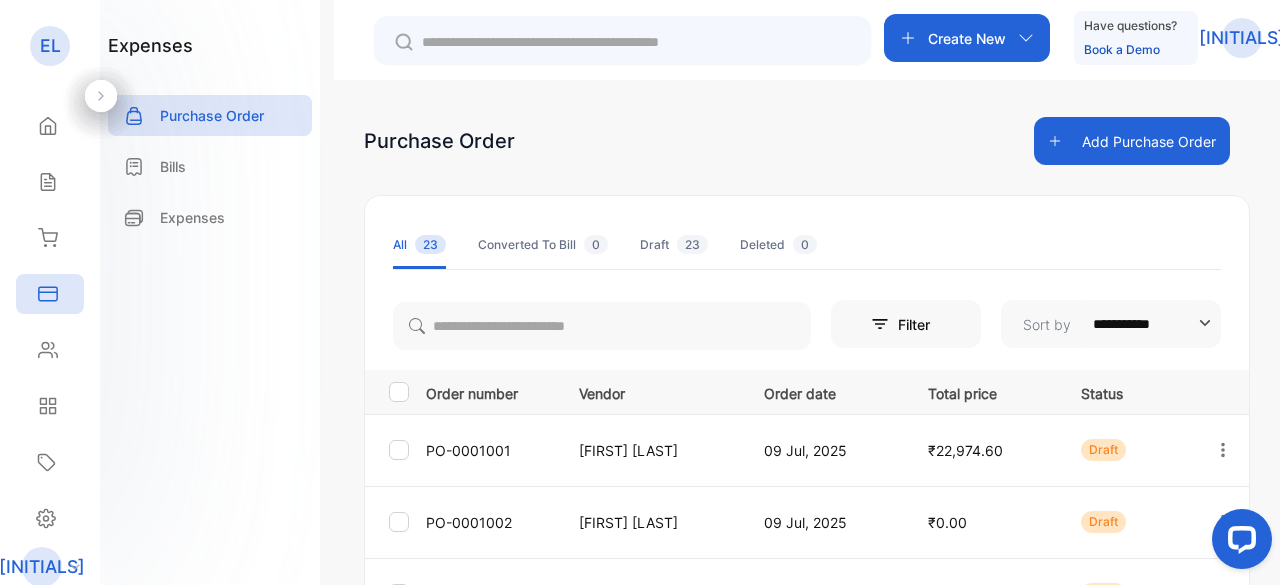 click on "Add Purchase Order" at bounding box center (1132, 141) 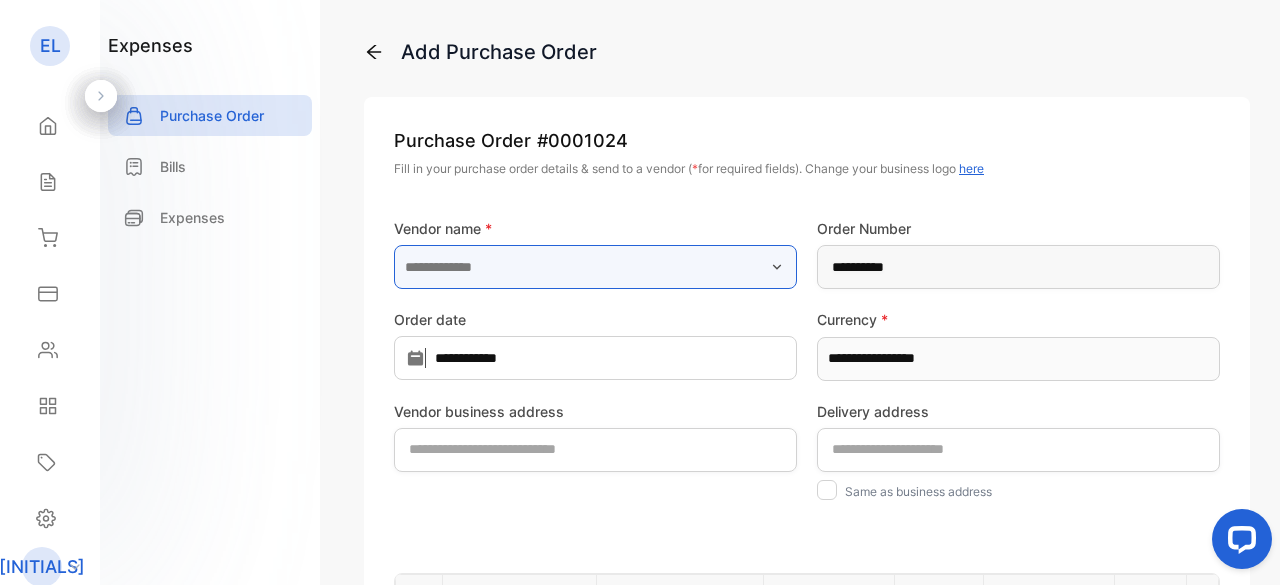 click at bounding box center [595, 267] 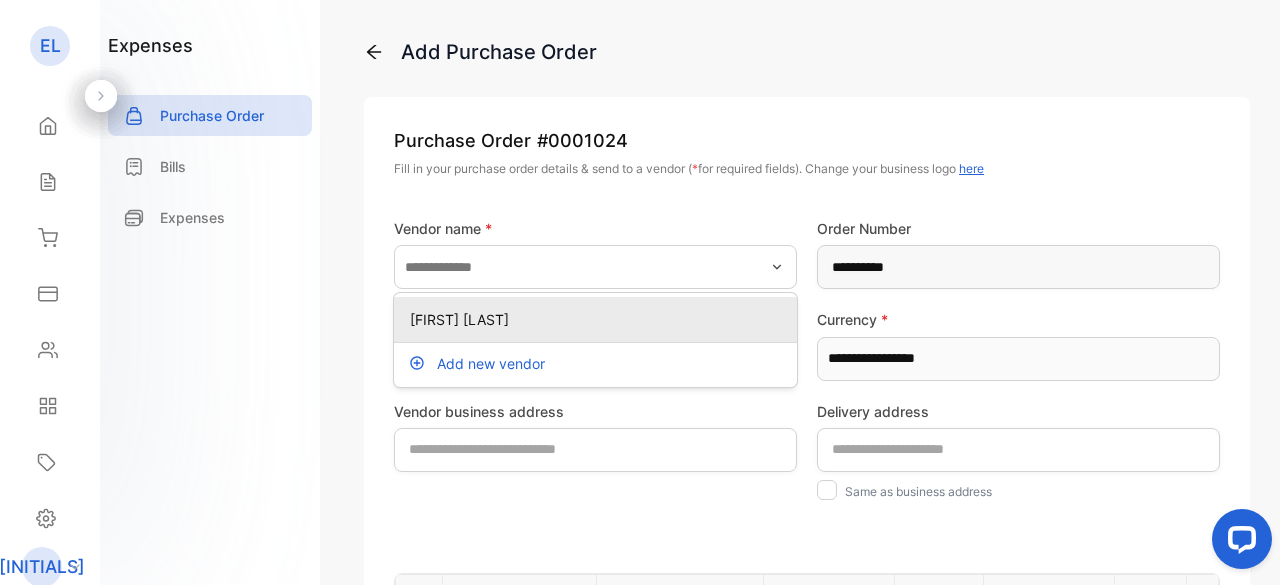click on "[FIRST] [LAST]" at bounding box center (599, 319) 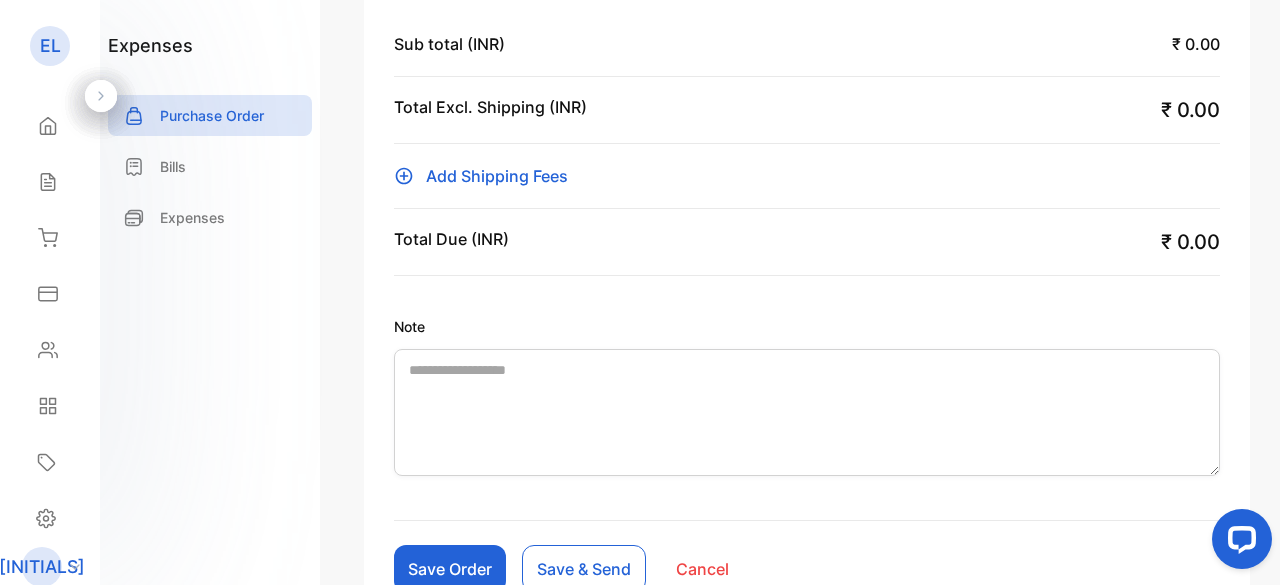 scroll, scrollTop: 400, scrollLeft: 0, axis: vertical 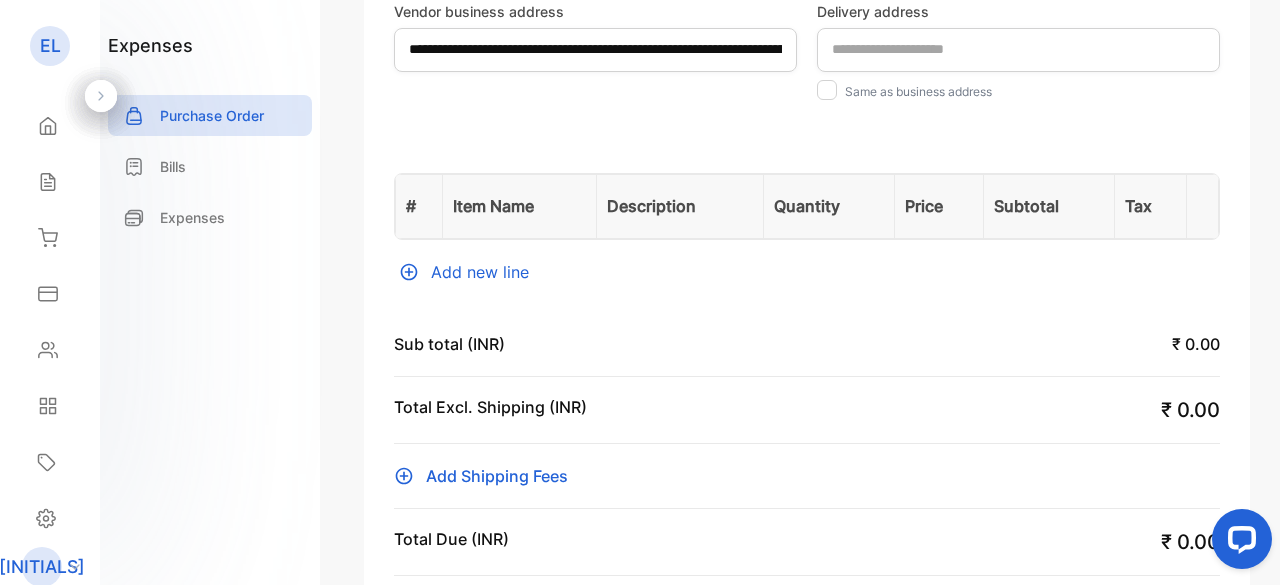 click on "Add new line" at bounding box center [807, 272] 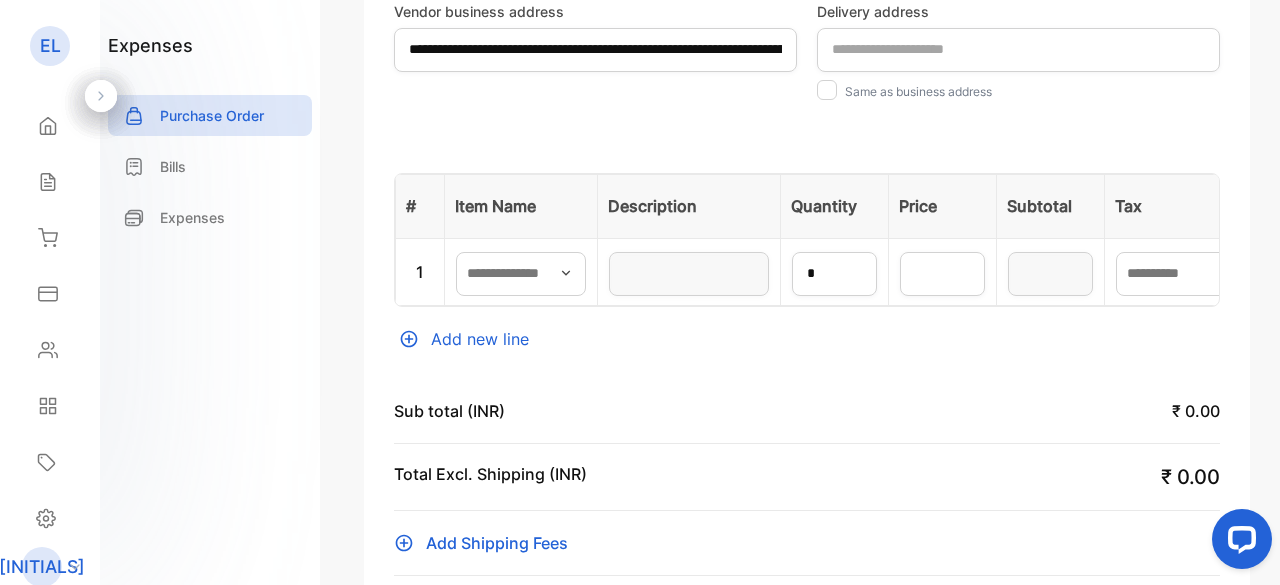 click at bounding box center [566, 273] 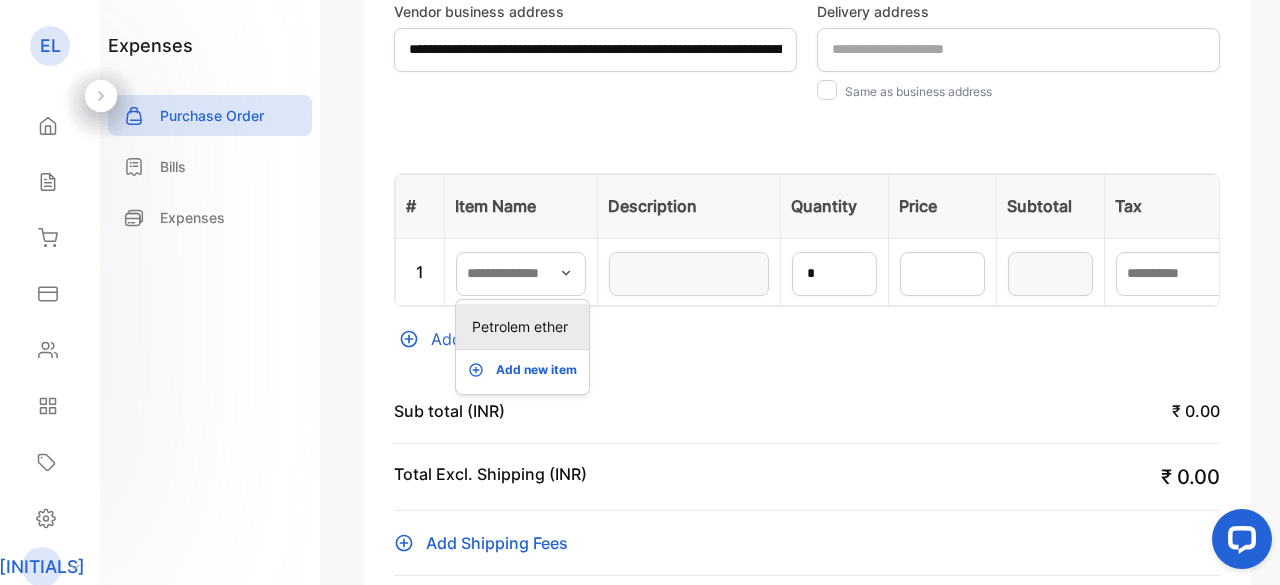 click on "Petrolem ether" at bounding box center [526, 326] 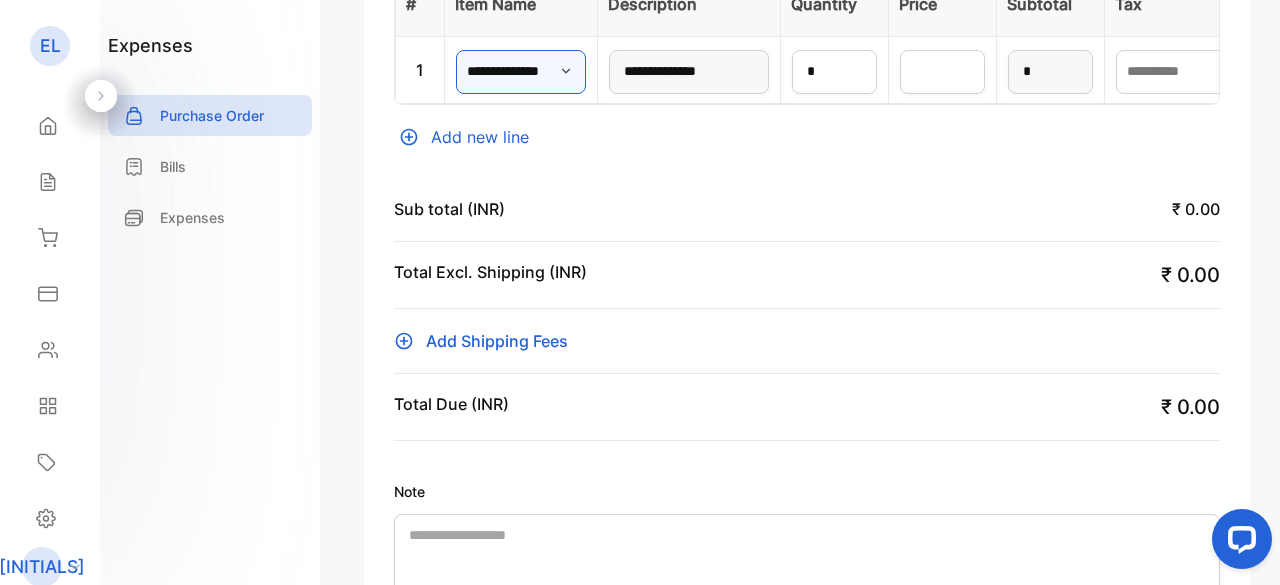 scroll, scrollTop: 914, scrollLeft: 0, axis: vertical 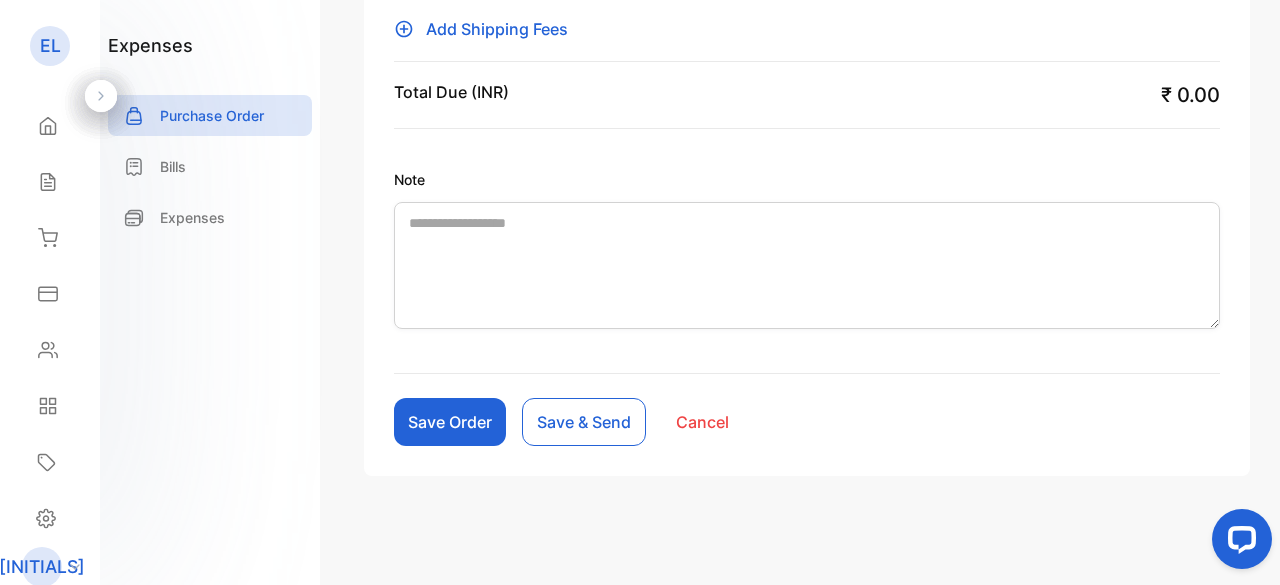 click on "Save Order" at bounding box center (450, 422) 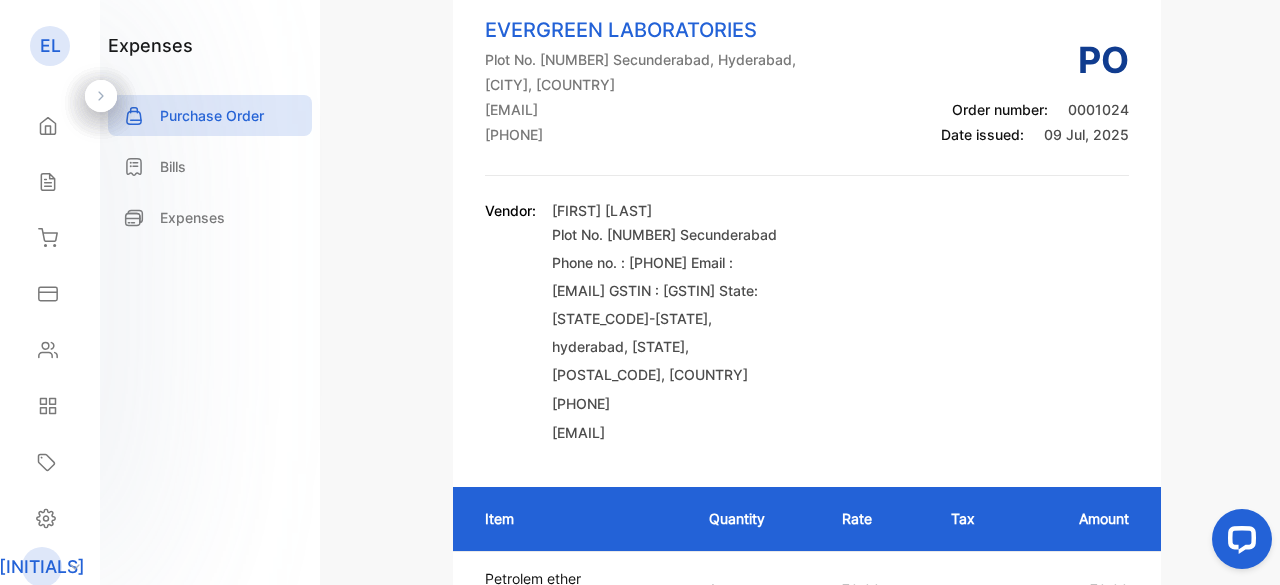 scroll, scrollTop: 0, scrollLeft: 0, axis: both 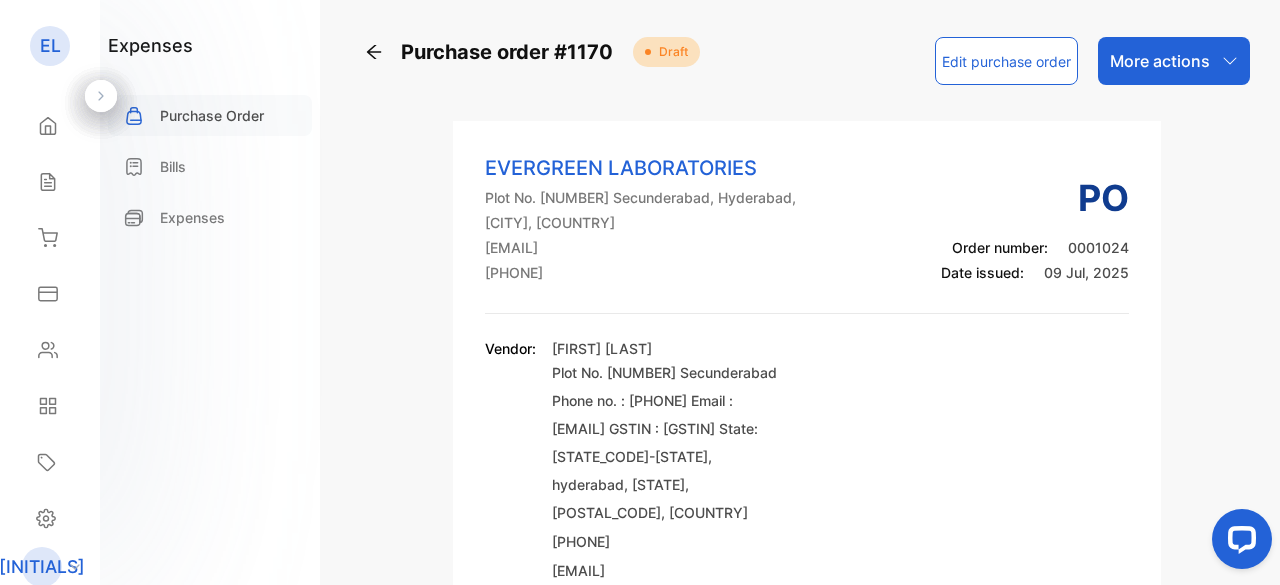 click on "Purchase Order" at bounding box center (212, 115) 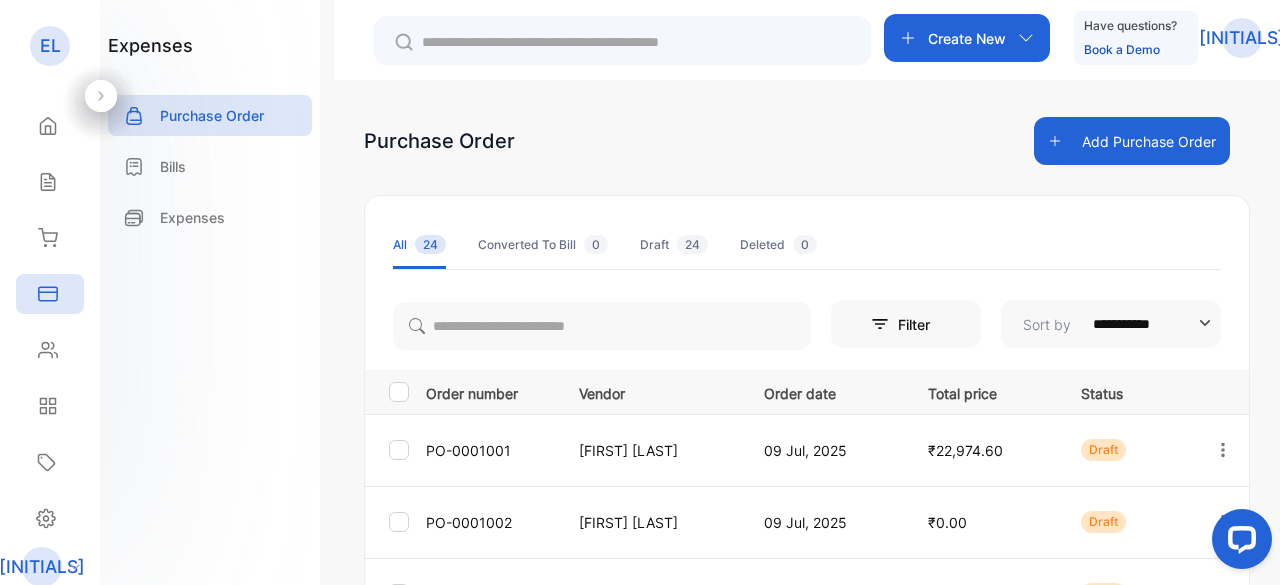 click on "Create New" at bounding box center (967, 38) 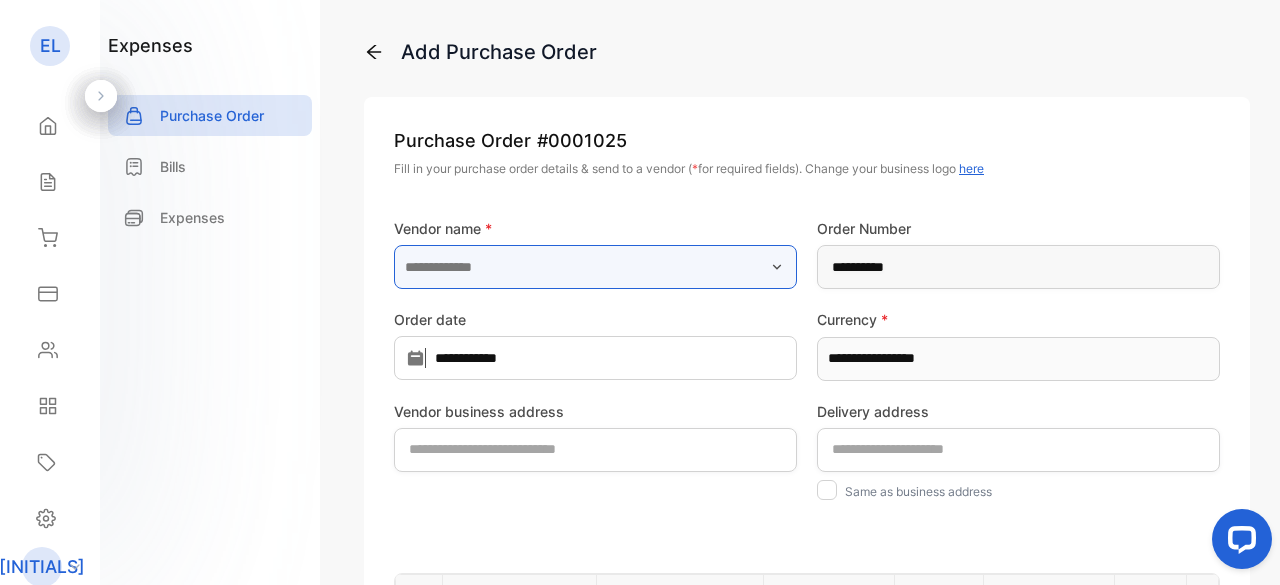 click at bounding box center (595, 267) 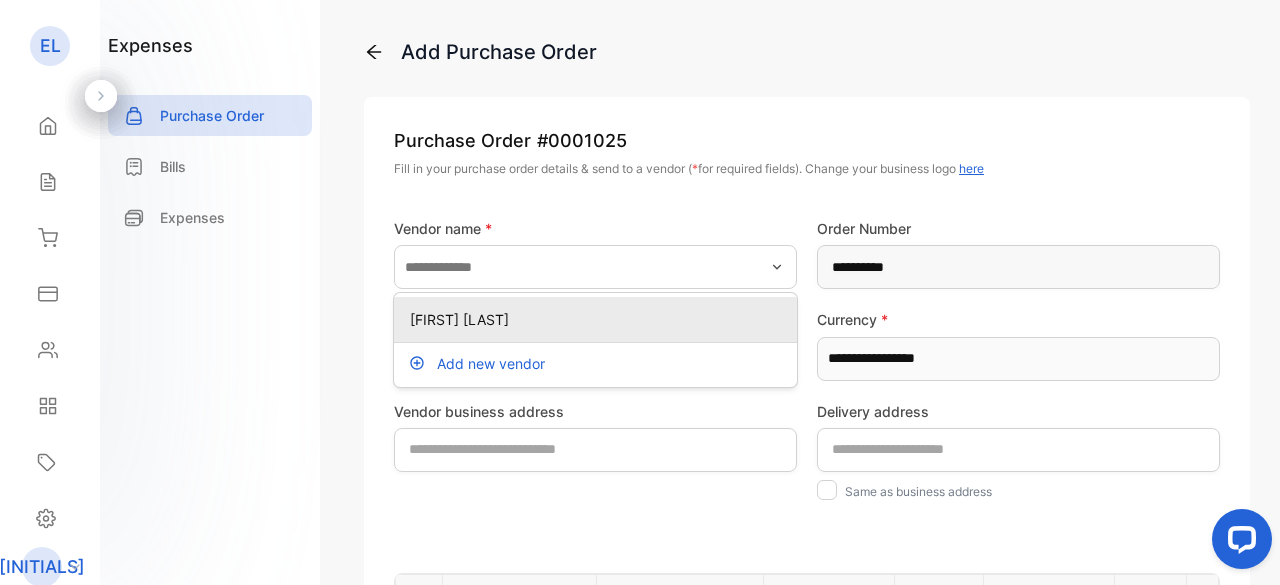 click on "[FIRST] [LAST]" at bounding box center (599, 319) 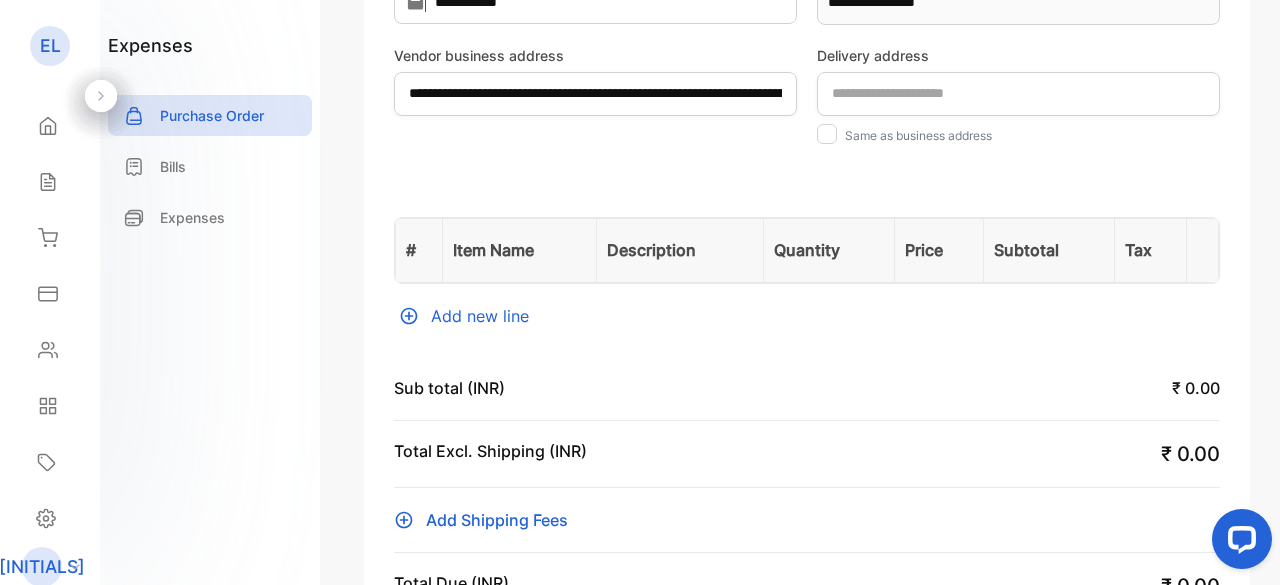 scroll, scrollTop: 347, scrollLeft: 0, axis: vertical 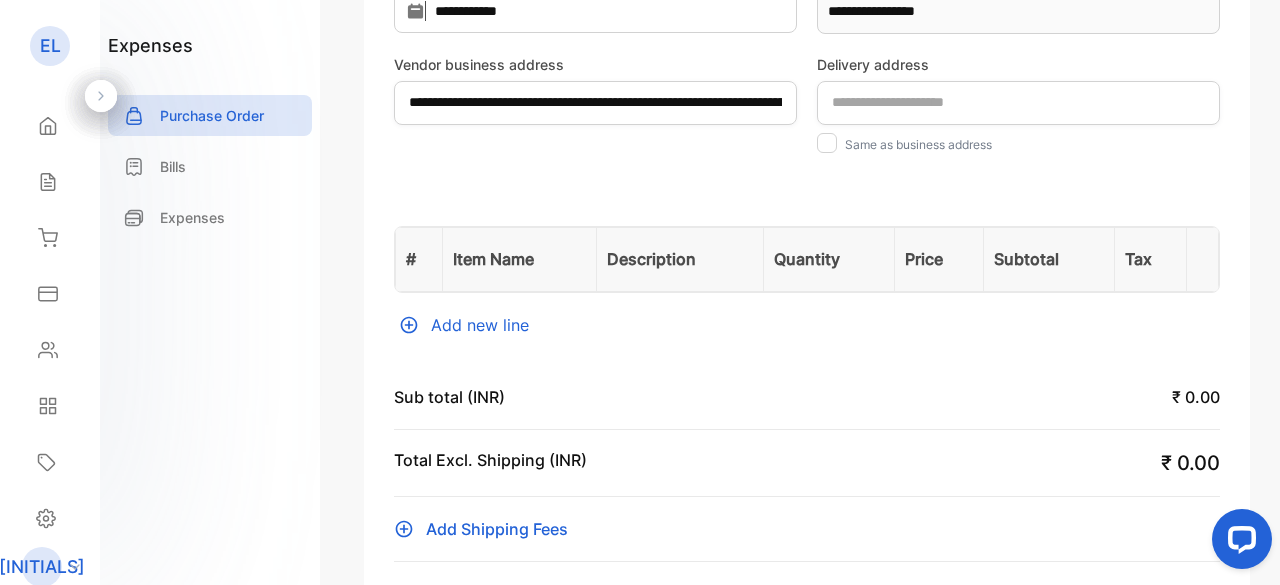 click on "Add new line" at bounding box center (807, 325) 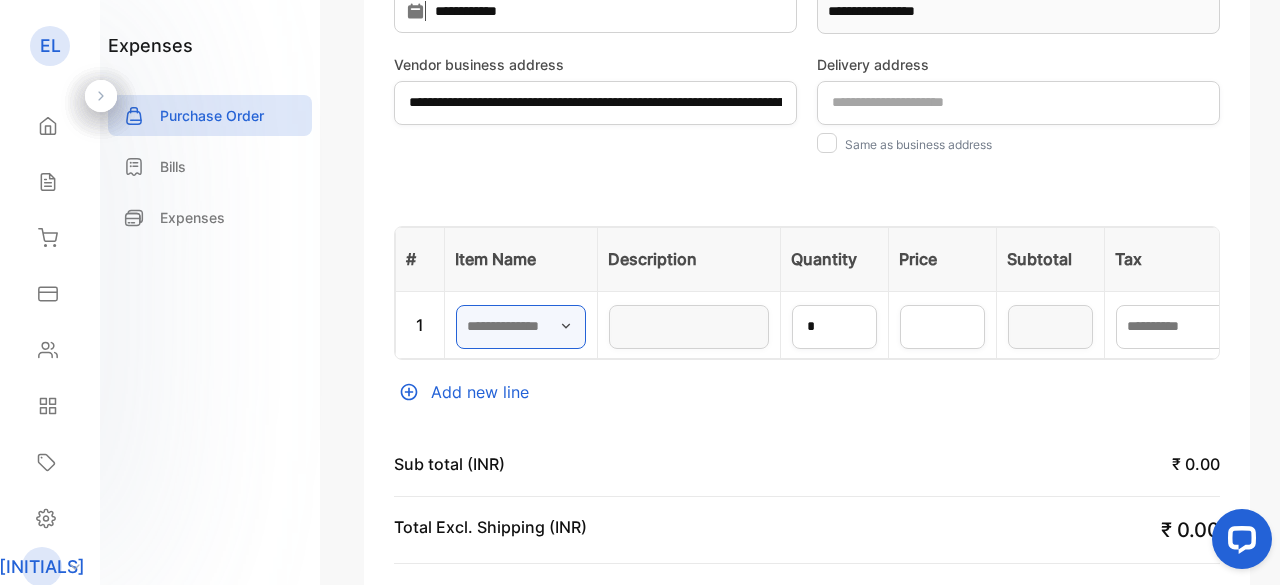 click at bounding box center [521, 327] 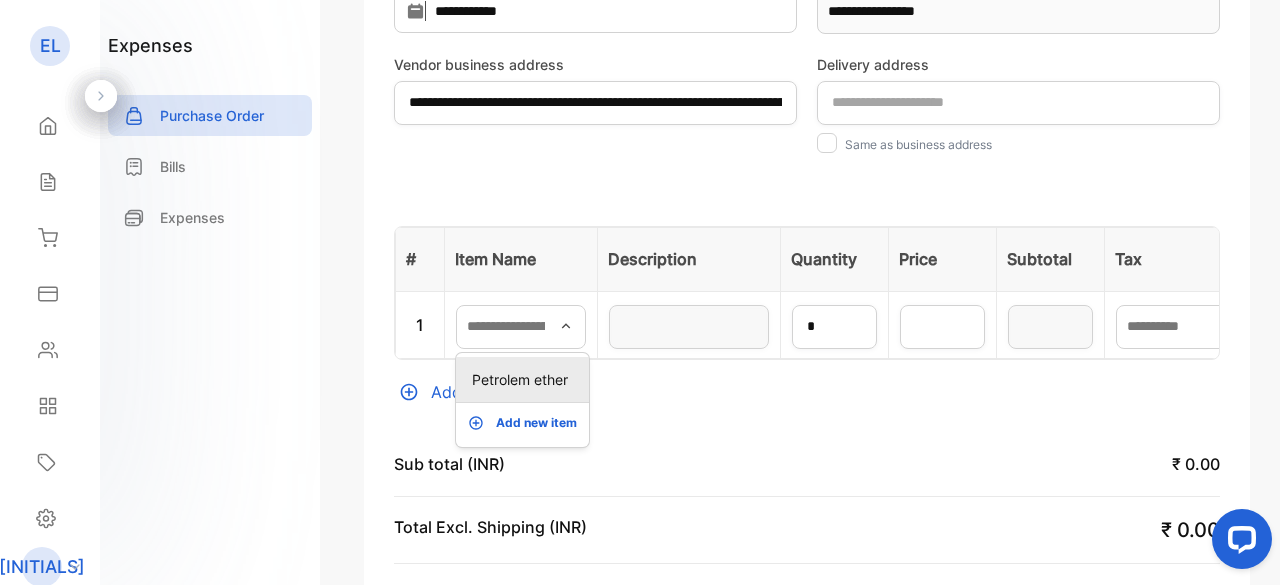 click on "Petrolem ether" at bounding box center (526, 379) 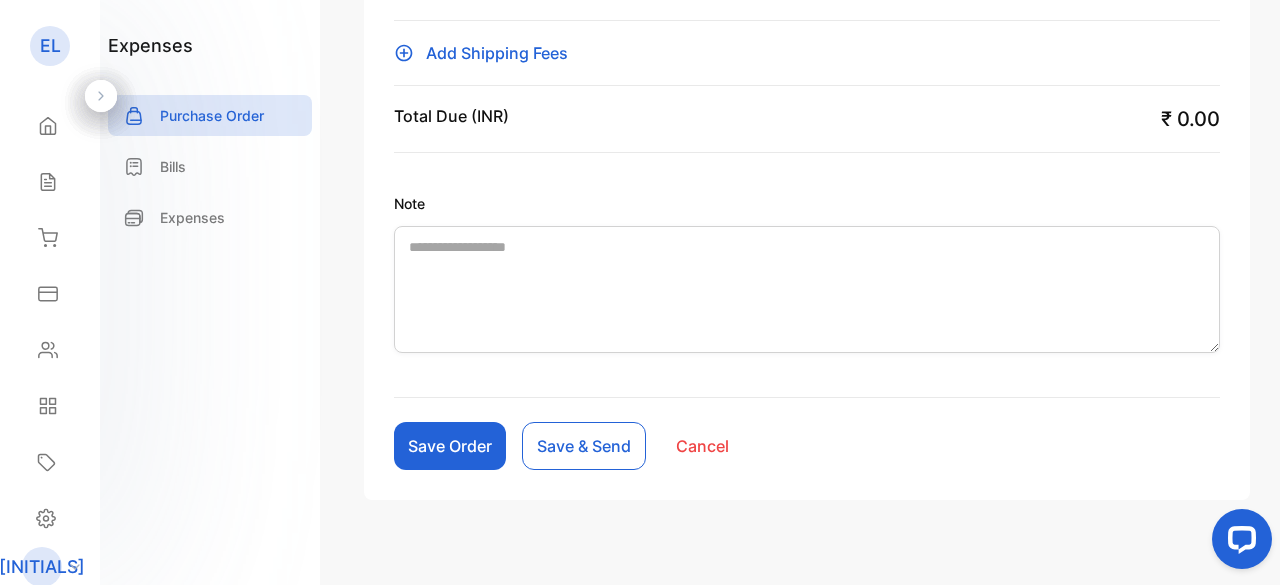 scroll, scrollTop: 914, scrollLeft: 0, axis: vertical 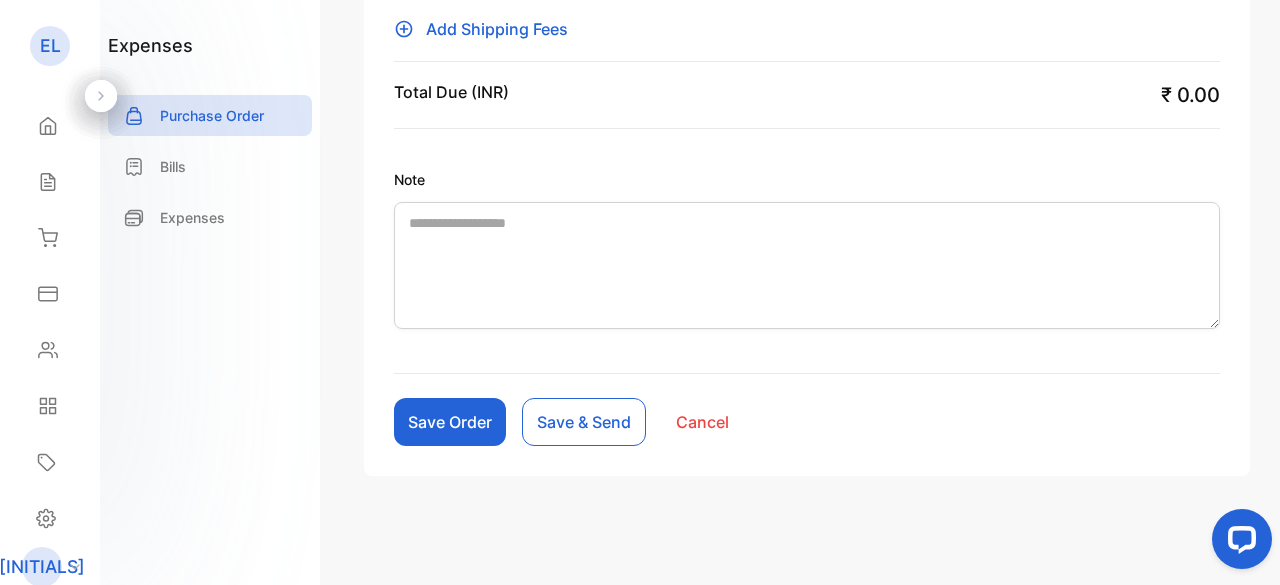 click on "Save Order" at bounding box center (450, 422) 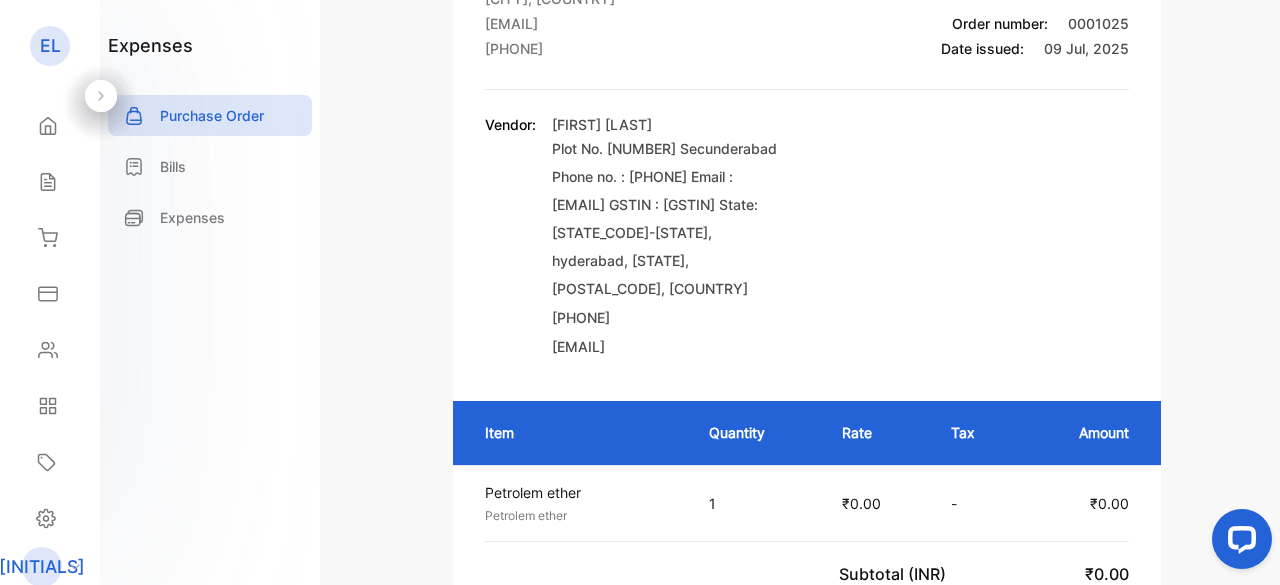 scroll, scrollTop: 0, scrollLeft: 0, axis: both 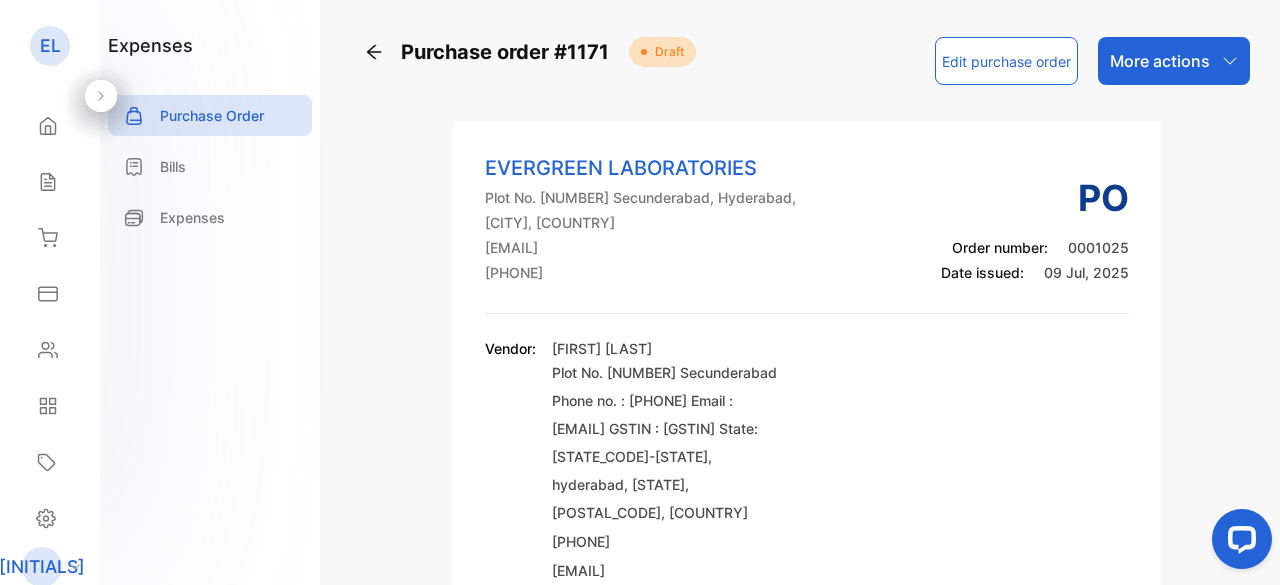 click on "More actions" at bounding box center [1160, 61] 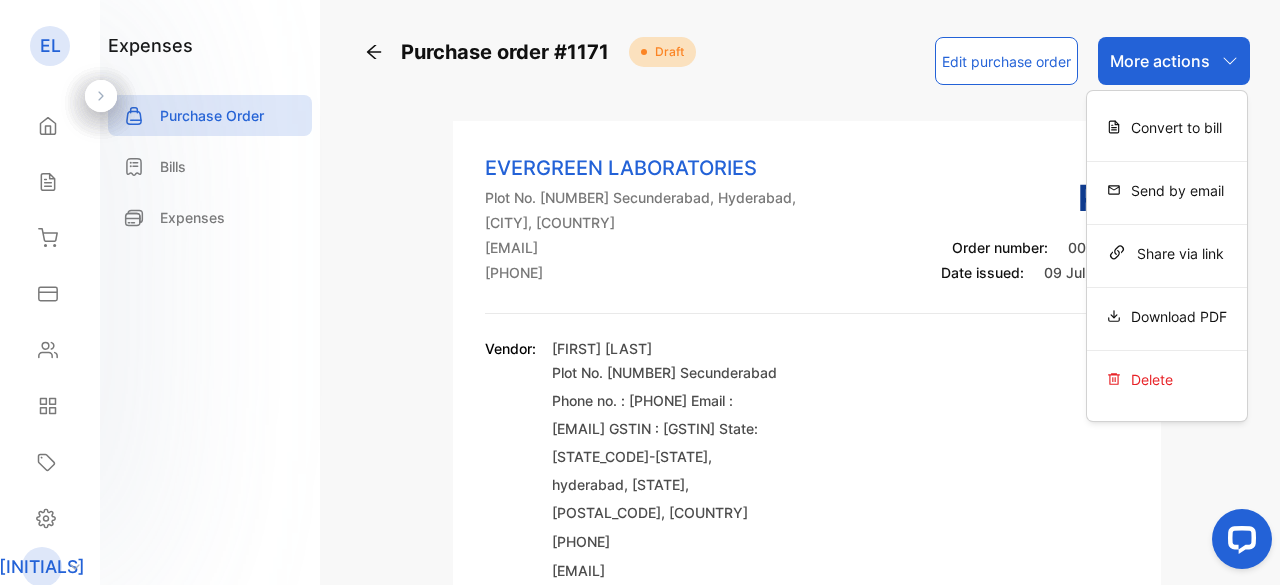 click on "Edit purchase order" at bounding box center [1006, 61] 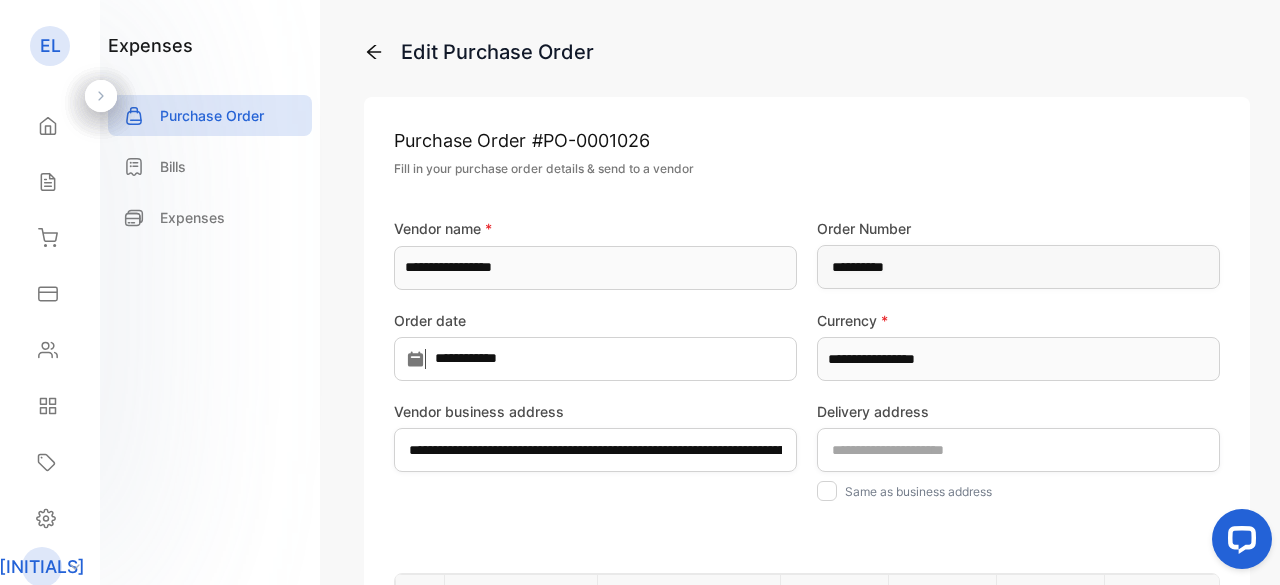 click at bounding box center (374, 52) 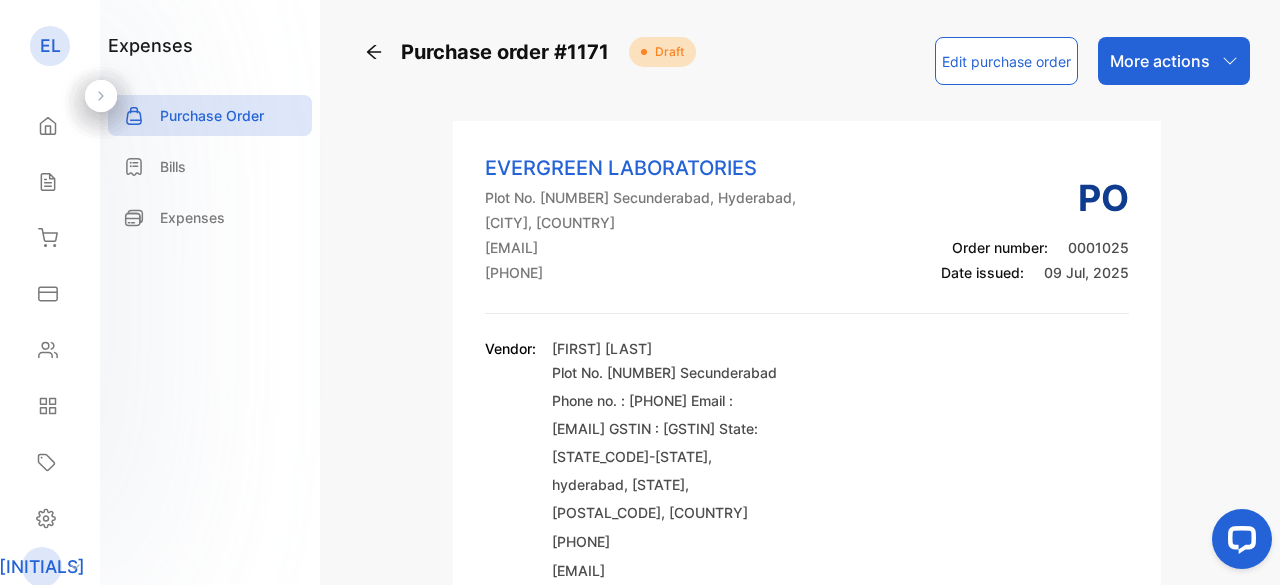 click on "More actions" at bounding box center (1174, 61) 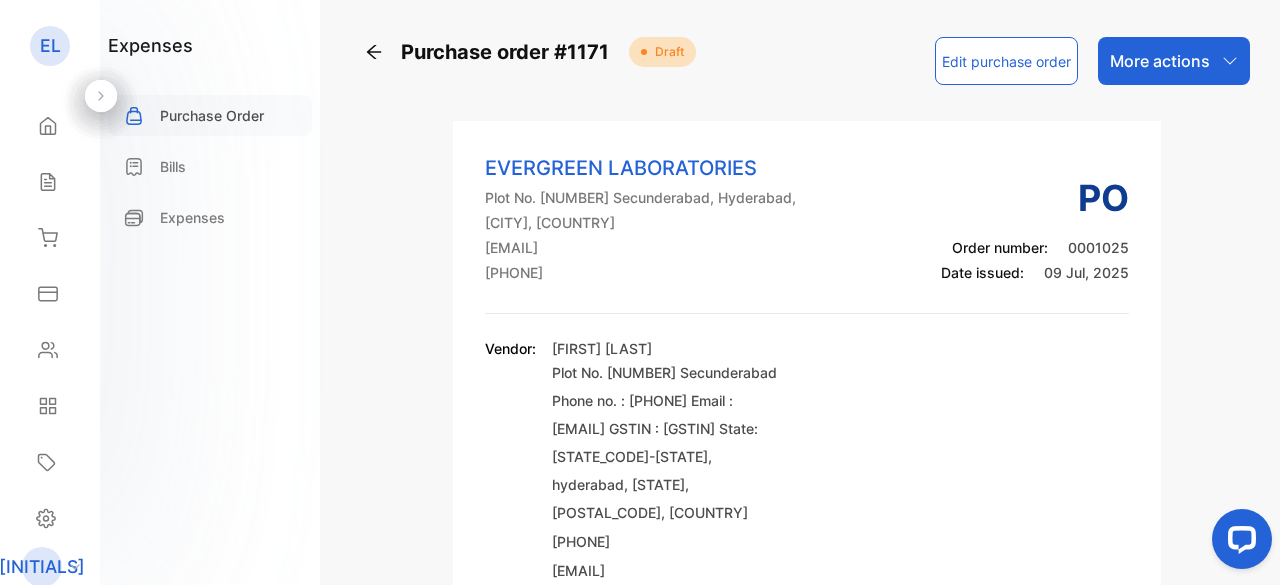 click on "Purchase Order" at bounding box center (212, 115) 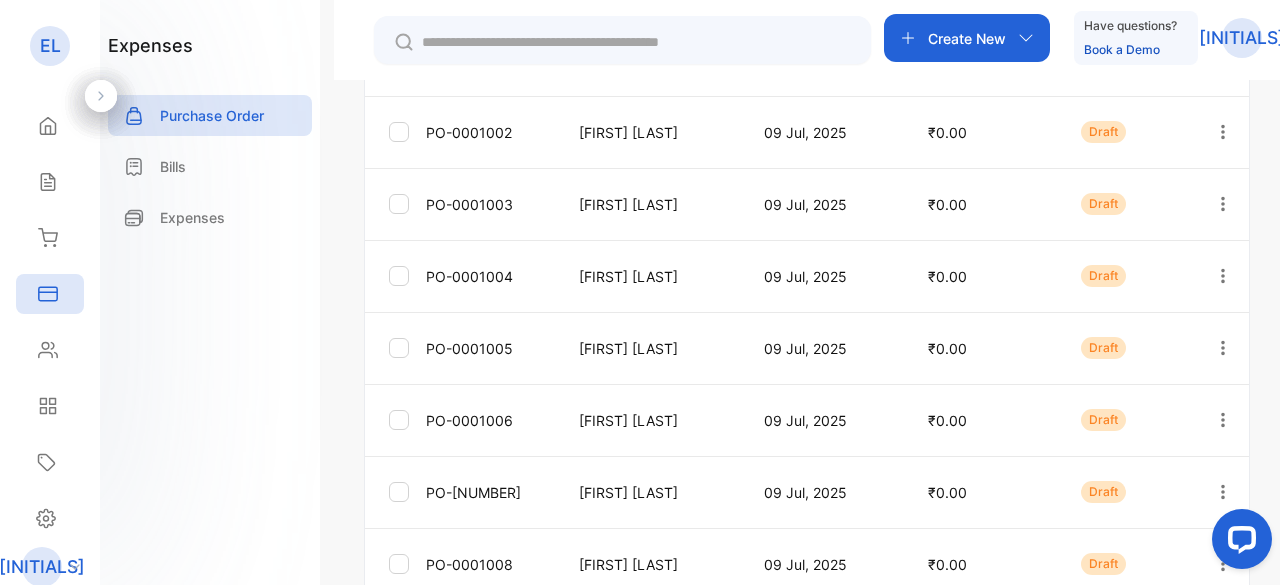scroll, scrollTop: 124, scrollLeft: 0, axis: vertical 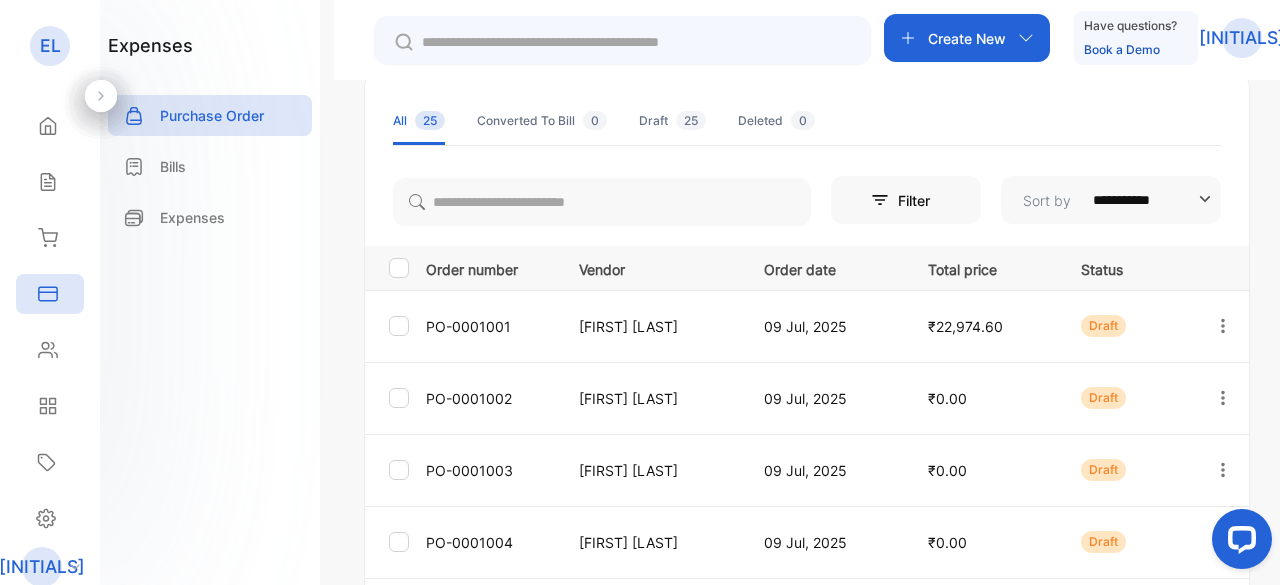 click on "Create New" at bounding box center (967, 38) 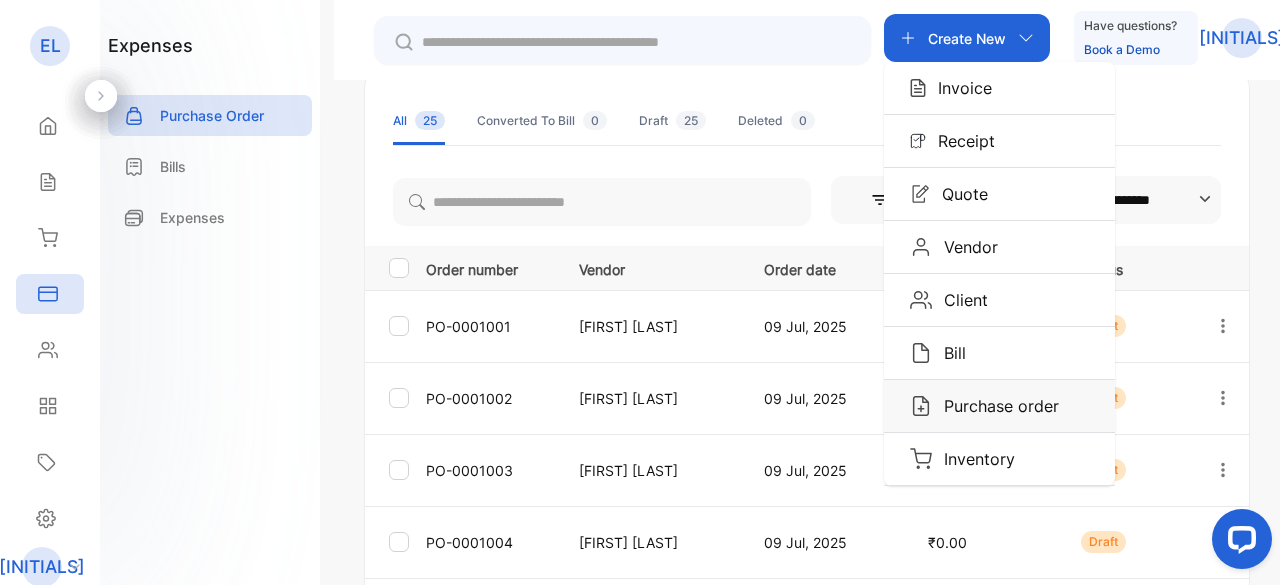 click on "Purchase order" at bounding box center (959, 88) 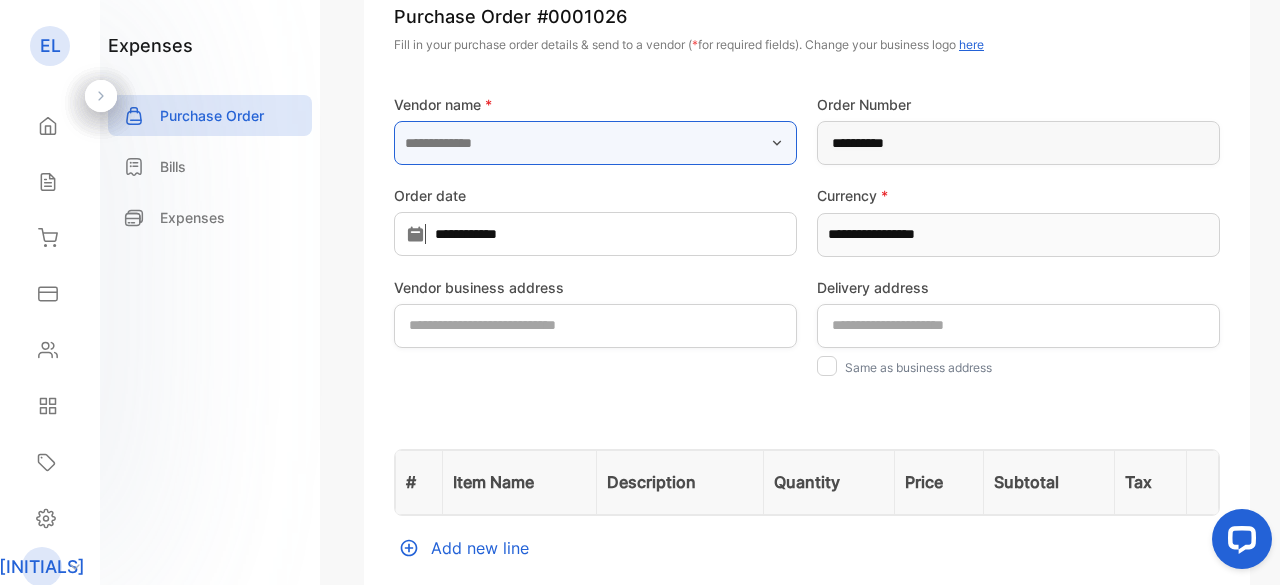 click at bounding box center (595, 143) 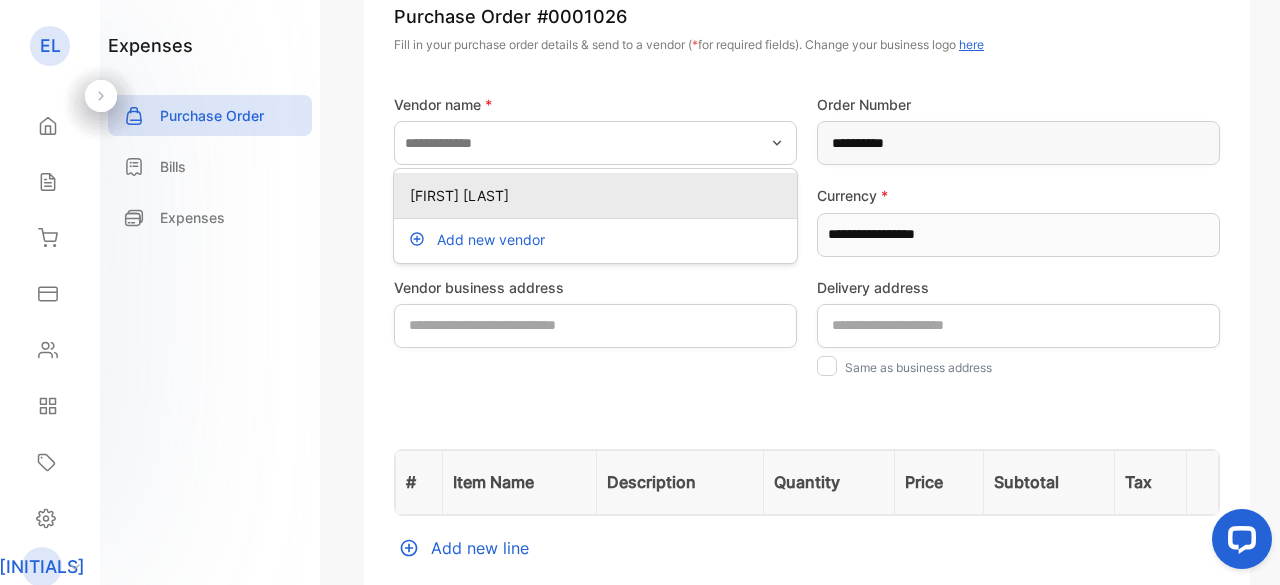 click on "[FIRST] [LAST]" at bounding box center (599, 195) 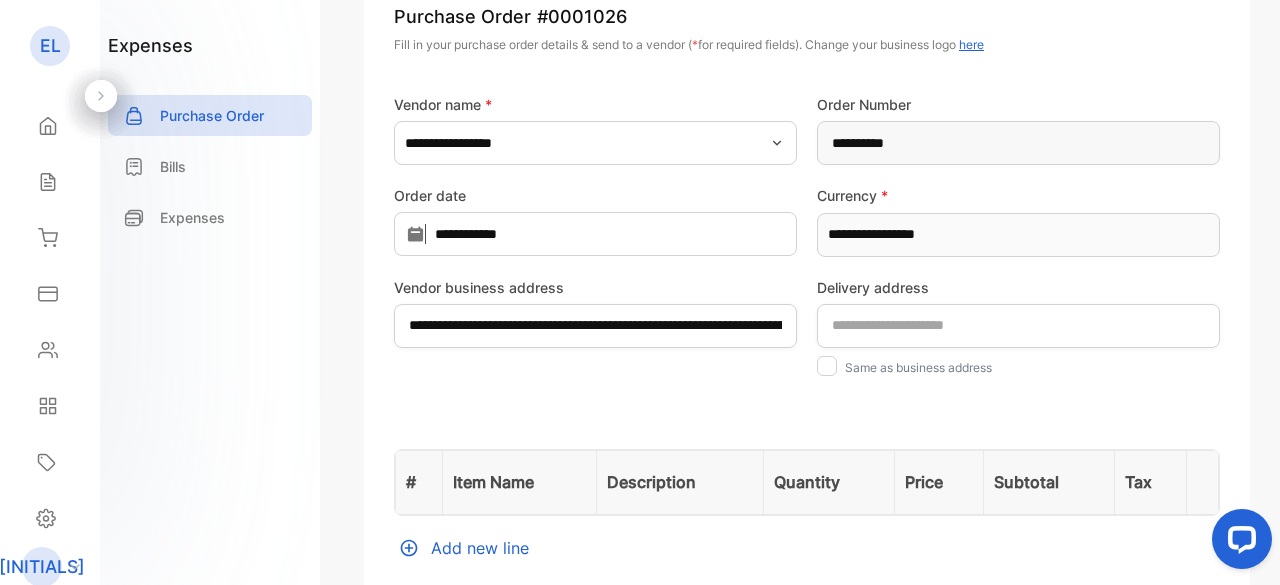 click on "Item Name" at bounding box center [519, 482] 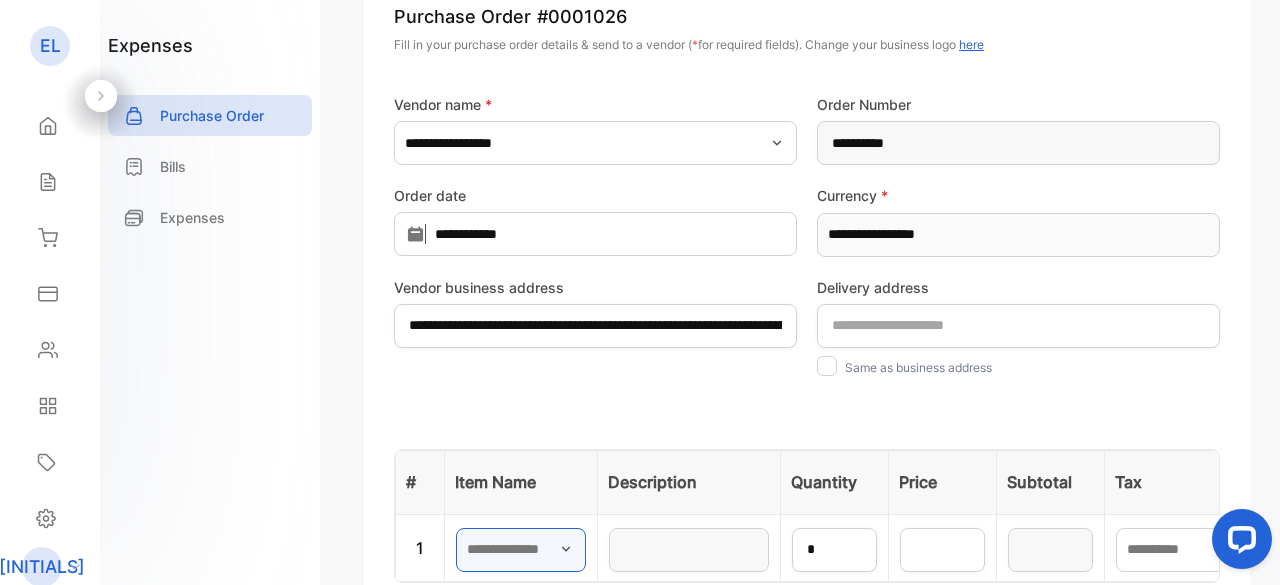 click at bounding box center (521, 550) 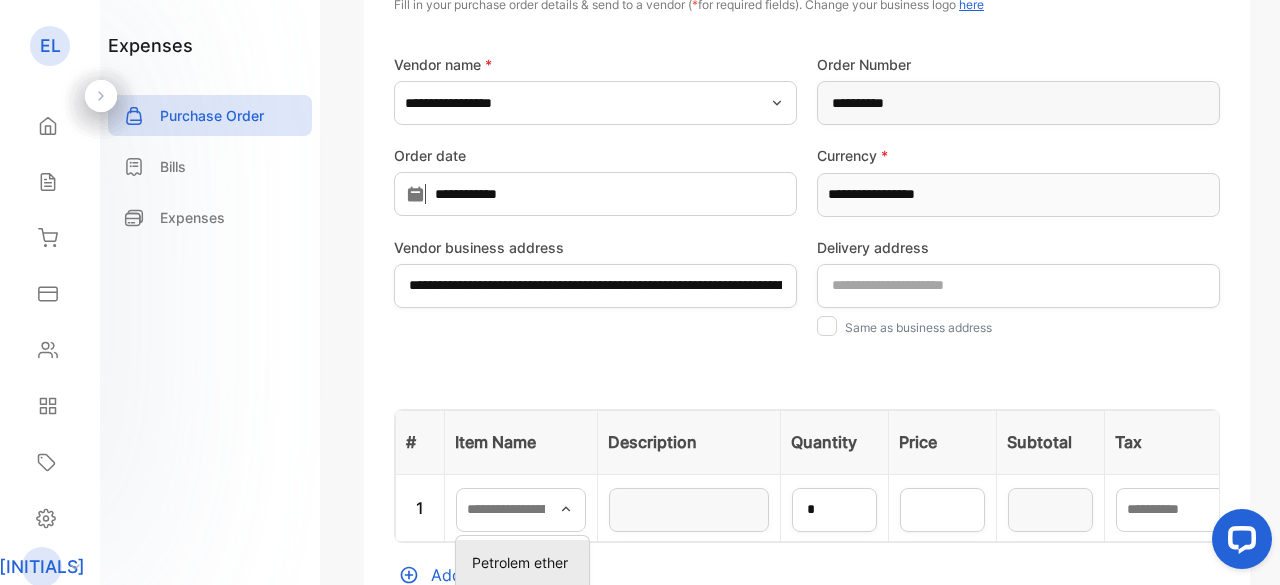 click on "Petrolem ether" at bounding box center (526, 562) 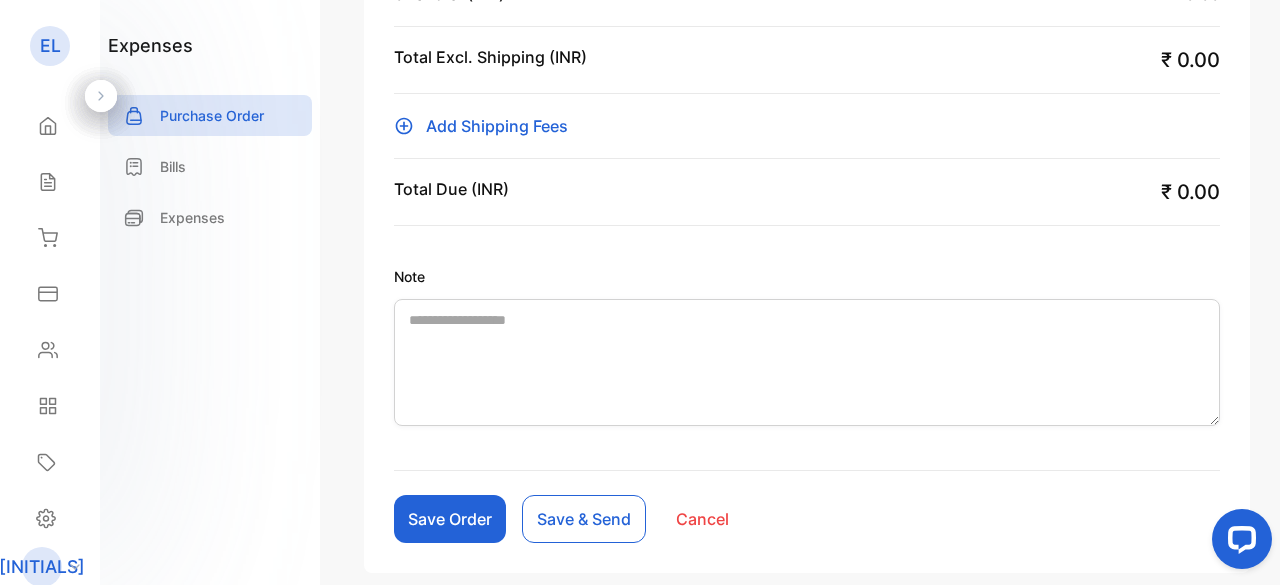scroll, scrollTop: 914, scrollLeft: 0, axis: vertical 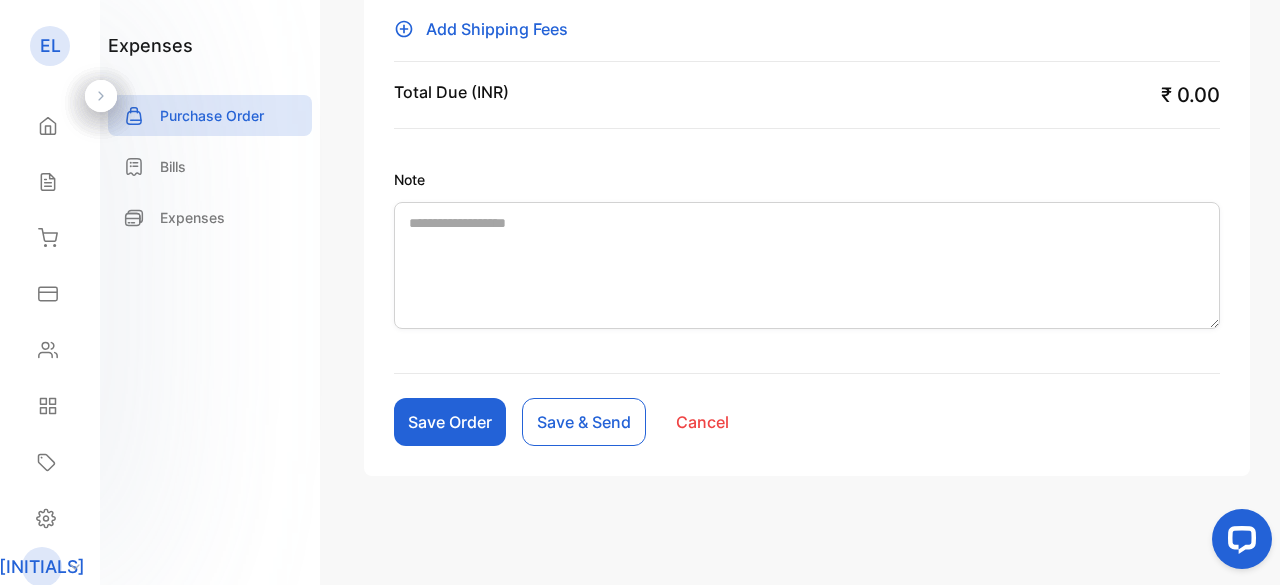 click on "Save Order" at bounding box center [450, 422] 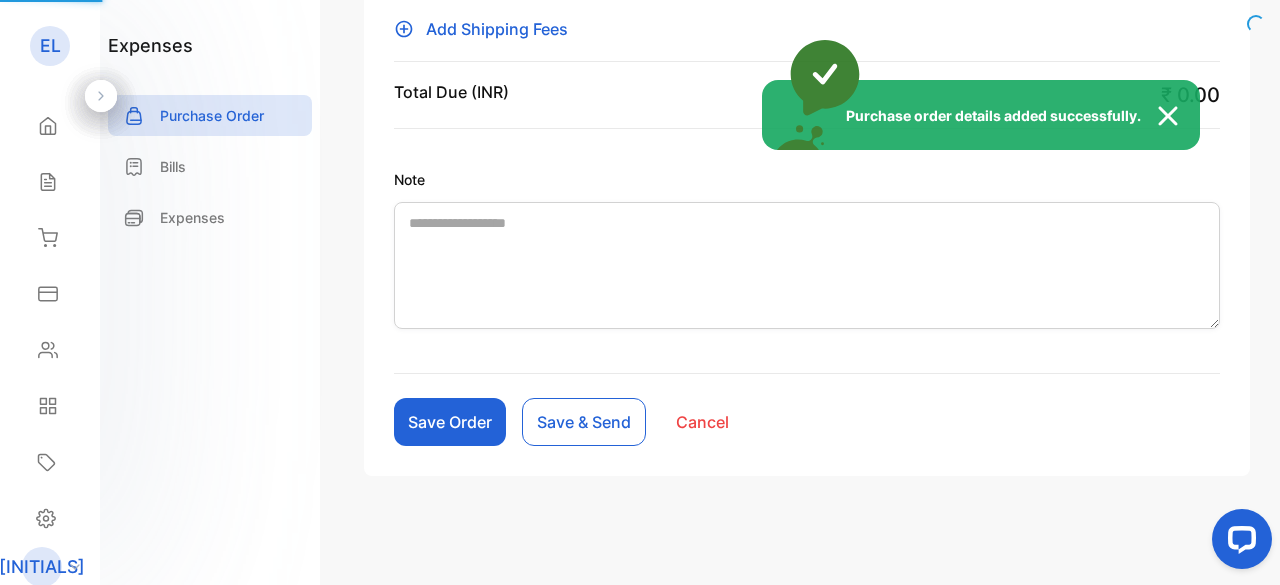 scroll, scrollTop: 883, scrollLeft: 0, axis: vertical 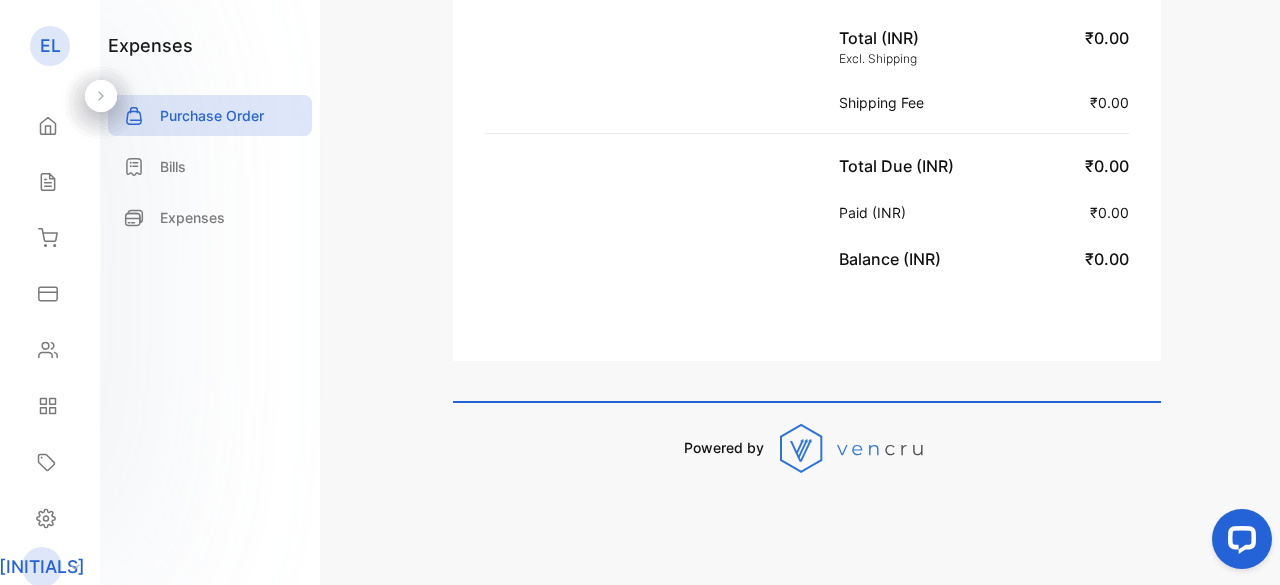 click on "Purchase order #[NUMBER]   Draft Edit purchase order   More actions EVERGREEN LABORATORIES  Plot No. [NUMBER] Secunderabad, Hyderabad, [CITY], [COUNTRY] [EMAIL] [PHONE] PO Order number:    [NUMBER] Date issued:    [DATE] Vendor: [FIRST] [LAST]  Plot No. [NUMBER] Secunderabad  Phone no. : [PHONE]  Email : [EMAIL]  GSTIN : [GSTIN]  State: [STATE_CODE]-[STATE], hyderabad, [STATE], [POSTAL_CODE], [COUNTRY] [PHONE]    [EMAIL] Item Quantity Rate Tax Amount Petrolem ether Petrolem ether Unit price:    ₹0.00 1 ₹0.00 - ₹0.00 Subtotal (INR) ₹0.00 Total (INR) Excl. Shipping ₹0.00 Shipping Fee ₹0.00 Total Due (INR) ₹0.00 Paid (INR) ₹0.00 Balance (INR) ₹0.00 Powered by" at bounding box center (807, -149) 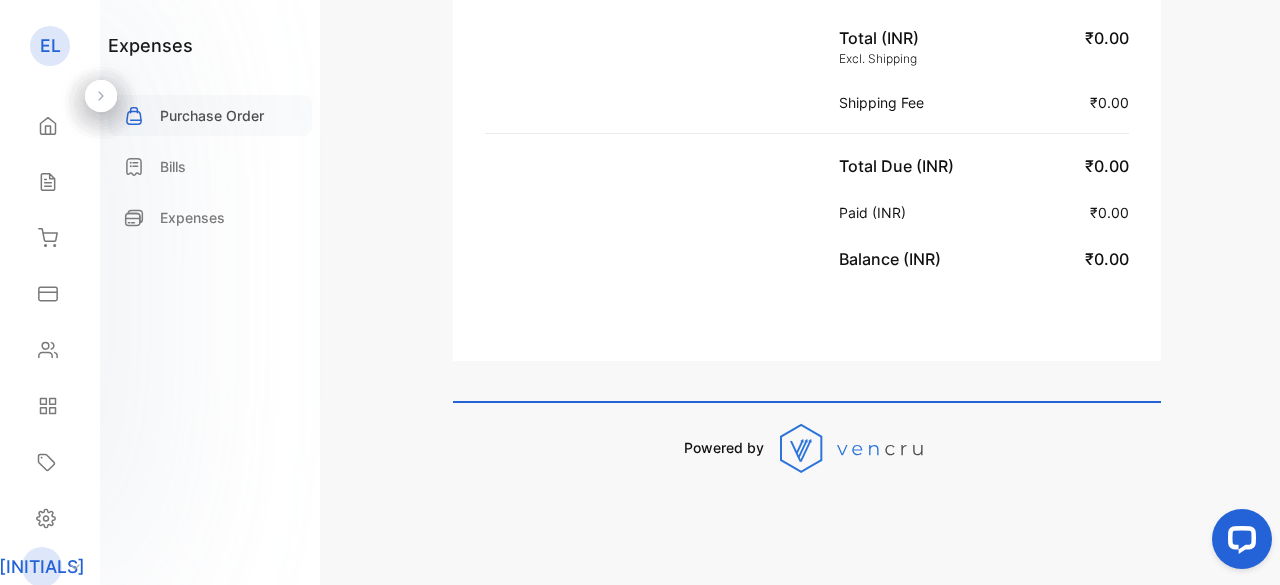 click on "Purchase Order" at bounding box center (212, 115) 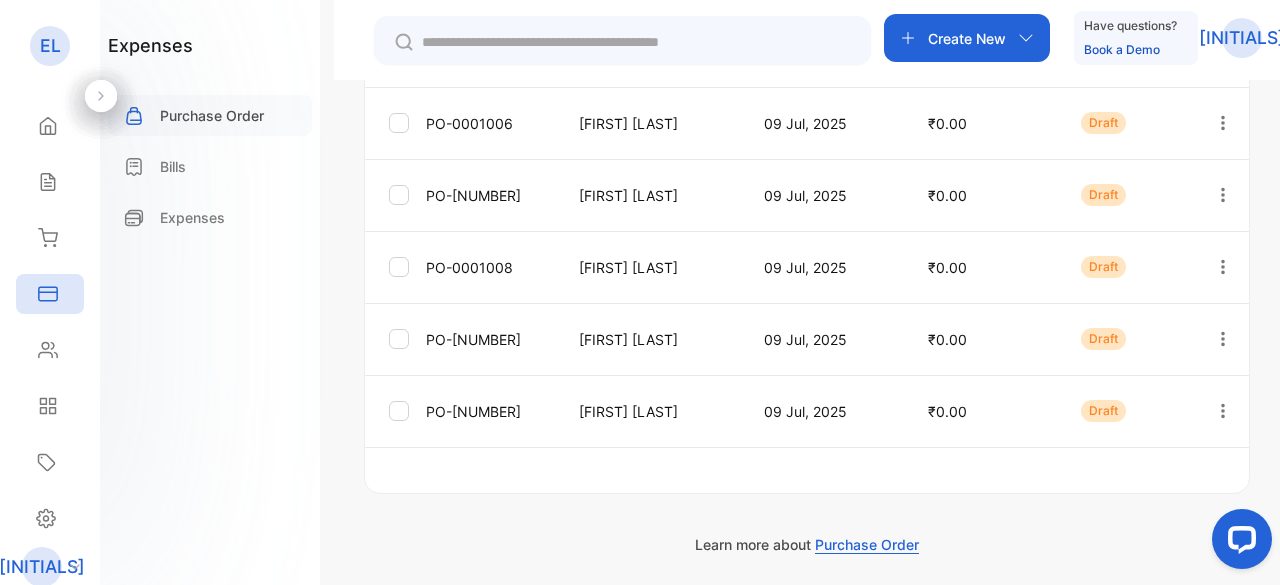 scroll, scrollTop: 724, scrollLeft: 0, axis: vertical 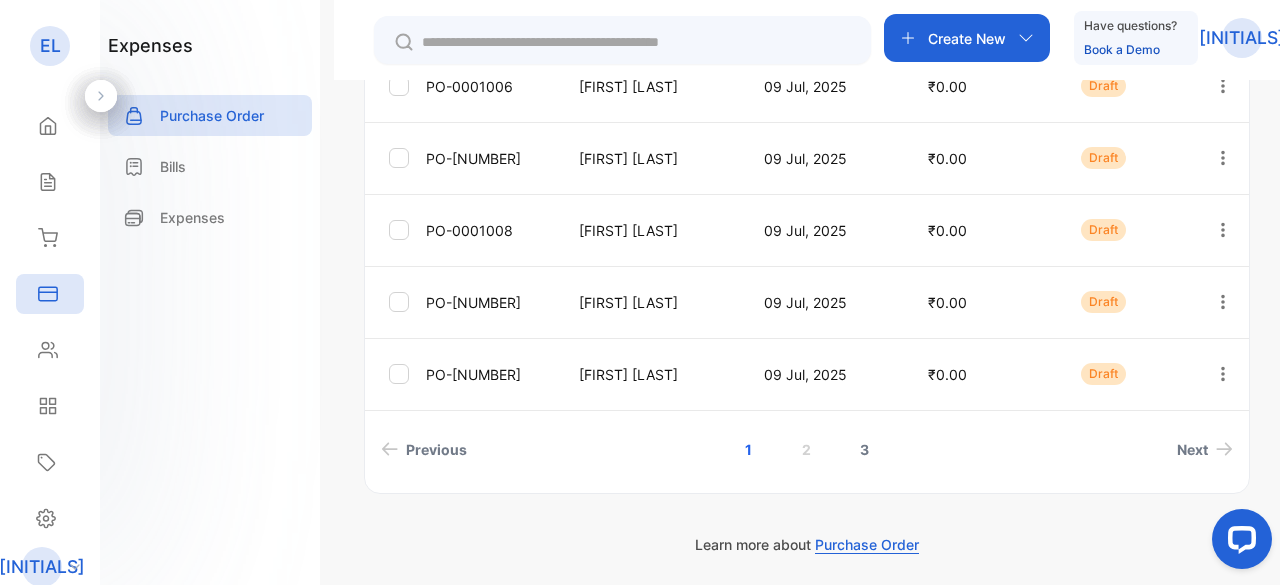 click on "3" at bounding box center (864, 449) 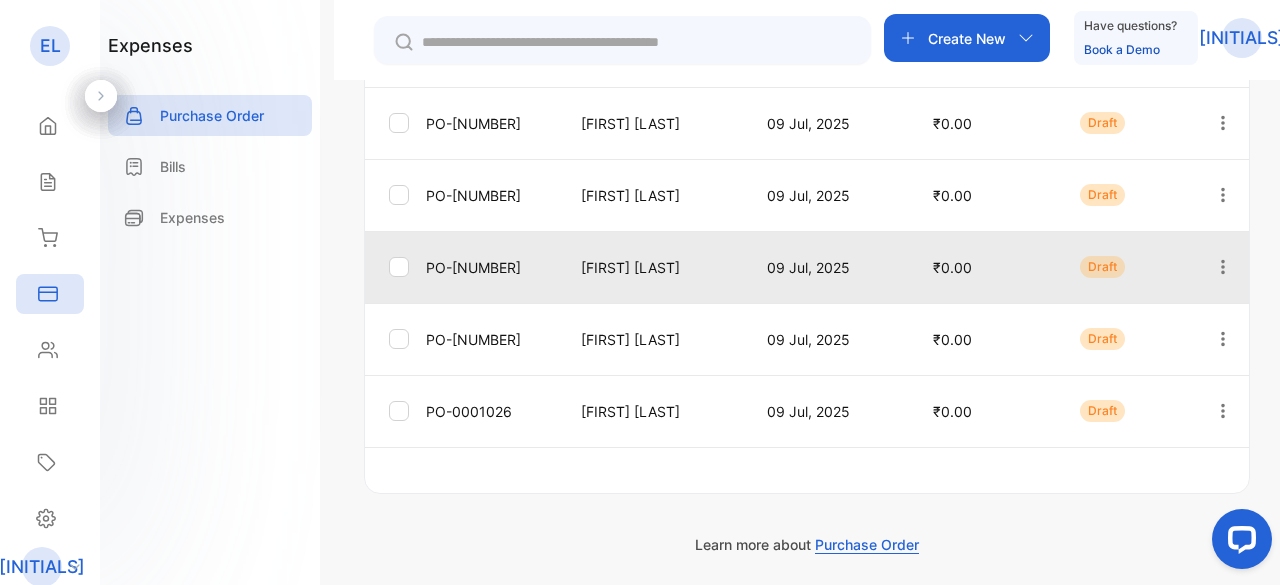 scroll, scrollTop: 436, scrollLeft: 0, axis: vertical 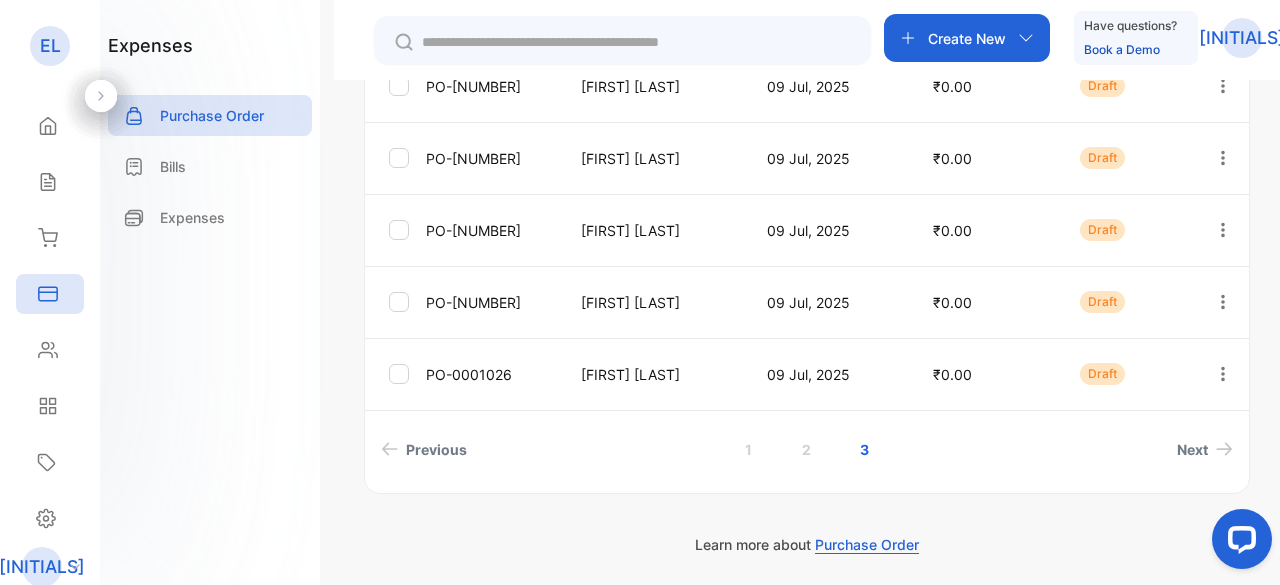click on "Create New" at bounding box center [967, 38] 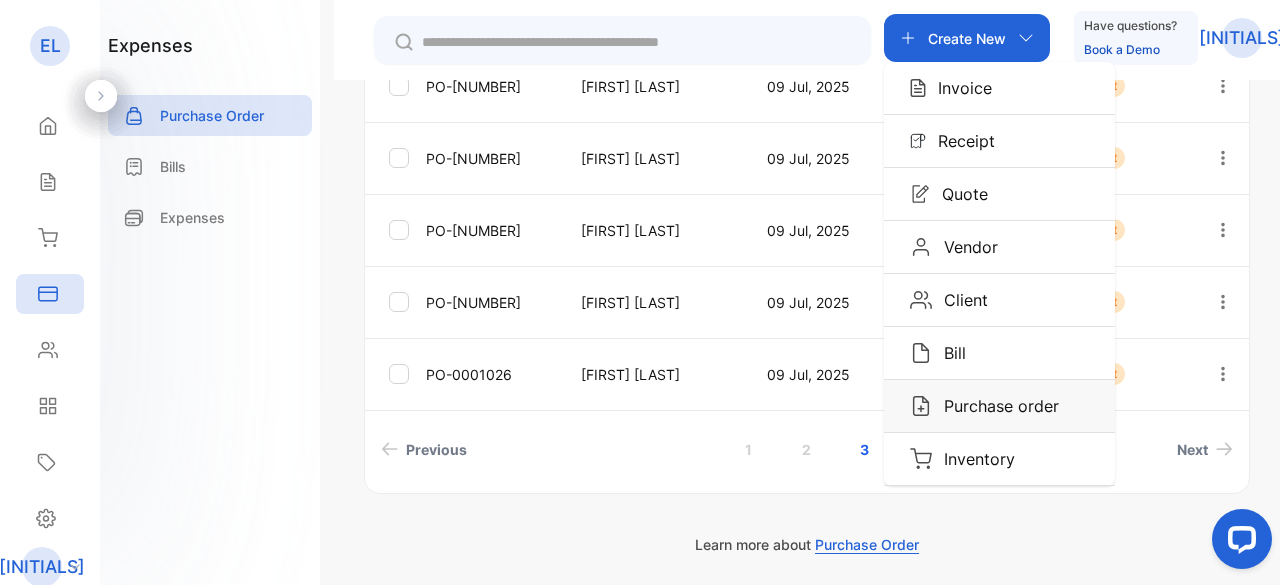click on "Purchase order" at bounding box center [959, 88] 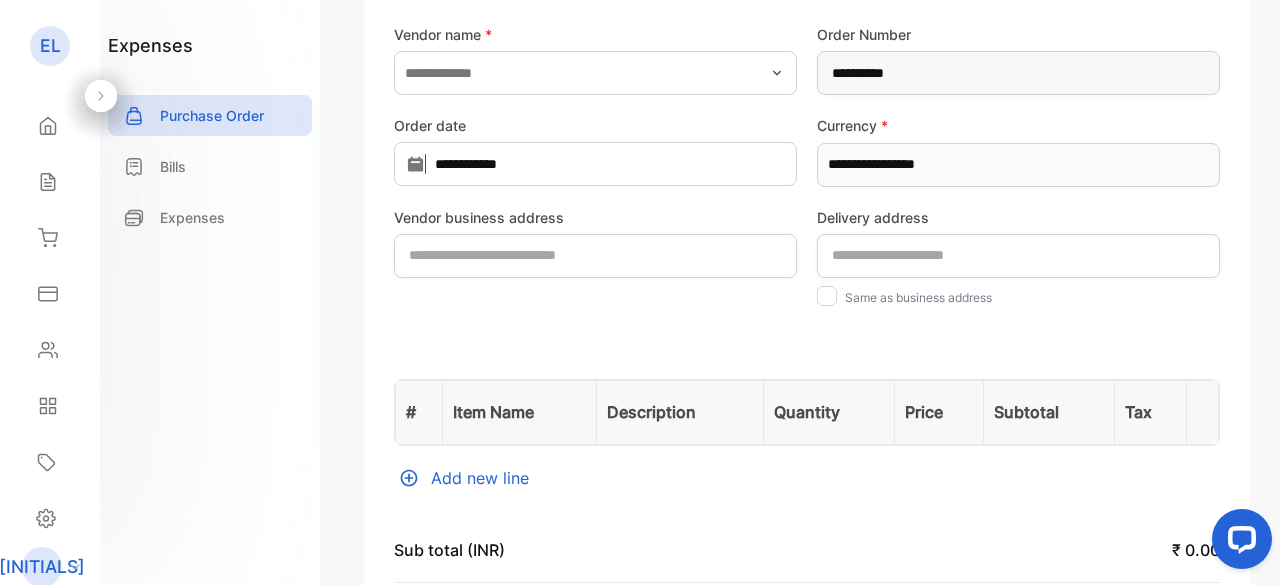 scroll, scrollTop: 0, scrollLeft: 0, axis: both 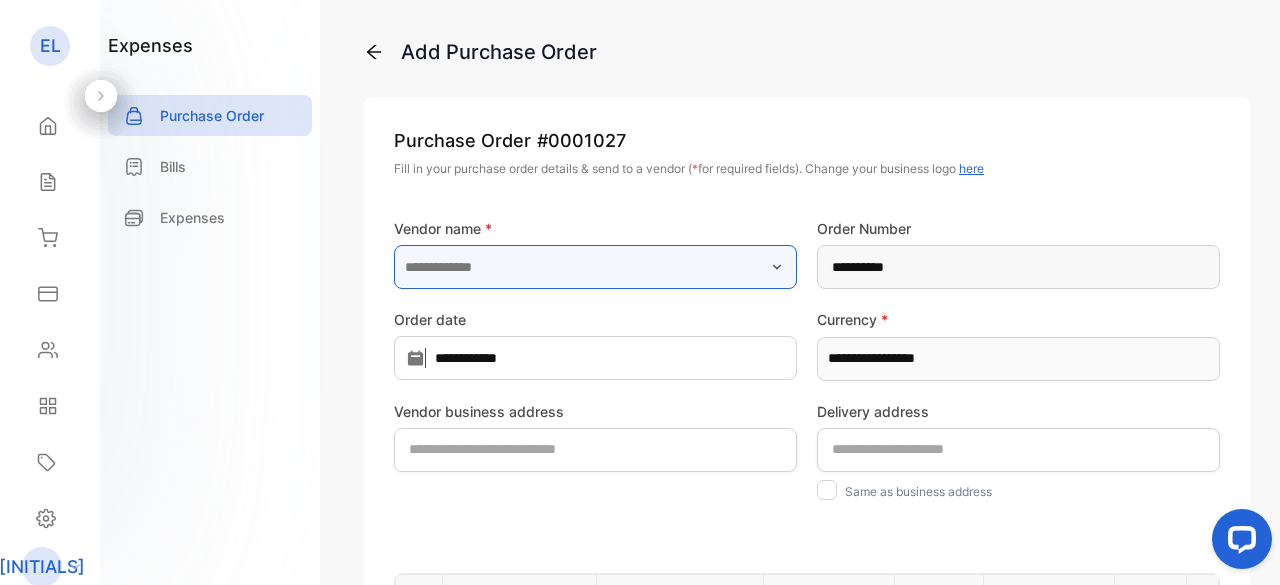 click at bounding box center (595, 267) 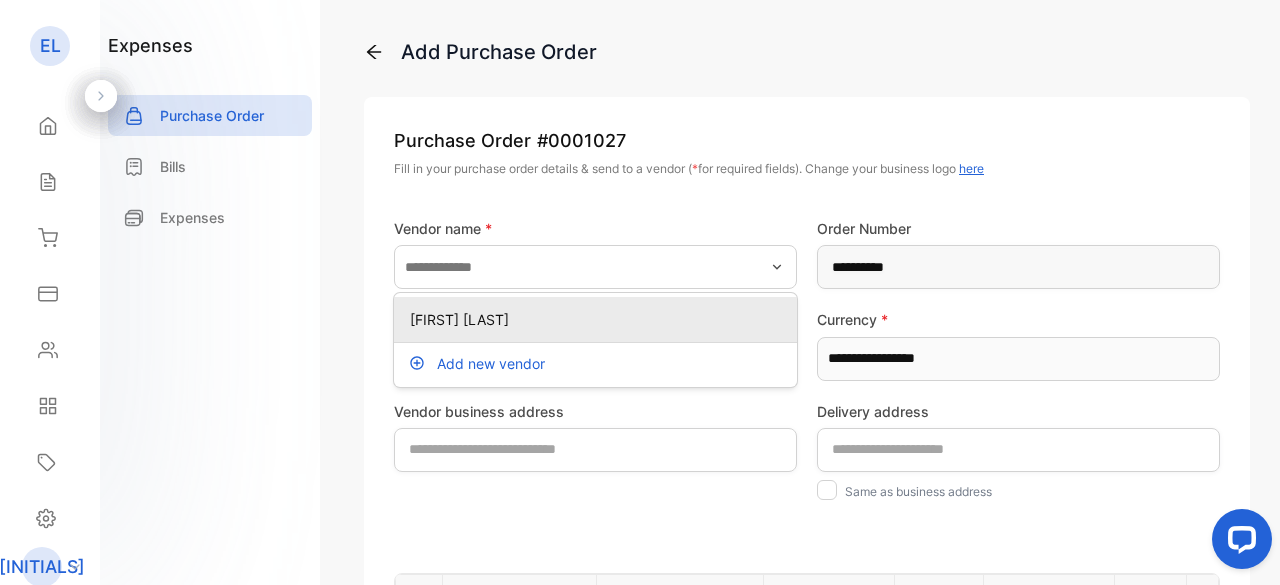 click on "[FIRST] [LAST]" at bounding box center (599, 319) 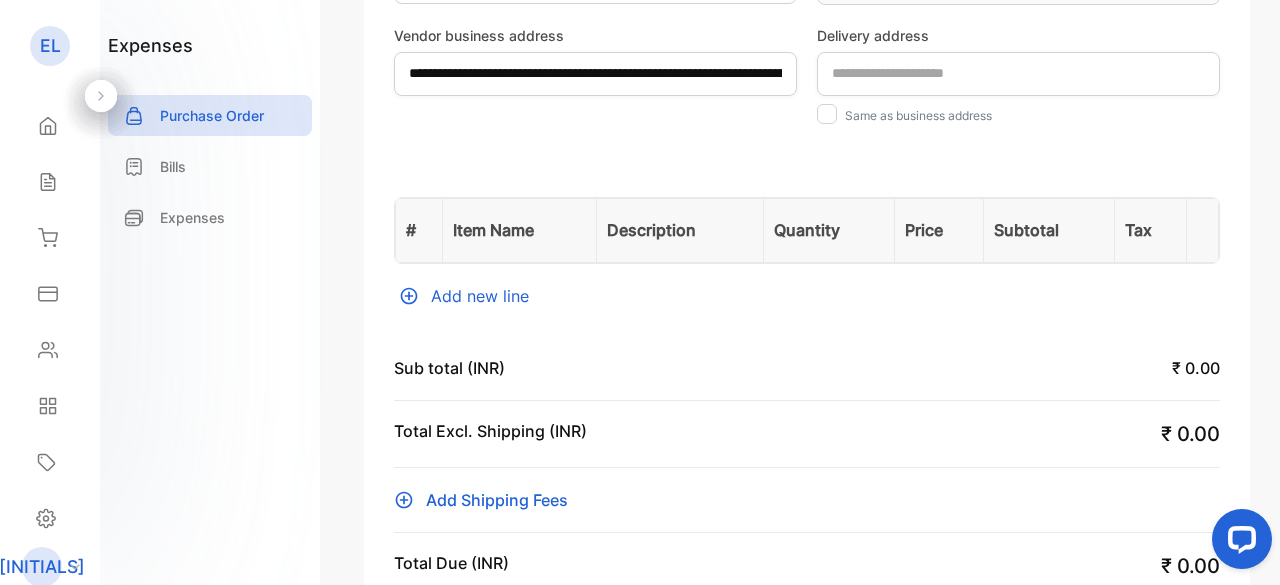 scroll, scrollTop: 334, scrollLeft: 0, axis: vertical 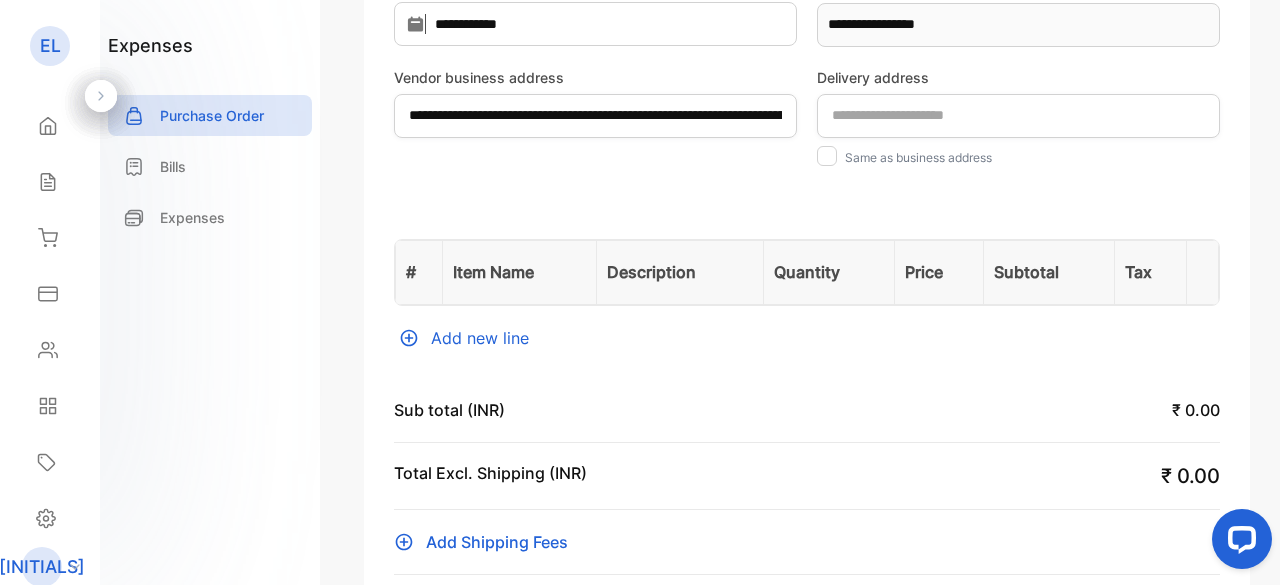 click on "Add new line" at bounding box center [807, 338] 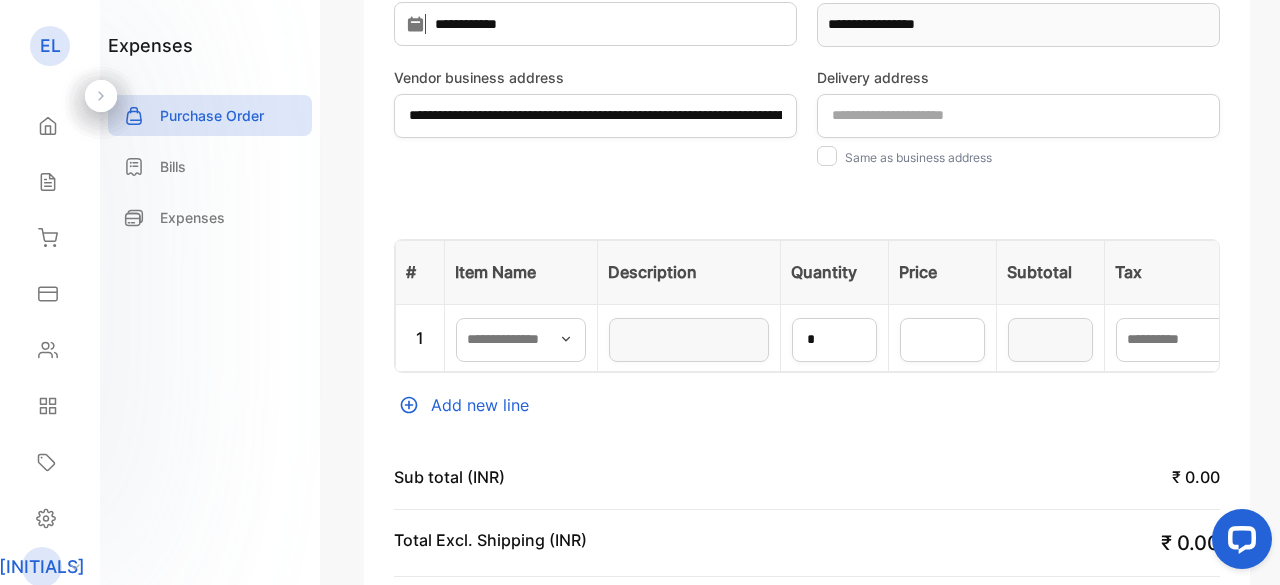 click at bounding box center (566, 339) 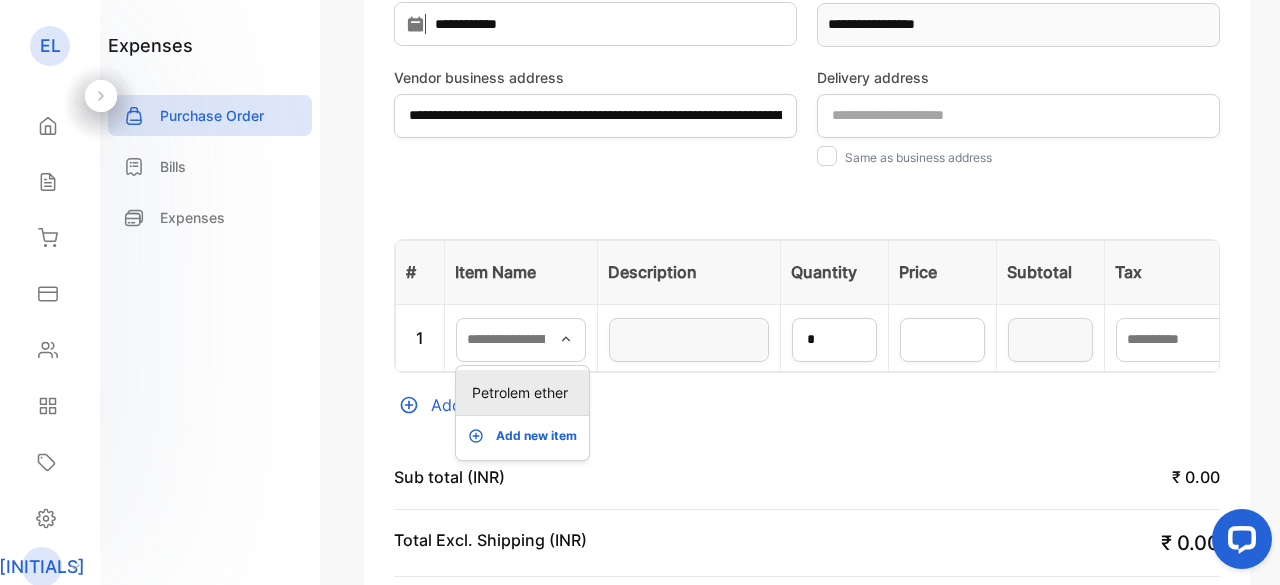 click on "Petrolem ether" at bounding box center (526, 392) 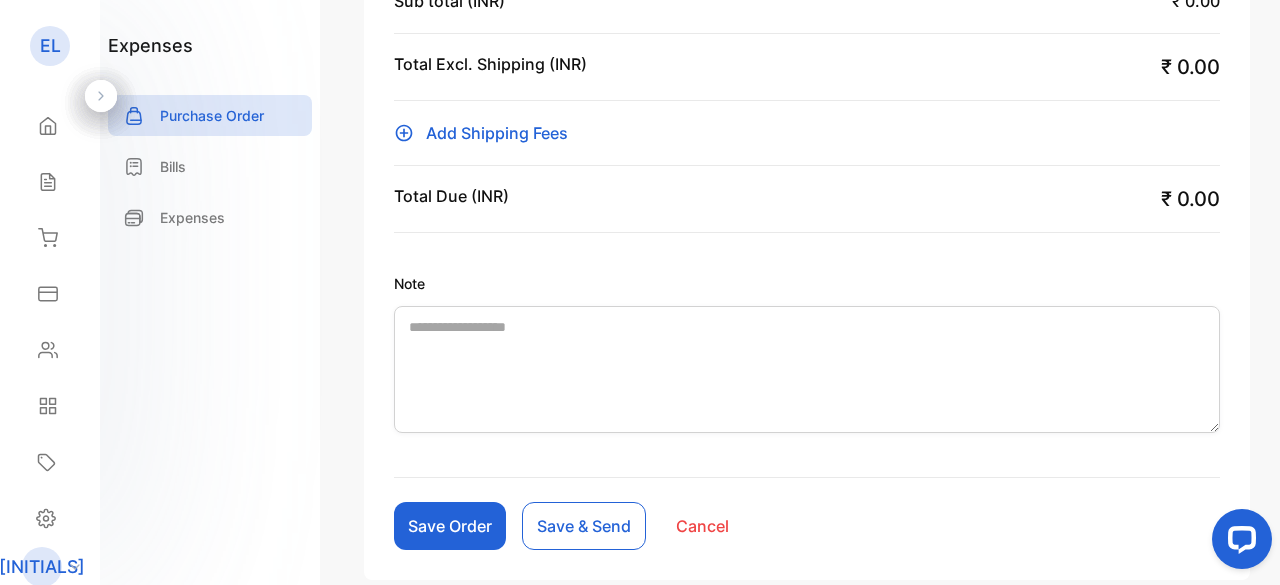 scroll, scrollTop: 914, scrollLeft: 0, axis: vertical 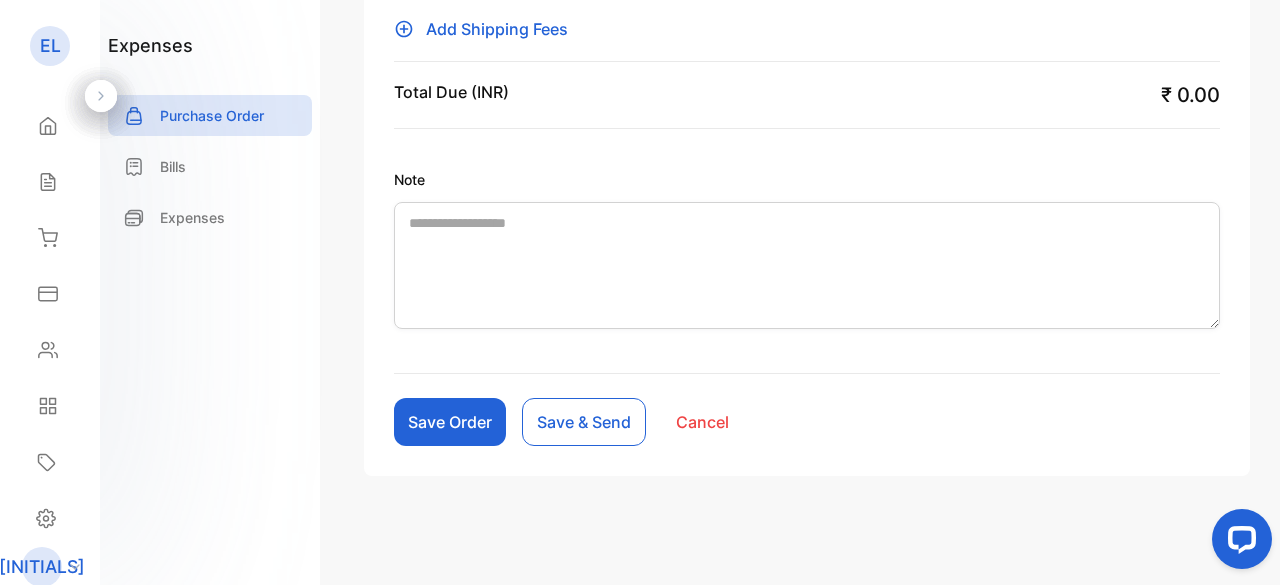 click on "Save Order" at bounding box center (450, 422) 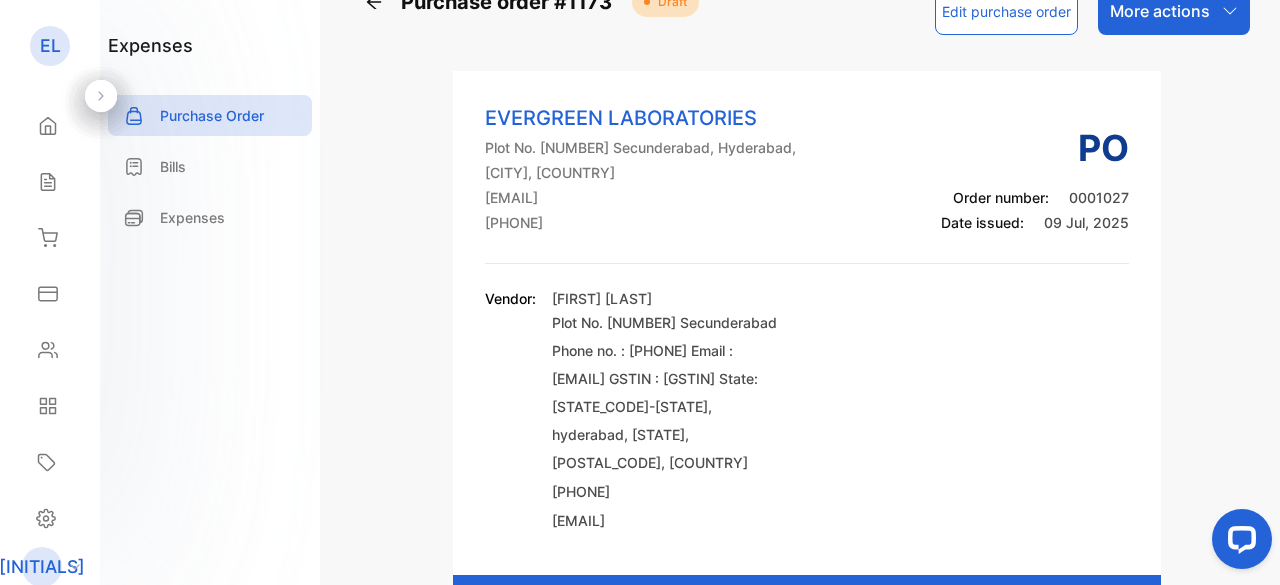 scroll, scrollTop: 0, scrollLeft: 0, axis: both 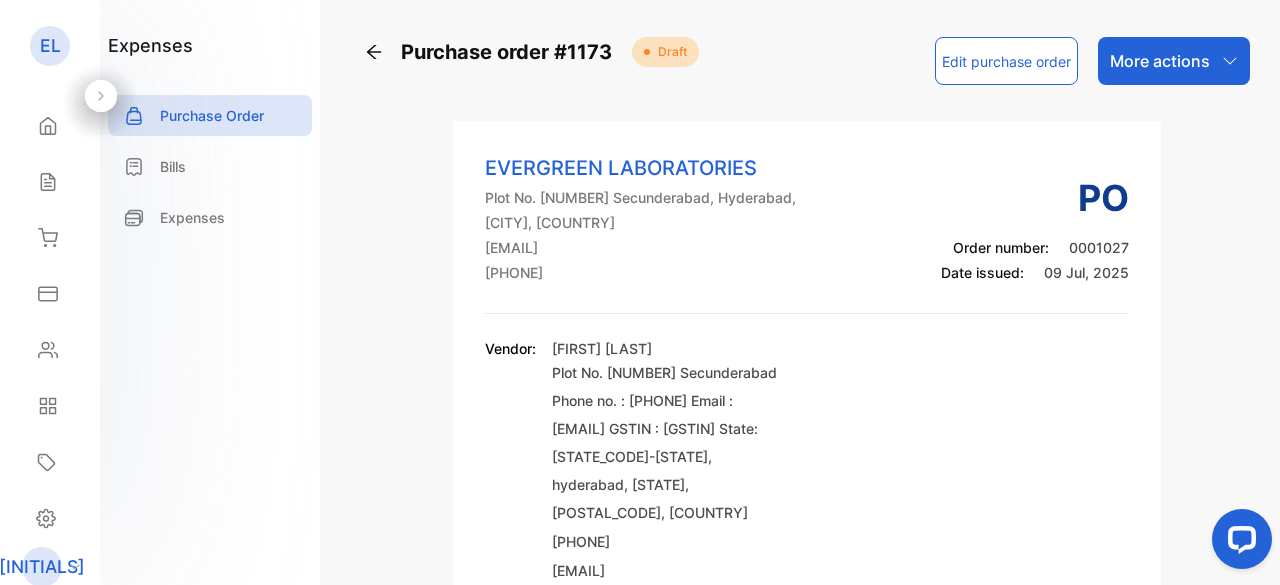 click on "More actions" at bounding box center [1160, 61] 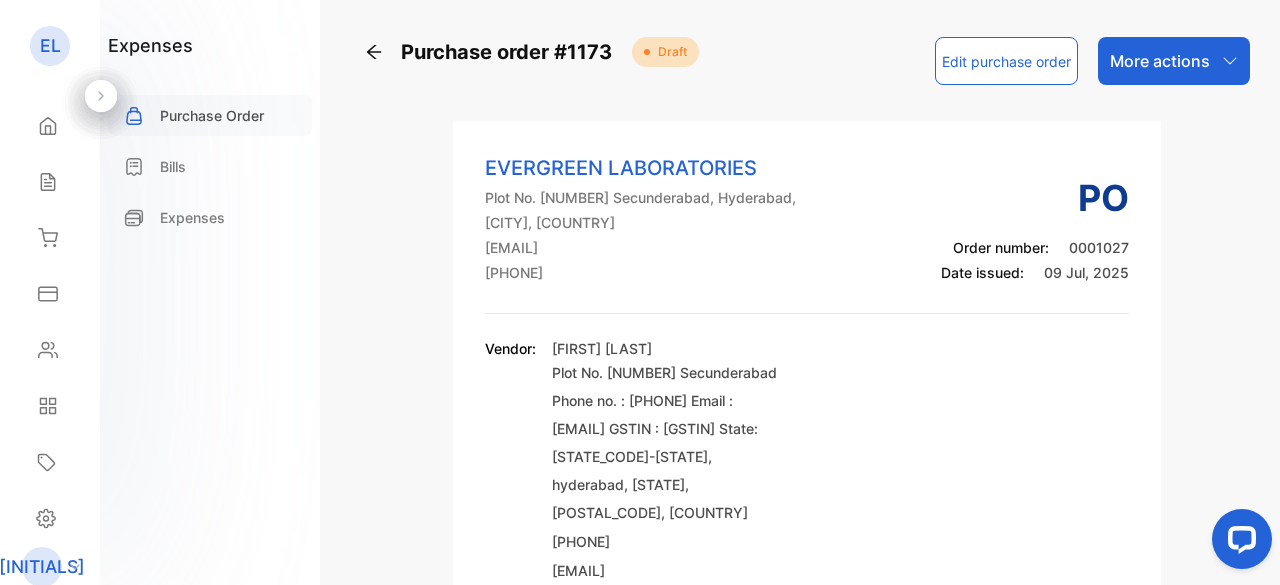 click on "Purchase Order" at bounding box center (212, 115) 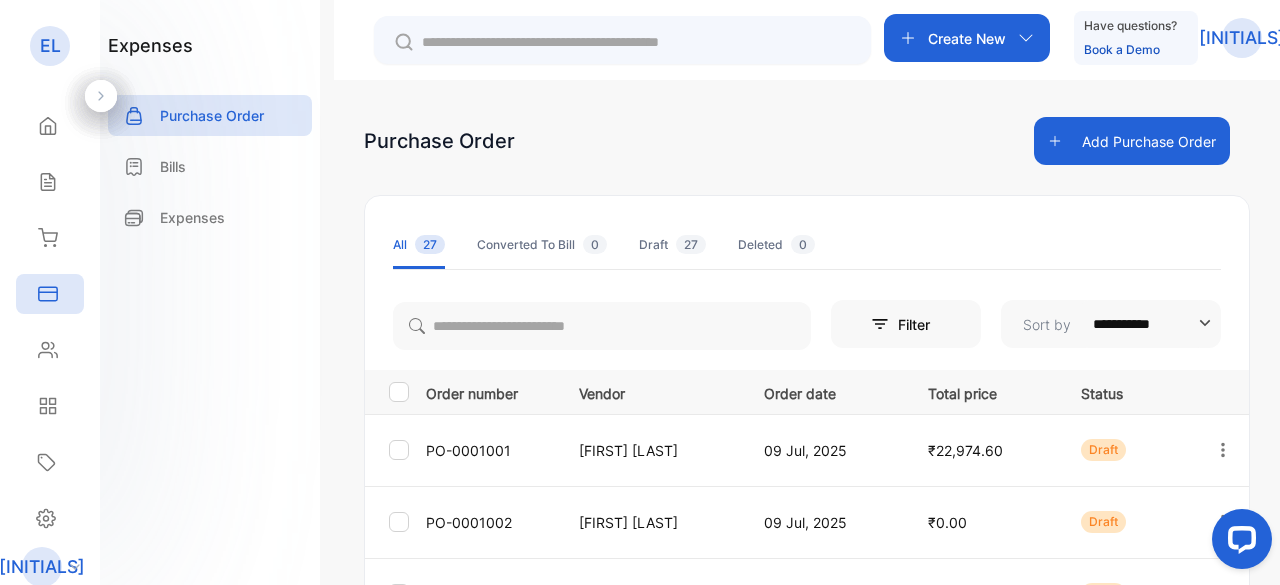 click on "Add Purchase Order" at bounding box center [1132, 141] 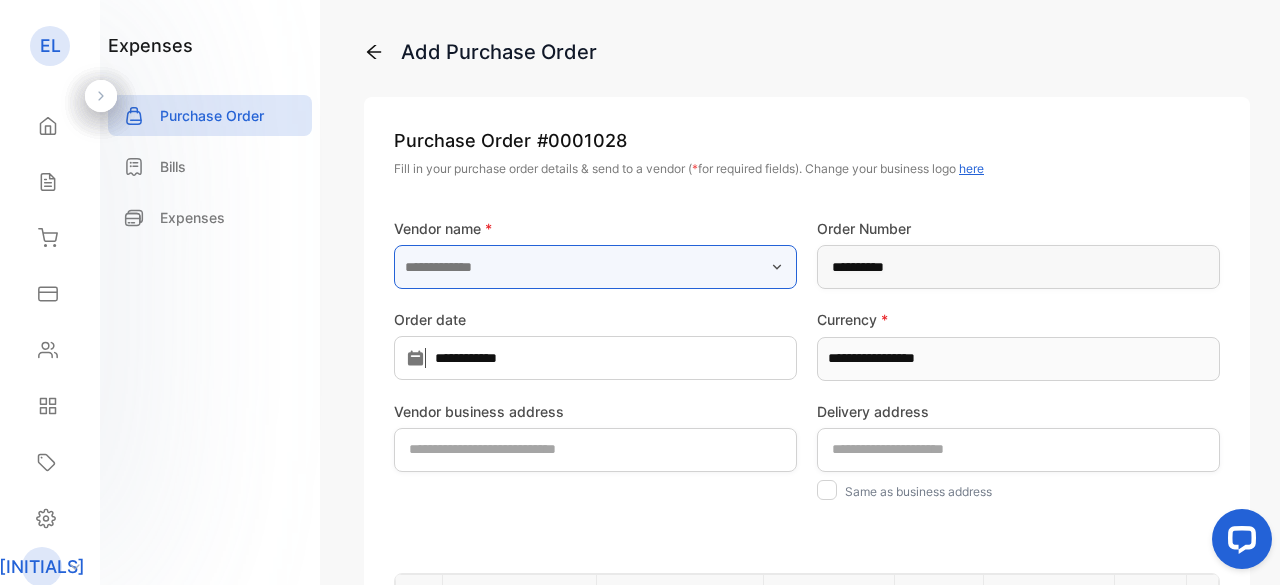 click at bounding box center (595, 267) 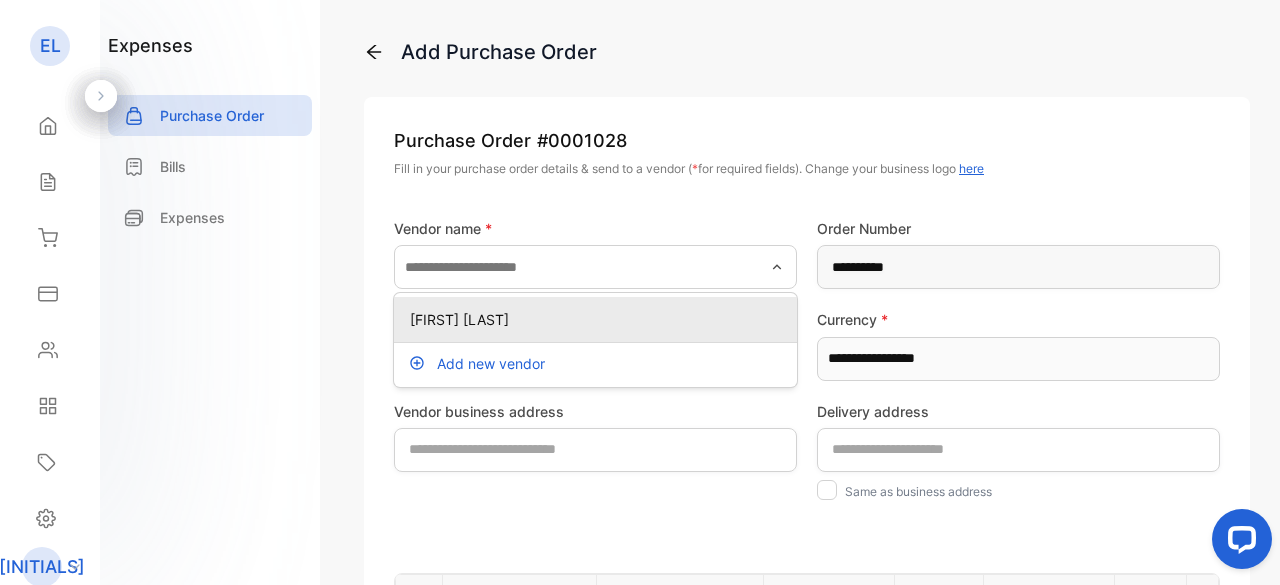click on "[FIRST] [LAST]" at bounding box center (599, 319) 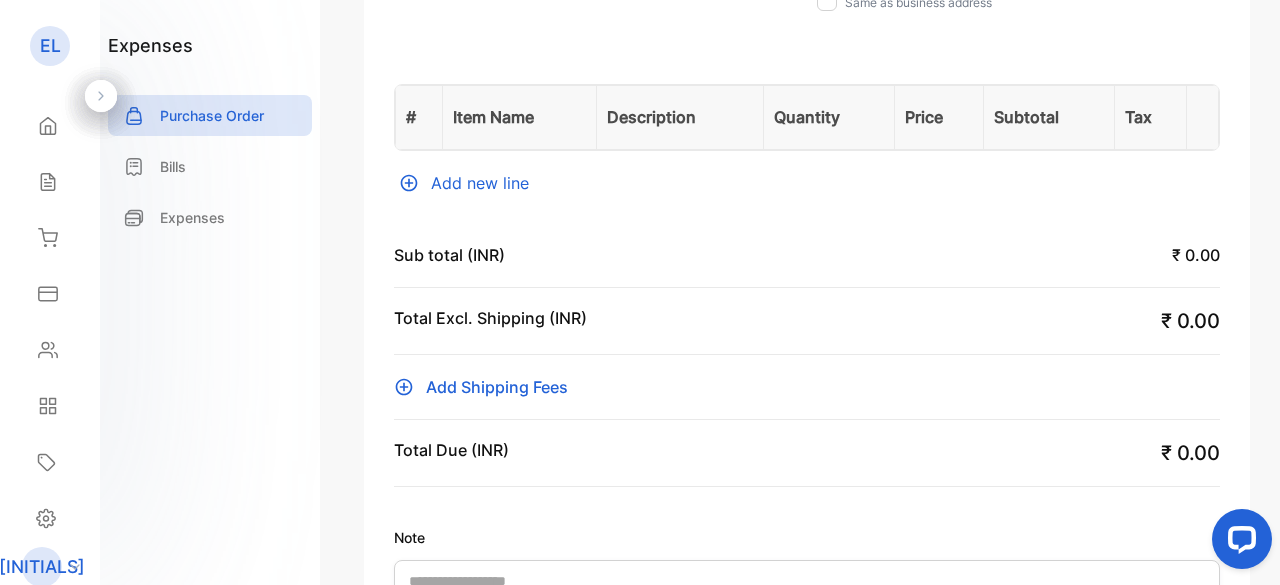 scroll, scrollTop: 462, scrollLeft: 0, axis: vertical 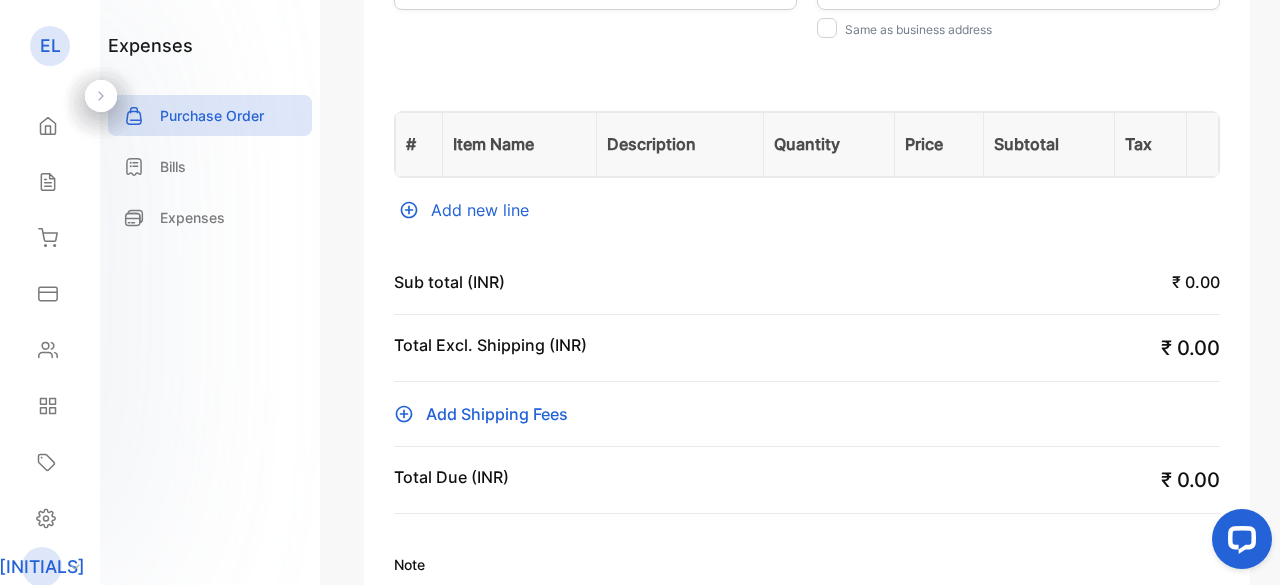click on "Add new line" at bounding box center [807, 210] 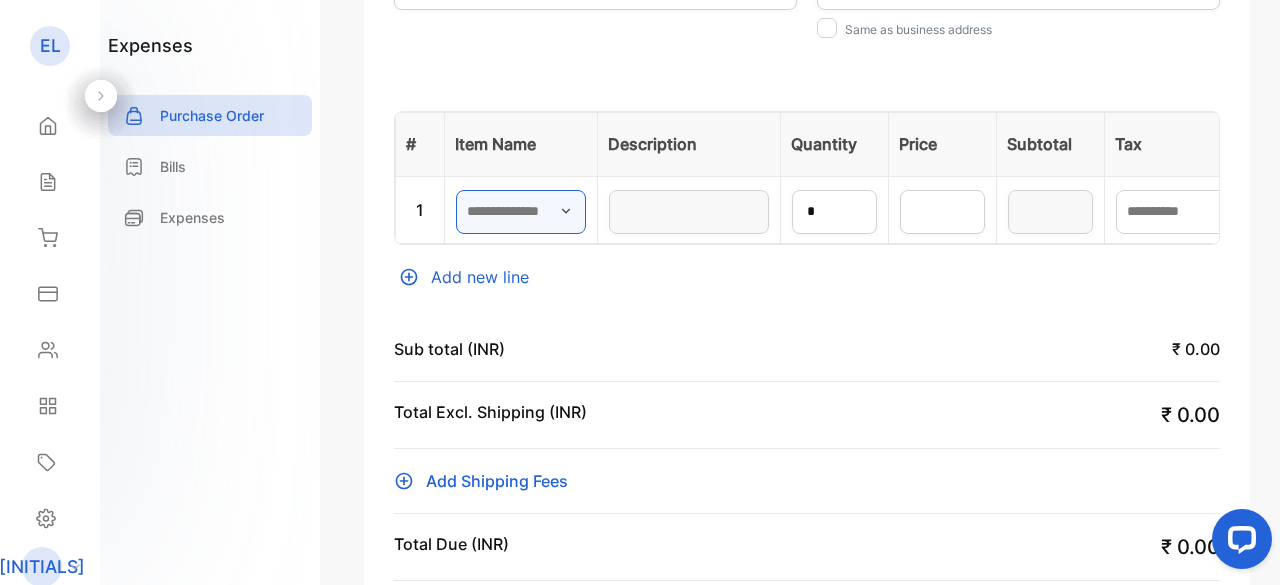 click at bounding box center [521, 212] 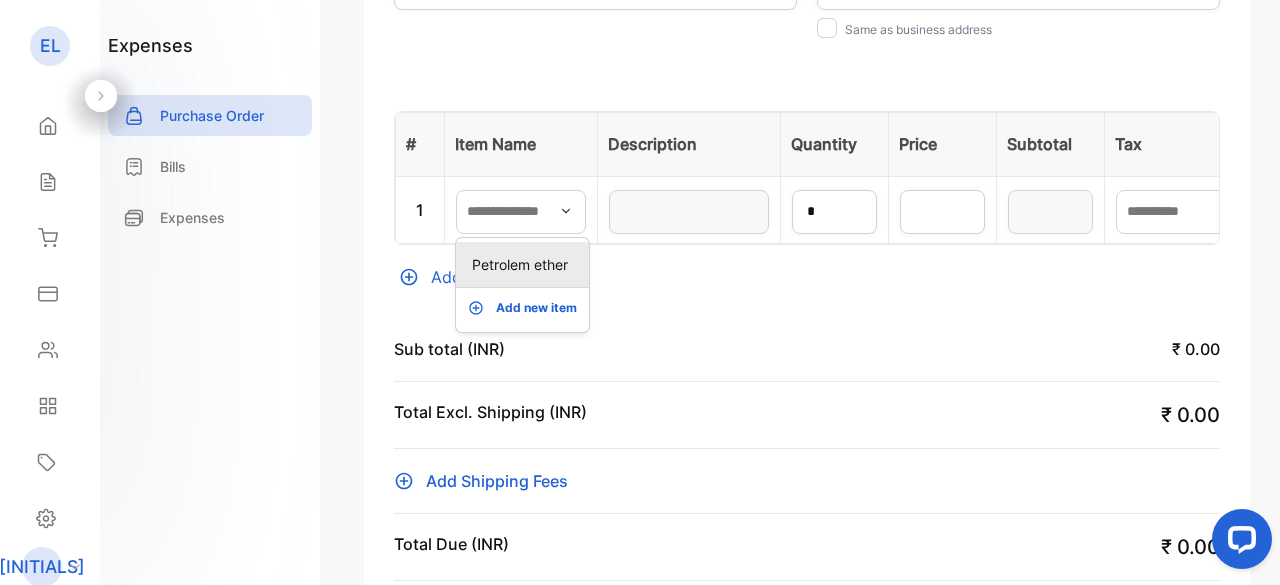 click on "Petrolem ether" at bounding box center [526, 264] 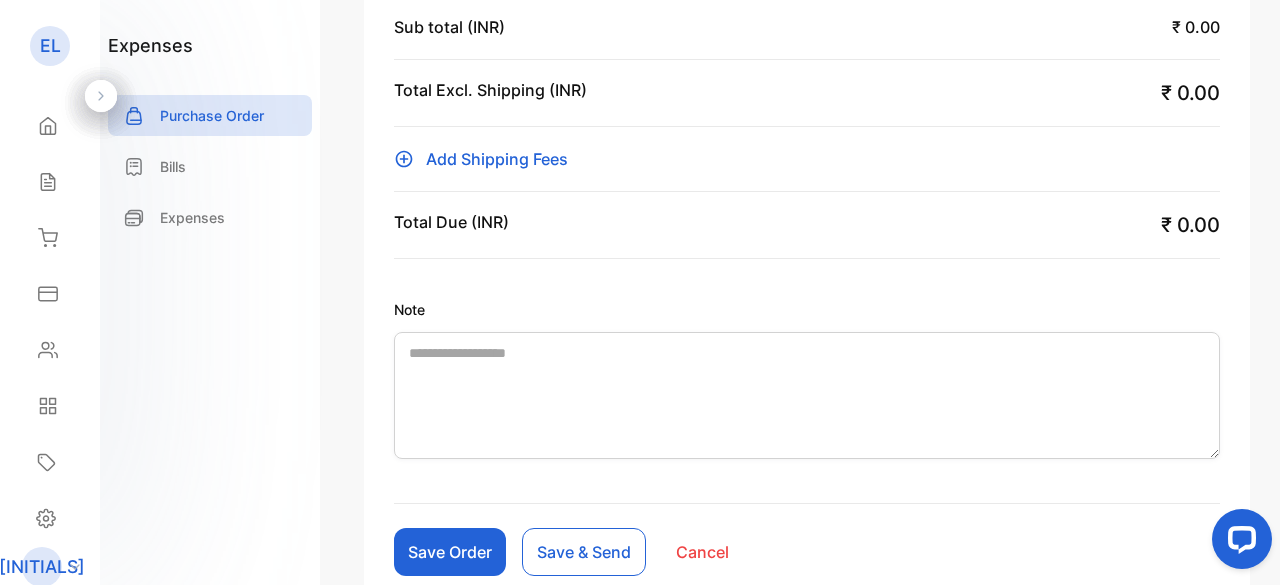 scroll, scrollTop: 914, scrollLeft: 0, axis: vertical 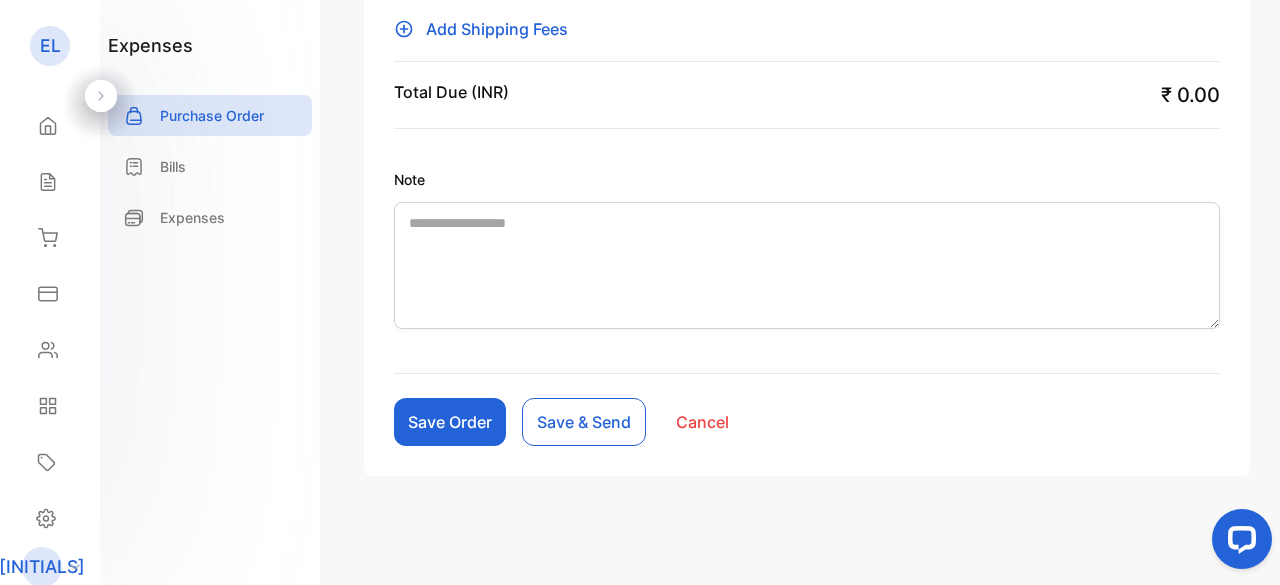 click on "Save Order" at bounding box center (450, 422) 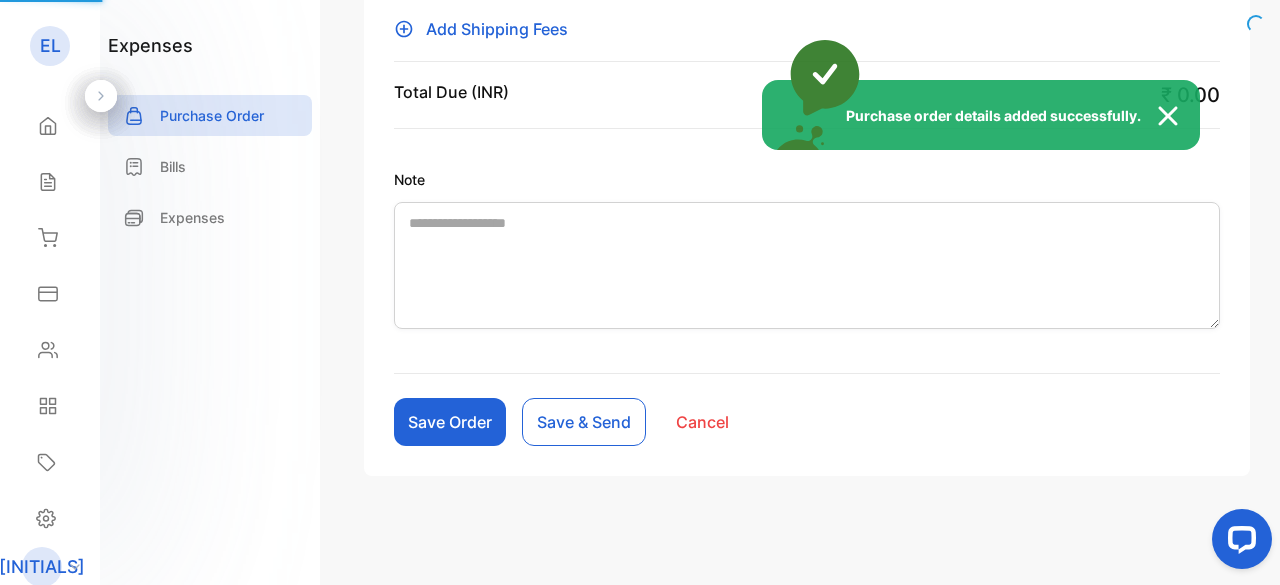 scroll, scrollTop: 883, scrollLeft: 0, axis: vertical 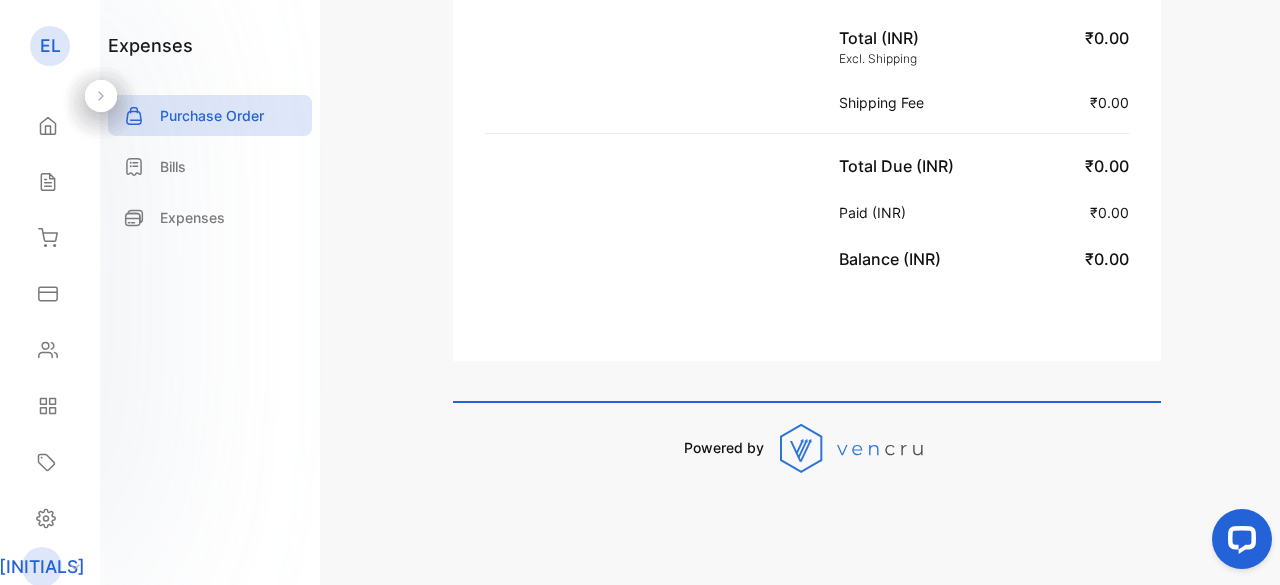 click on "Purchase order #[NUMBER]   Draft Edit purchase order   More actions EVERGREEN LABORATORIES  Plot No. [NUMBER] Secunderabad, Hyderabad, [CITY], [COUNTRY] [EMAIL] [PHONE] PO Order number:    [NUMBER] Date issued:    [DATE] Vendor: [FIRST] [LAST]  Plot No. [NUMBER] Secunderabad  Phone no. : [PHONE]  Email : [EMAIL]  GSTIN : [GSTIN]  State: [STATE_CODE]-[STATE], hyderabad, [STATE], [POSTAL_CODE], [COUNTRY] [PHONE]    [EMAIL] Item Quantity Rate Tax Amount Petrolem ether Petrolem ether Unit price:    ₹0.00 1 ₹0.00 - ₹0.00 Subtotal (INR) ₹0.00 Total (INR) Excl. Shipping ₹0.00 Shipping Fee ₹0.00 Total Due (INR) ₹0.00 Paid (INR) ₹0.00 Balance (INR) ₹0.00 Powered by" at bounding box center [807, -149] 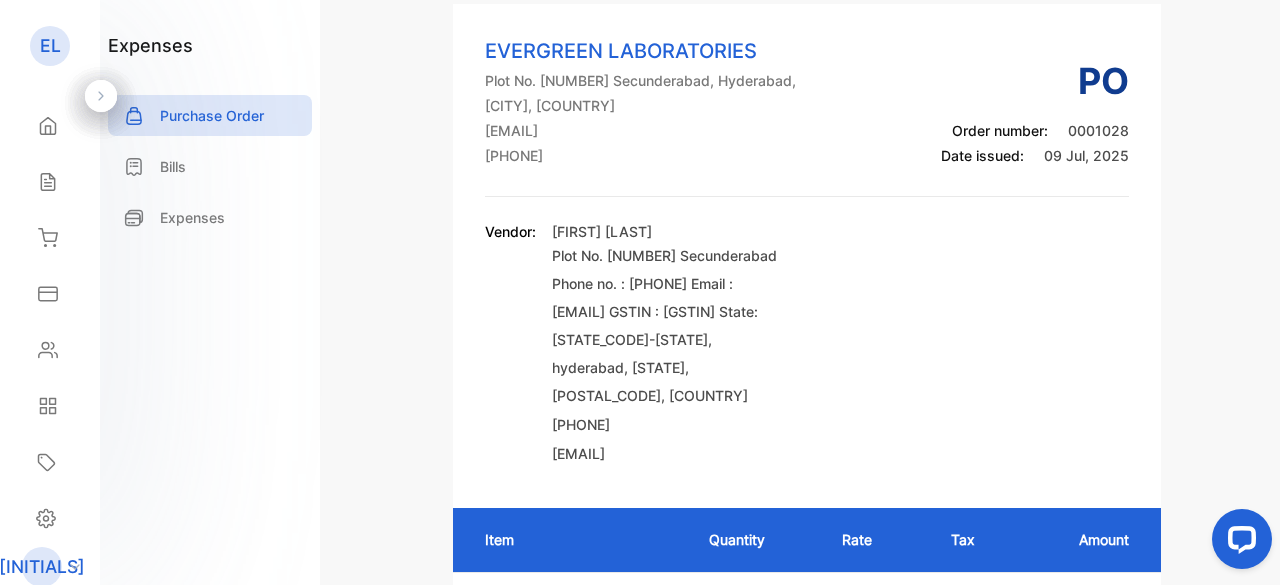 scroll, scrollTop: 0, scrollLeft: 0, axis: both 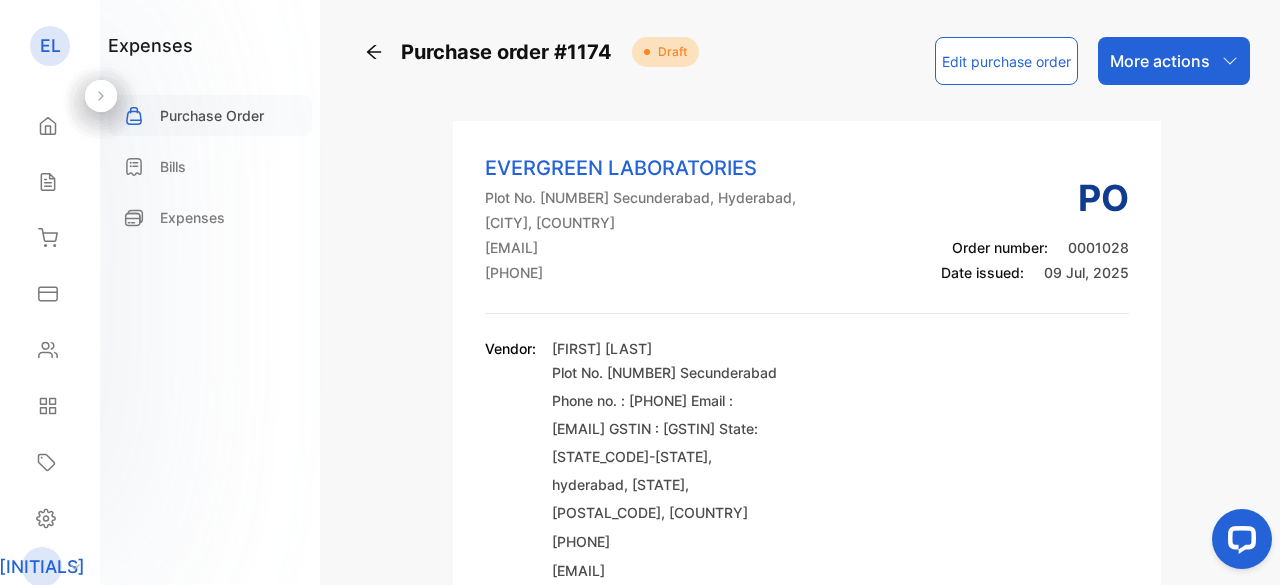 click on "Purchase Order" at bounding box center [212, 115] 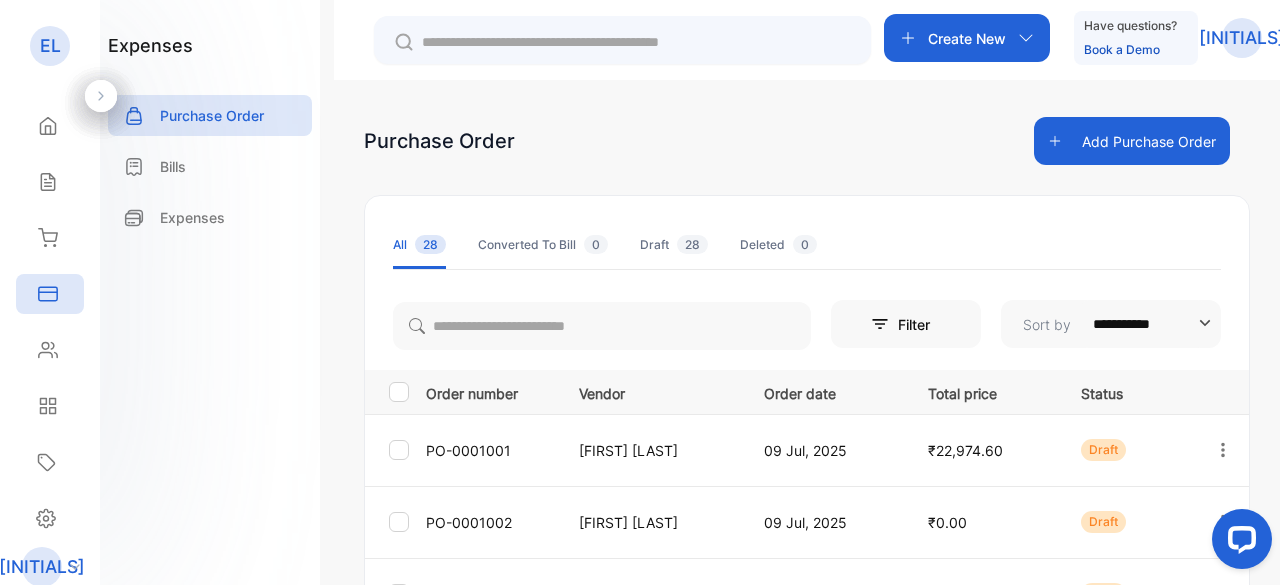 click on "Add Purchase Order" at bounding box center (1132, 141) 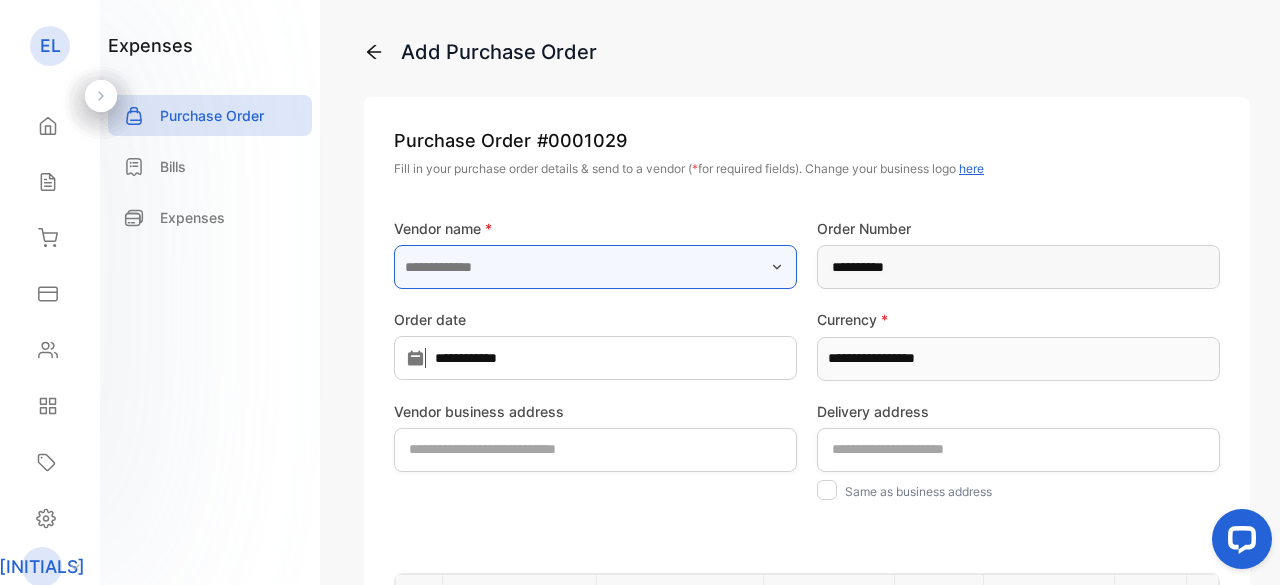 click at bounding box center [595, 267] 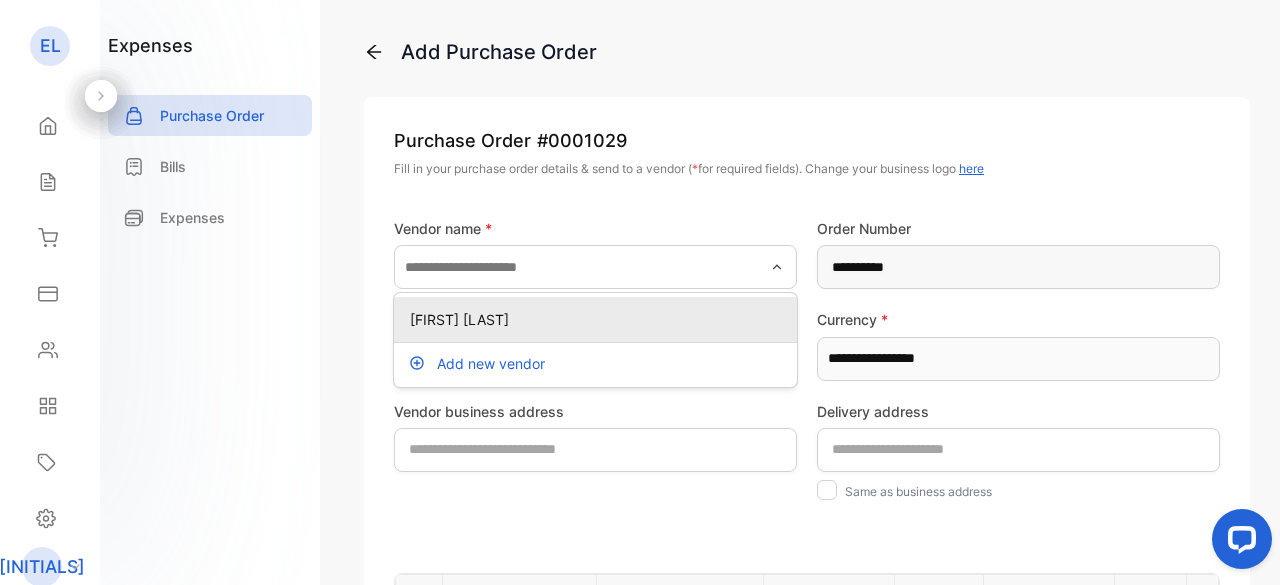 click on "[FIRST] [LAST]" at bounding box center [599, 319] 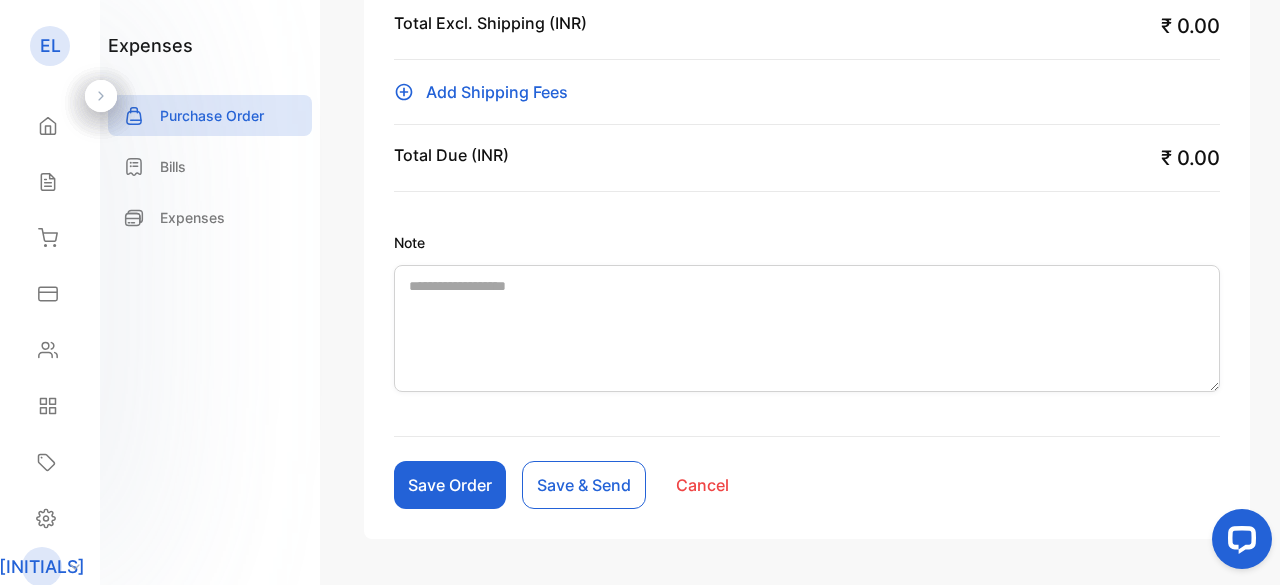 scroll, scrollTop: 502, scrollLeft: 0, axis: vertical 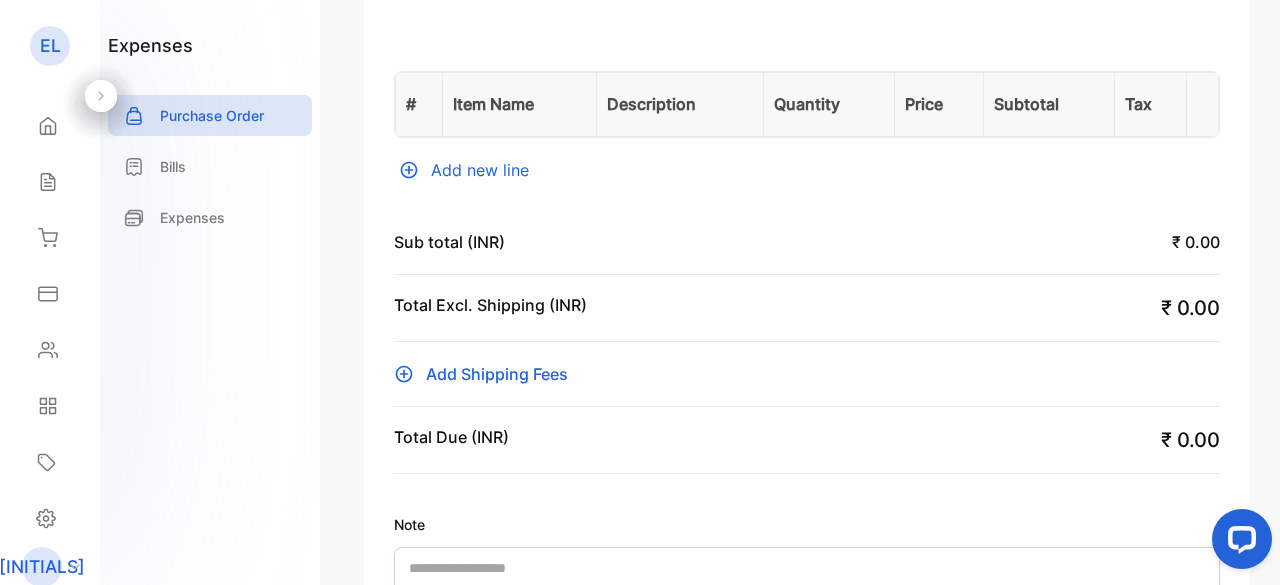 click on "Add new line" at bounding box center [807, 170] 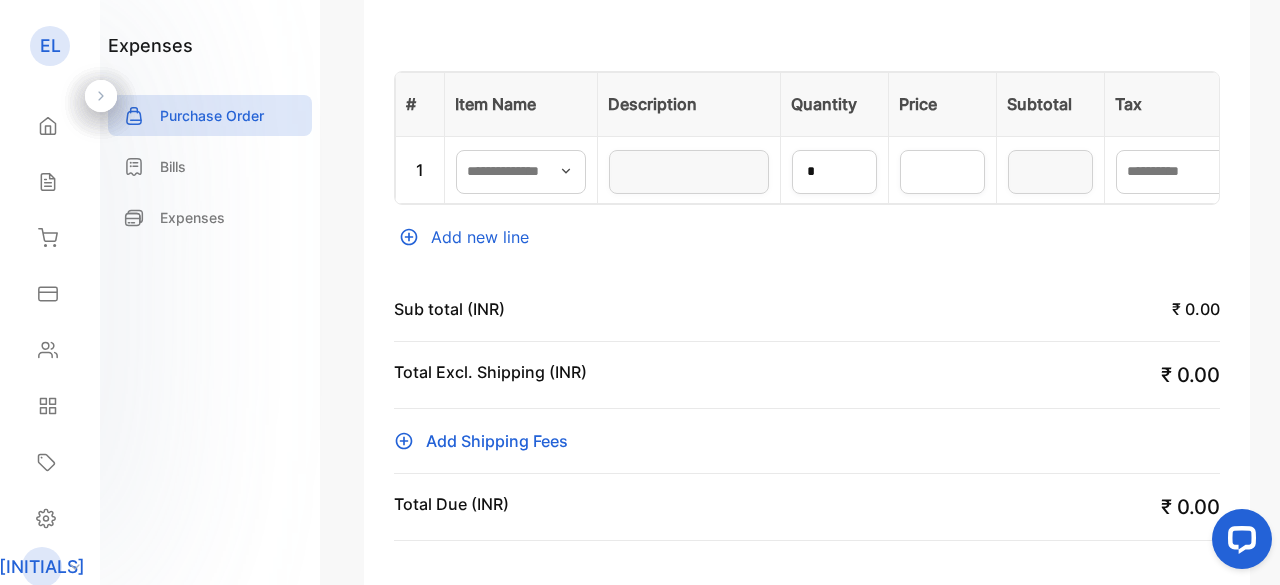 click at bounding box center [566, 171] 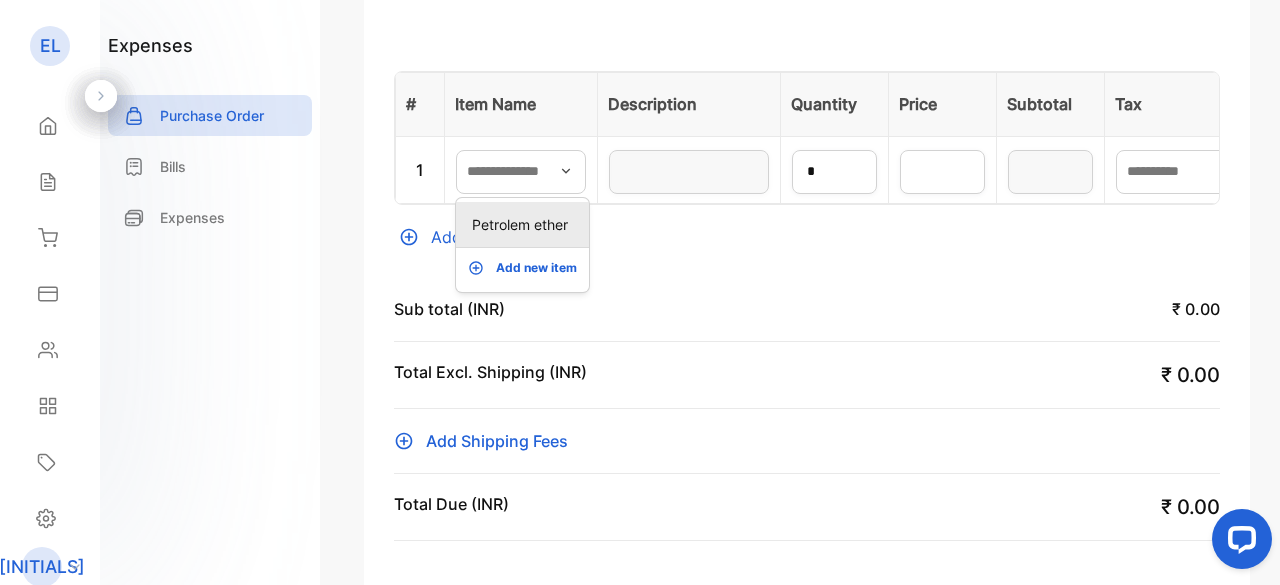 click on "Petrolem ether" at bounding box center (526, 224) 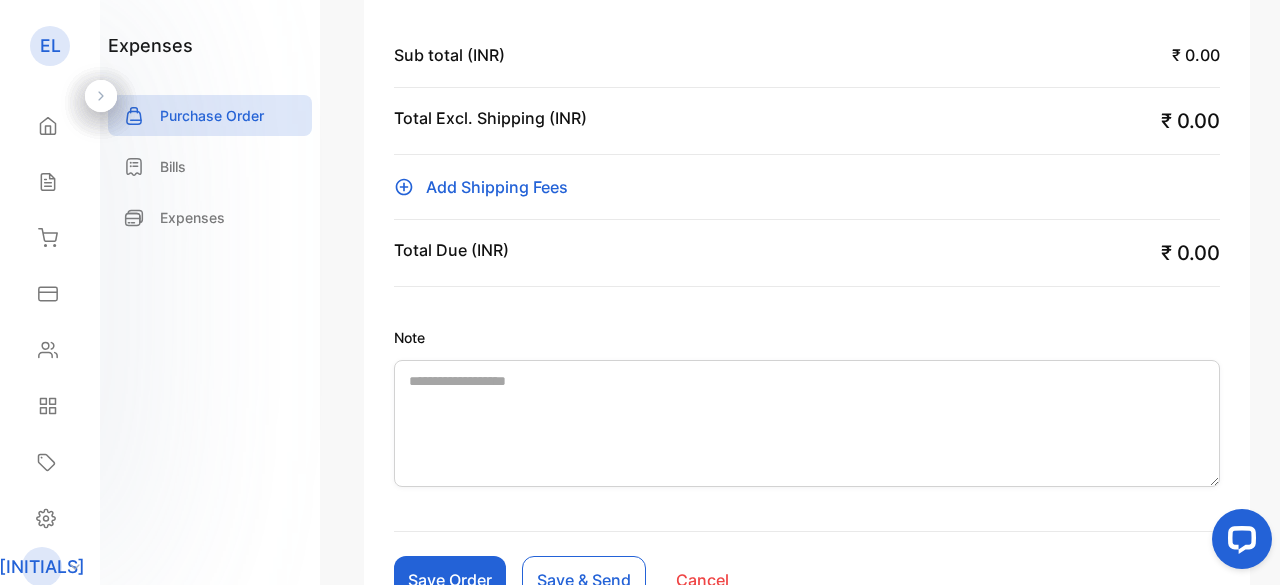 scroll, scrollTop: 914, scrollLeft: 0, axis: vertical 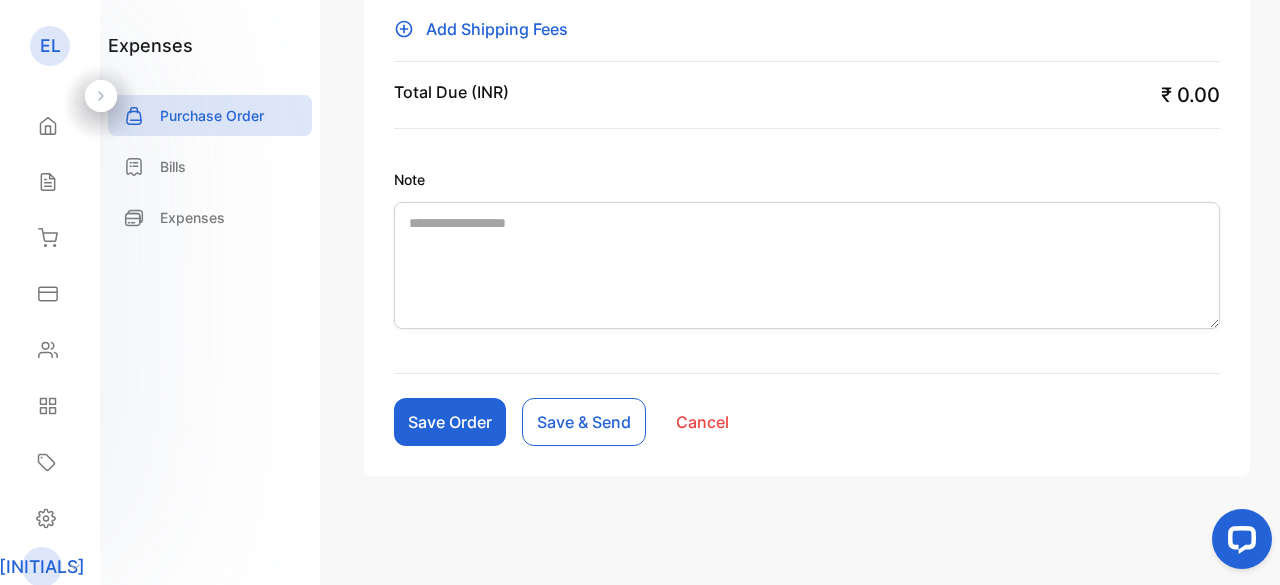 click on "Save Order" at bounding box center (450, 422) 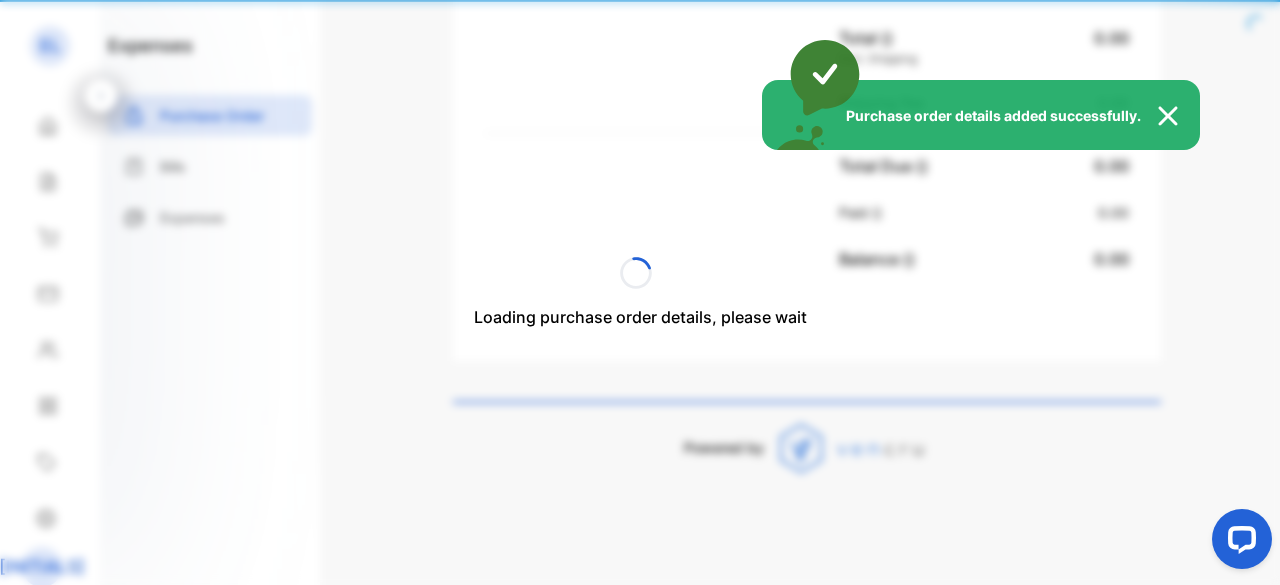 scroll, scrollTop: 883, scrollLeft: 0, axis: vertical 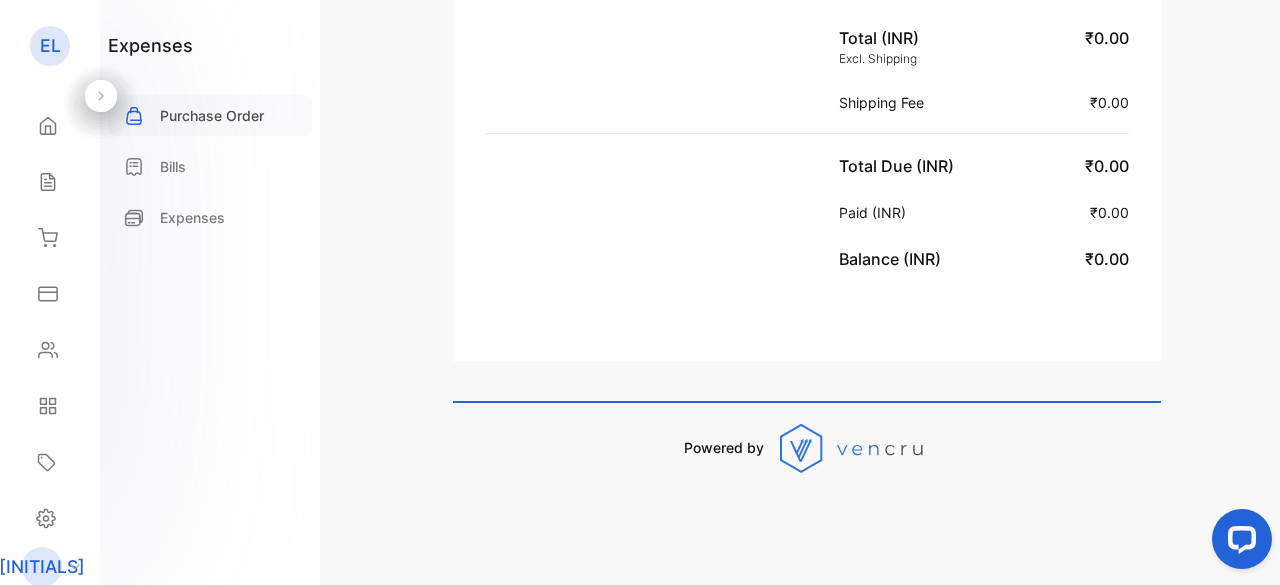 click on "Purchase Order" at bounding box center (212, 115) 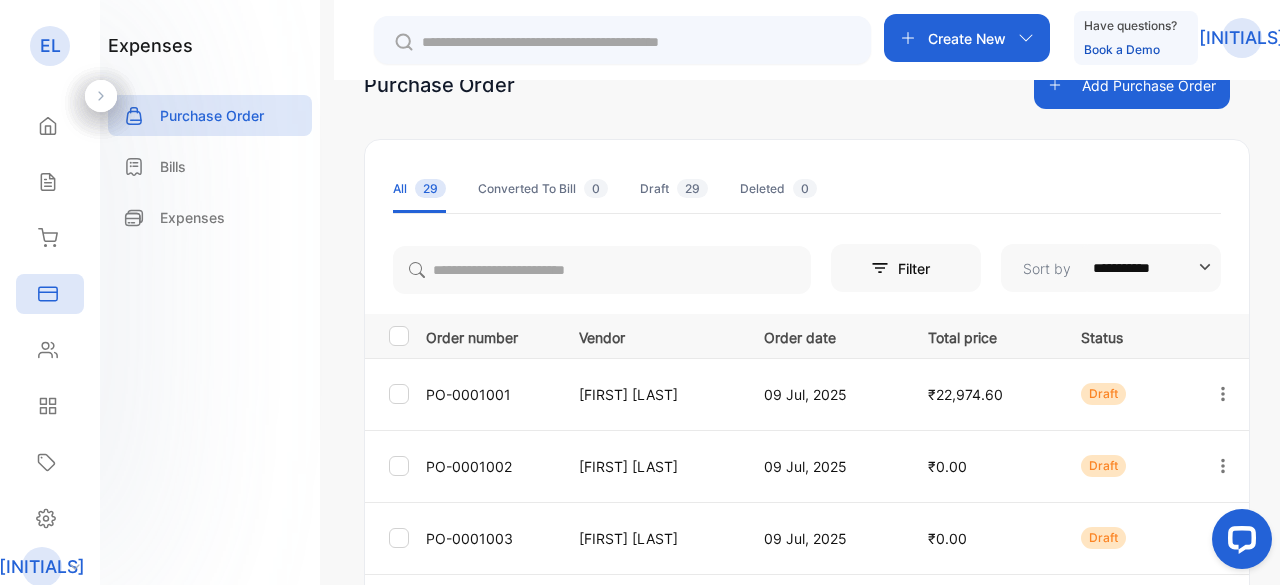 scroll, scrollTop: 0, scrollLeft: 0, axis: both 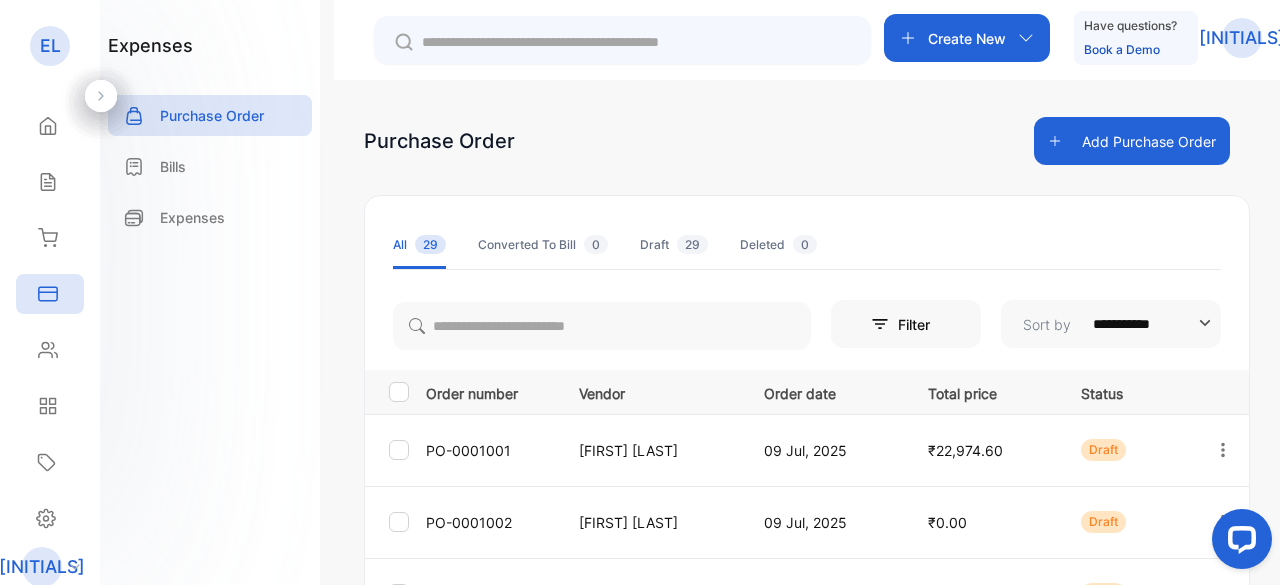 click on "Create New" at bounding box center (967, 38) 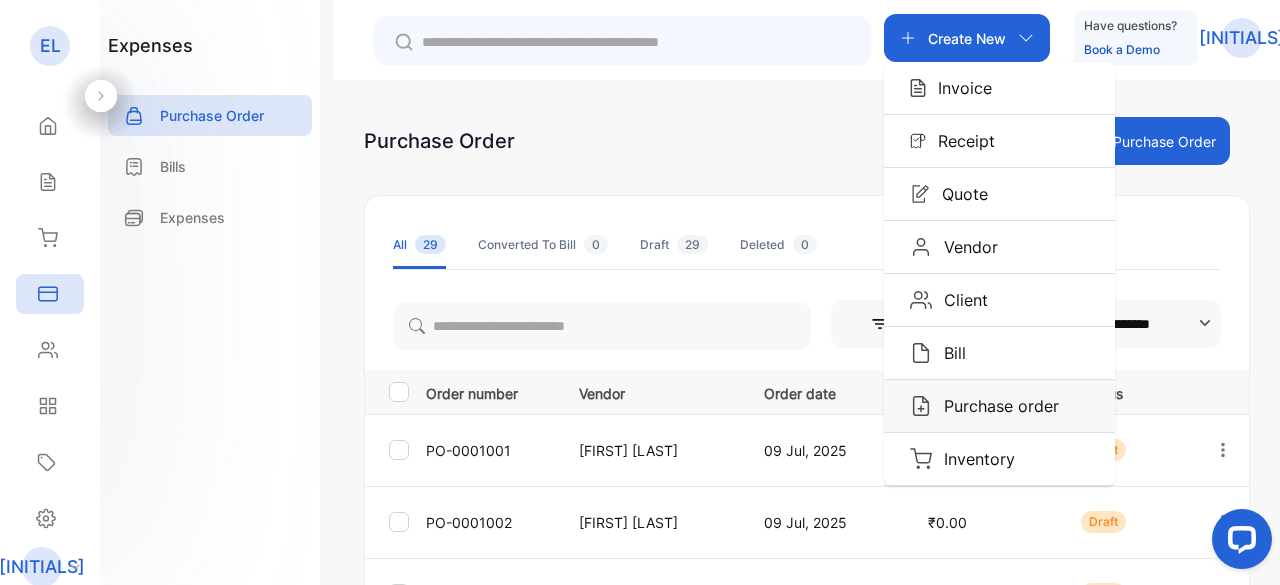 click on "Purchase order" at bounding box center [959, 88] 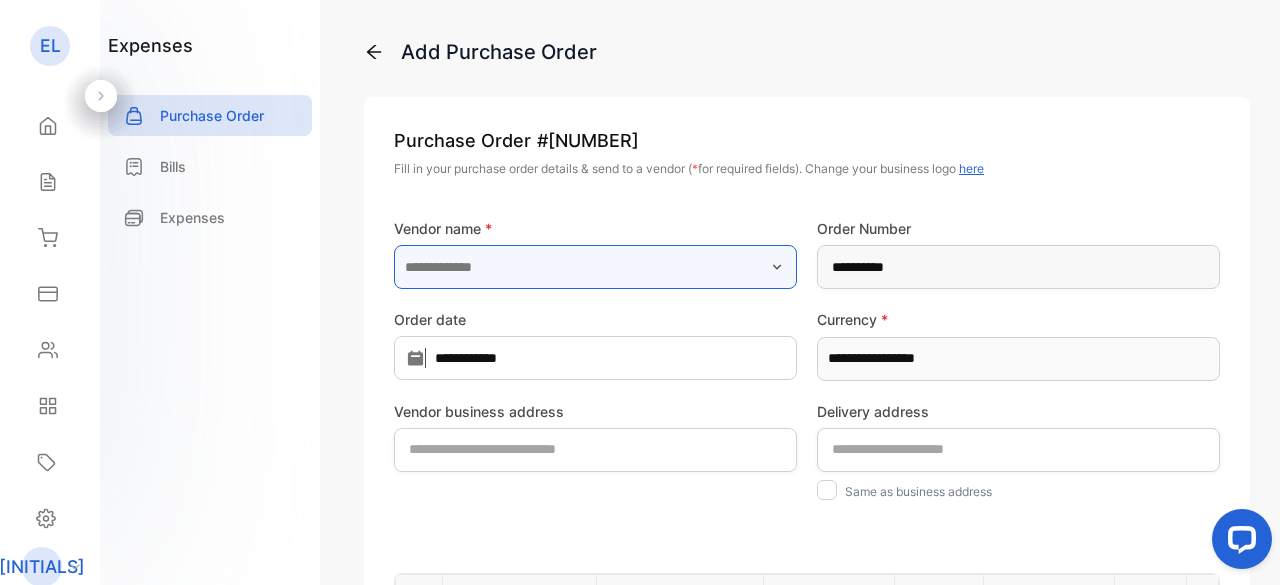click at bounding box center (595, 267) 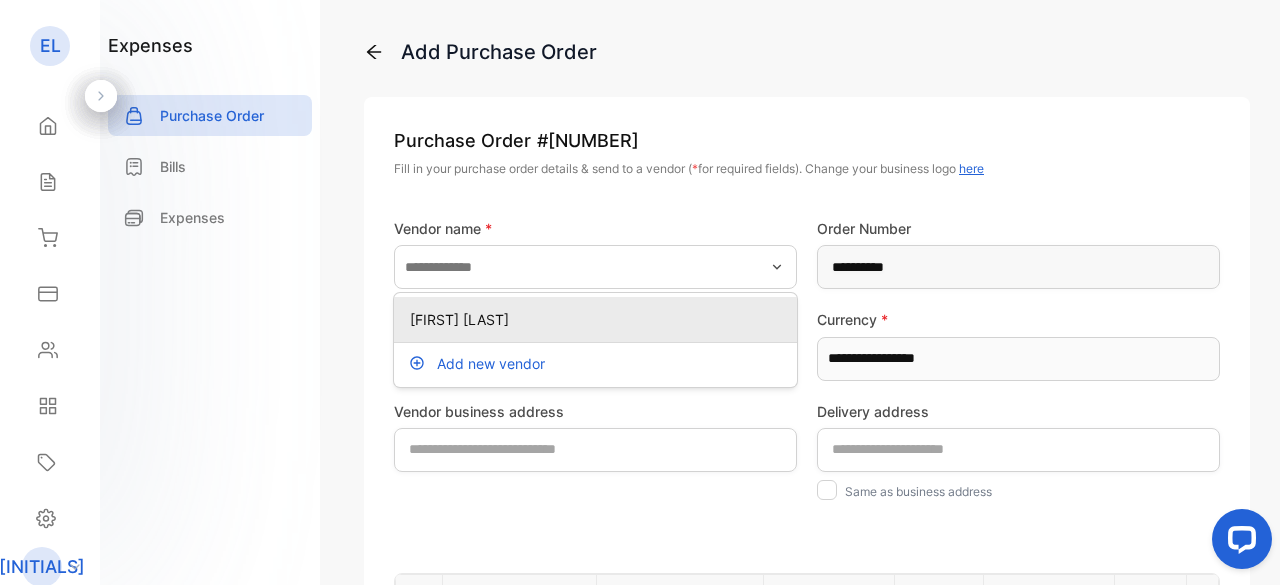 click on "[FIRST] [LAST]" at bounding box center (599, 319) 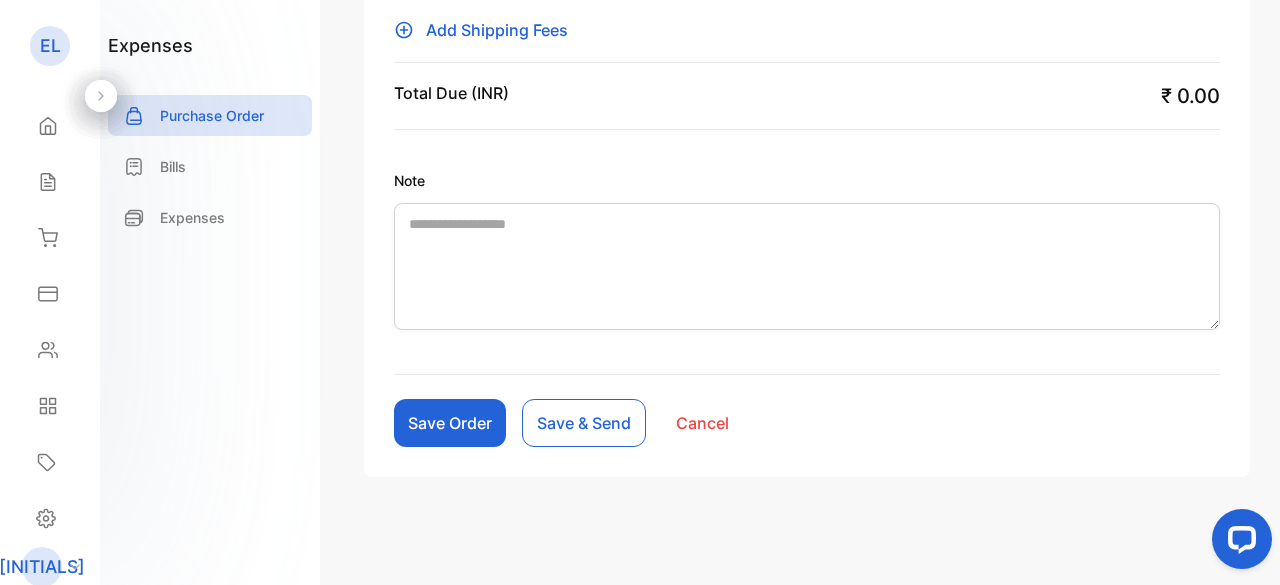 scroll, scrollTop: 488, scrollLeft: 0, axis: vertical 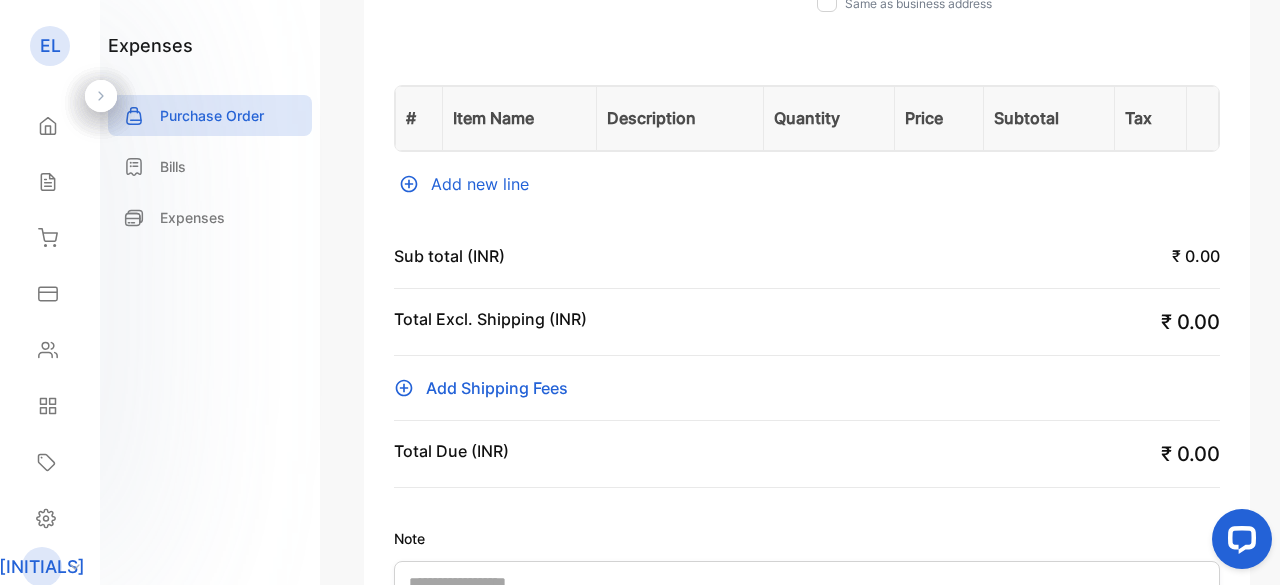 click on "Add new line" at bounding box center (807, 184) 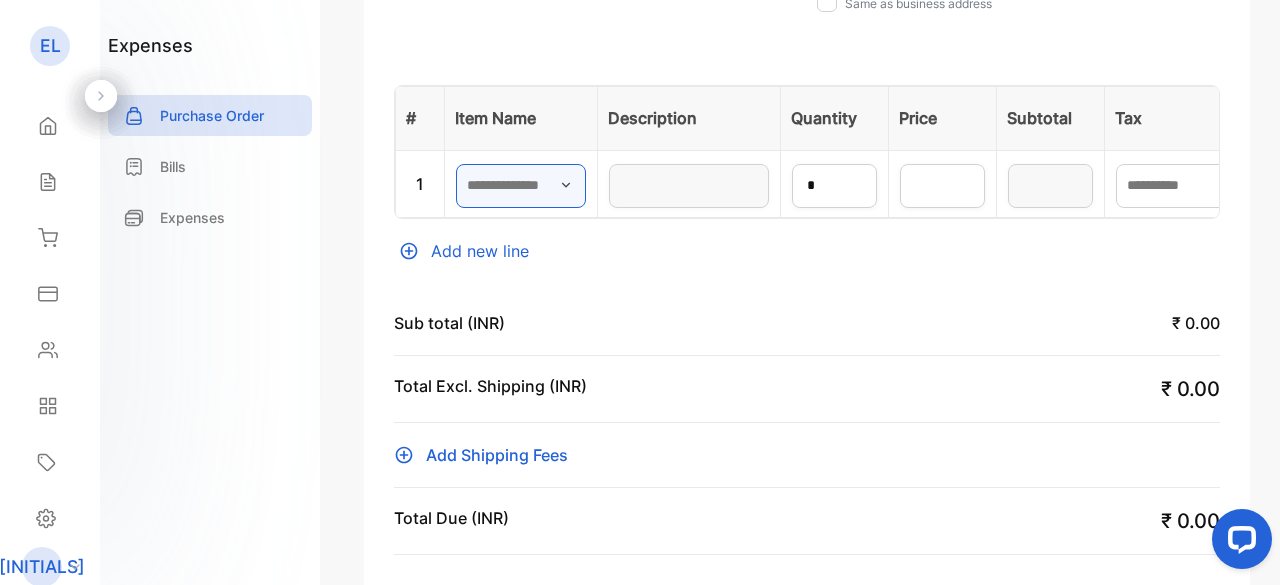 click at bounding box center (521, 186) 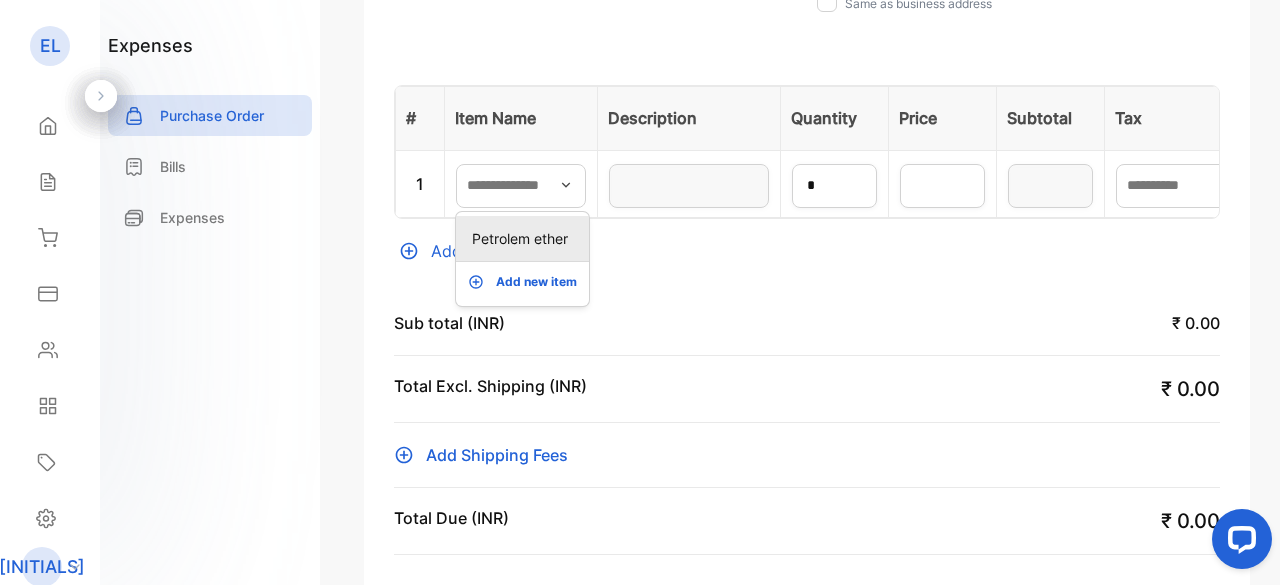 click on "Petrolem ether" at bounding box center (526, 238) 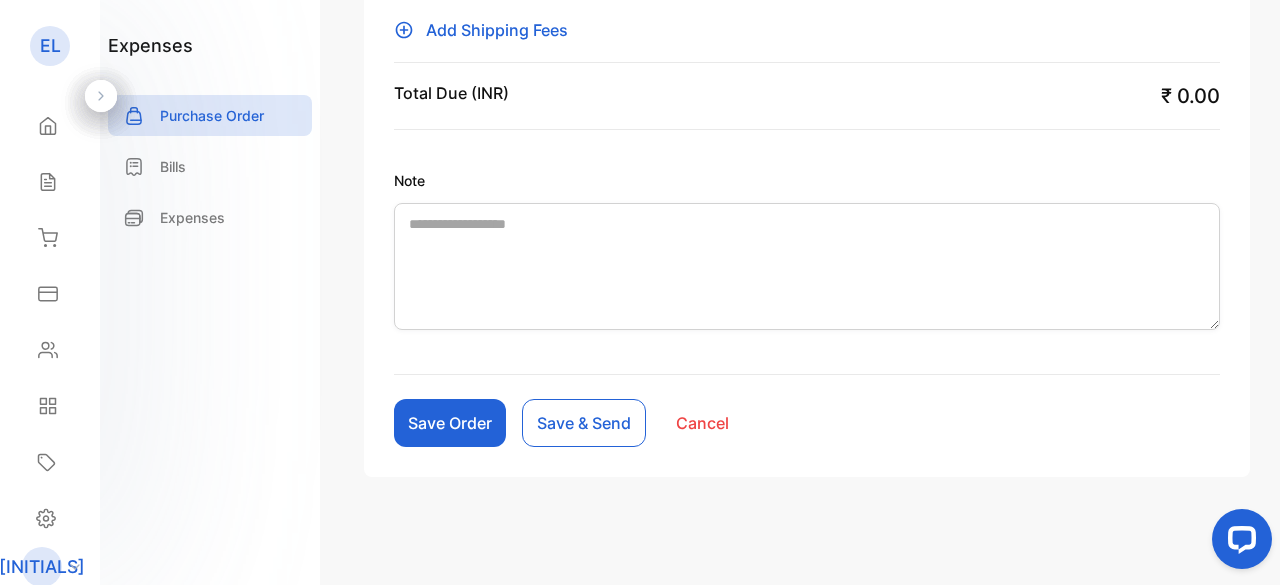 scroll, scrollTop: 914, scrollLeft: 0, axis: vertical 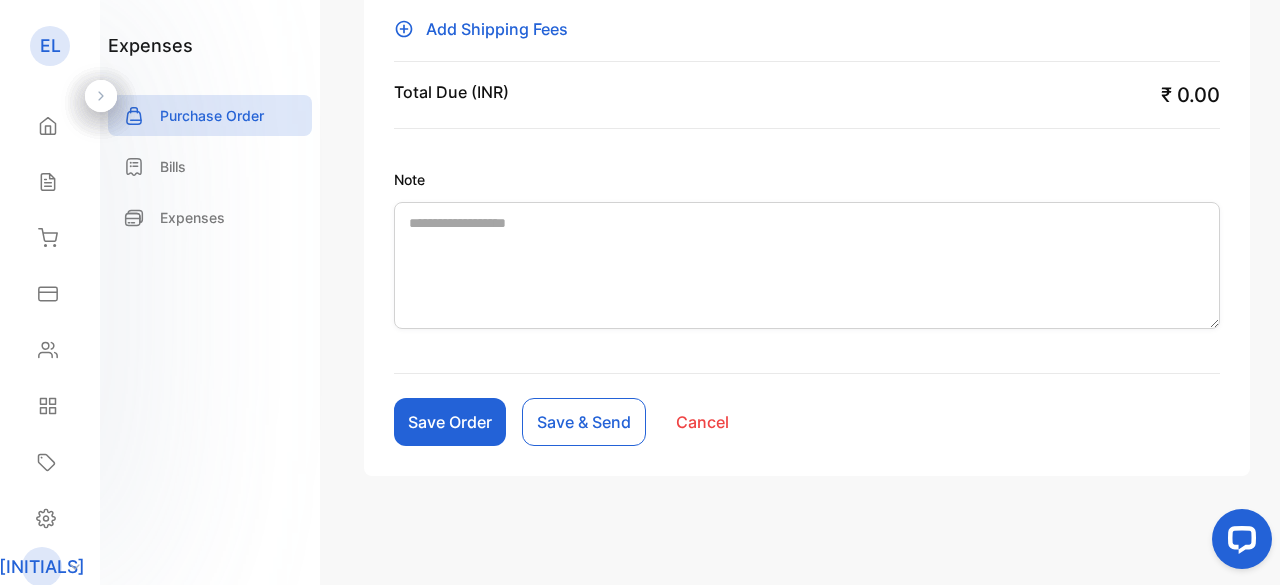 click on "Save Order" at bounding box center [450, 422] 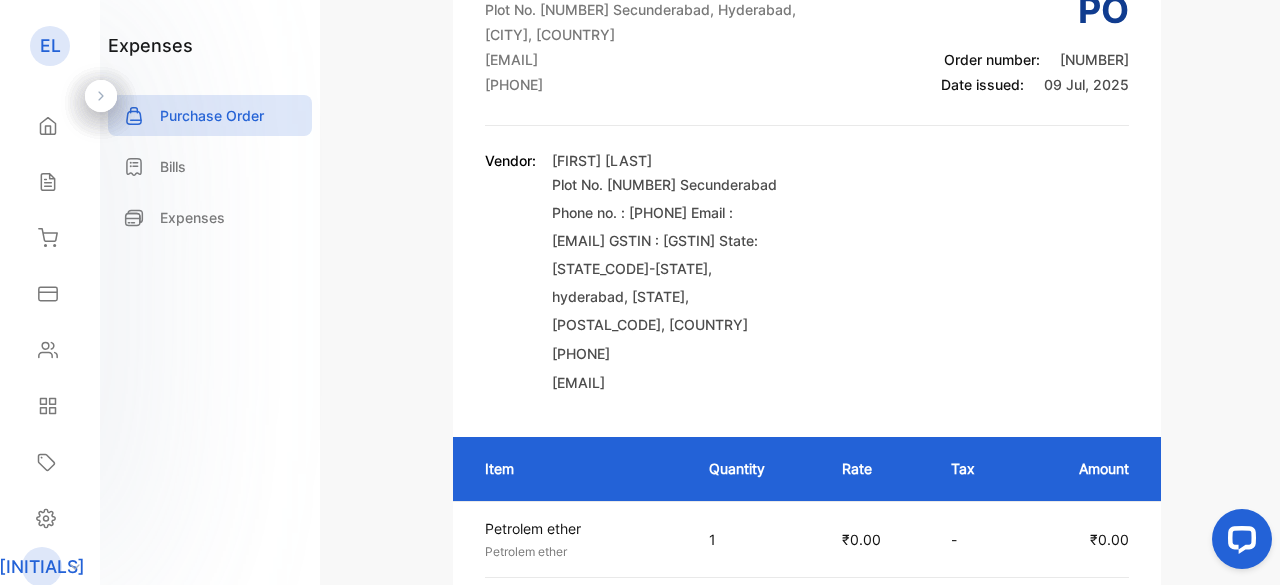 scroll, scrollTop: 0, scrollLeft: 0, axis: both 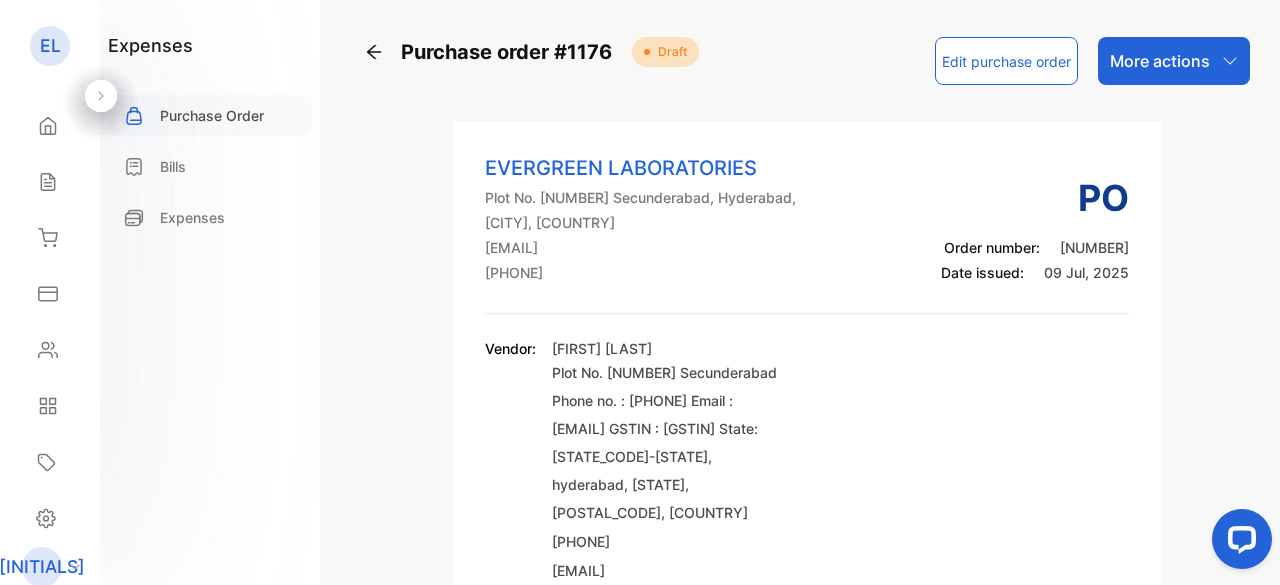 click on "Purchase Order" at bounding box center [212, 115] 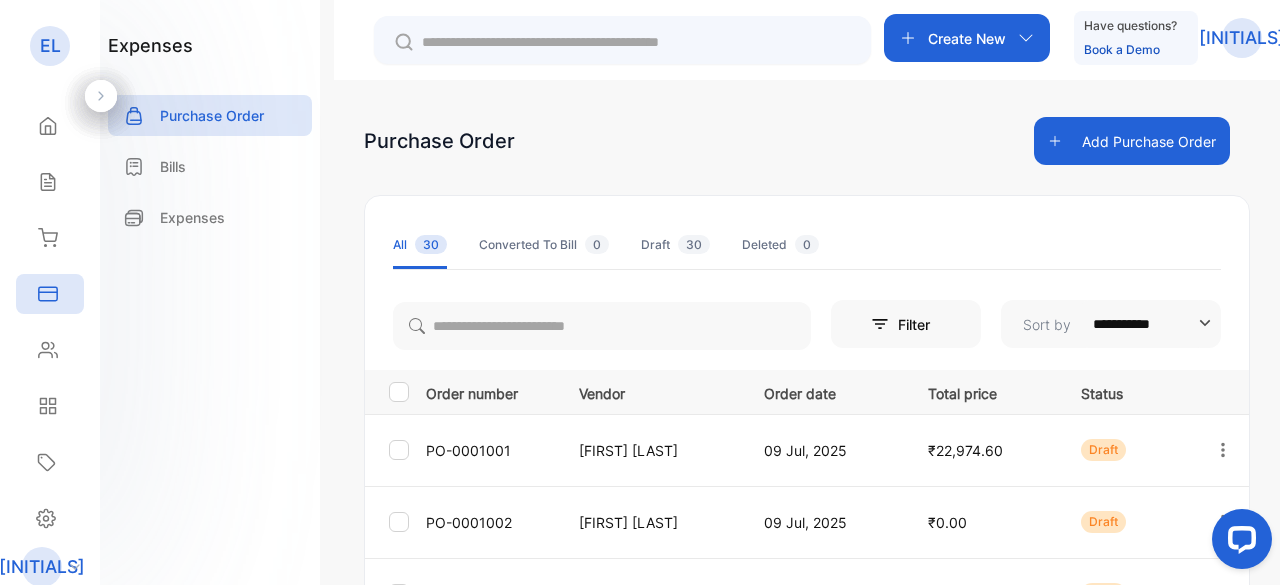 click on "Add Purchase Order" at bounding box center [1132, 141] 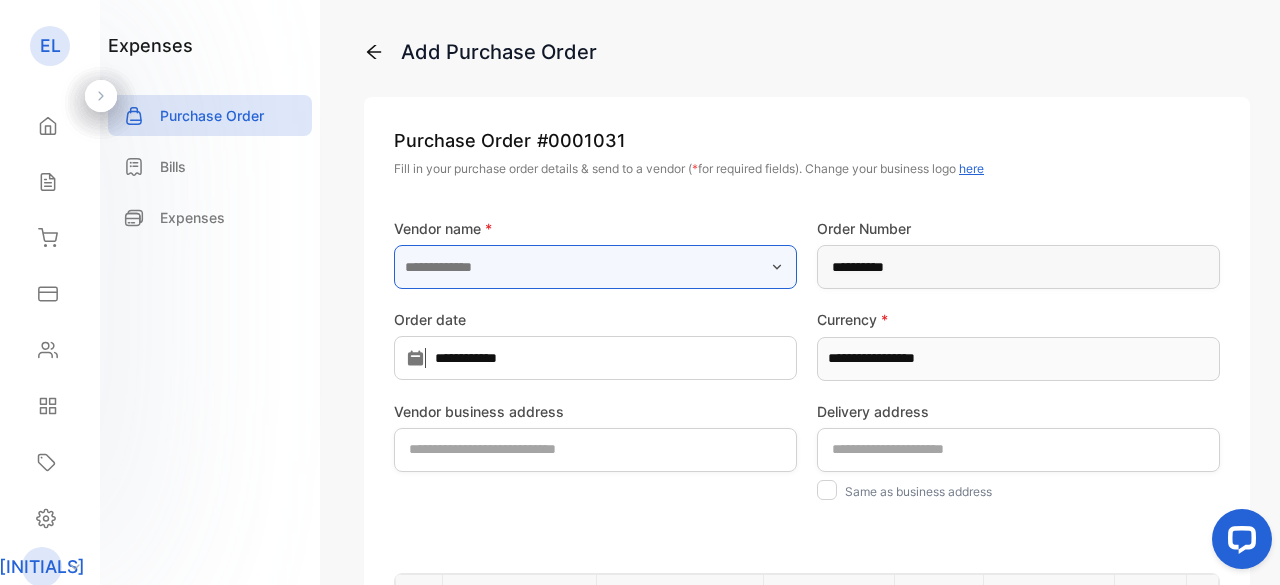 click at bounding box center (595, 267) 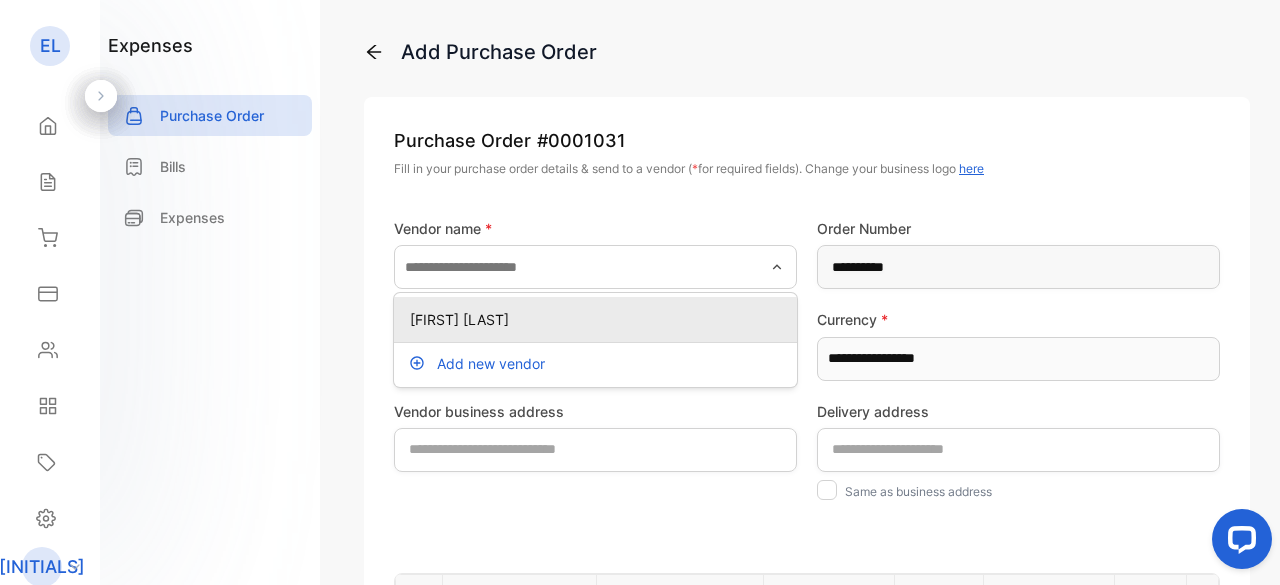 click on "[FIRST] [LAST]" at bounding box center [595, 320] 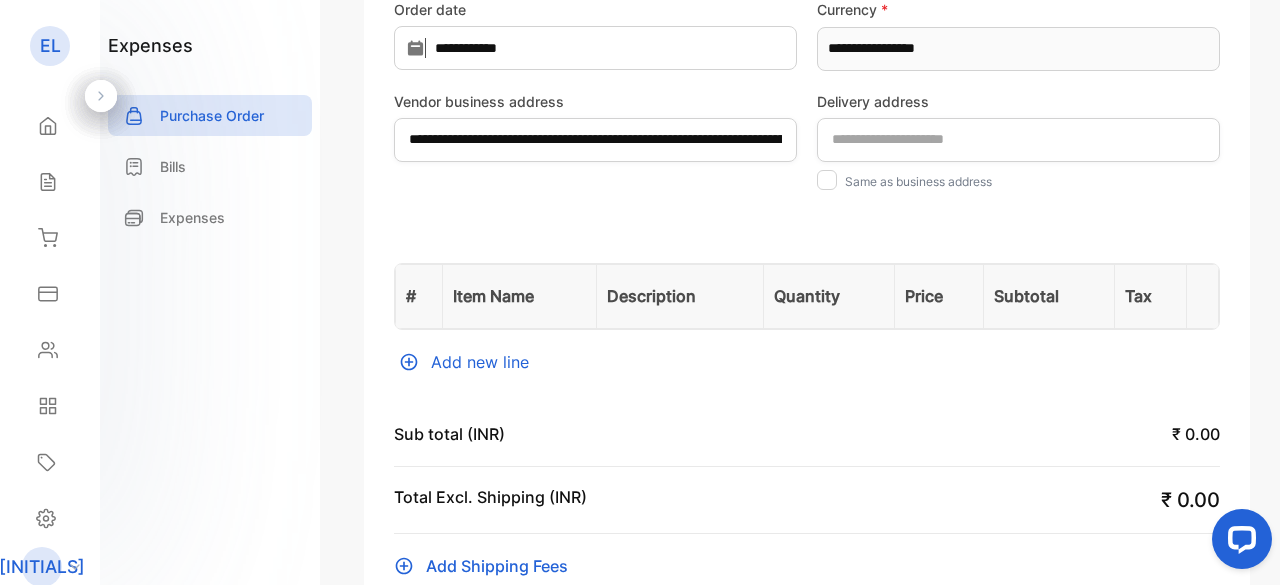 scroll, scrollTop: 400, scrollLeft: 0, axis: vertical 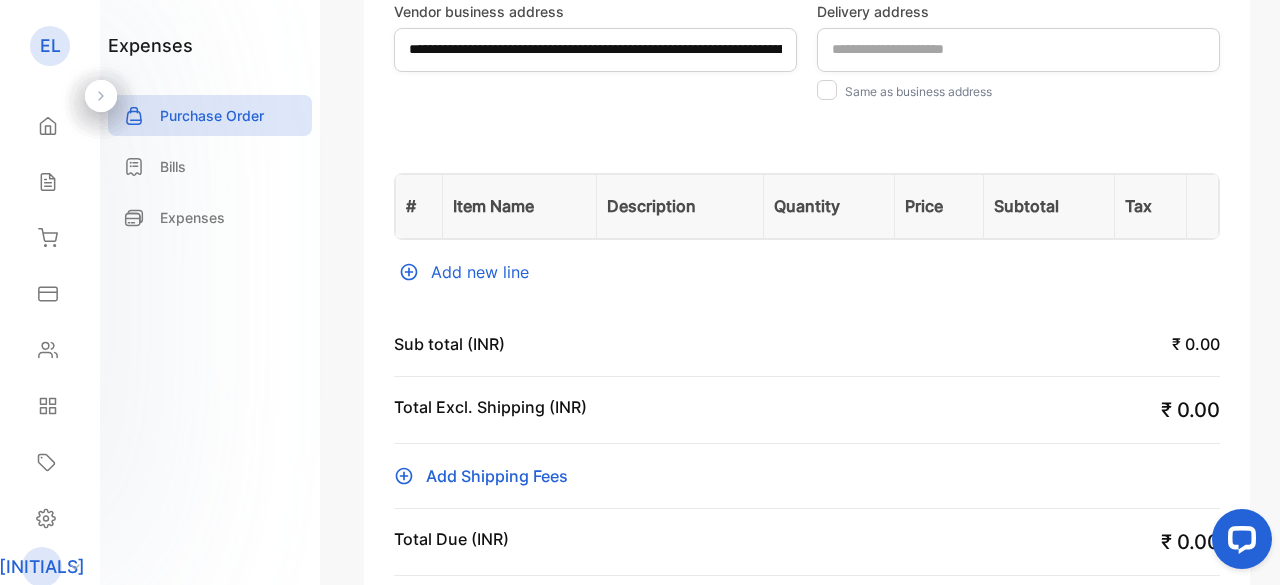 click on "Add new line" at bounding box center [807, 272] 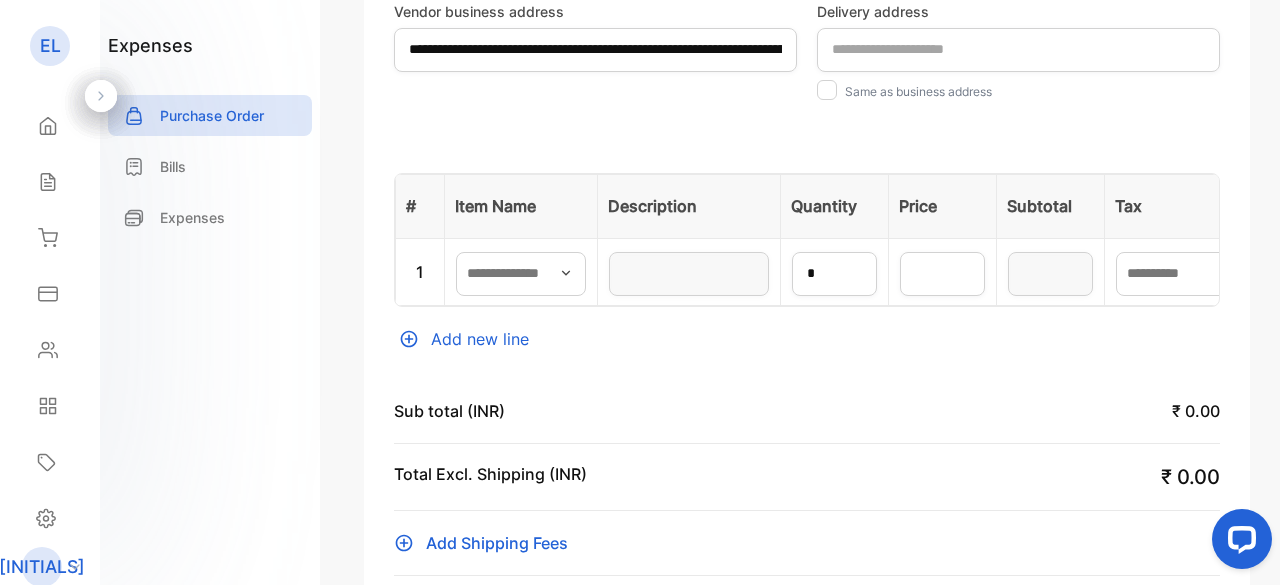 click at bounding box center [566, 273] 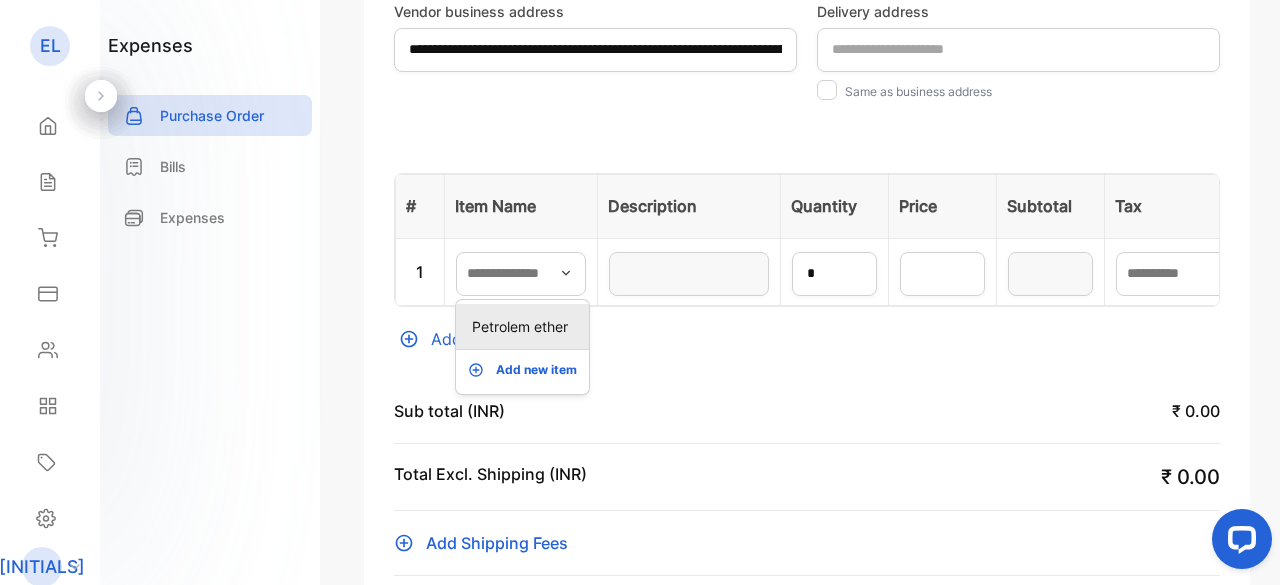 click on "Petrolem ether" at bounding box center [526, 326] 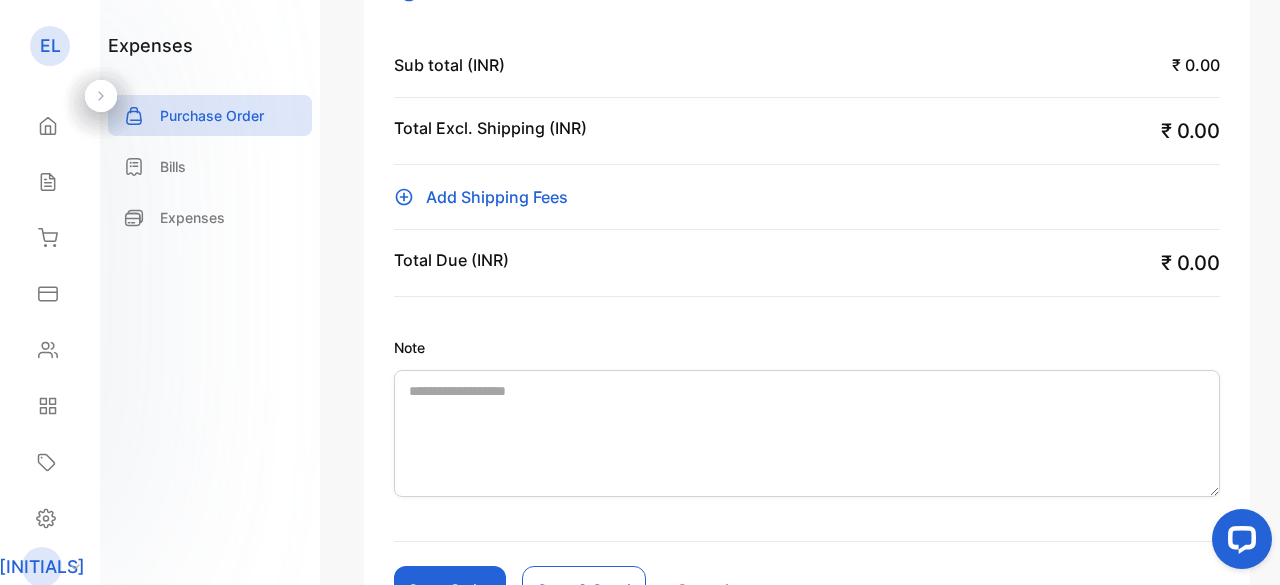 scroll, scrollTop: 914, scrollLeft: 0, axis: vertical 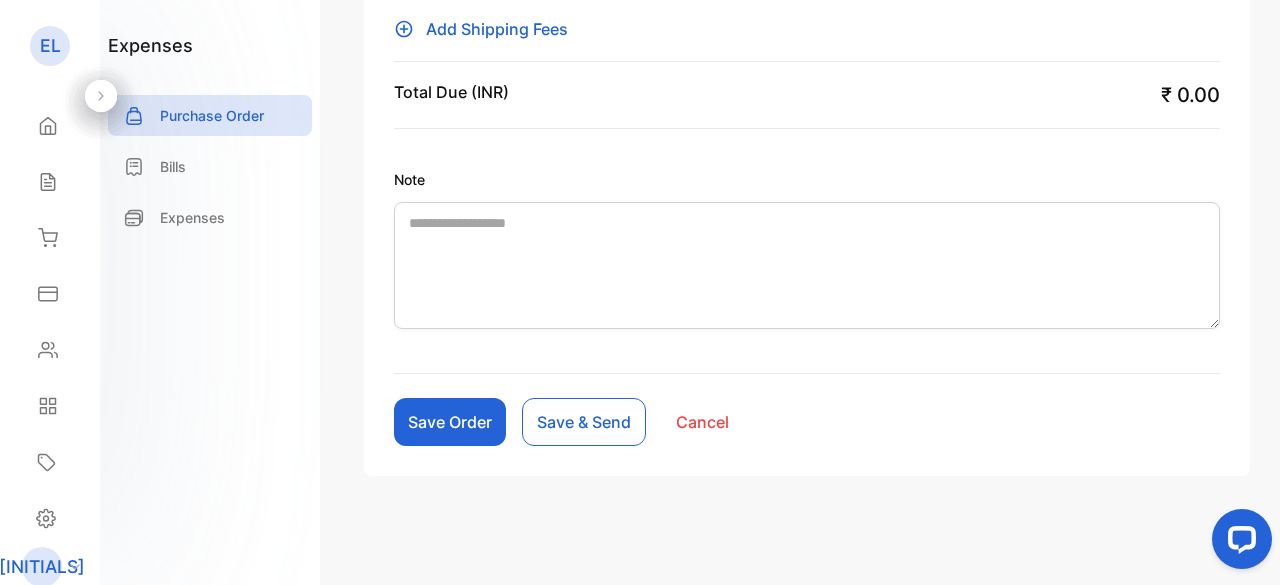 click on "Save Order" at bounding box center (450, 422) 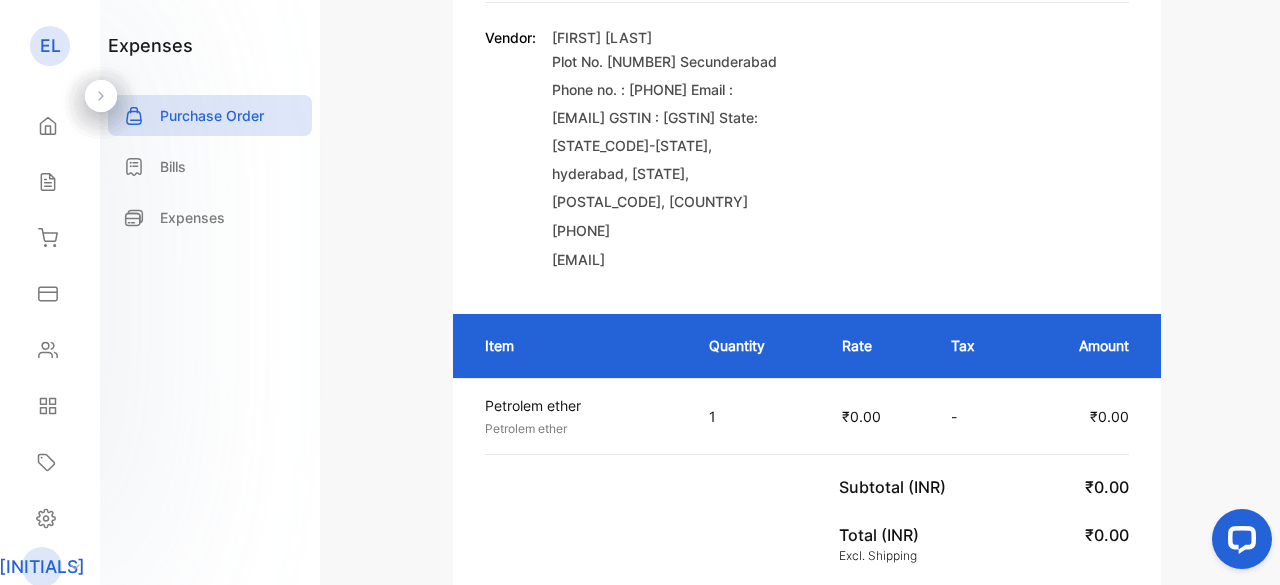 scroll, scrollTop: 83, scrollLeft: 0, axis: vertical 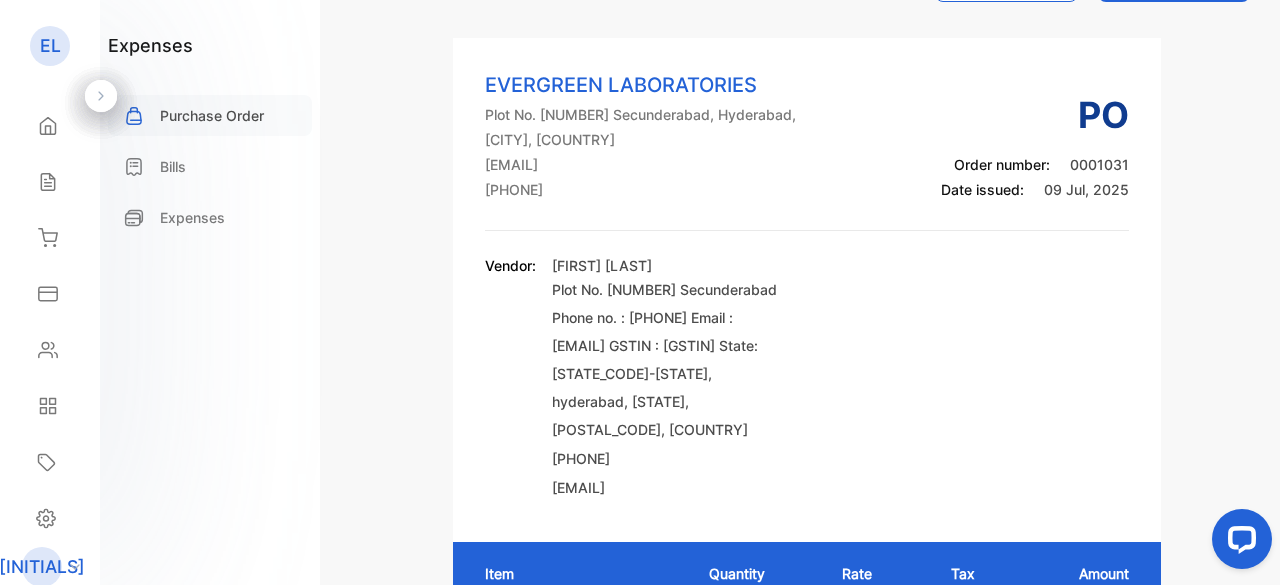 click on "Purchase Order" at bounding box center (212, 115) 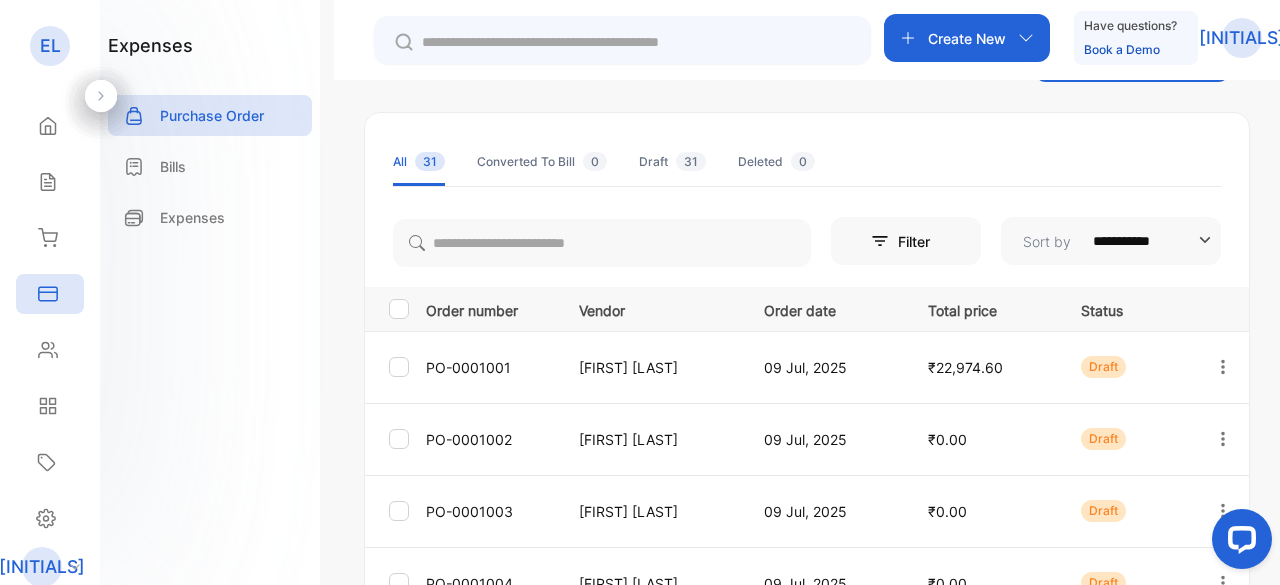 click on "Create New" at bounding box center [967, 38] 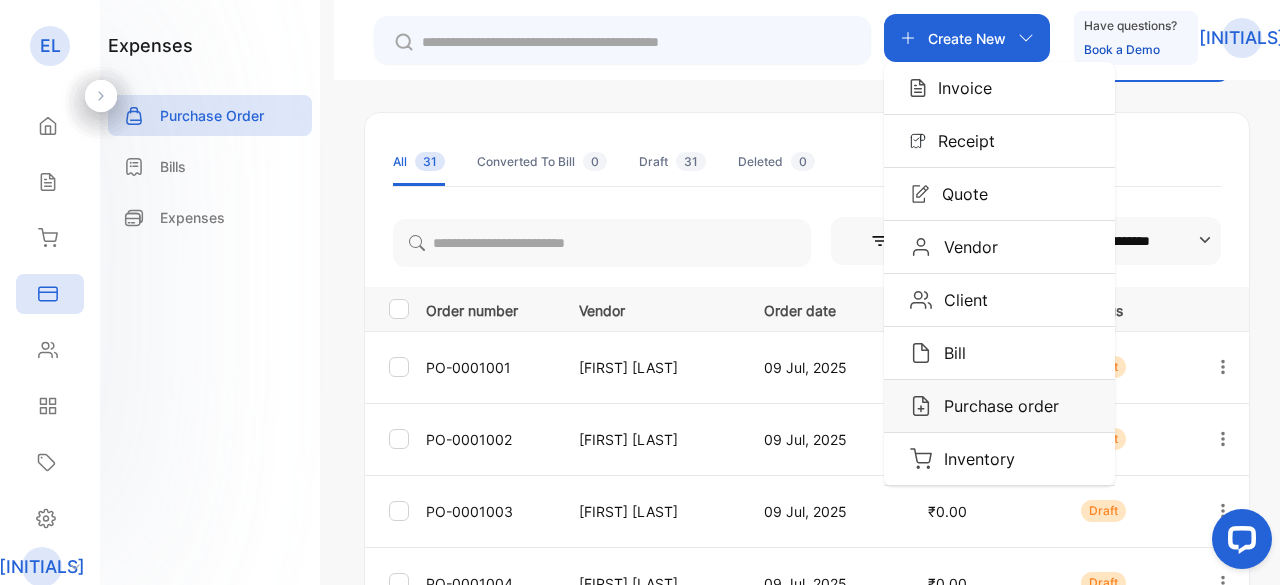 click on "Purchase order" at bounding box center (959, 88) 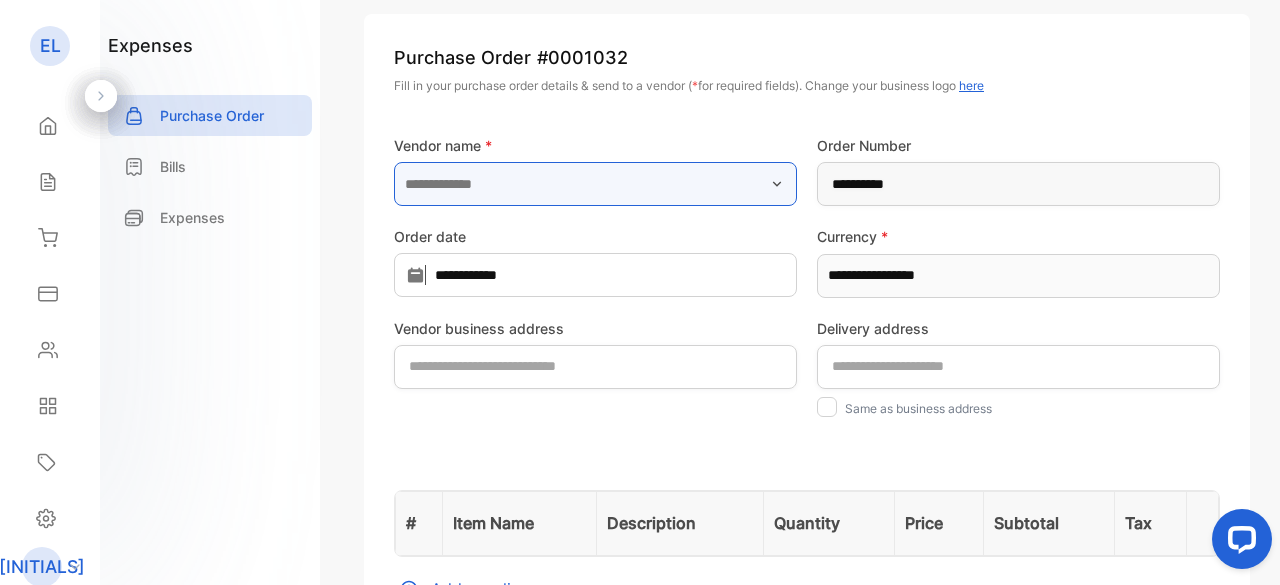 click at bounding box center (595, 184) 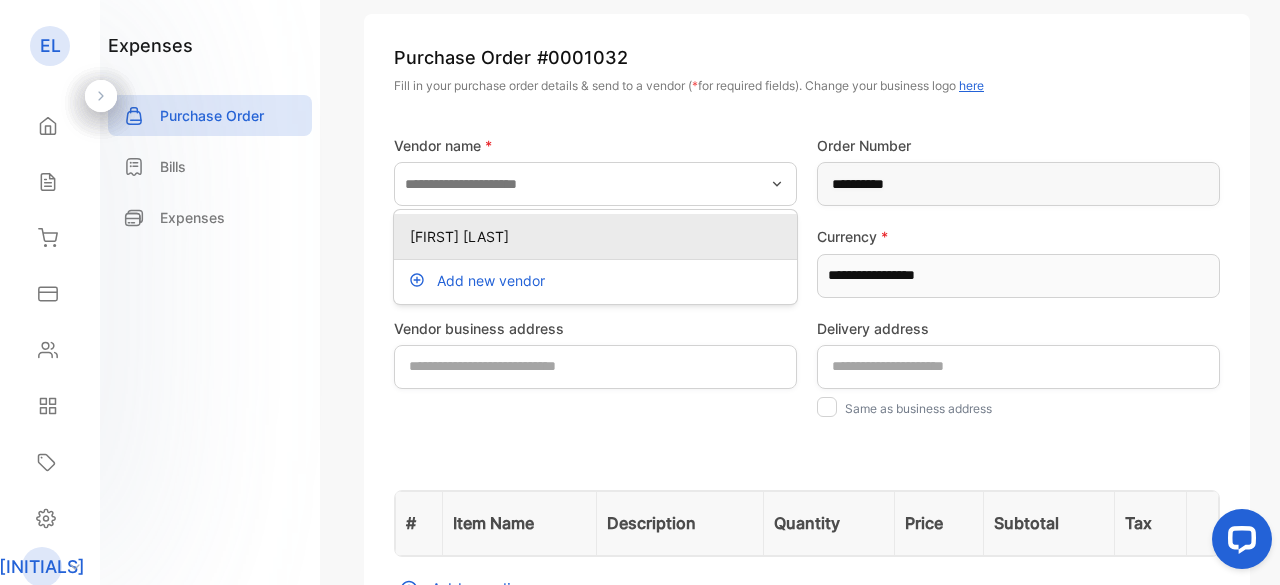 click on "[FIRST] [LAST]" at bounding box center [599, 236] 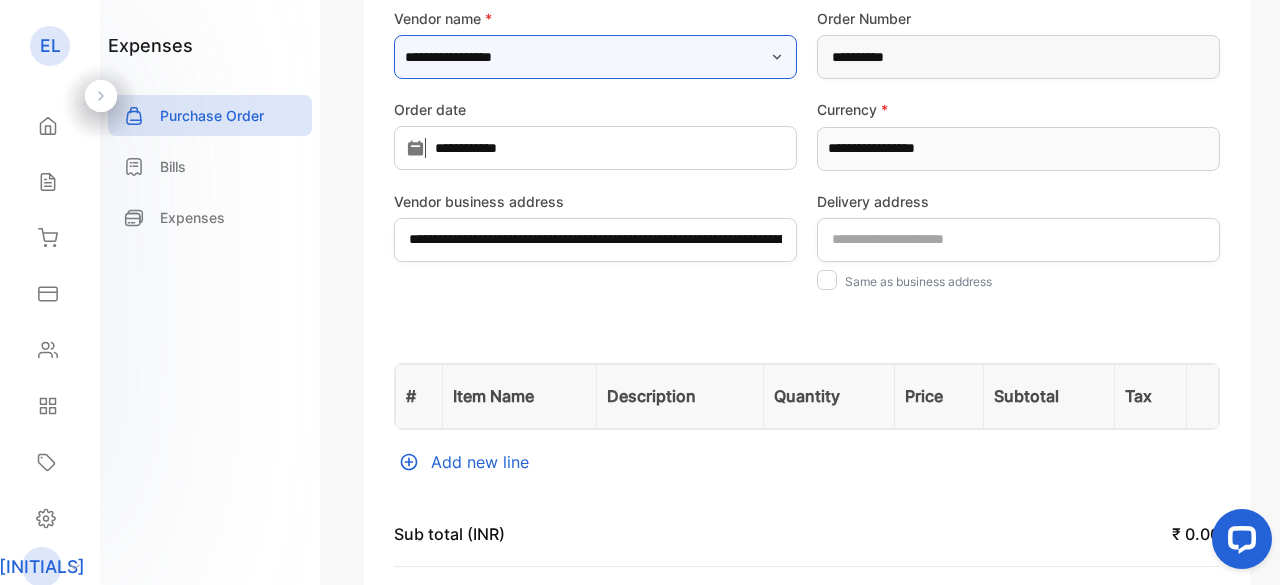 scroll, scrollTop: 283, scrollLeft: 0, axis: vertical 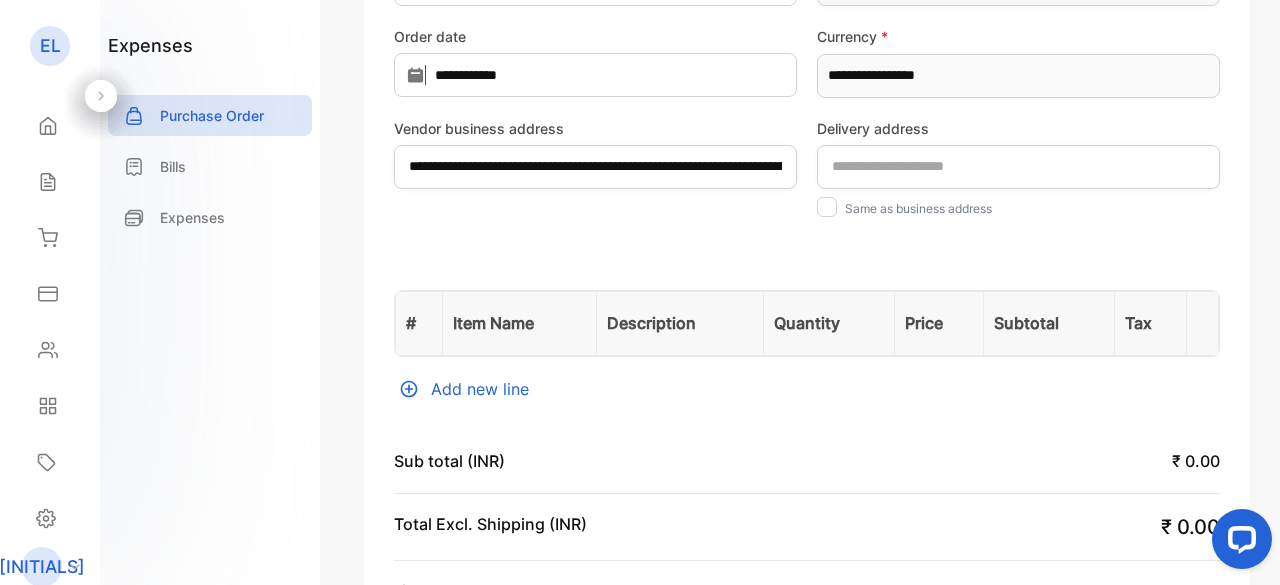 click on "Add new line" at bounding box center [807, 389] 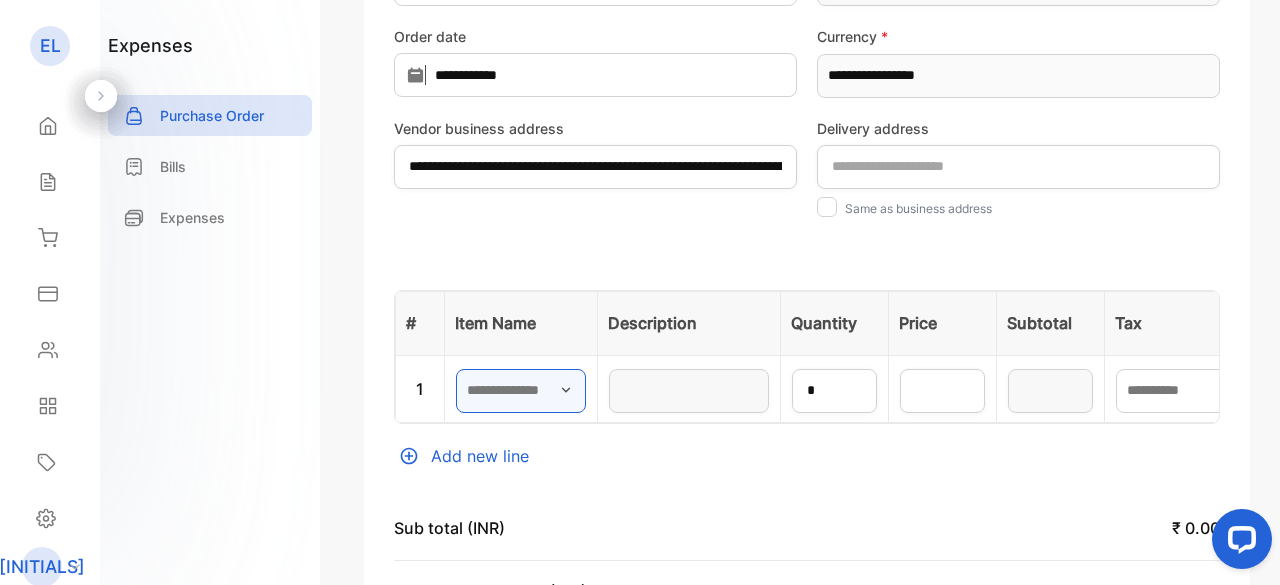 click at bounding box center [521, 391] 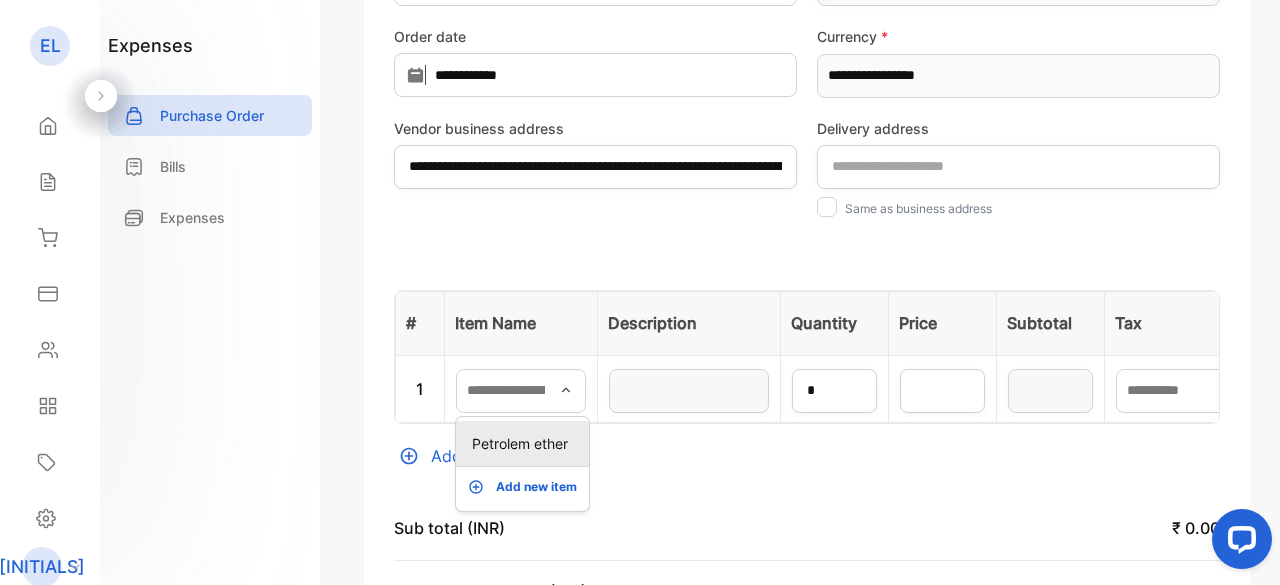 click on "Petrolem ether" at bounding box center [526, 443] 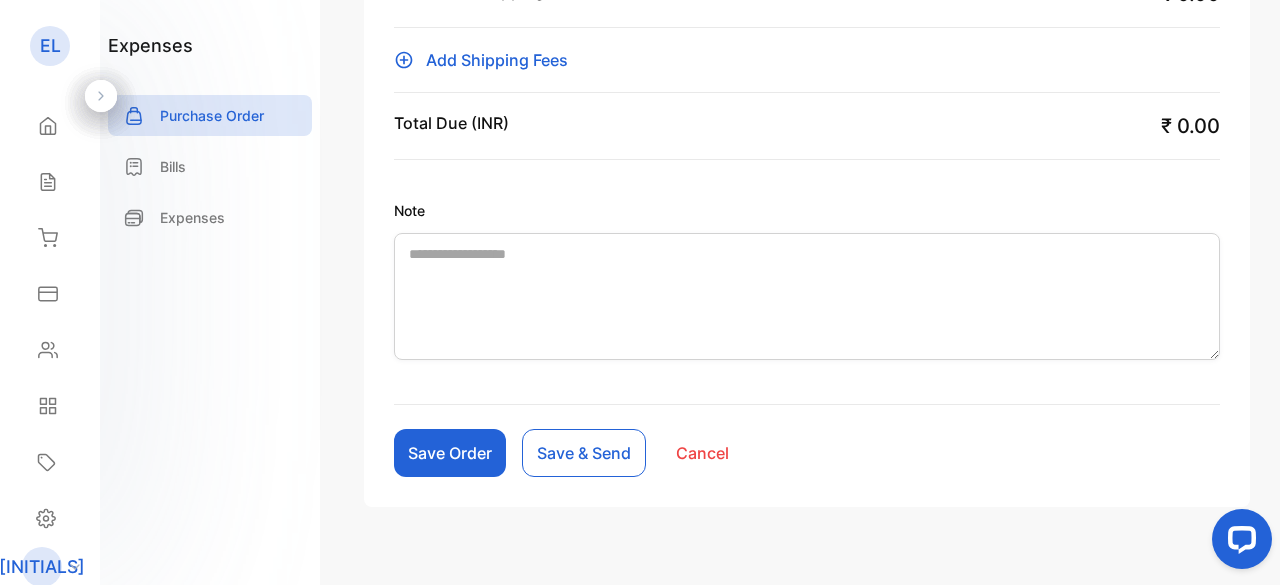 scroll, scrollTop: 914, scrollLeft: 0, axis: vertical 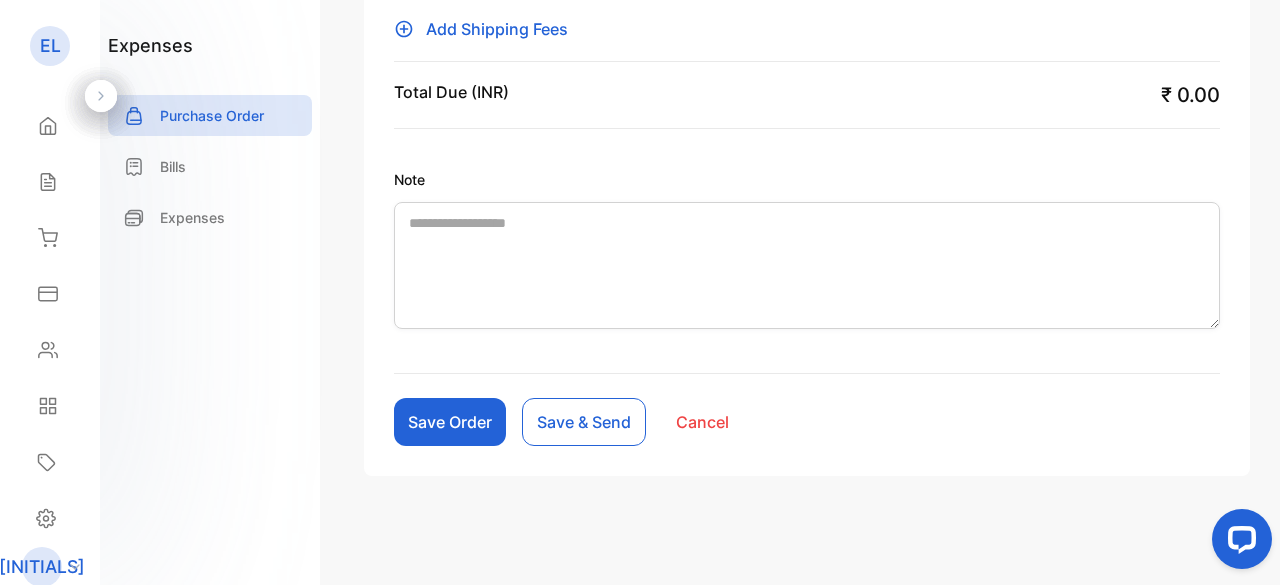 click on "Save Order" at bounding box center [450, 422] 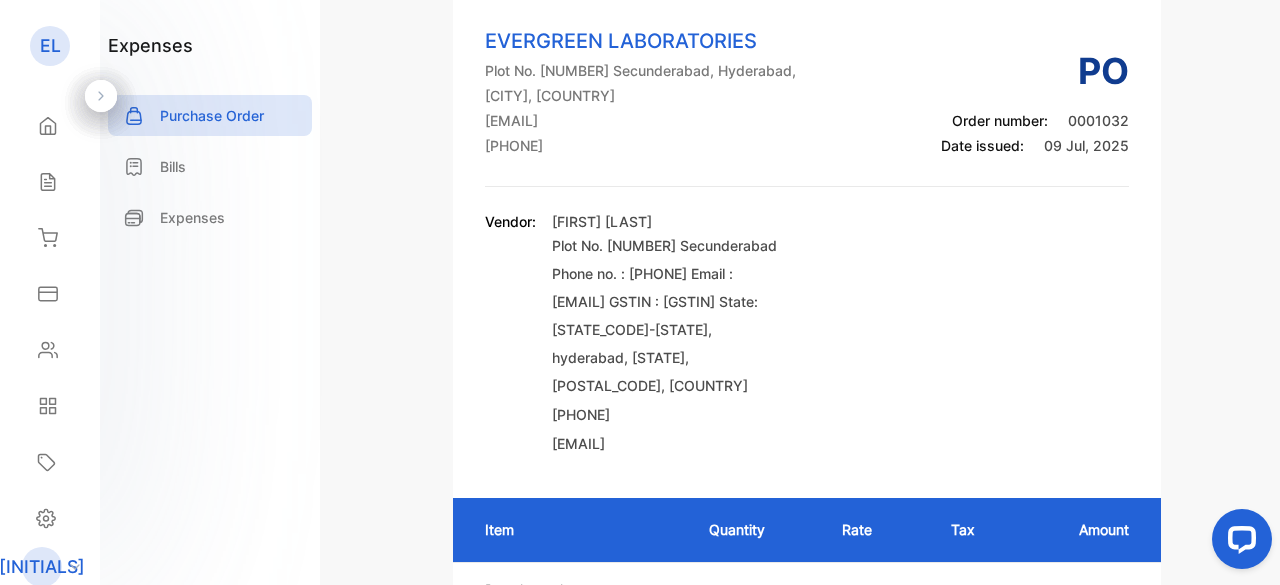 scroll, scrollTop: 0, scrollLeft: 0, axis: both 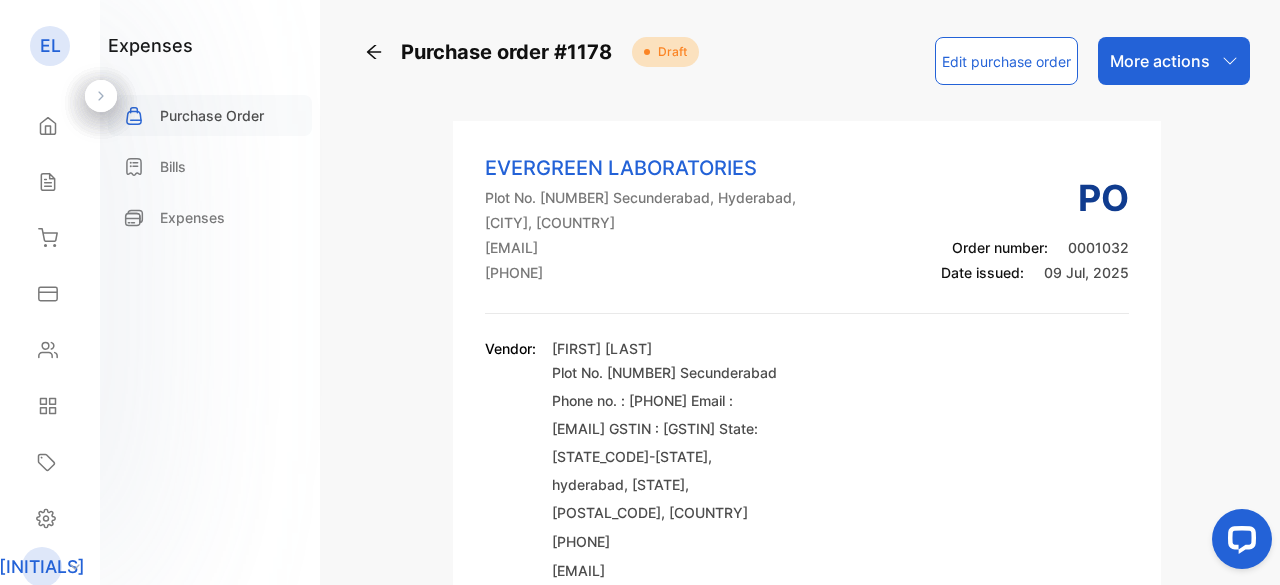 click on "Purchase Order" at bounding box center (212, 115) 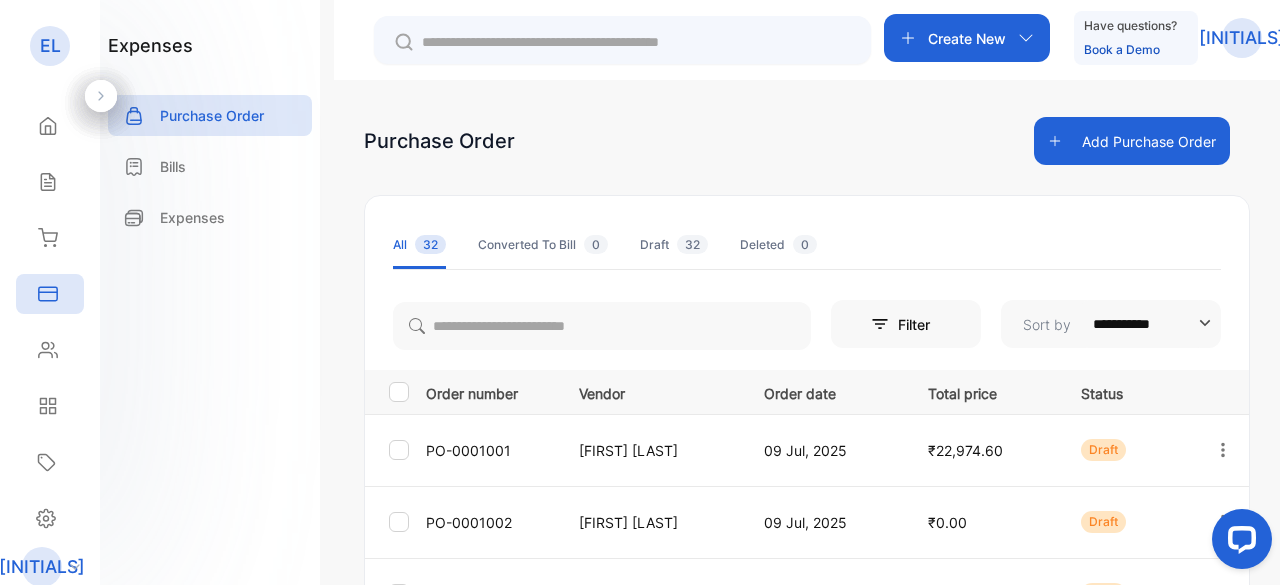 click on "Add Purchase Order" at bounding box center [1132, 141] 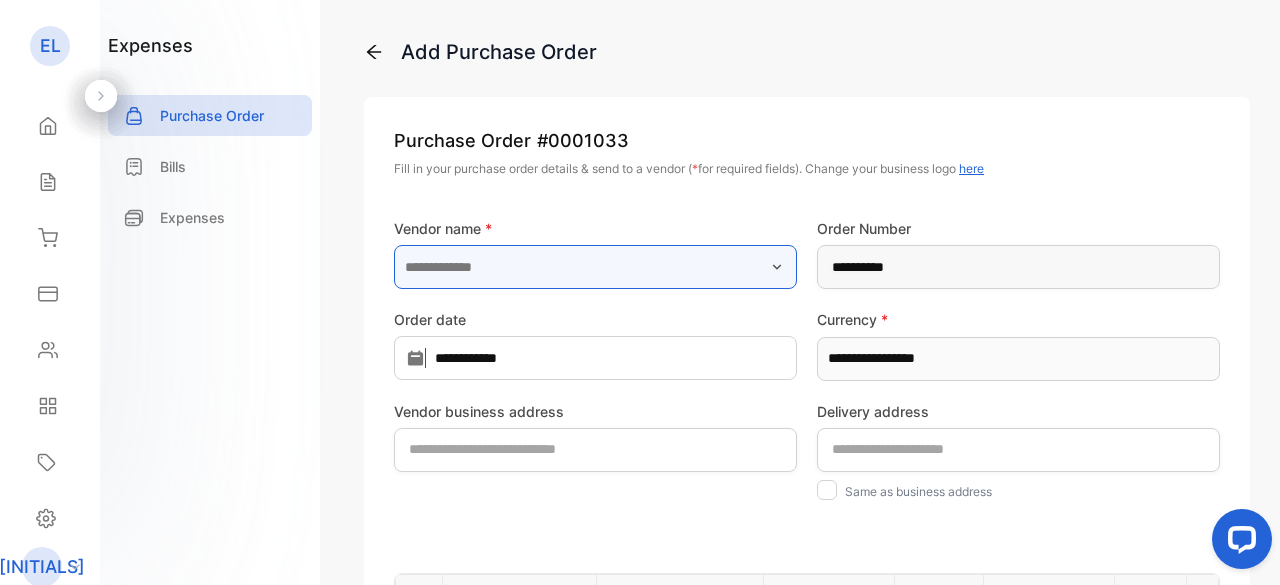 click at bounding box center (595, 267) 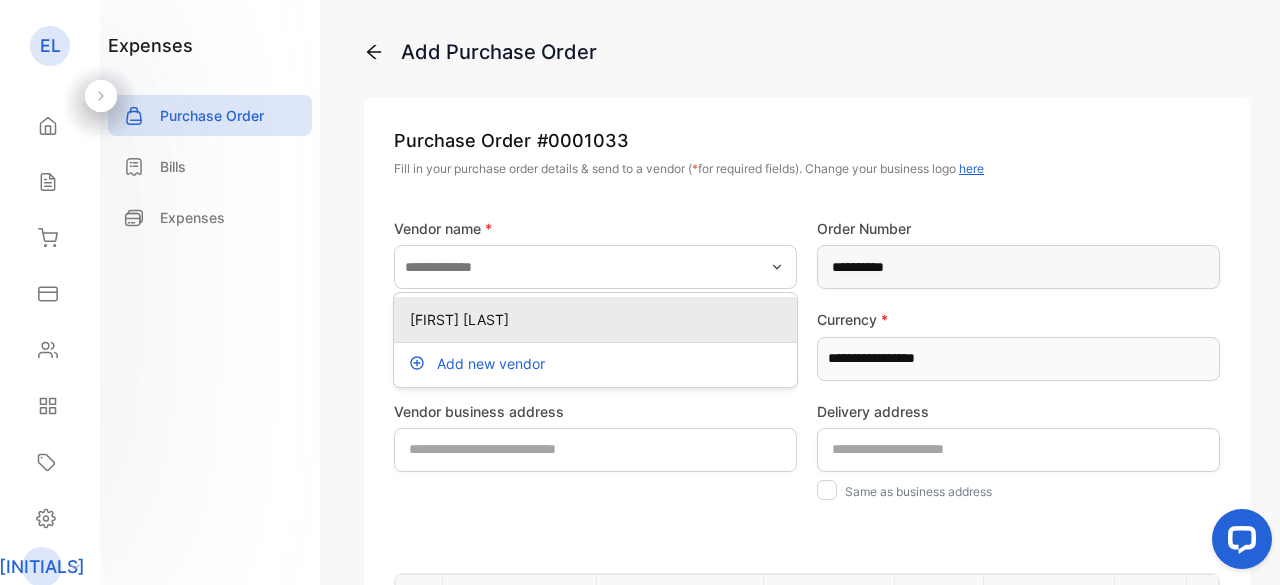click on "[FIRST] [LAST]" at bounding box center (599, 319) 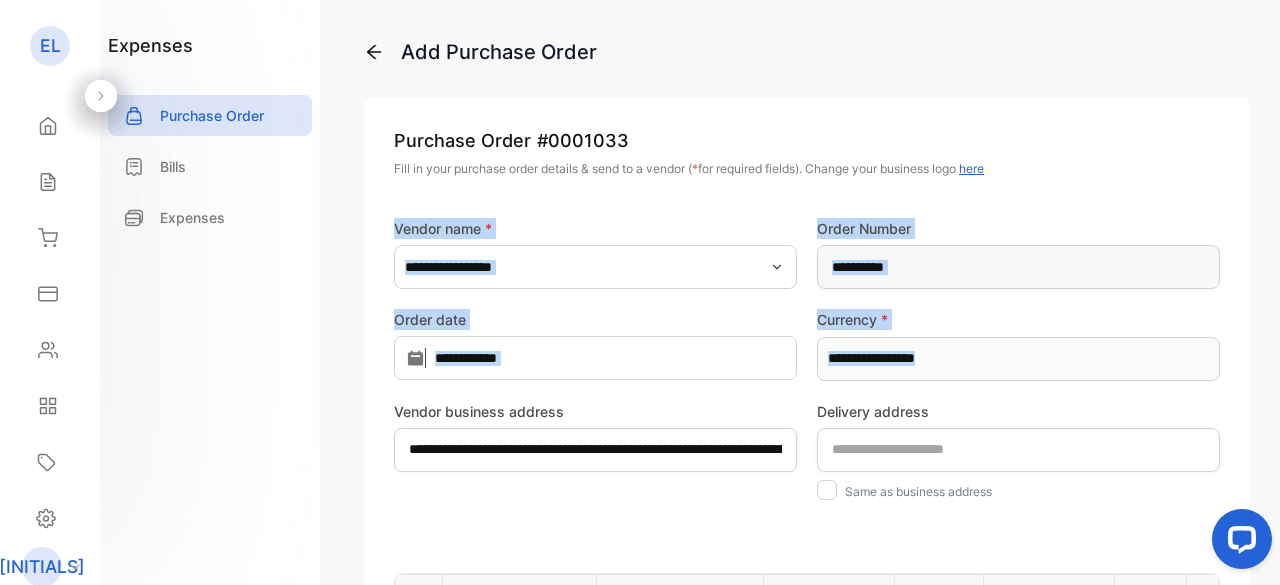 drag, startPoint x: 1272, startPoint y: 167, endPoint x: 1242, endPoint y: 363, distance: 198.28262 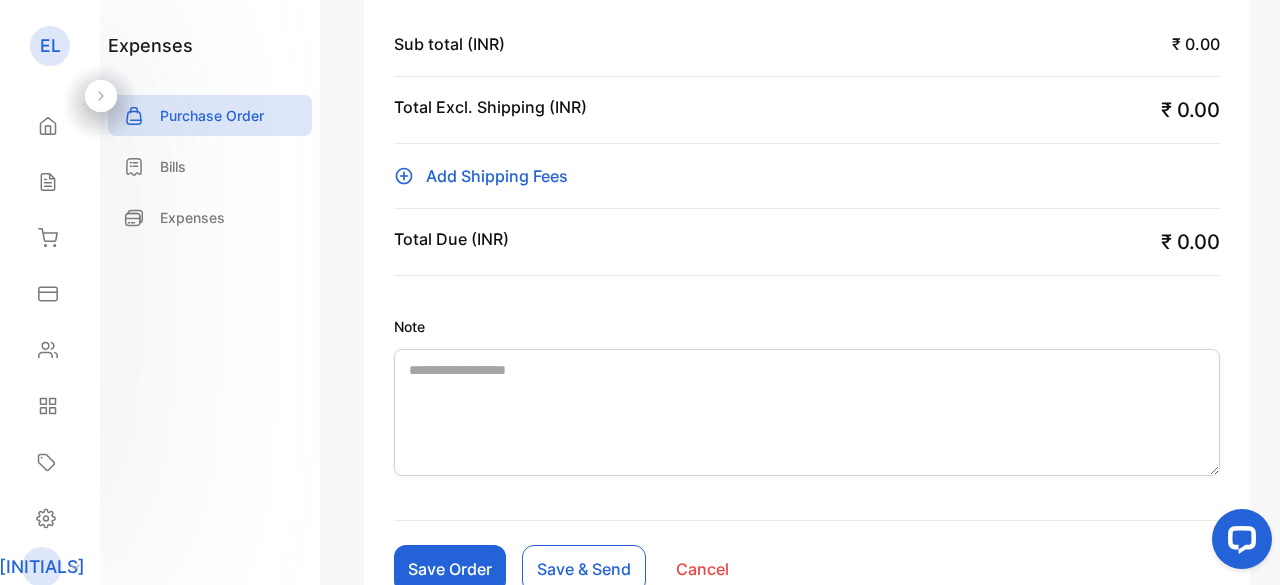 scroll, scrollTop: 400, scrollLeft: 0, axis: vertical 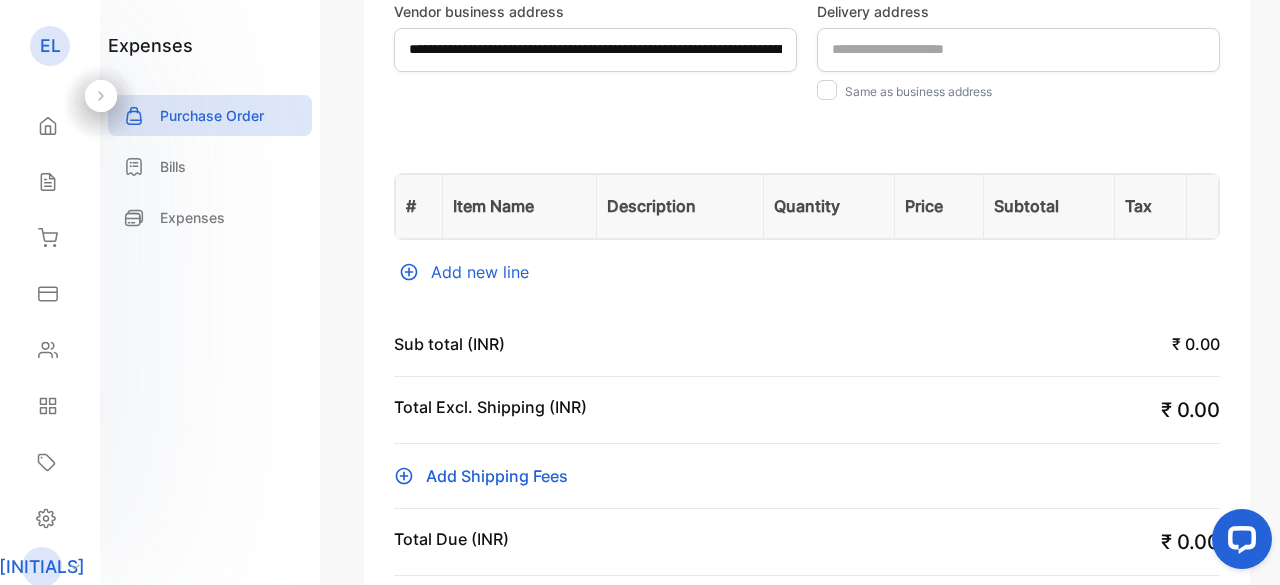 click on "Add new line" at bounding box center [807, 272] 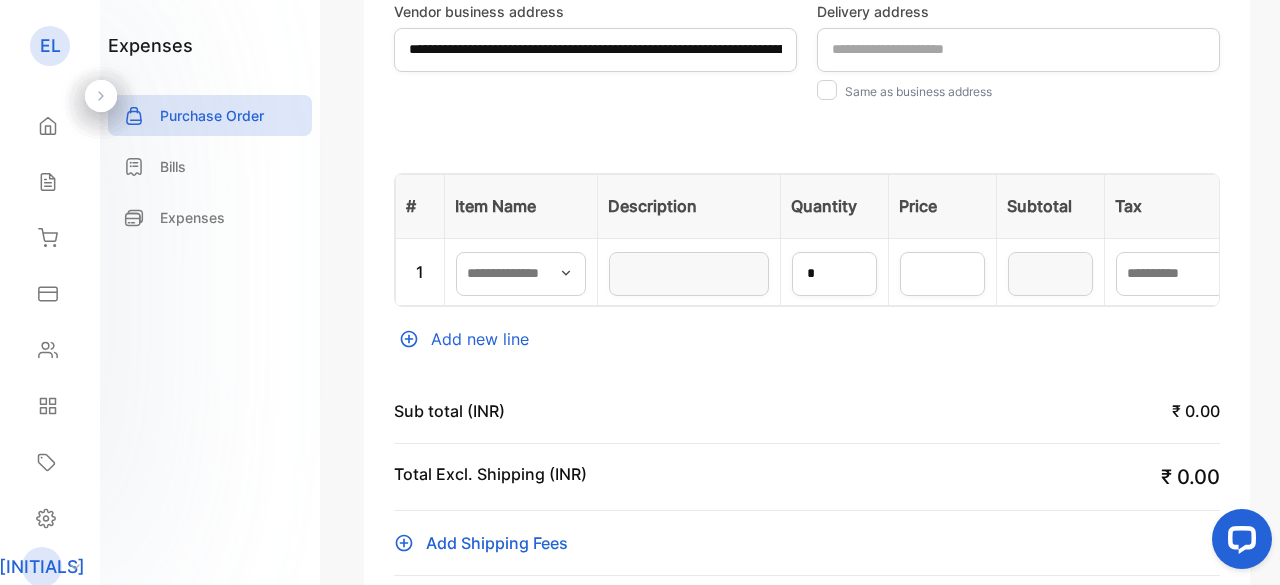 click at bounding box center (566, 273) 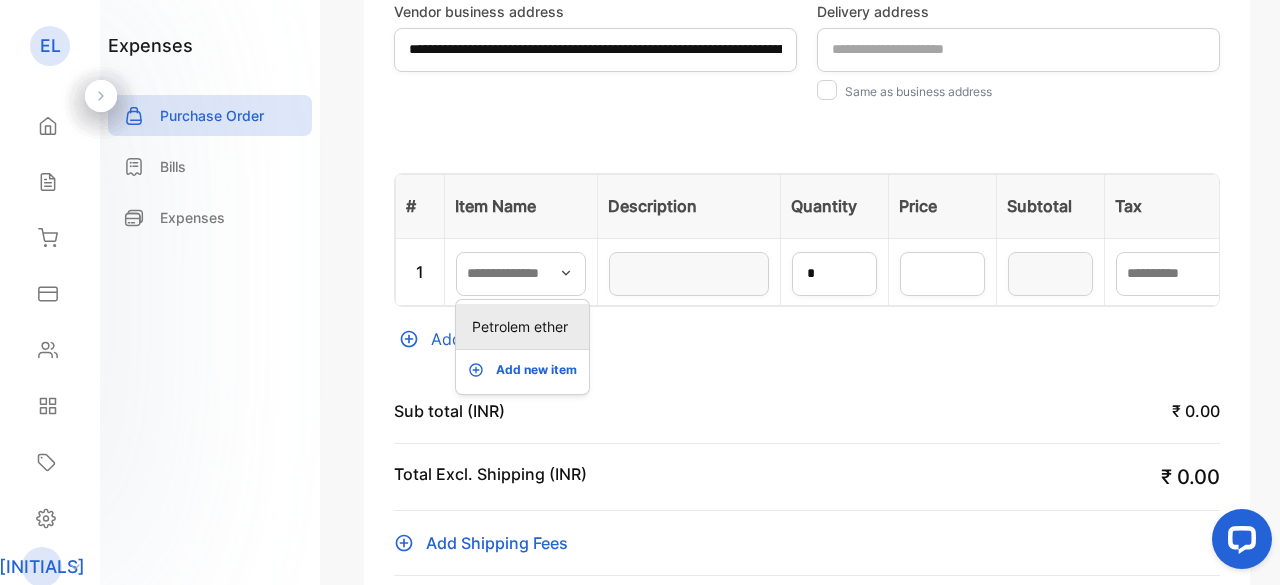 click on "Petrolem ether" at bounding box center (526, 326) 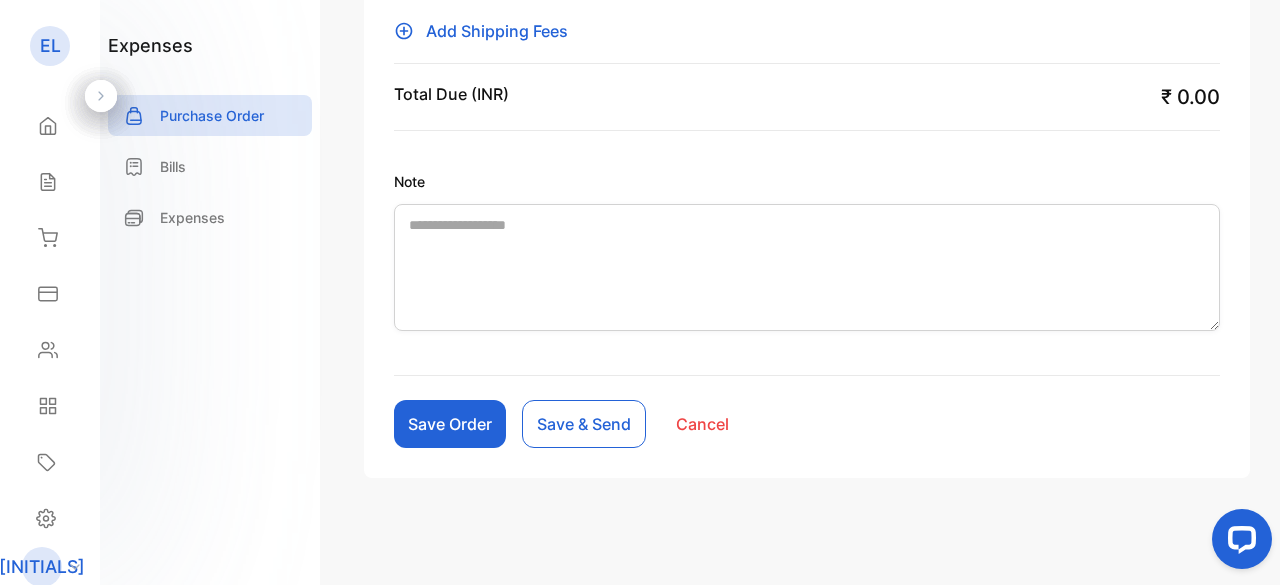 scroll, scrollTop: 914, scrollLeft: 0, axis: vertical 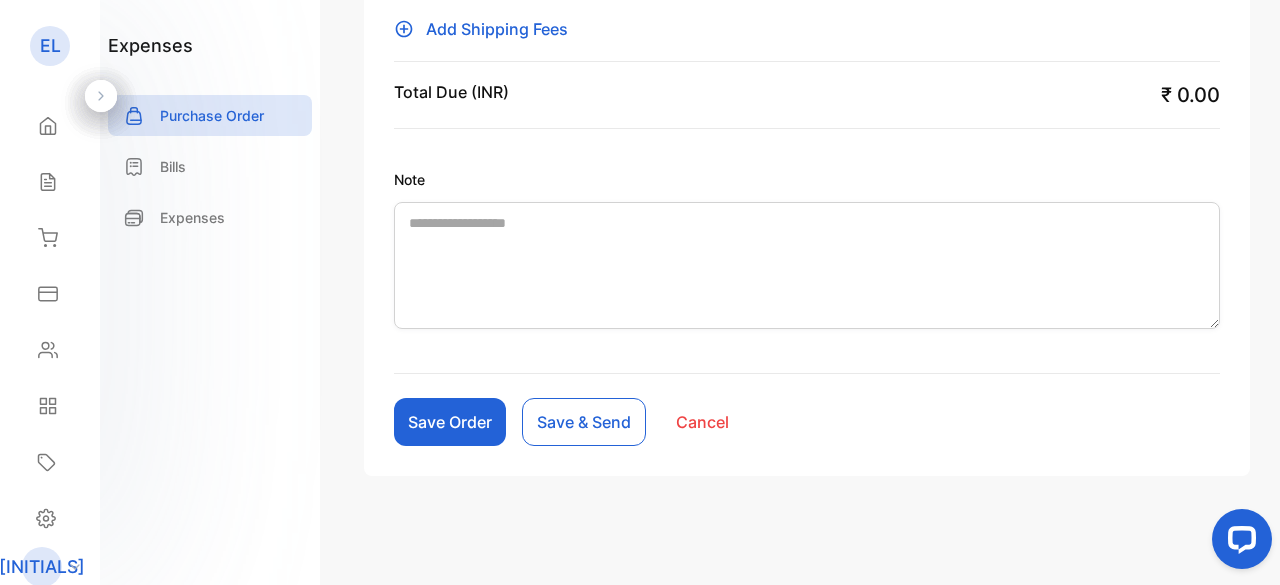 click on "Save Order" at bounding box center (450, 422) 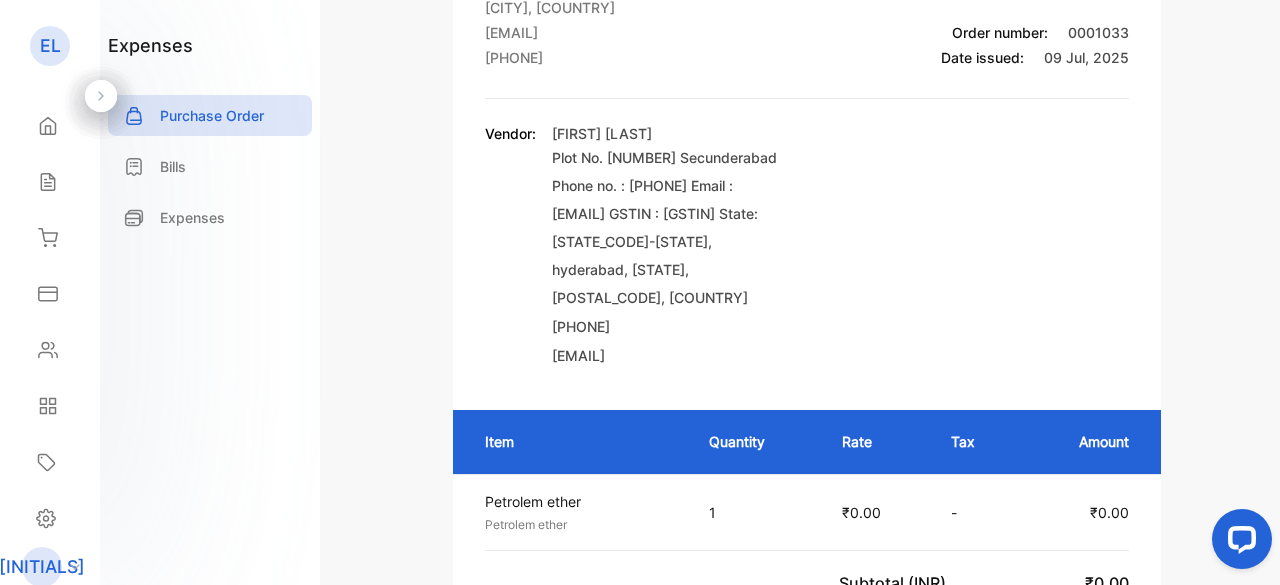 scroll, scrollTop: 0, scrollLeft: 0, axis: both 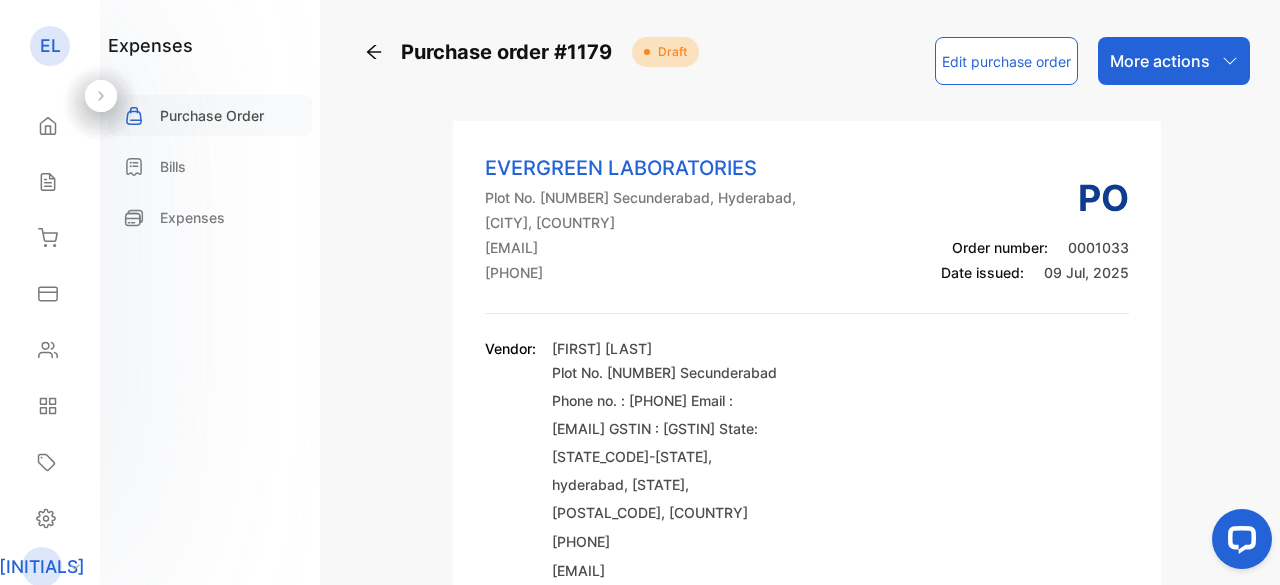 click on "Purchase Order" at bounding box center [212, 115] 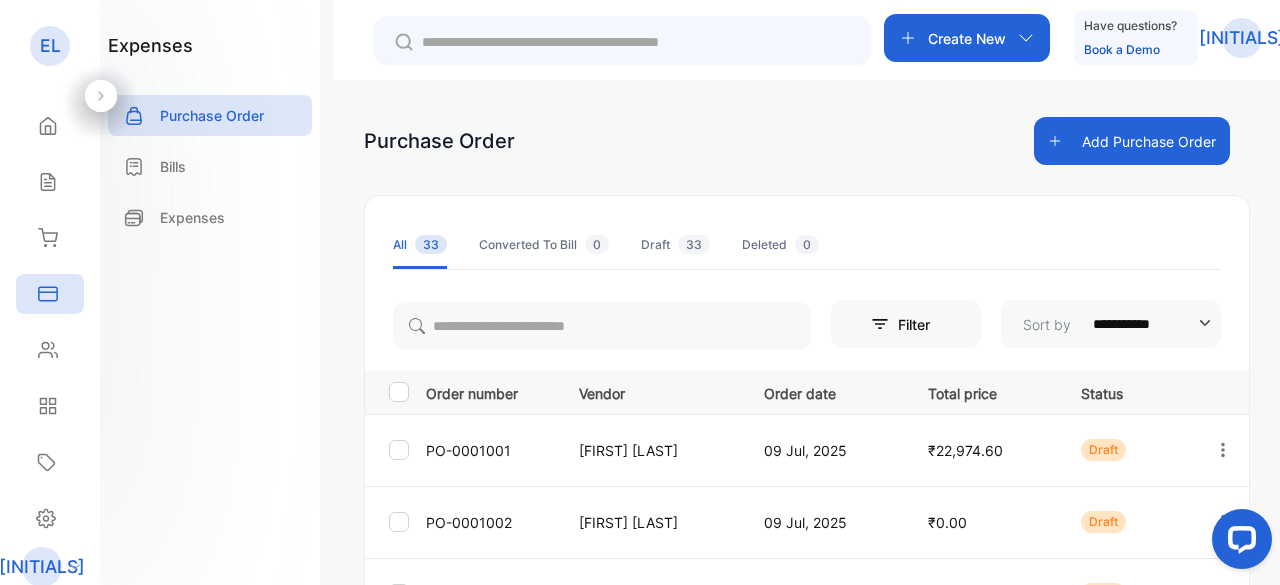 click on "Add Purchase Order" at bounding box center [1132, 141] 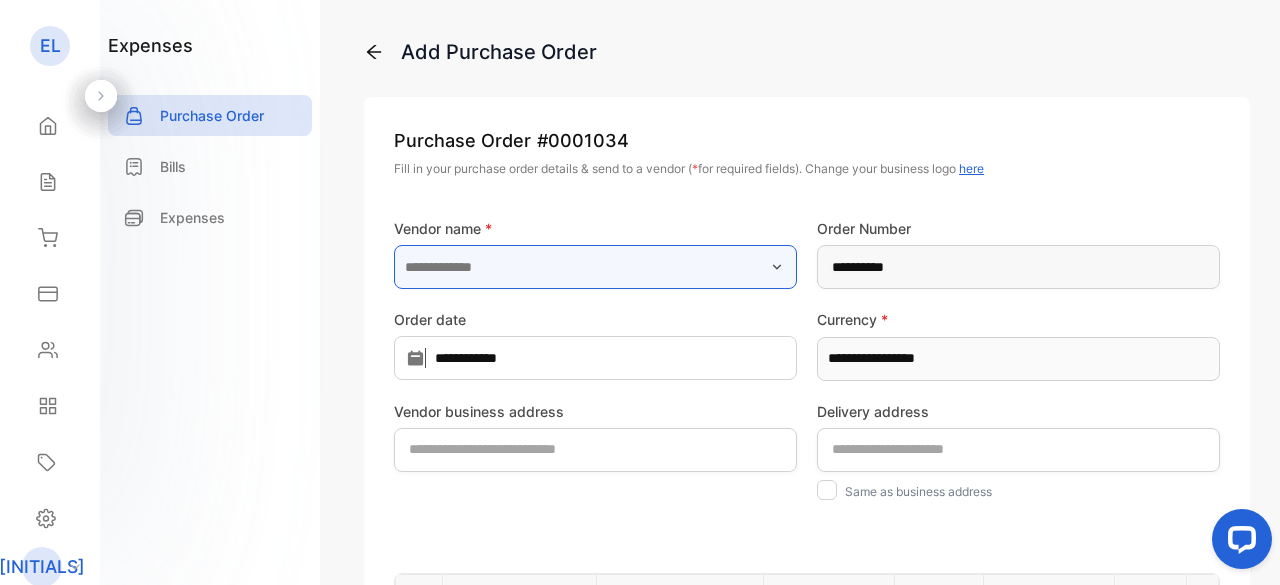 click at bounding box center [595, 267] 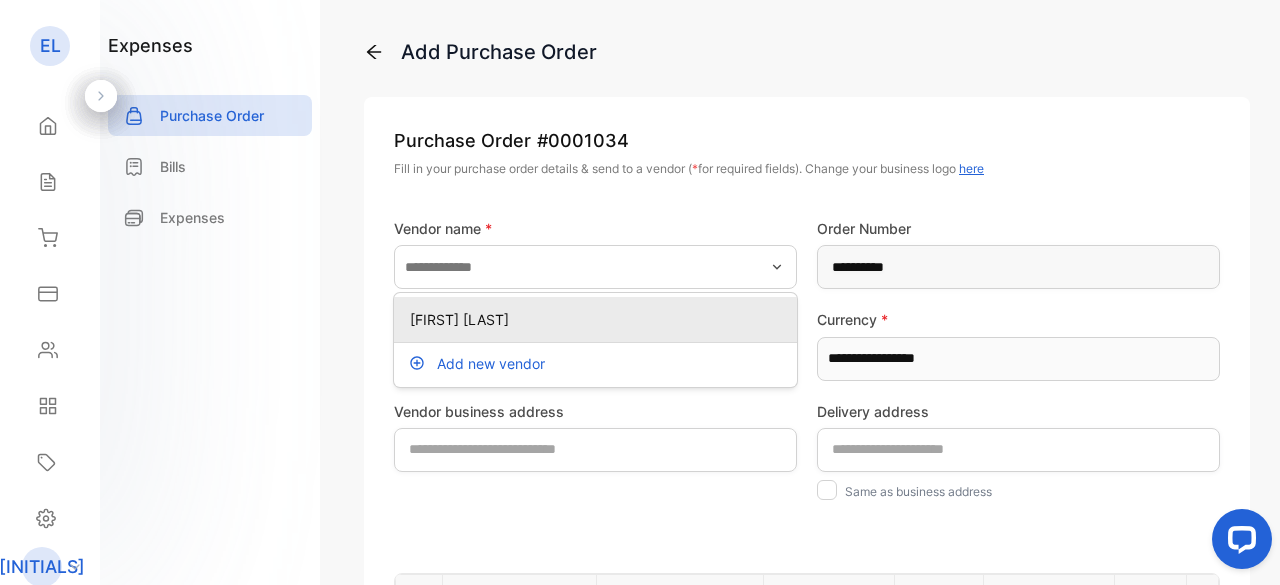 click on "[FIRST] [LAST]" at bounding box center (599, 319) 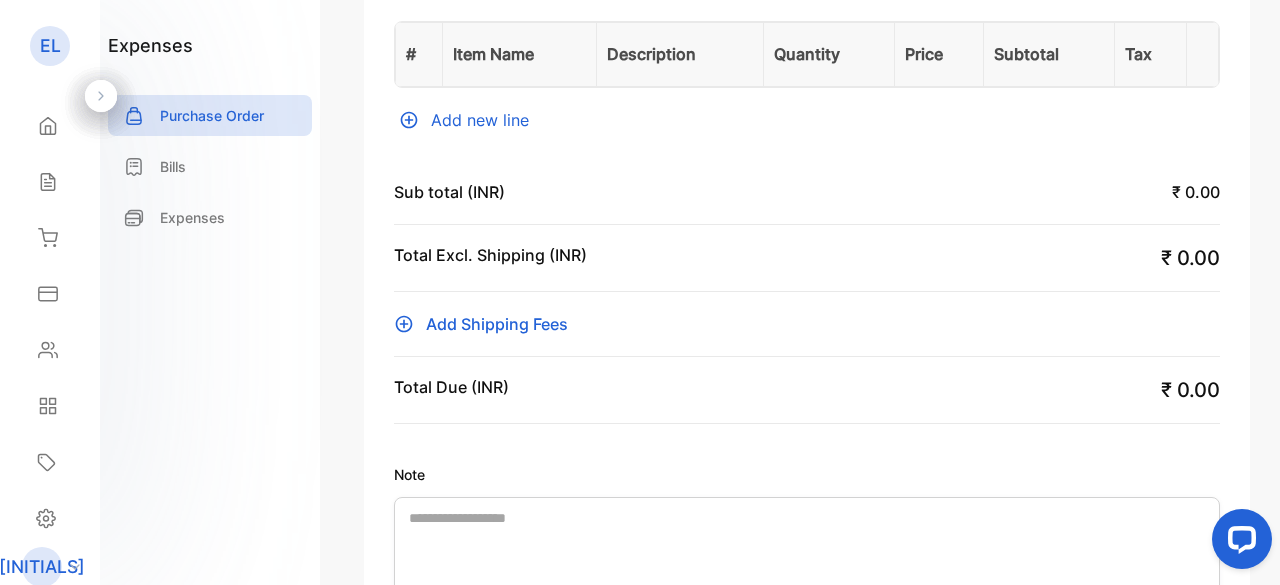 scroll, scrollTop: 547, scrollLeft: 0, axis: vertical 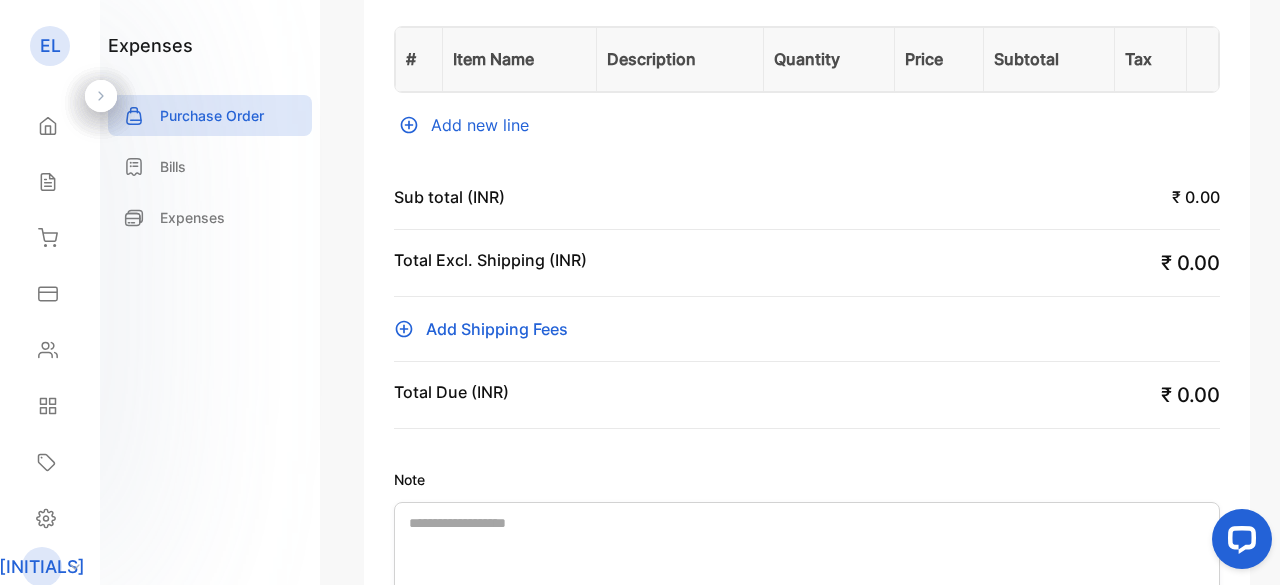 click on "Add new line" at bounding box center (807, 125) 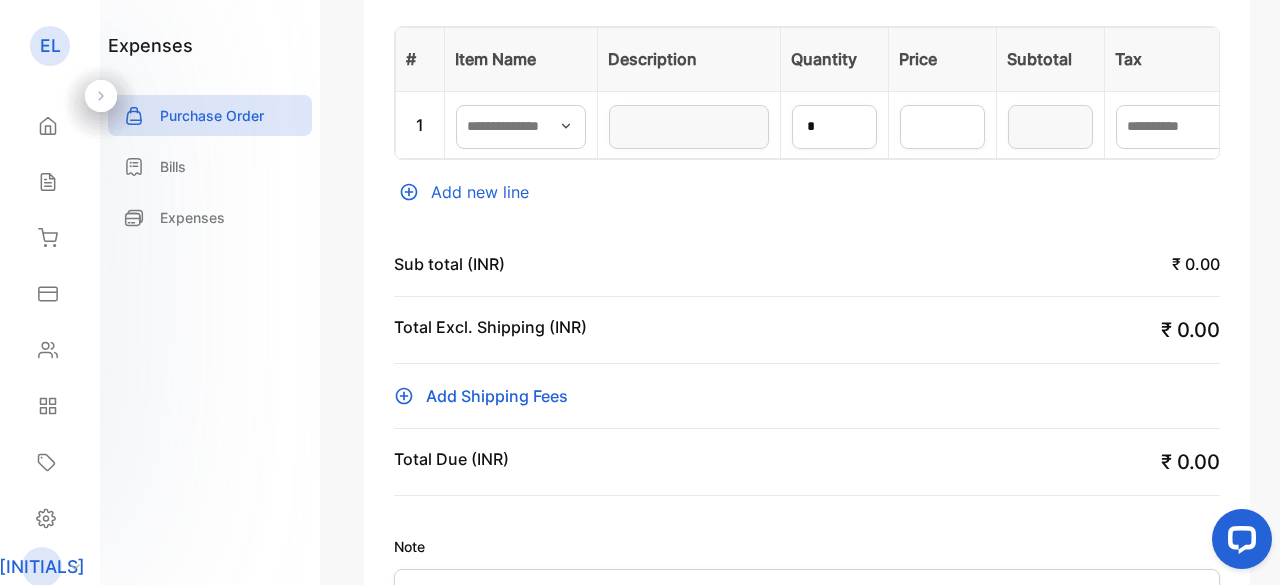 click at bounding box center (566, 126) 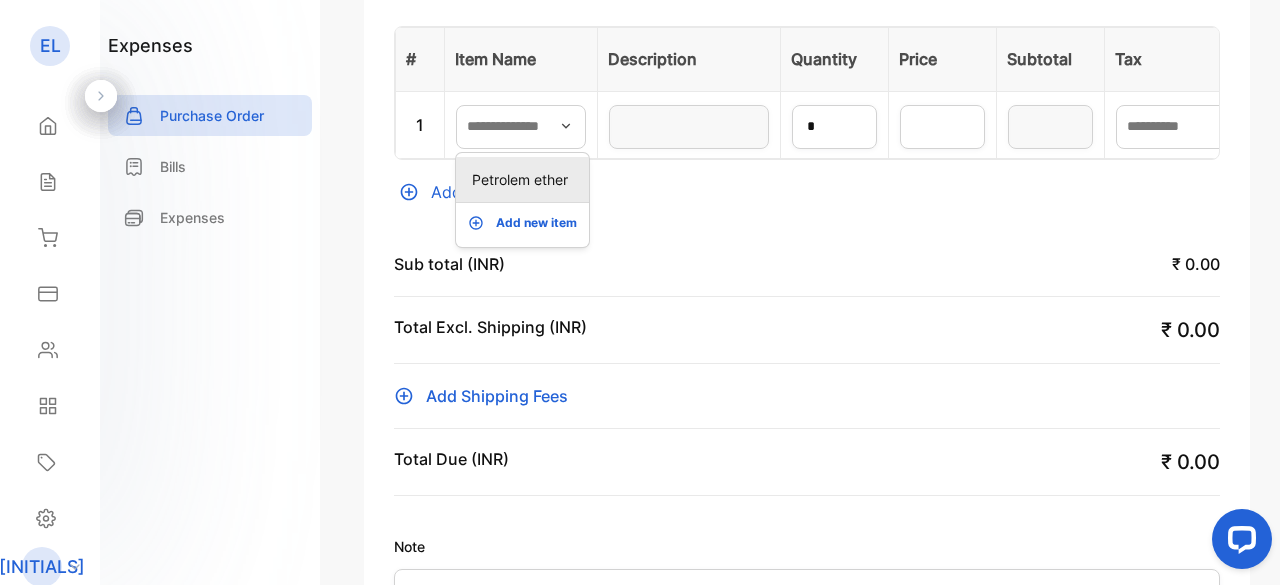 click on "Petrolem ether" at bounding box center [526, 179] 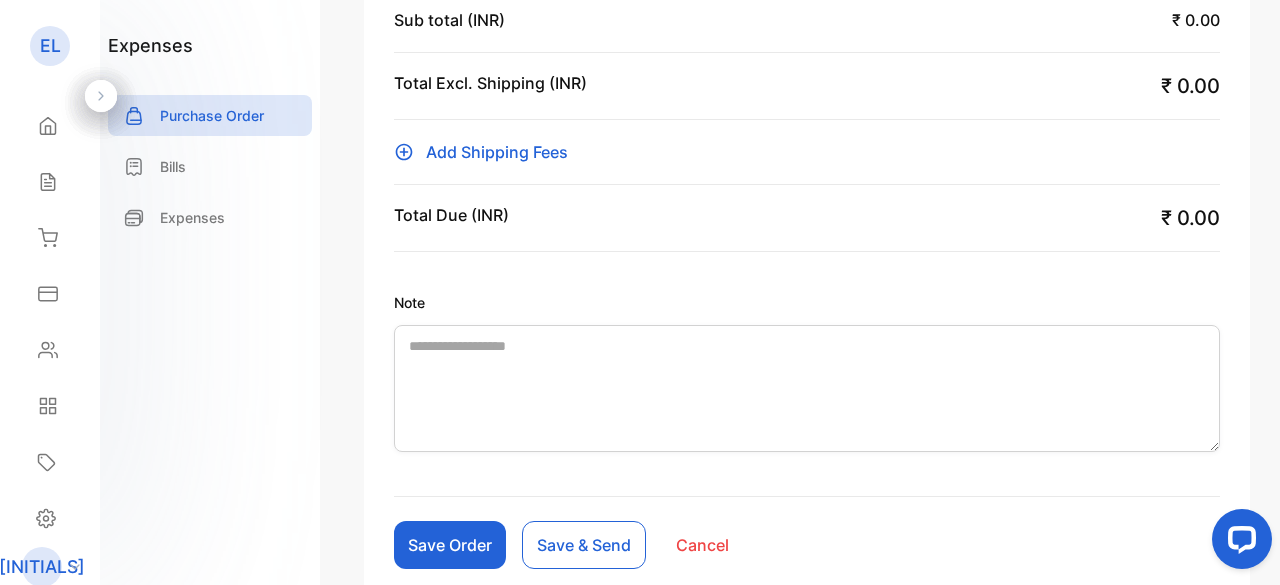scroll, scrollTop: 914, scrollLeft: 0, axis: vertical 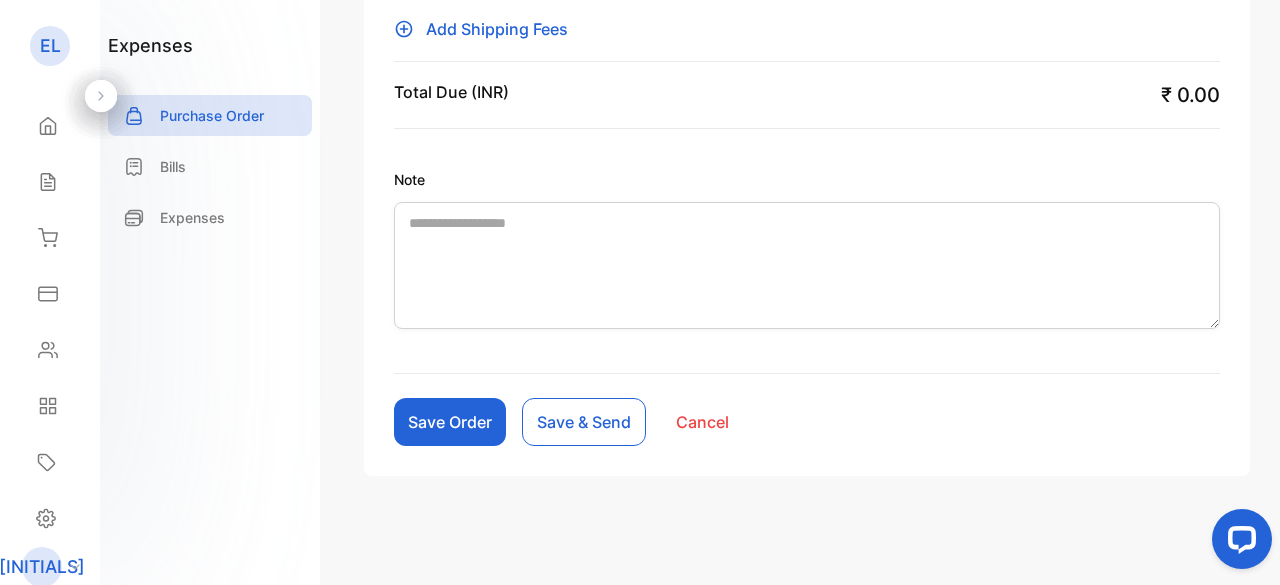 click on "Save Order" at bounding box center [450, 422] 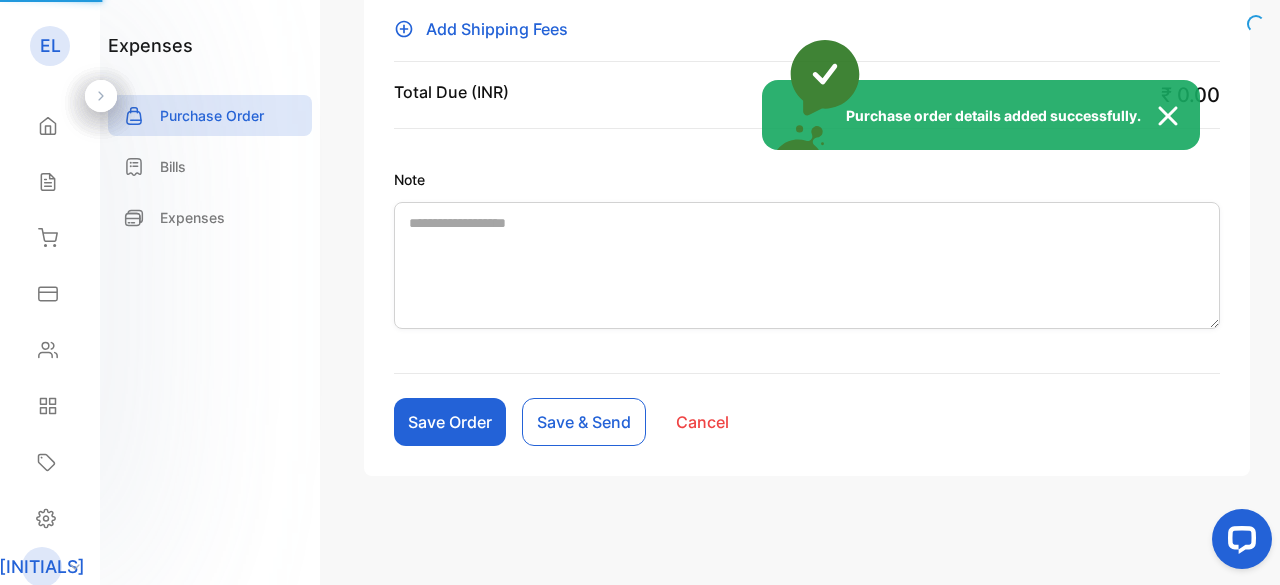 scroll, scrollTop: 883, scrollLeft: 0, axis: vertical 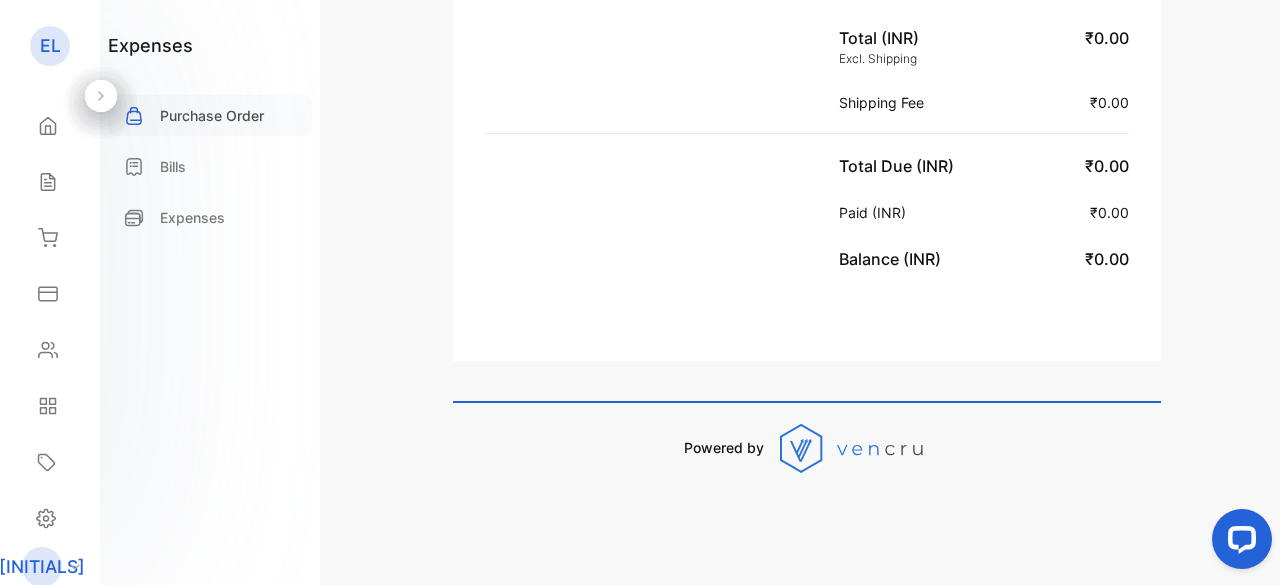 click on "Purchase Order" at bounding box center [210, 115] 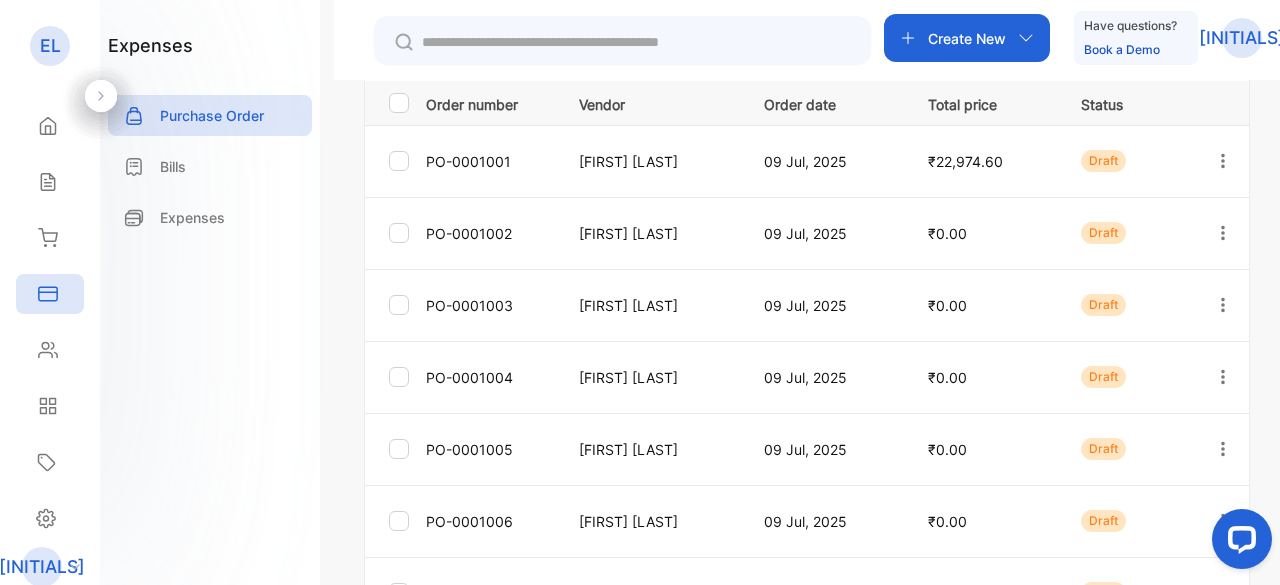 scroll, scrollTop: 224, scrollLeft: 0, axis: vertical 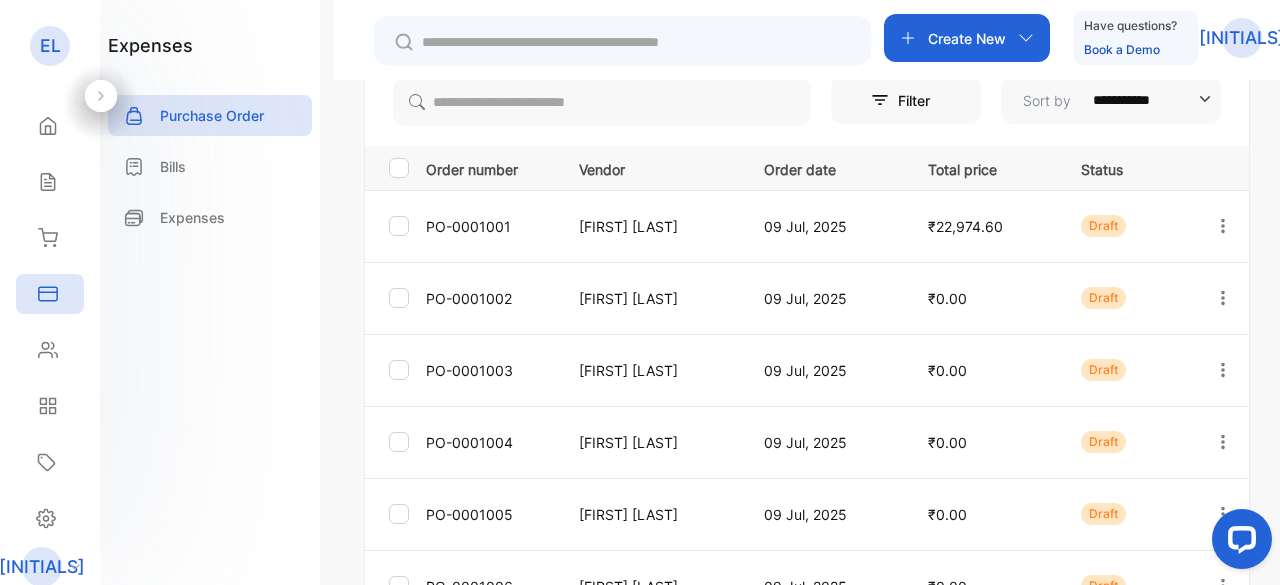 click on "Create New" at bounding box center [967, 38] 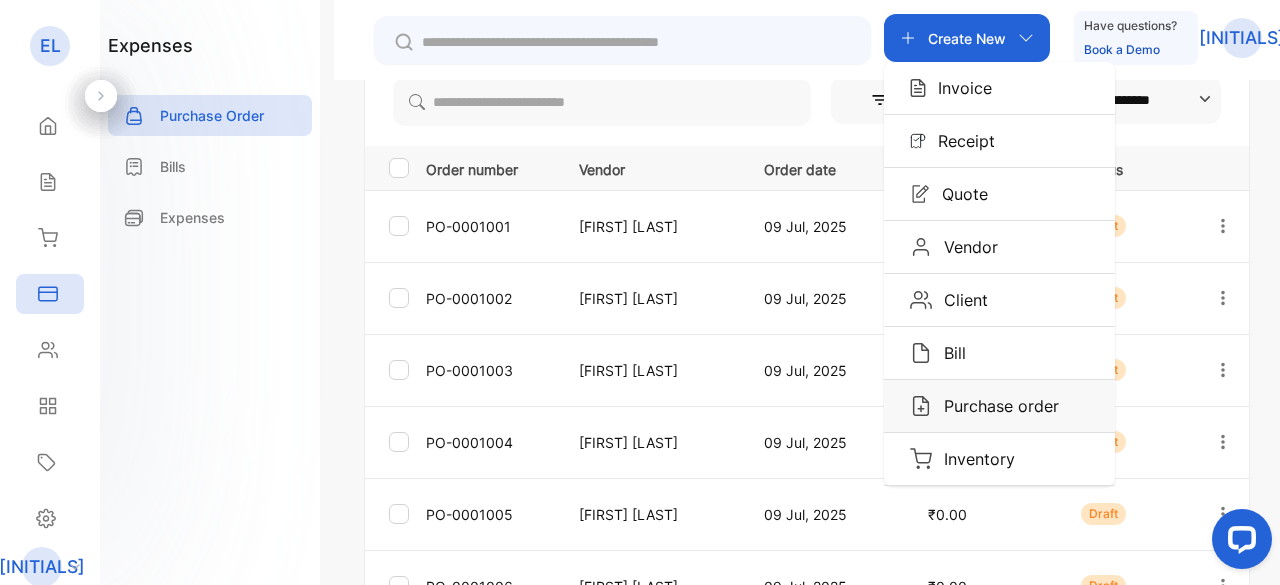 click on "Purchase order" at bounding box center (959, 88) 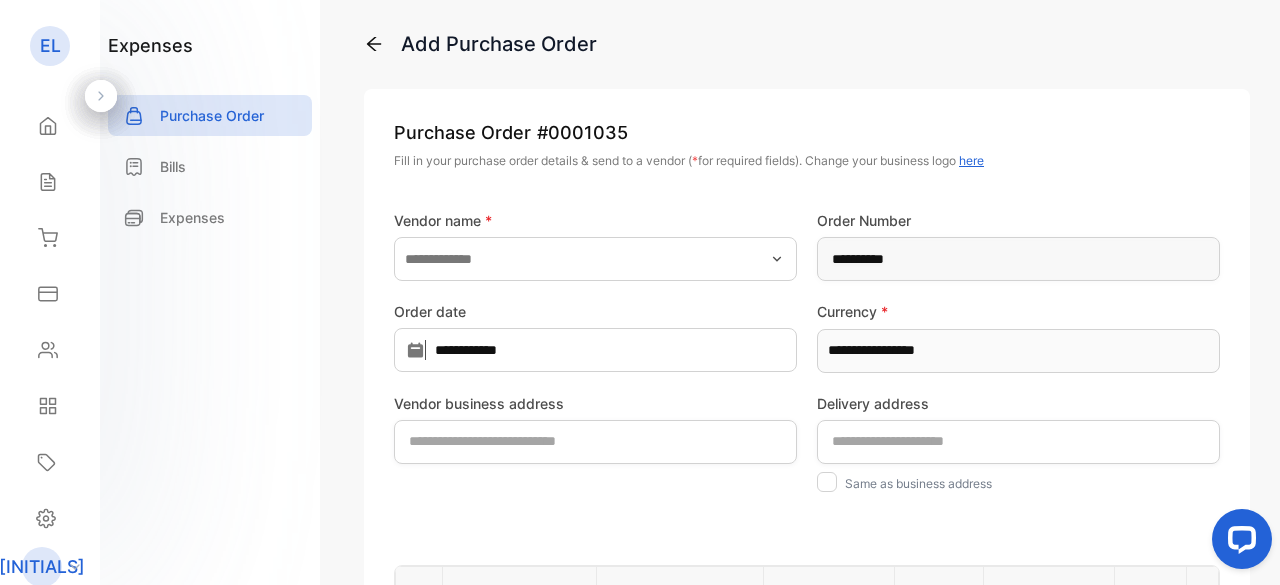 scroll, scrollTop: 0, scrollLeft: 0, axis: both 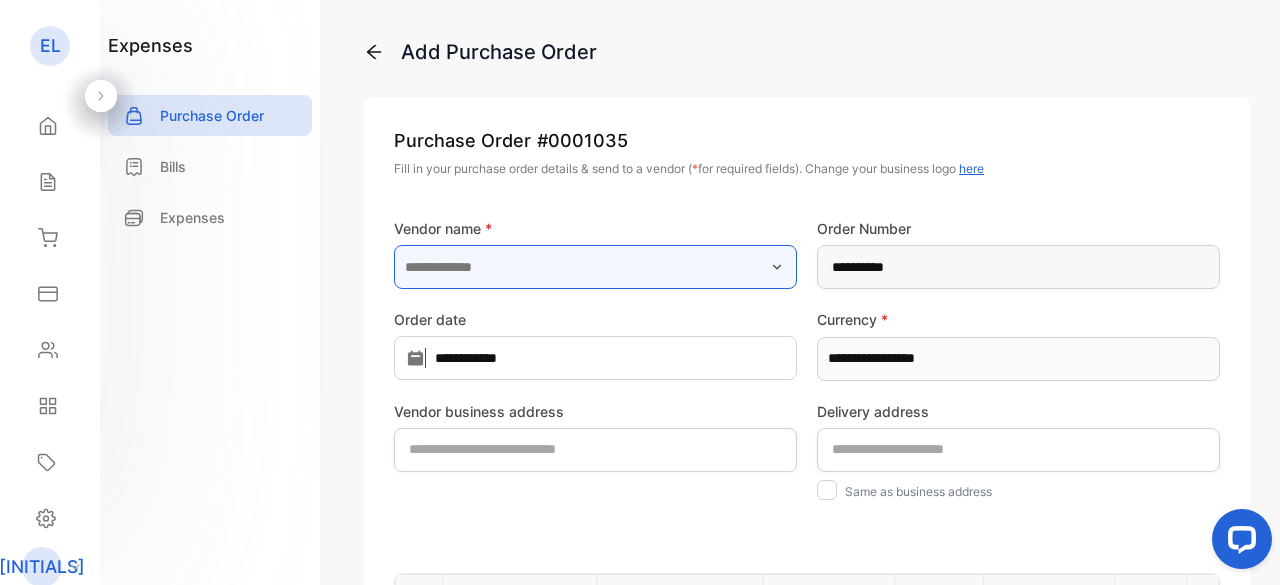click at bounding box center [595, 267] 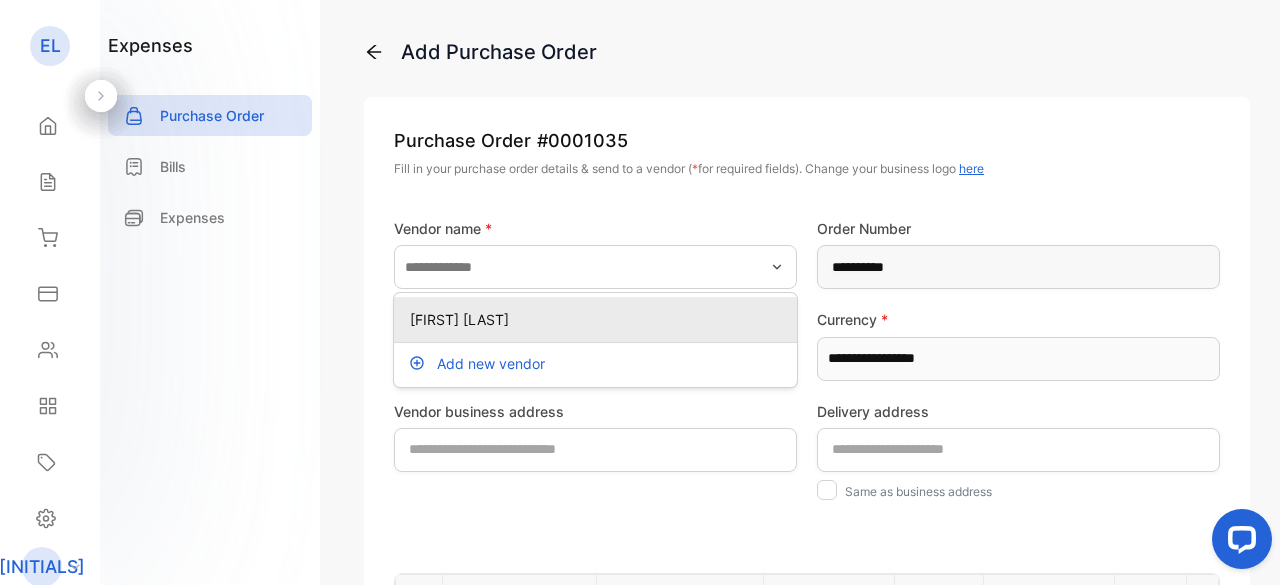 click on "[FIRST] [LAST]" at bounding box center [599, 319] 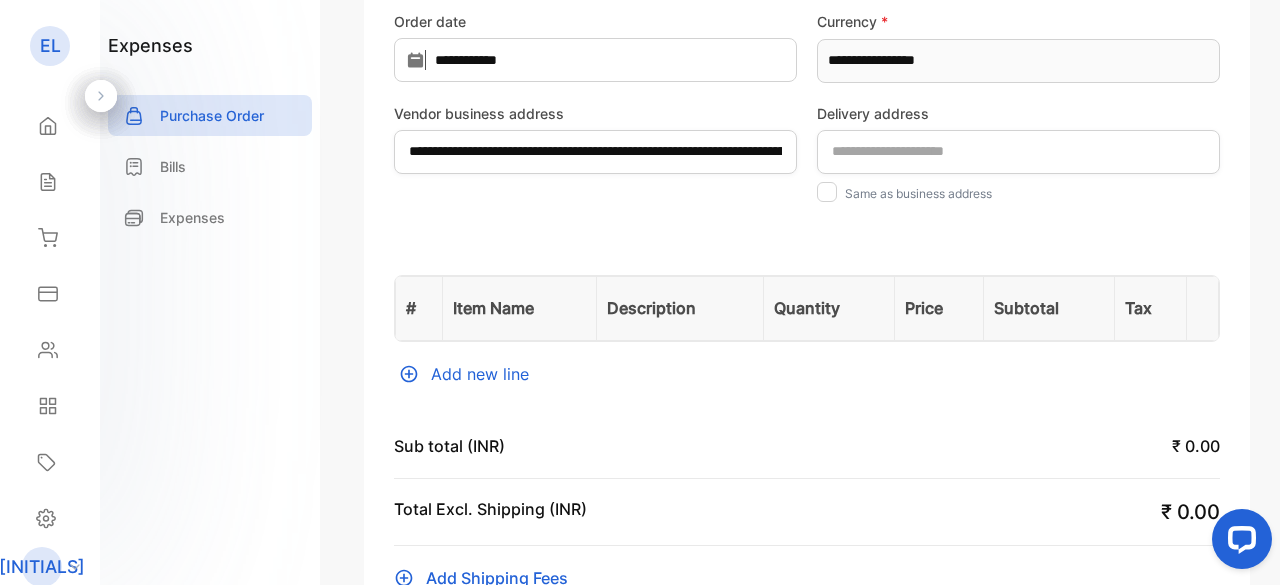 scroll, scrollTop: 300, scrollLeft: 0, axis: vertical 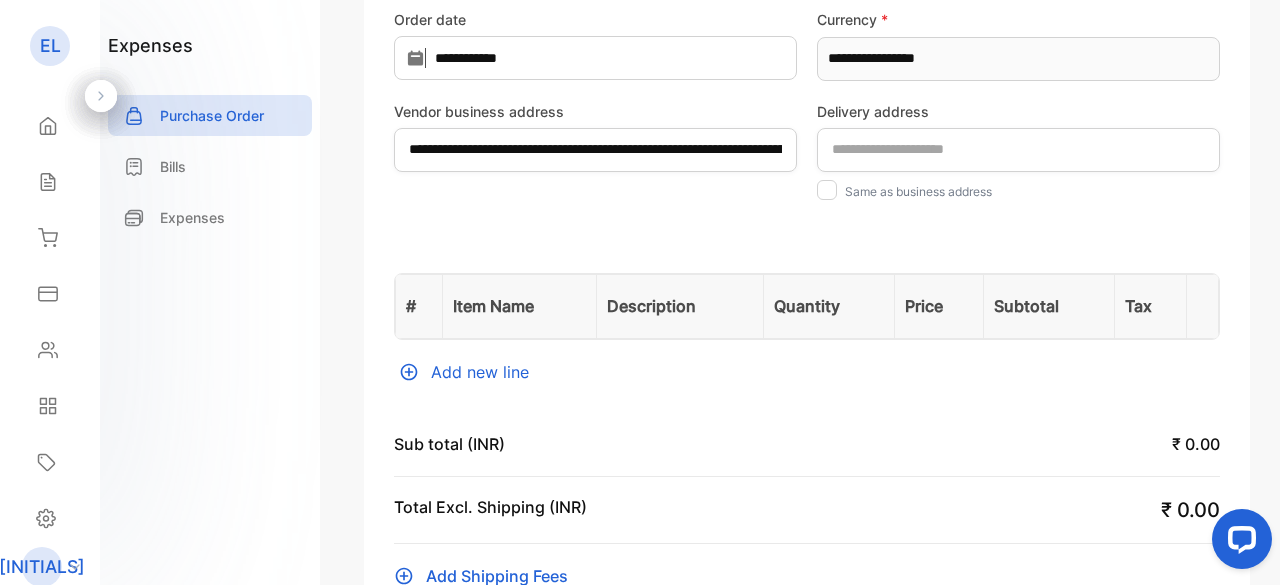 click on "Add new line" at bounding box center (807, 372) 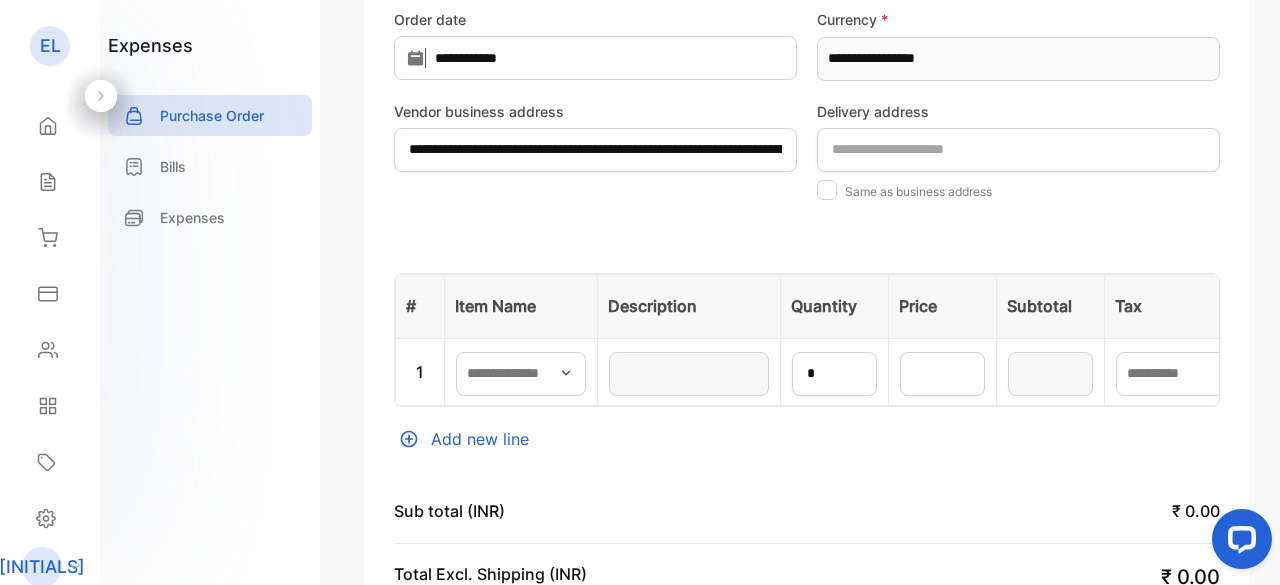 click at bounding box center (566, 373) 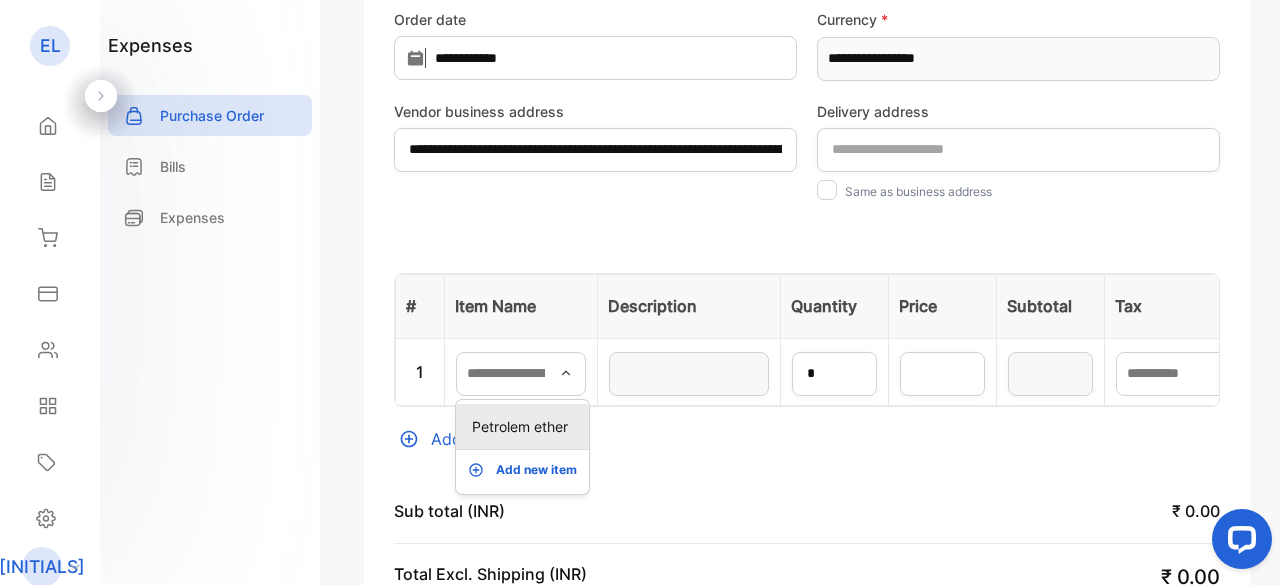 click on "Petrolem ether" at bounding box center [526, 426] 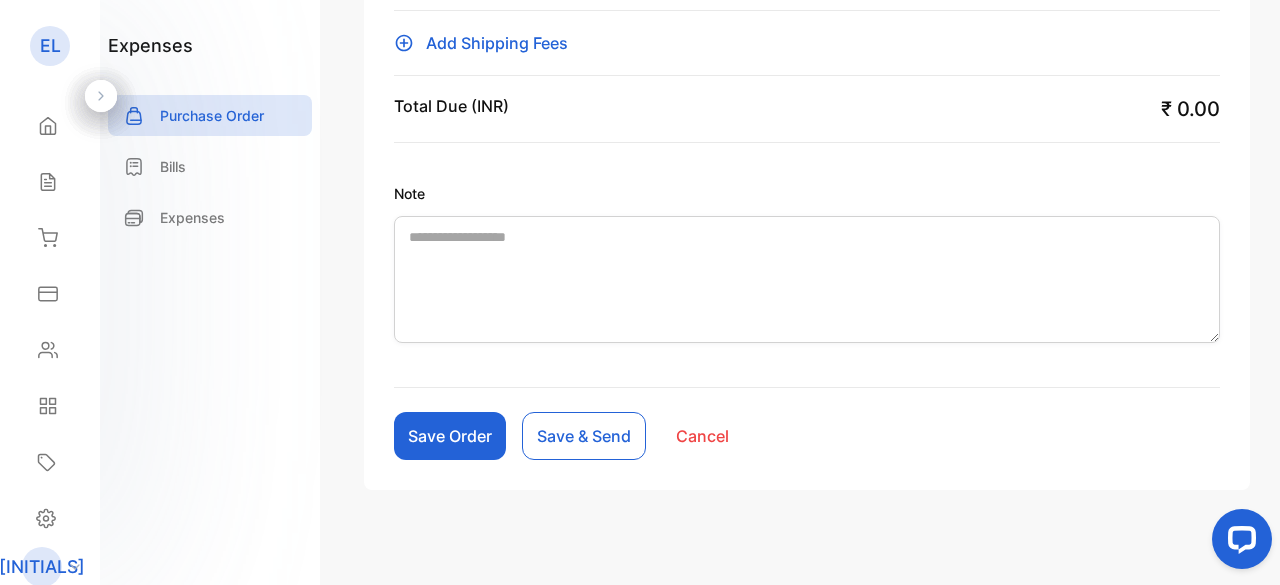 scroll, scrollTop: 914, scrollLeft: 0, axis: vertical 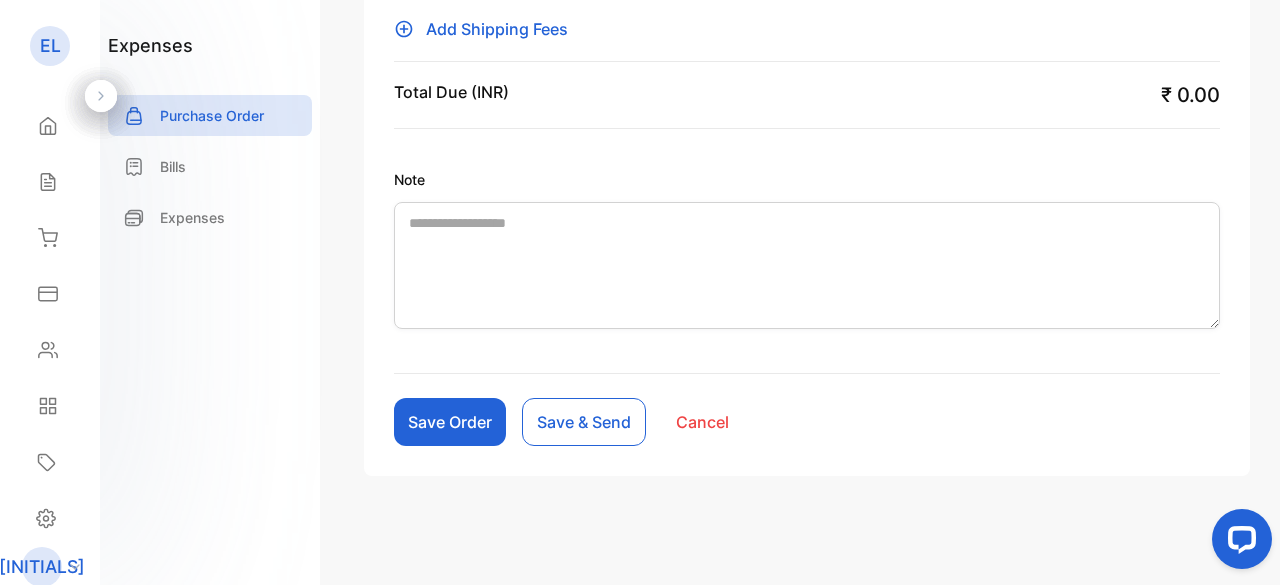 click on "Save Order" at bounding box center [450, 422] 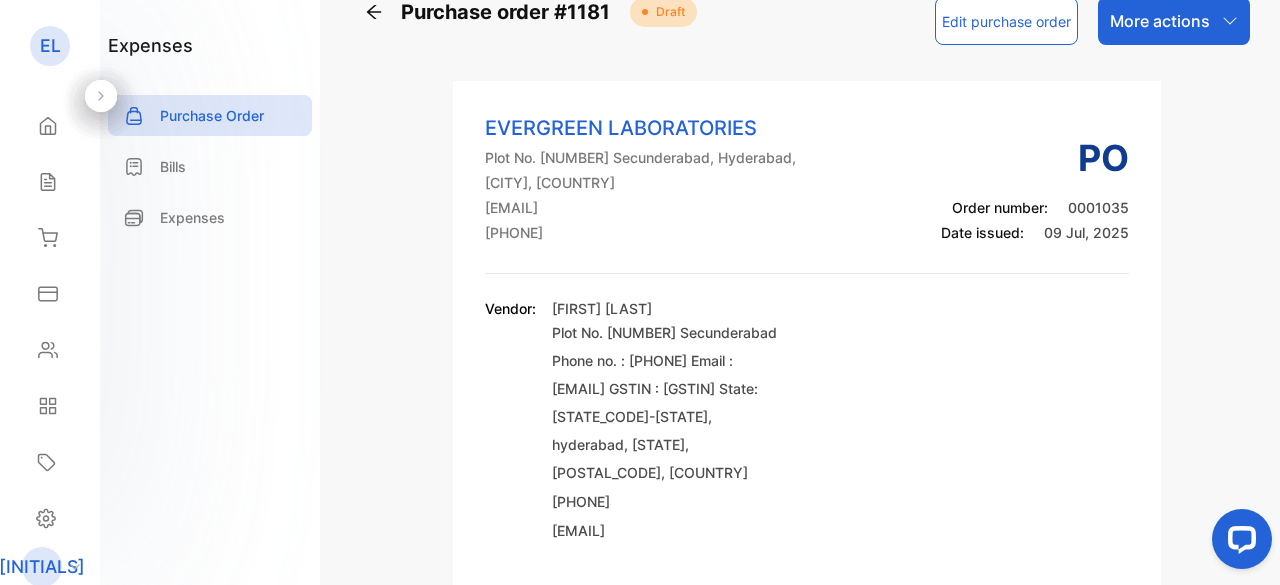 scroll, scrollTop: 0, scrollLeft: 0, axis: both 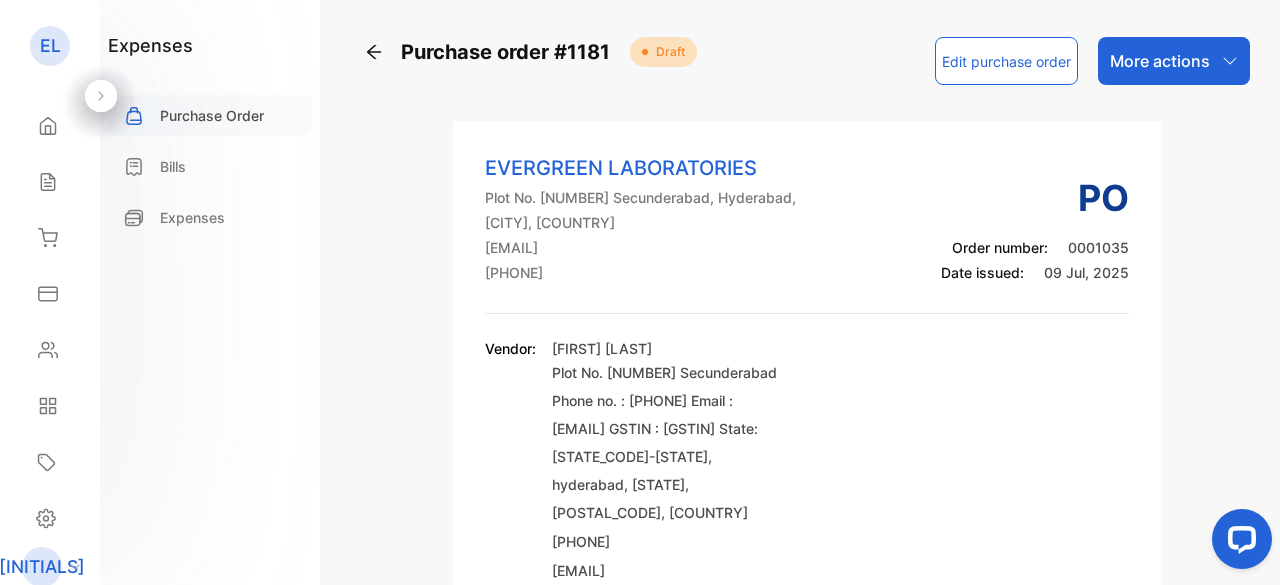 click on "Purchase Order" at bounding box center (212, 115) 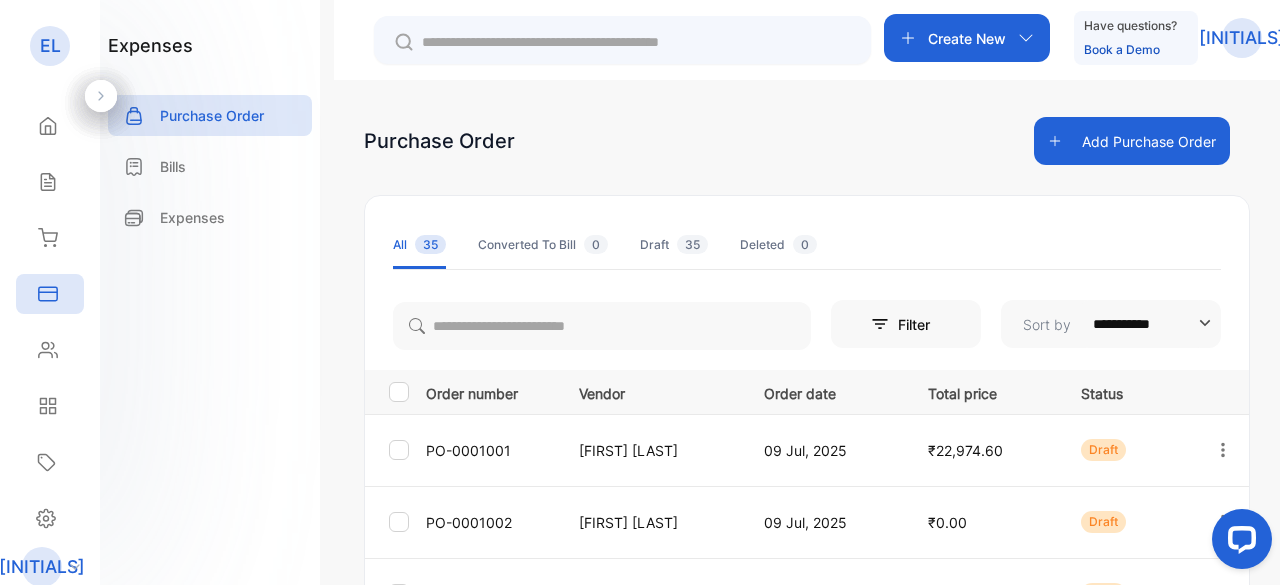 click on "Add Purchase Order" at bounding box center [1132, 141] 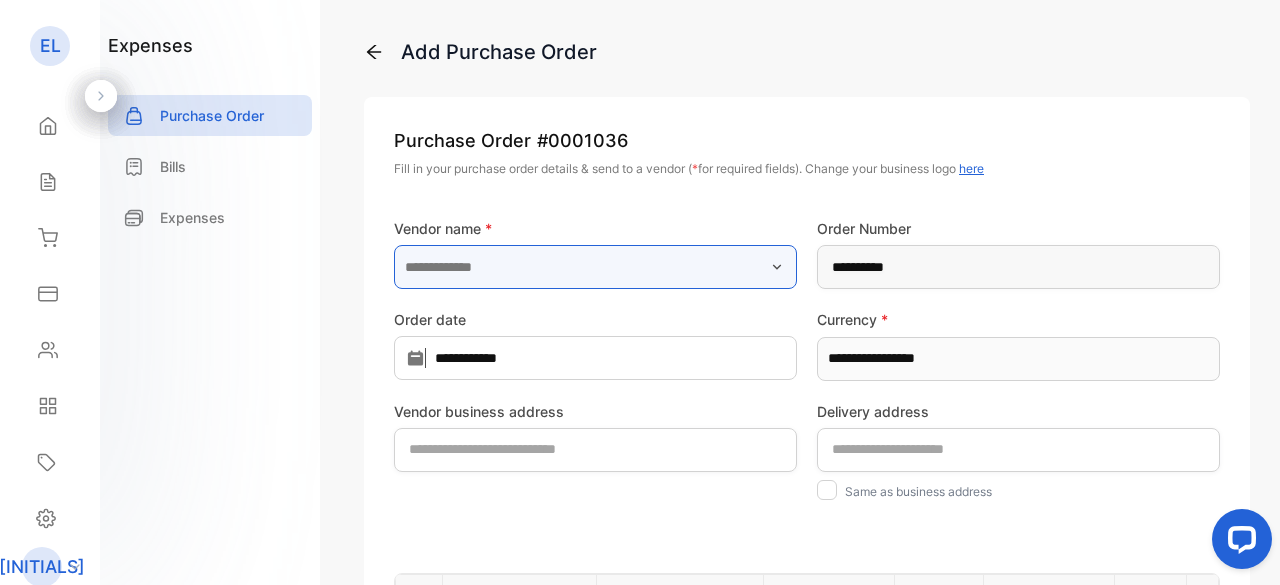click at bounding box center (595, 267) 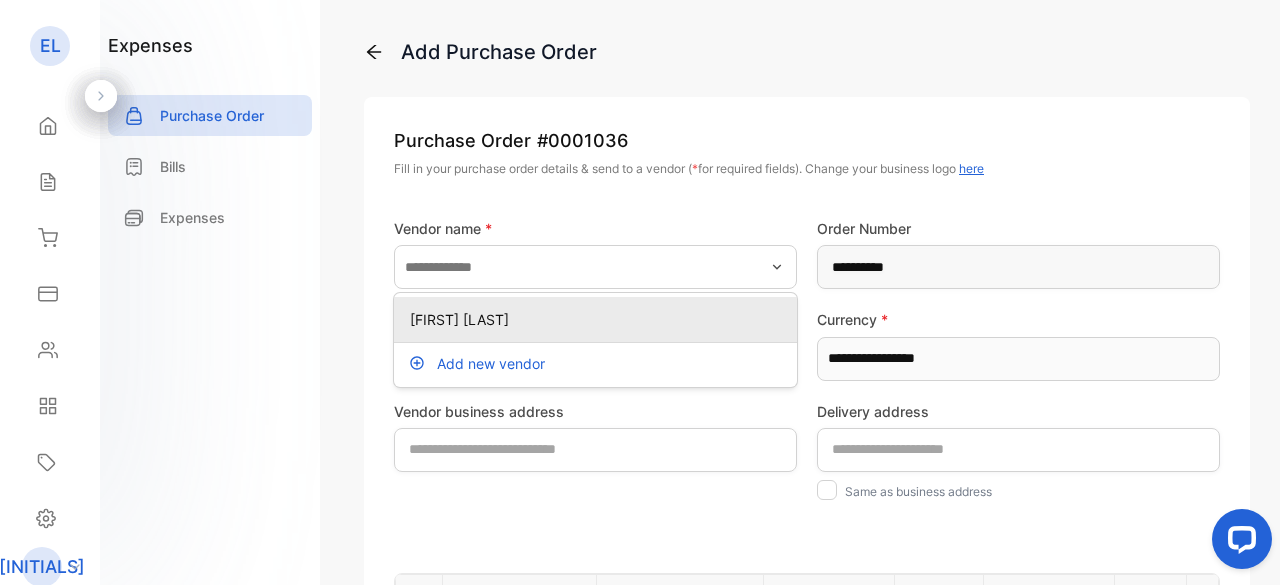 click on "[FIRST] [LAST]" at bounding box center (599, 319) 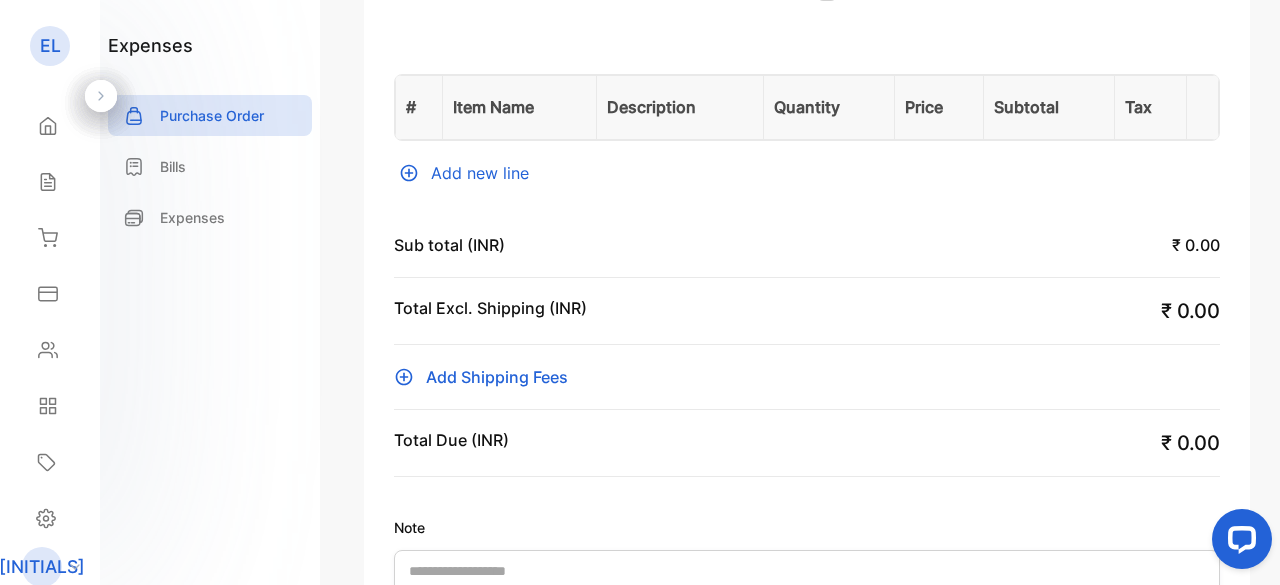 scroll, scrollTop: 500, scrollLeft: 0, axis: vertical 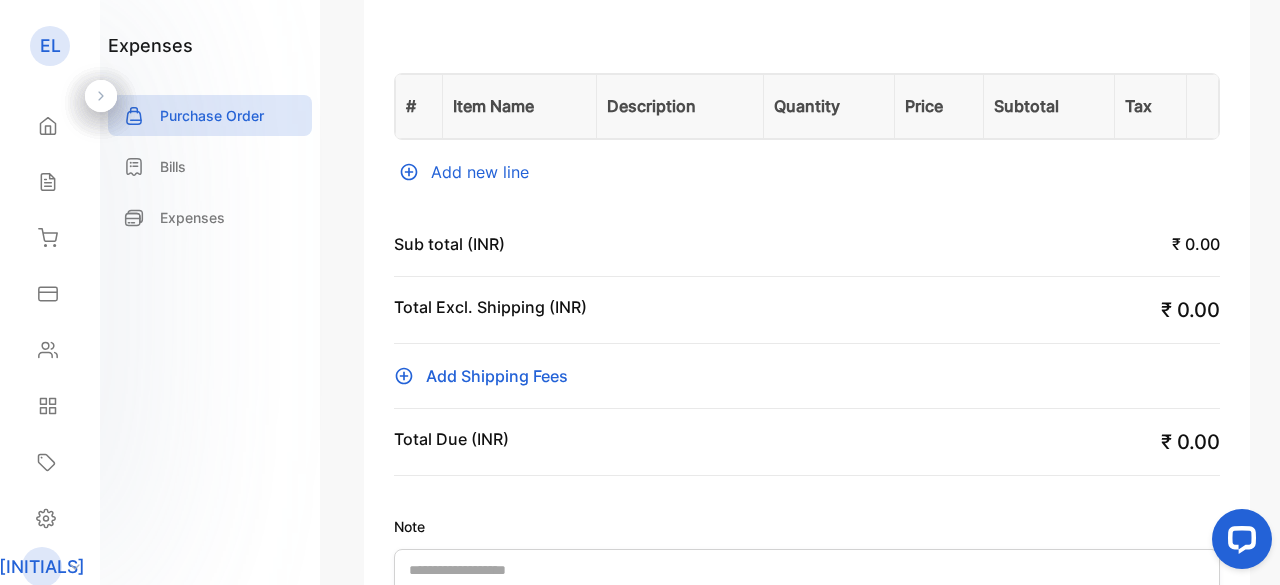click on "Add new line" at bounding box center (807, 172) 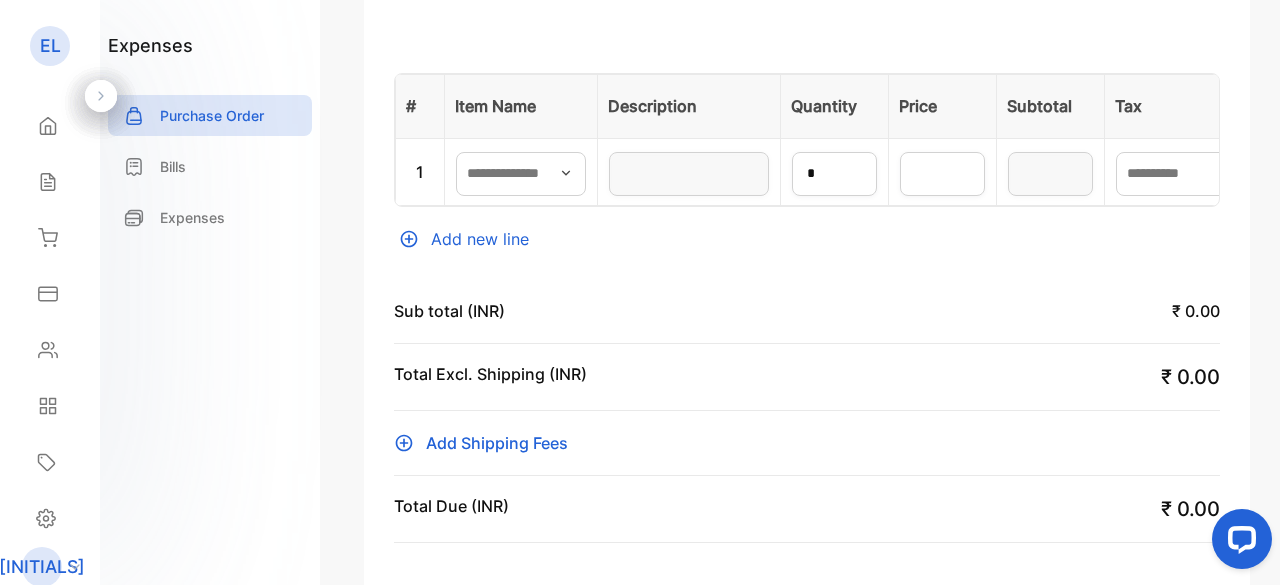 click at bounding box center [566, 173] 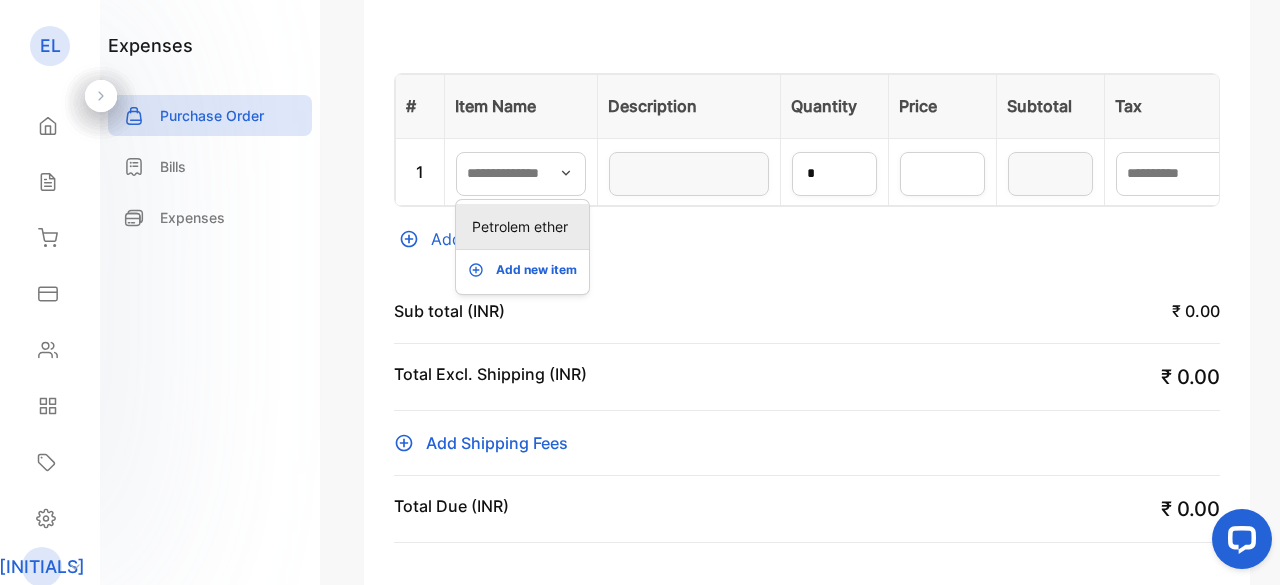 click on "Petrolem ether" at bounding box center (526, 226) 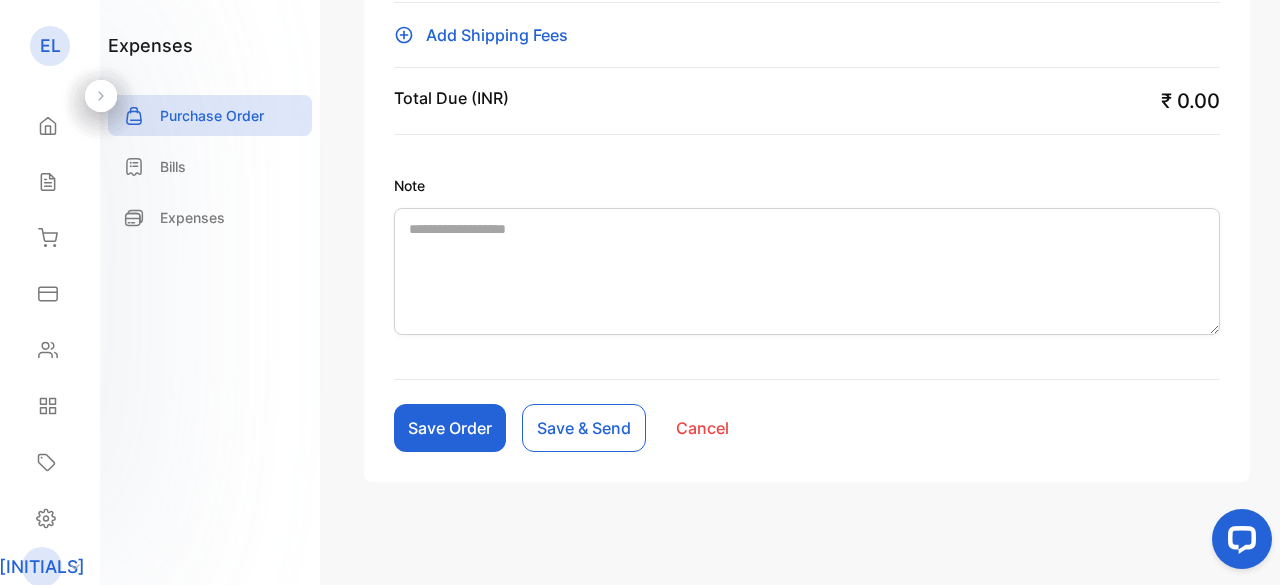 scroll, scrollTop: 914, scrollLeft: 0, axis: vertical 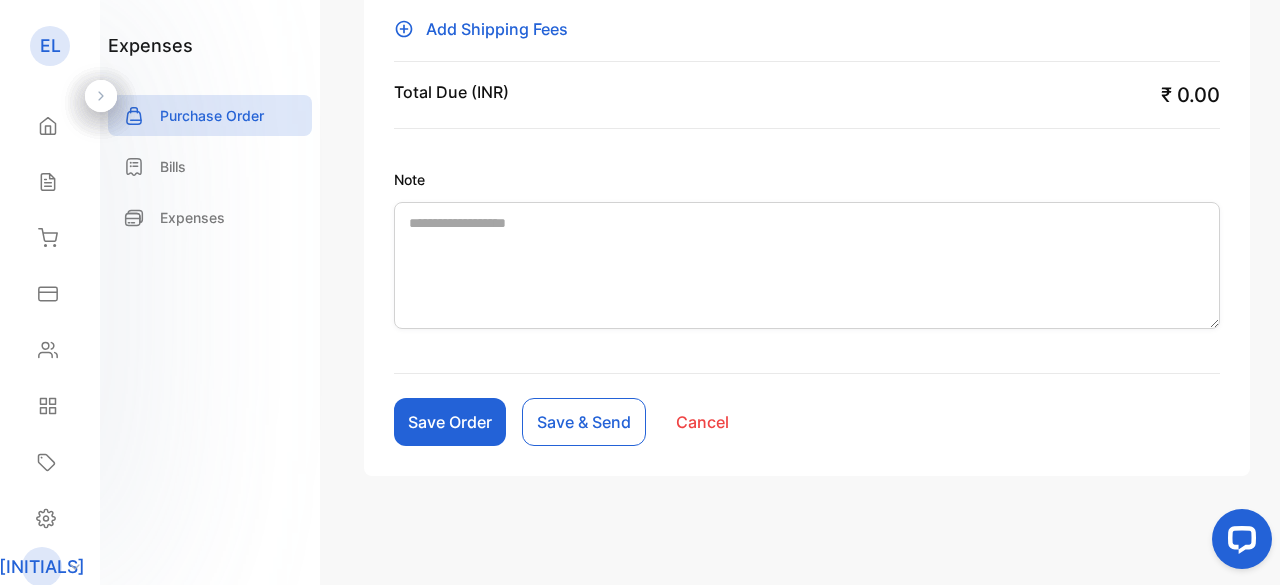 click on "Save Order" at bounding box center (450, 422) 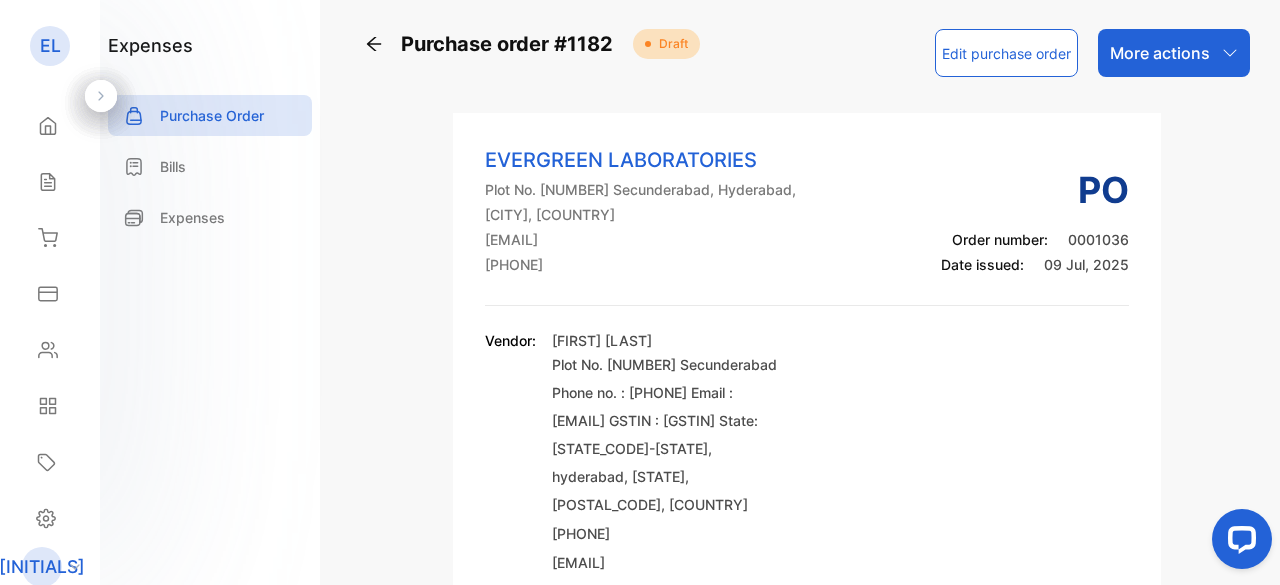 scroll, scrollTop: 0, scrollLeft: 0, axis: both 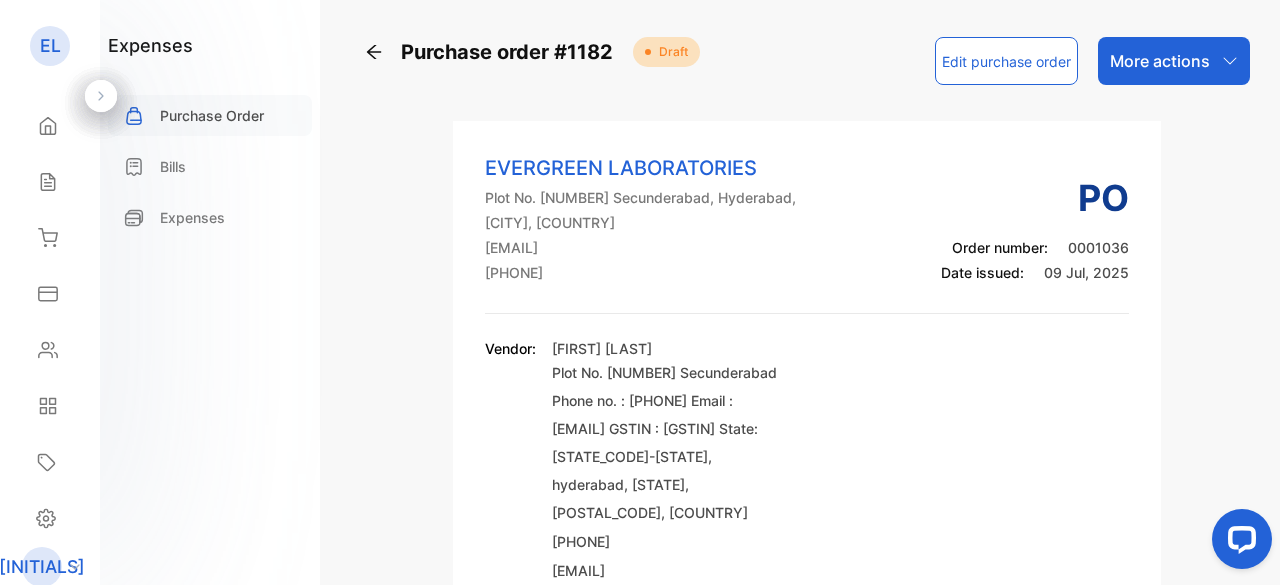 click on "Purchase Order" at bounding box center [212, 115] 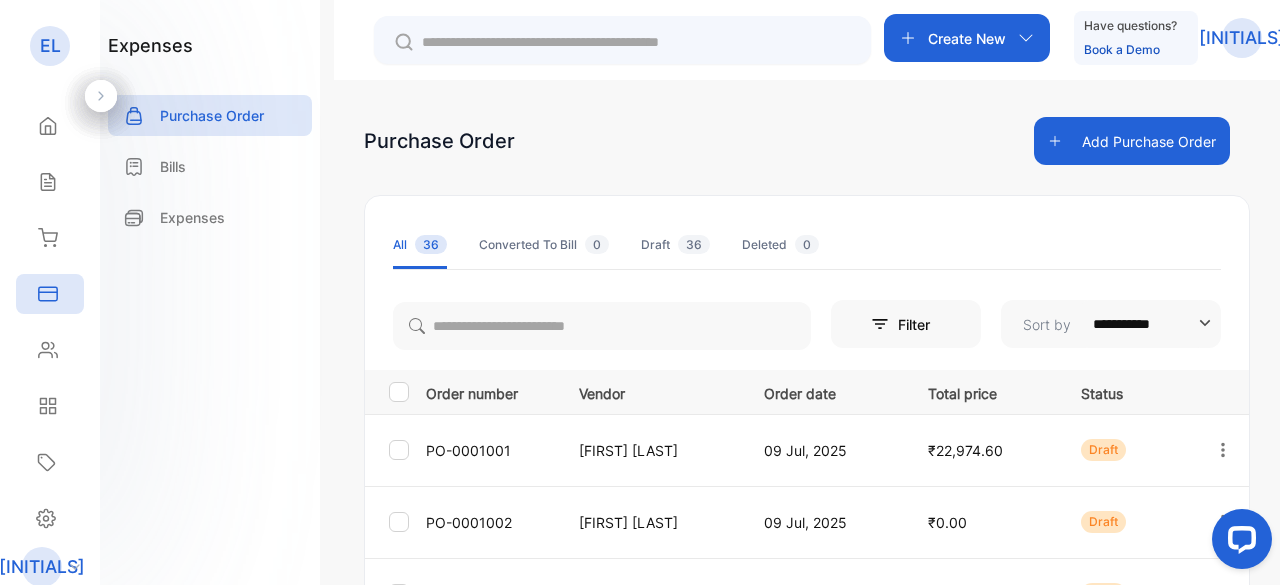click on "Add Purchase Order" at bounding box center (1132, 141) 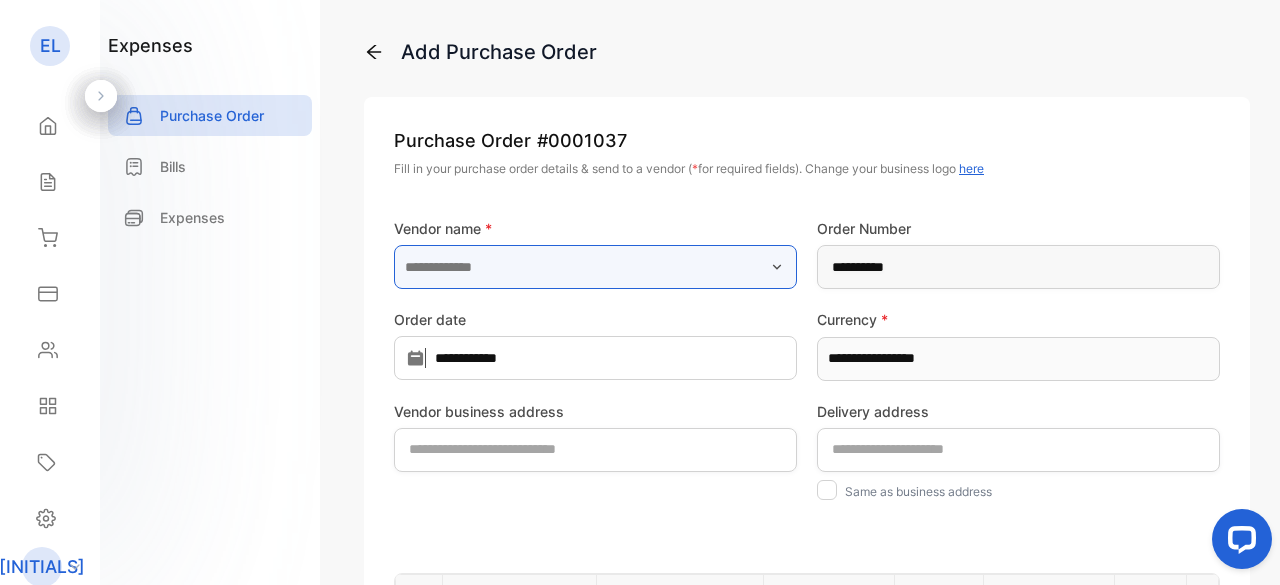 click at bounding box center (595, 267) 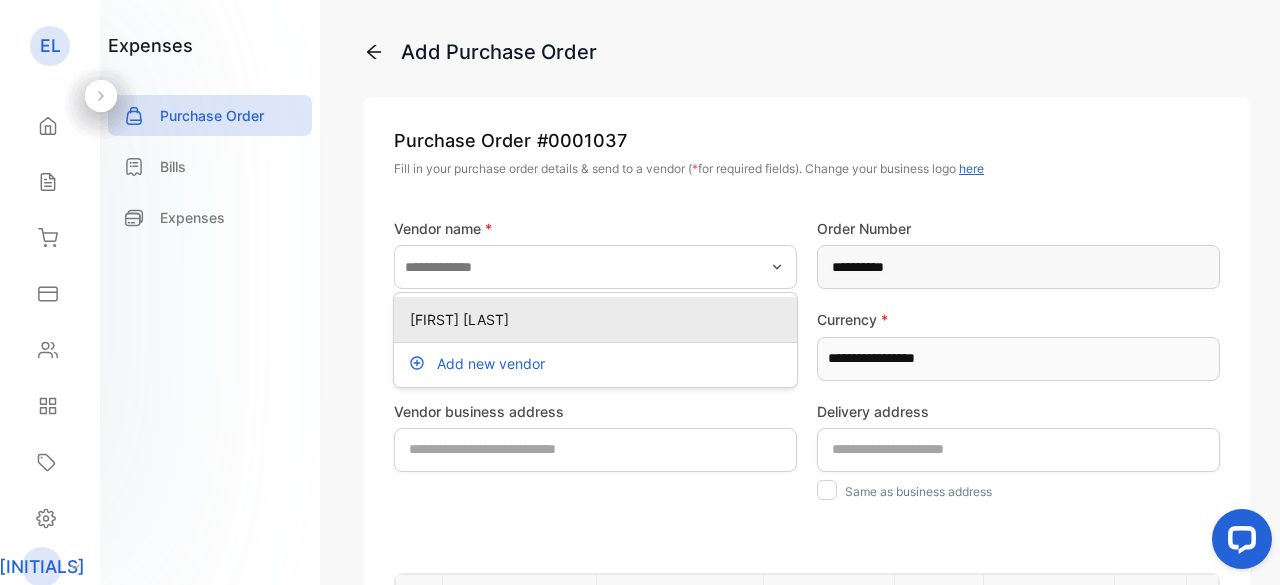 click on "[FIRST] [LAST]" at bounding box center [599, 319] 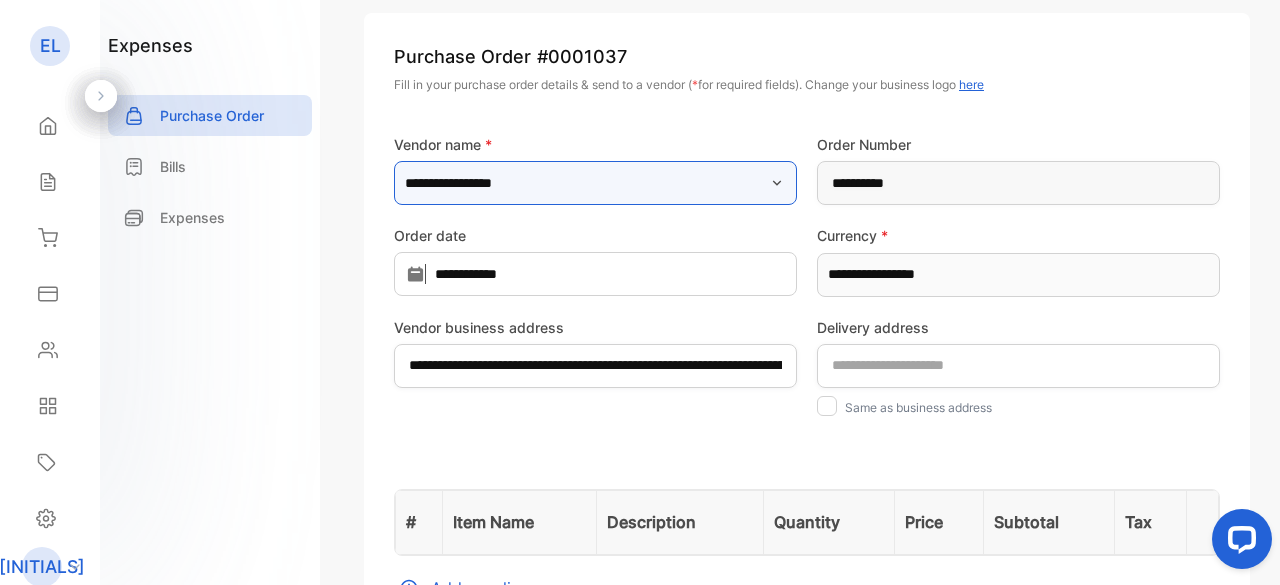scroll, scrollTop: 500, scrollLeft: 0, axis: vertical 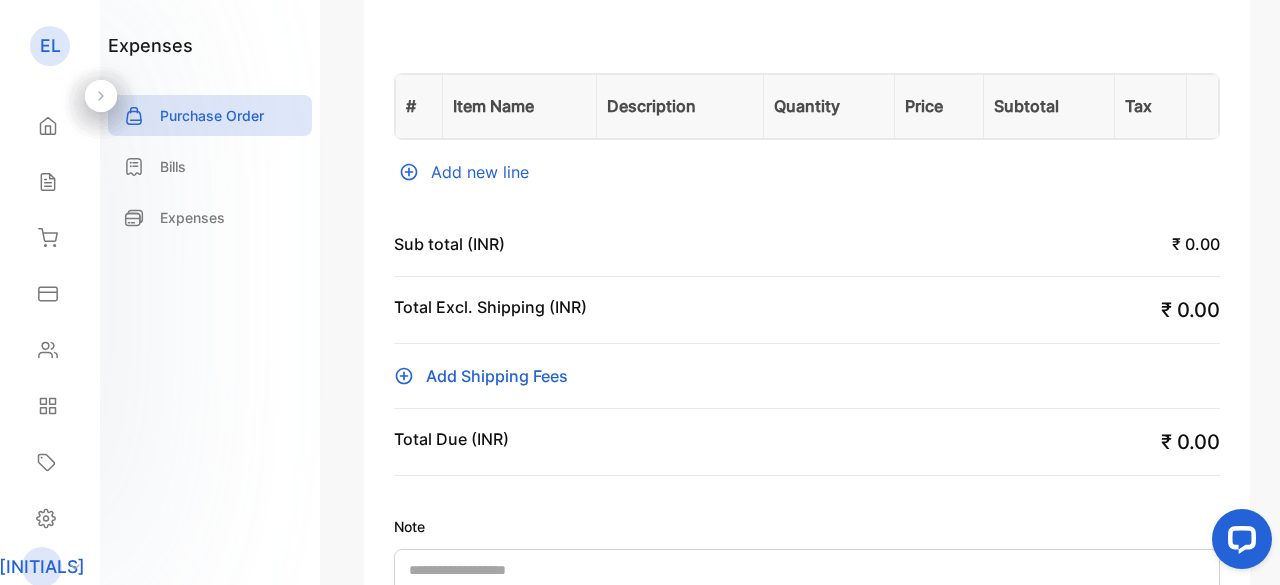 click on "Add new line" at bounding box center (807, 172) 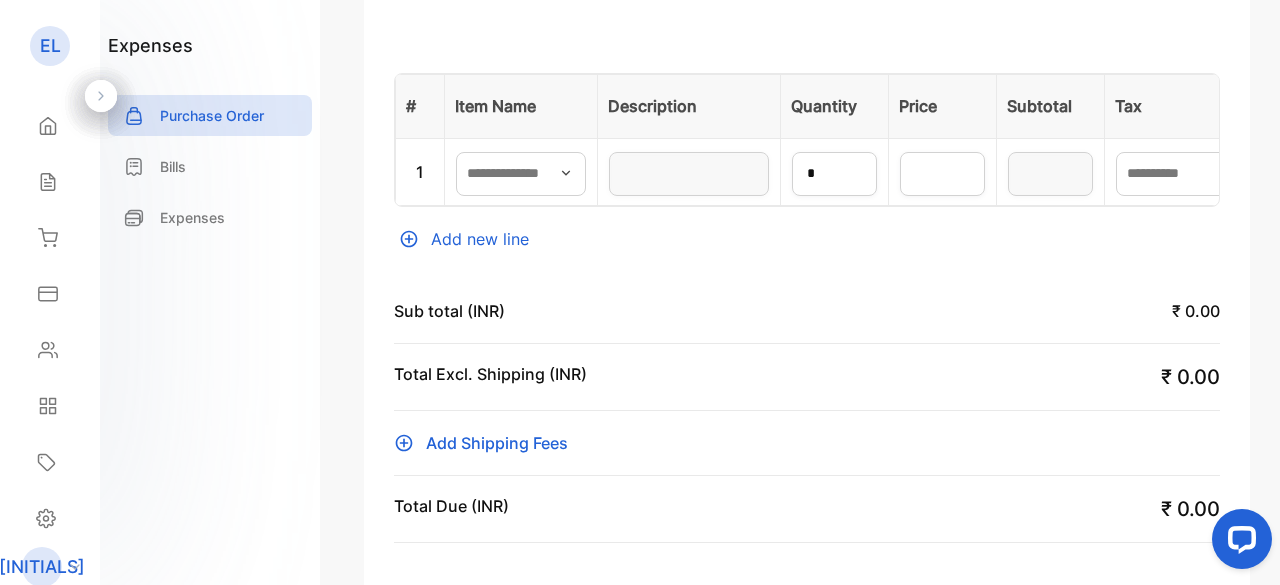 click at bounding box center (566, 173) 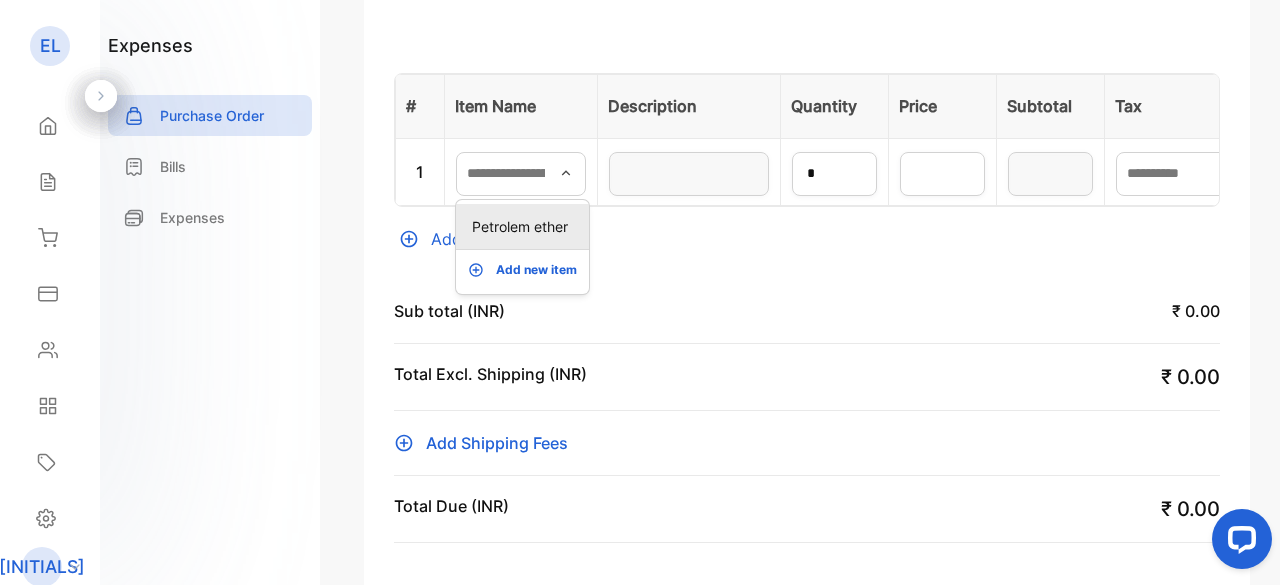 click on "Petrolem ether" at bounding box center [526, 226] 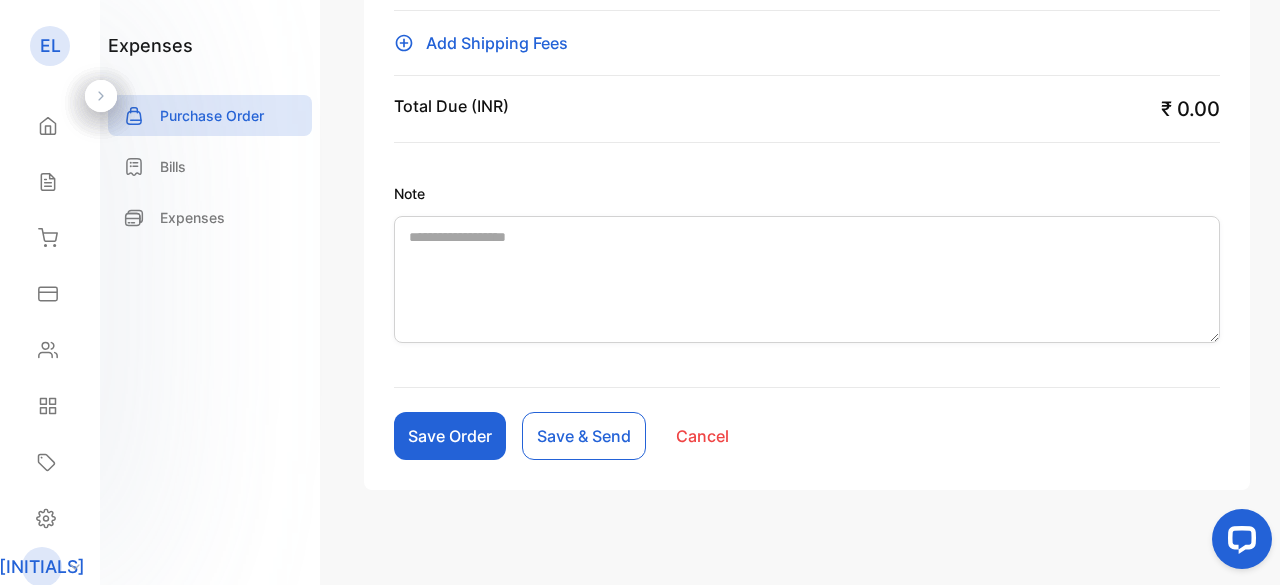 scroll, scrollTop: 914, scrollLeft: 0, axis: vertical 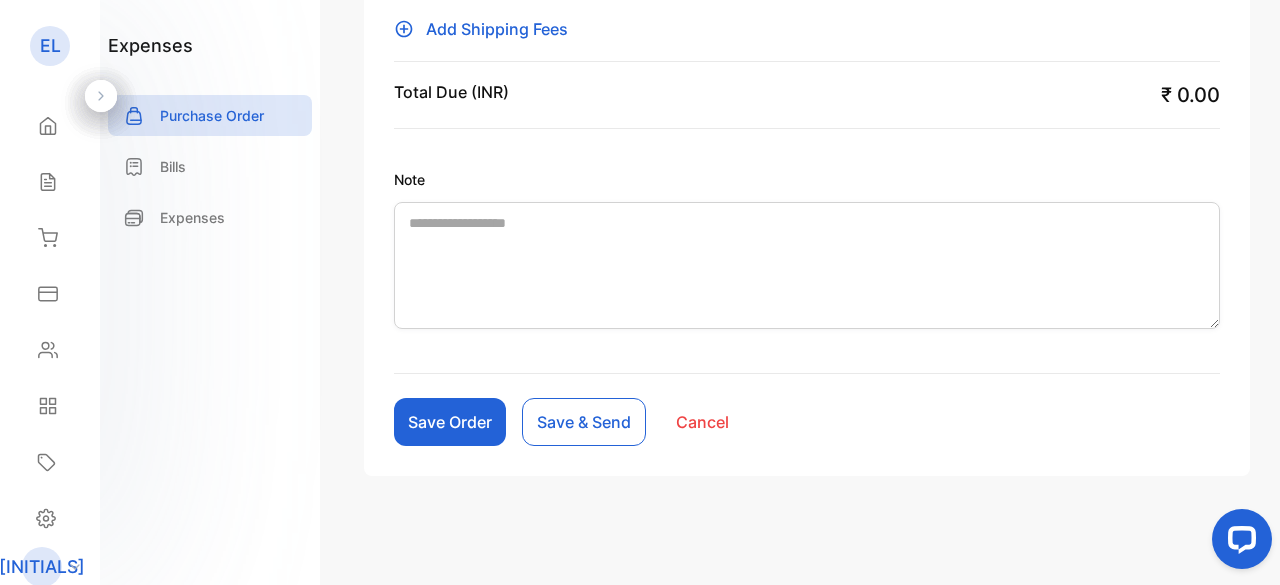click on "Save Order" at bounding box center [450, 422] 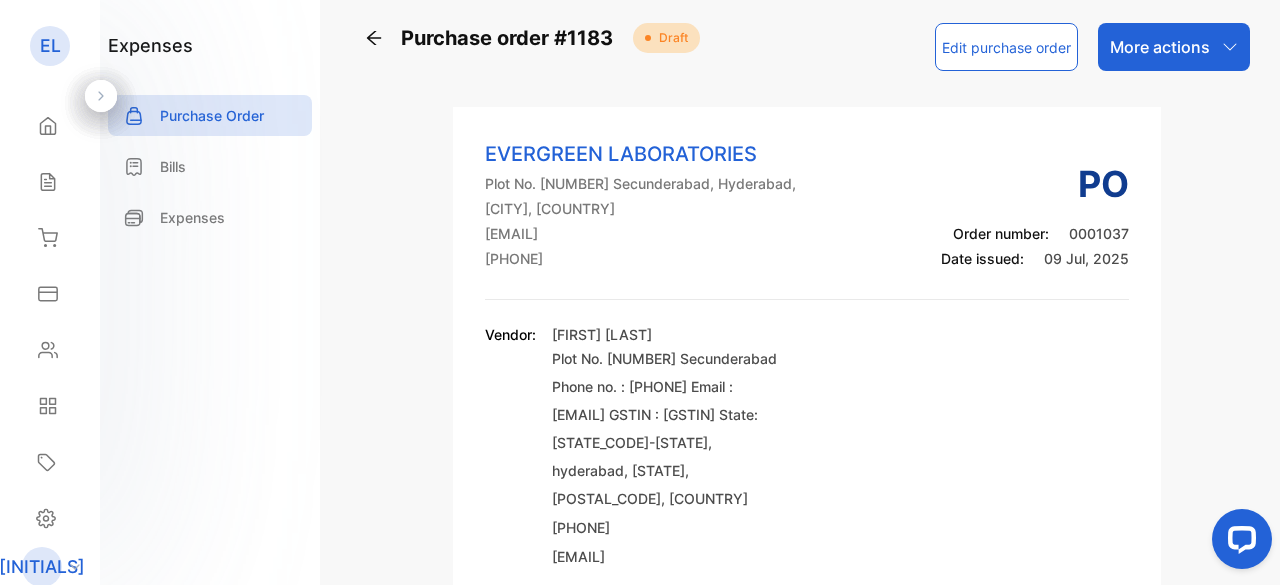 scroll, scrollTop: 0, scrollLeft: 0, axis: both 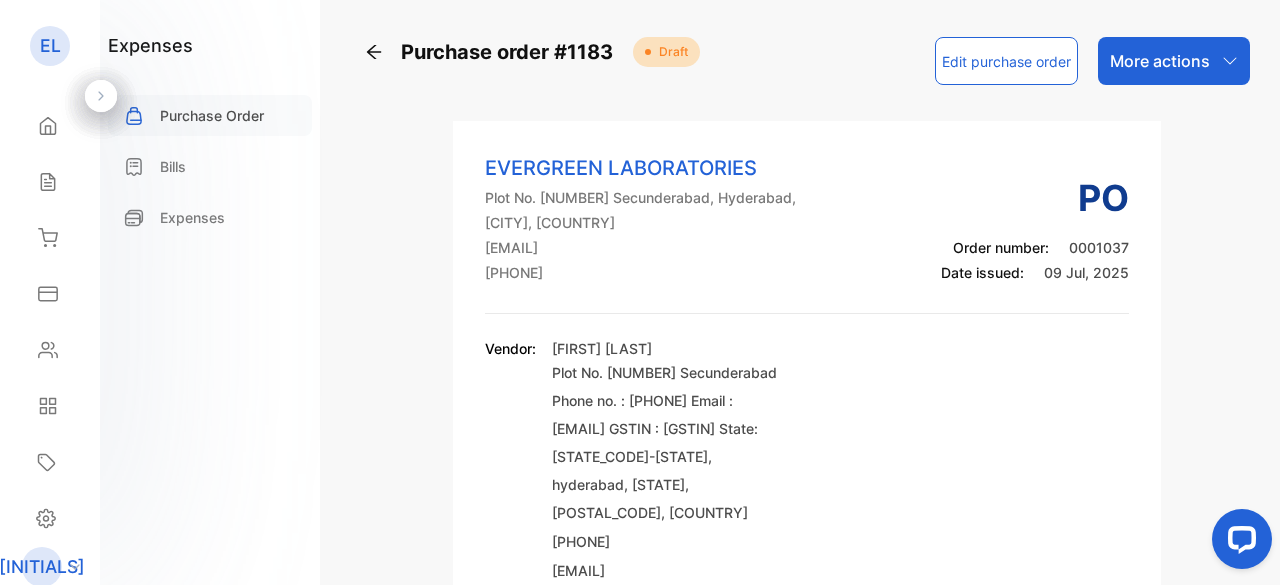 click on "Purchase Order" at bounding box center [212, 115] 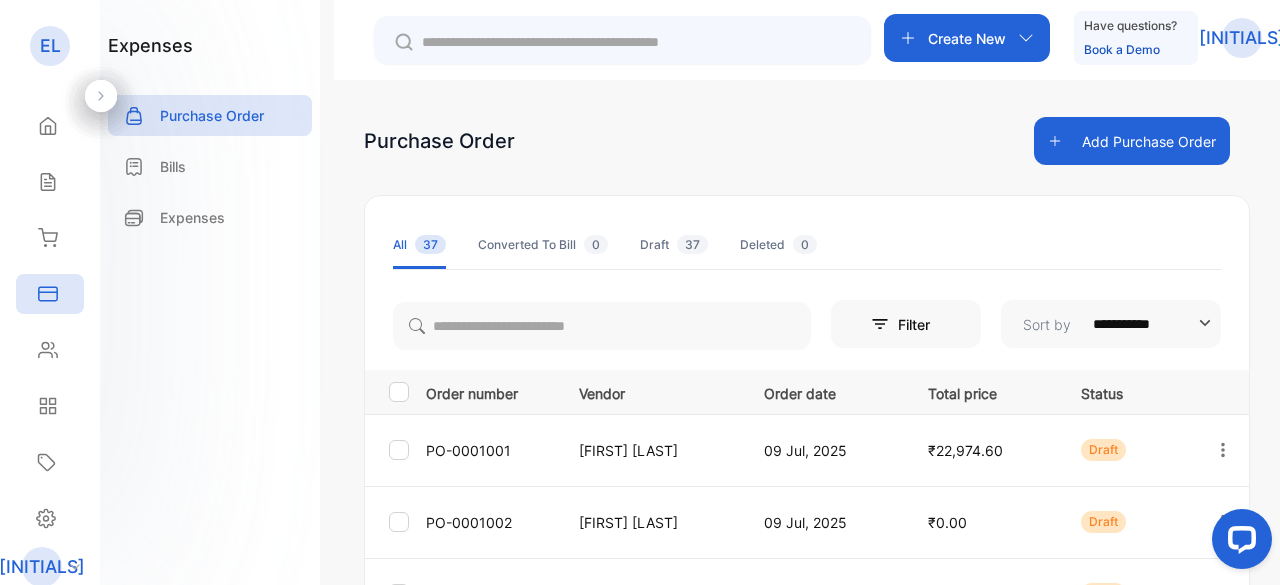 click on "Add Purchase Order" at bounding box center [1132, 141] 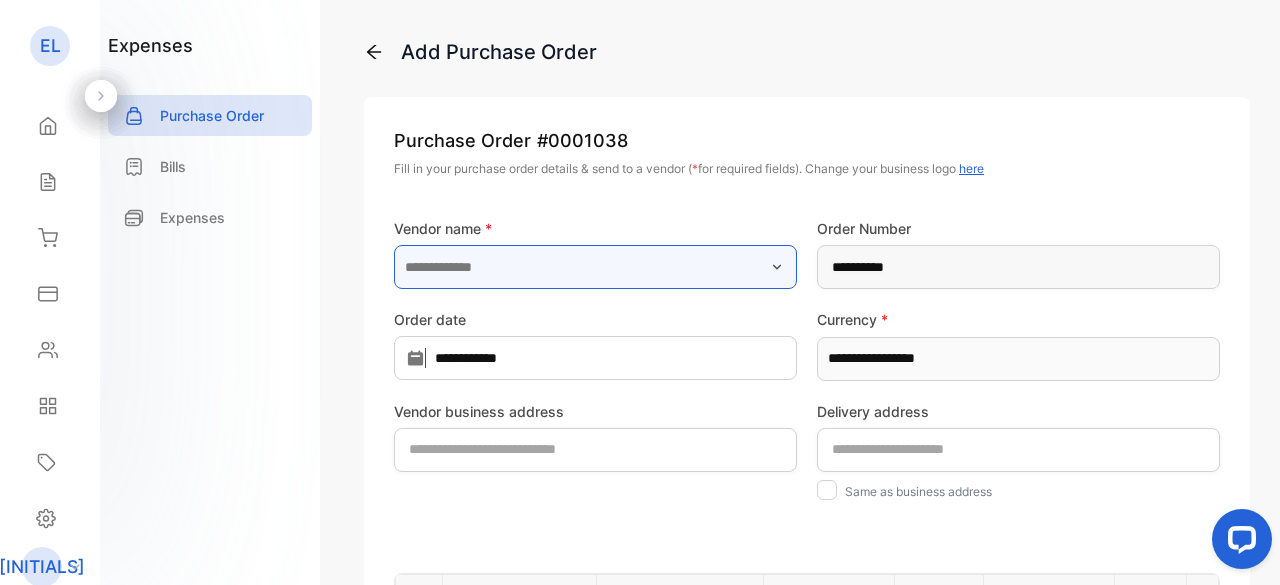 click at bounding box center [595, 267] 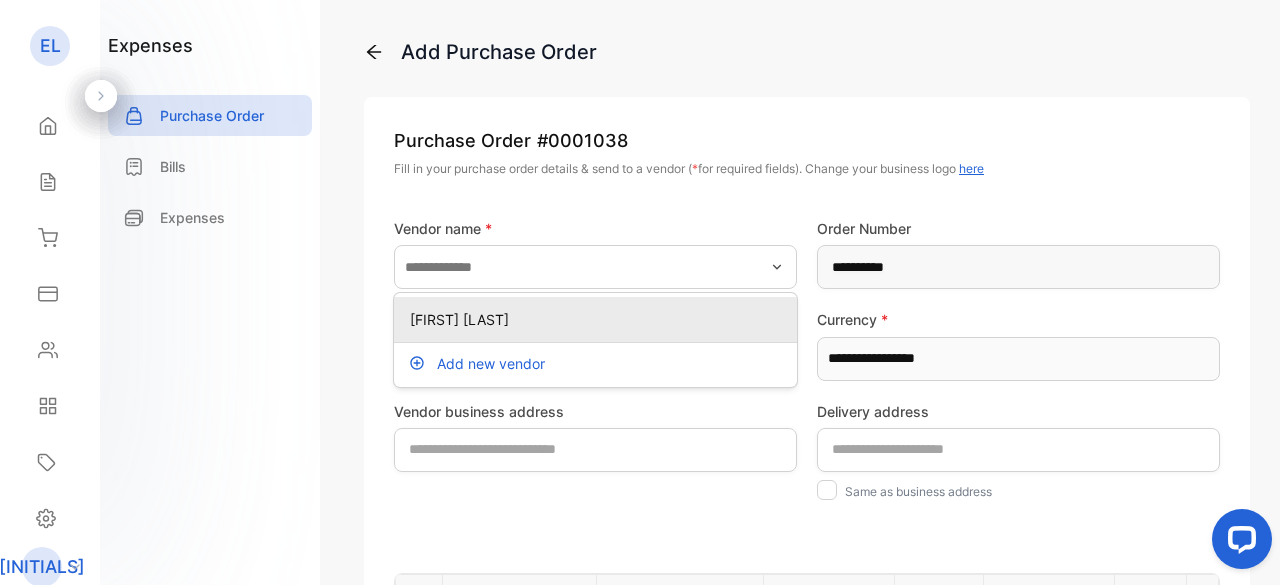 click on "[FIRST] [LAST]" at bounding box center (599, 319) 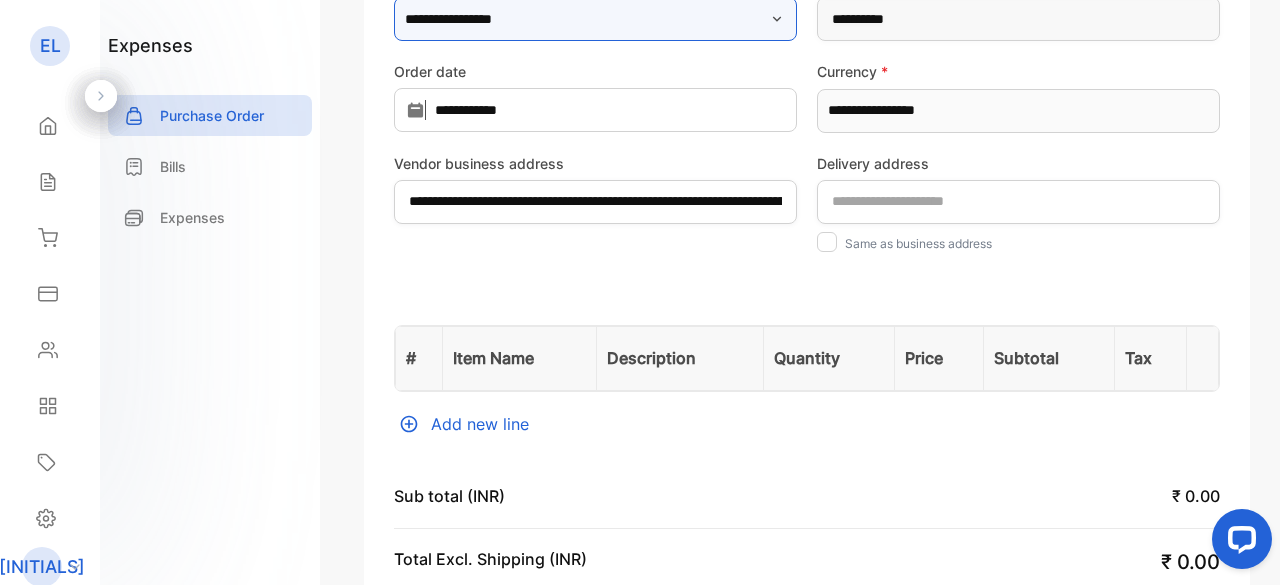 scroll, scrollTop: 300, scrollLeft: 0, axis: vertical 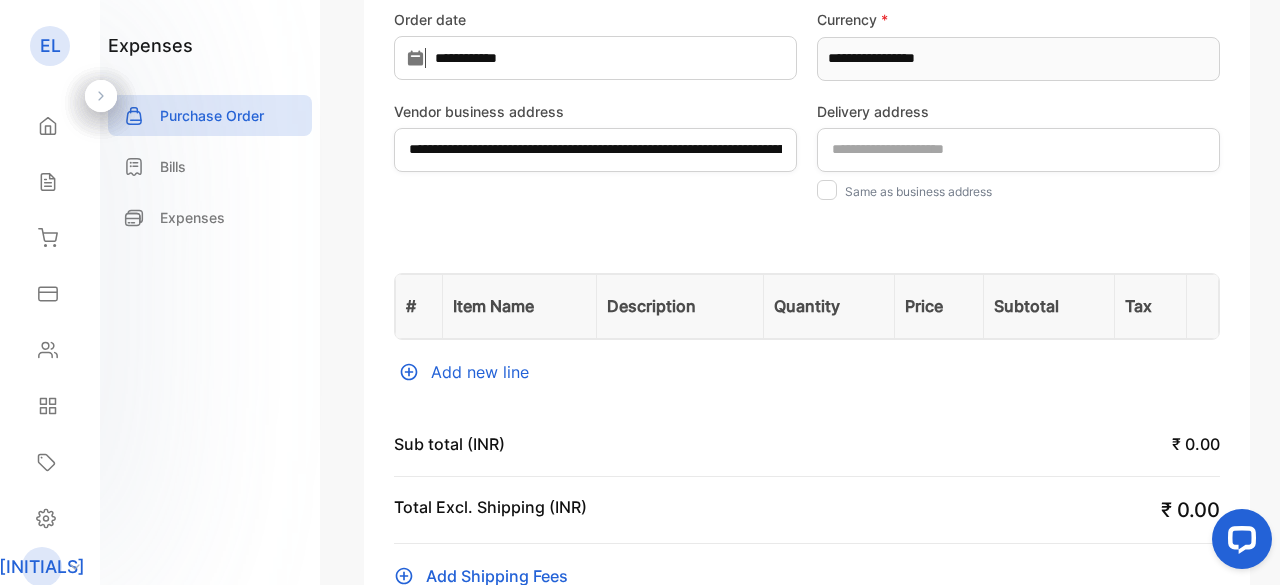 click on "Add new line" at bounding box center [807, 372] 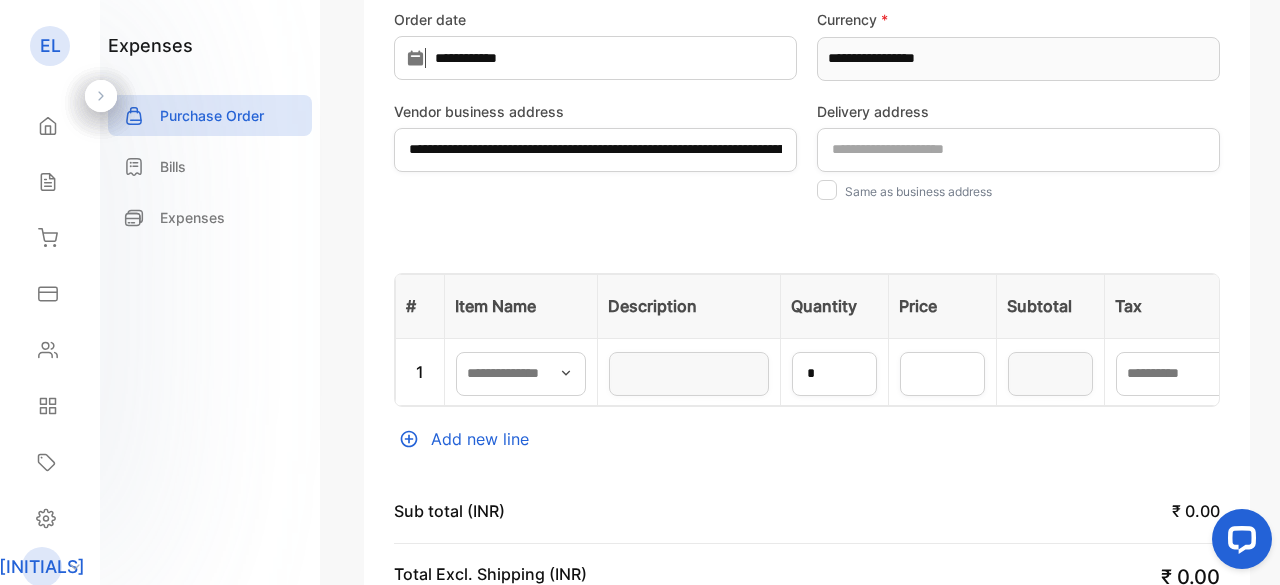 click at bounding box center [566, 373] 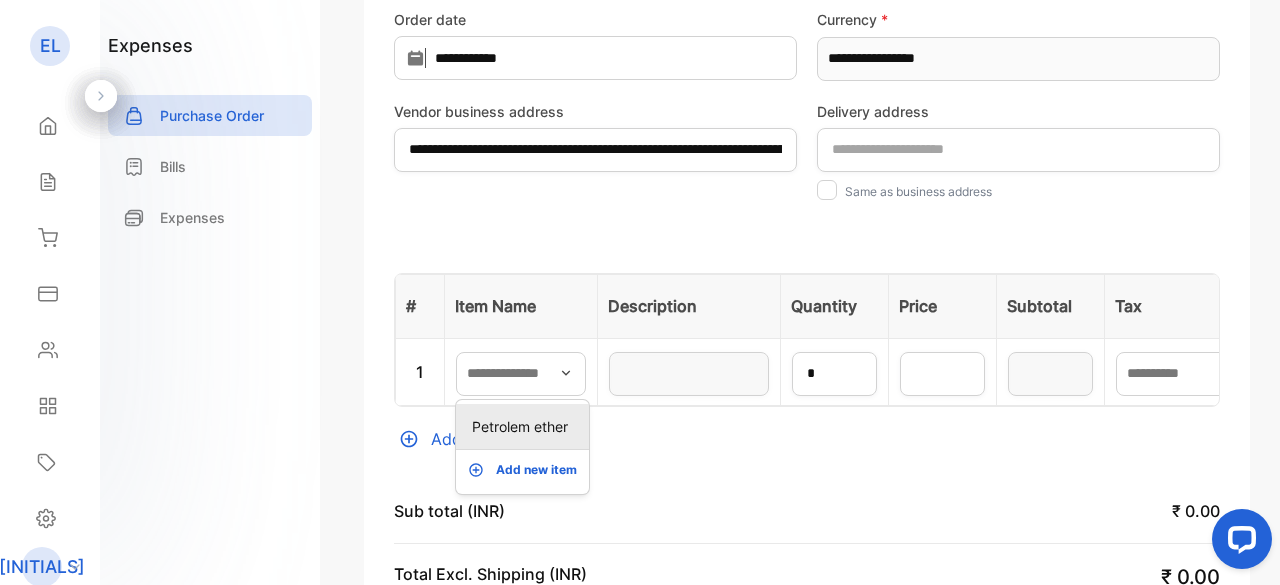 click on "Petrolem ether" at bounding box center [526, 426] 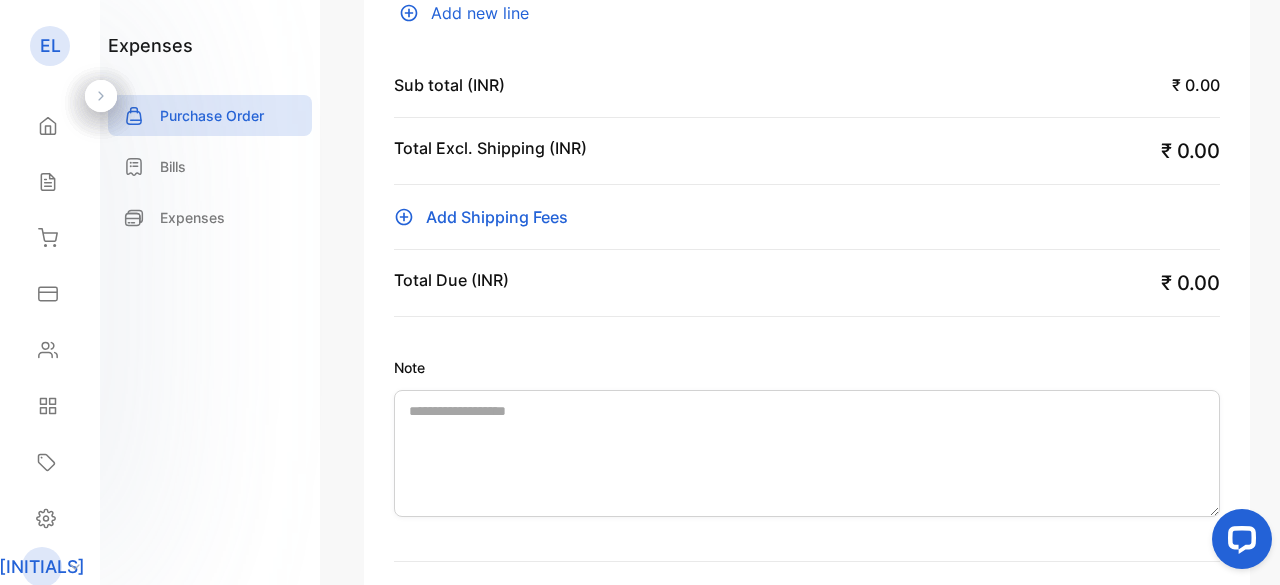 scroll, scrollTop: 914, scrollLeft: 0, axis: vertical 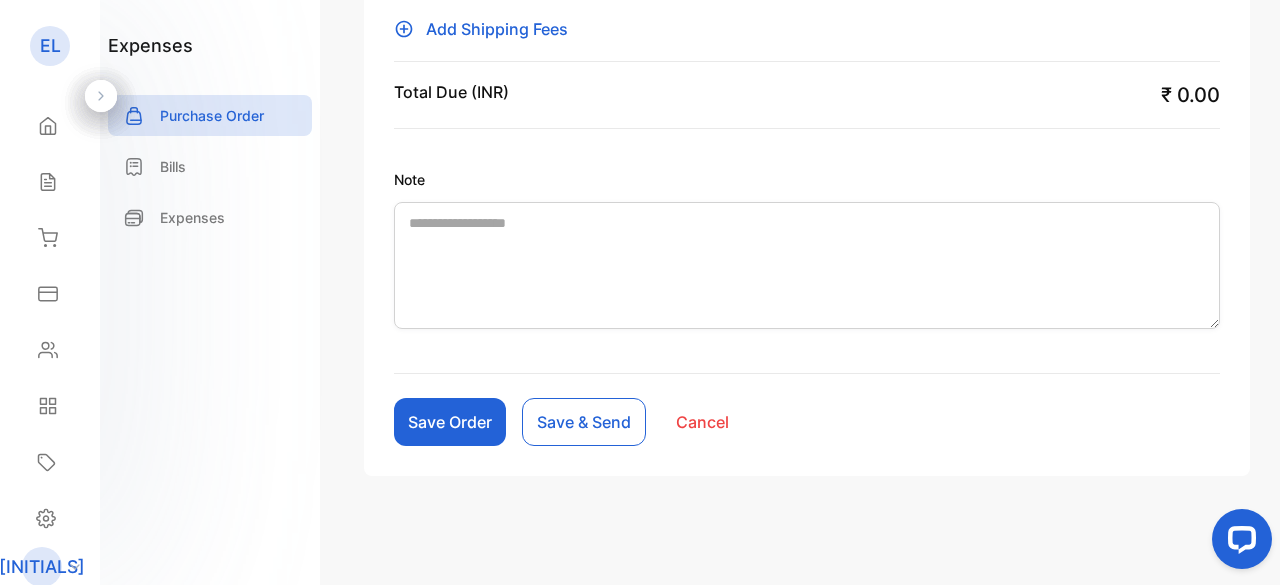 click on "Save Order" at bounding box center (450, 422) 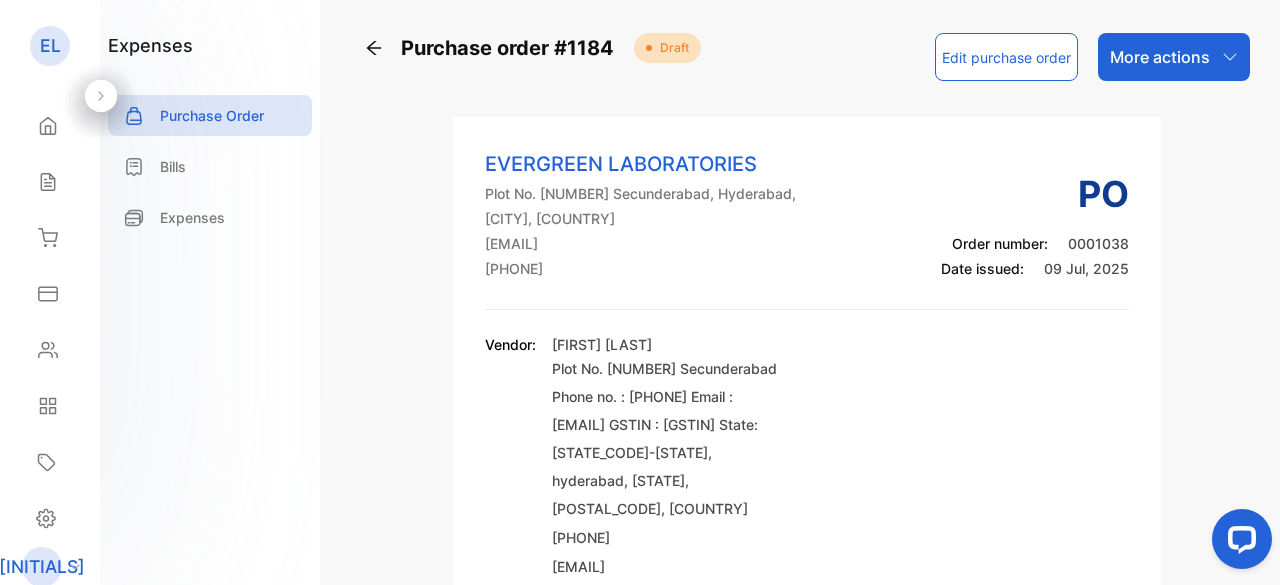 scroll, scrollTop: 0, scrollLeft: 0, axis: both 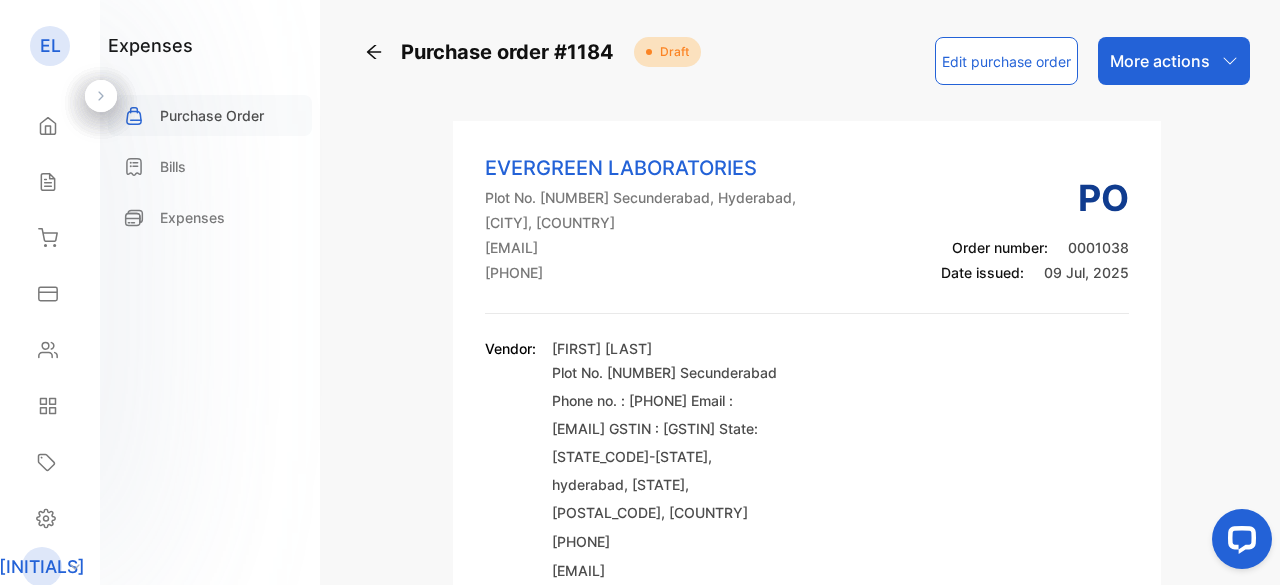 click on "Purchase Order" at bounding box center [210, 115] 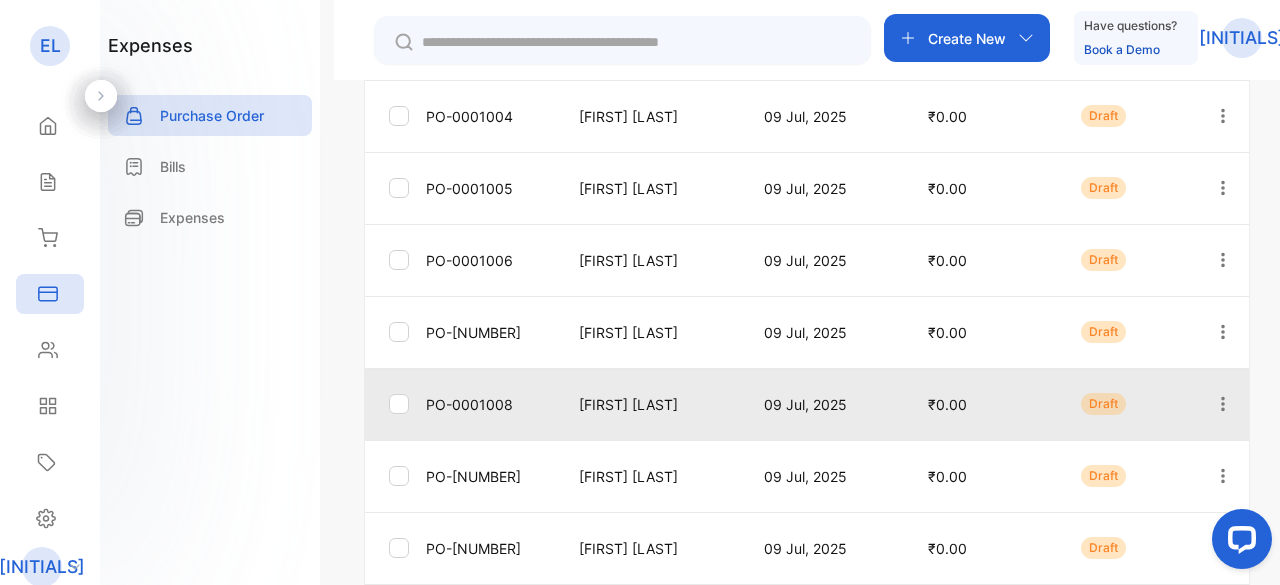 scroll, scrollTop: 724, scrollLeft: 0, axis: vertical 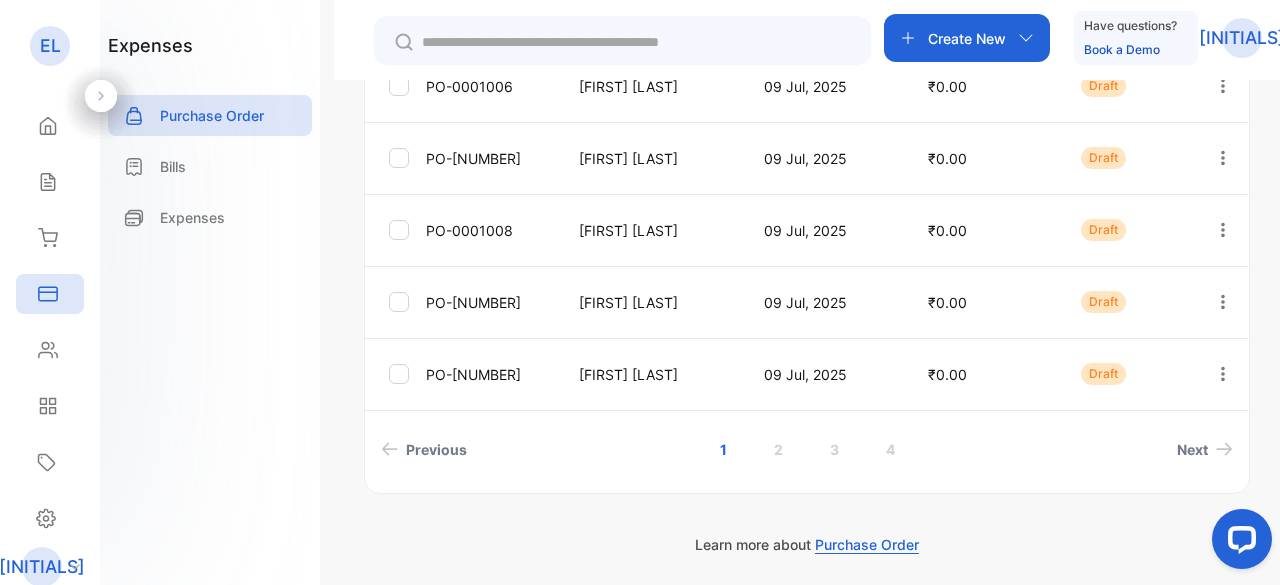 click on "Create New" at bounding box center (967, 38) 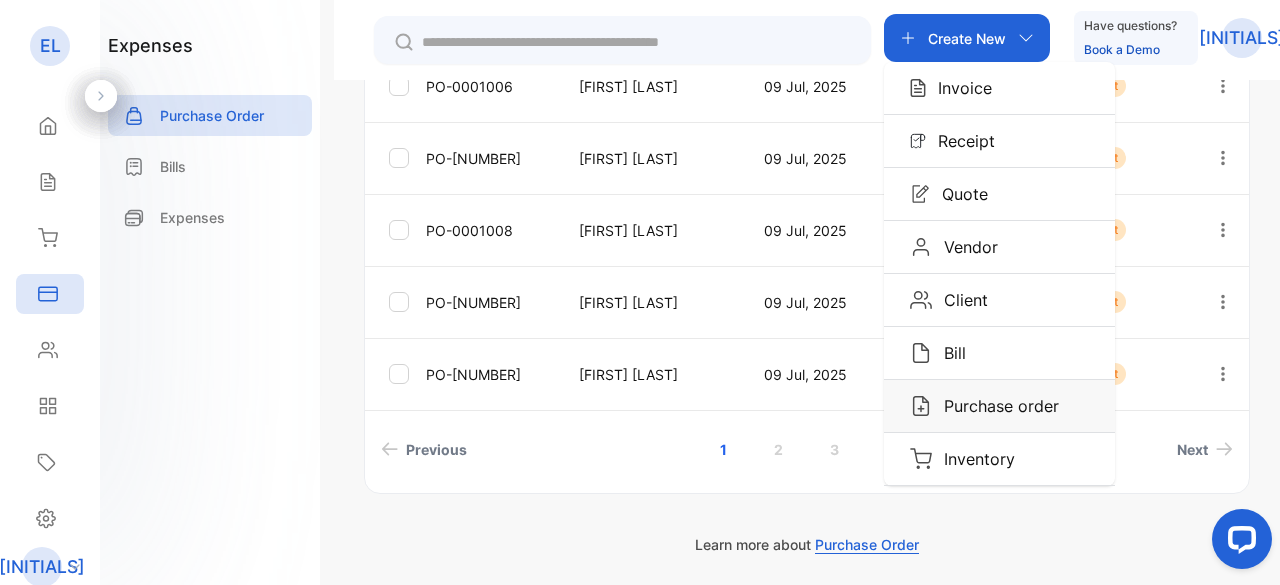 click on "Purchase order" at bounding box center [959, 88] 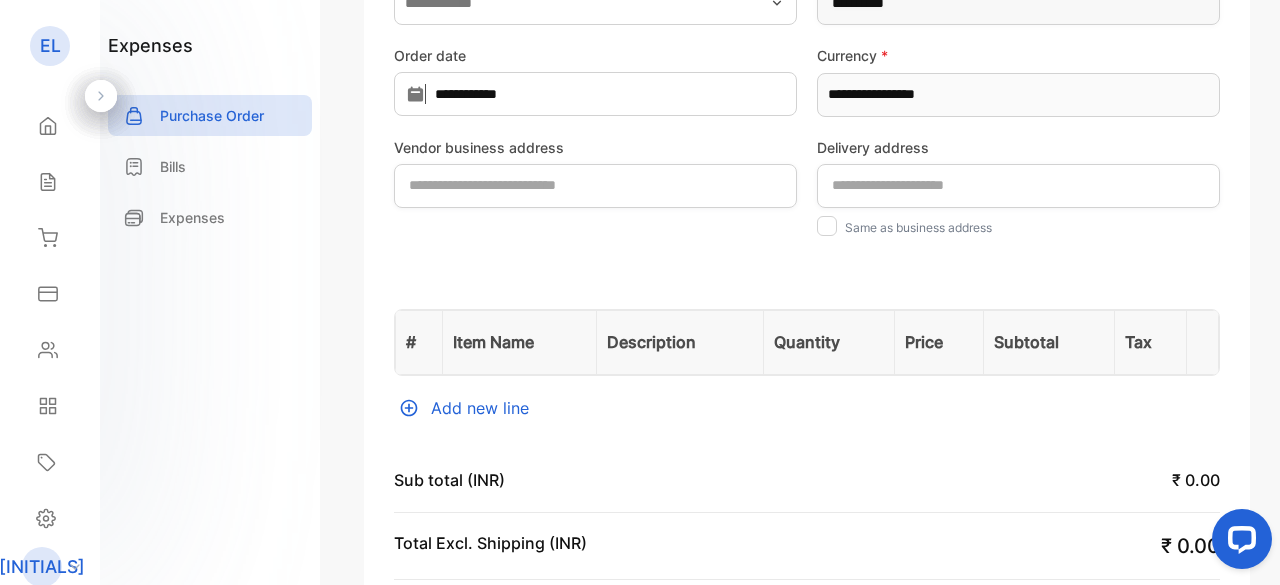scroll, scrollTop: 0, scrollLeft: 0, axis: both 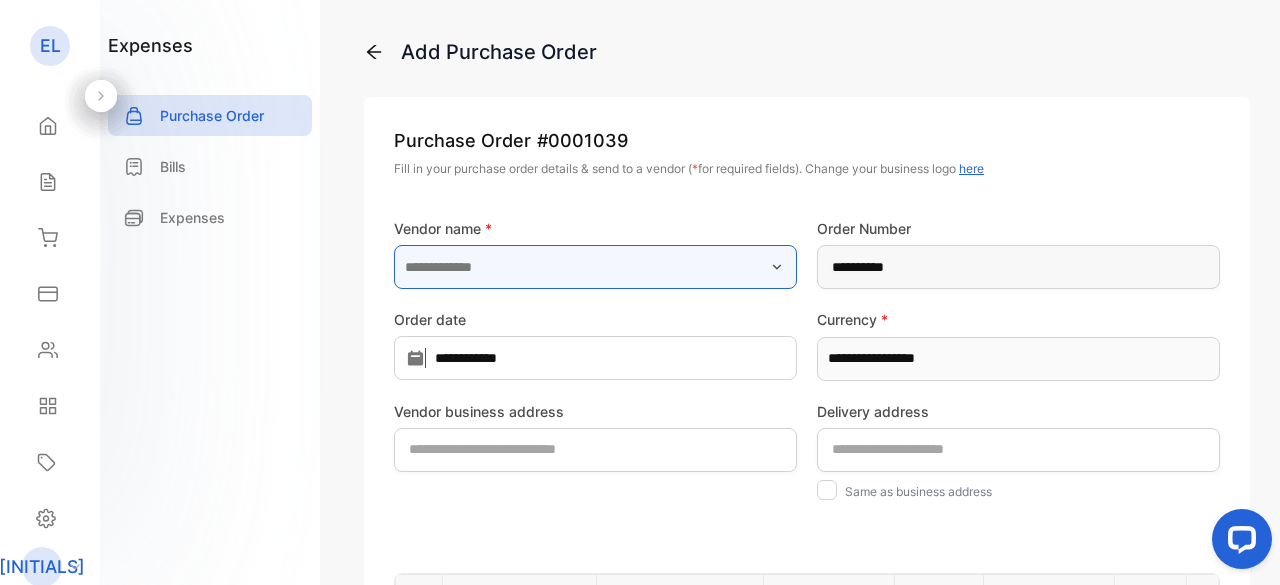 click at bounding box center [595, 267] 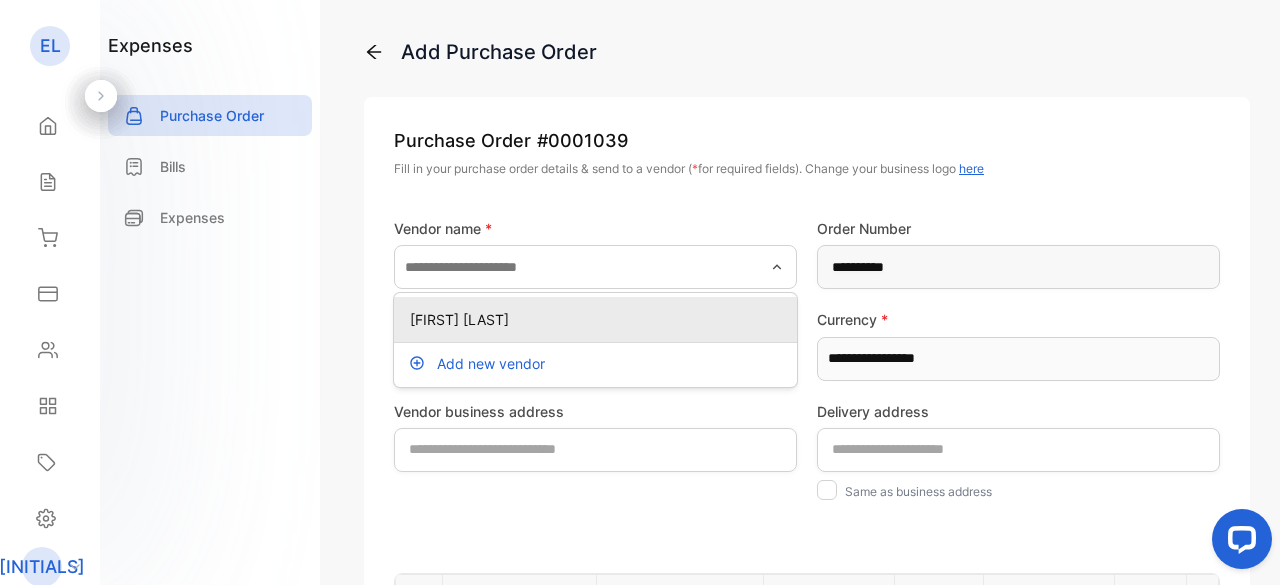 click on "[FIRST] [LAST]" at bounding box center (599, 319) 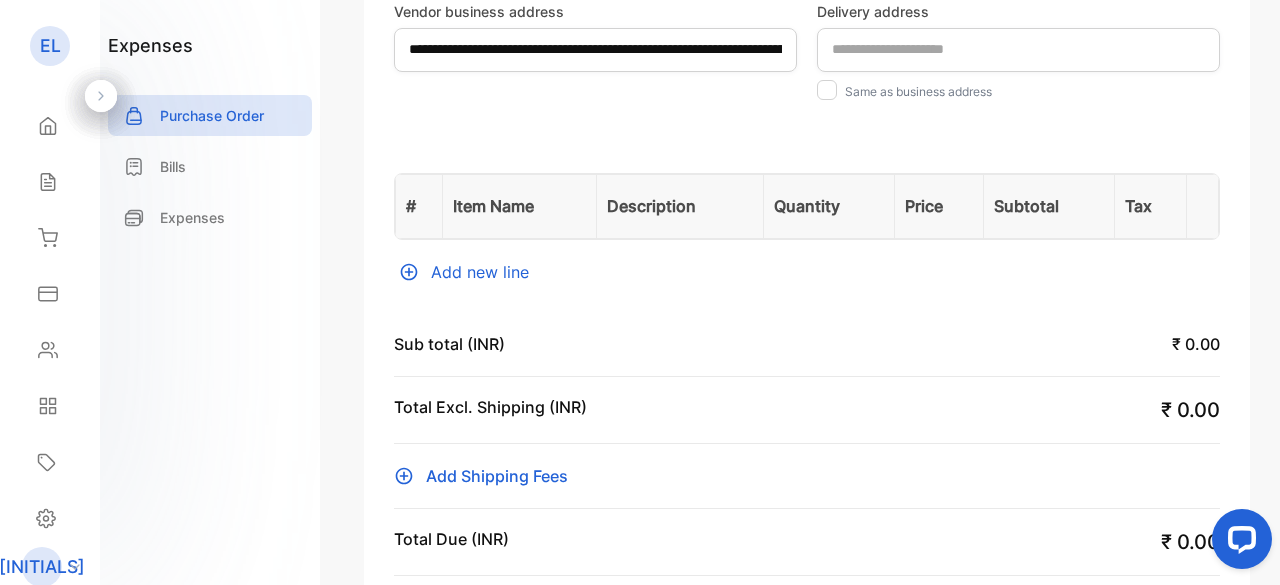 scroll, scrollTop: 600, scrollLeft: 0, axis: vertical 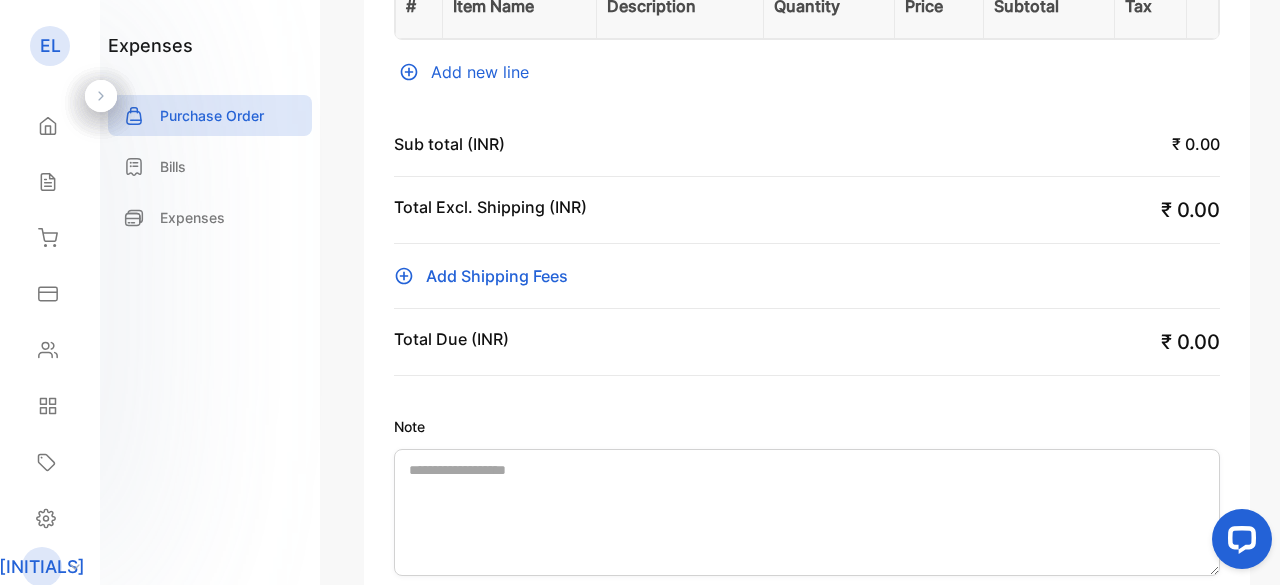 click on "Add new line" at bounding box center [807, 72] 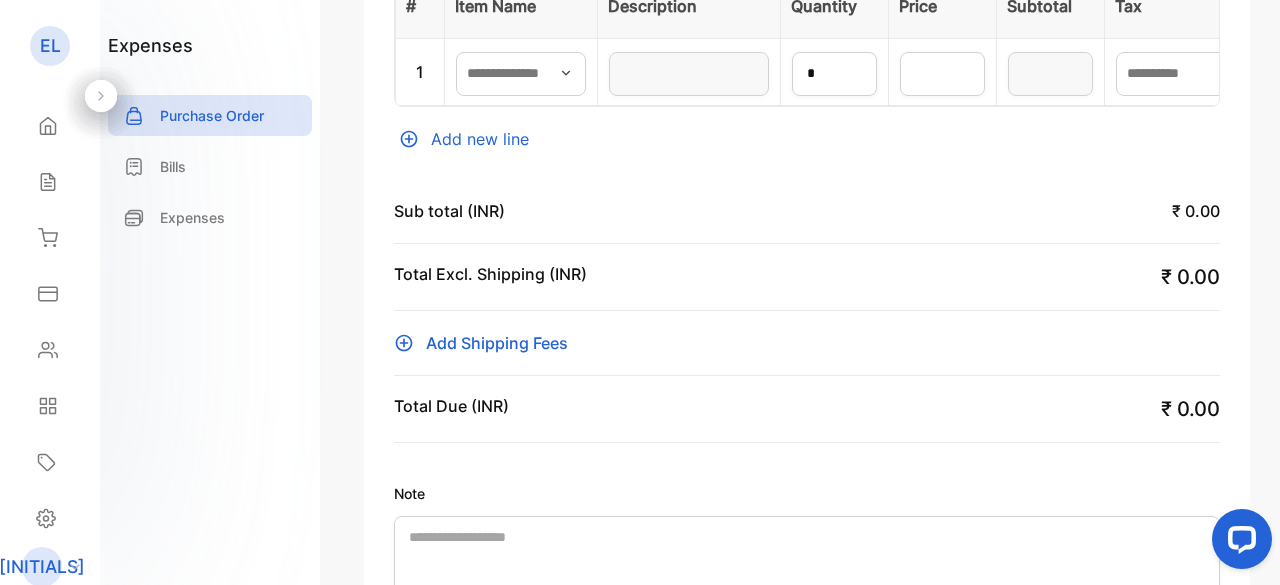 click at bounding box center (566, 73) 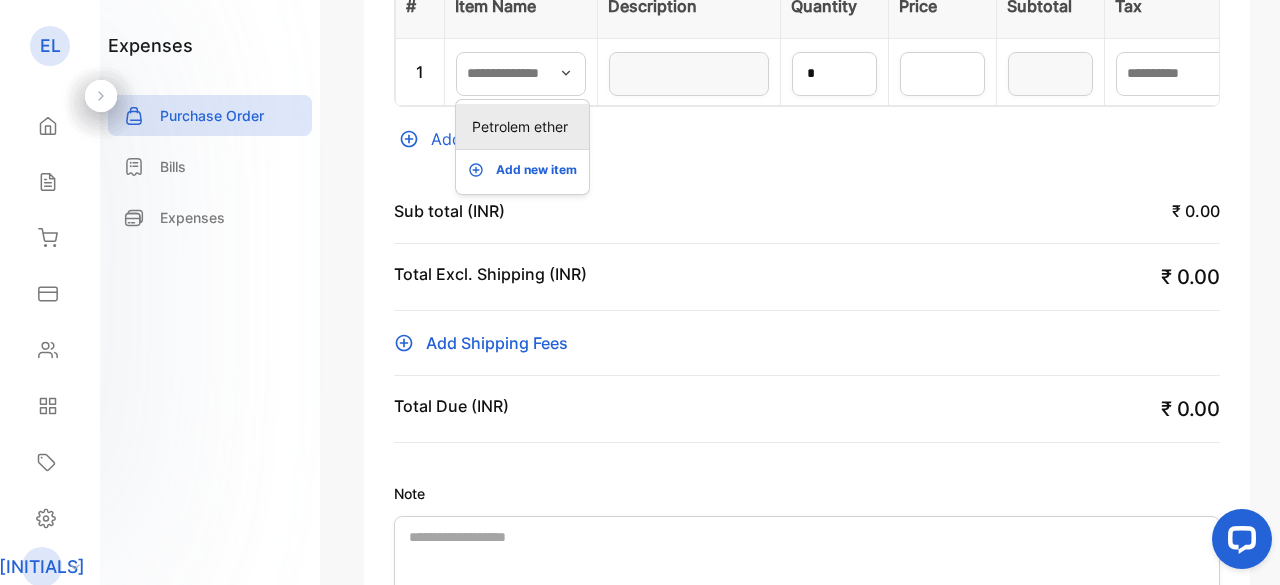 click on "Petrolem ether" at bounding box center [526, 126] 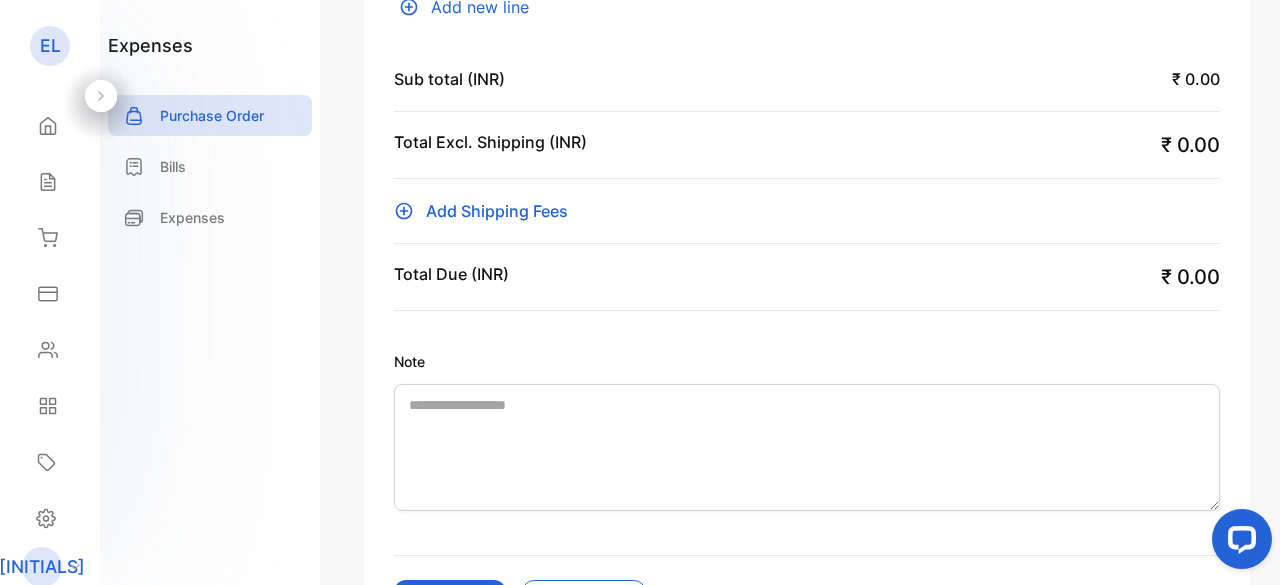 scroll, scrollTop: 914, scrollLeft: 0, axis: vertical 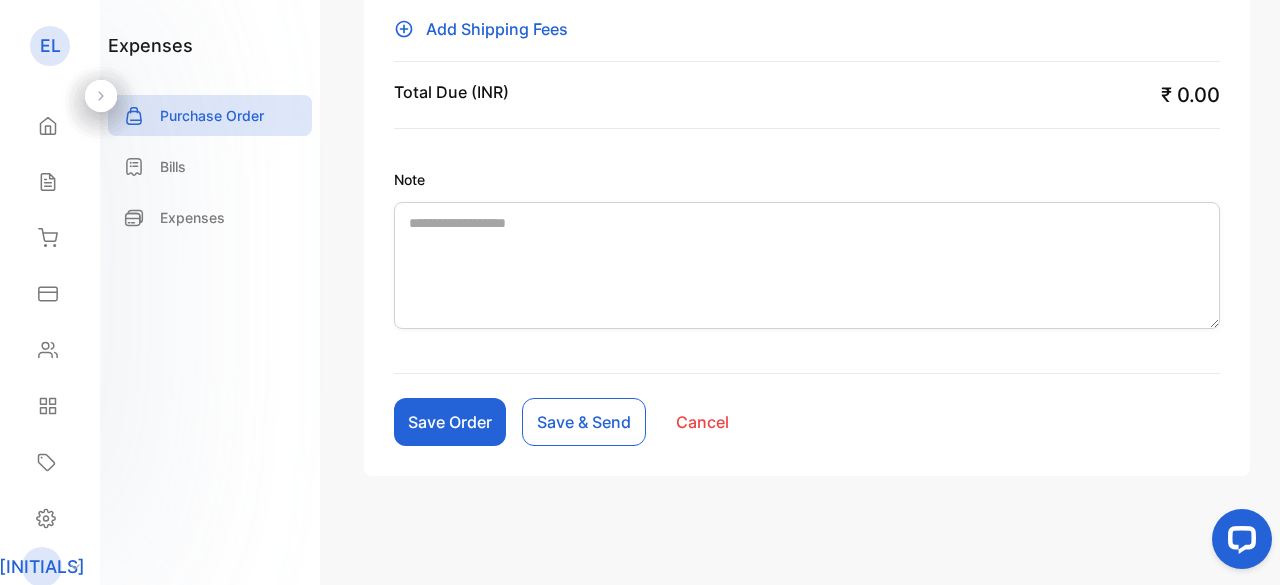 click on "Save Order" at bounding box center [450, 422] 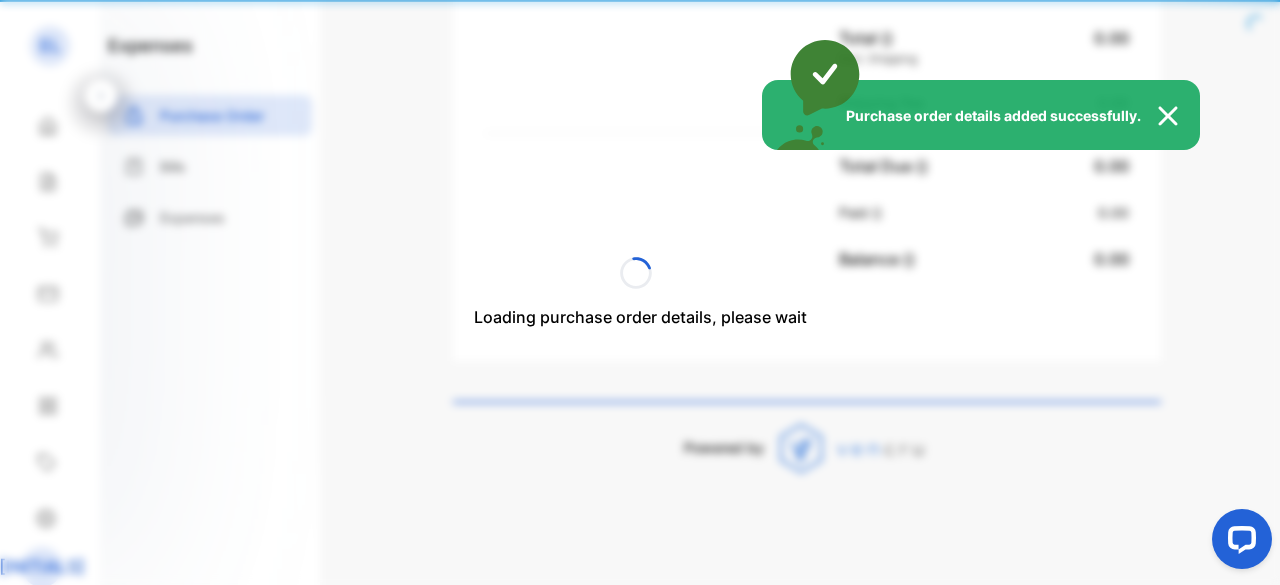 scroll, scrollTop: 883, scrollLeft: 0, axis: vertical 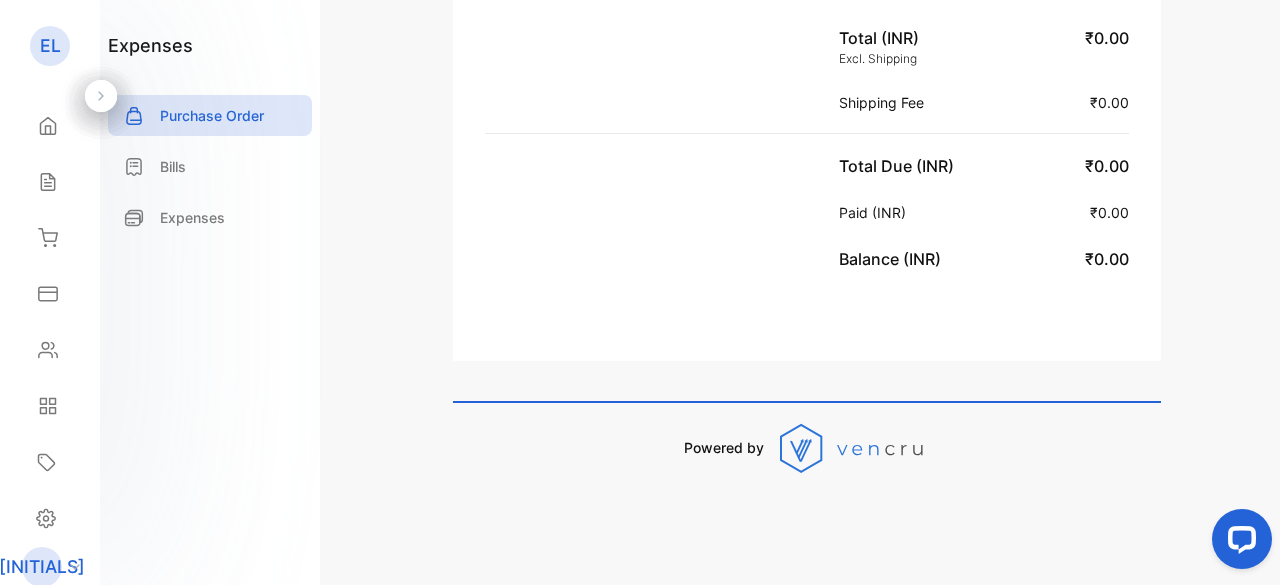 click on "Purchase Order" at bounding box center (212, 115) 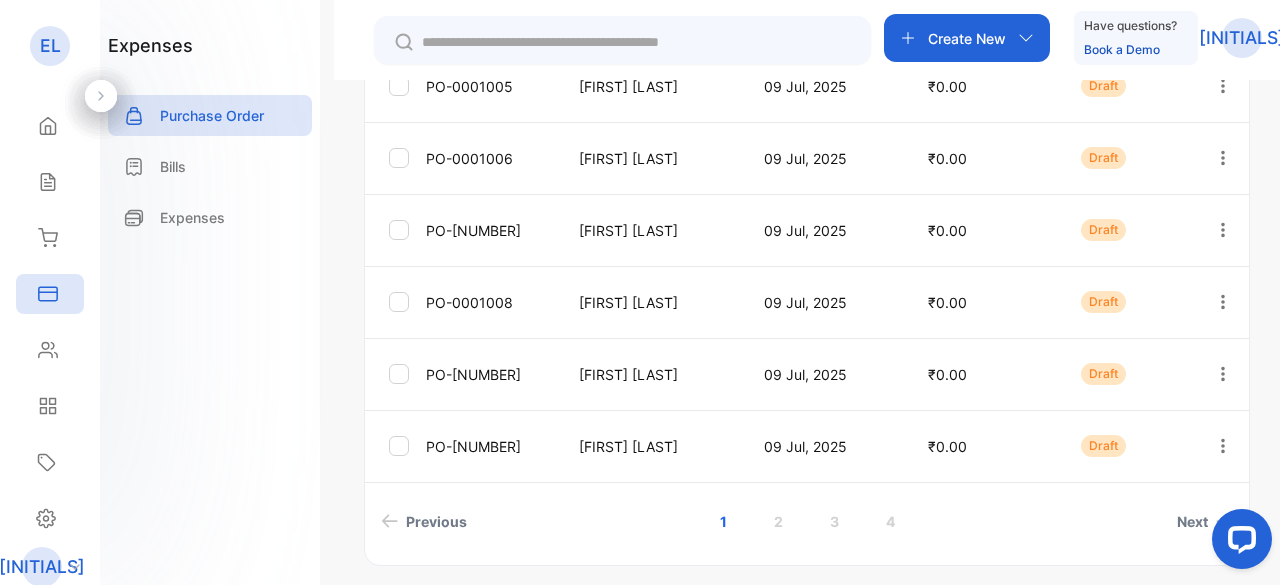 scroll, scrollTop: 524, scrollLeft: 0, axis: vertical 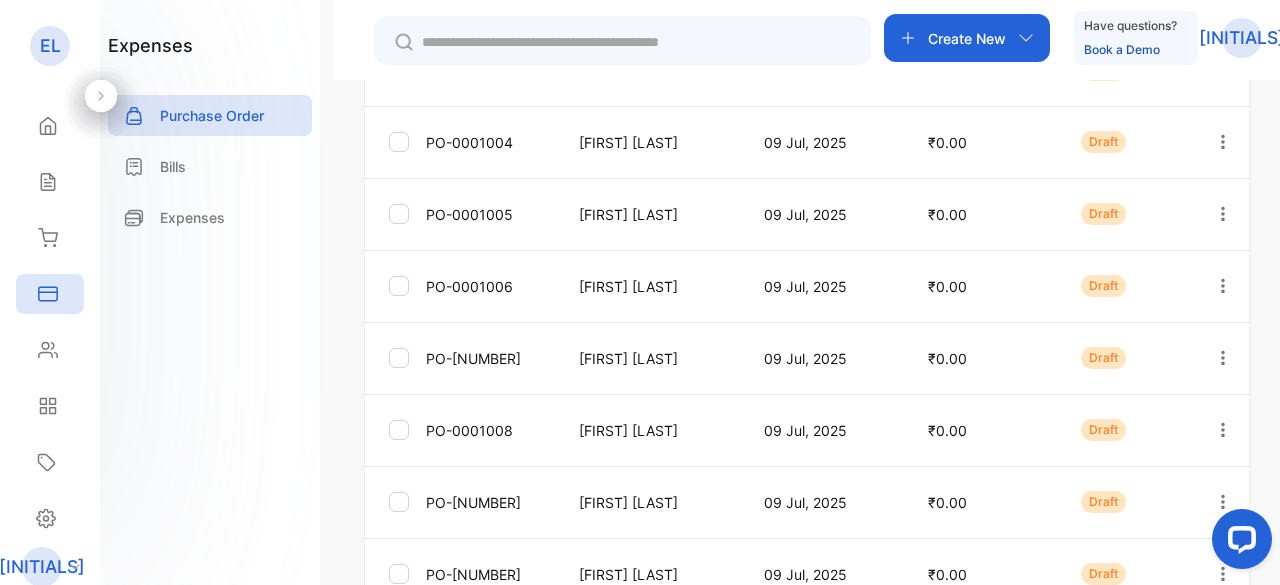 click on "Create New" at bounding box center (967, 38) 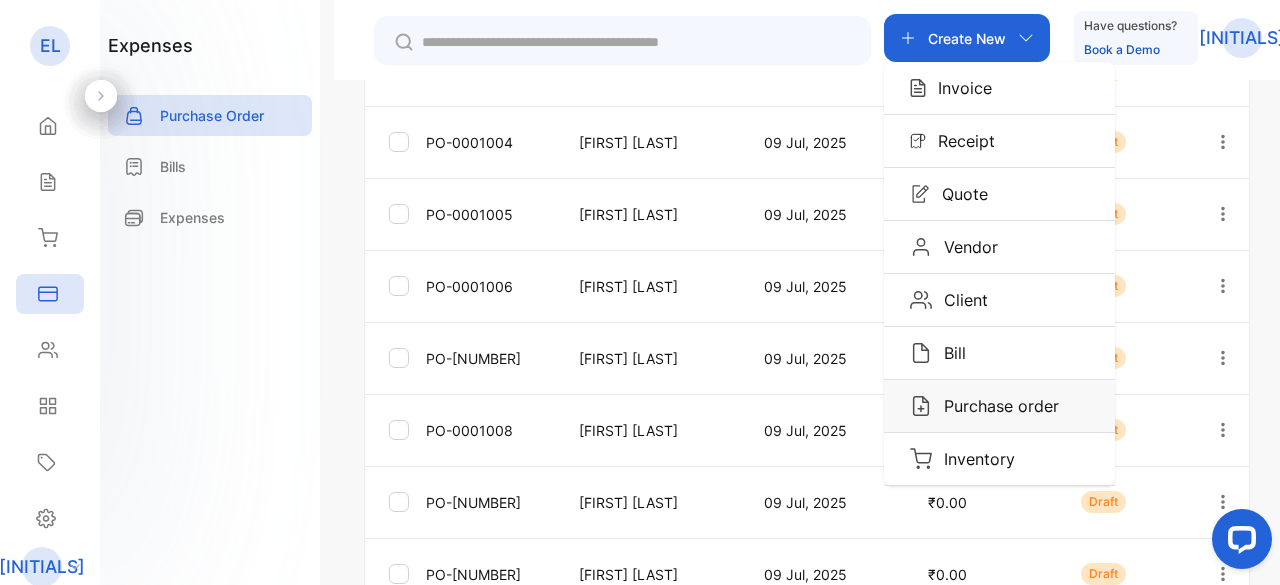 click on "Purchase order" at bounding box center [999, 88] 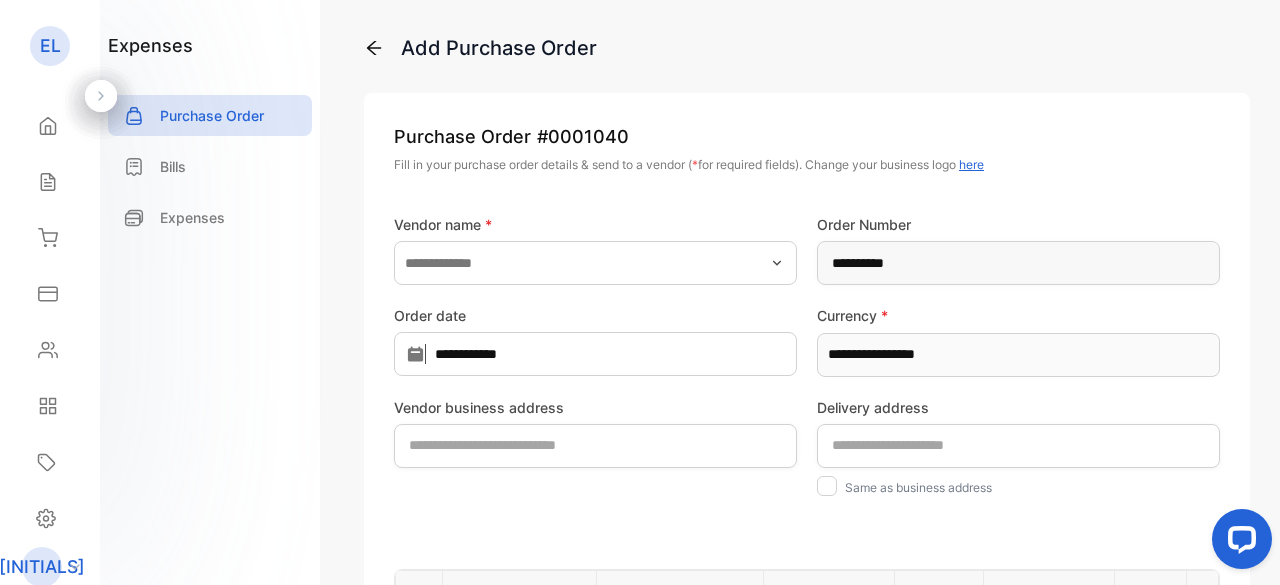 scroll, scrollTop: 0, scrollLeft: 0, axis: both 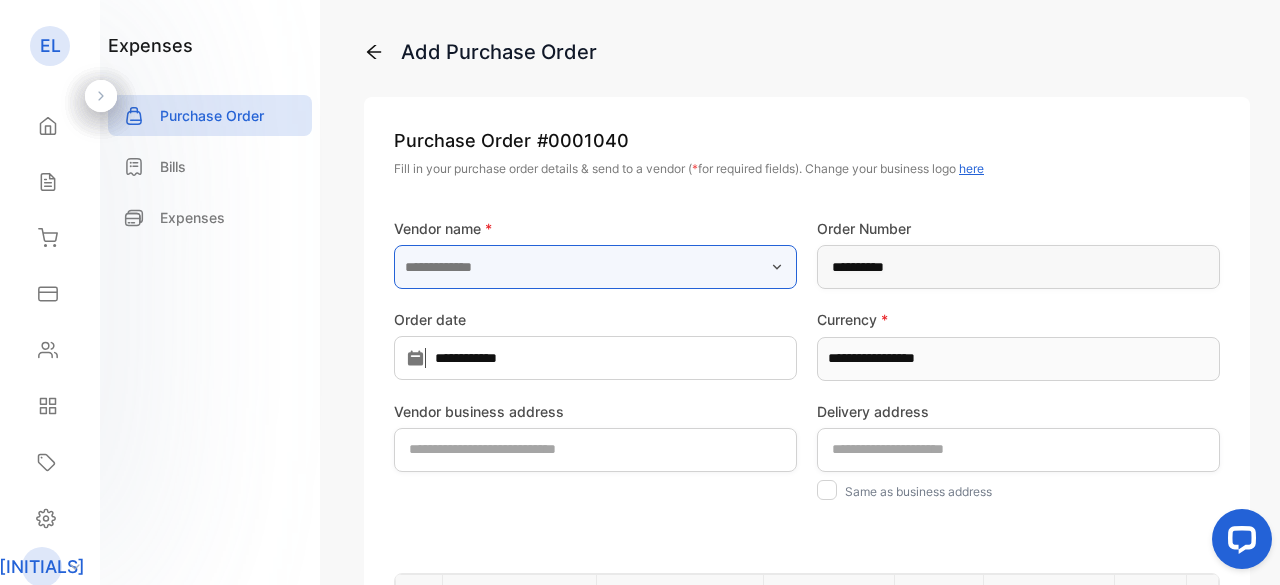 click at bounding box center [595, 267] 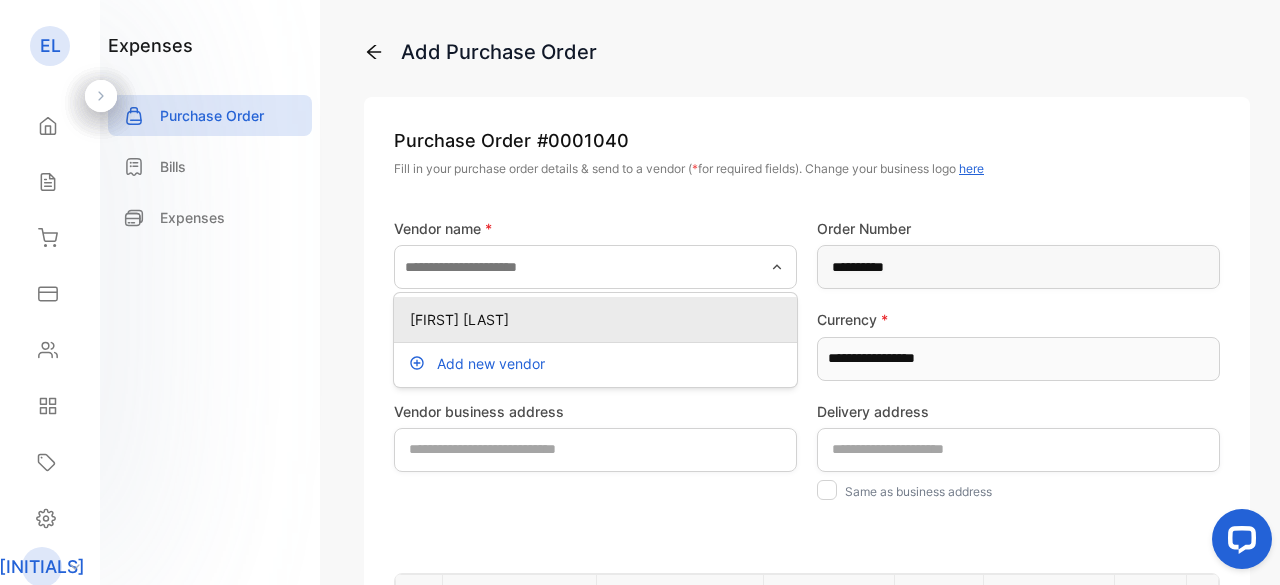 click on "[FIRST] [LAST]" at bounding box center [599, 319] 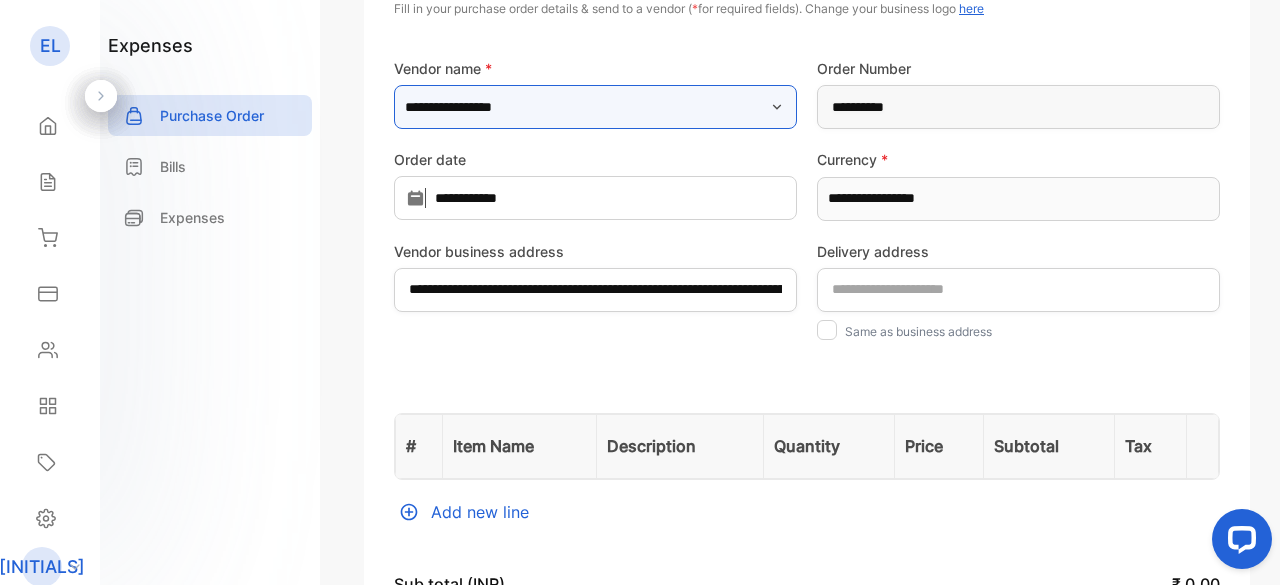 scroll, scrollTop: 400, scrollLeft: 0, axis: vertical 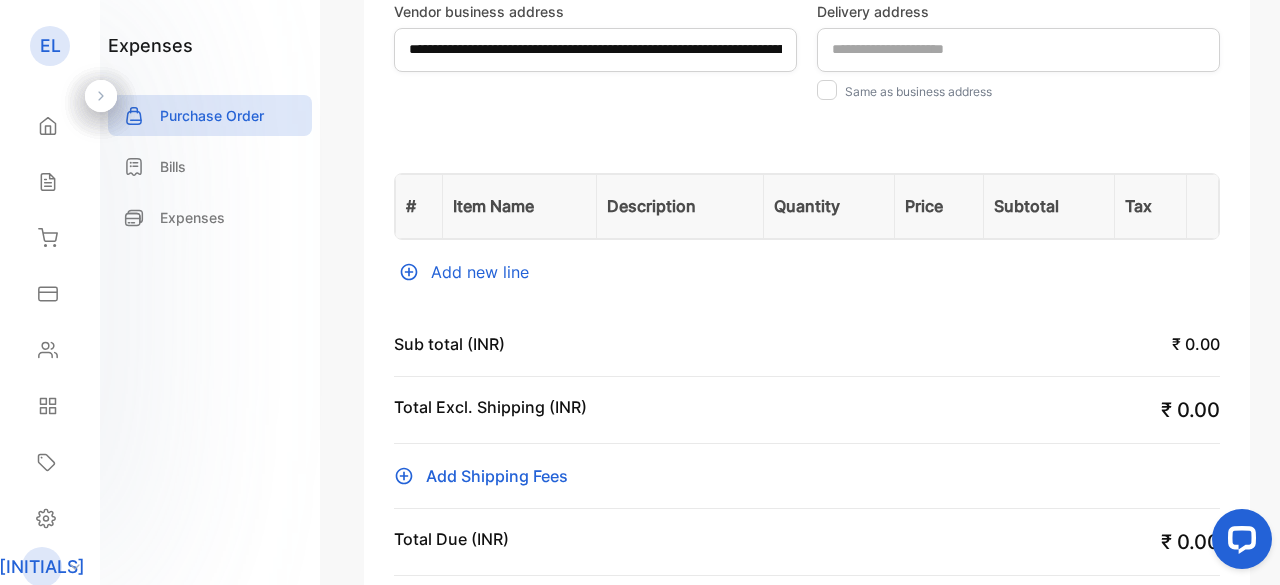 click on "Add new line" at bounding box center [807, 272] 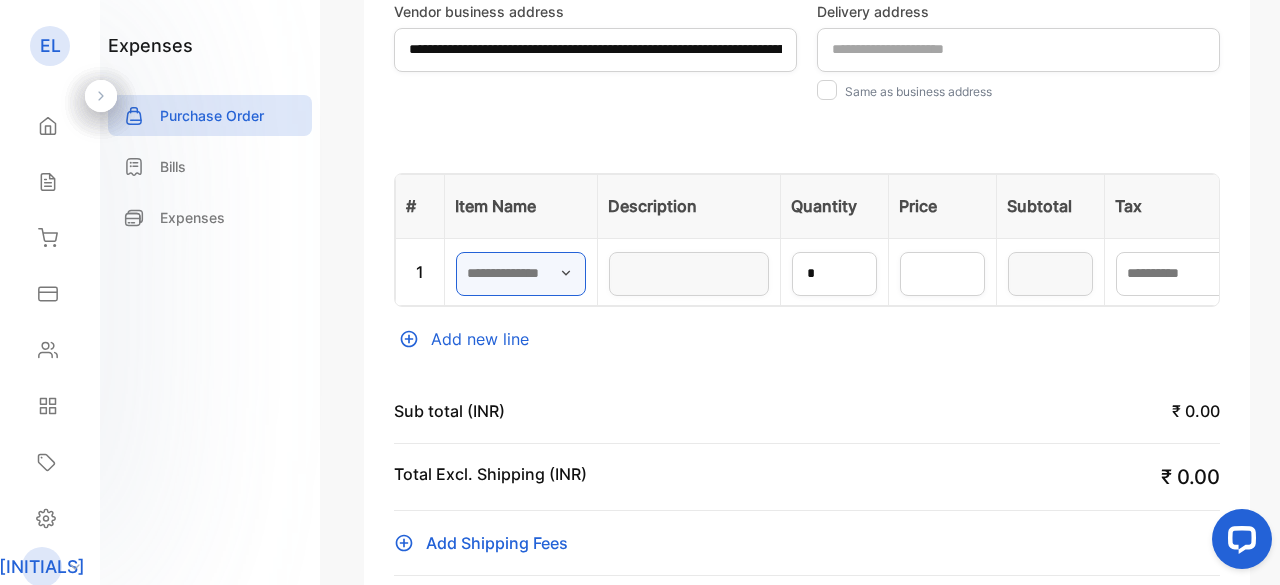 click at bounding box center (521, 274) 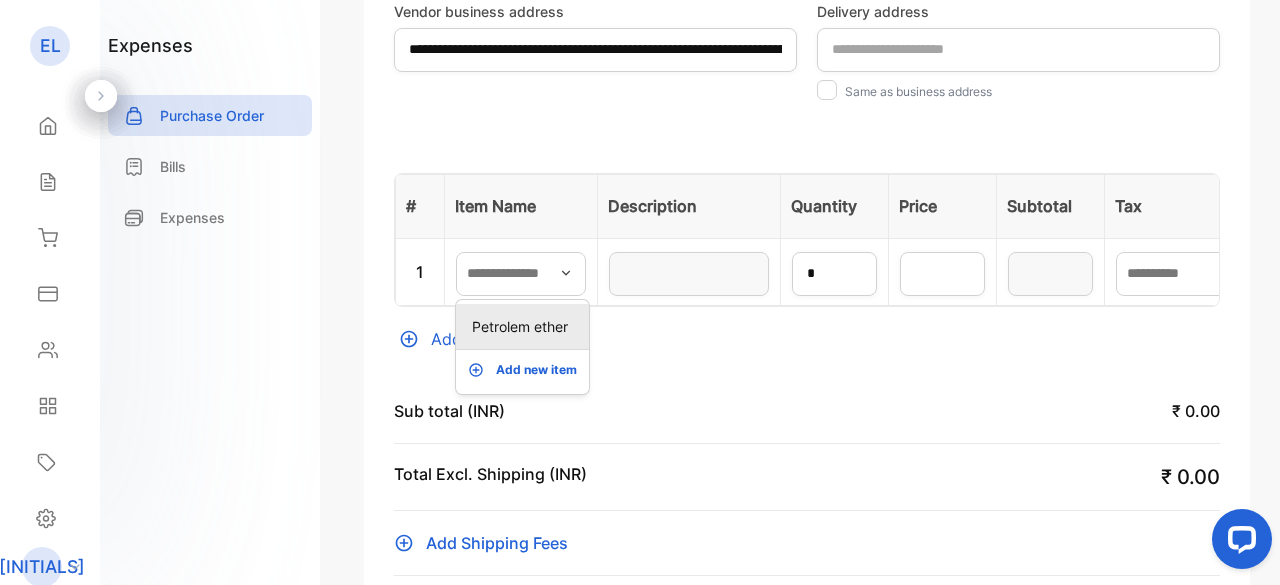 click on "Petrolem ether" at bounding box center [526, 326] 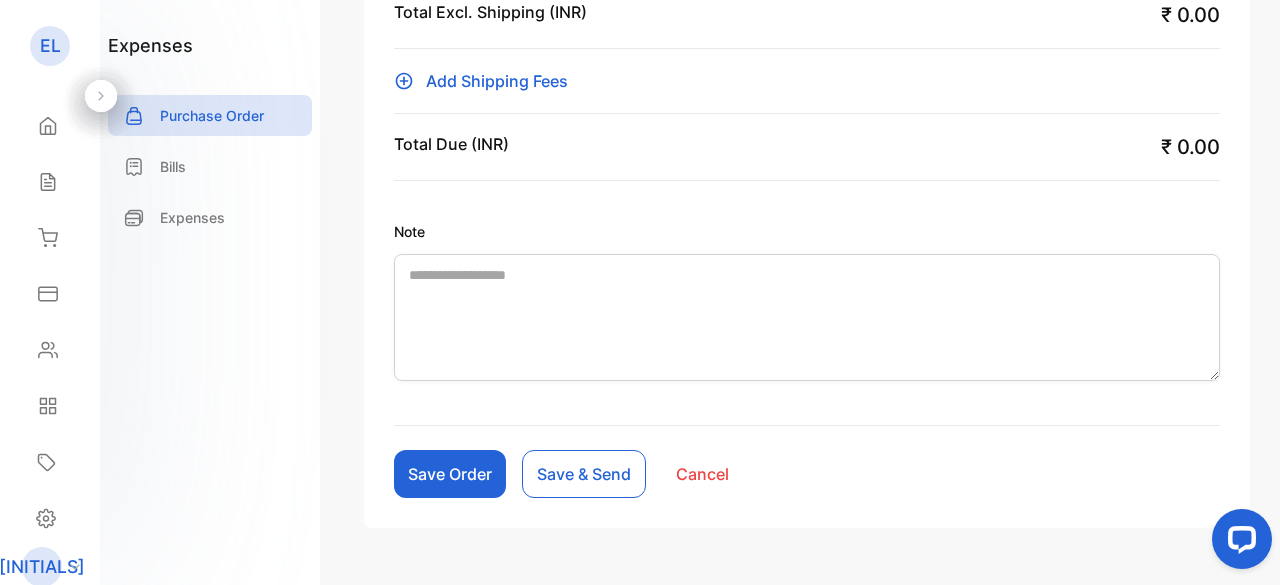 scroll, scrollTop: 914, scrollLeft: 0, axis: vertical 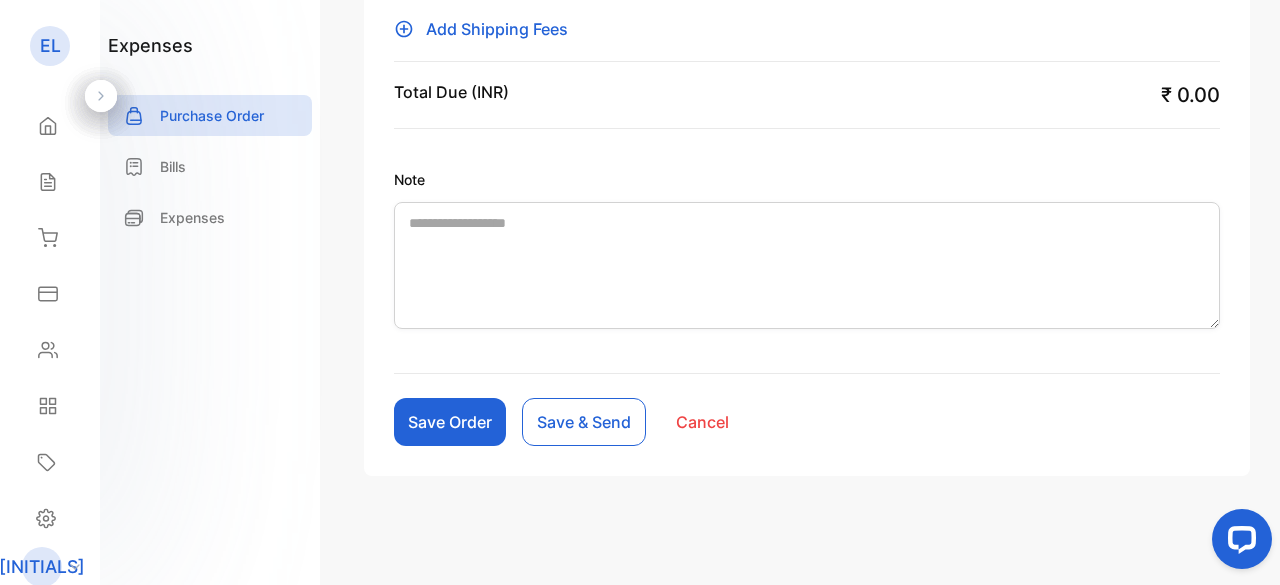 click on "Save Order" at bounding box center (450, 422) 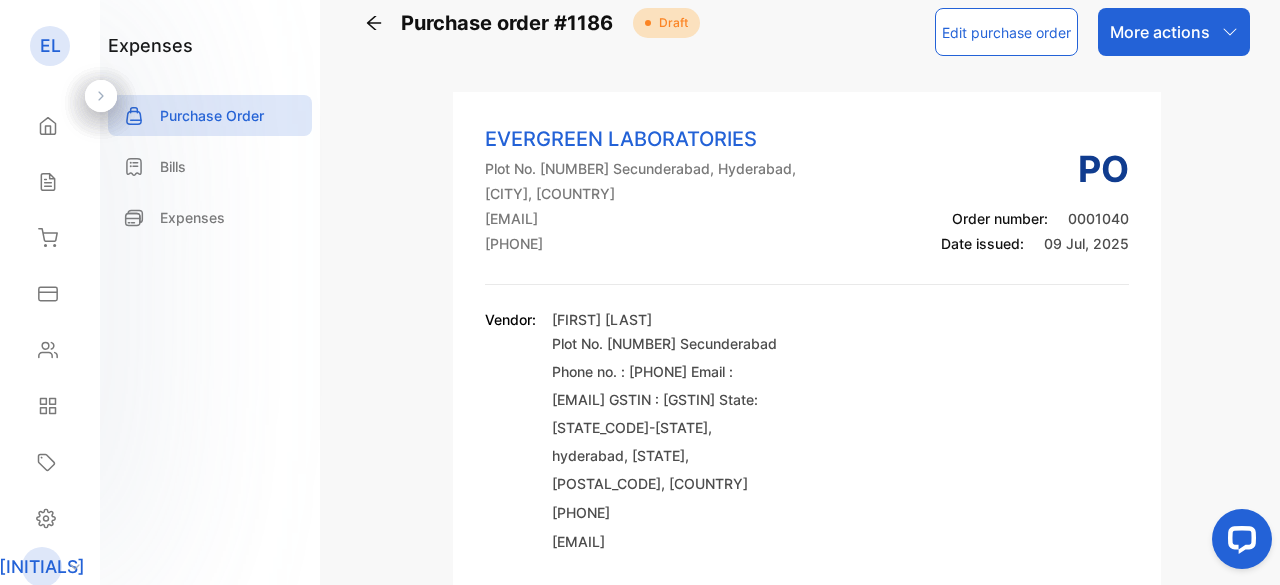 scroll, scrollTop: 0, scrollLeft: 0, axis: both 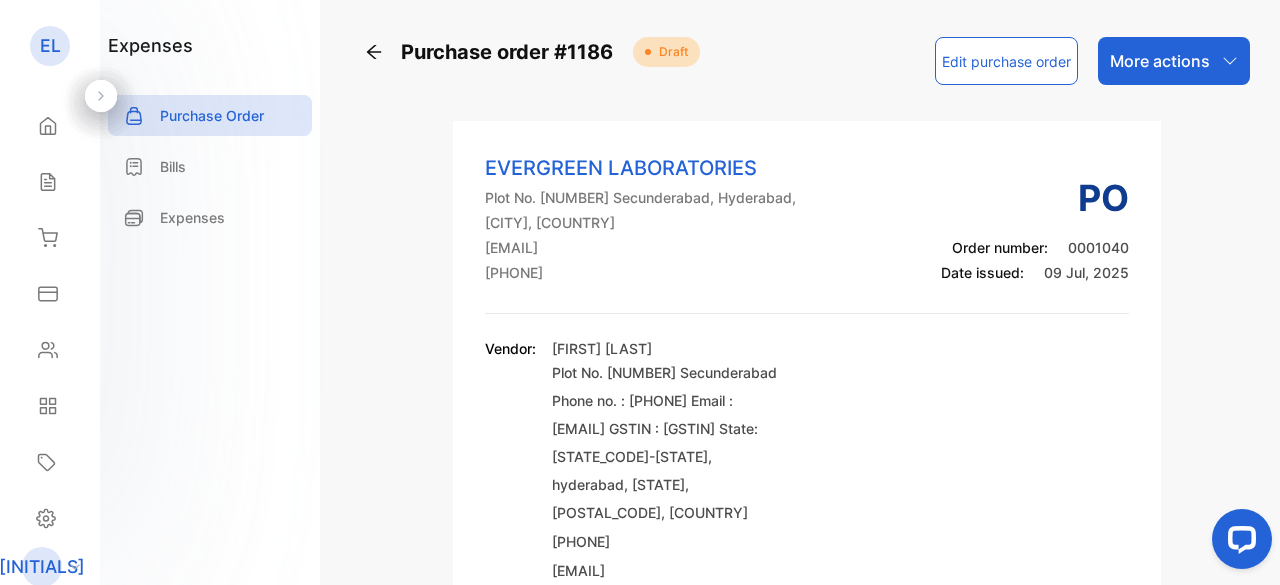click at bounding box center [374, 52] 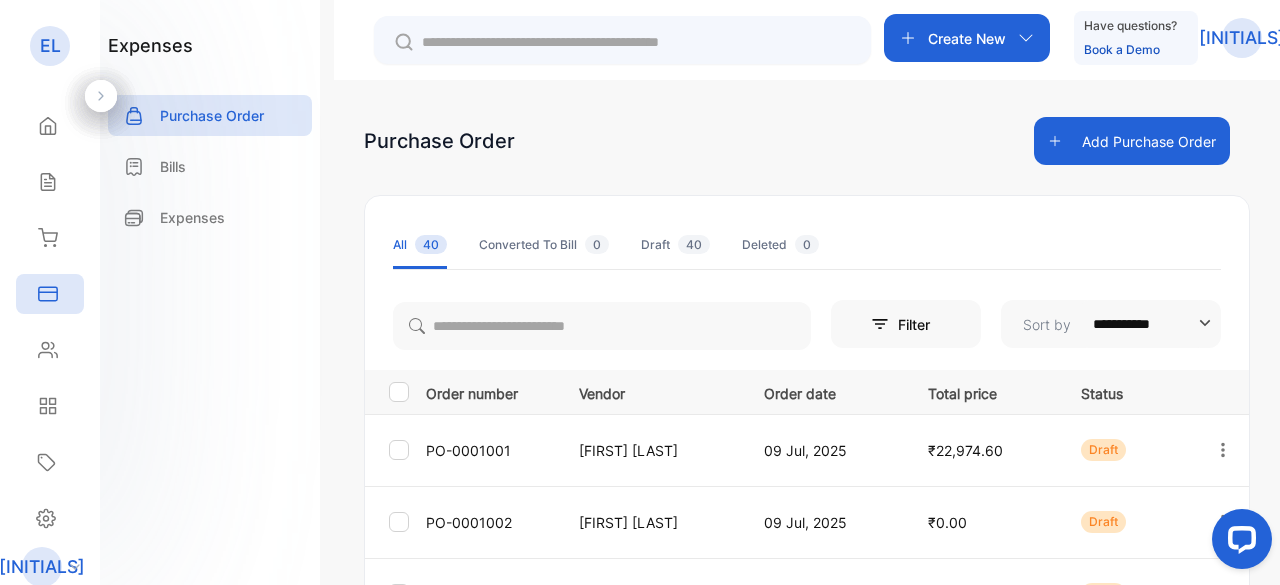 click on "Create New" at bounding box center (967, 38) 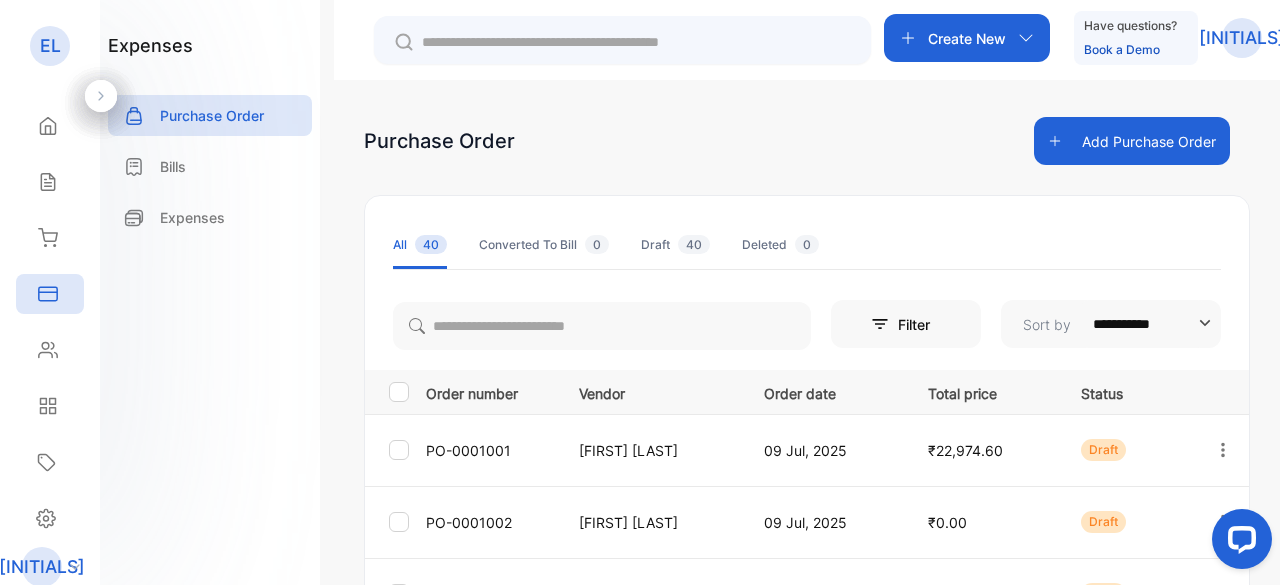 click on "Add Purchase Order" at bounding box center (1132, 141) 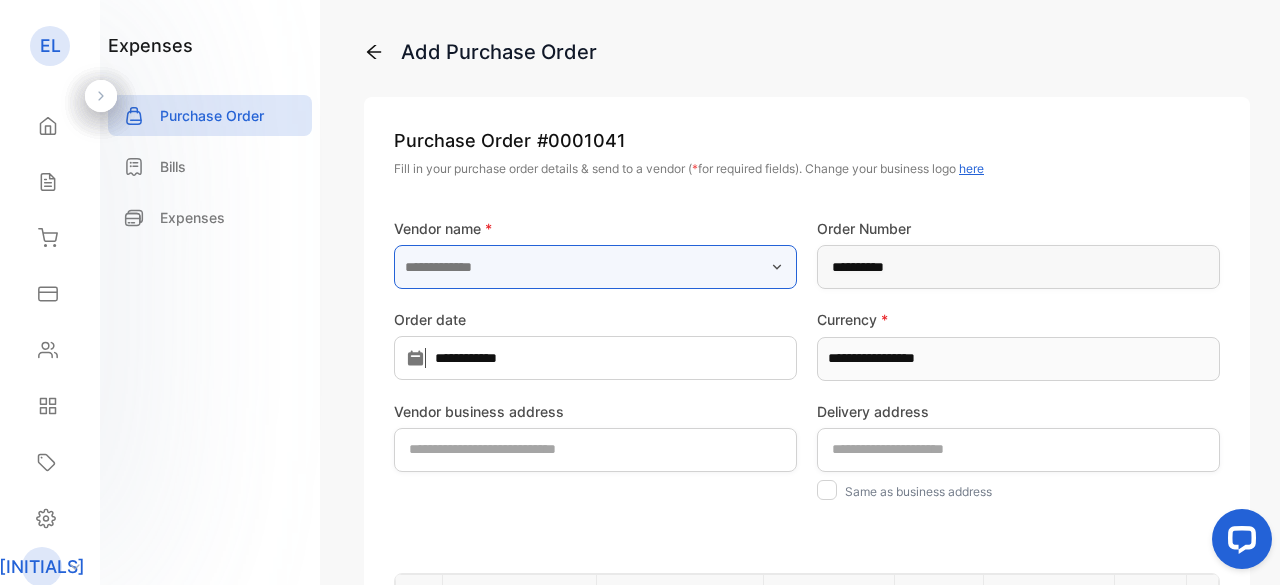 click at bounding box center (595, 267) 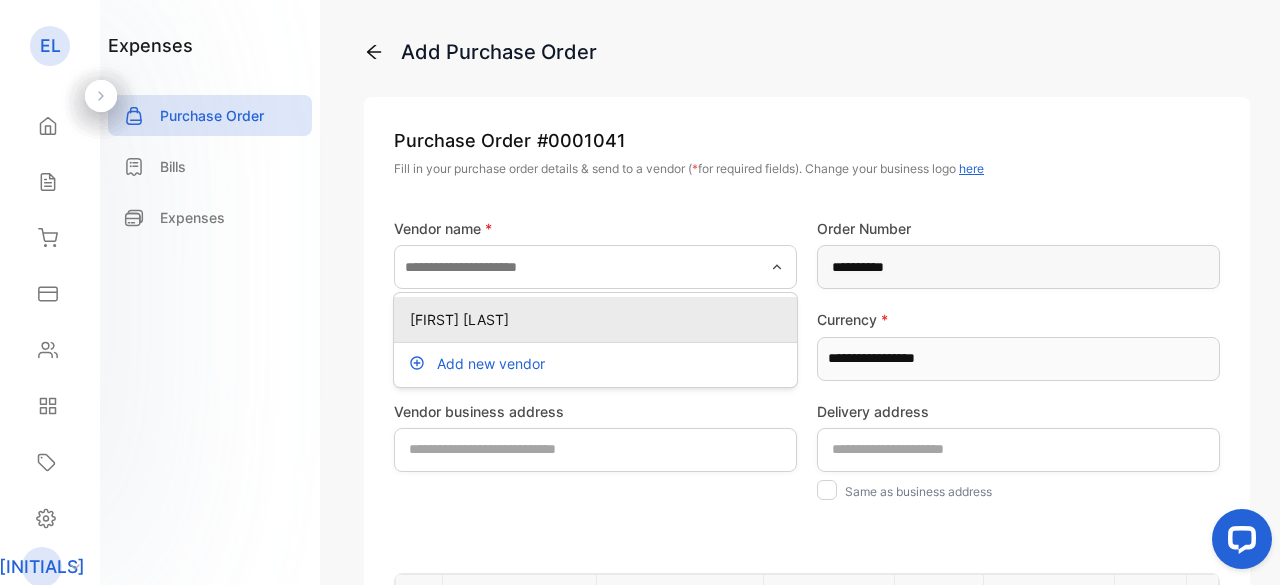 click on "[FIRST] [LAST]" at bounding box center [595, 319] 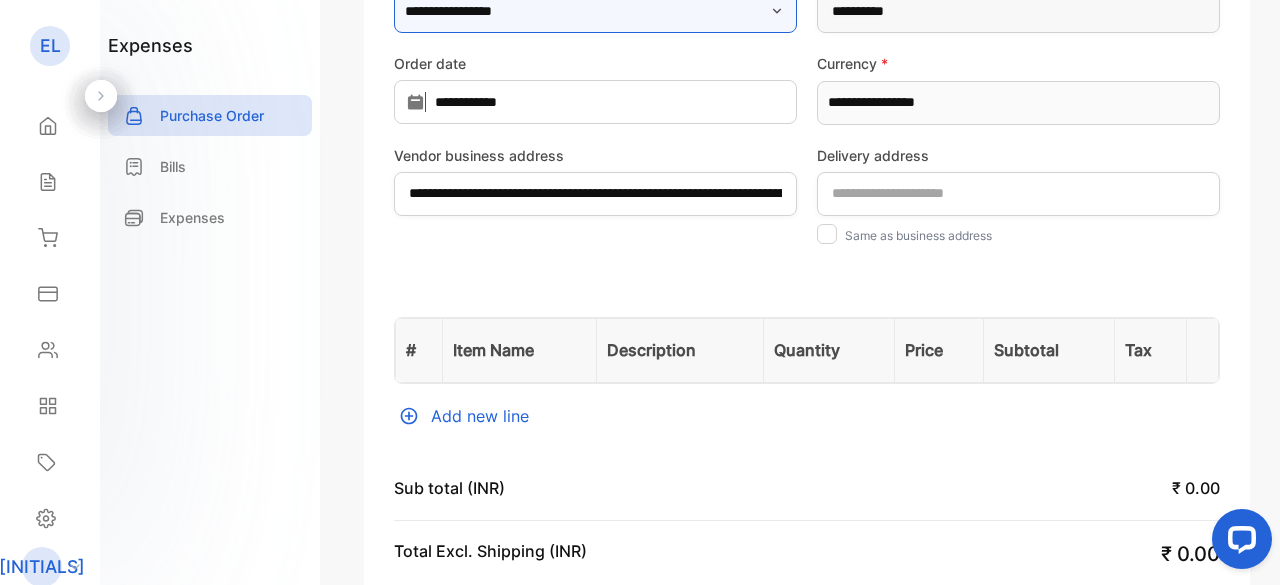 scroll, scrollTop: 400, scrollLeft: 0, axis: vertical 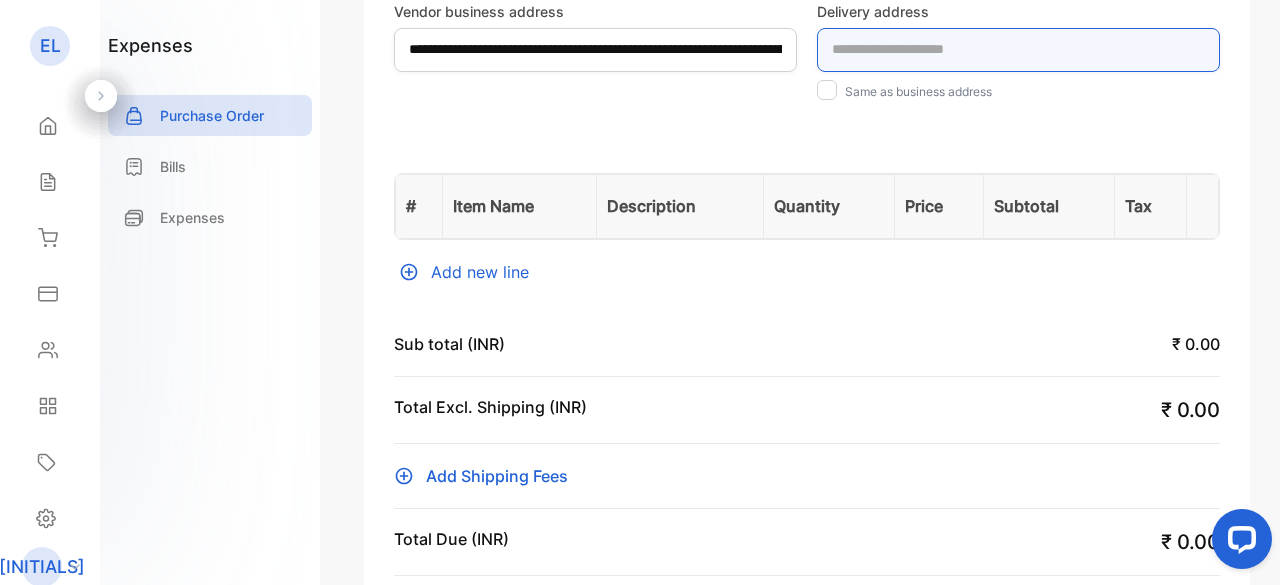 click at bounding box center [1018, 50] 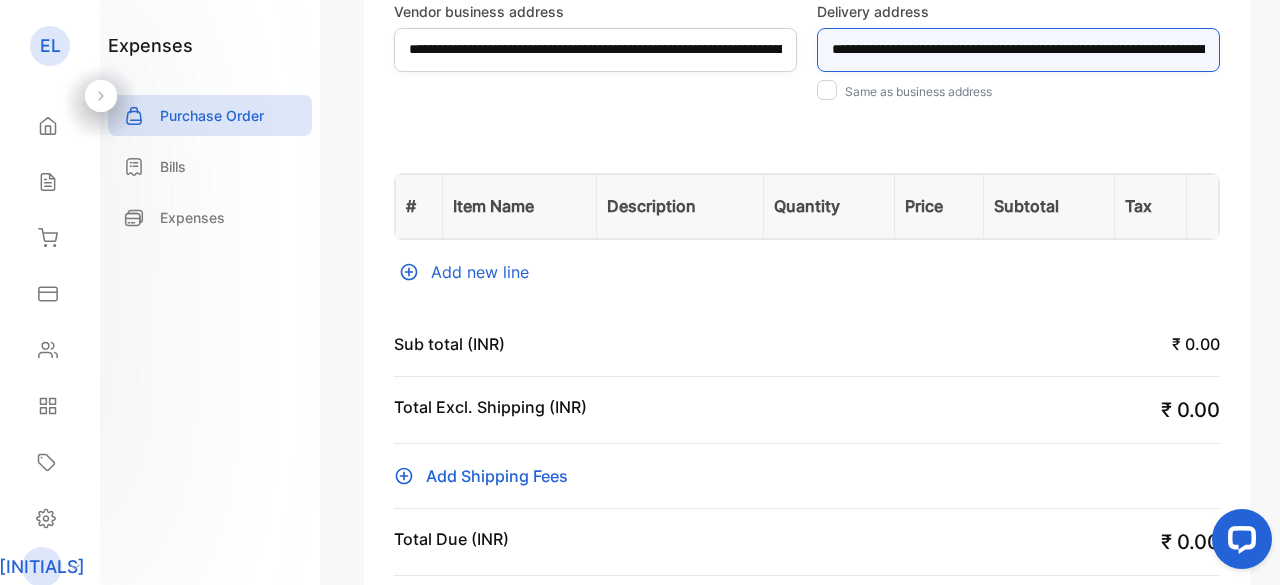 scroll, scrollTop: 0, scrollLeft: 1043, axis: horizontal 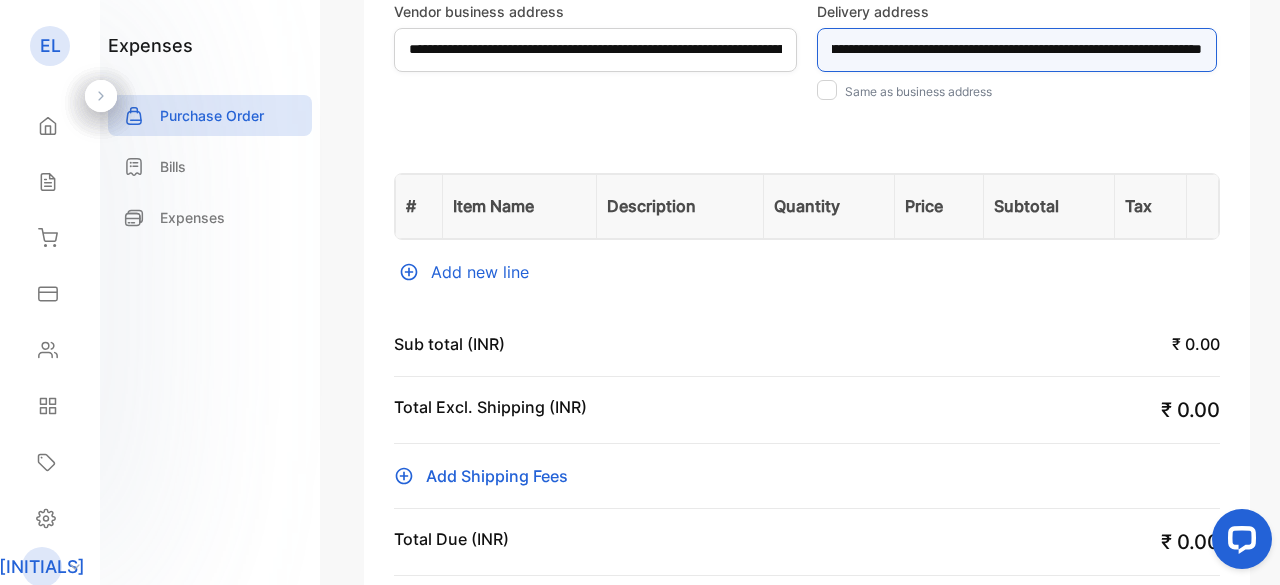 type on "**********" 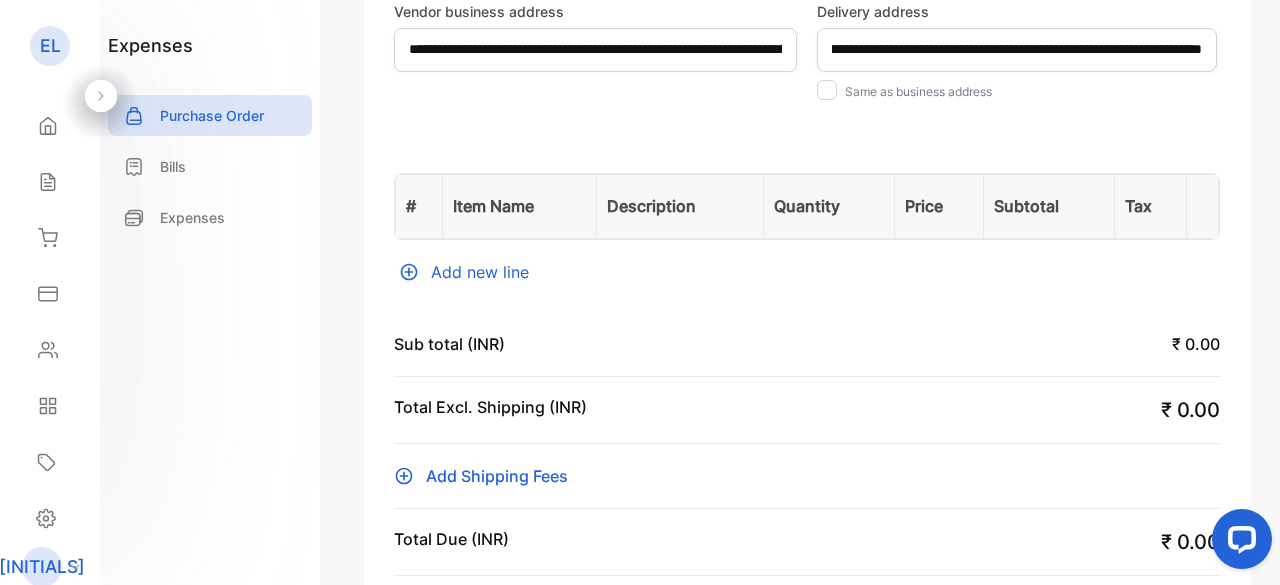 click on "**********" at bounding box center [807, 310] 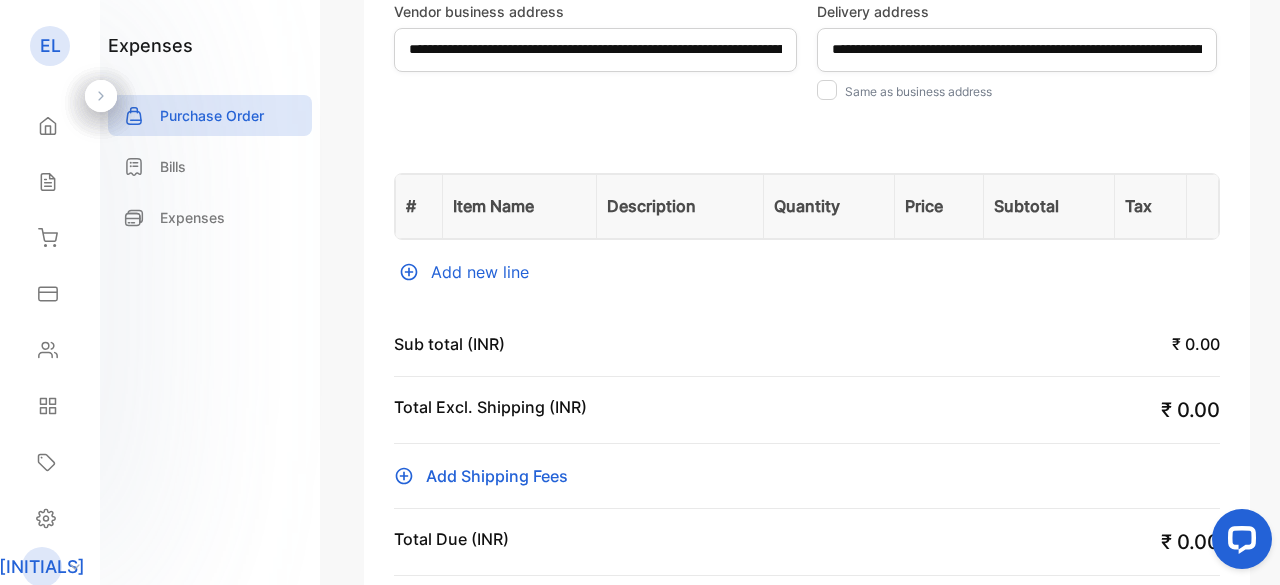 click on "Add new line" at bounding box center (807, 272) 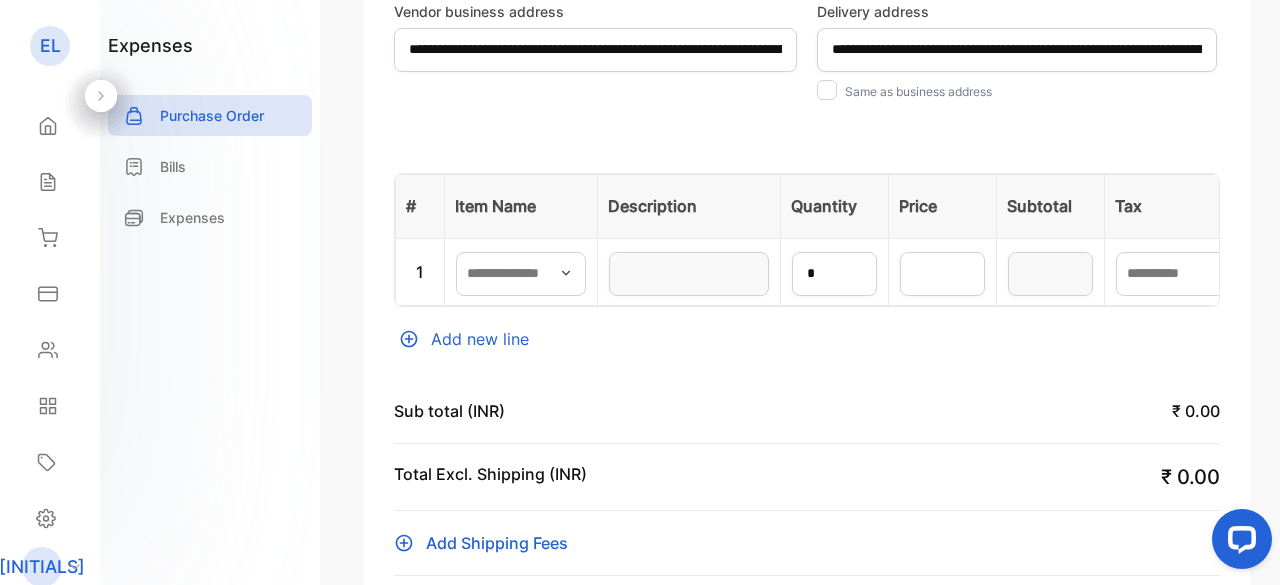 click at bounding box center [566, 273] 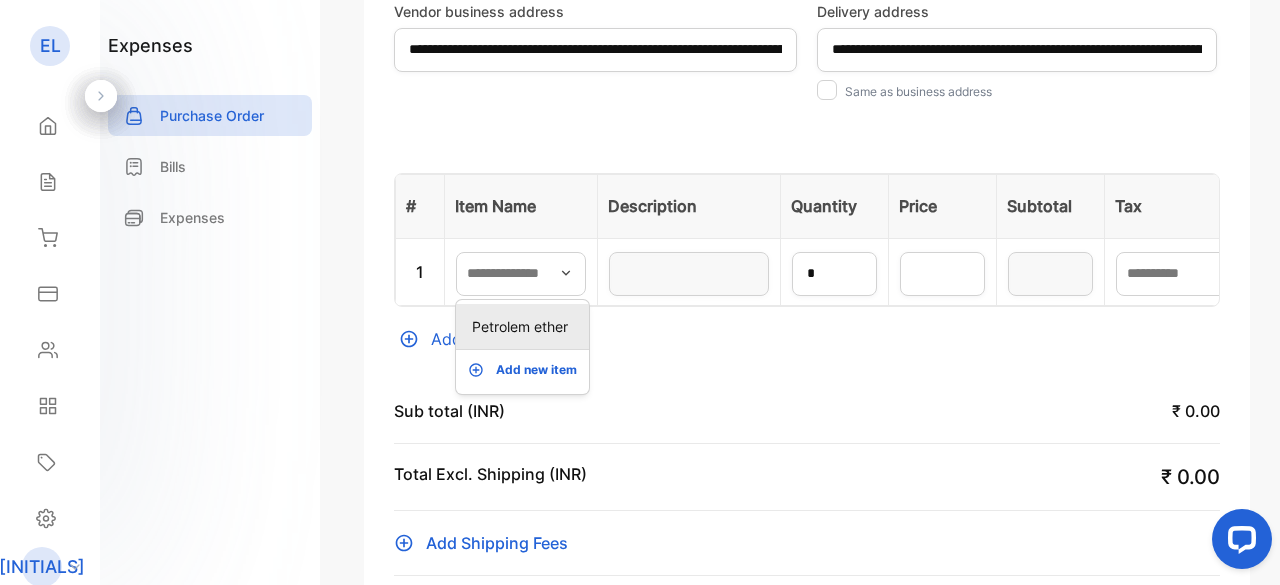 click on "Petrolem ether" at bounding box center (526, 326) 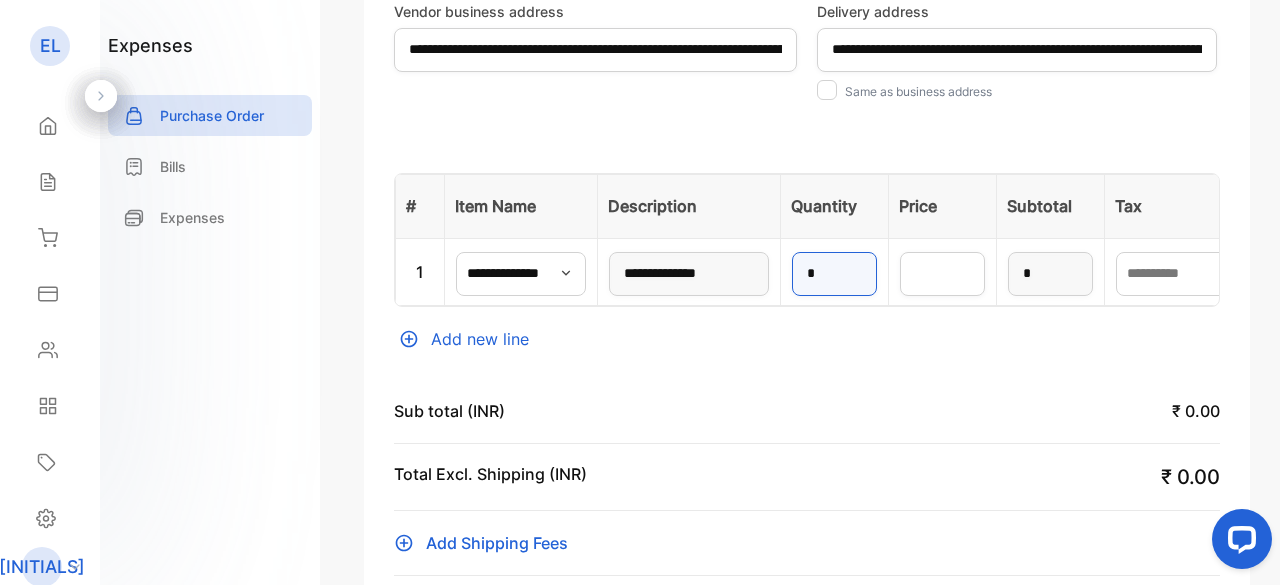 click on "*" at bounding box center (834, 274) 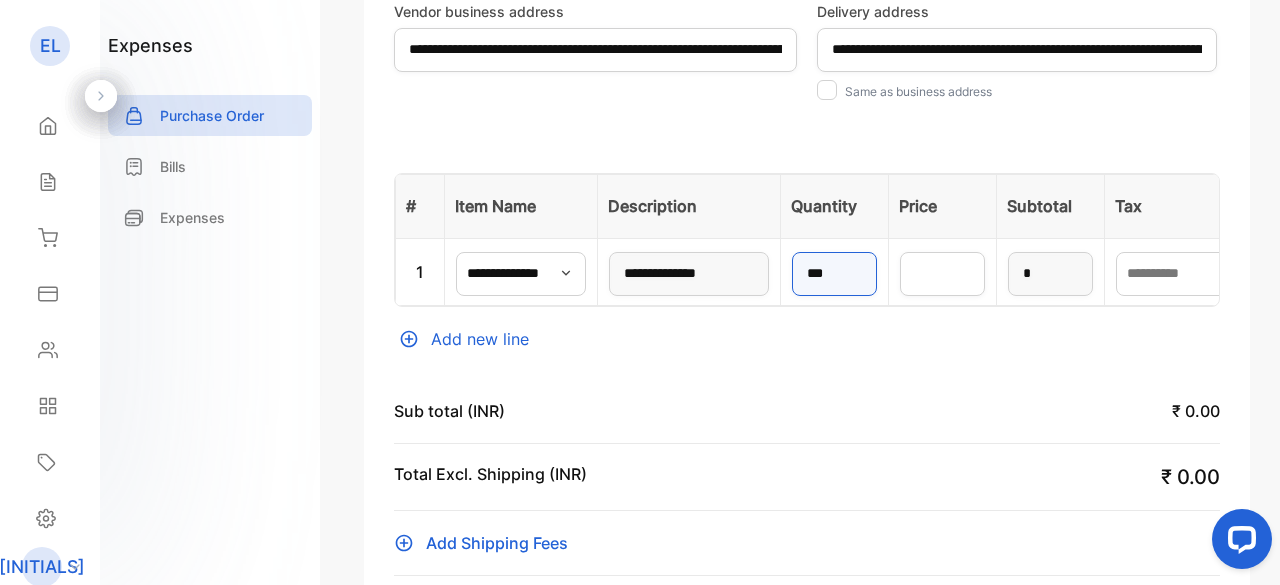 type on "***" 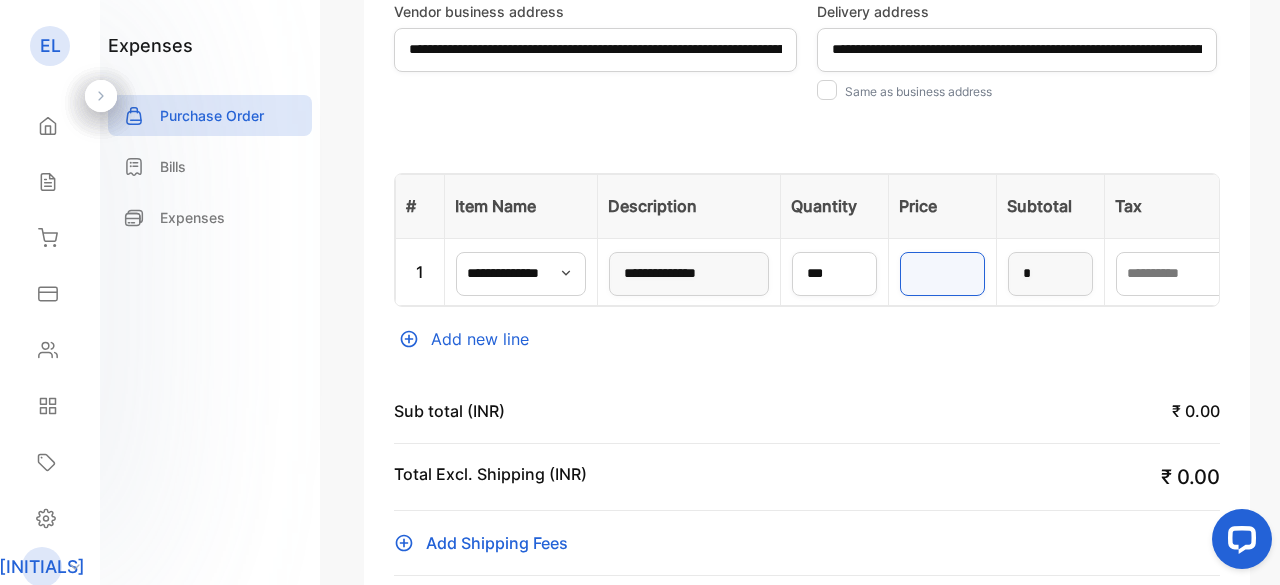 click on "*" at bounding box center (942, 274) 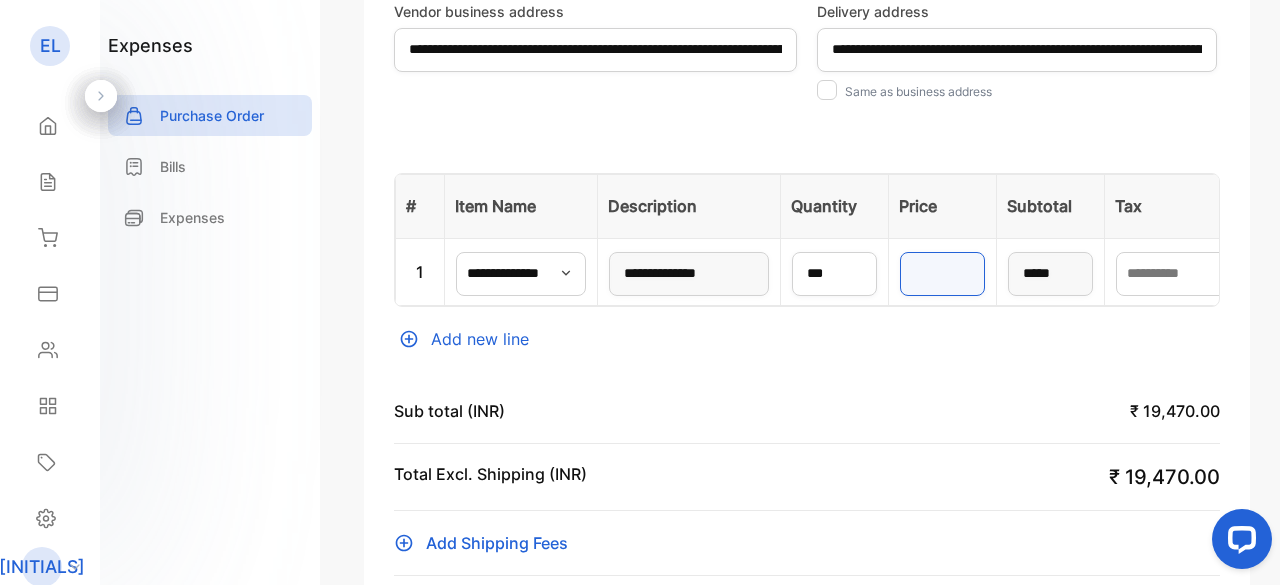 type on "****" 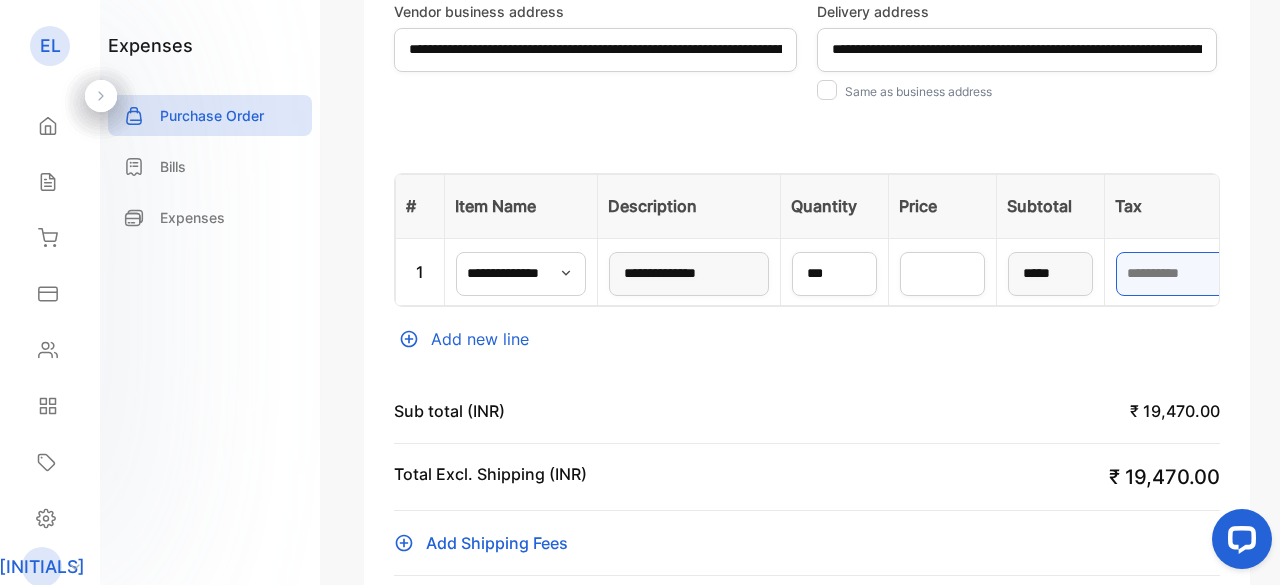 click at bounding box center [1181, 274] 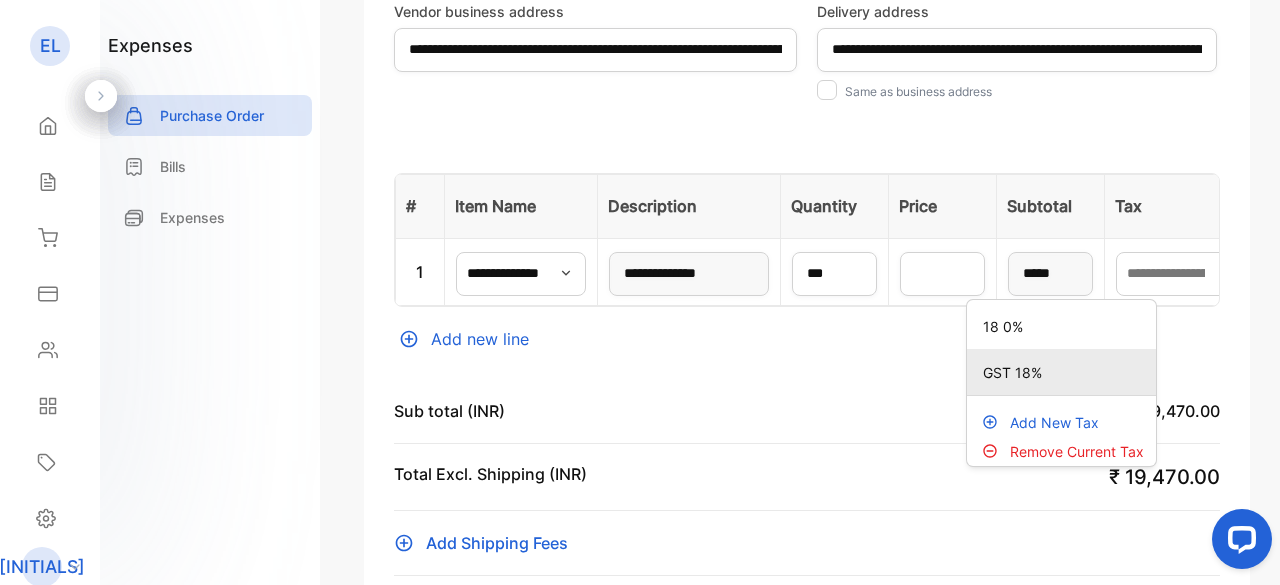 click on "GST 18%" at bounding box center (1065, 372) 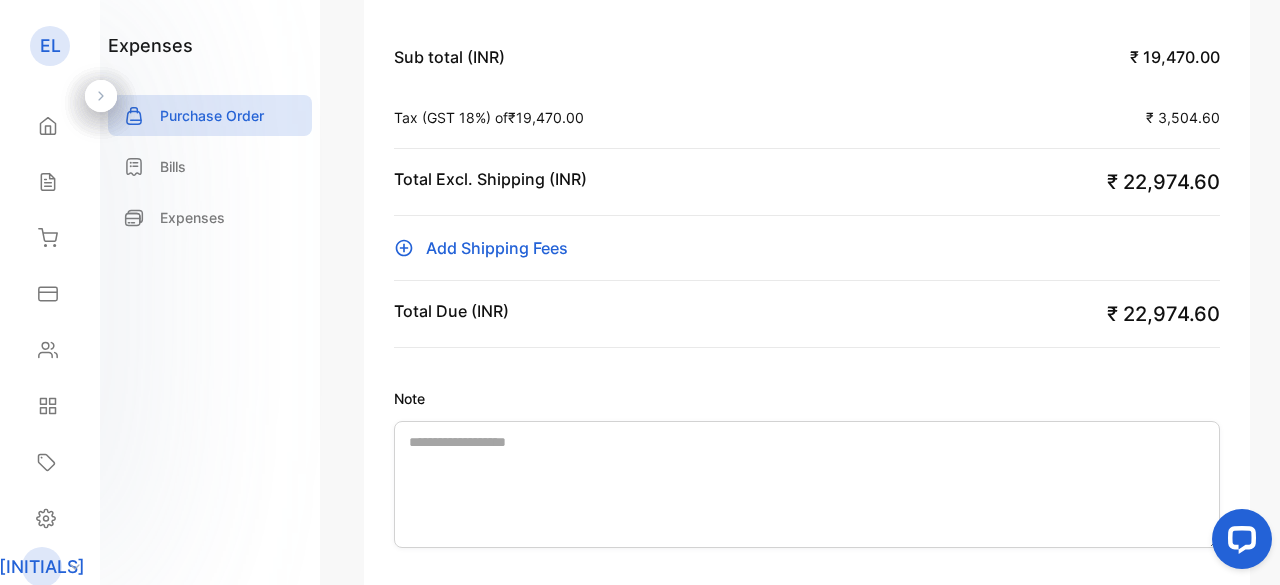 scroll, scrollTop: 800, scrollLeft: 0, axis: vertical 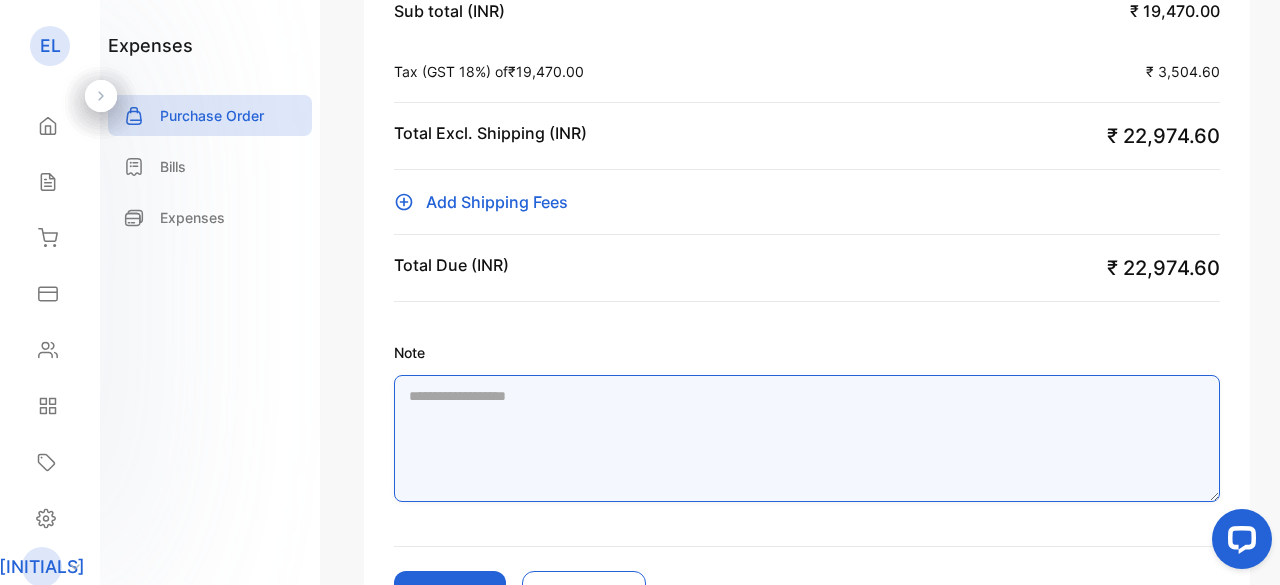 click on "Note" at bounding box center [807, 438] 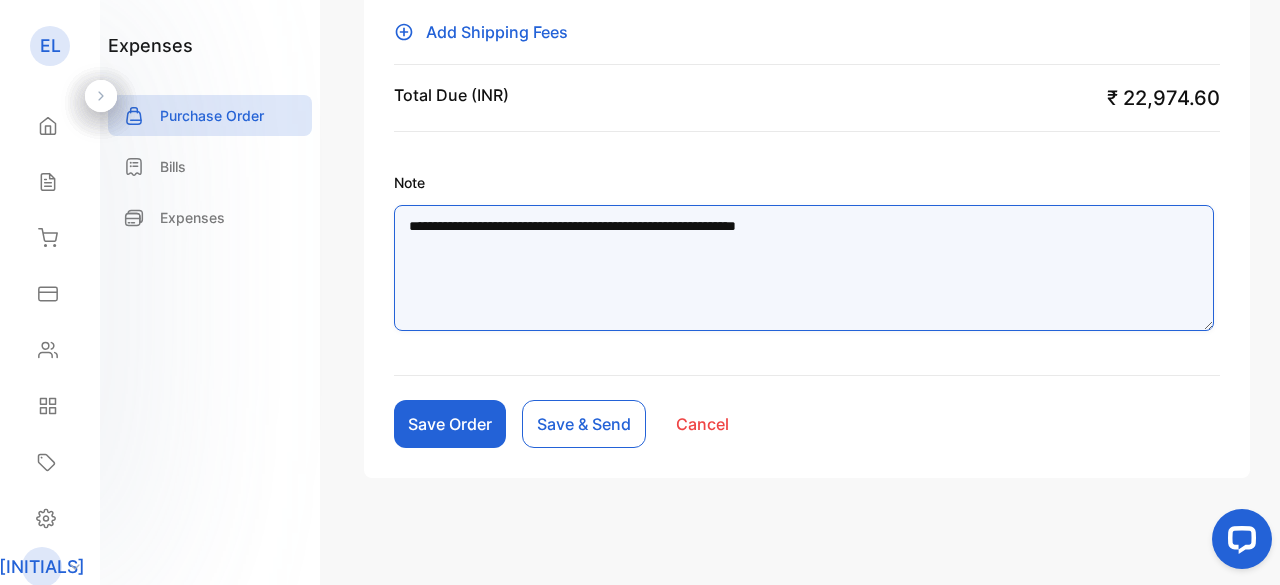 scroll, scrollTop: 972, scrollLeft: 0, axis: vertical 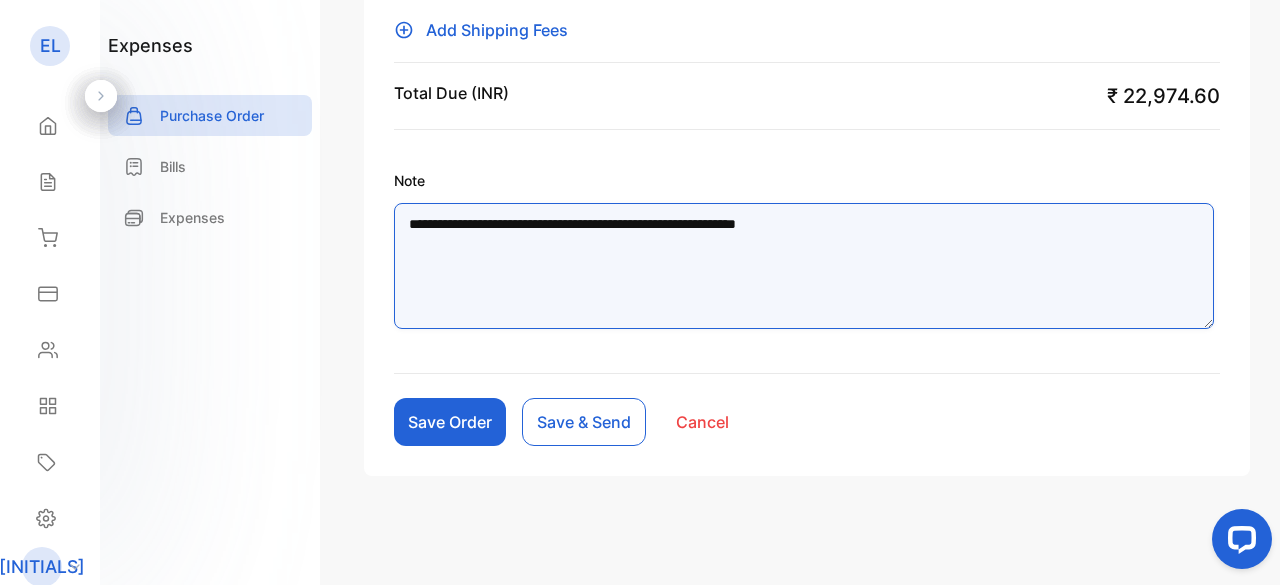 type on "**********" 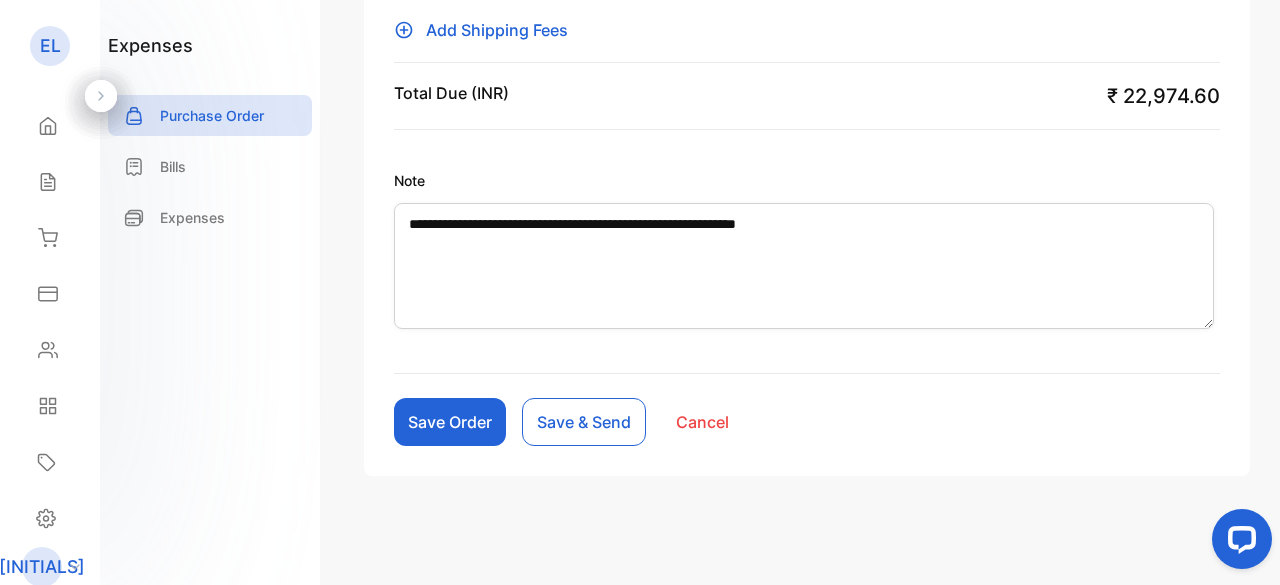 click on "Save Order" at bounding box center (450, 422) 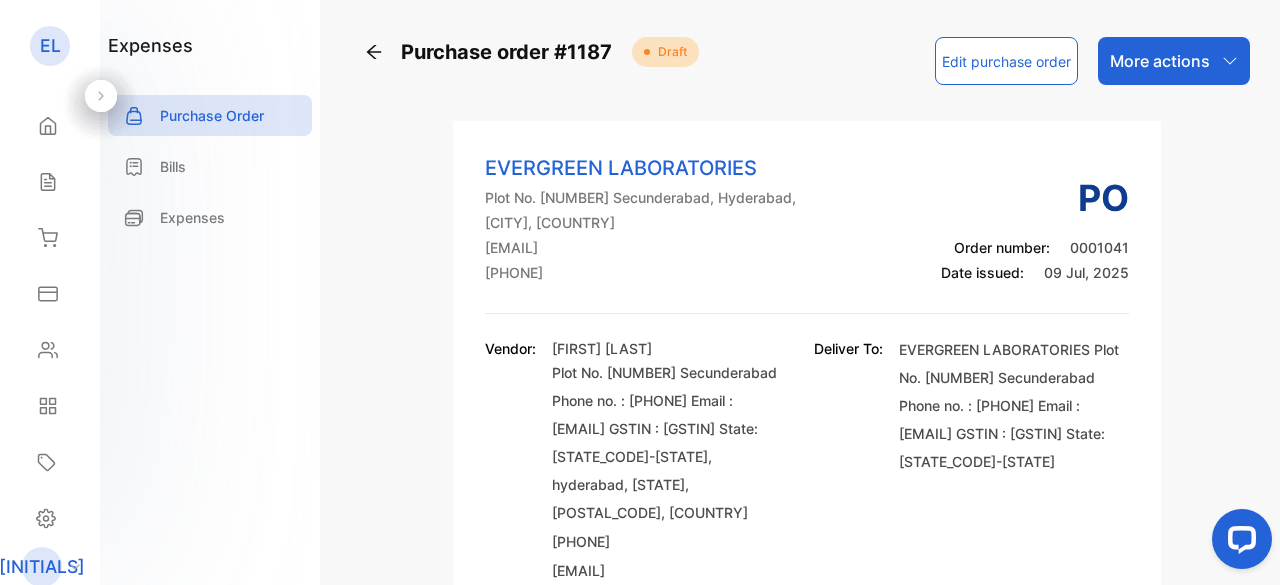 scroll, scrollTop: 0, scrollLeft: 0, axis: both 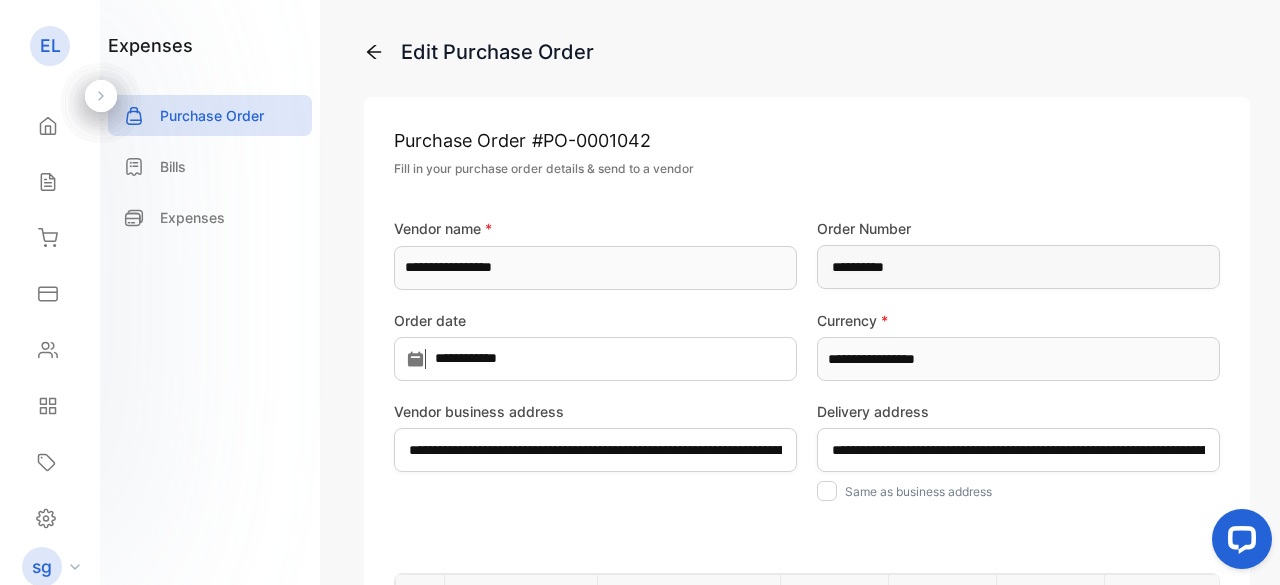 click on "Save changes & Send" at bounding box center [642, 1394] 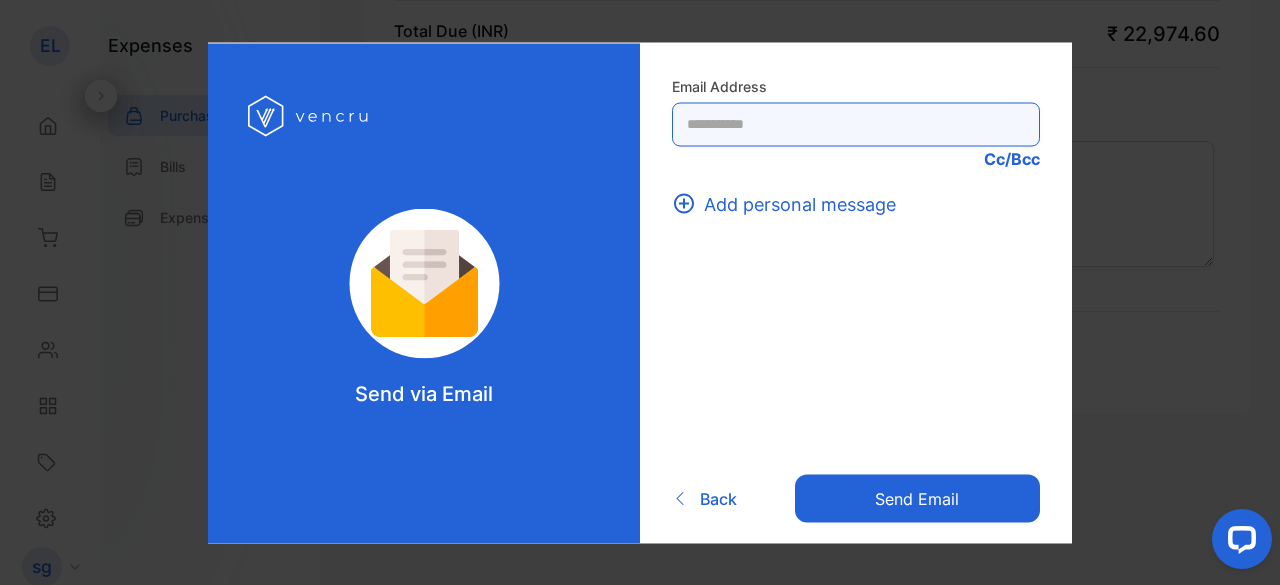 click at bounding box center (856, 124) 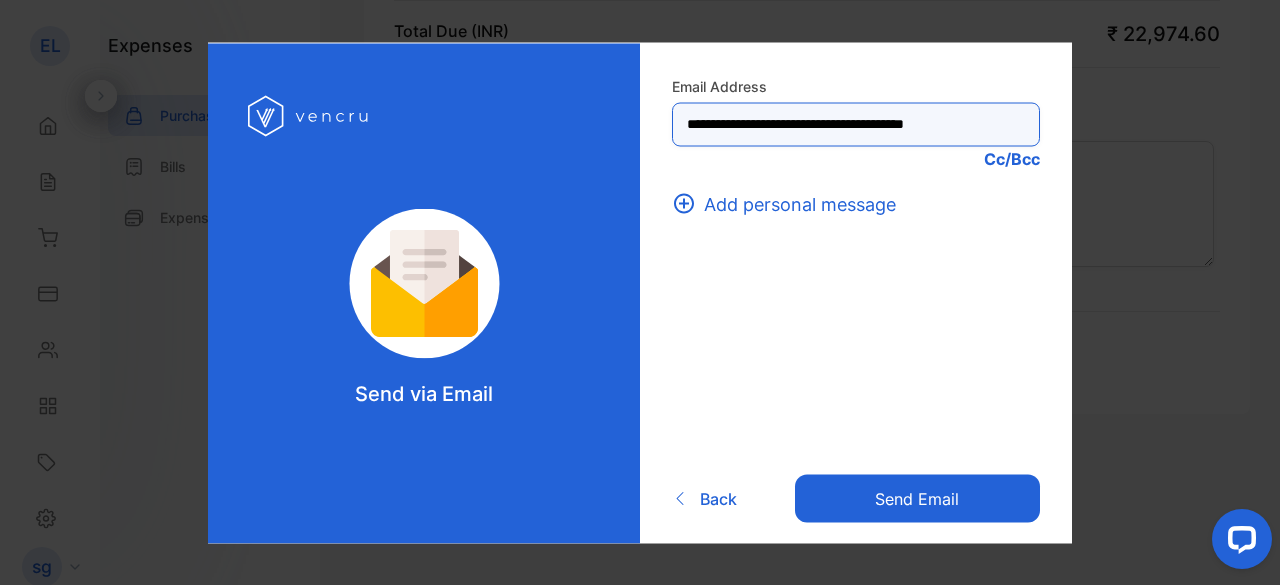 type on "**********" 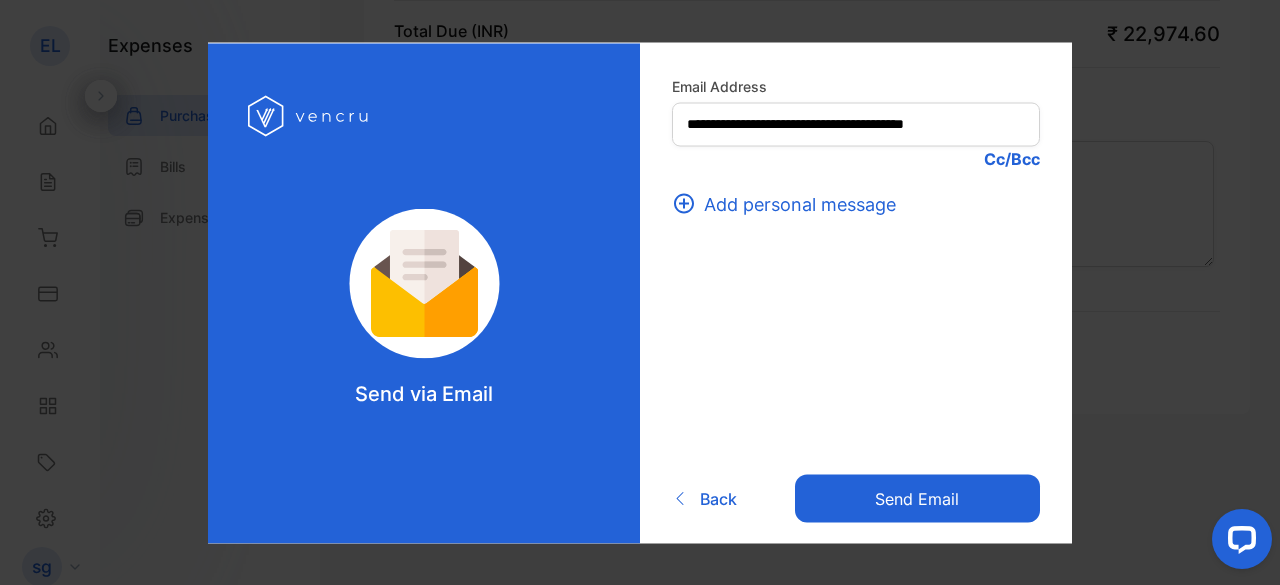 click on "Send email" at bounding box center [917, 499] 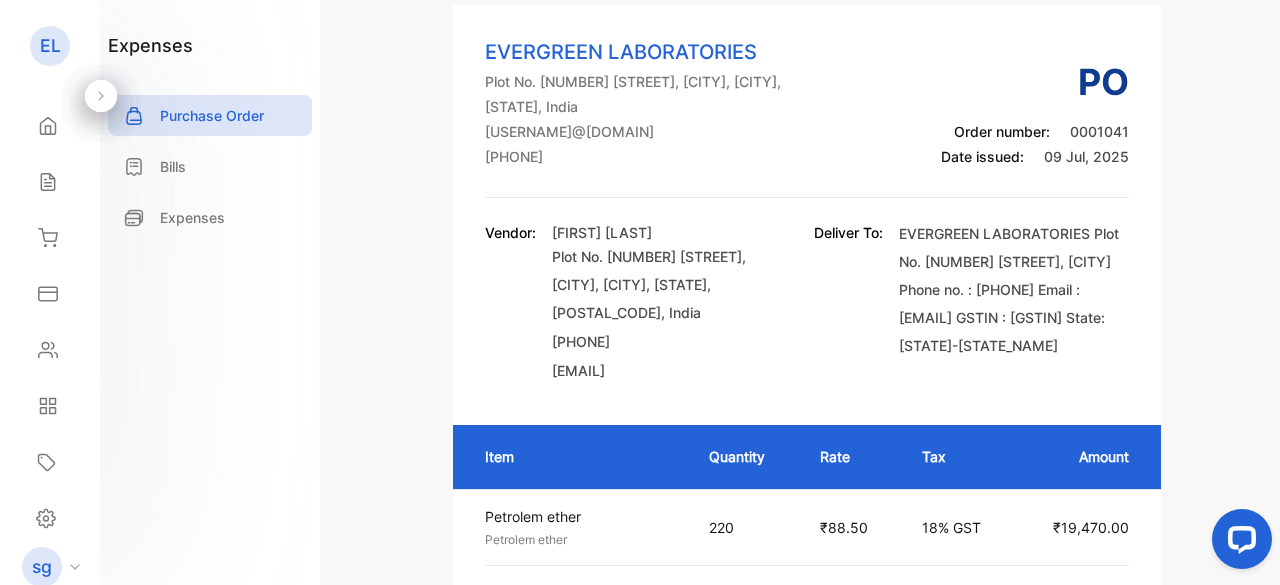scroll, scrollTop: 0, scrollLeft: 0, axis: both 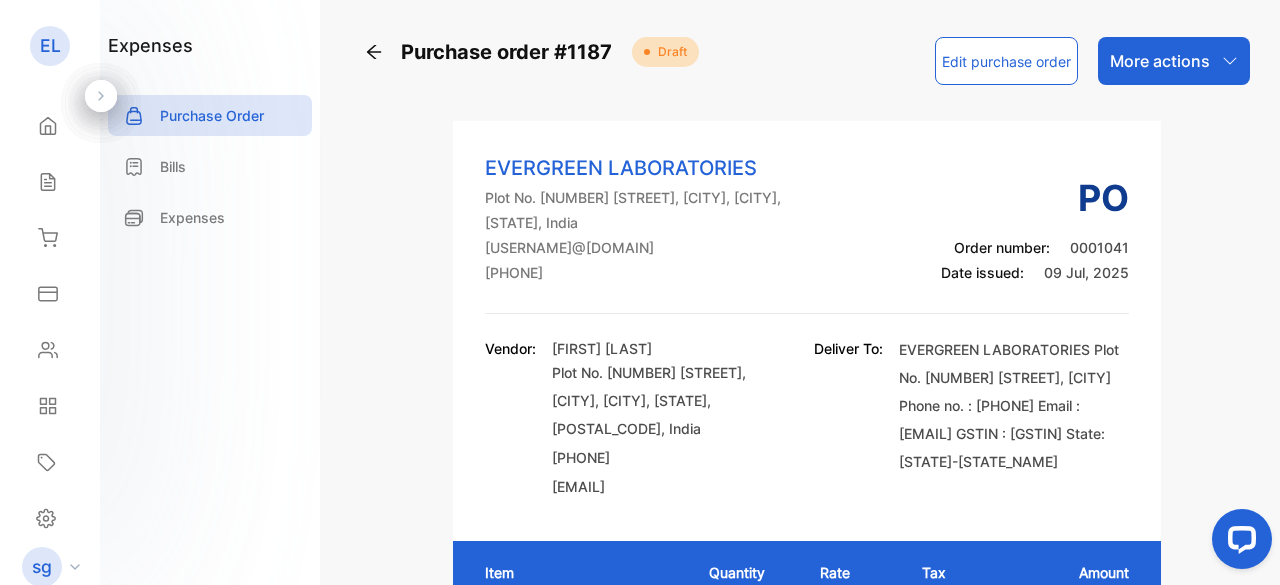 click at bounding box center [1230, 61] 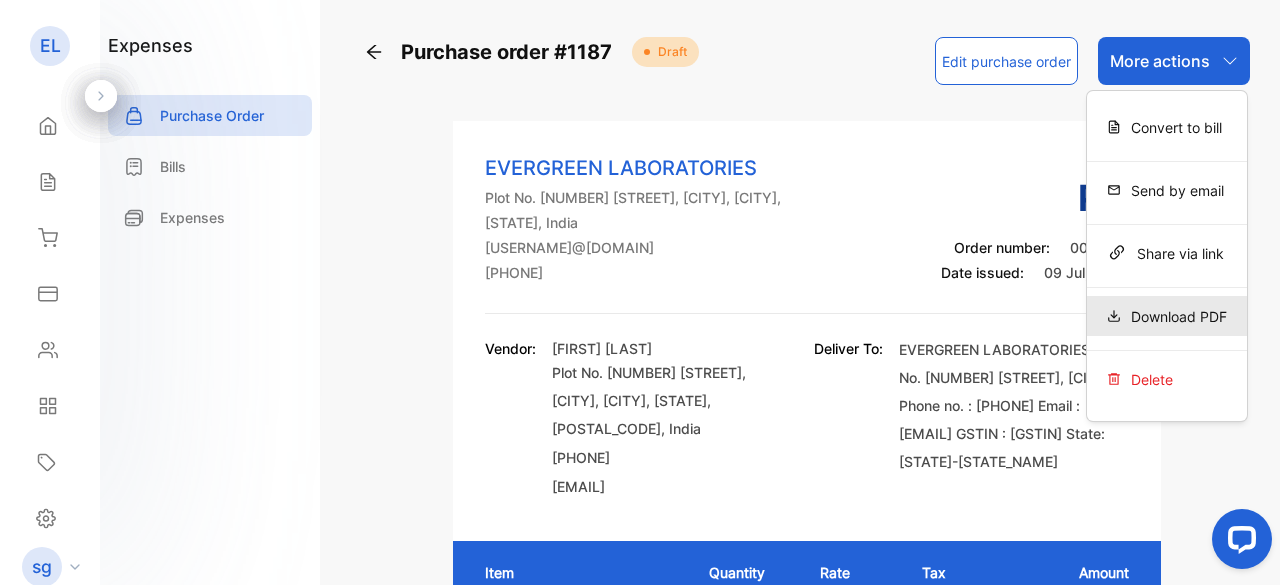 click on "Download PDF" at bounding box center (1167, 127) 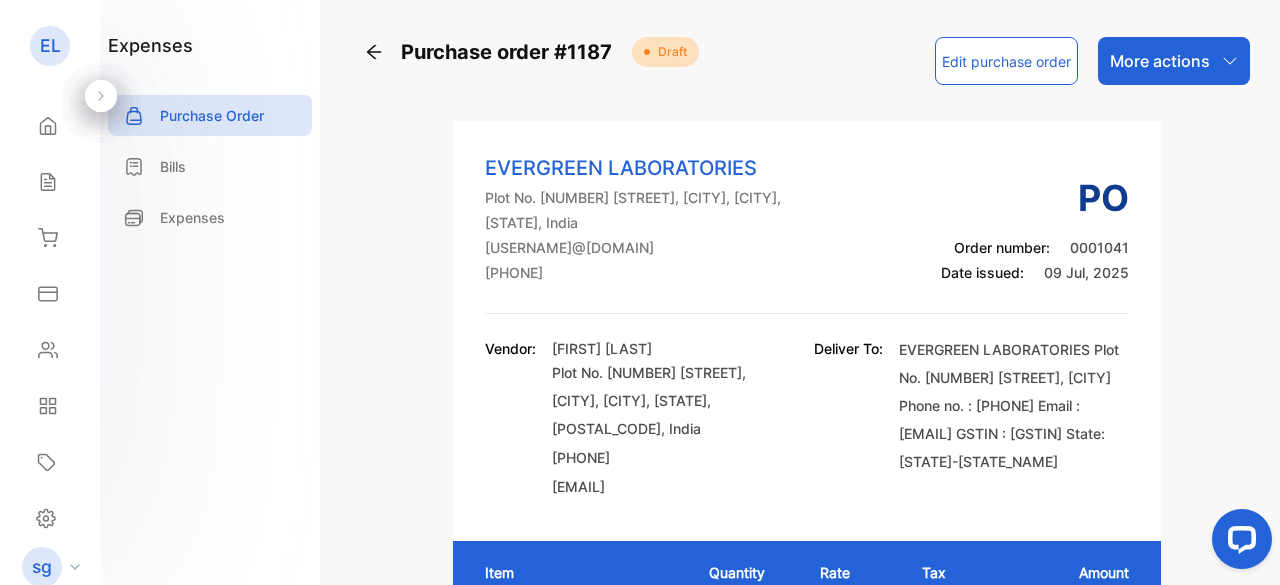 click on "More actions" at bounding box center (1160, 61) 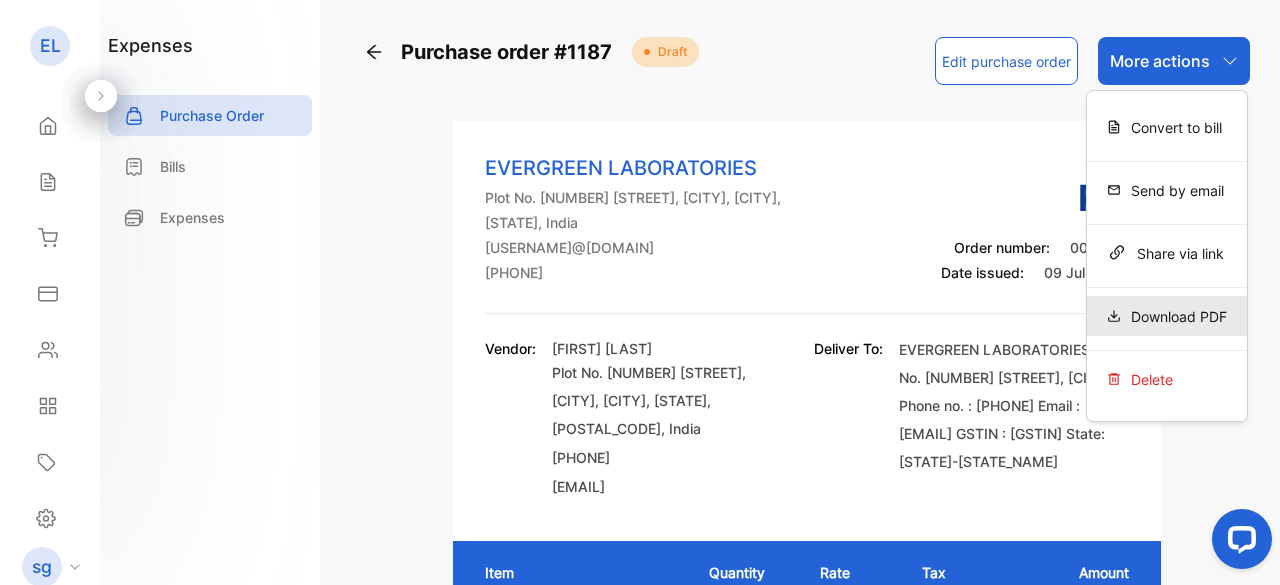click on "Download PDF" at bounding box center [1167, 127] 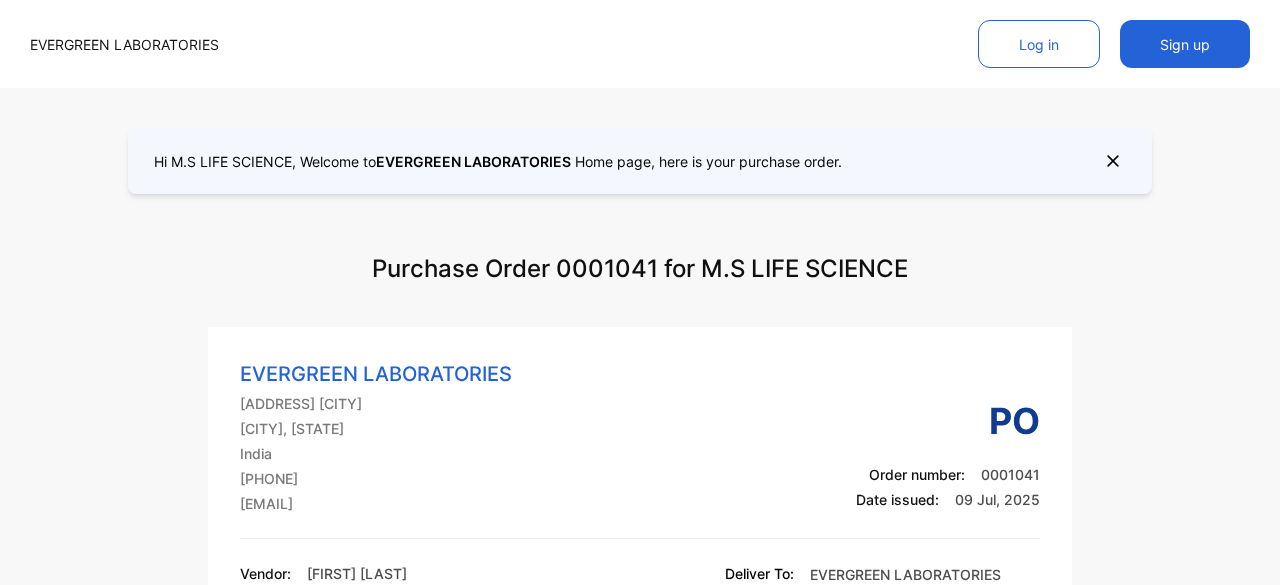 scroll, scrollTop: 0, scrollLeft: 0, axis: both 